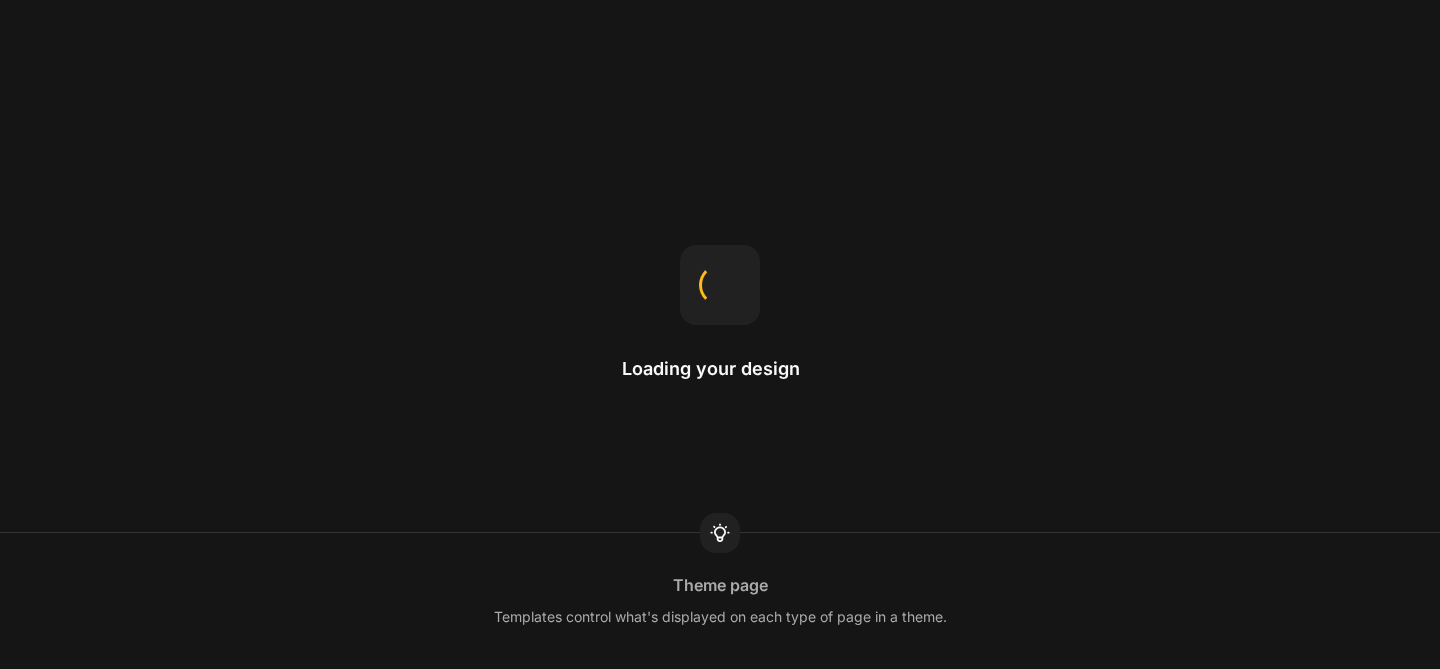 scroll, scrollTop: 0, scrollLeft: 0, axis: both 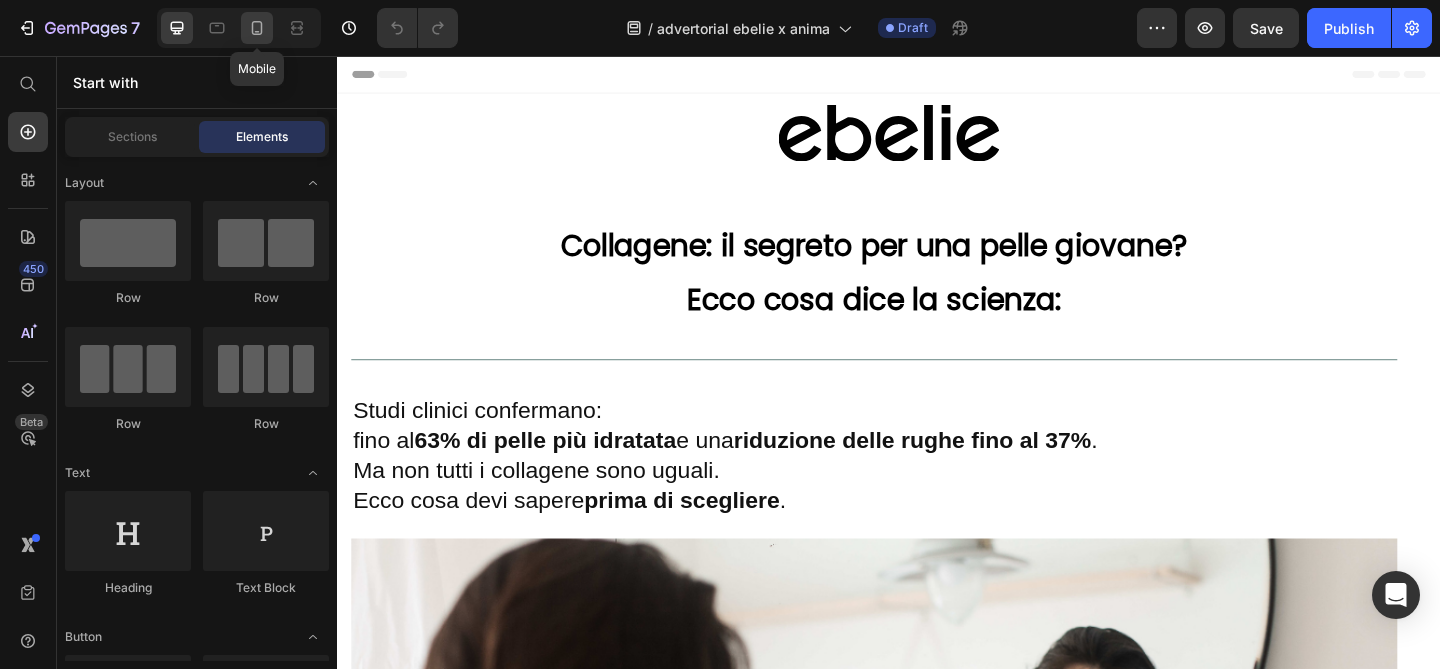 click 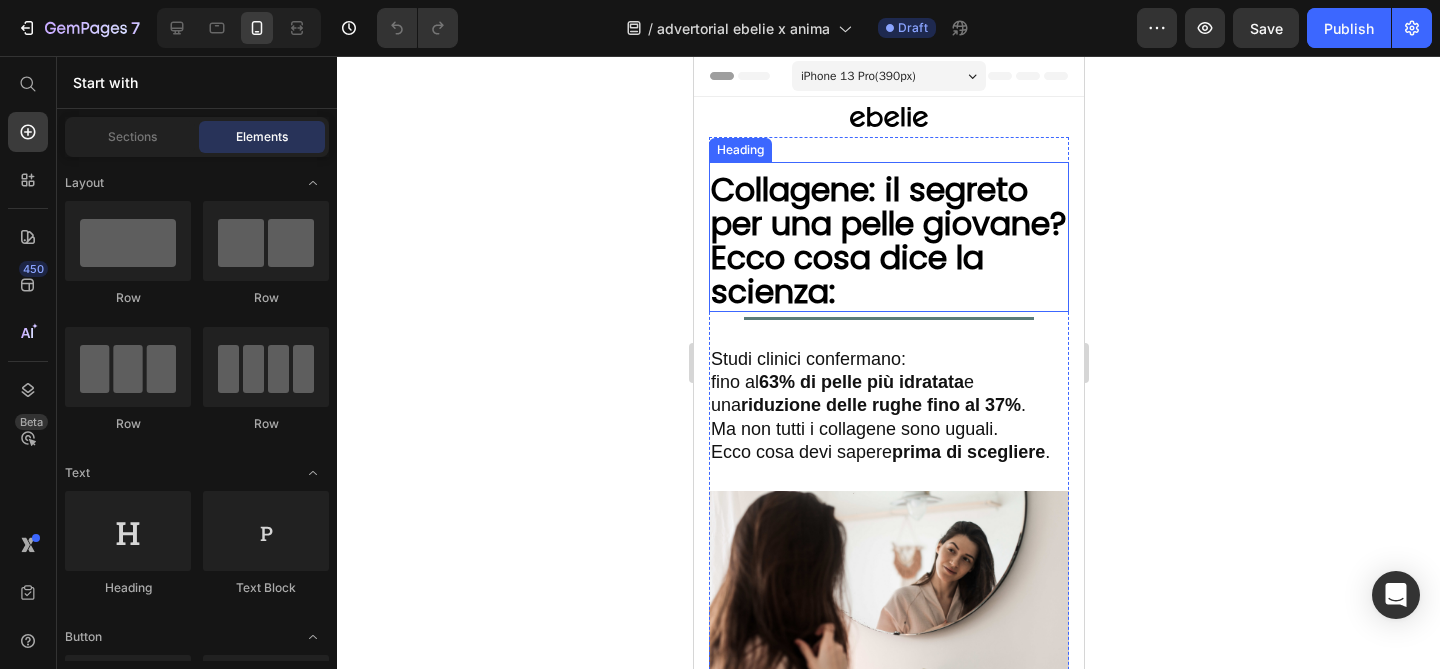 click on "Ecco cosa dice la scienza:" at bounding box center (846, 274) 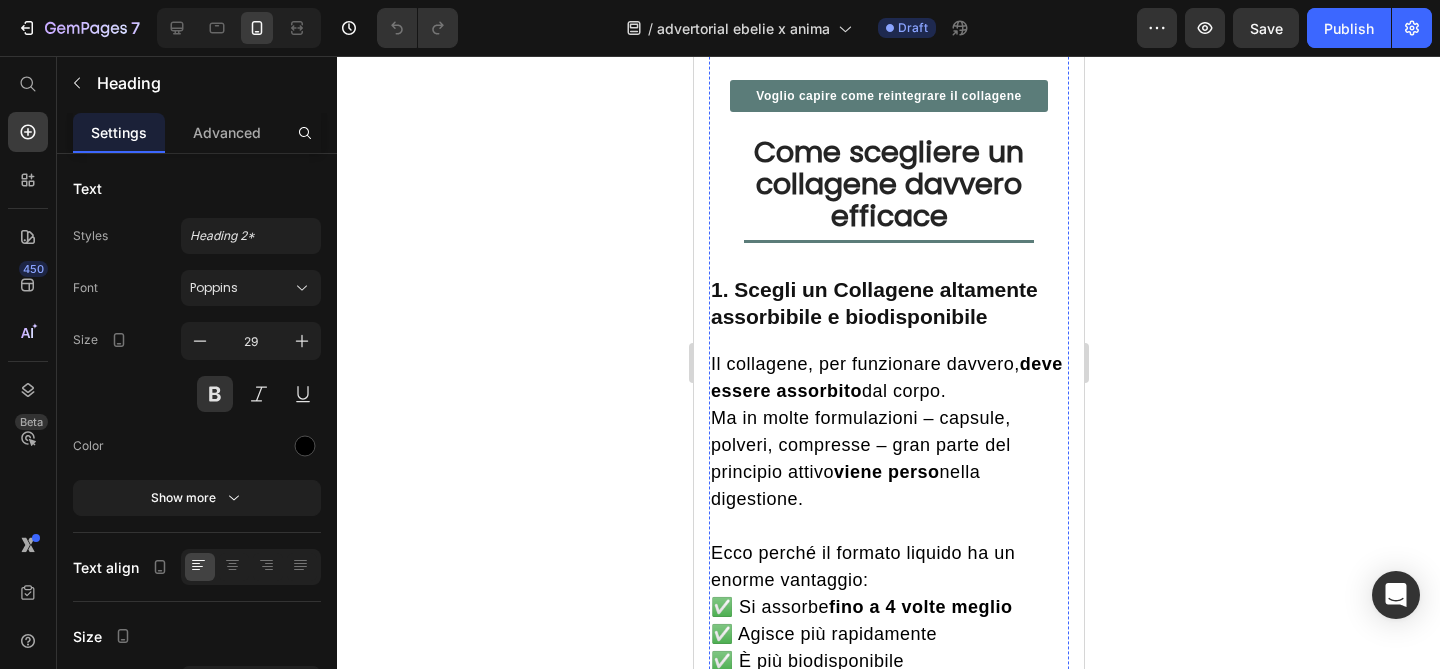 scroll, scrollTop: 1626, scrollLeft: 0, axis: vertical 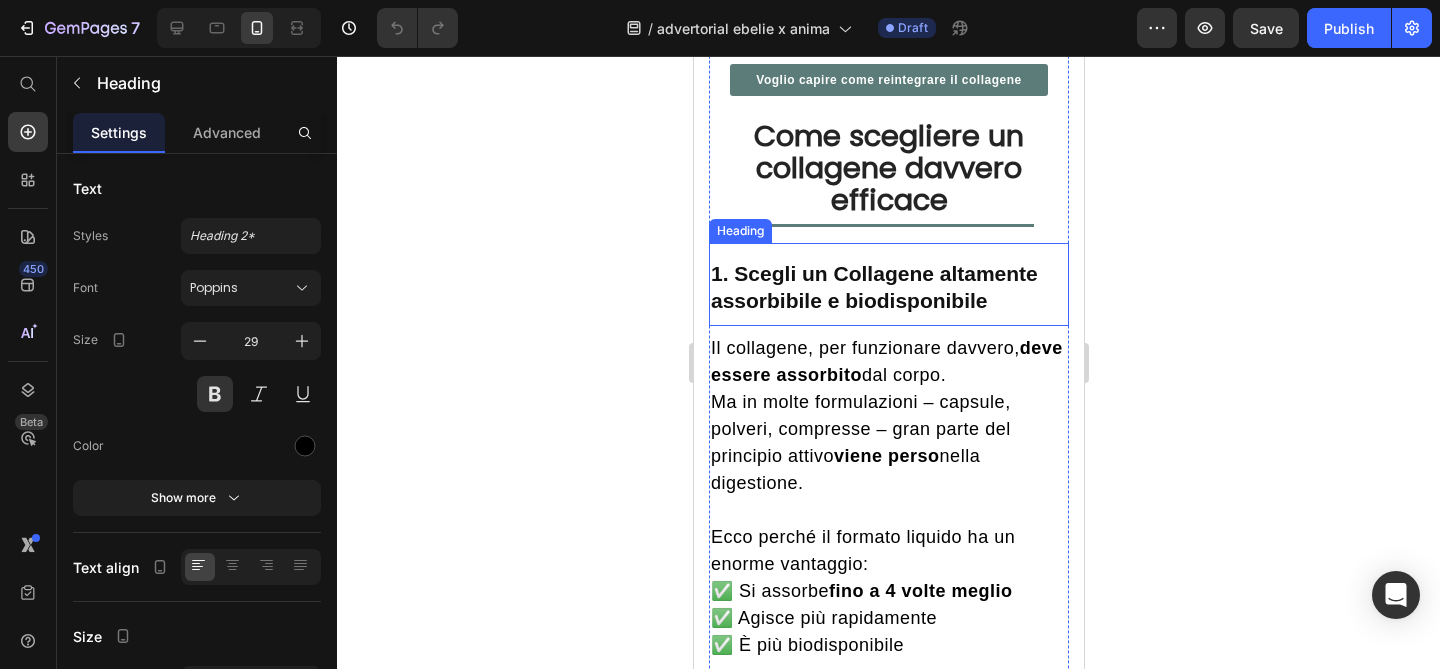 click on "1. Scegli un Collagene altamente assorbibile e biodisponibile" at bounding box center [873, 287] 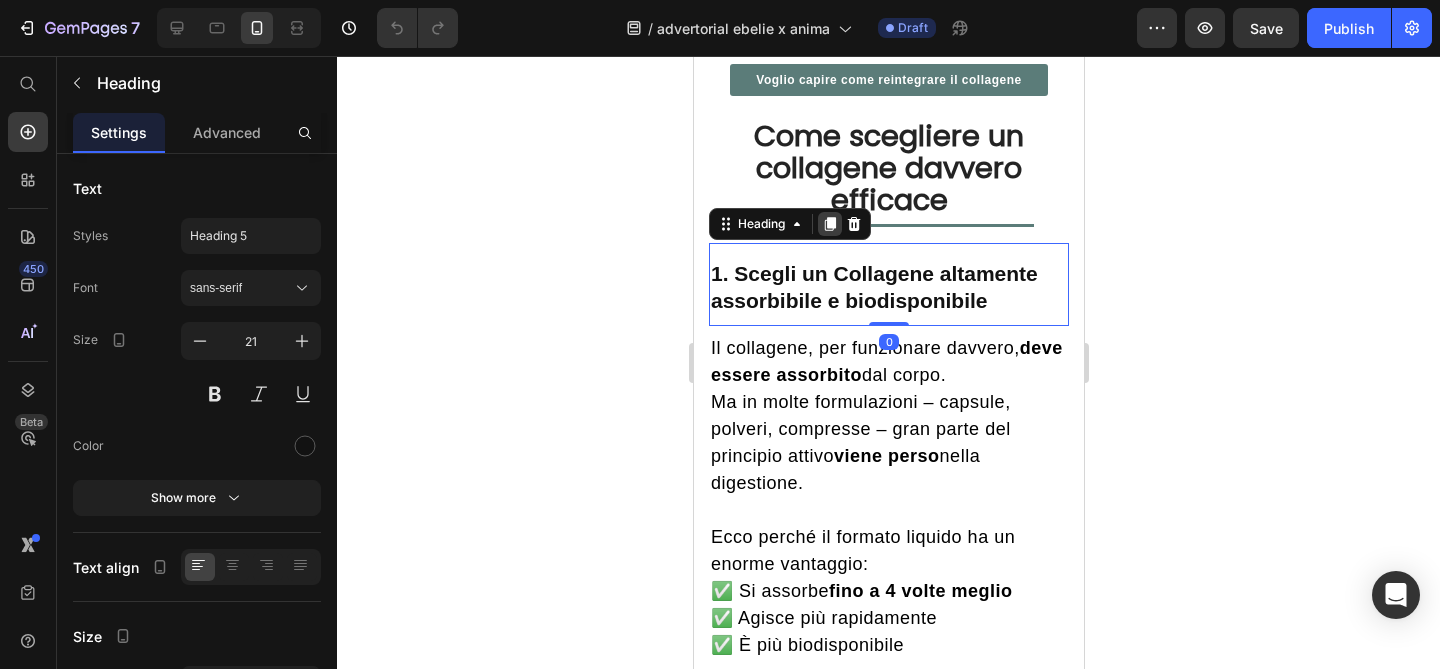 click 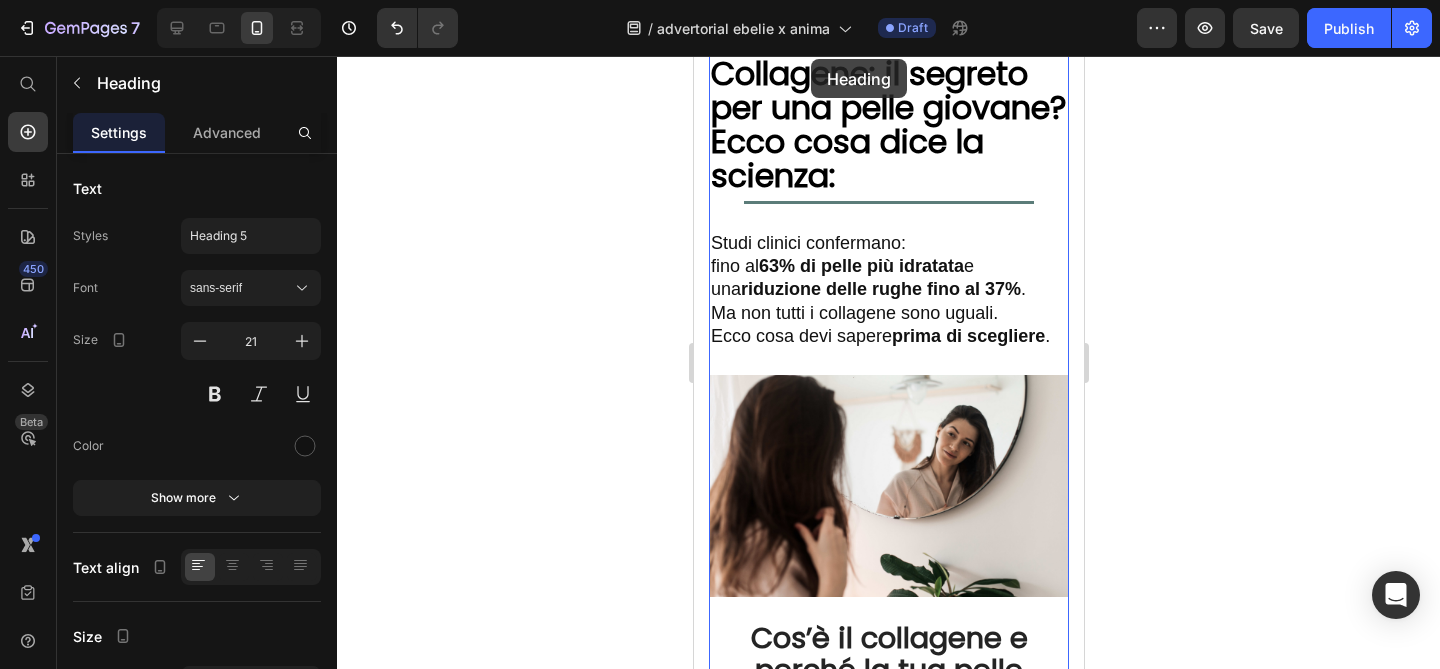 scroll, scrollTop: 0, scrollLeft: 0, axis: both 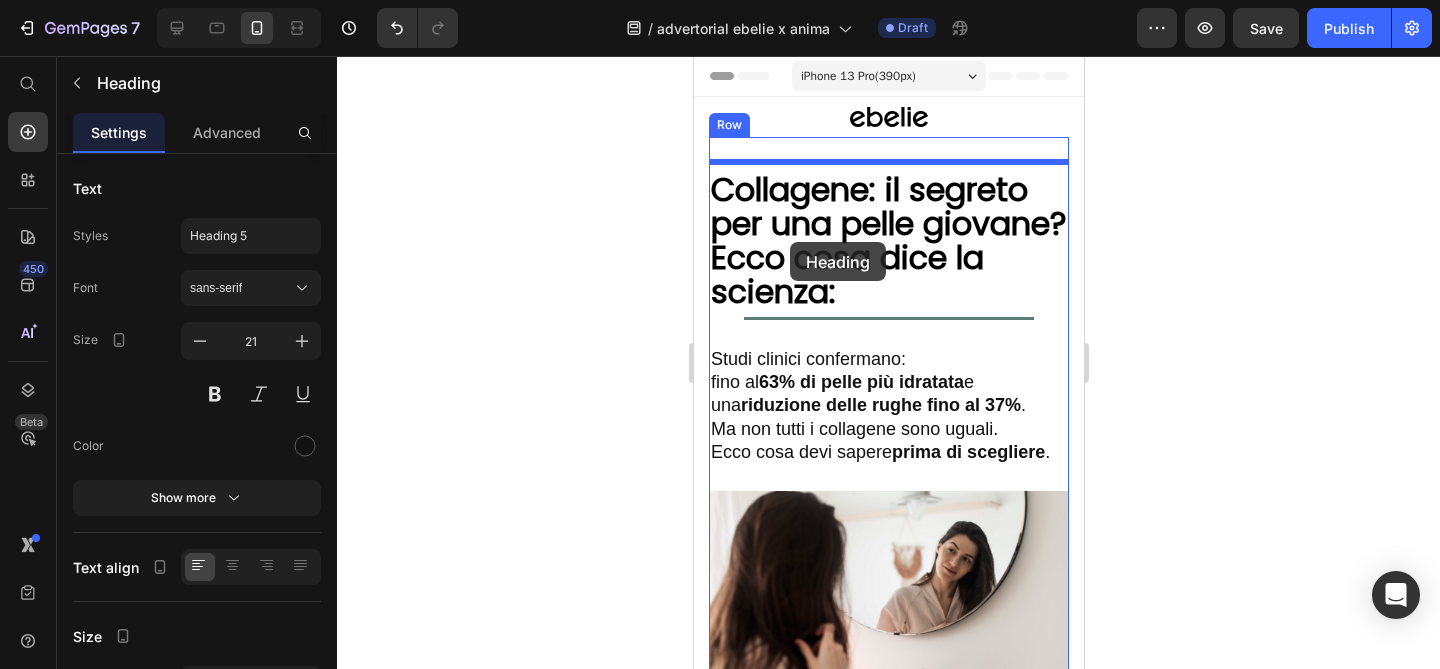 drag, startPoint x: 720, startPoint y: 303, endPoint x: 789, endPoint y: 241, distance: 92.76314 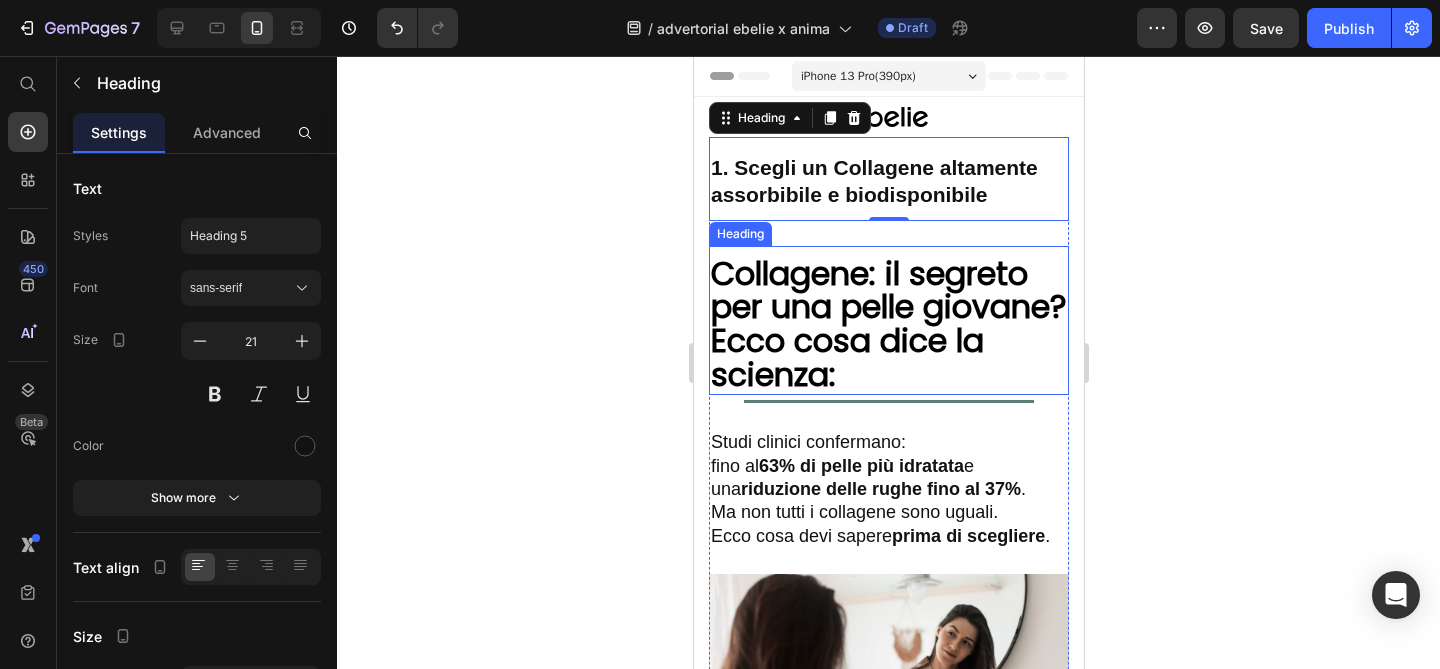 click on "Collagene: il segreto per una pelle giovane?" at bounding box center [888, 290] 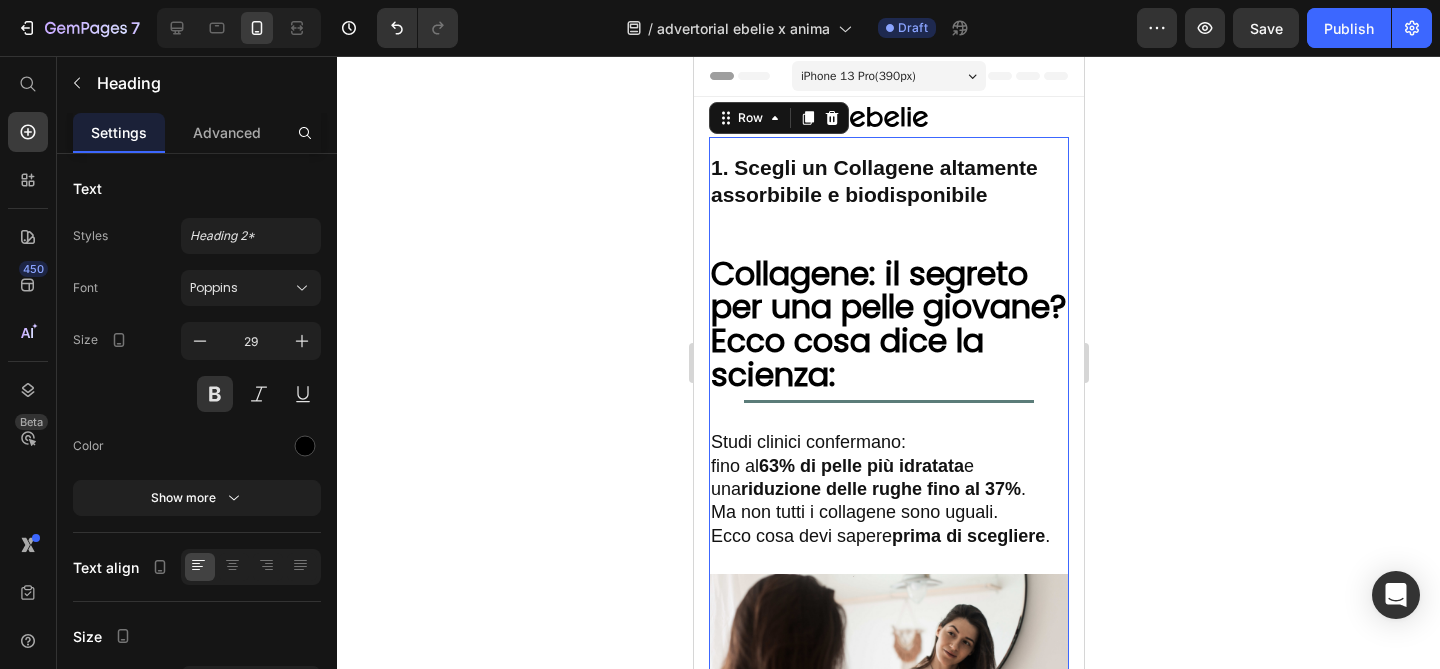 click on "1. Scegli un Collagene altamente assorbibile e biodisponibile Heading Collagene: il segreto per una pelle giovane? Ecco cosa dice la scienza: Heading                Title Line Studi clinici confermano:  fino al  63% di pelle più idratata  e una  riduzione delle rughe fino al 37% . Ma non tutti i collagene sono uguali. Ecco cosa devi sapere  prima di scegliere . Heading Image Cos’è il collagene e perché la tua pelle [MEDICAL_DATA] dopo i 30 anni Heading                Title Line Il collagene è una proteina essenziale: è ciò che rende la pelle  elastica, tonica e compatta . È come l’impalcatura naturale che sostiene il tuo viso. Ma dopo i 25 anni, la produzione naturale di collagene inizia a  rallentare . Dopo i 30, questa perdita si  accelera . E intorno ai 40, molte donne iniziano a notare segni evidenti: rughe più marcate, pelle più sottile, perdita di volume e luminosità. Ascolta la  dott.ssa [PERSON_NAME]: Text block Video Voglio capire come reintegrare il collagene Button Heading                Title ." at bounding box center (888, 2042) 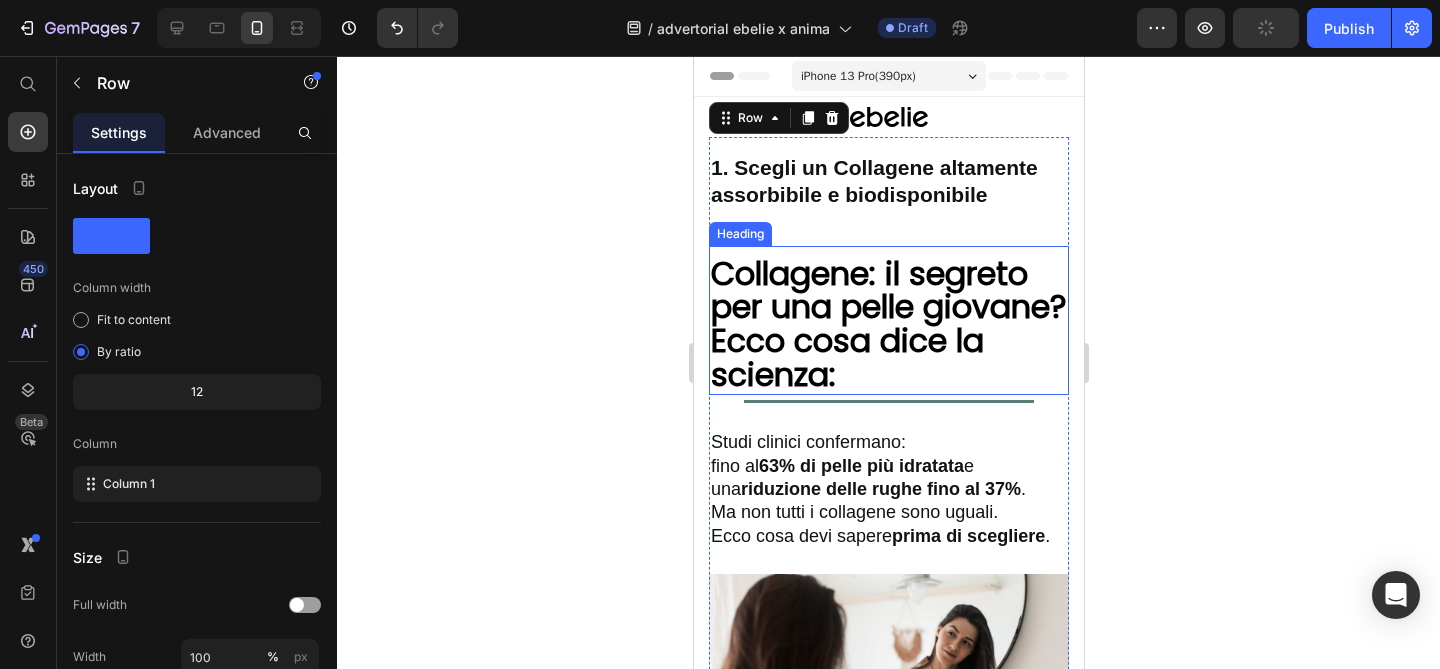 click on "Collagene: il segreto per una pelle giovane?" at bounding box center [888, 290] 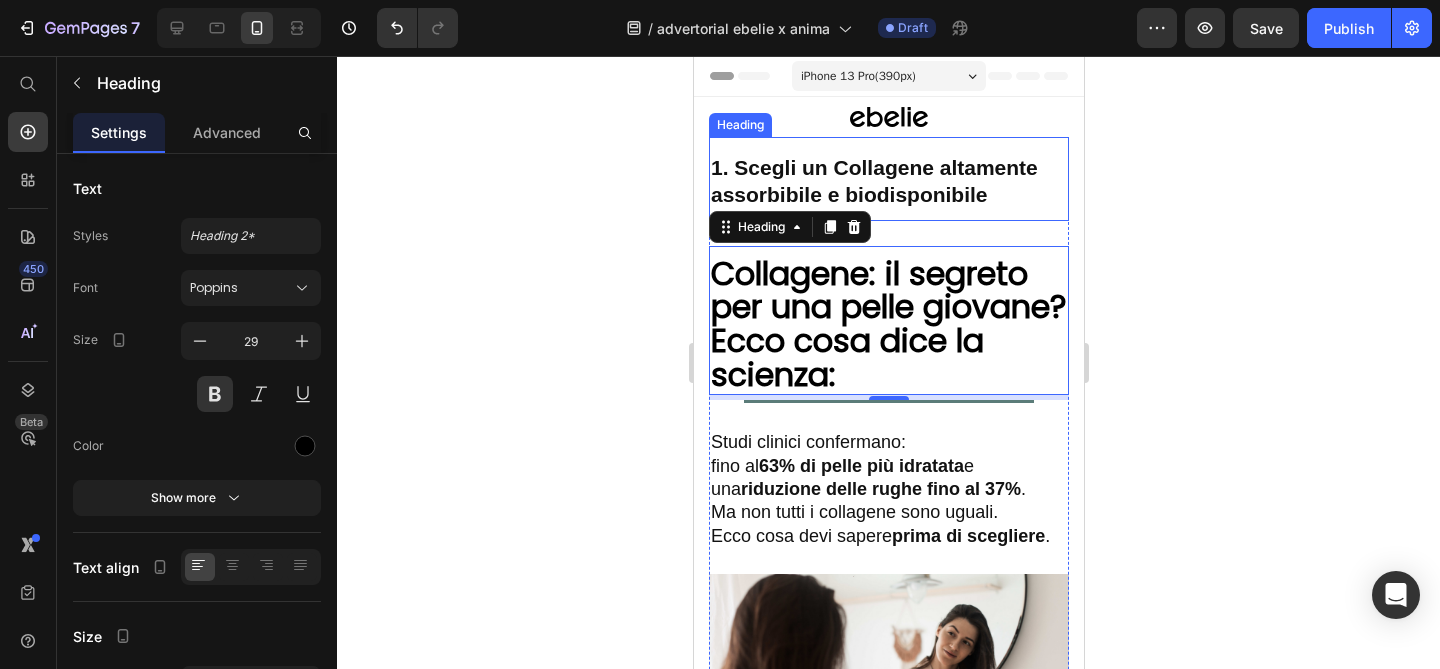 click on "1. Scegli un Collagene altamente assorbibile e biodisponibile" at bounding box center (873, 181) 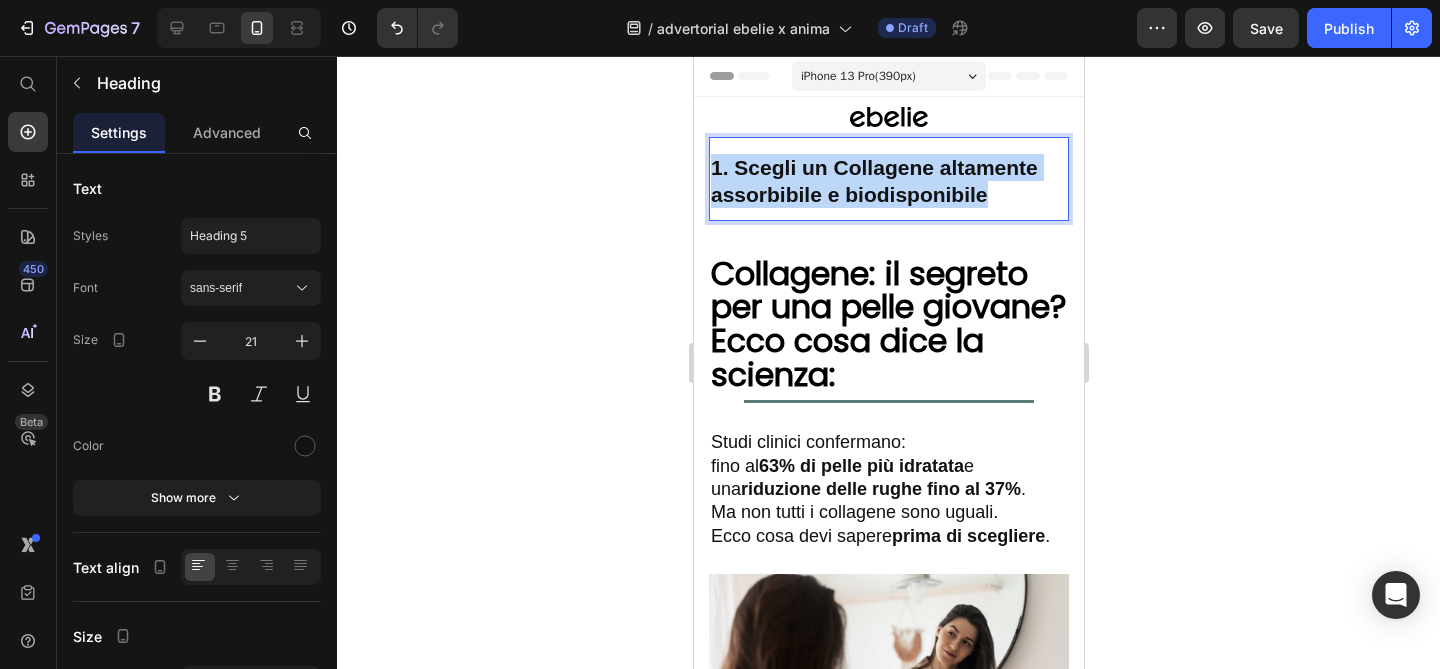 click on "1. Scegli un Collagene altamente assorbibile e biodisponibile" at bounding box center (873, 181) 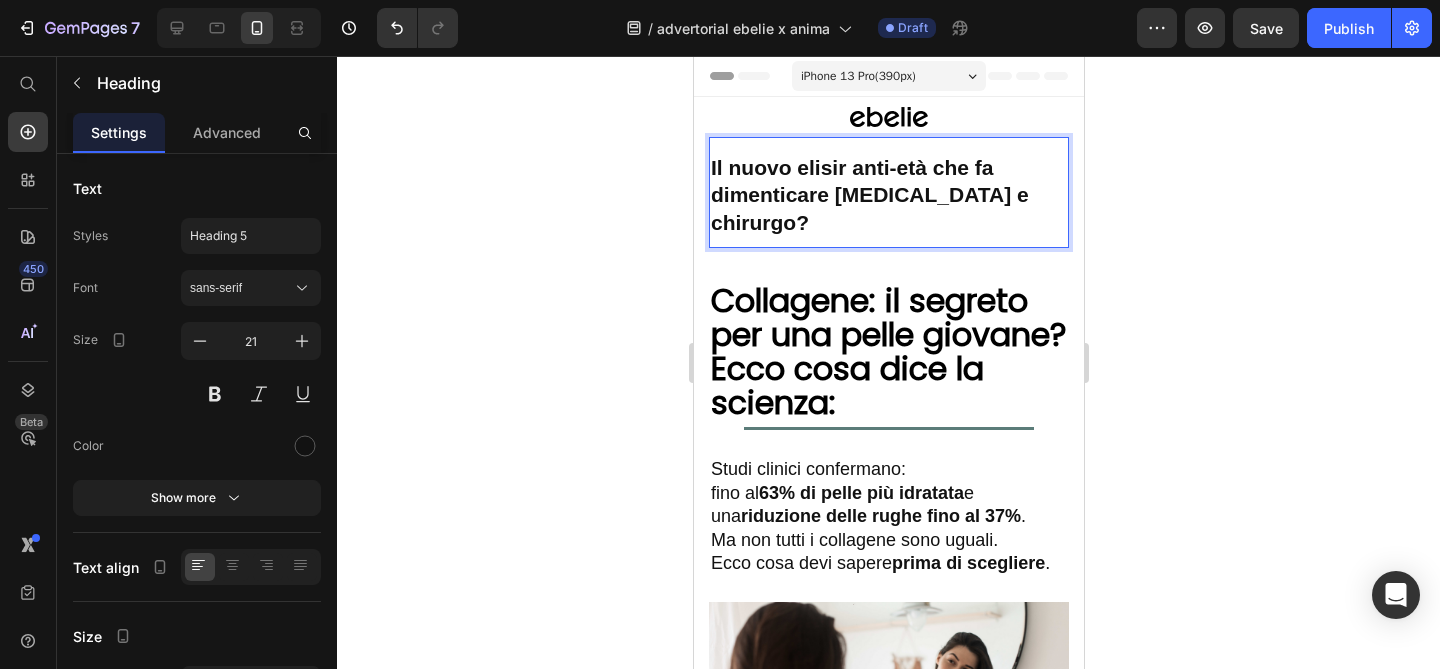 click 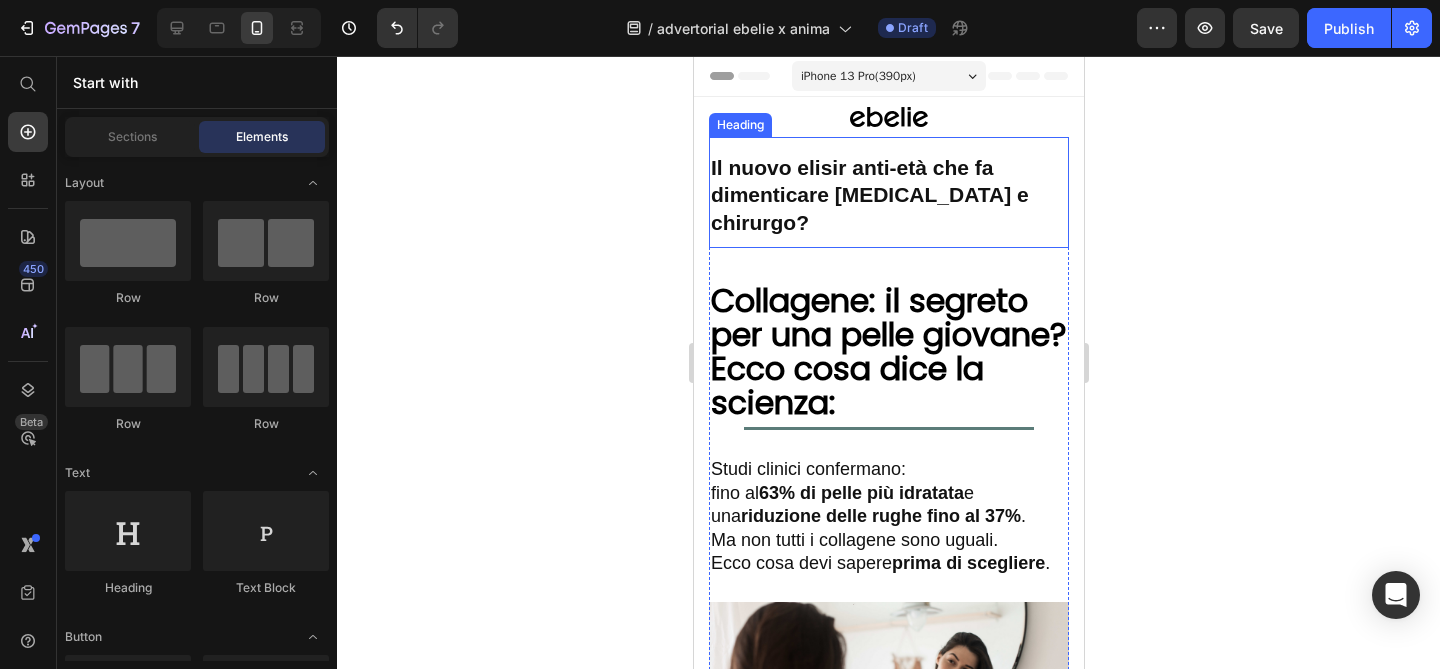 click on "Il nuovo elisir anti-età che fa dimenticare [MEDICAL_DATA] e chirurgo?" at bounding box center [869, 195] 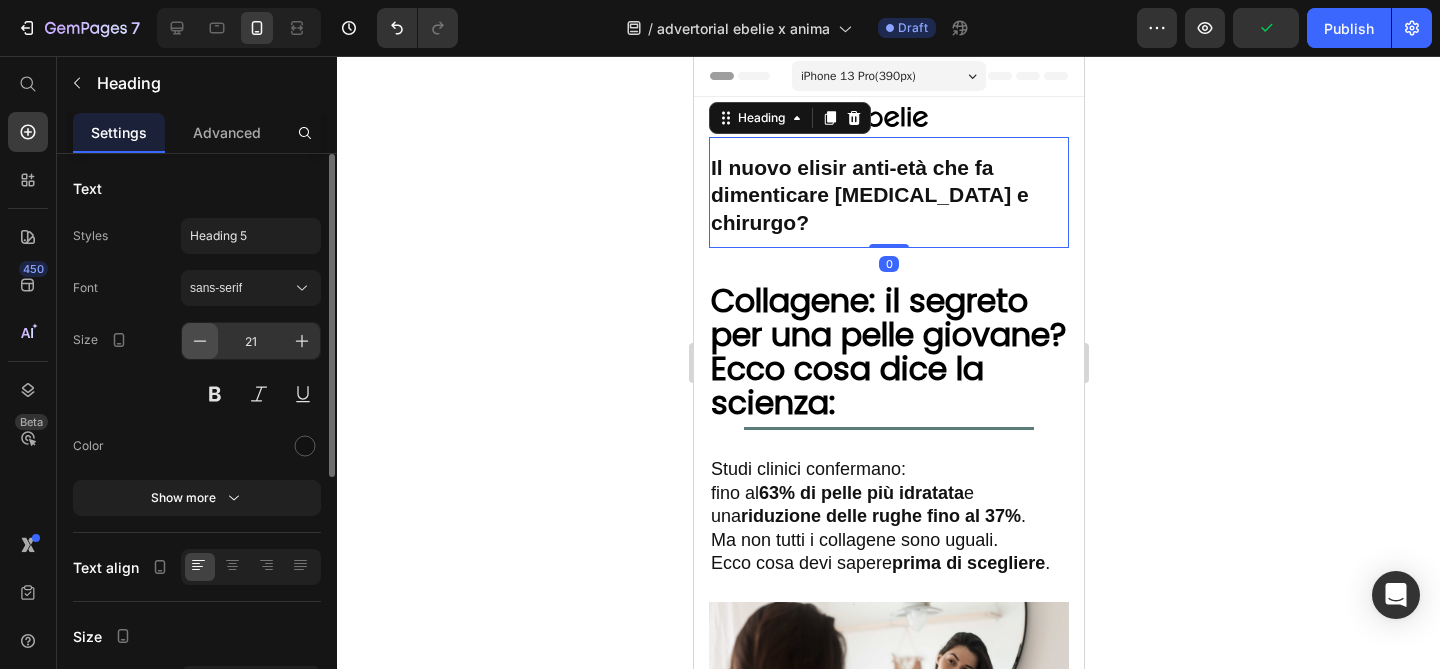 click 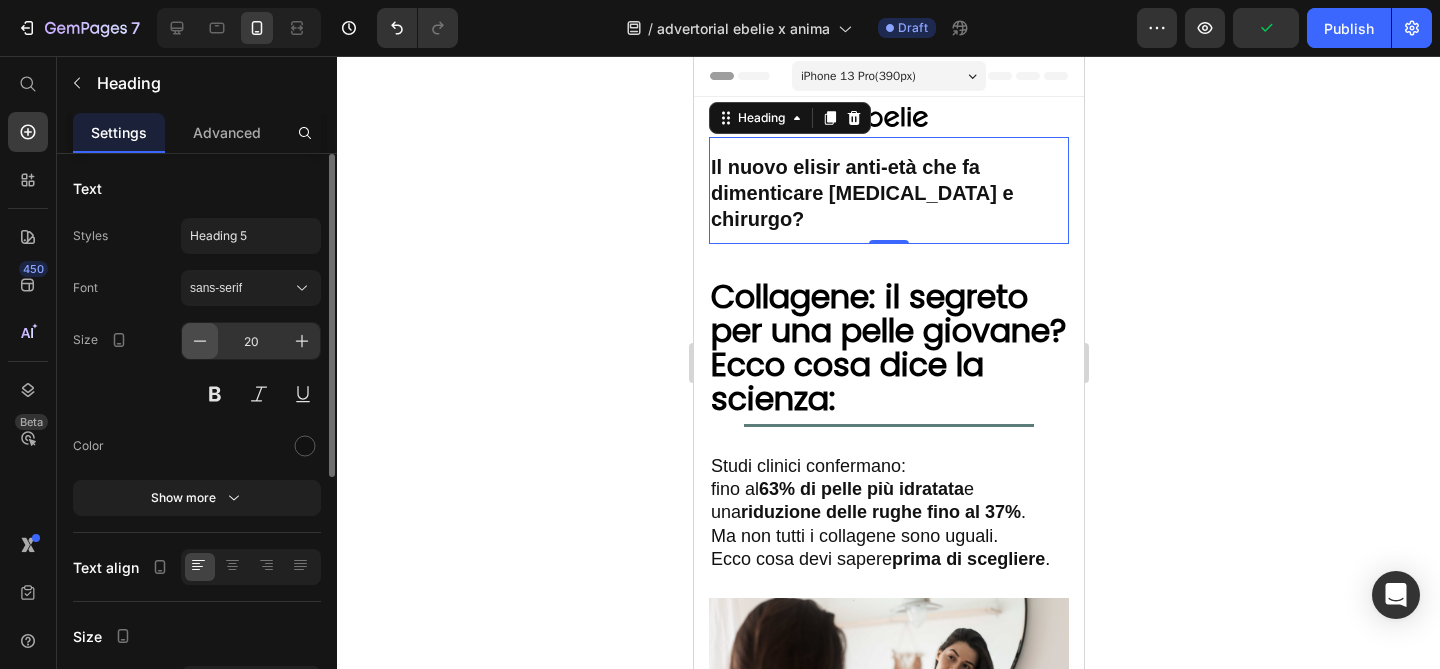 click 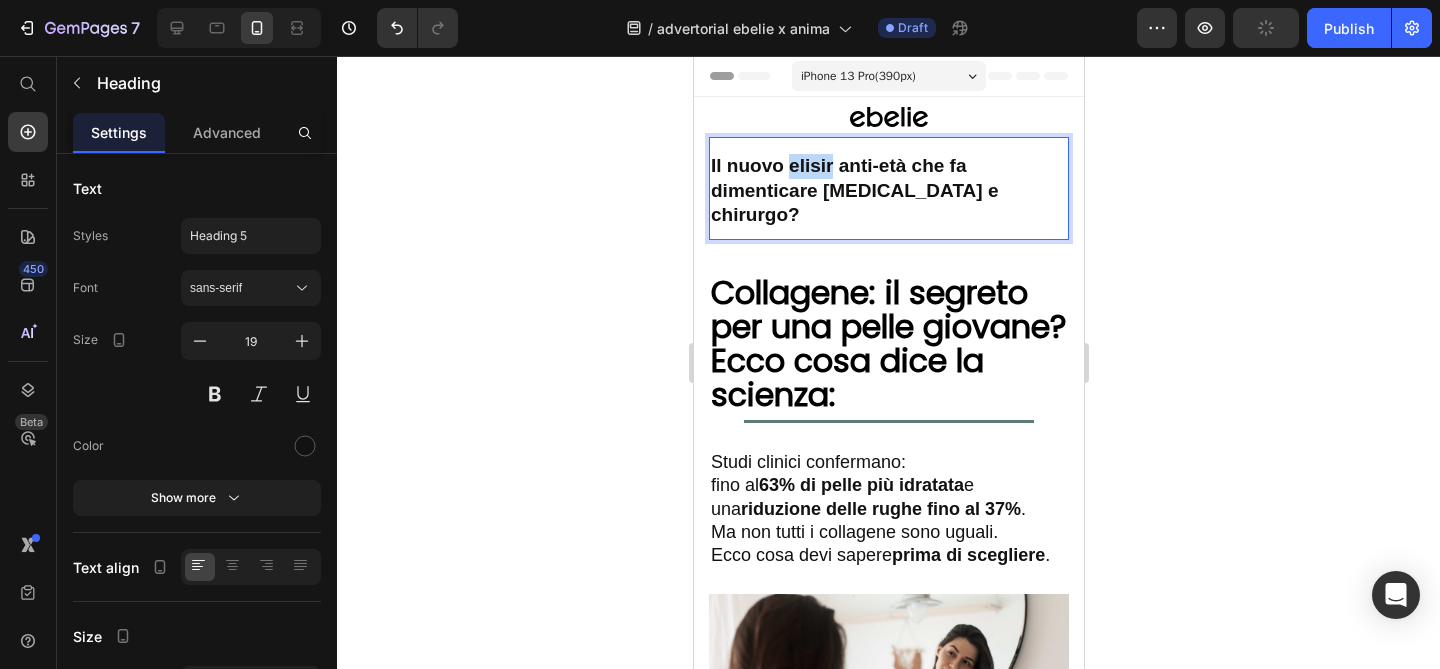 click on "Il nuovo elisir anti-età che fa dimenticare [MEDICAL_DATA] e chirurgo?" at bounding box center (854, 190) 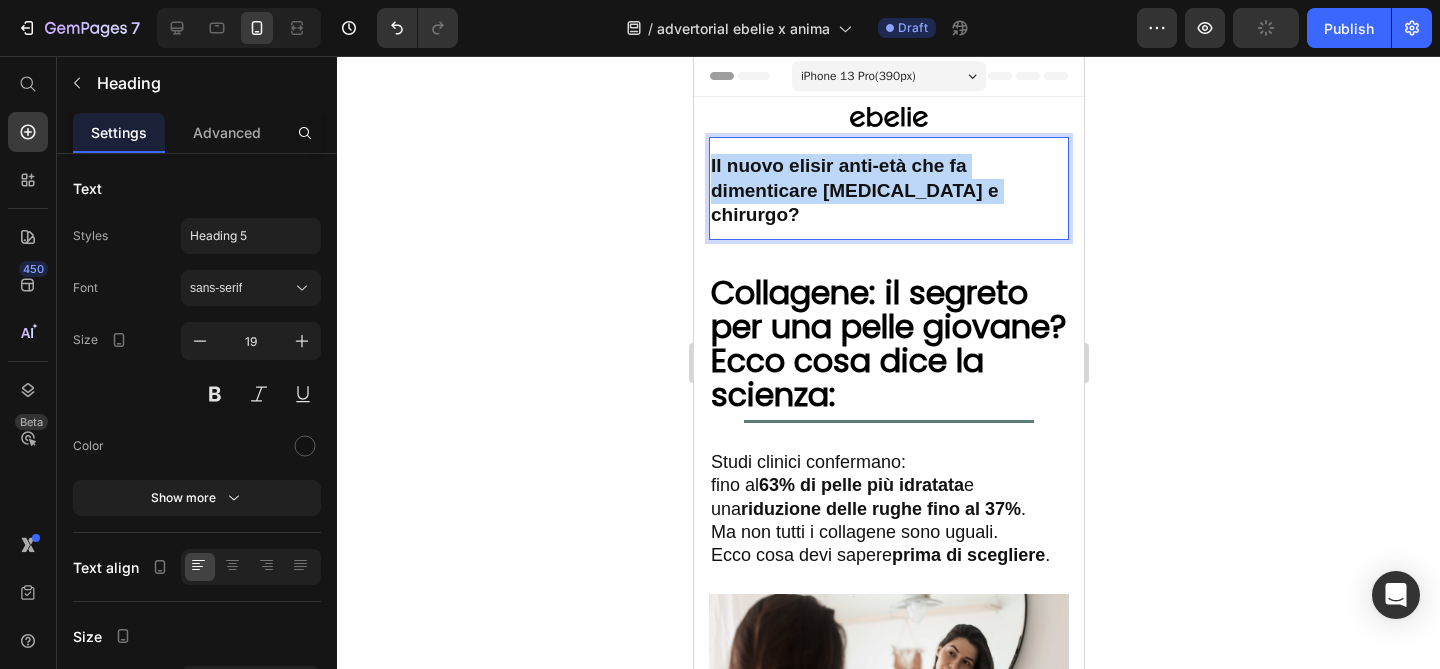 click on "Il nuovo elisir anti-età che fa dimenticare [MEDICAL_DATA] e chirurgo?" at bounding box center [854, 190] 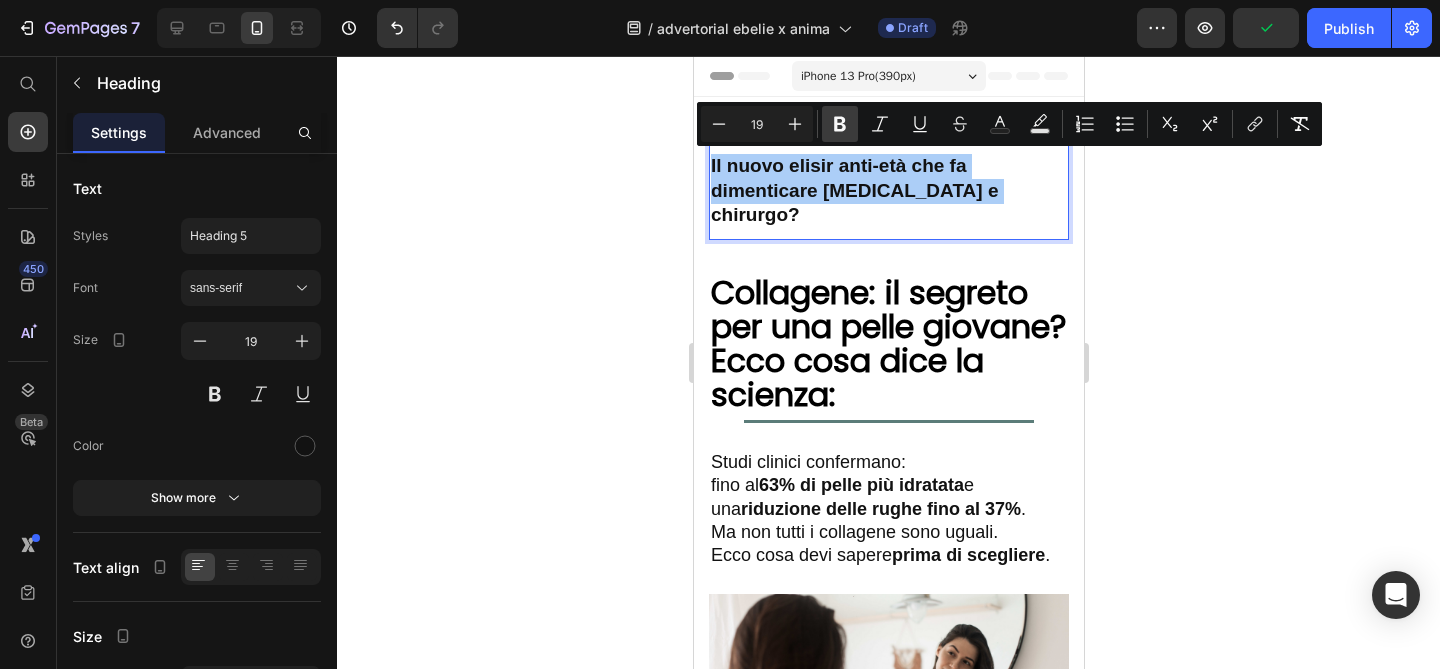 click on "Bold" at bounding box center (840, 124) 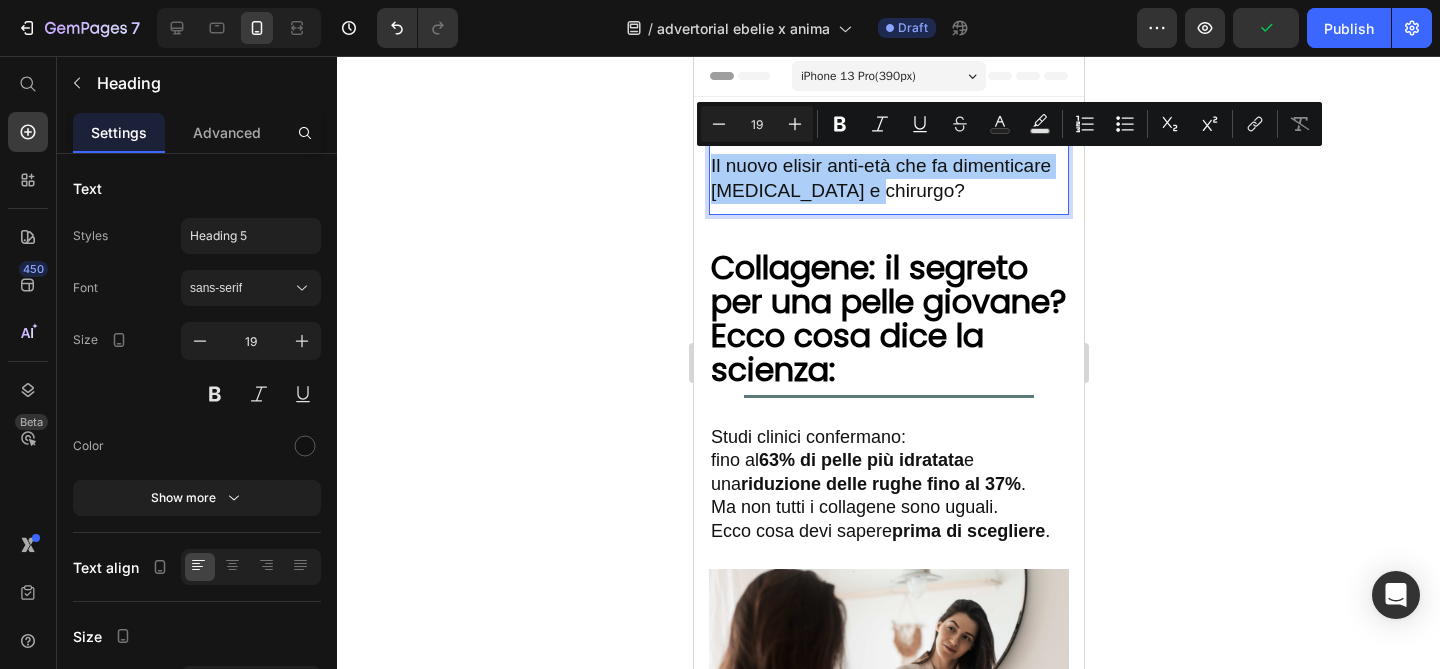 click 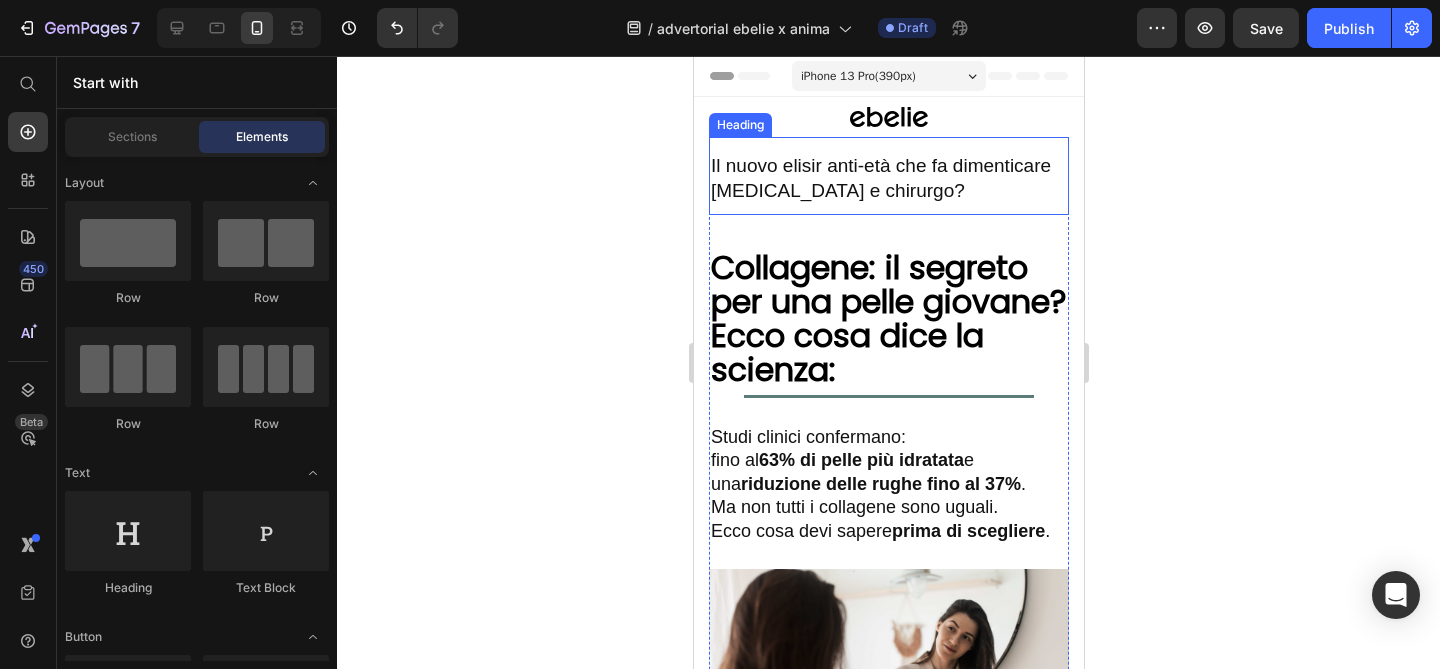 click on "Il nuovo elisir anti-età che fa dimenticare [MEDICAL_DATA] e chirurgo?" at bounding box center (888, 178) 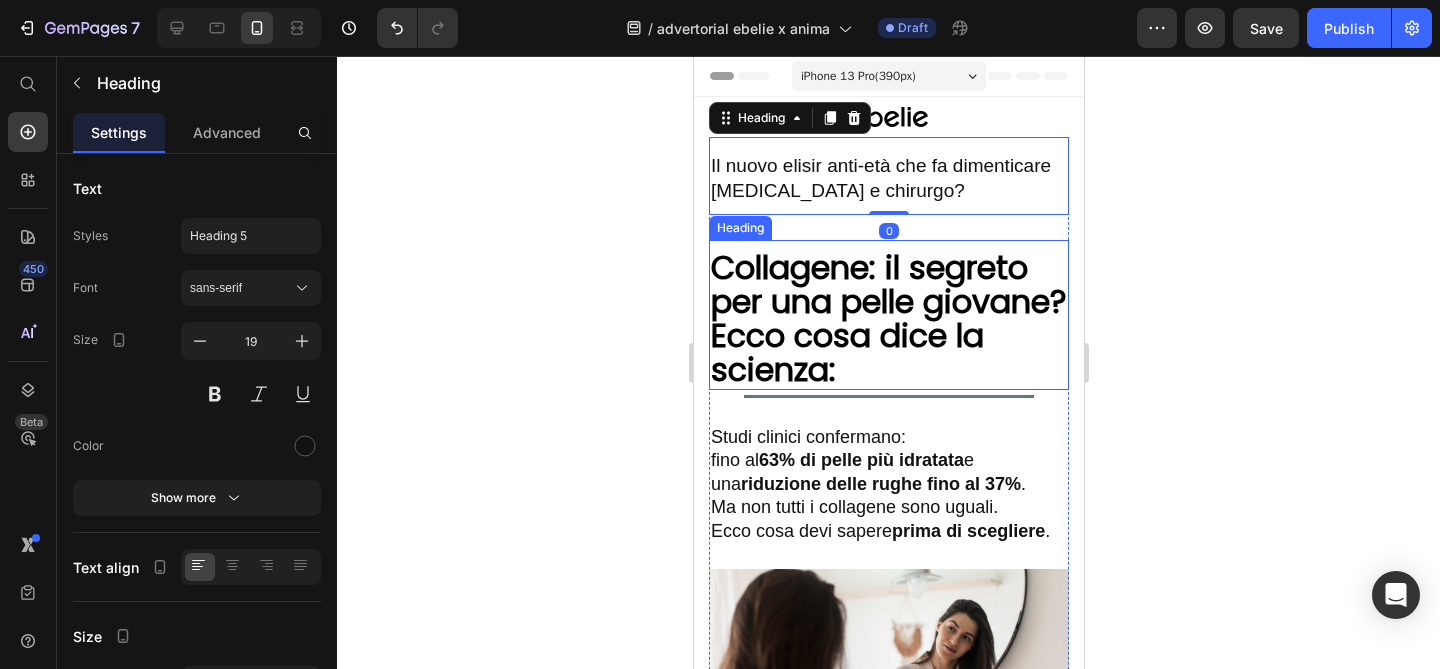 click on "Collagene: il segreto per una pelle giovane?" at bounding box center [888, 284] 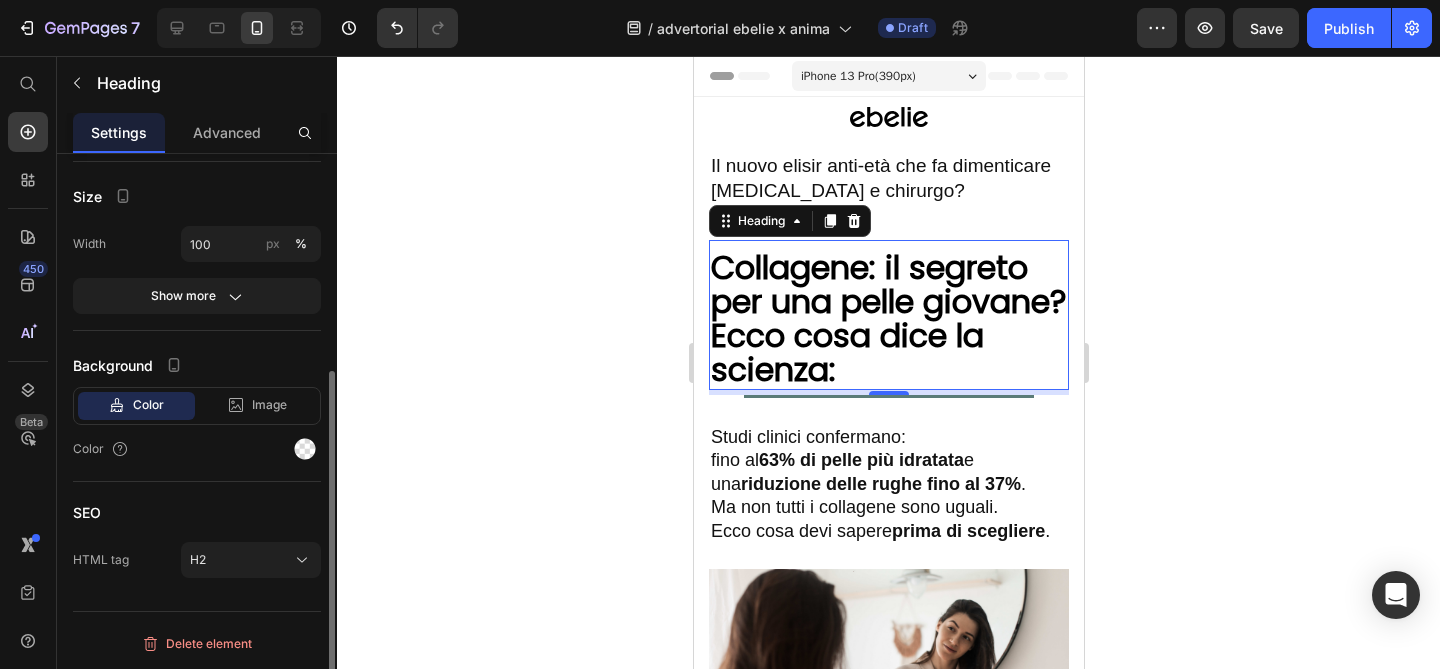 scroll, scrollTop: 0, scrollLeft: 0, axis: both 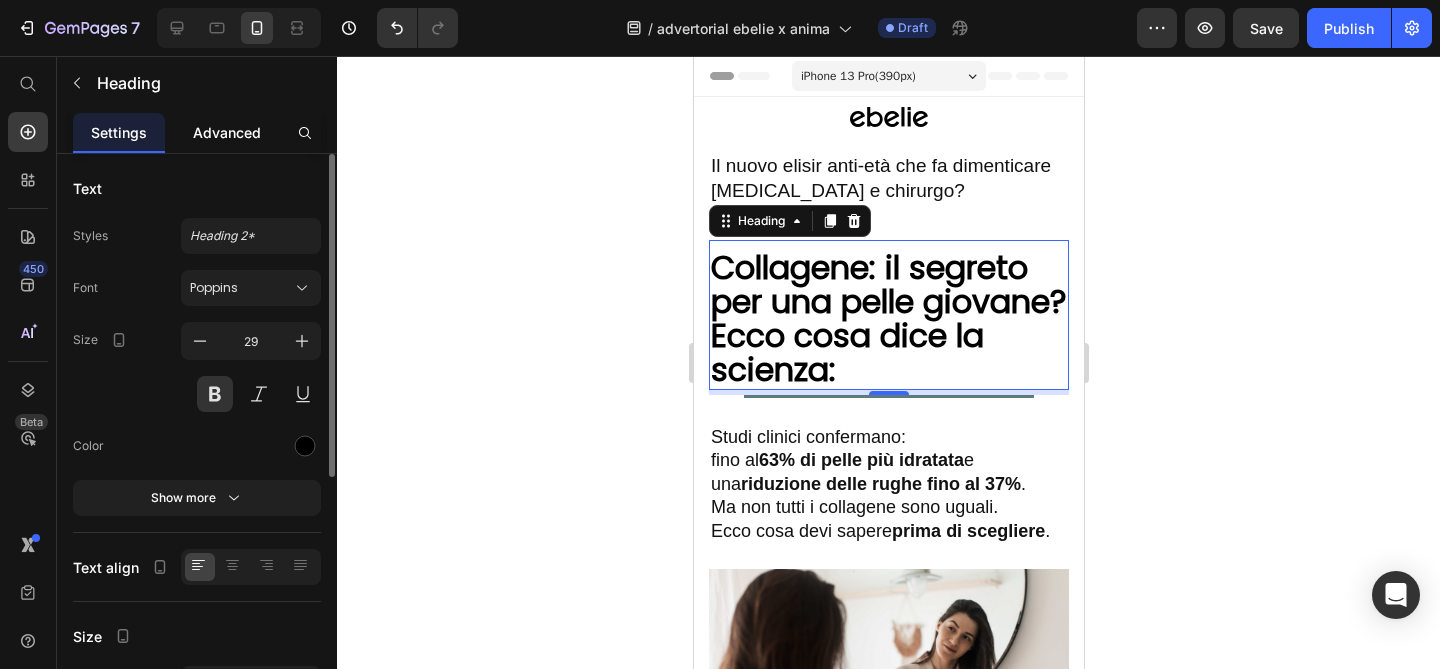 click on "Advanced" at bounding box center (227, 132) 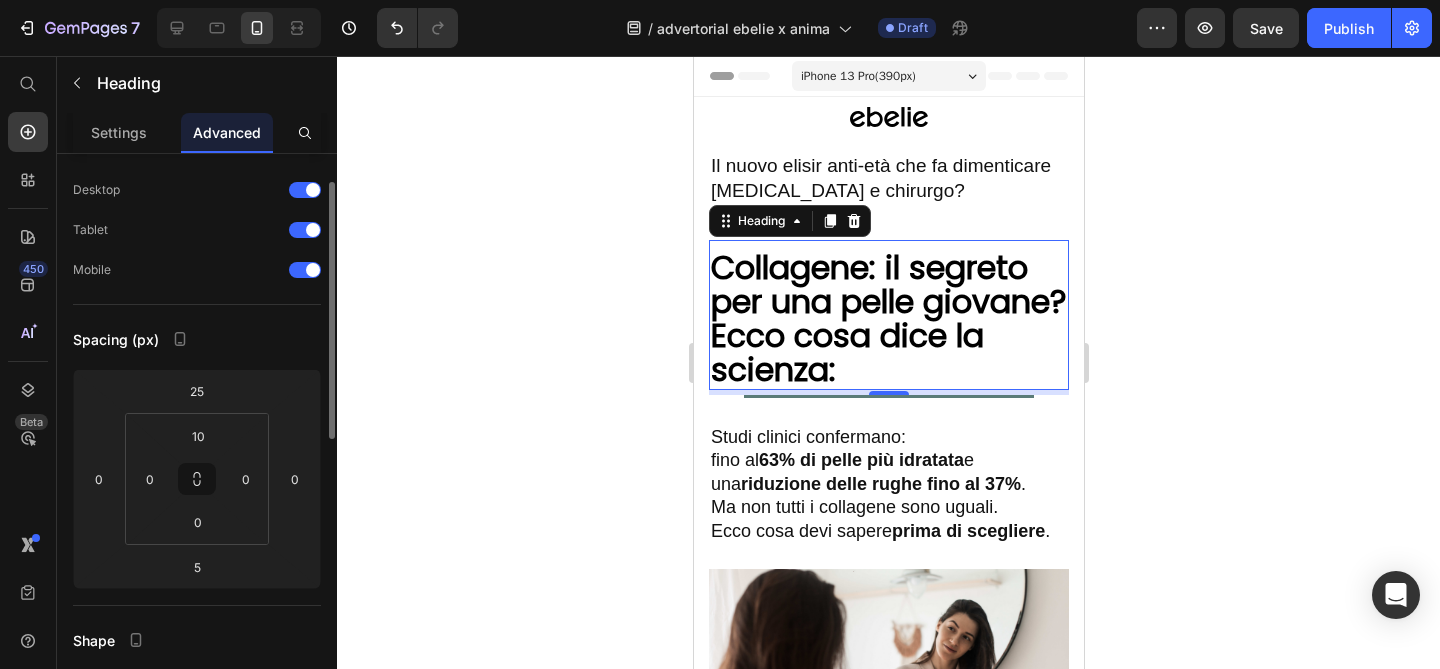 scroll, scrollTop: 51, scrollLeft: 0, axis: vertical 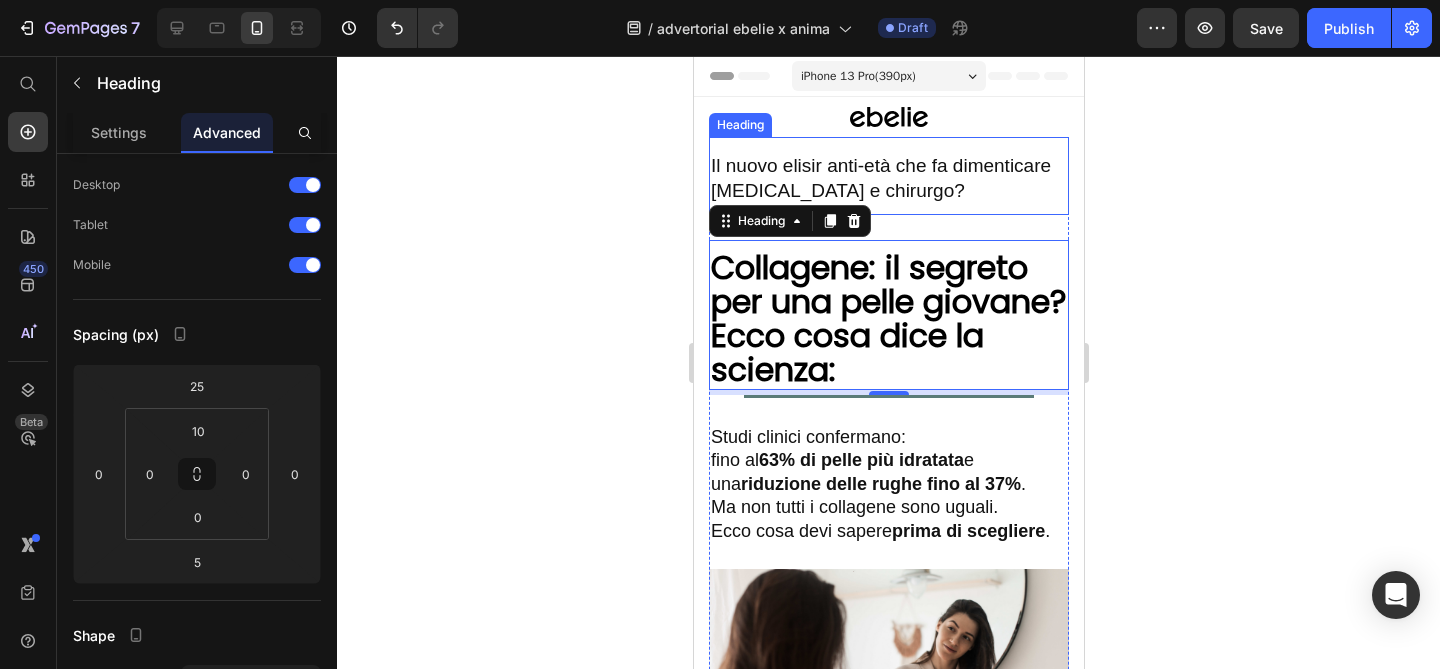 click on "Il nuovo elisir anti-età che fa dimenticare [MEDICAL_DATA] e chirurgo?" at bounding box center [888, 178] 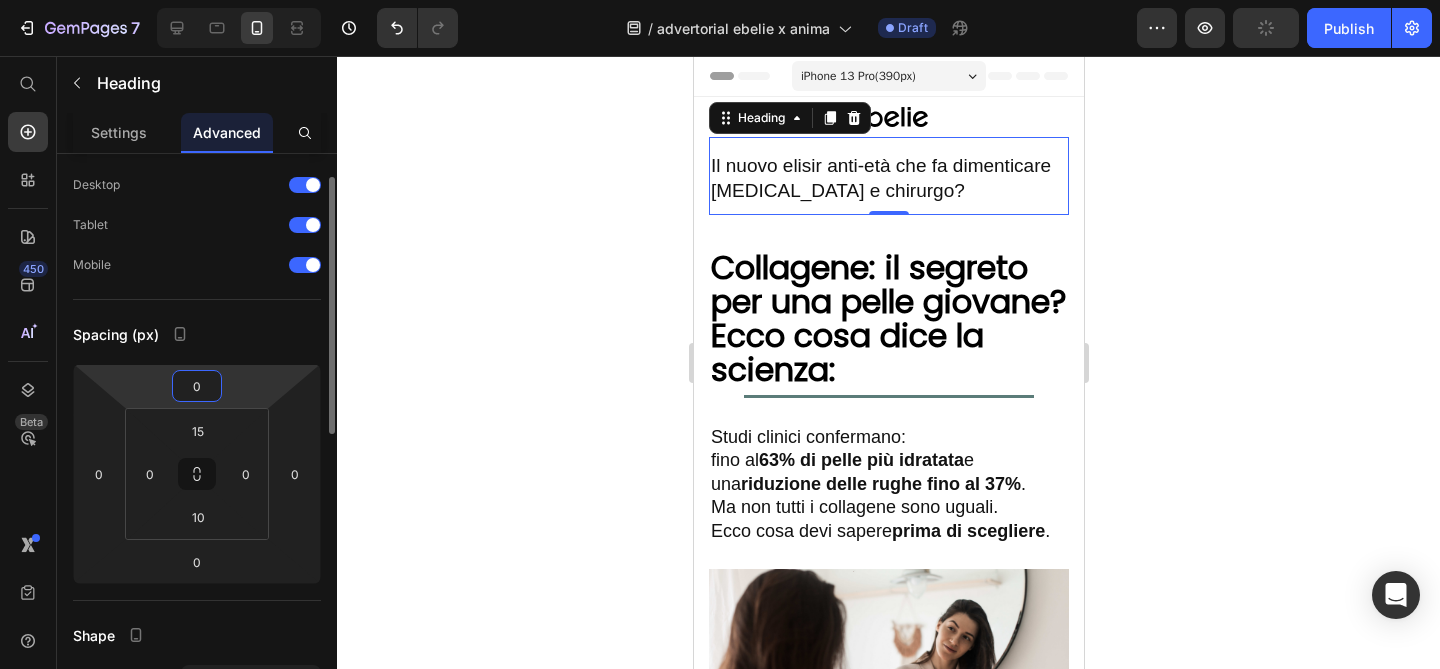 click on "0" at bounding box center [197, 386] 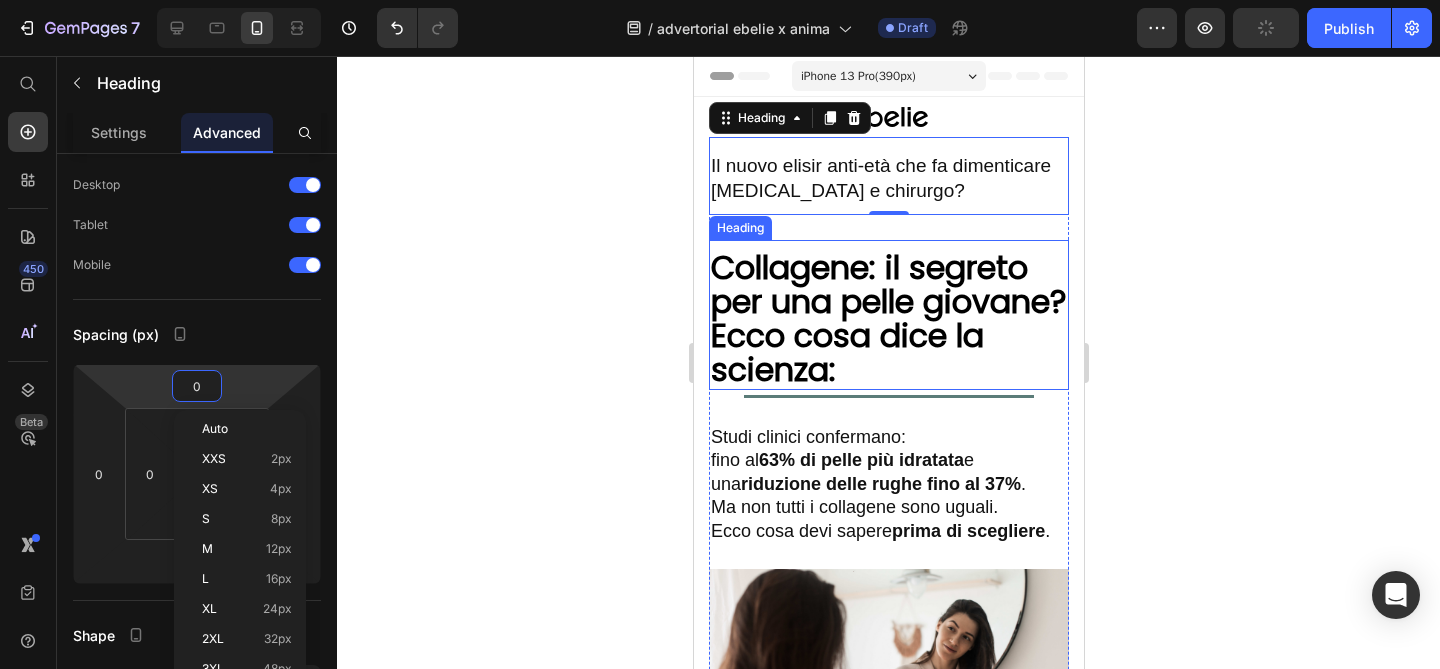 click on "Collagene: il segreto per una pelle giovane?" at bounding box center [888, 284] 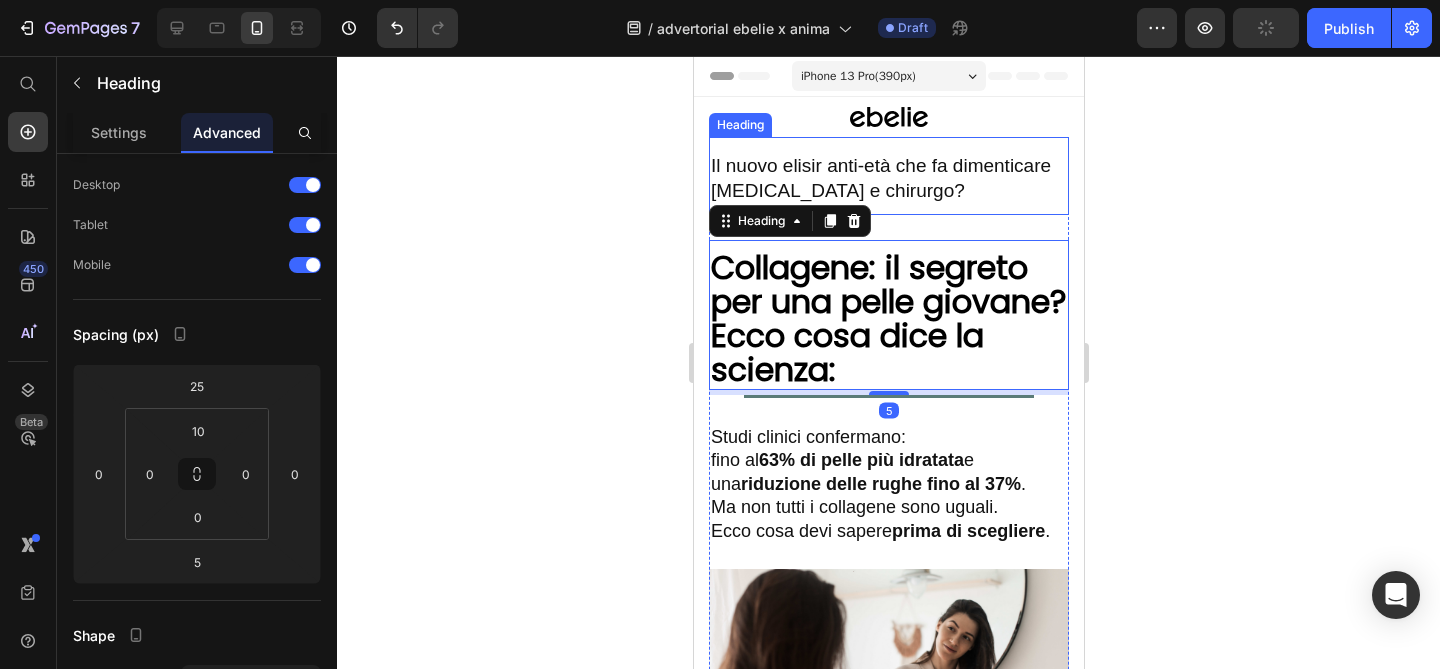 click on "Il nuovo elisir anti-età che fa dimenticare [MEDICAL_DATA] e chirurgo?" at bounding box center (888, 178) 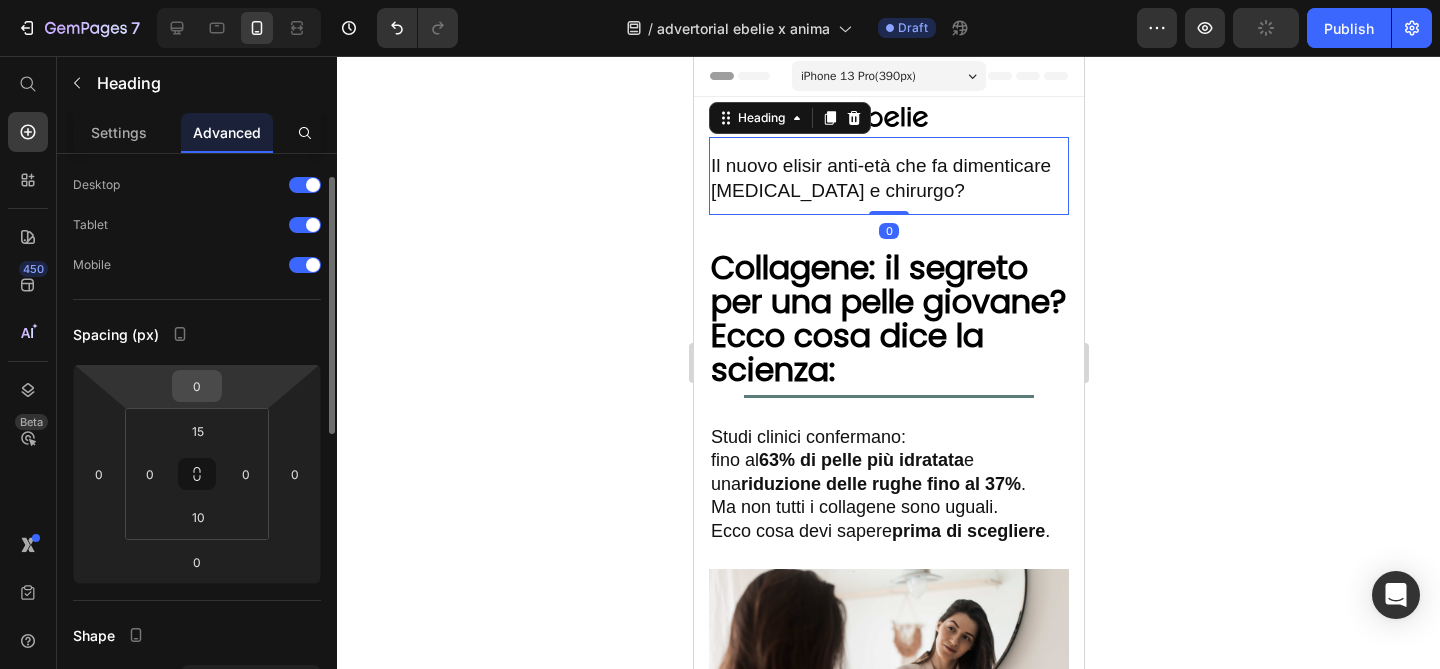 click on "0" at bounding box center (197, 386) 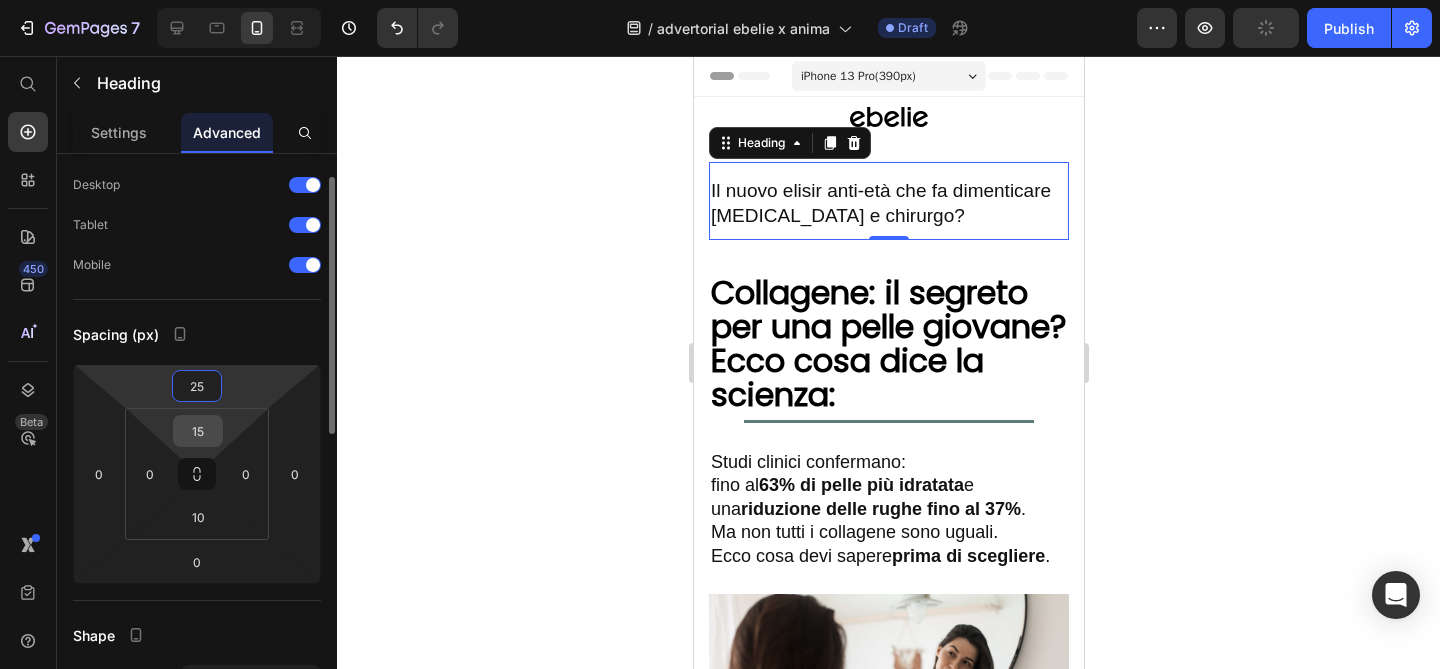 type on "25" 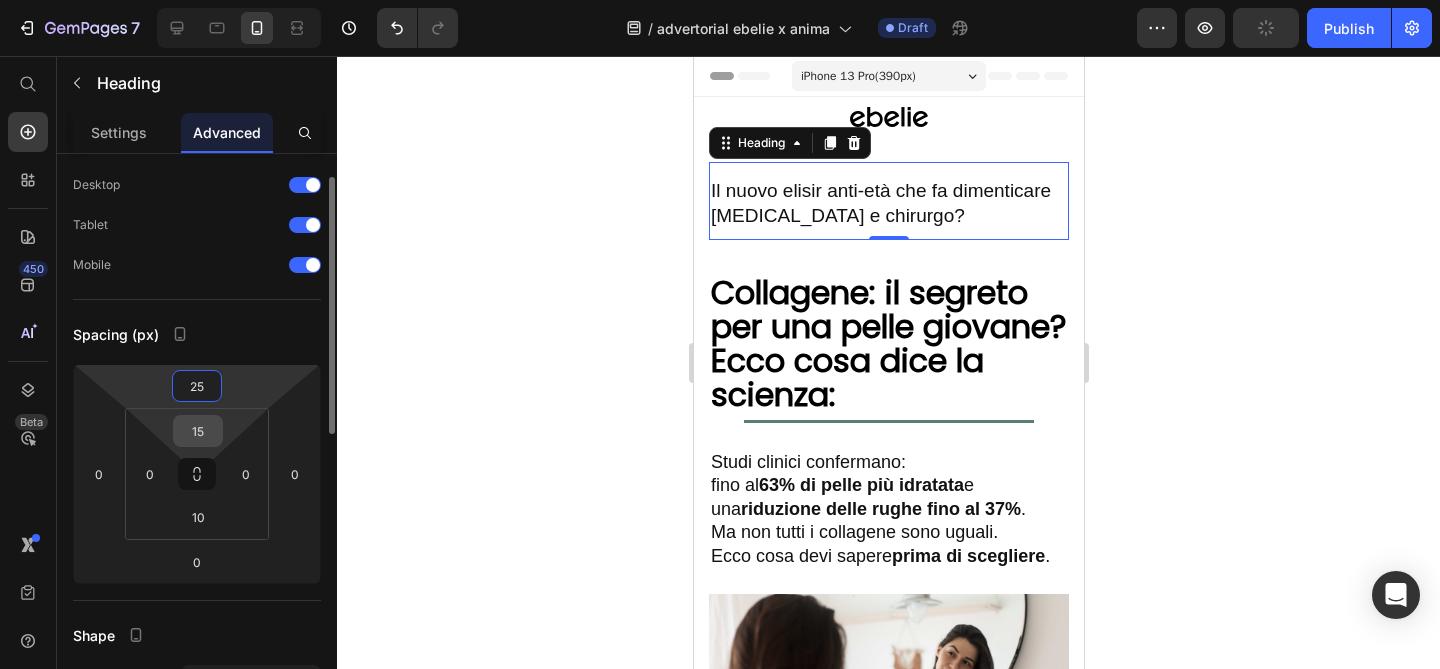 click on "15" at bounding box center [198, 431] 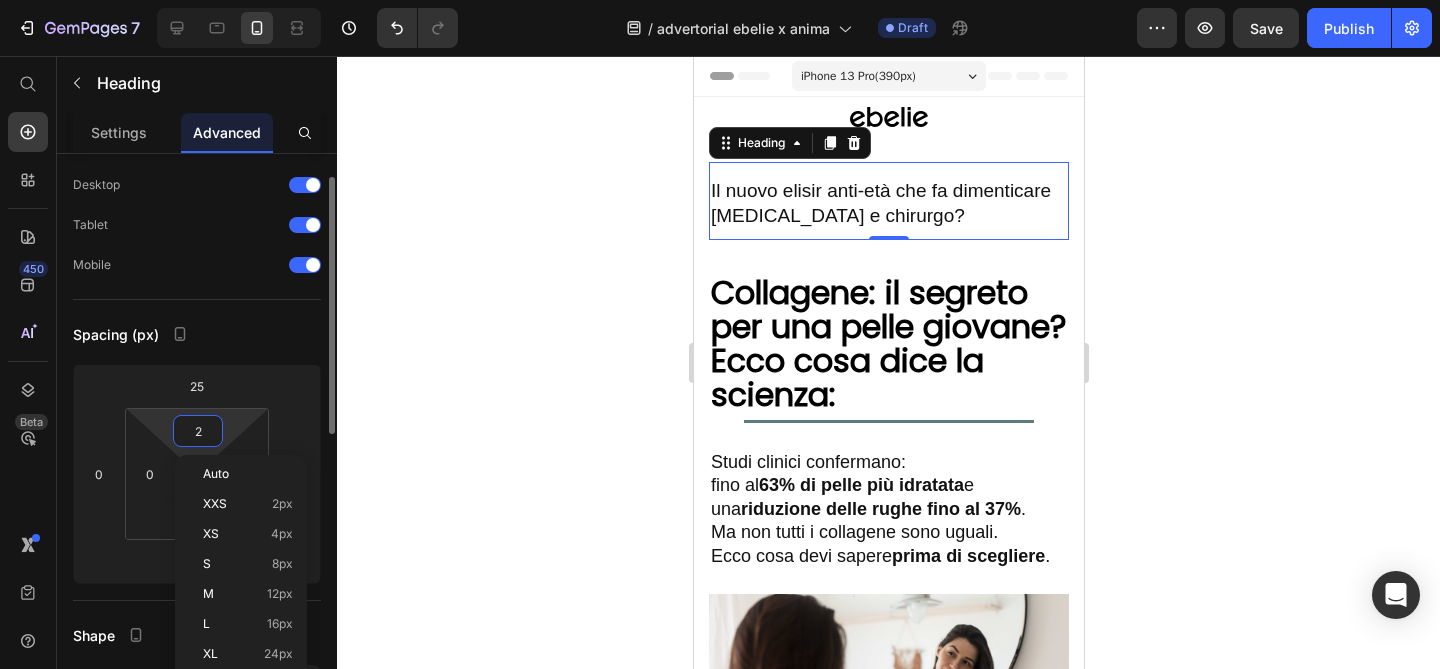type on "20" 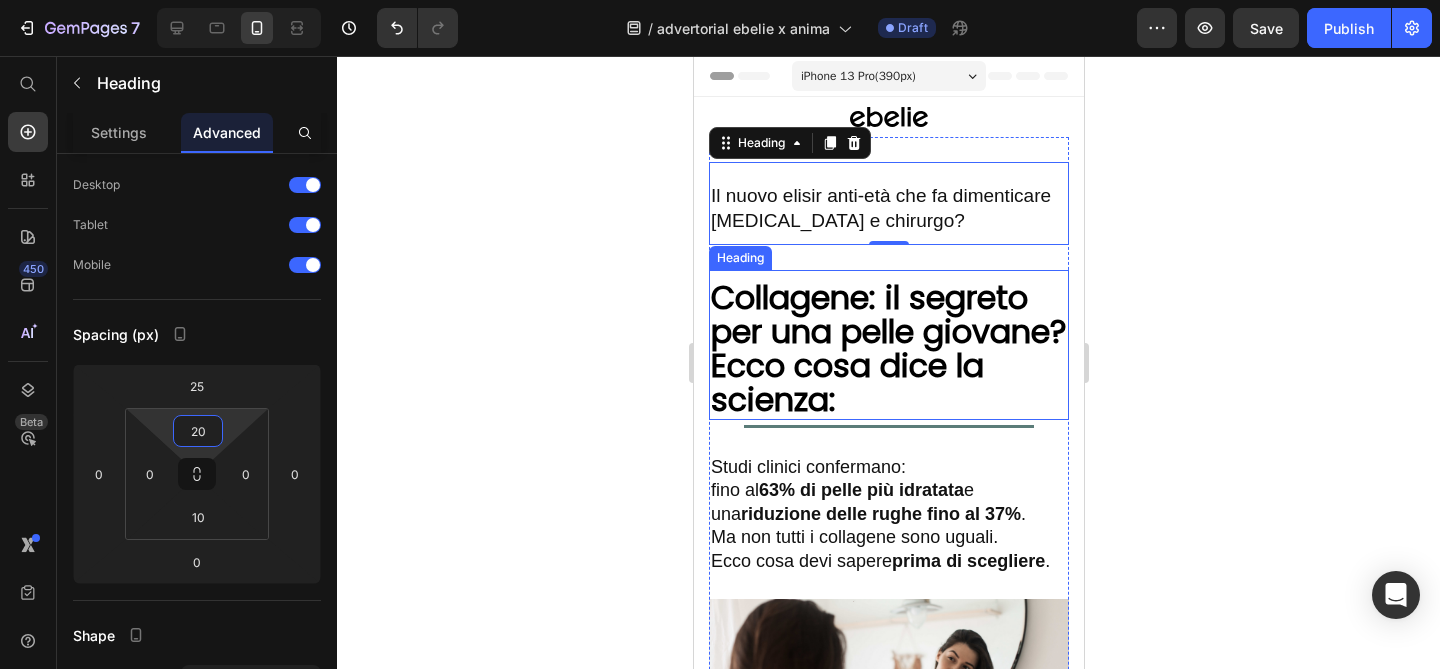 click on "Collagene: il segreto per una pelle giovane?" at bounding box center [888, 314] 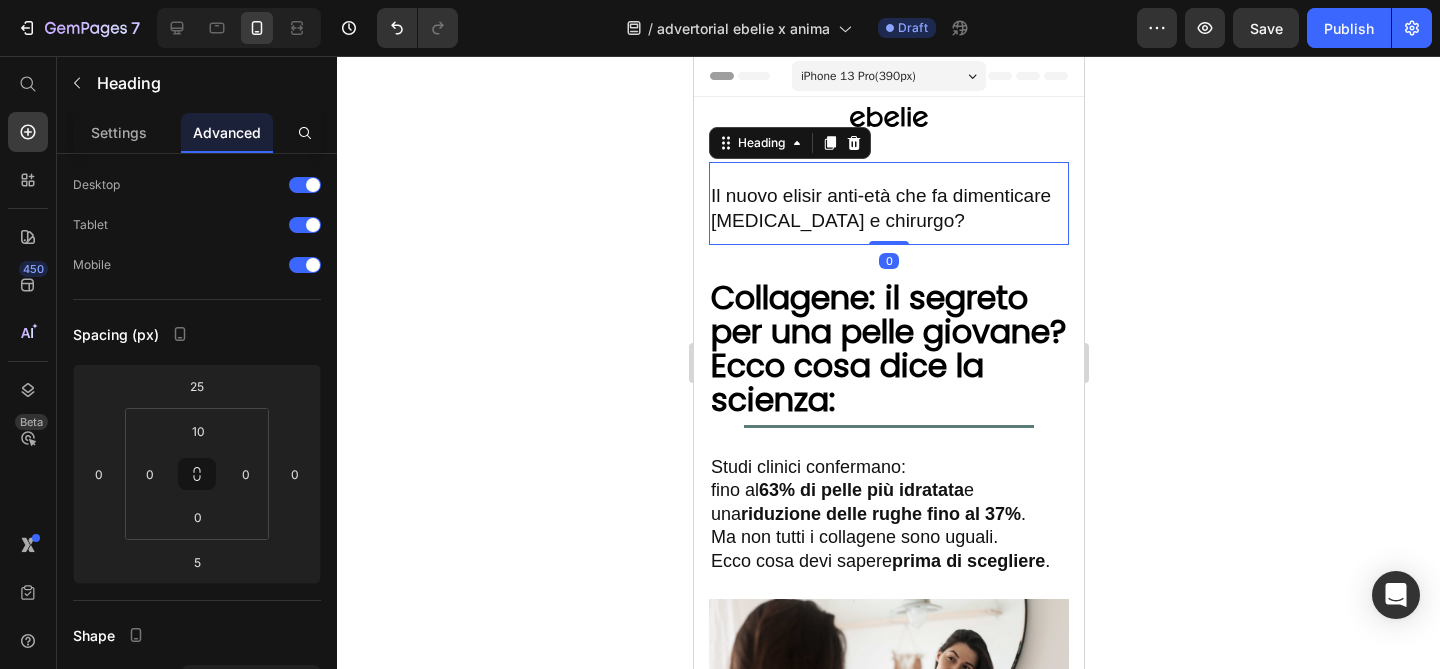 click on "Il nuovo elisir anti-età che fa dimenticare [MEDICAL_DATA] e chirurgo?" at bounding box center (888, 208) 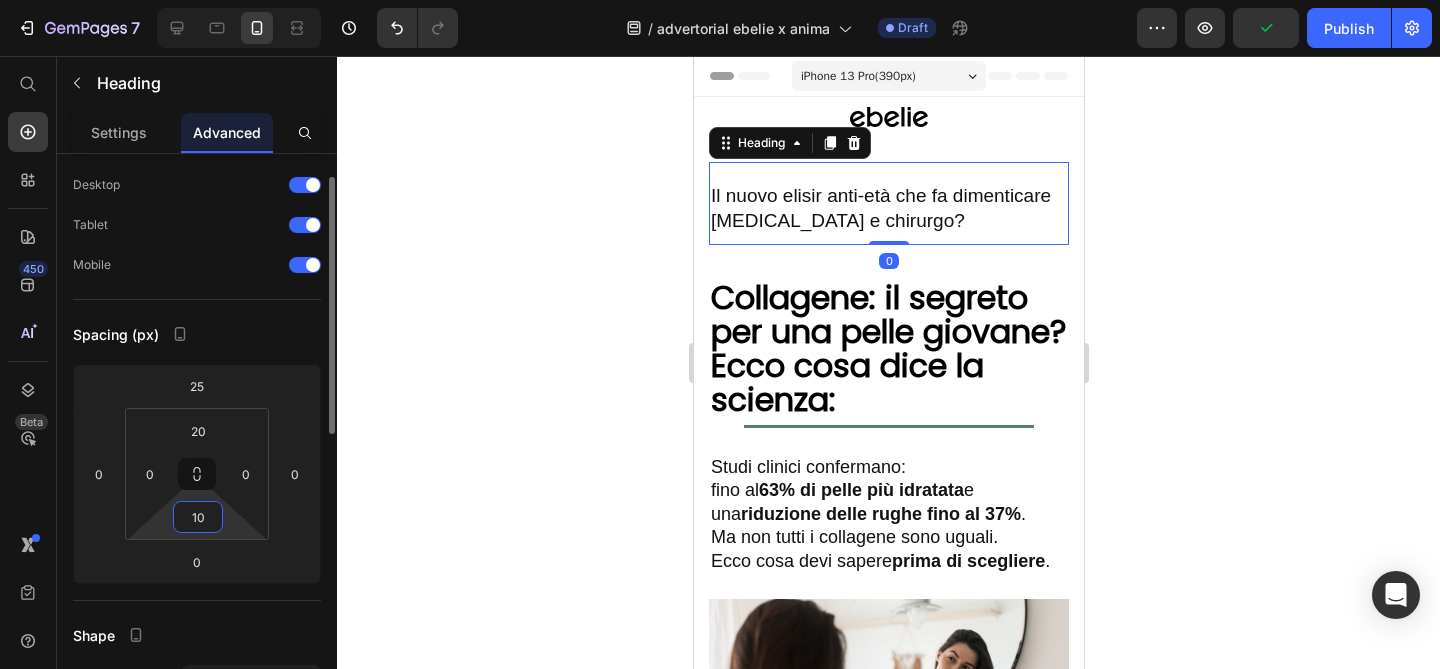 click on "10" at bounding box center (198, 517) 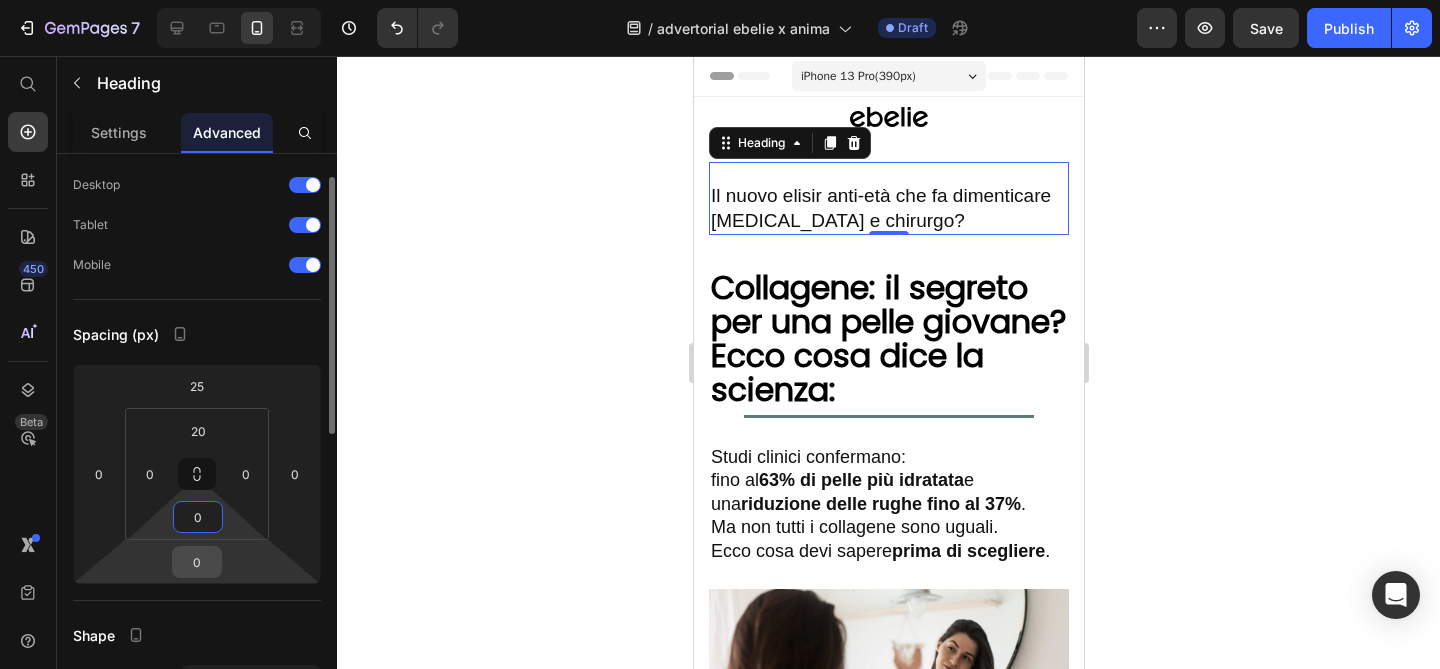 type on "0" 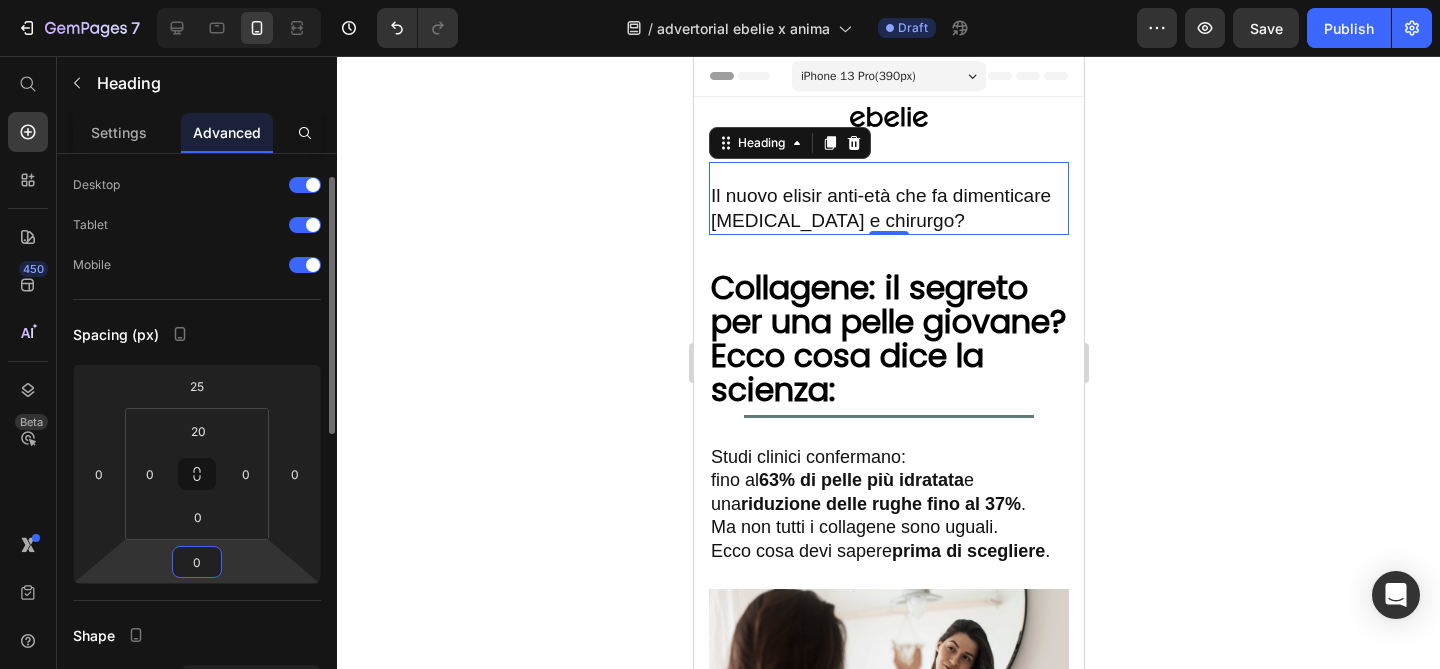 click on "0" at bounding box center (197, 562) 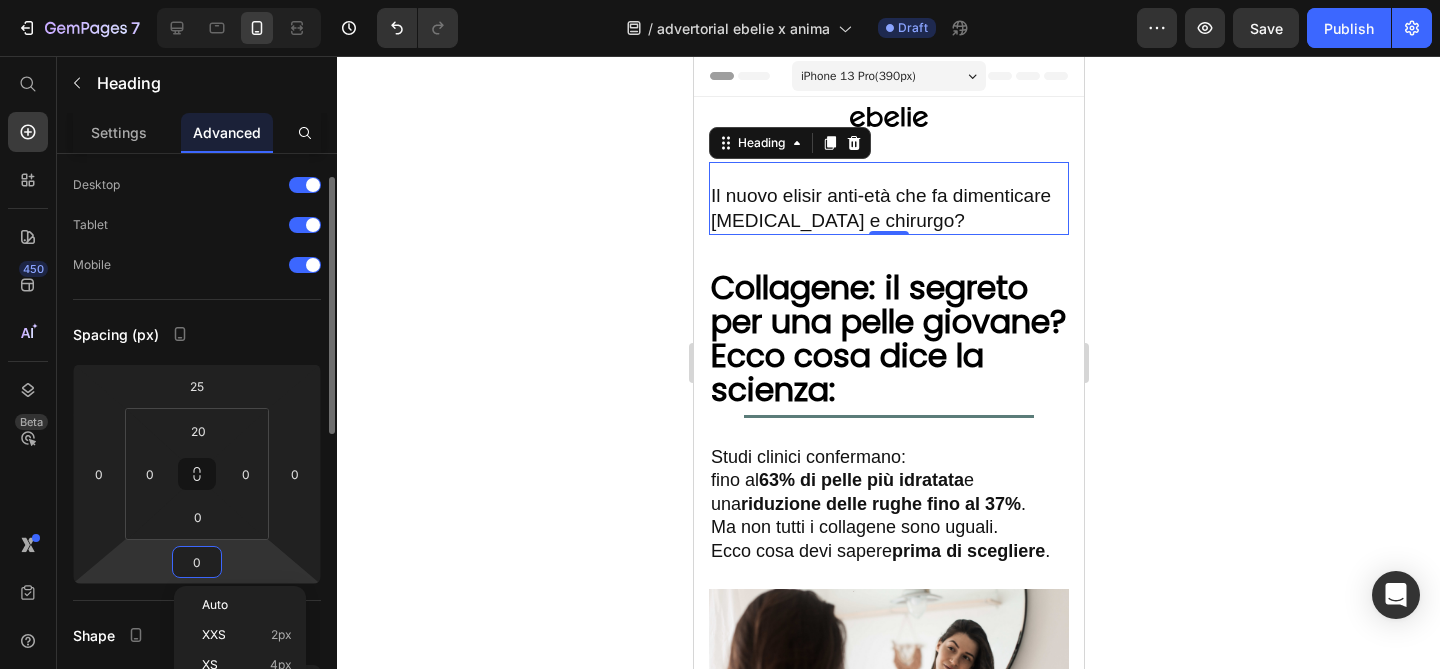 type on "5" 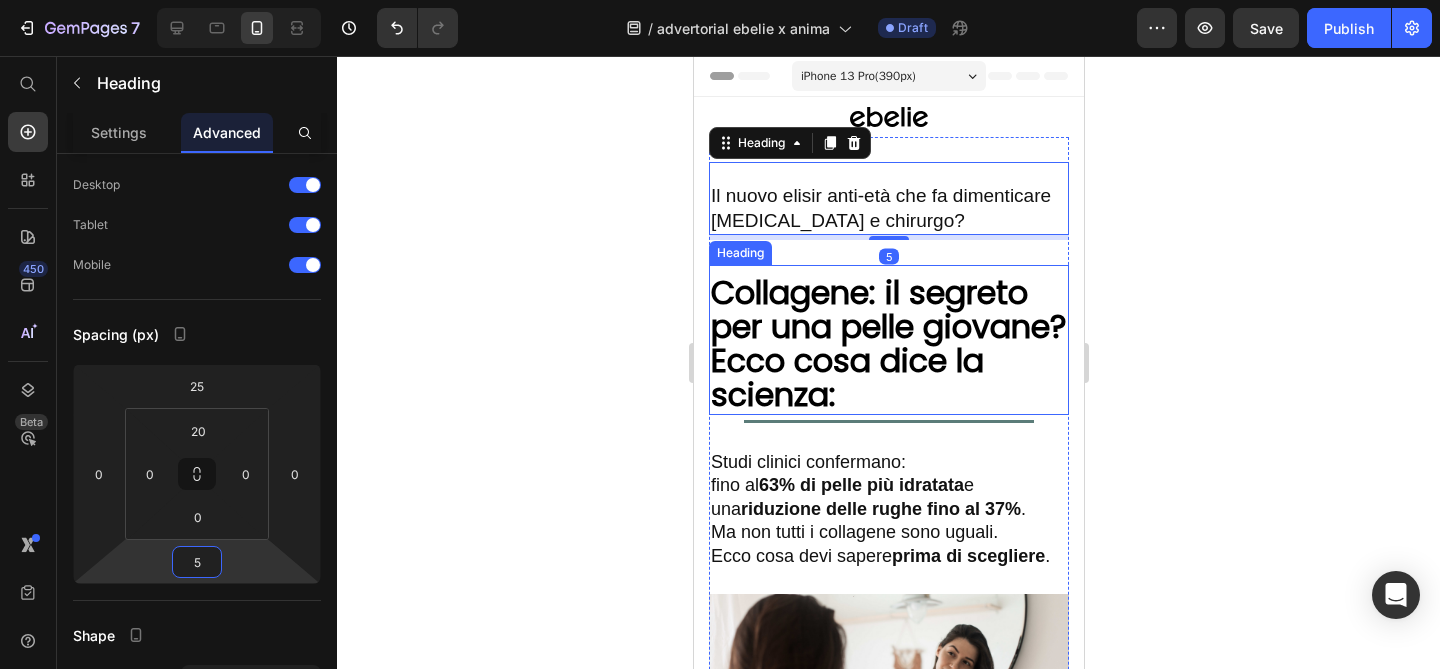 click on "Ecco cosa dice la scienza:" at bounding box center [846, 377] 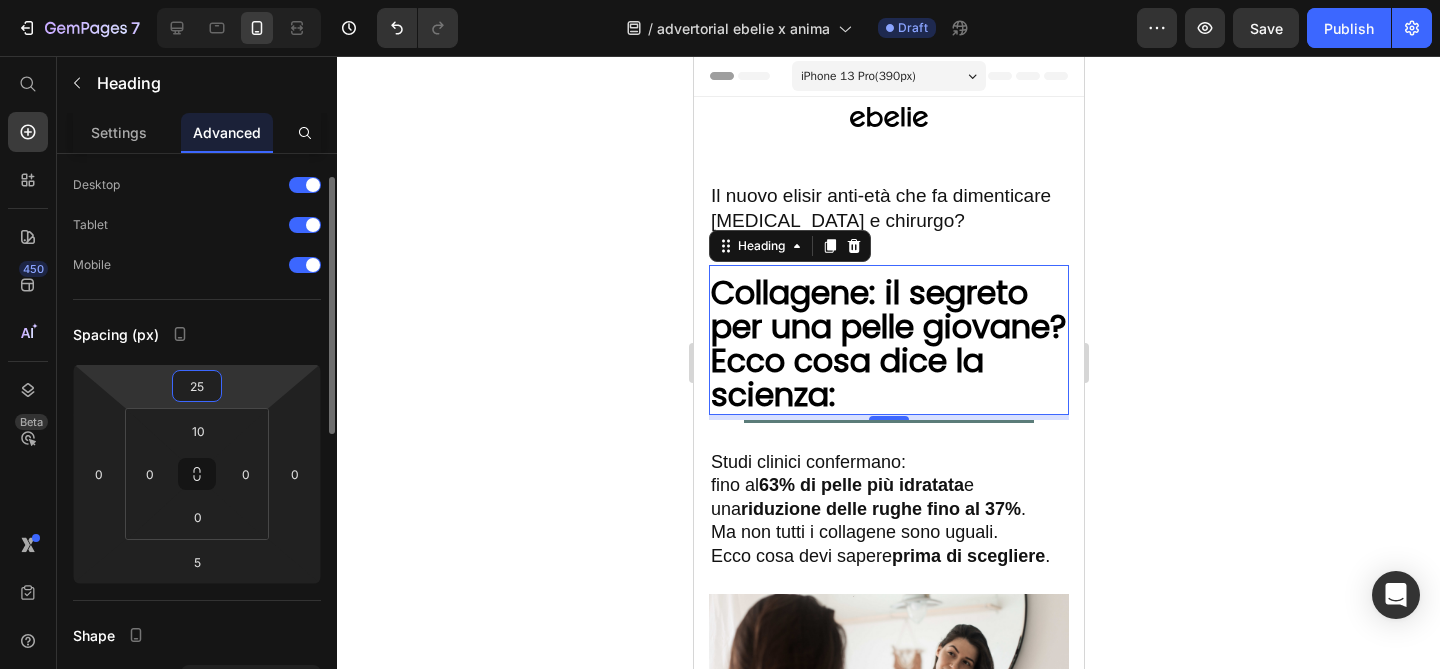 click on "25" at bounding box center [197, 386] 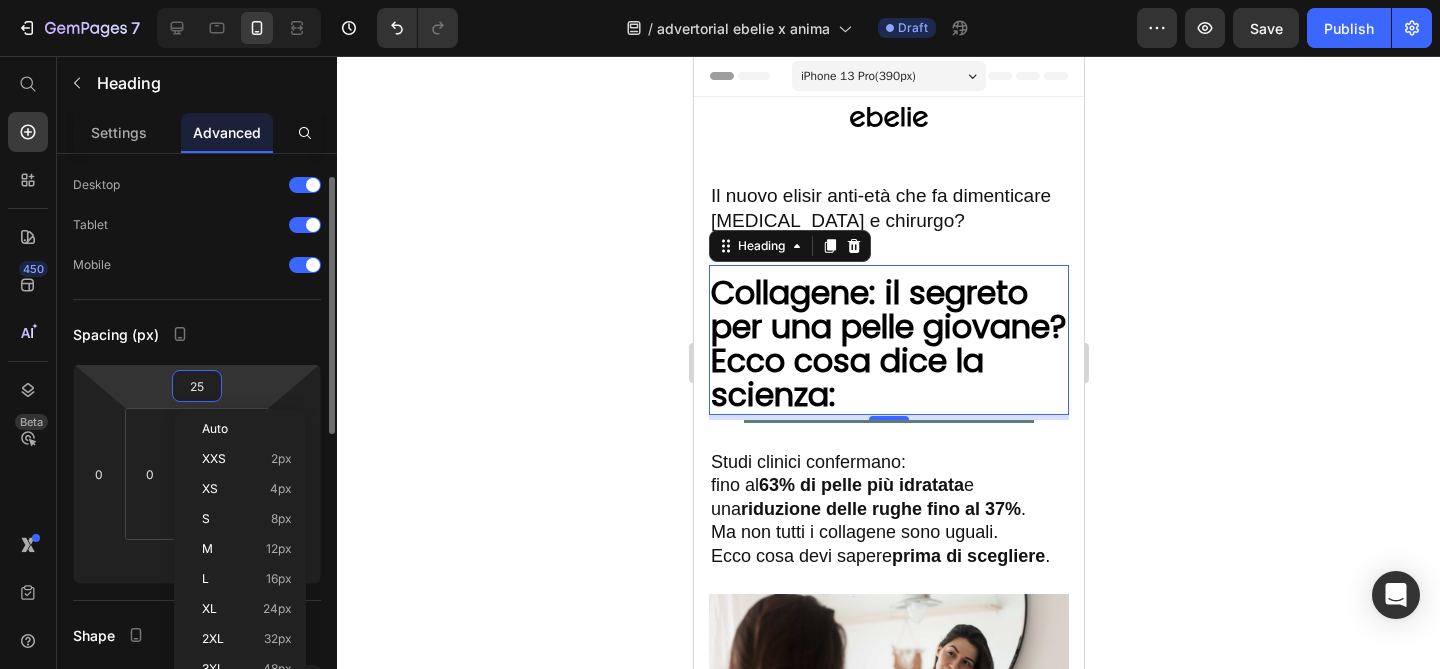 type on "9" 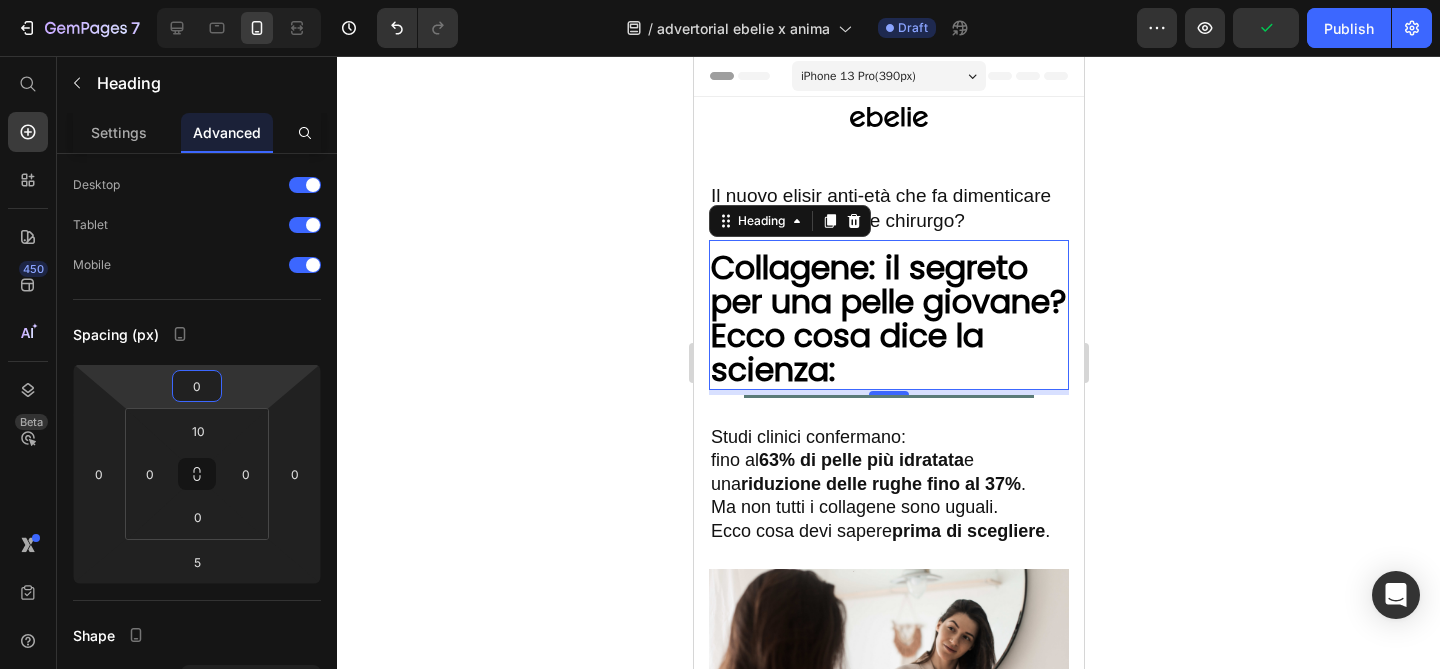 type on "0" 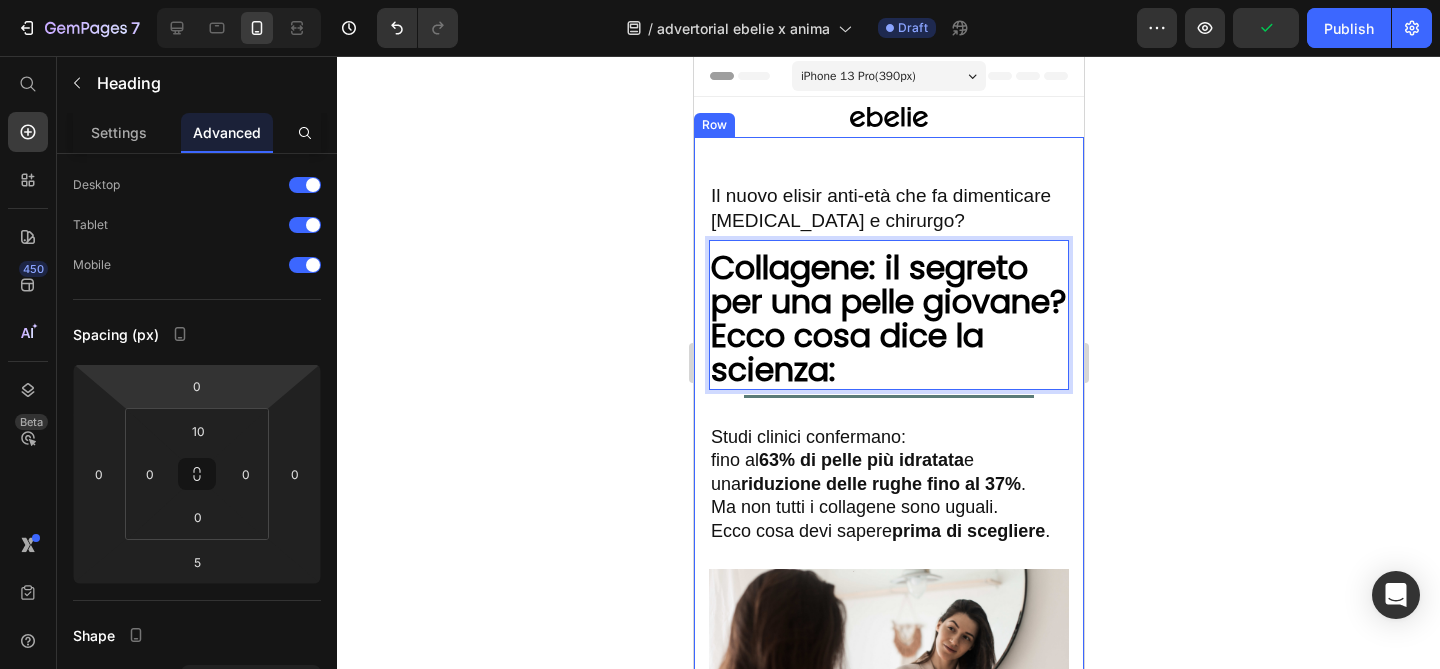 click 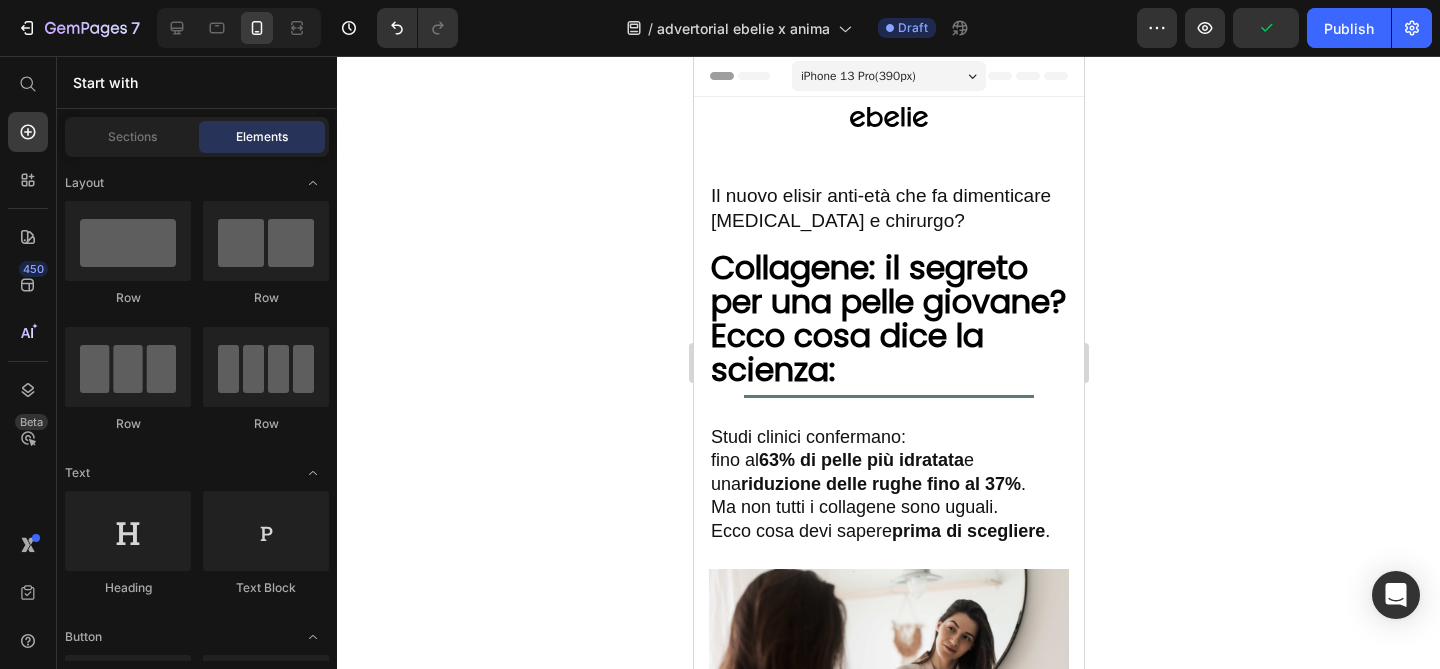 click on "⁠⁠⁠⁠⁠⁠⁠ Collagene: il segreto per una pelle giovane? Ecco cosa dice la scienza:" at bounding box center (888, 320) 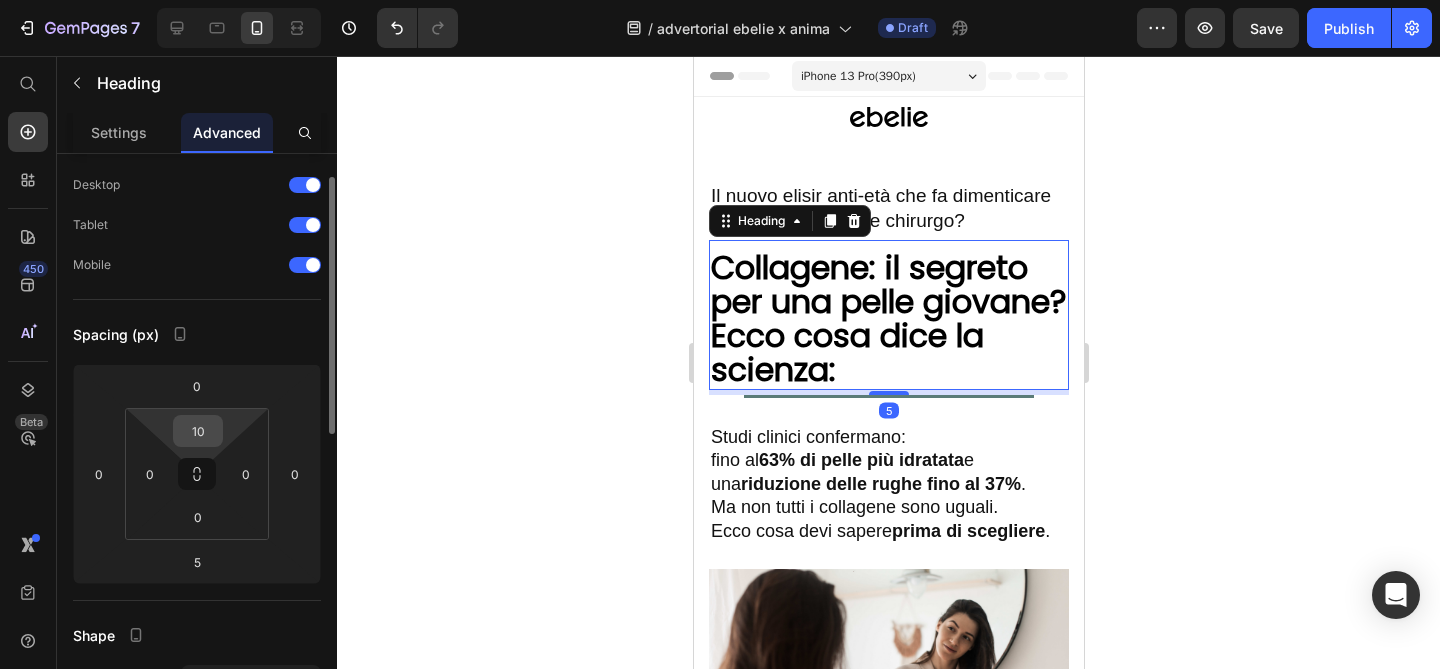 click on "10" at bounding box center (198, 431) 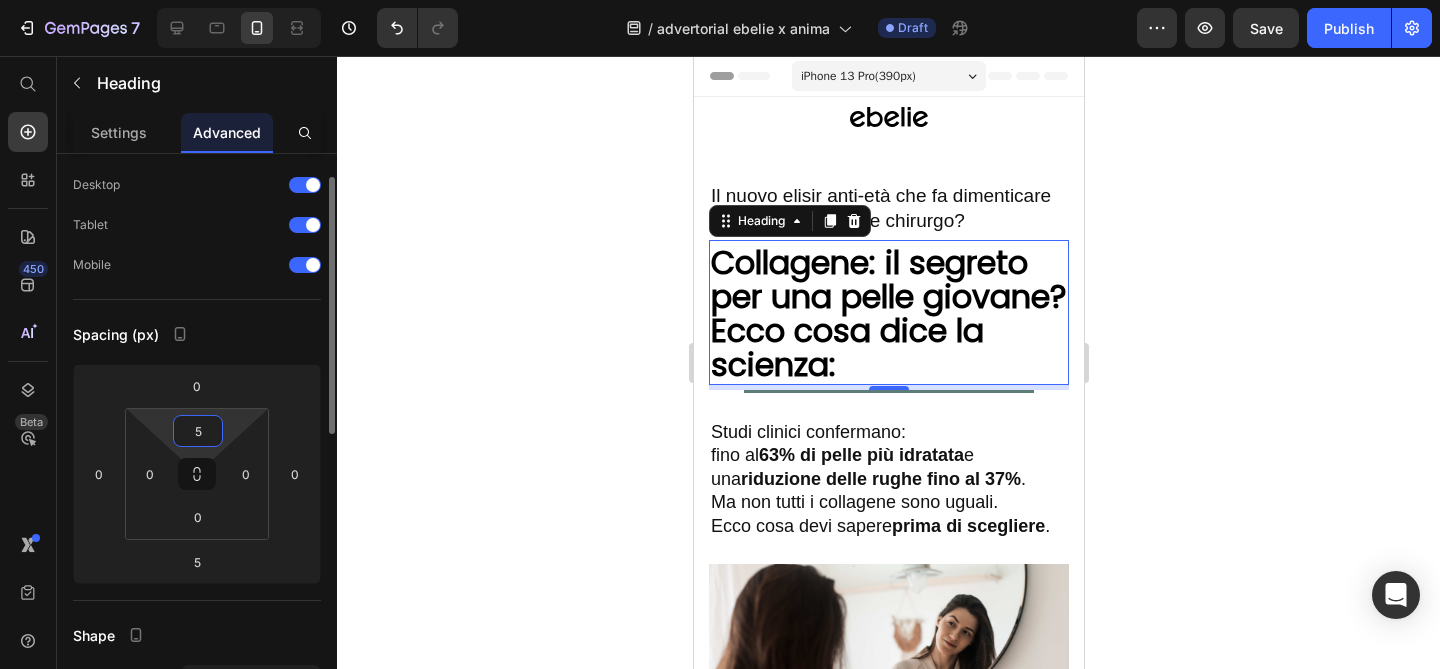 type on "5" 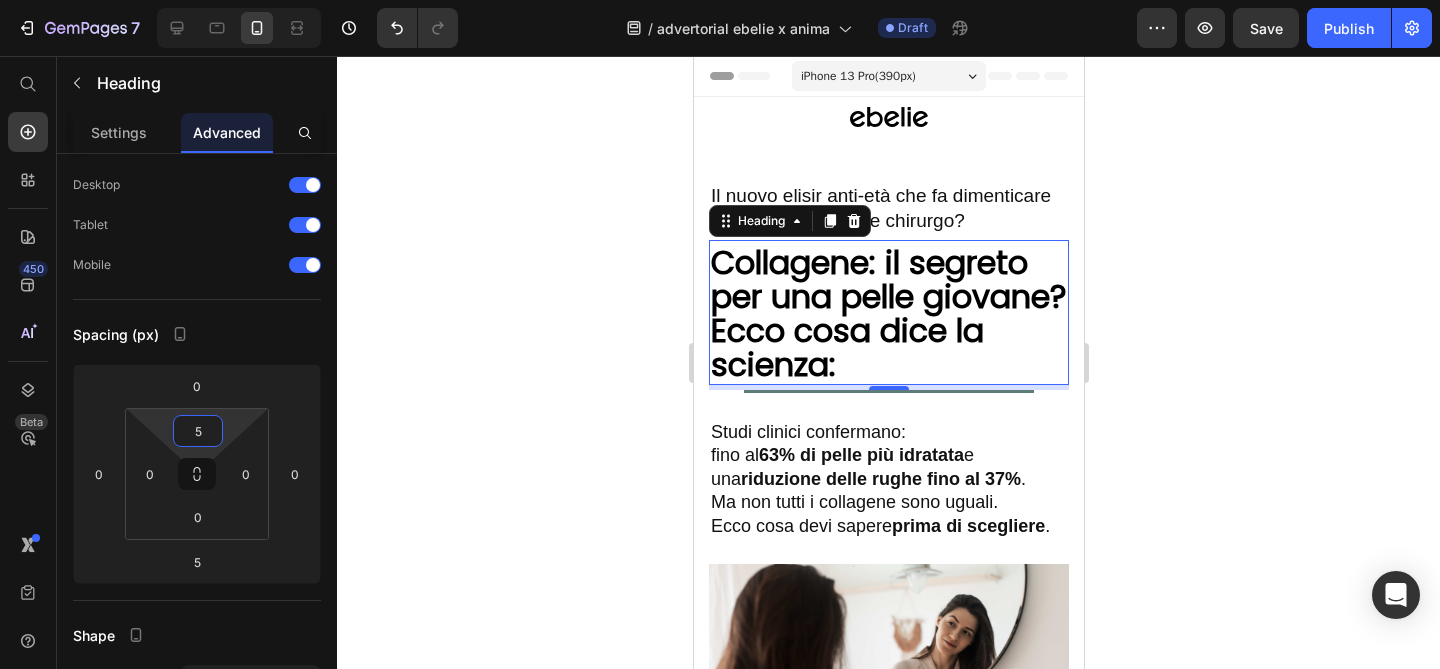 click 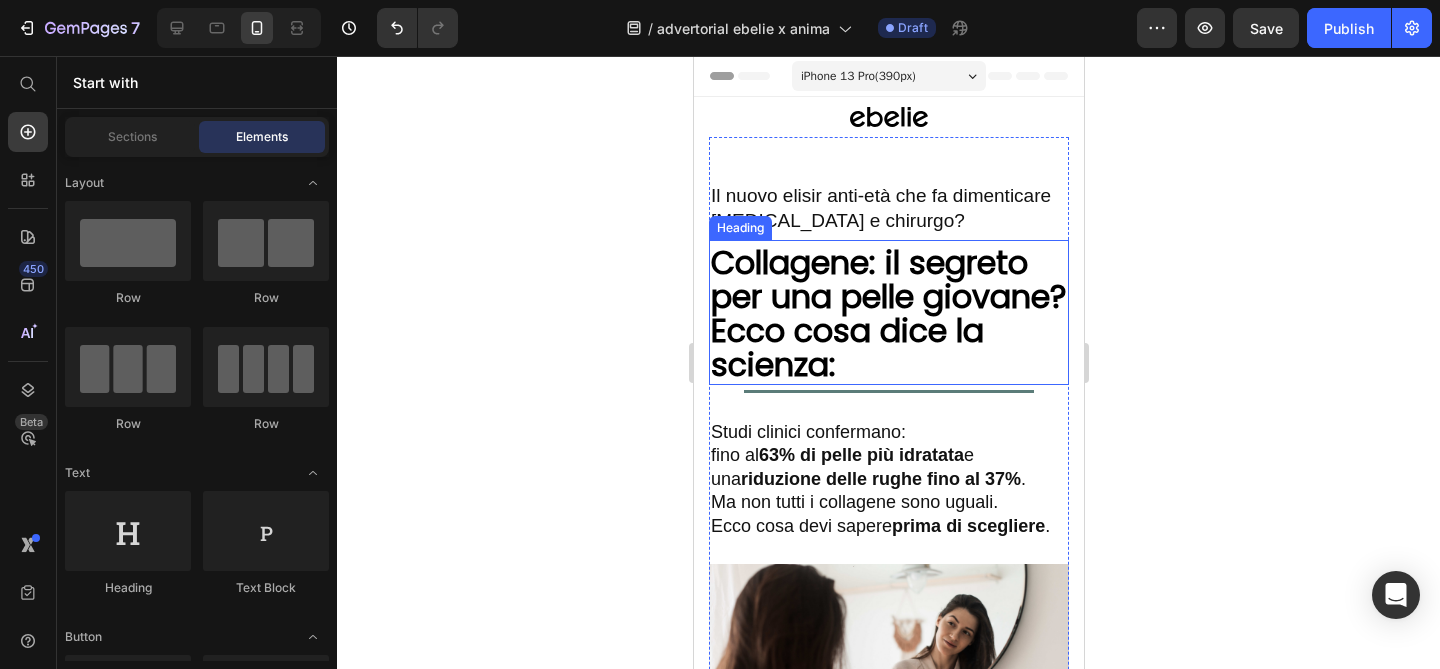 click on "Collagene: il segreto per una pelle giovane?" at bounding box center [888, 279] 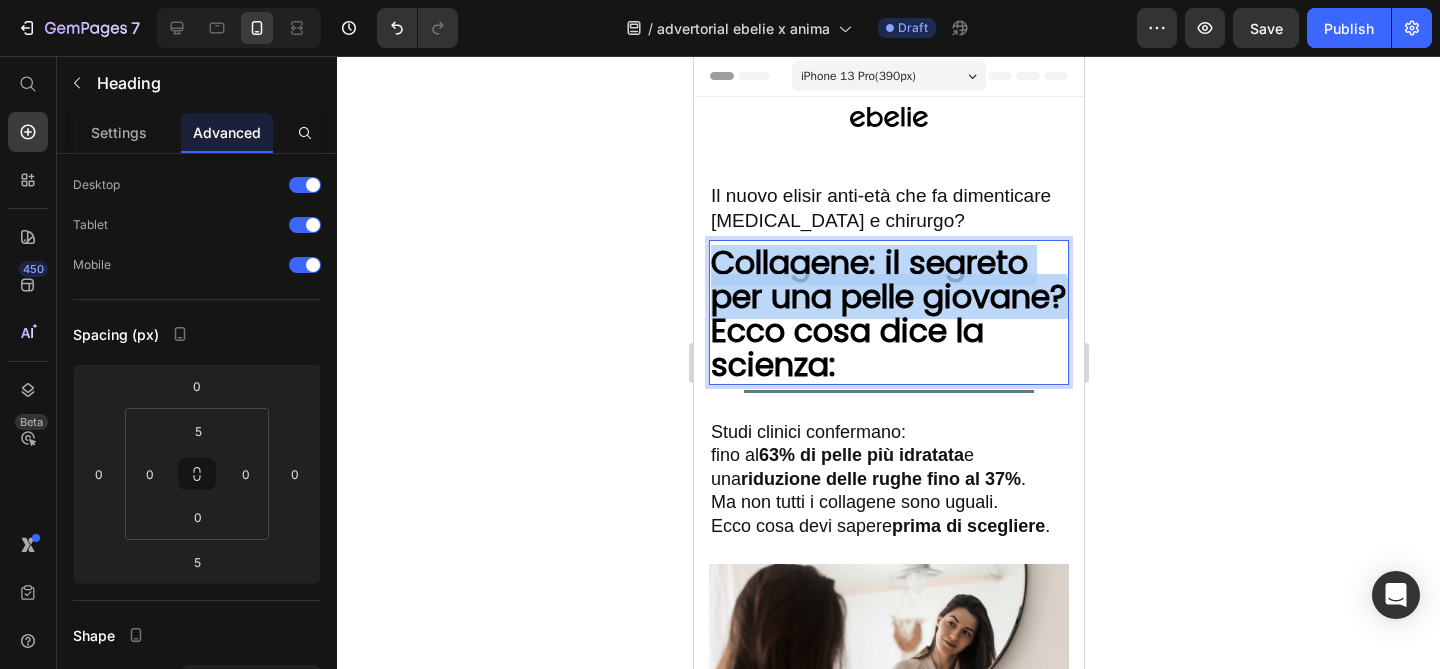 click on "Collagene: il segreto per una pelle giovane?" at bounding box center (888, 279) 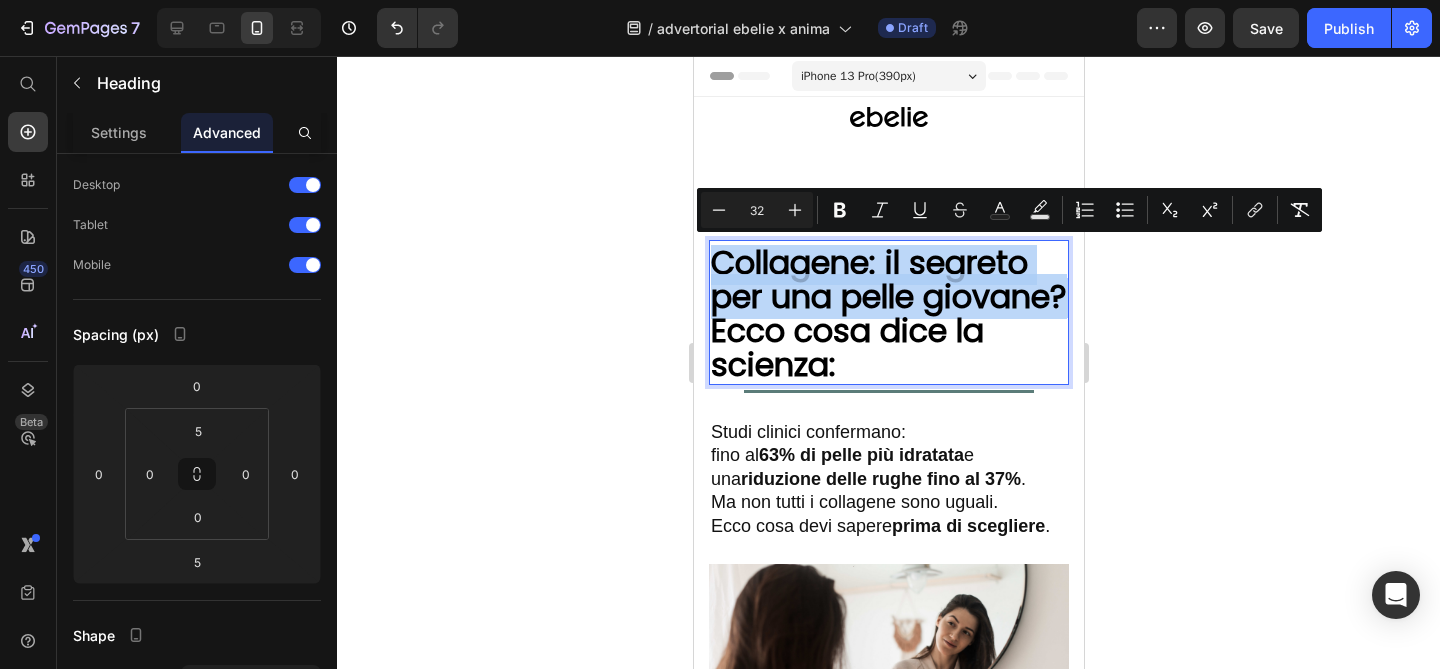 click on "Collagene: il segreto per una pelle giovane?" at bounding box center (888, 279) 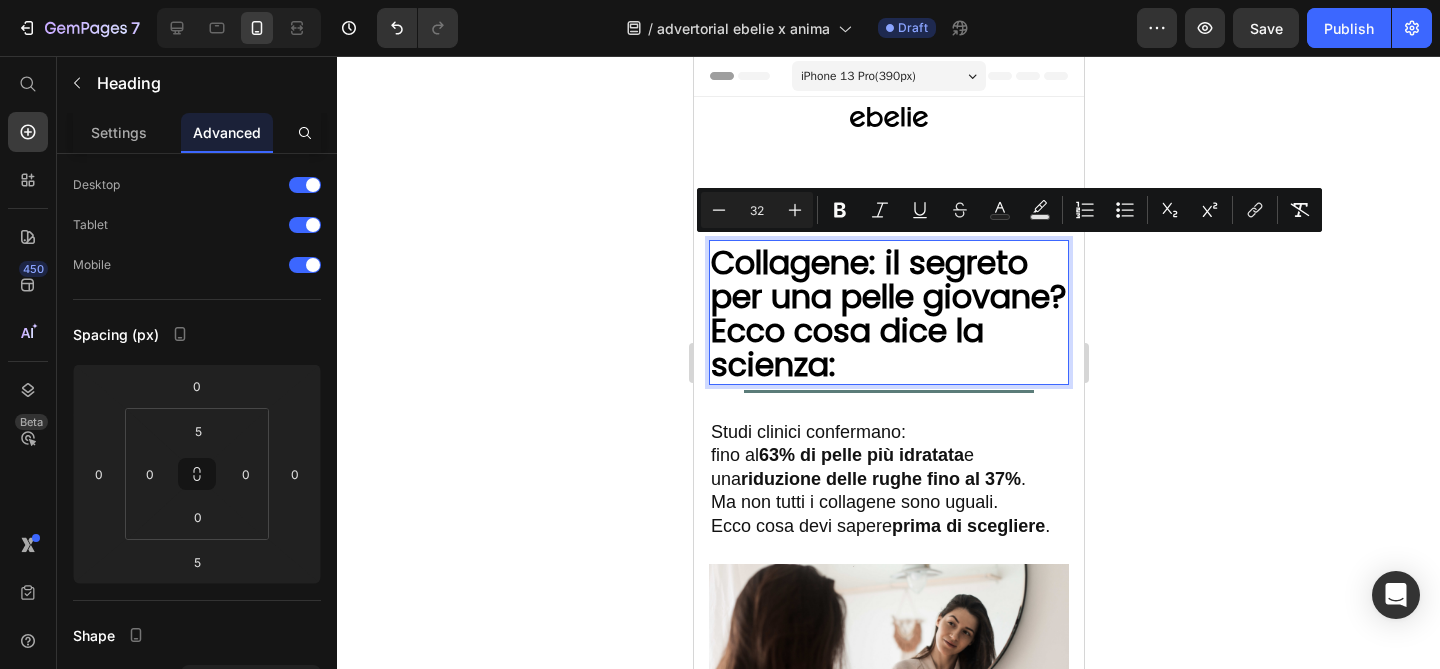 click on "Ecco cosa dice la scienza:" at bounding box center (846, 347) 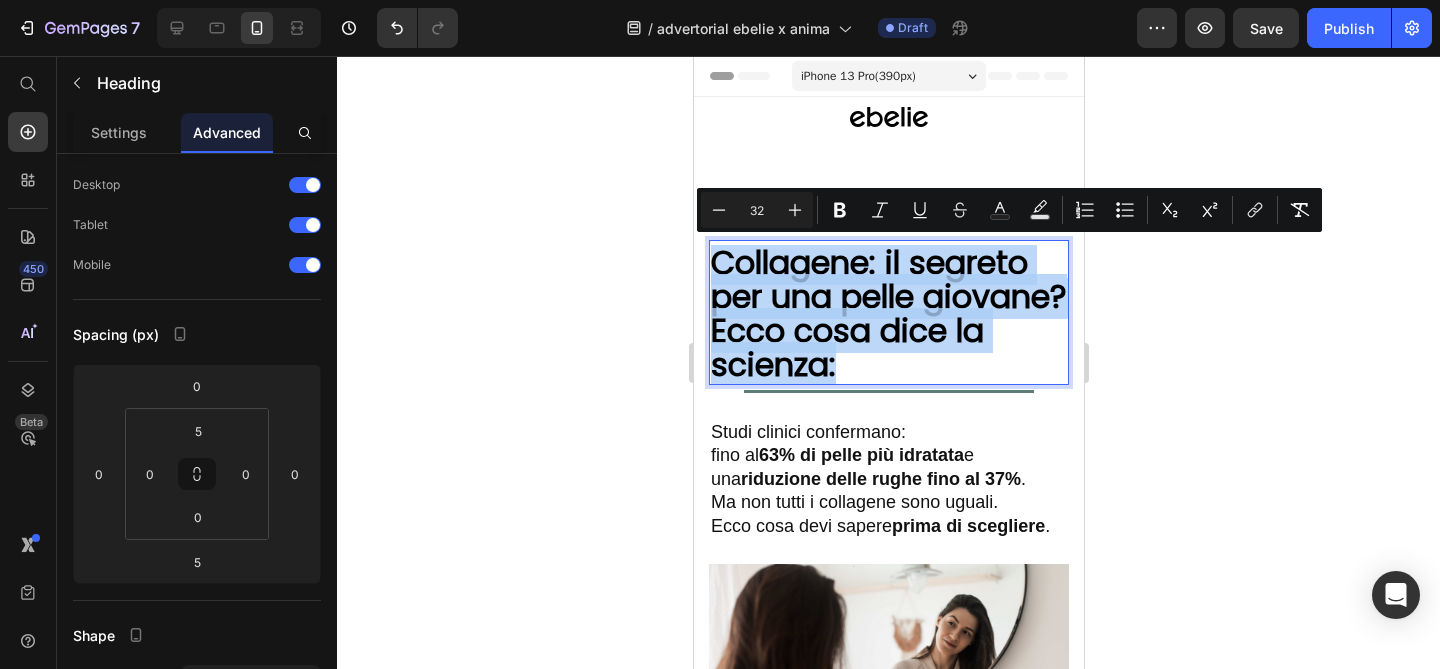drag, startPoint x: 867, startPoint y: 392, endPoint x: 716, endPoint y: 273, distance: 192.25504 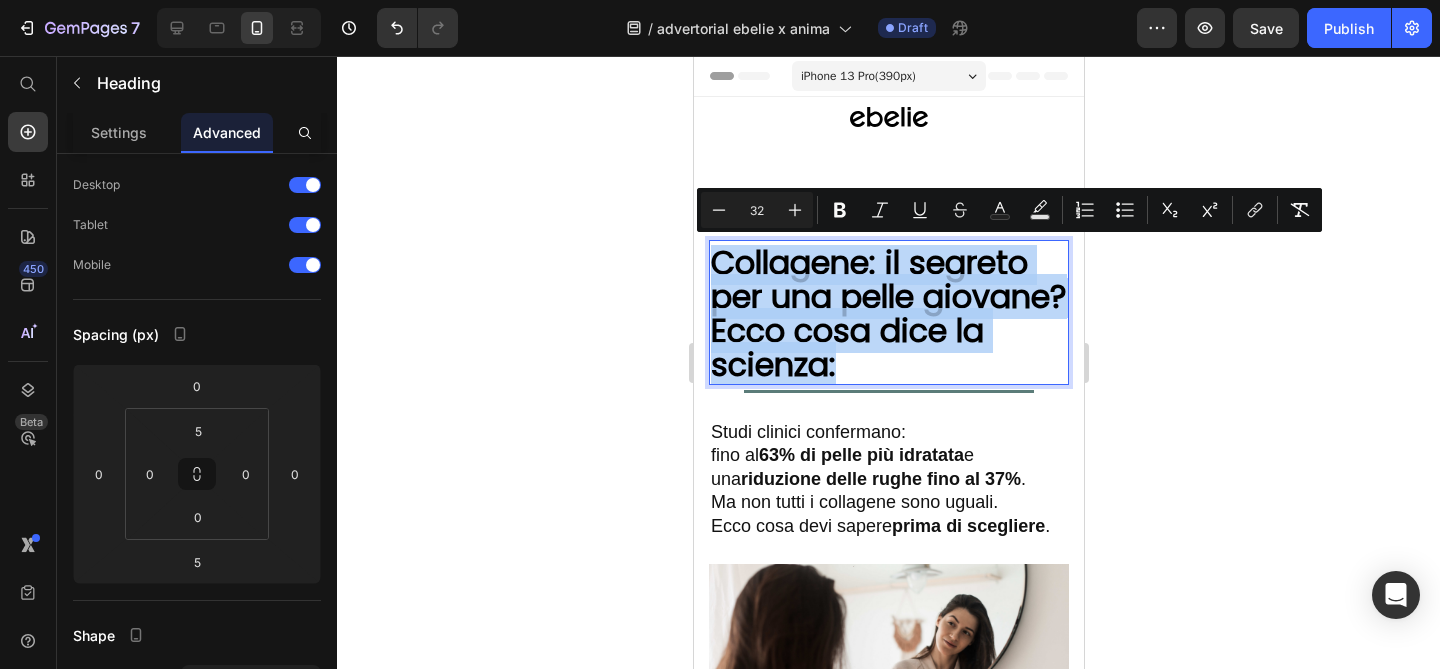 click on "Collagene: il segreto per una pelle giovane? Ecco cosa dice la scienza:" at bounding box center [888, 315] 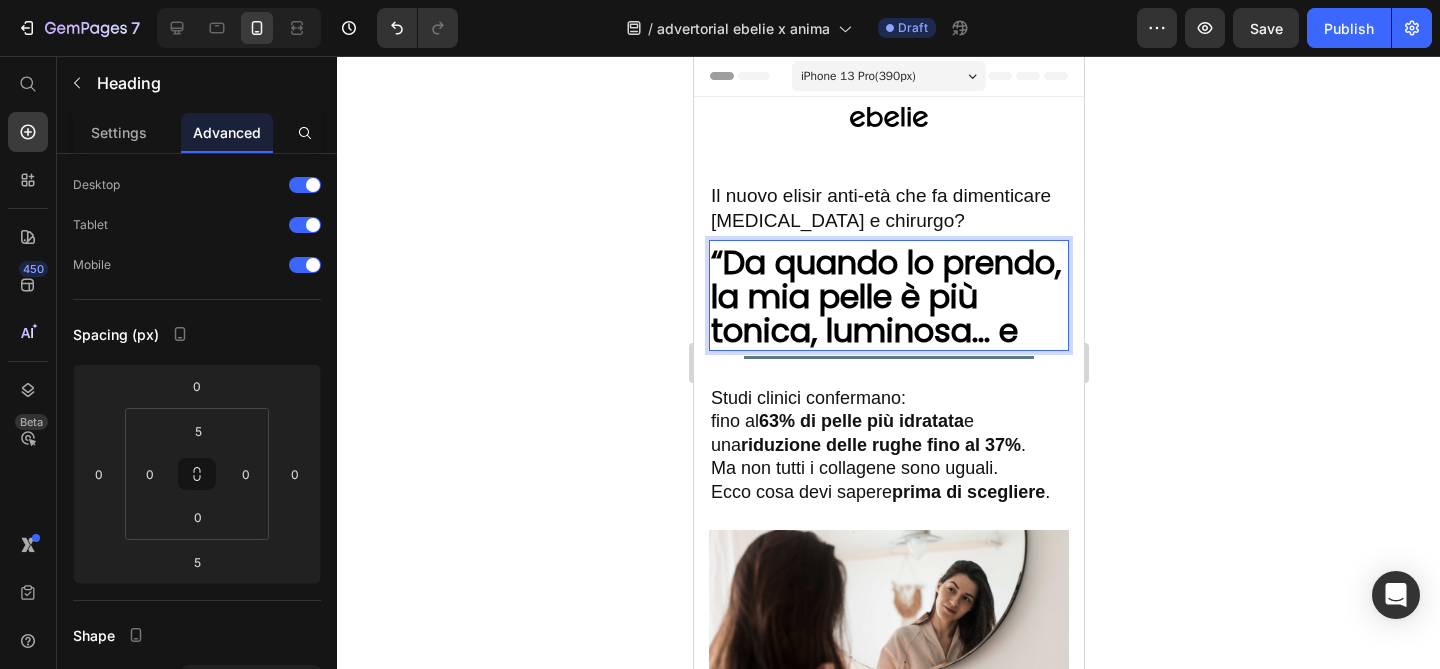 scroll, scrollTop: 3, scrollLeft: 0, axis: vertical 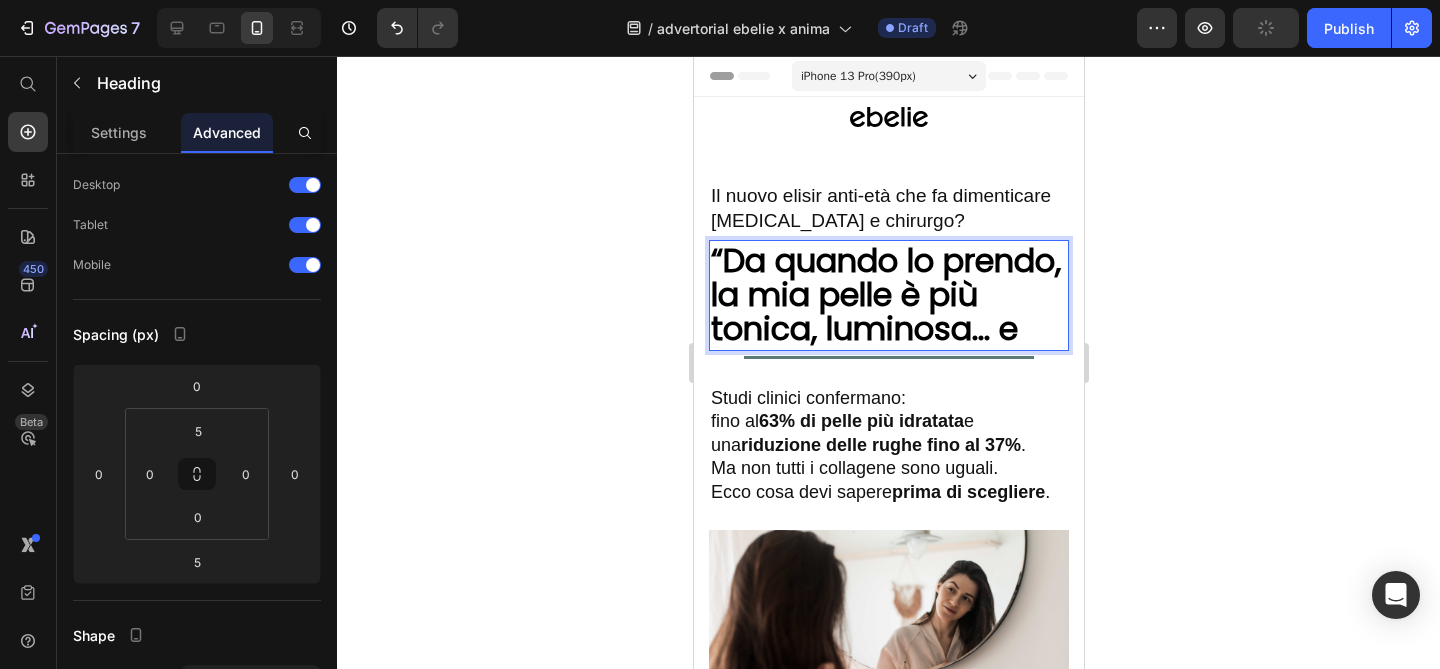 click on "“Da quando lo prendo, la mia pelle è più tonica, luminosa... e" at bounding box center (888, 296) 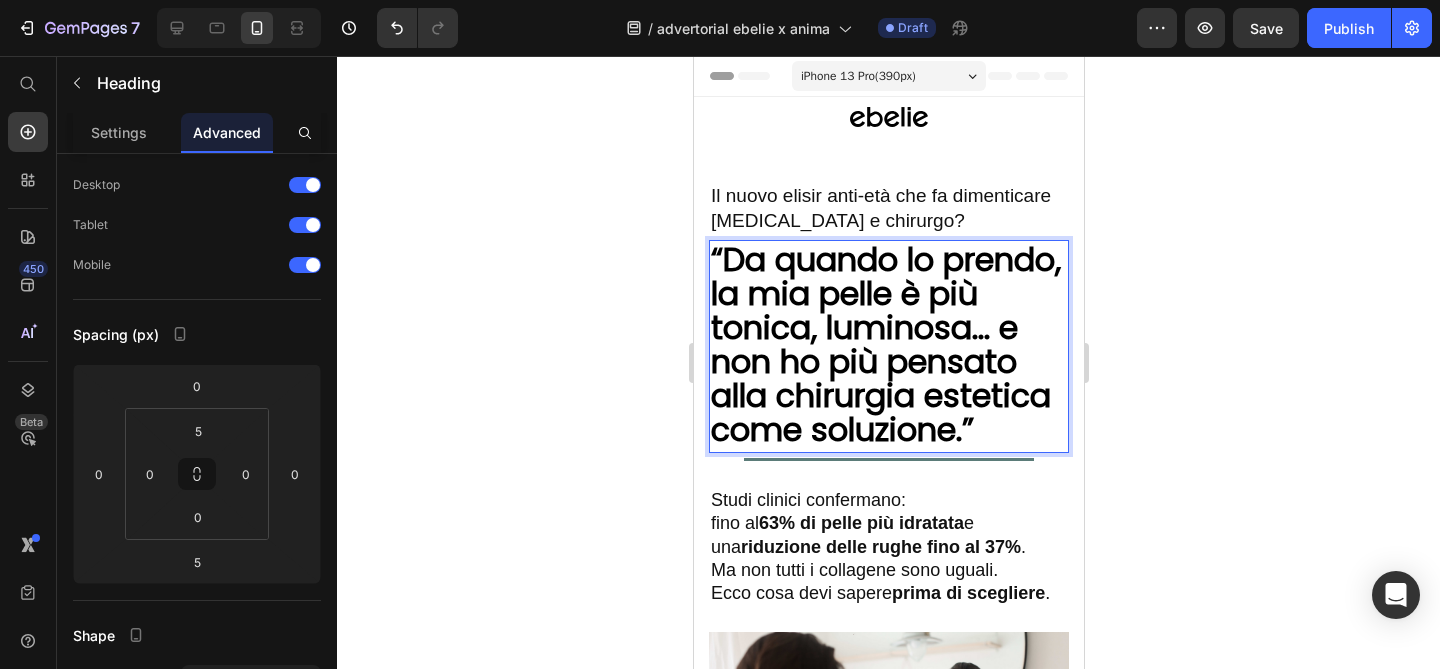 click 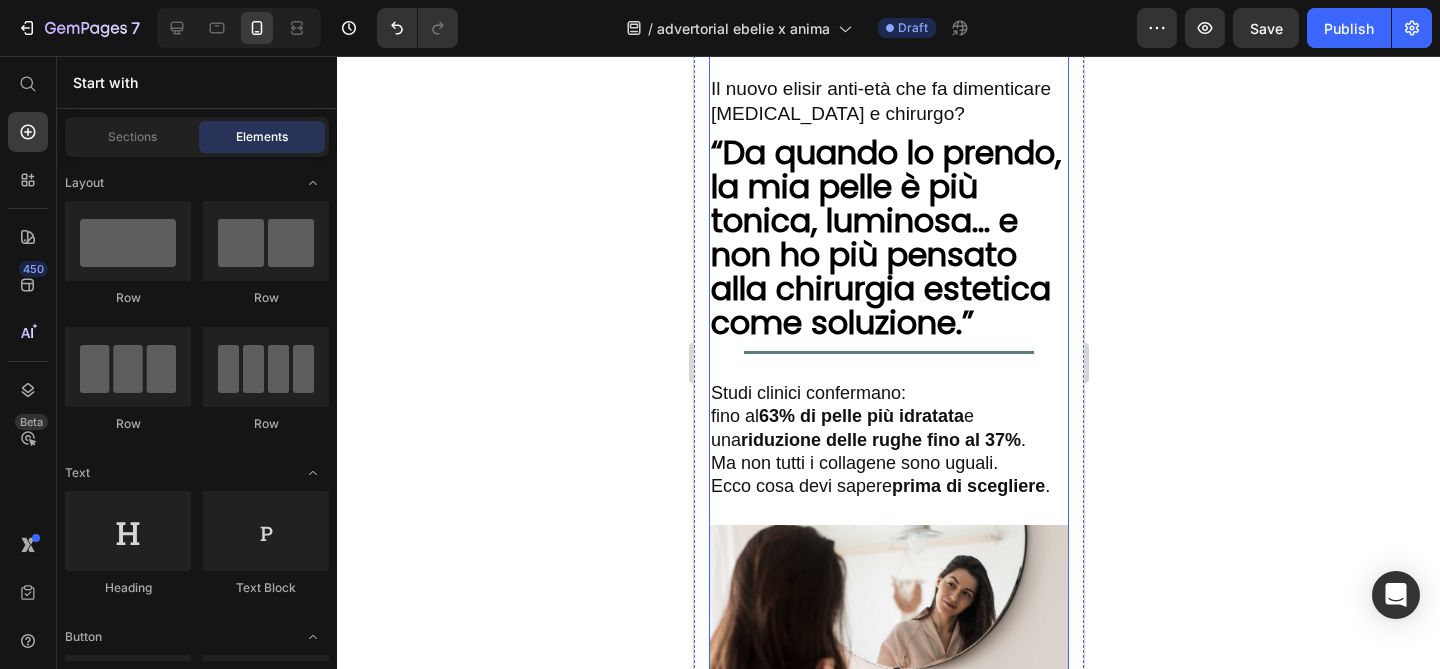 scroll, scrollTop: 106, scrollLeft: 0, axis: vertical 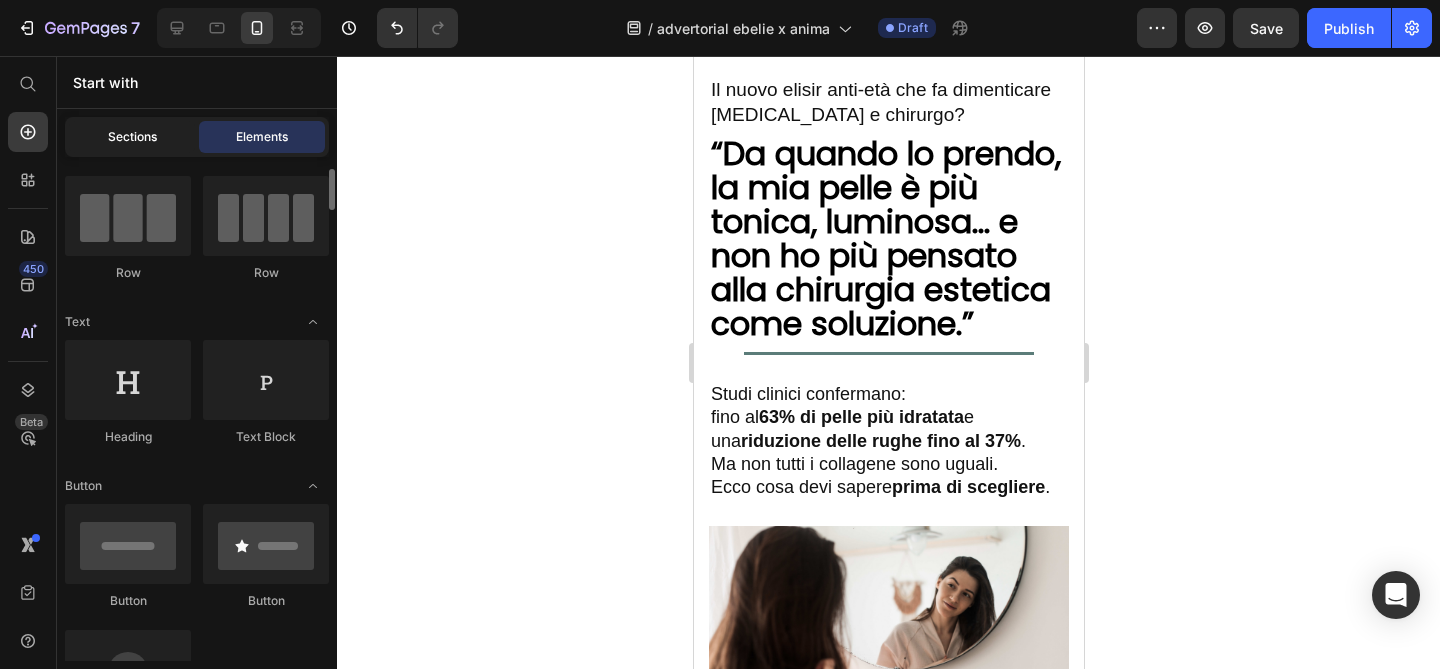 click on "Sections" at bounding box center [132, 137] 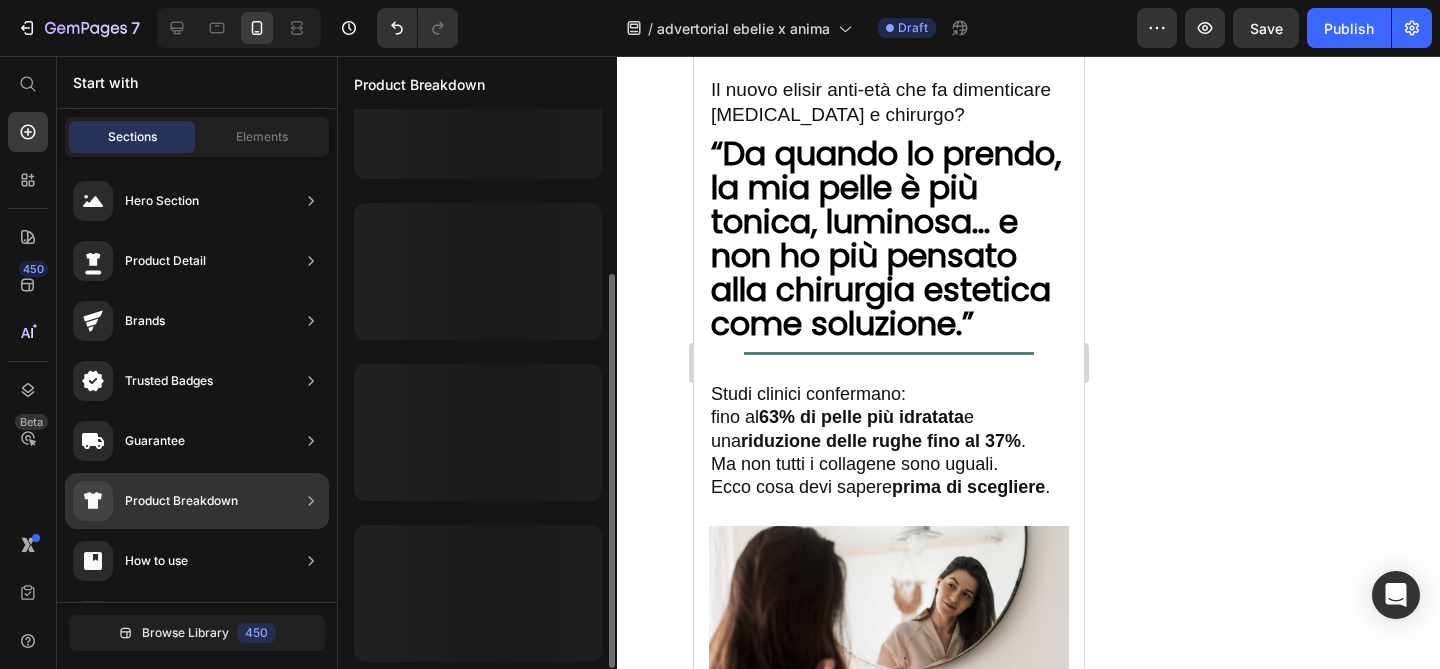 scroll, scrollTop: 234, scrollLeft: 0, axis: vertical 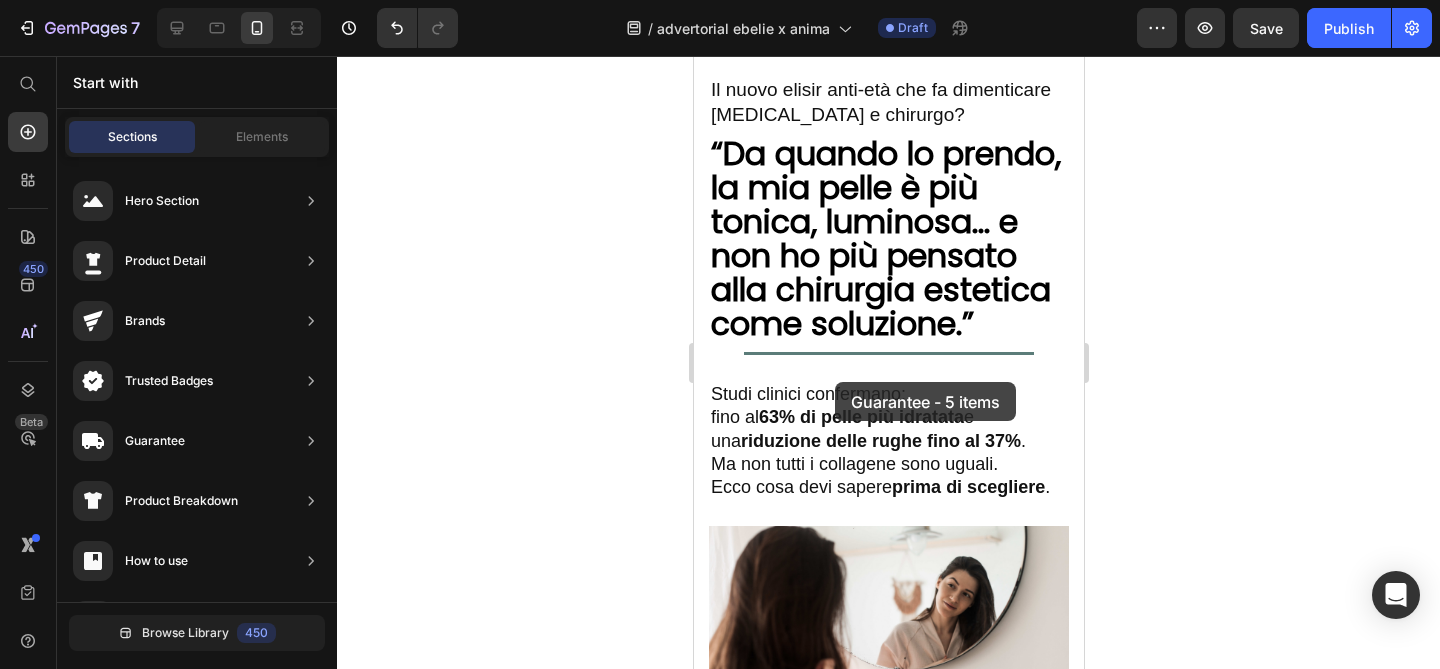 drag, startPoint x: 1181, startPoint y: 477, endPoint x: 834, endPoint y: 382, distance: 359.76938 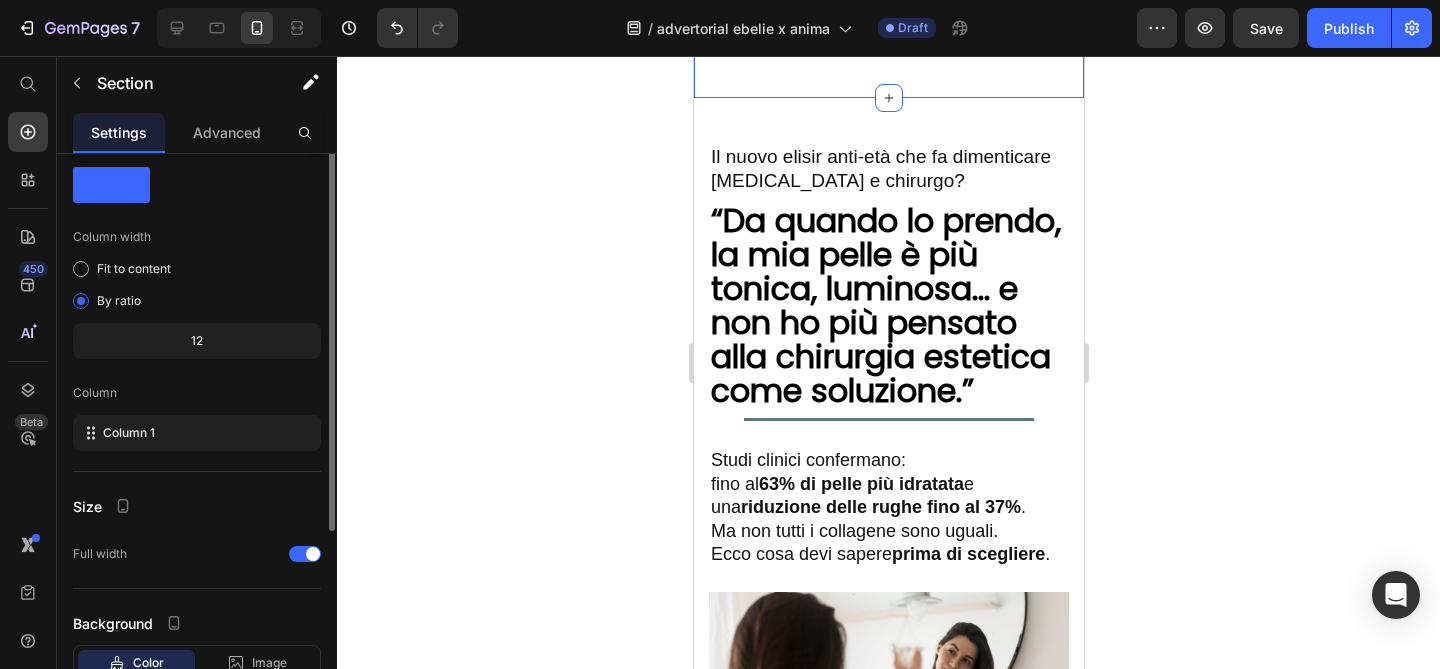 scroll, scrollTop: 0, scrollLeft: 0, axis: both 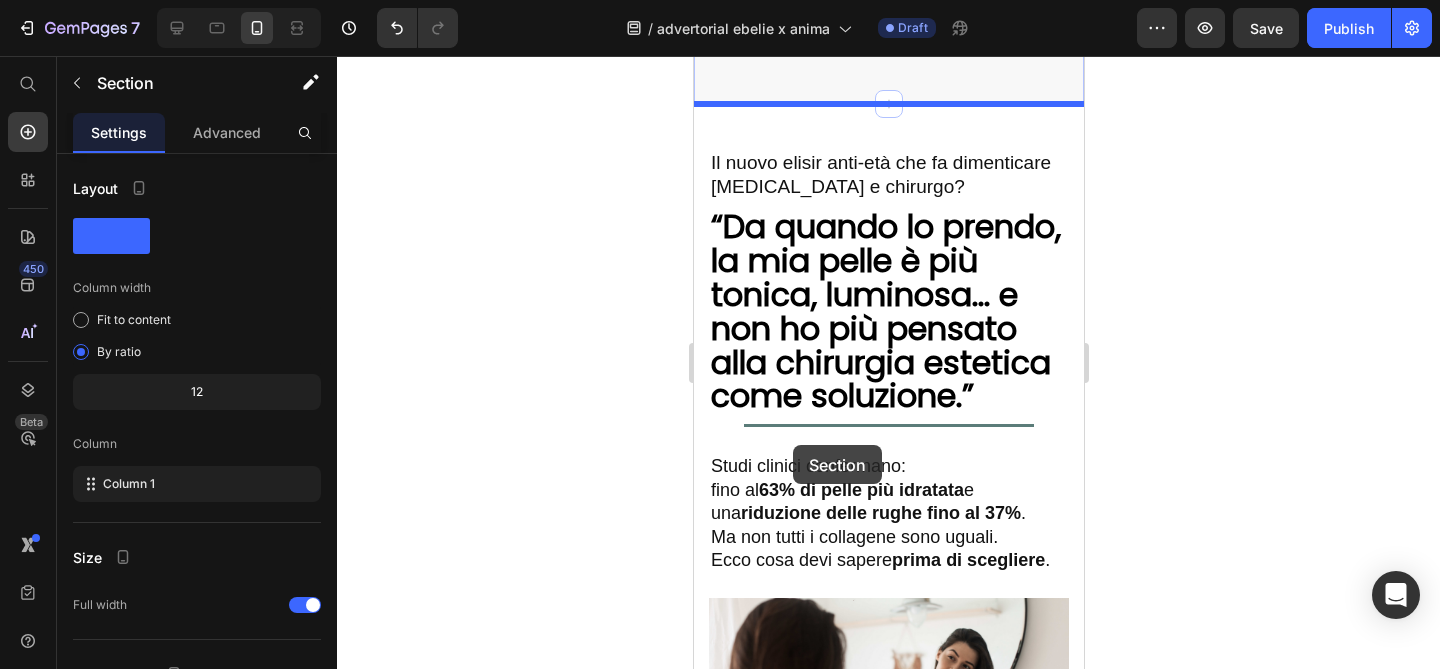 drag, startPoint x: 704, startPoint y: 152, endPoint x: 792, endPoint y: 444, distance: 304.97214 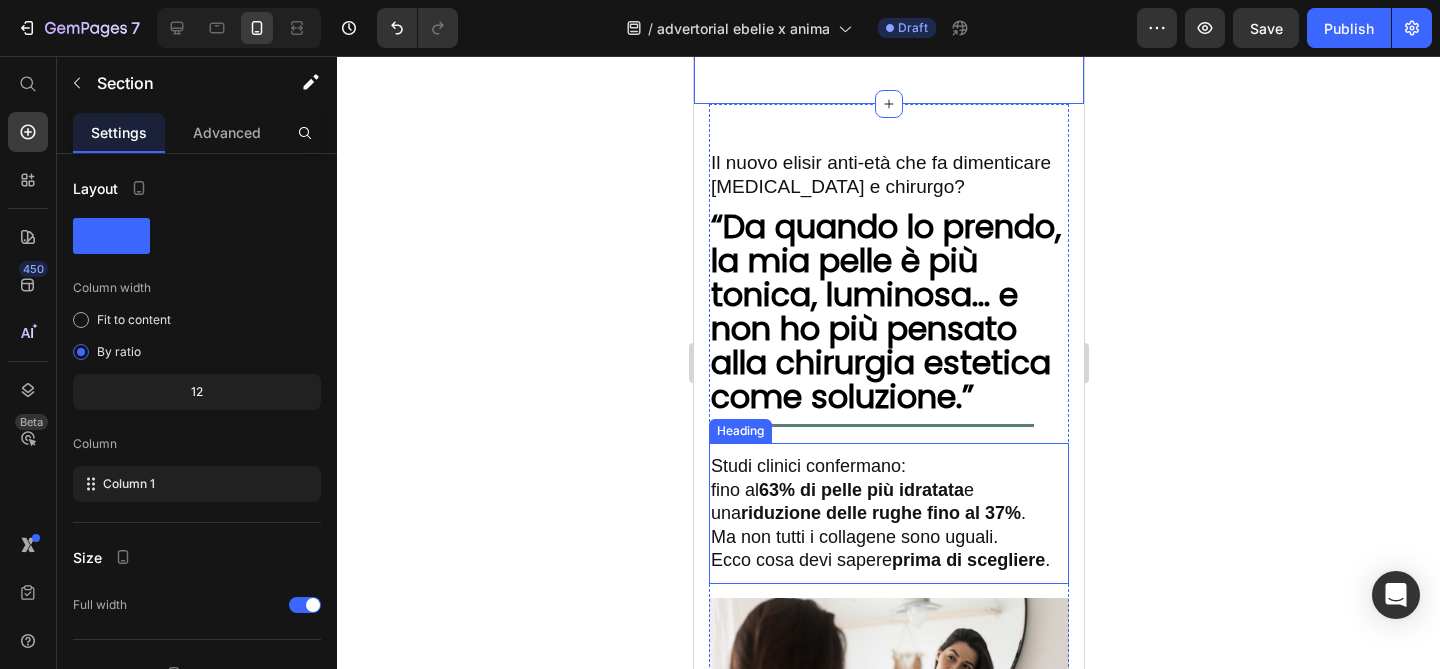 click on "Studi clinici confermano:  fino al  63% di pelle più idratata  e una  riduzione delle rughe fino al 37% . Ma non tutti i collagene sono uguali. Ecco cosa devi sapere  prima di scegliere . Heading" at bounding box center (888, 513) 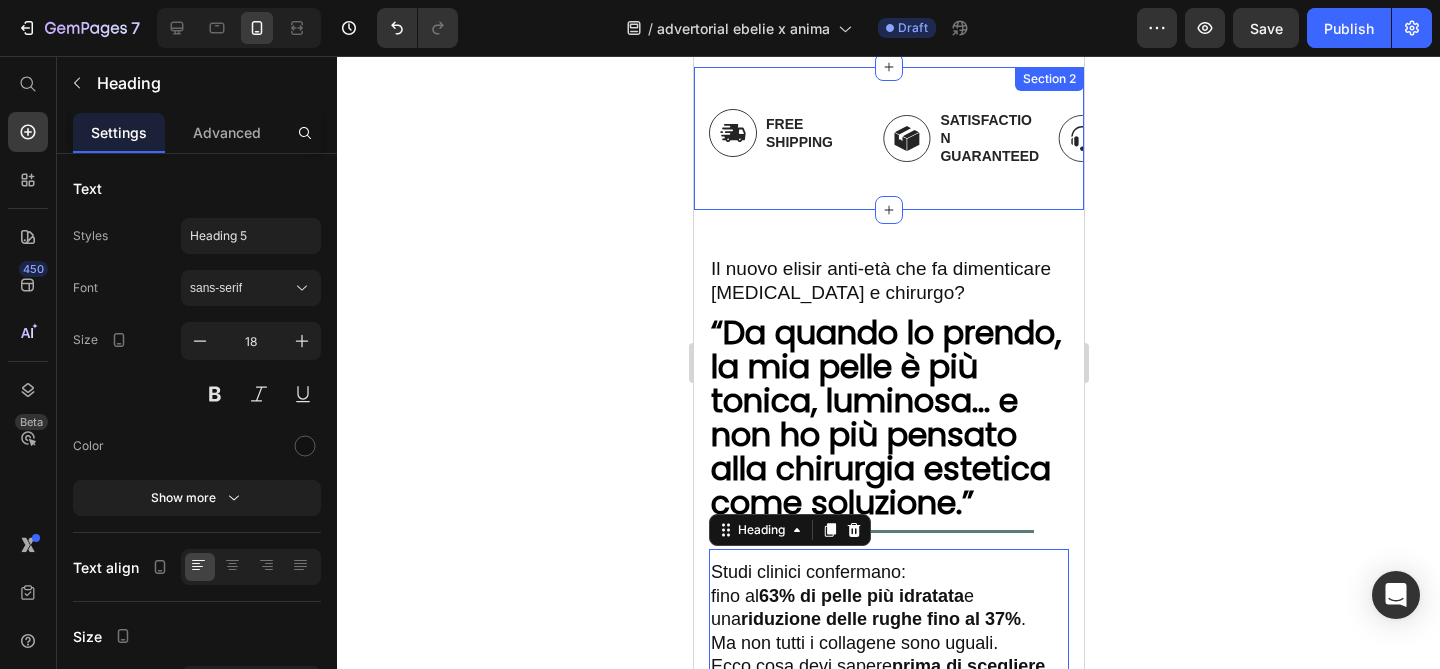 scroll, scrollTop: 66, scrollLeft: 0, axis: vertical 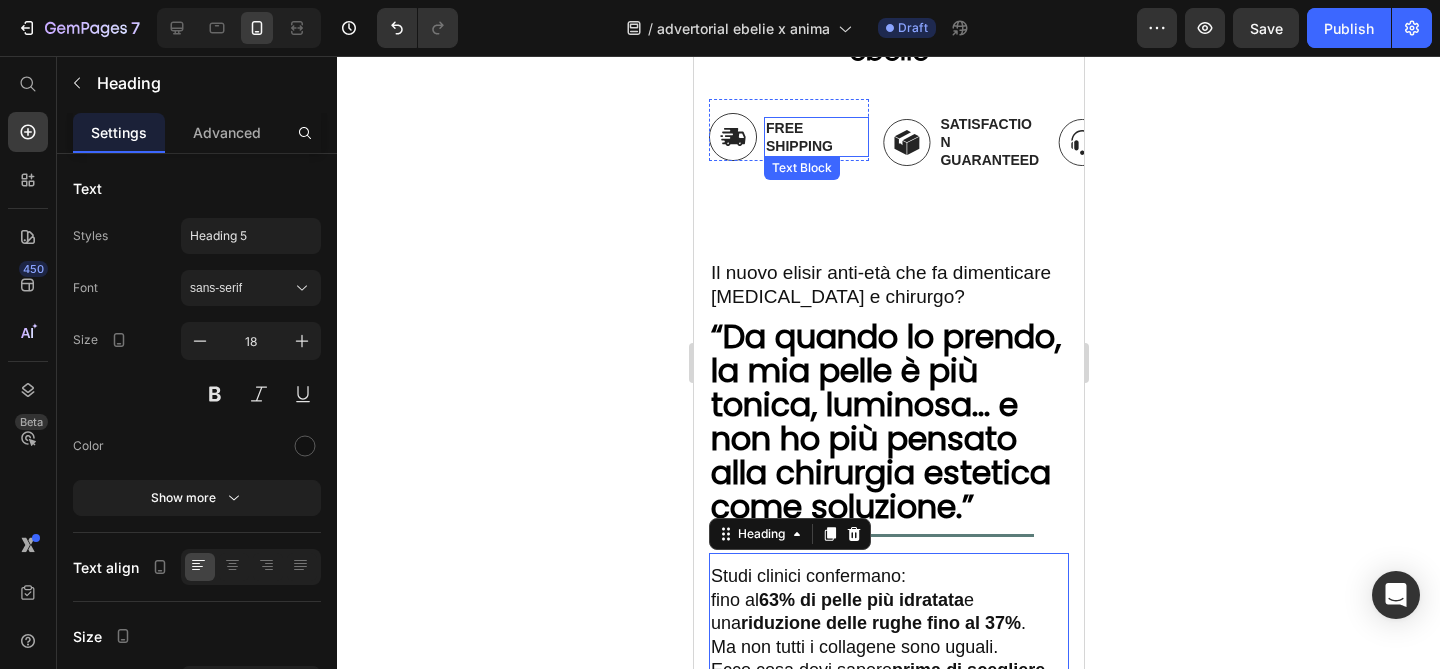 click on "Free Shipping" at bounding box center (815, 137) 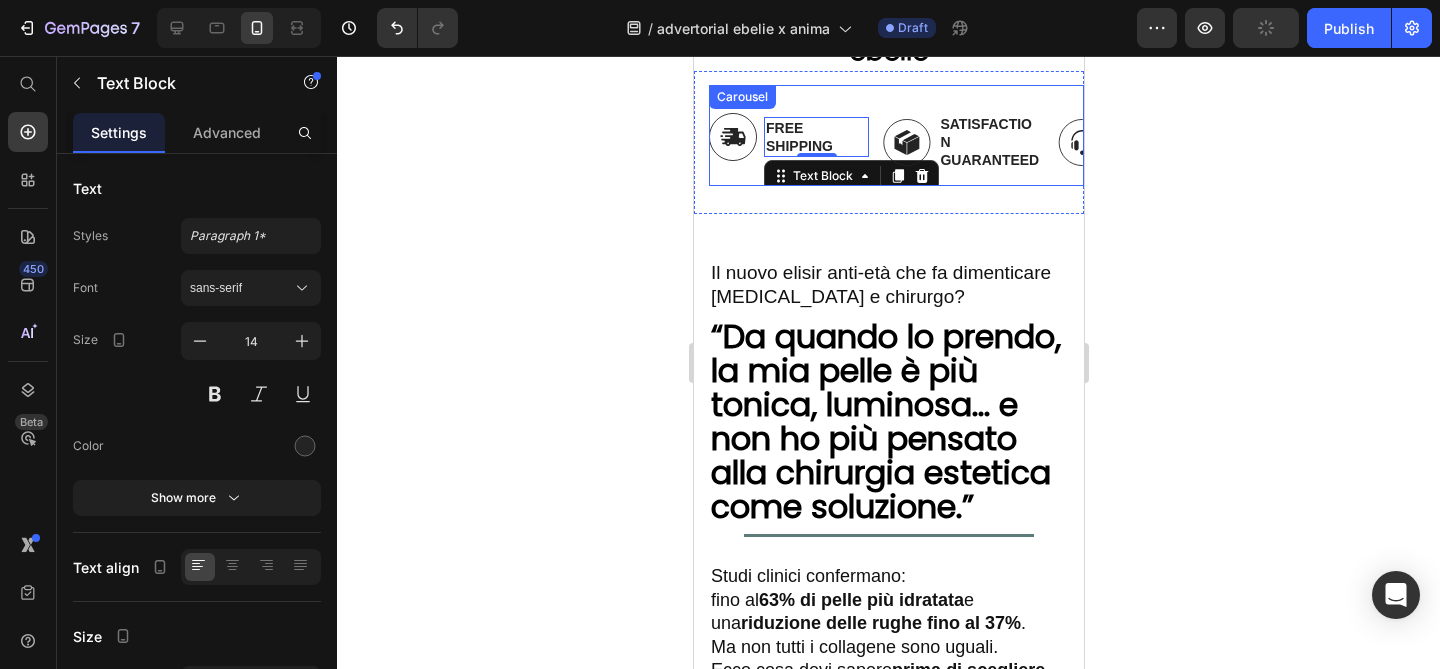 click on "Image Free Shipping Text Block   0 Row Image Satisfaction Guaranteed Text Block Row Image Fast Customer Support Text Block Row Image 100% Money-Back Text Block Row Image 5,000+ 5-Stars Reviews Text Block Row" at bounding box center (895, 142) 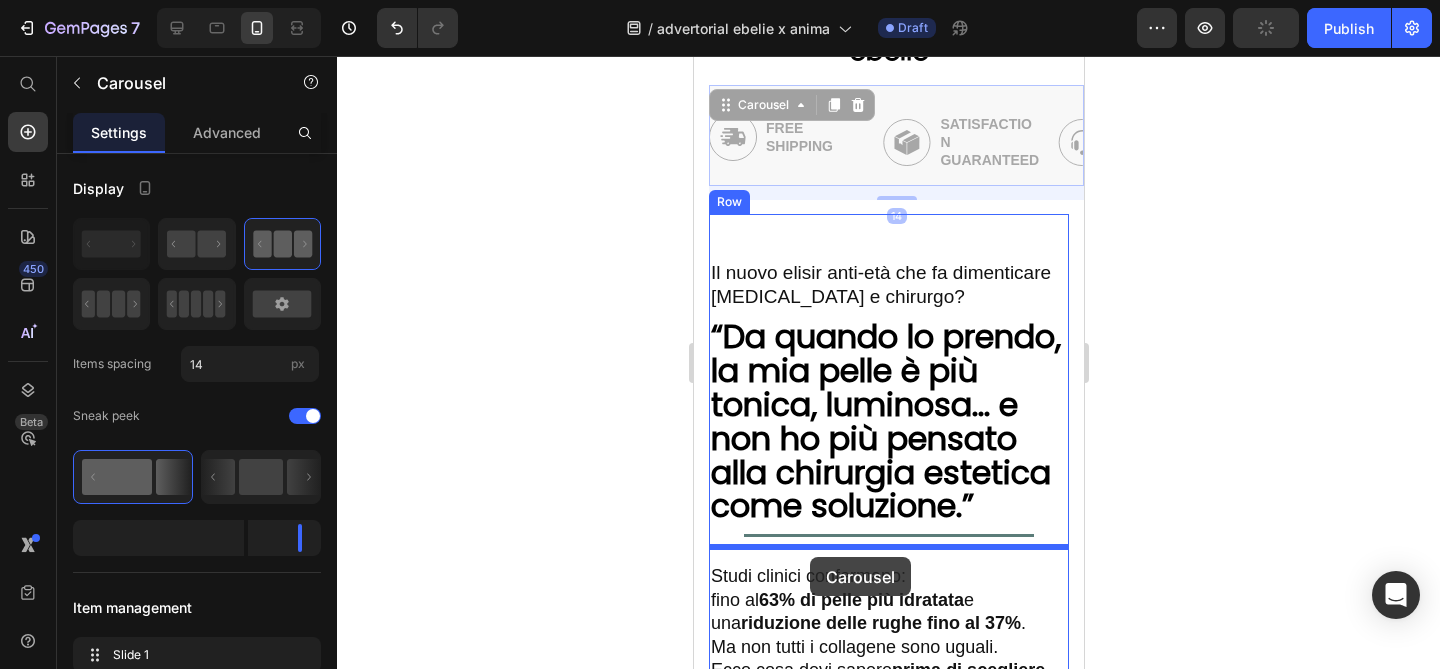 drag, startPoint x: 715, startPoint y: 108, endPoint x: 809, endPoint y: 557, distance: 458.73413 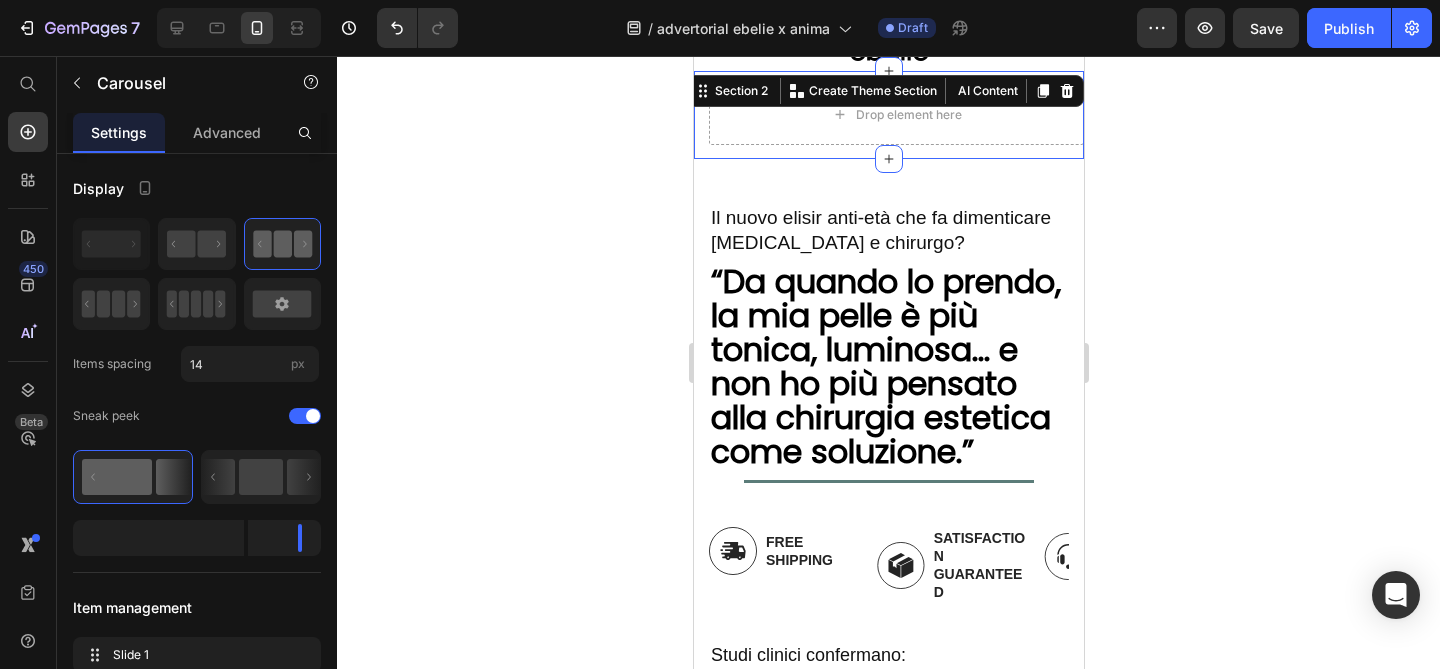 click on "Drop element here Section 2   You can create reusable sections Create Theme Section AI Content Write with GemAI What would you like to describe here? Tone and Voice Persuasive Product Regenskin Collagene Elisir Show more Generate" at bounding box center (888, 115) 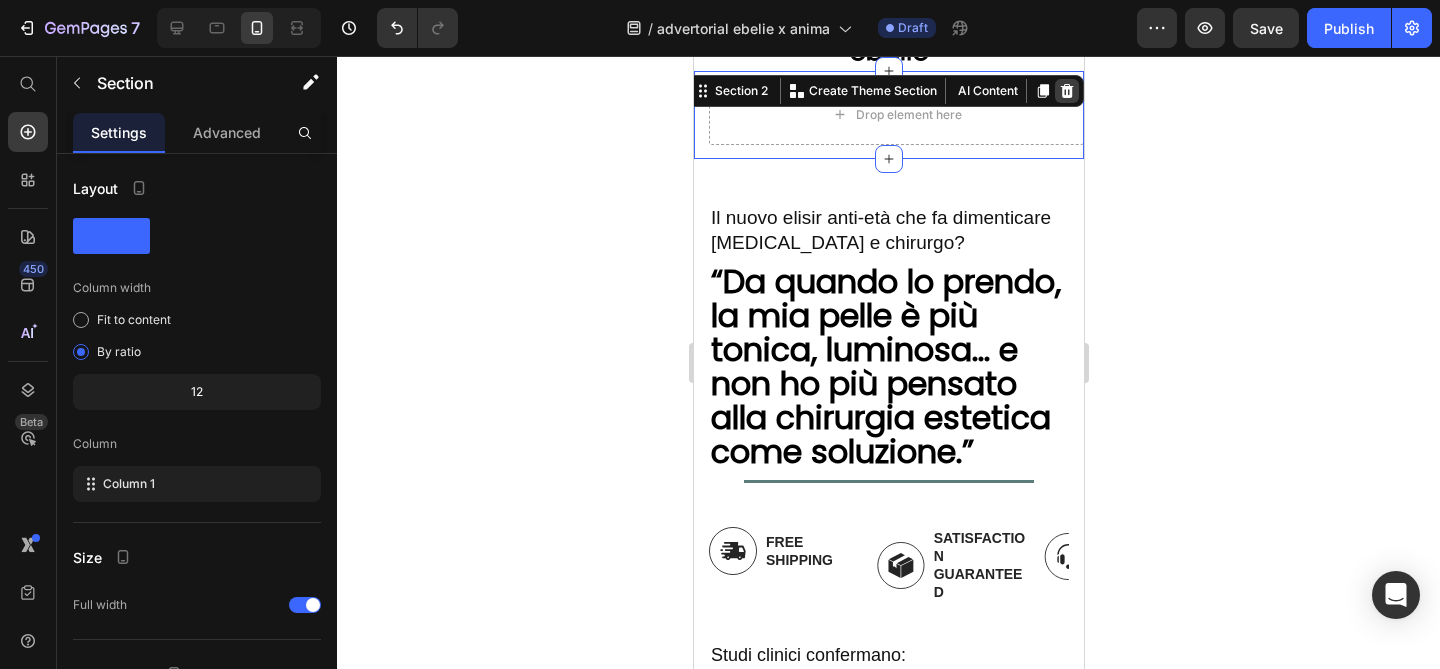 click at bounding box center [1066, 91] 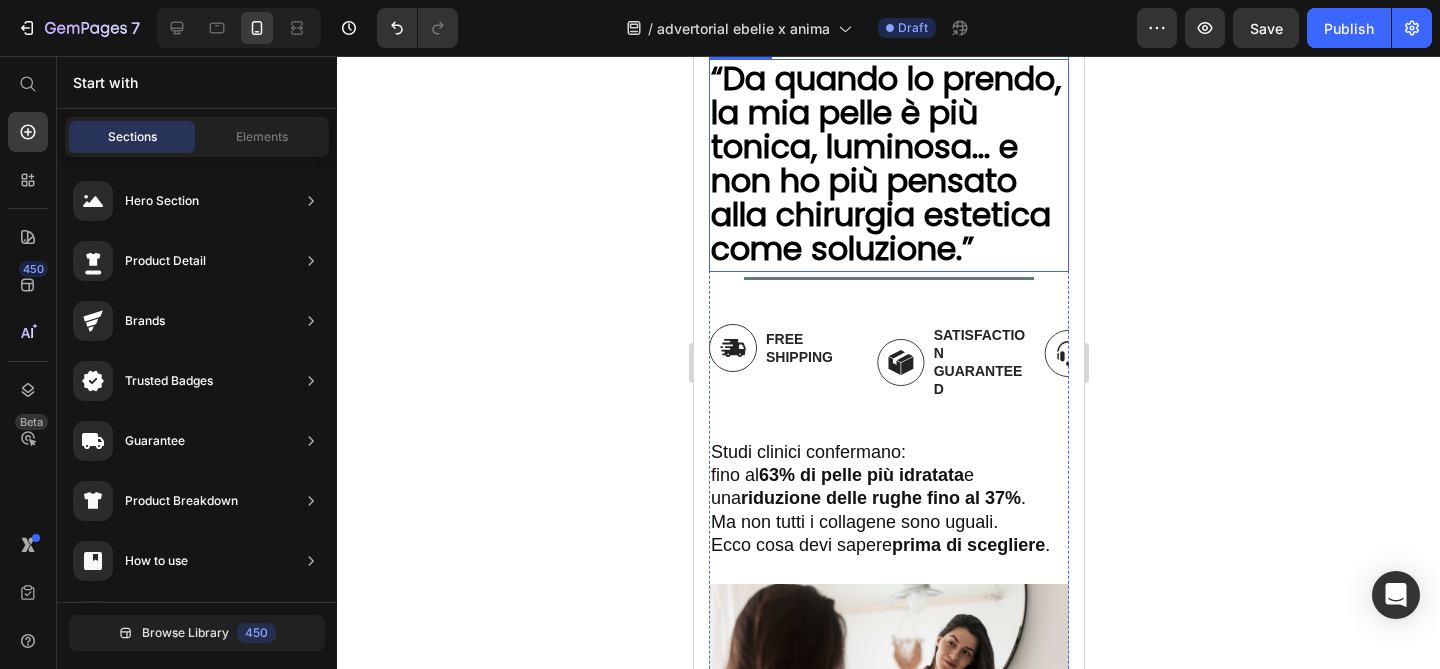 scroll, scrollTop: 186, scrollLeft: 0, axis: vertical 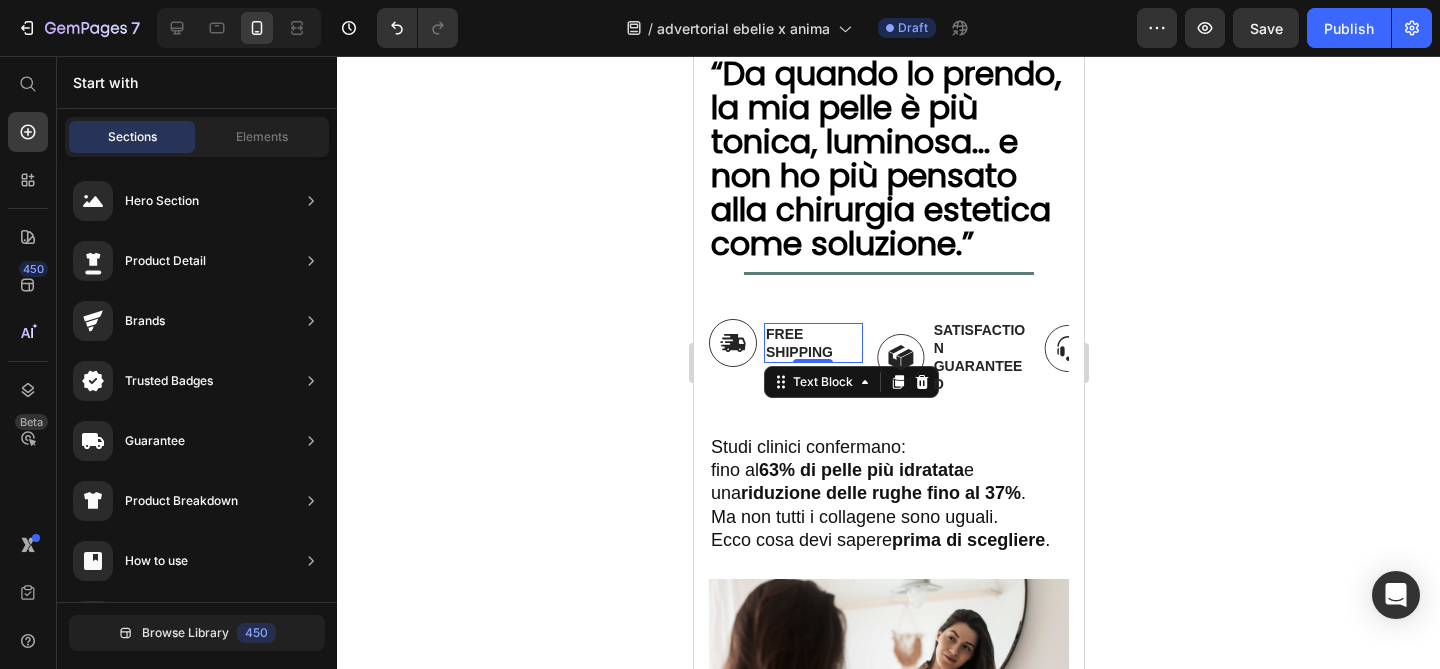 click on "Free Shipping" at bounding box center (812, 343) 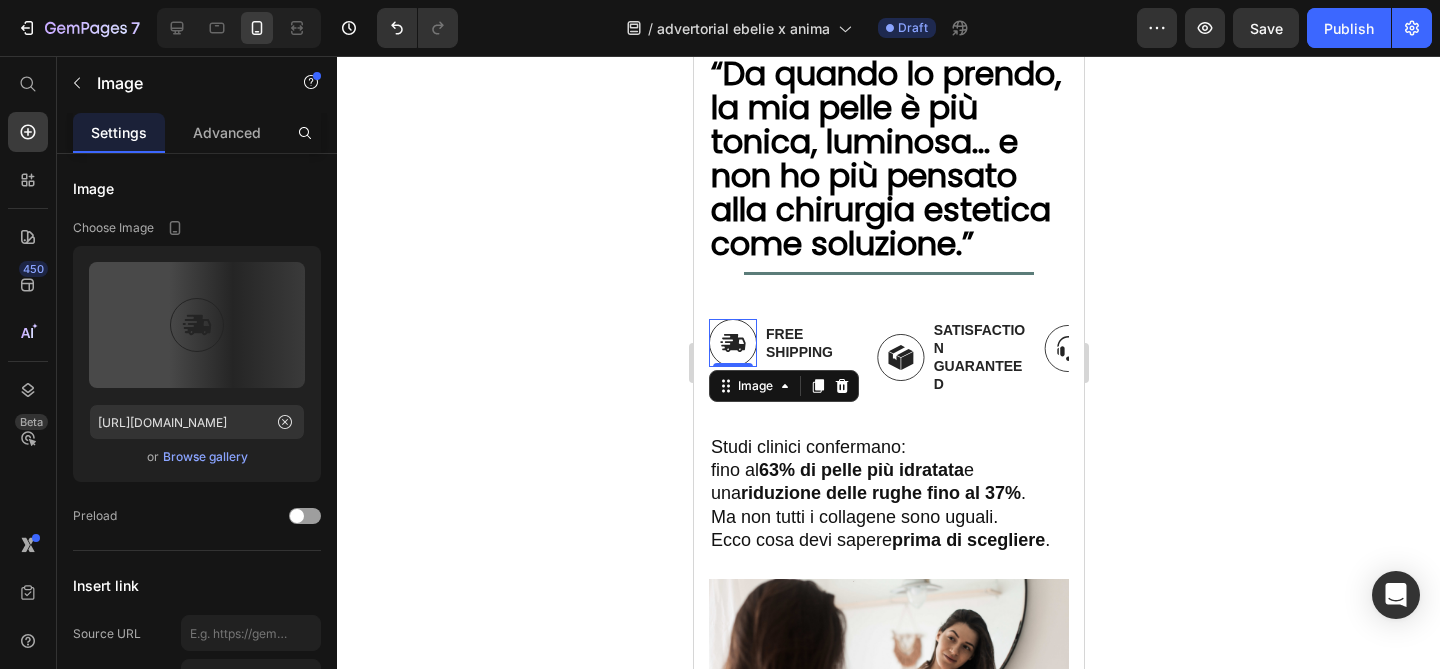 click at bounding box center [732, 343] 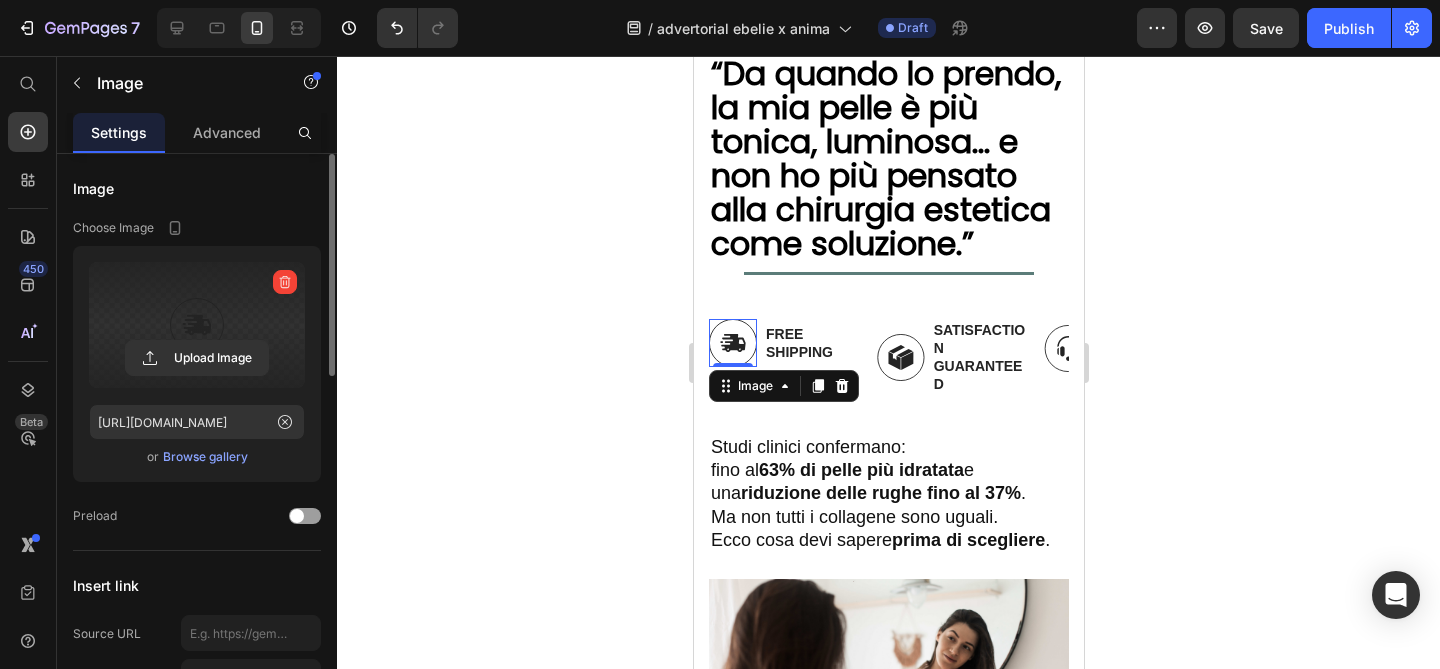 click at bounding box center (197, 325) 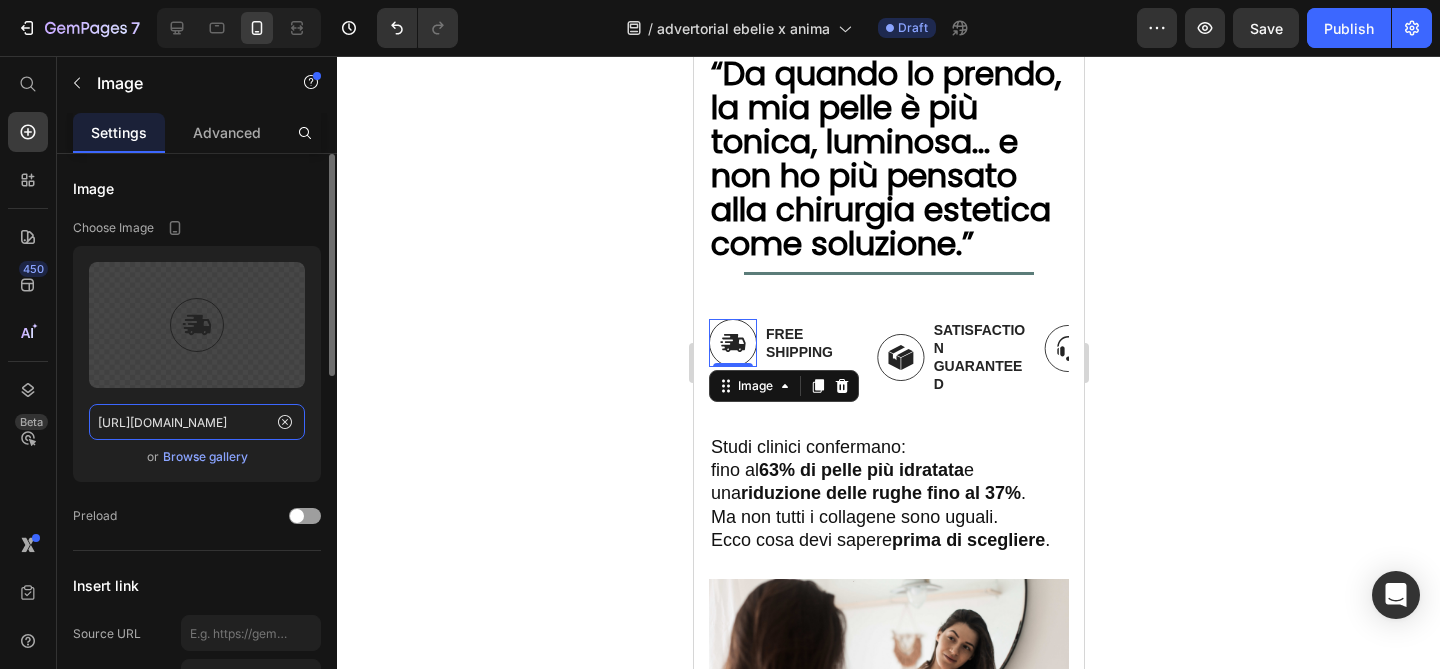 click on "[URL][DOMAIN_NAME]" 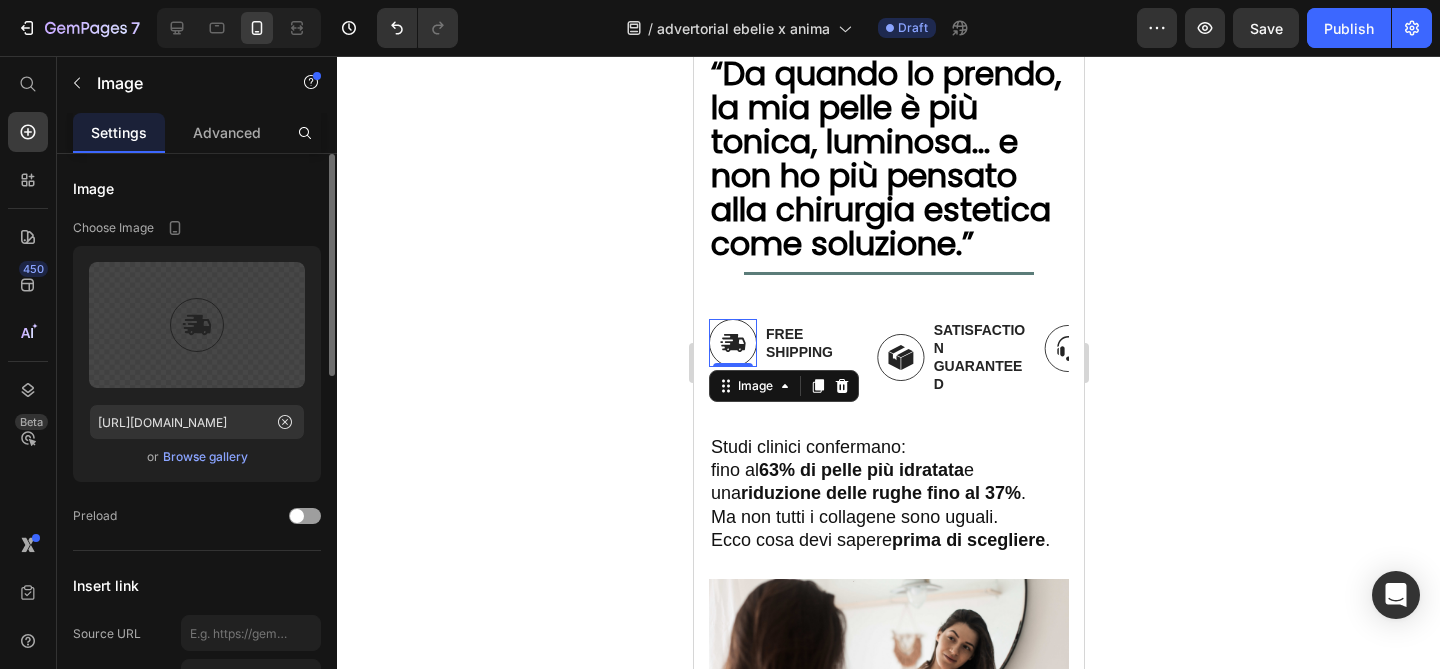 click on "Upload Image [URL][DOMAIN_NAME]  or   Browse gallery" 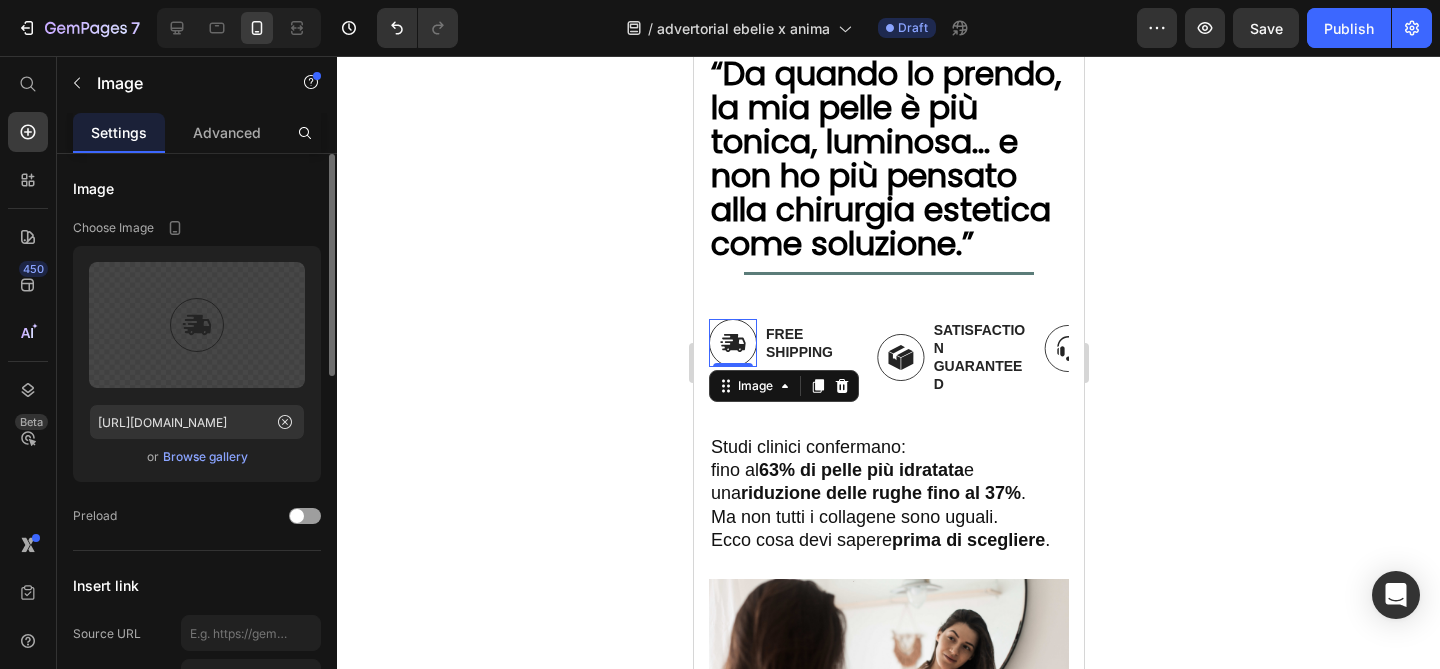 click on "Browse gallery" at bounding box center [205, 457] 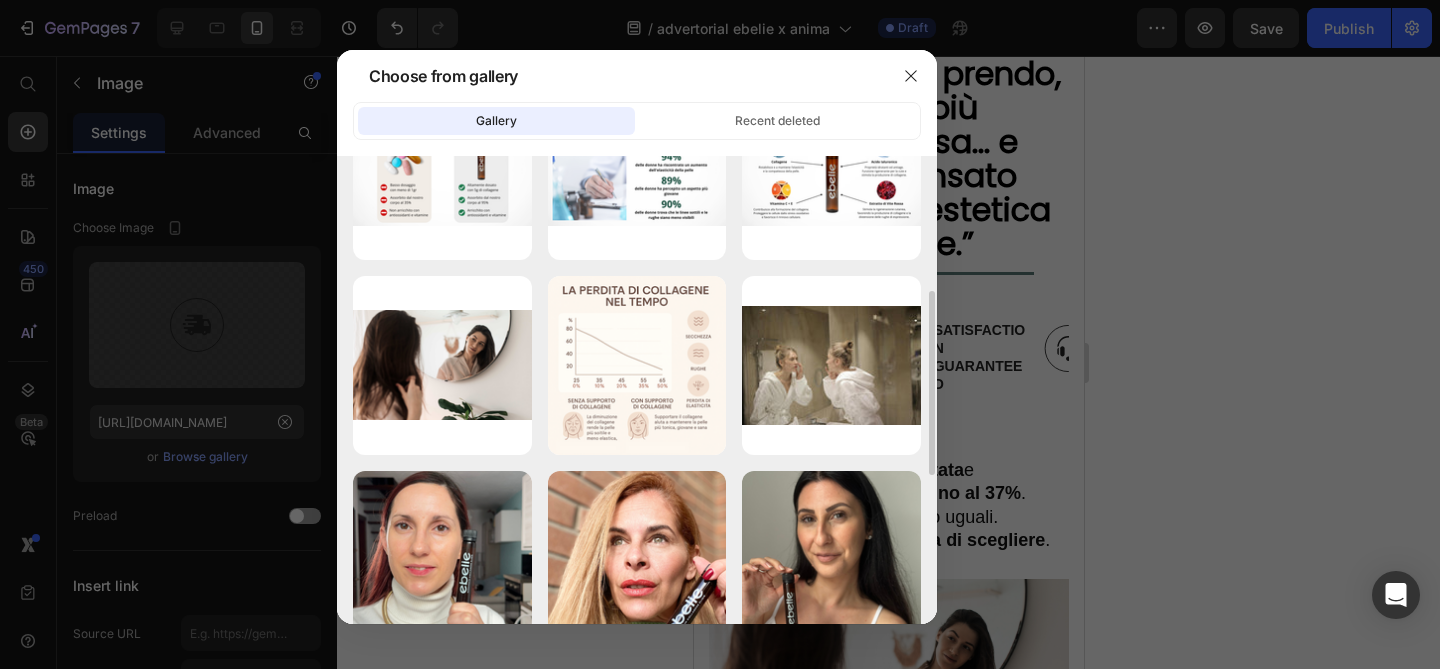 scroll, scrollTop: 426, scrollLeft: 0, axis: vertical 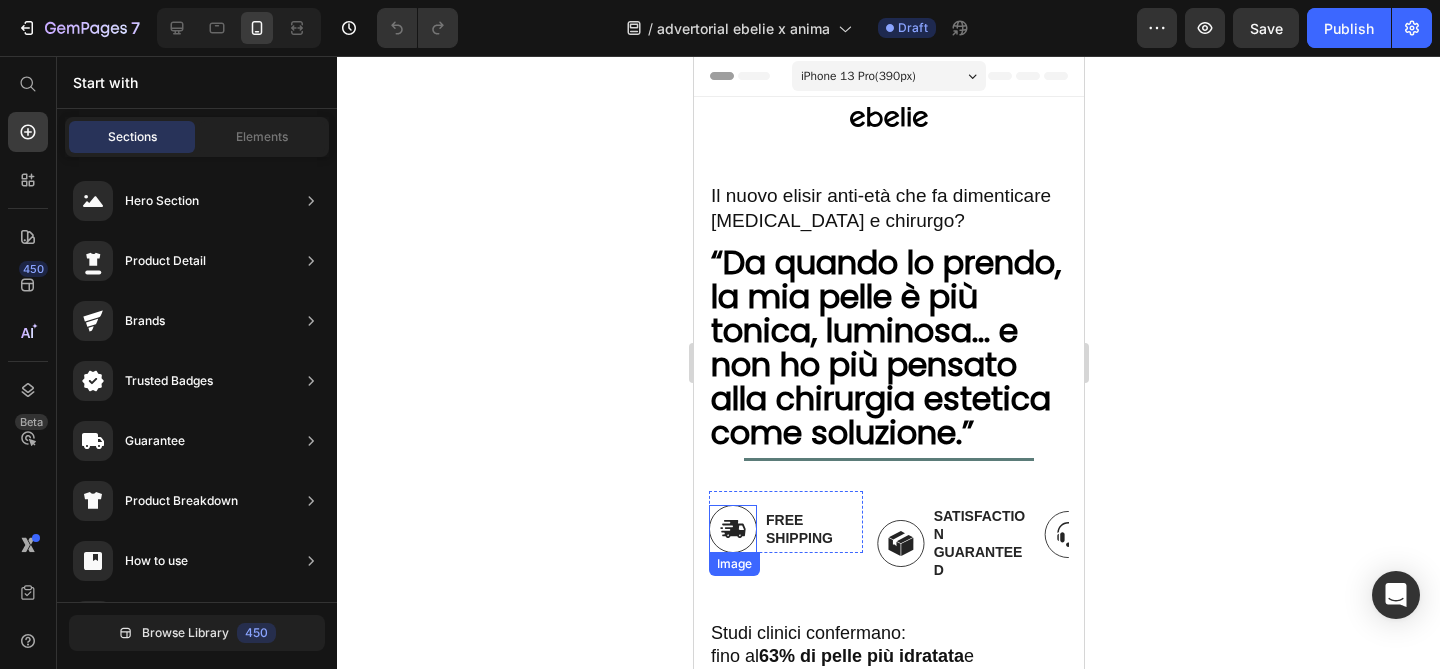 click at bounding box center (732, 529) 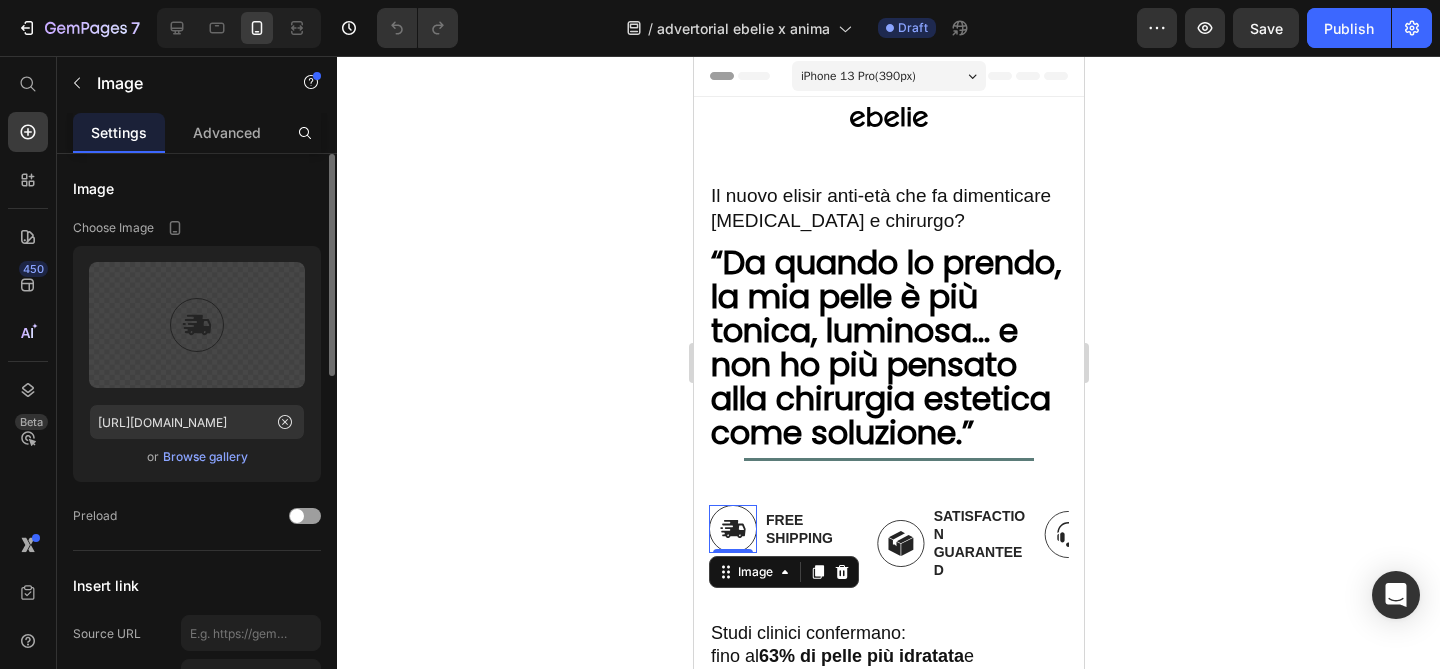 click on "Browse gallery" at bounding box center (205, 457) 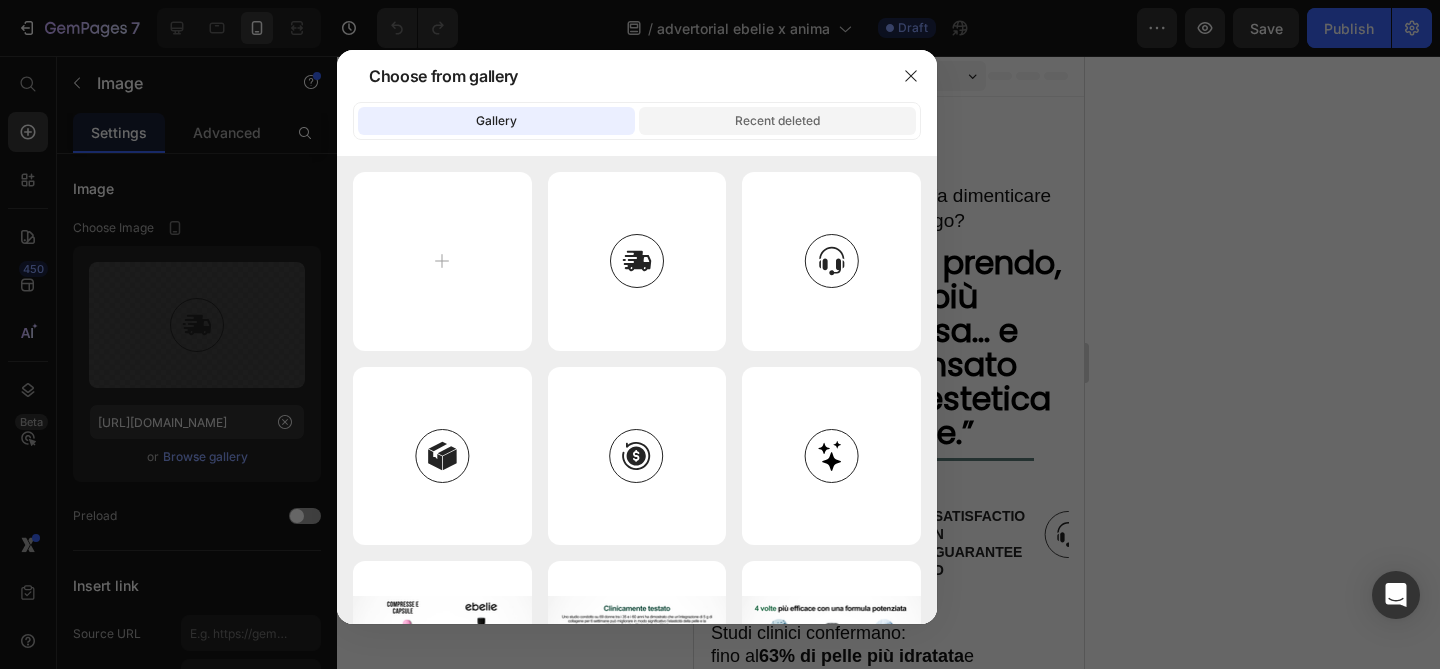 click on "Recent deleted" 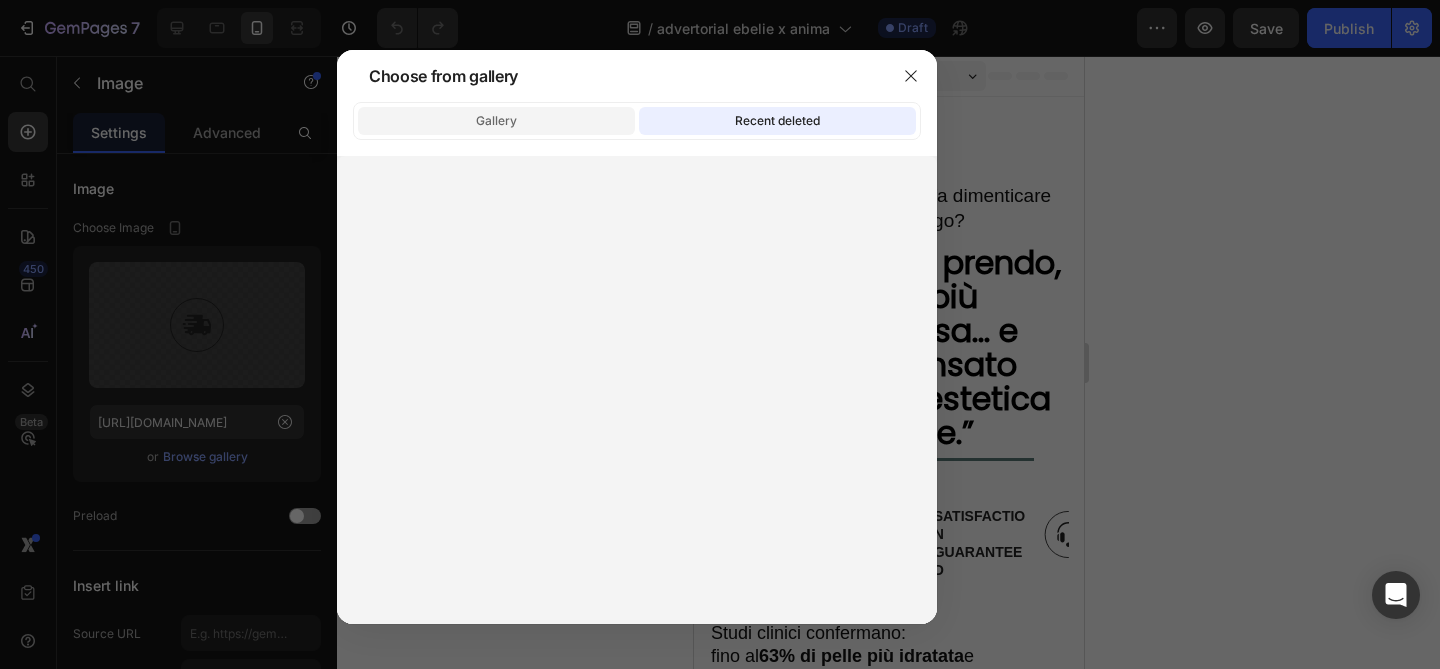 click on "Gallery" 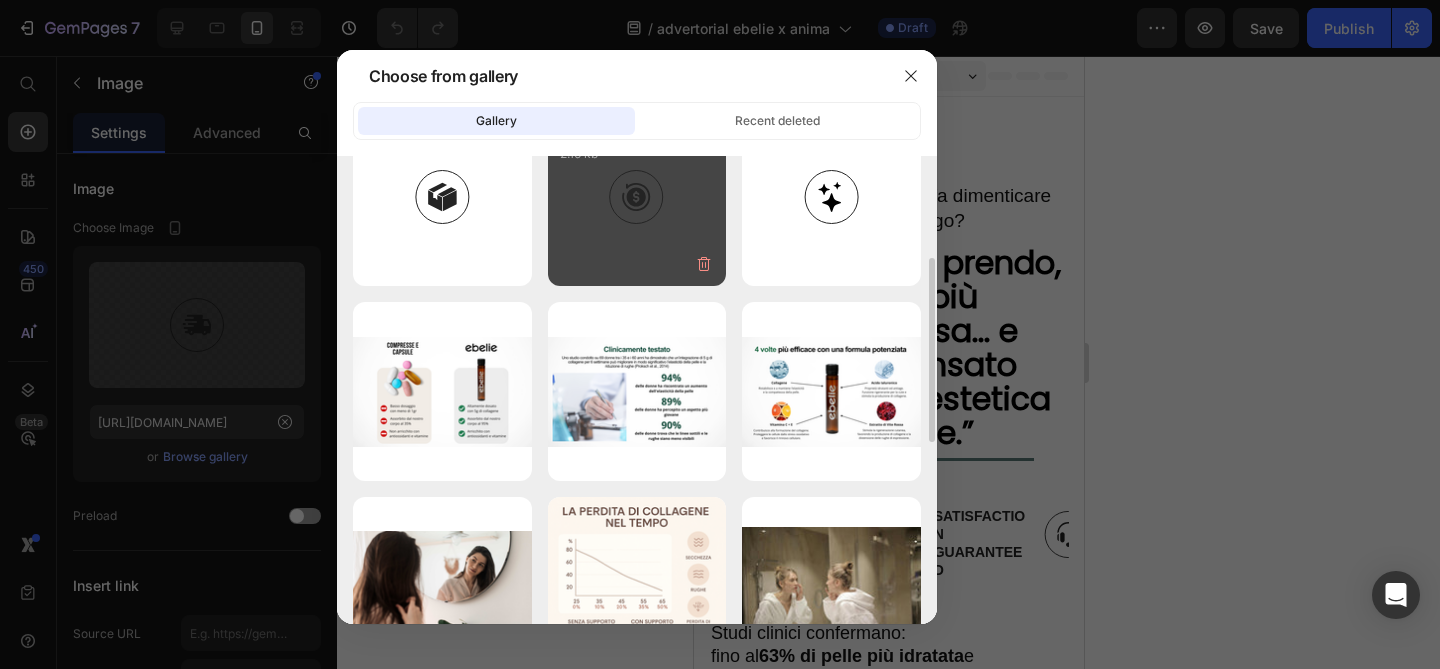 scroll, scrollTop: 0, scrollLeft: 0, axis: both 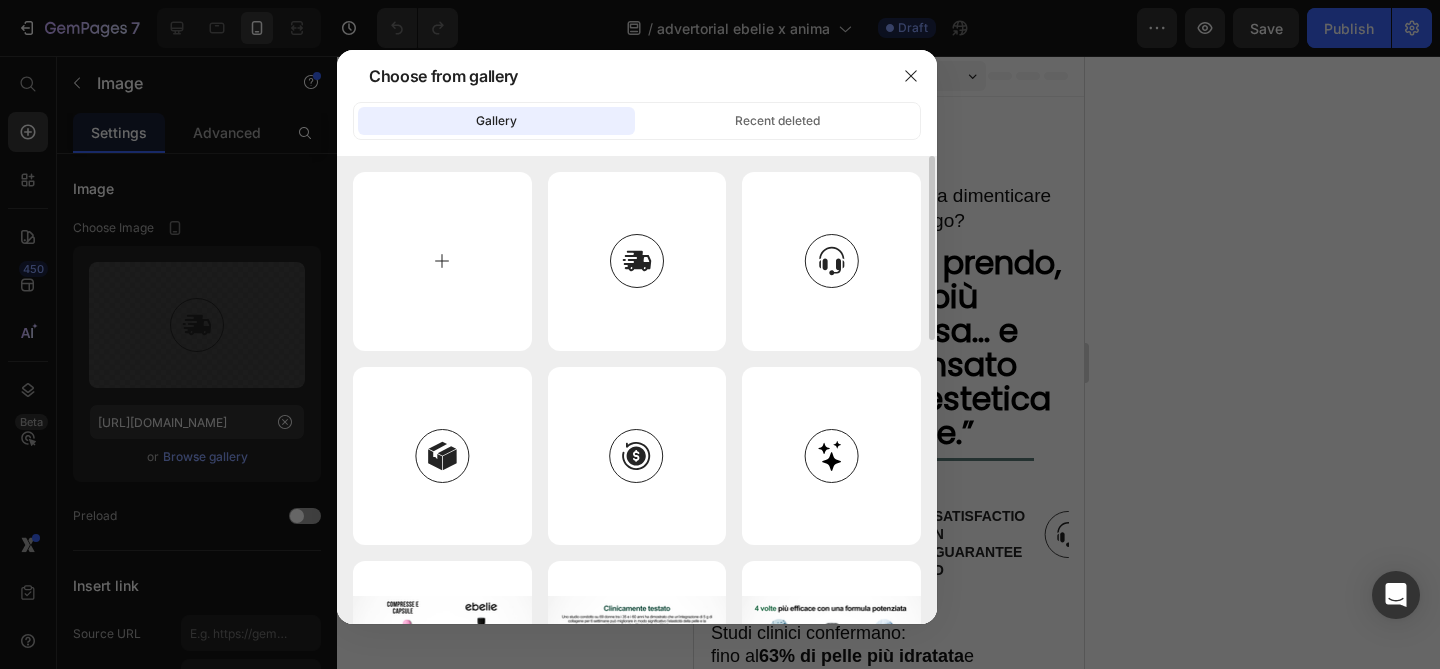 click at bounding box center [442, 261] 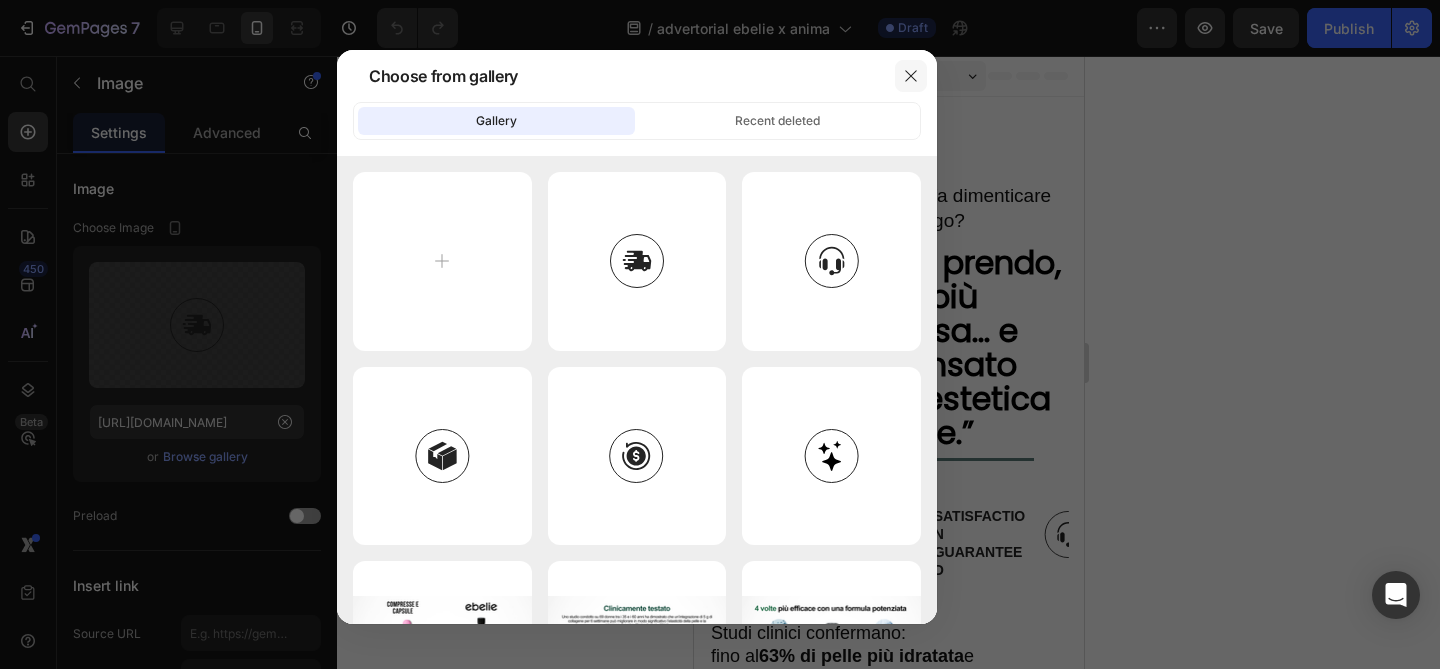 click 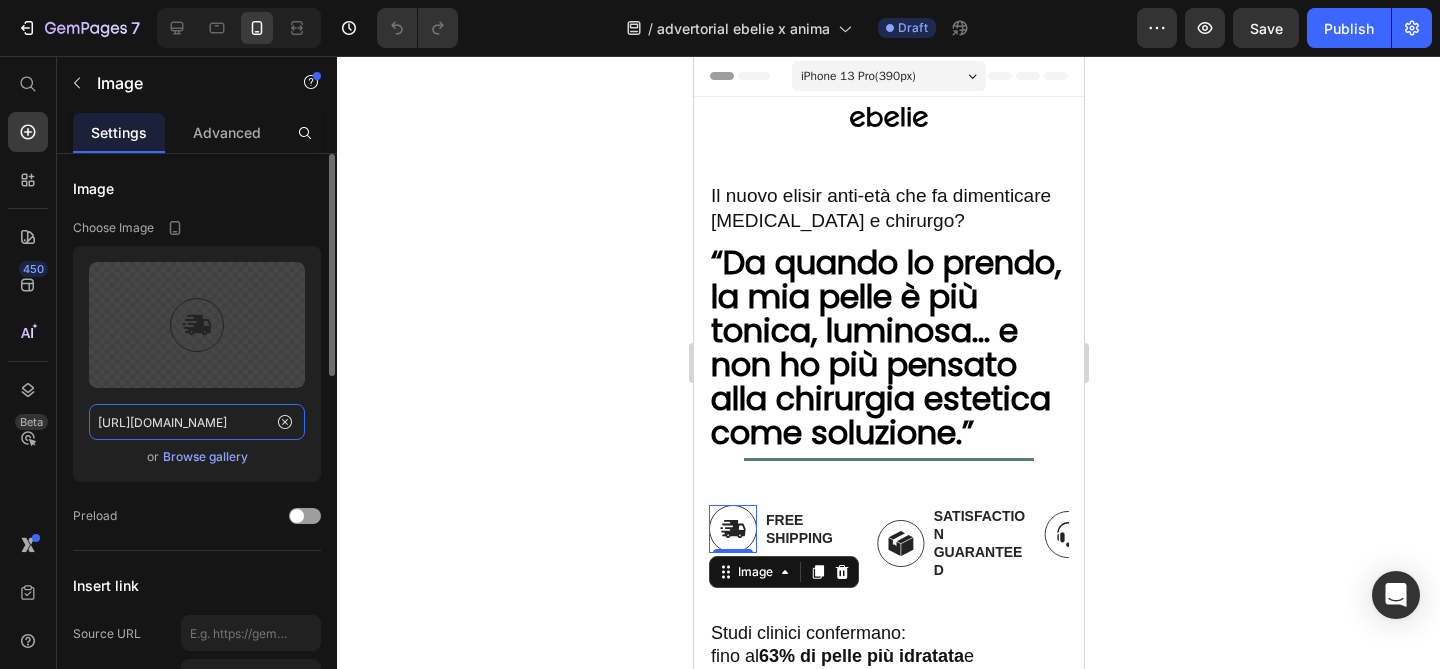 click on "[URL][DOMAIN_NAME]" 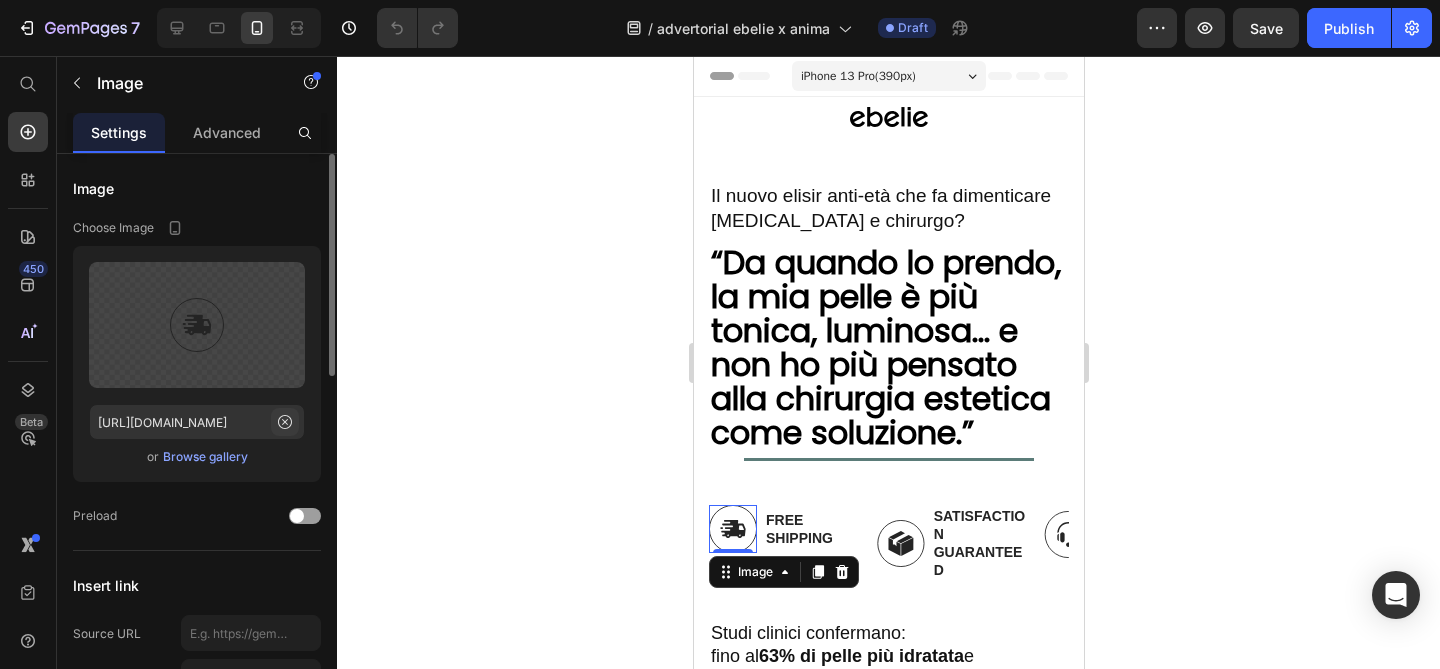 click 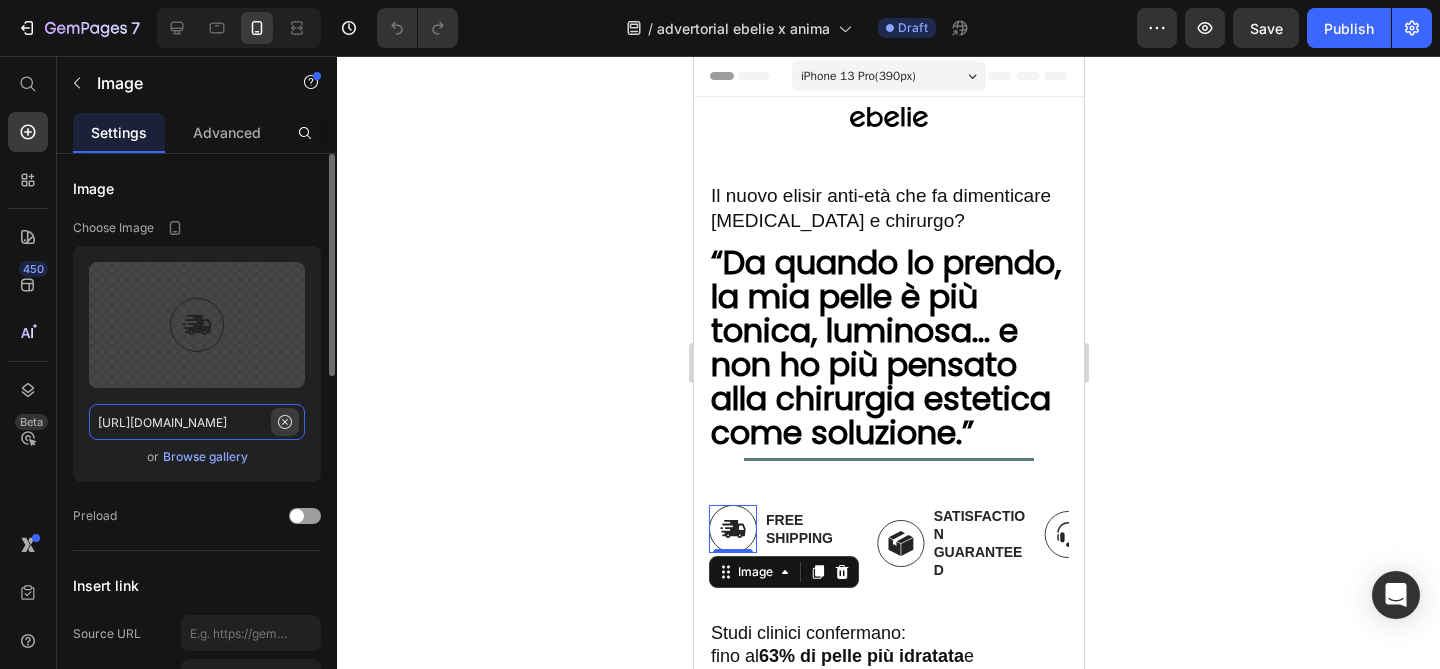 type 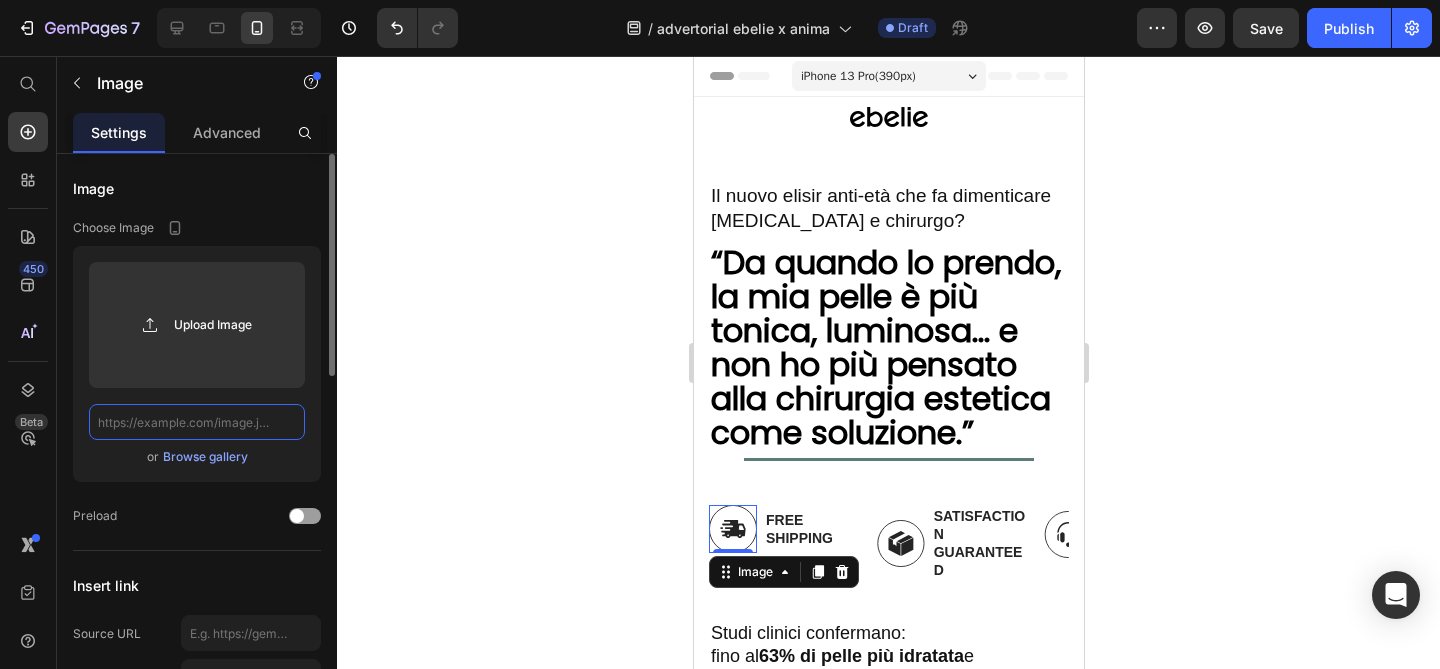 click 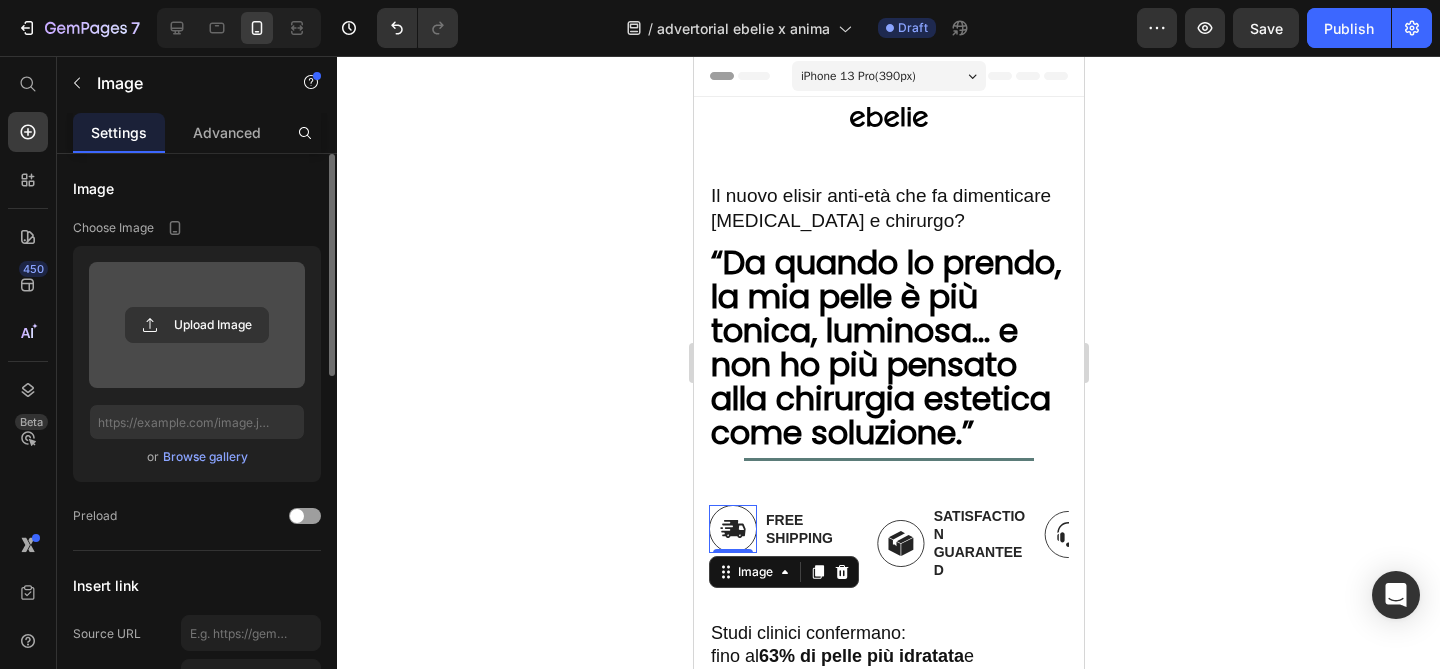 click at bounding box center (197, 325) 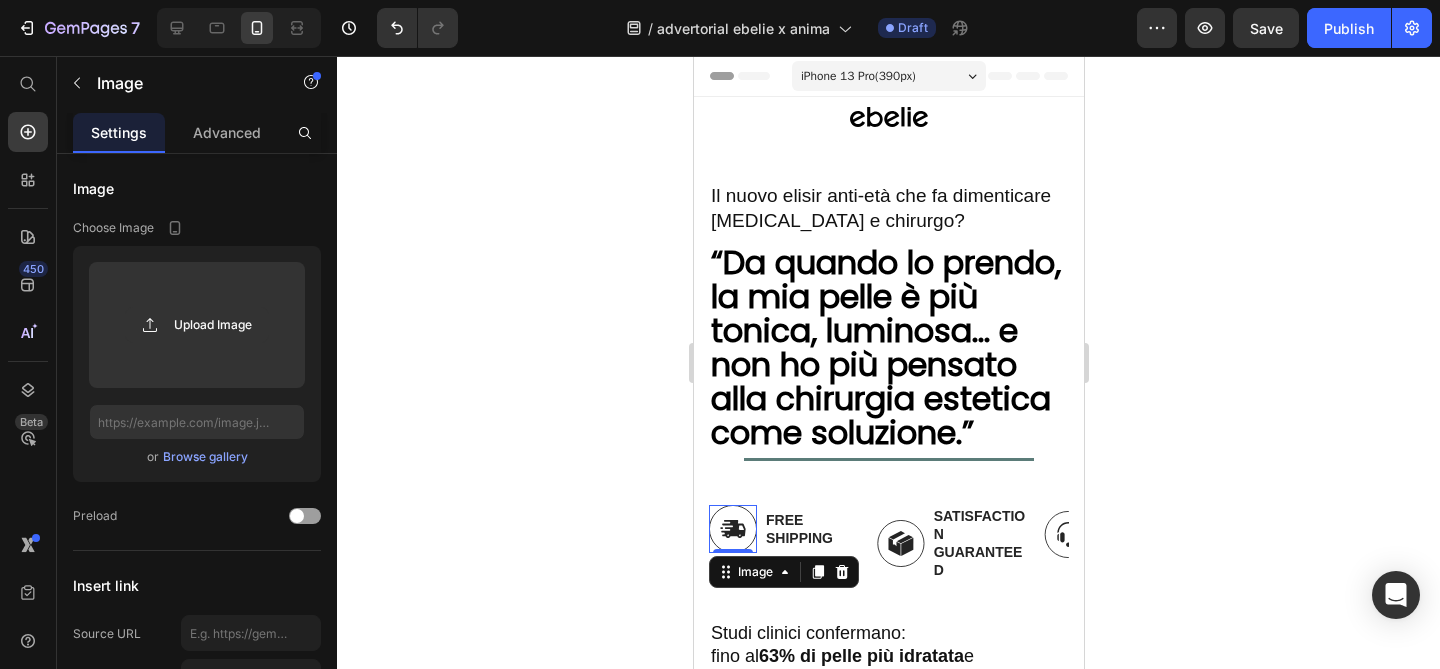 click on "Image" at bounding box center (783, 572) 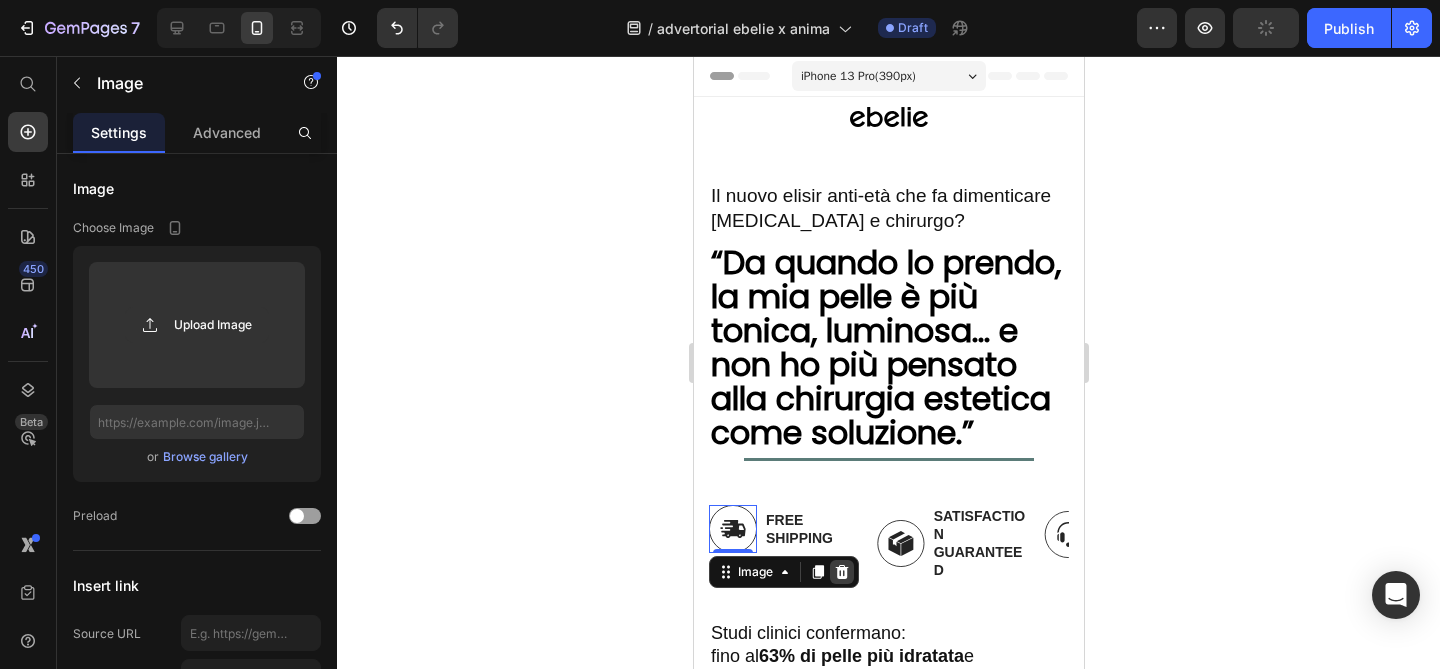 click 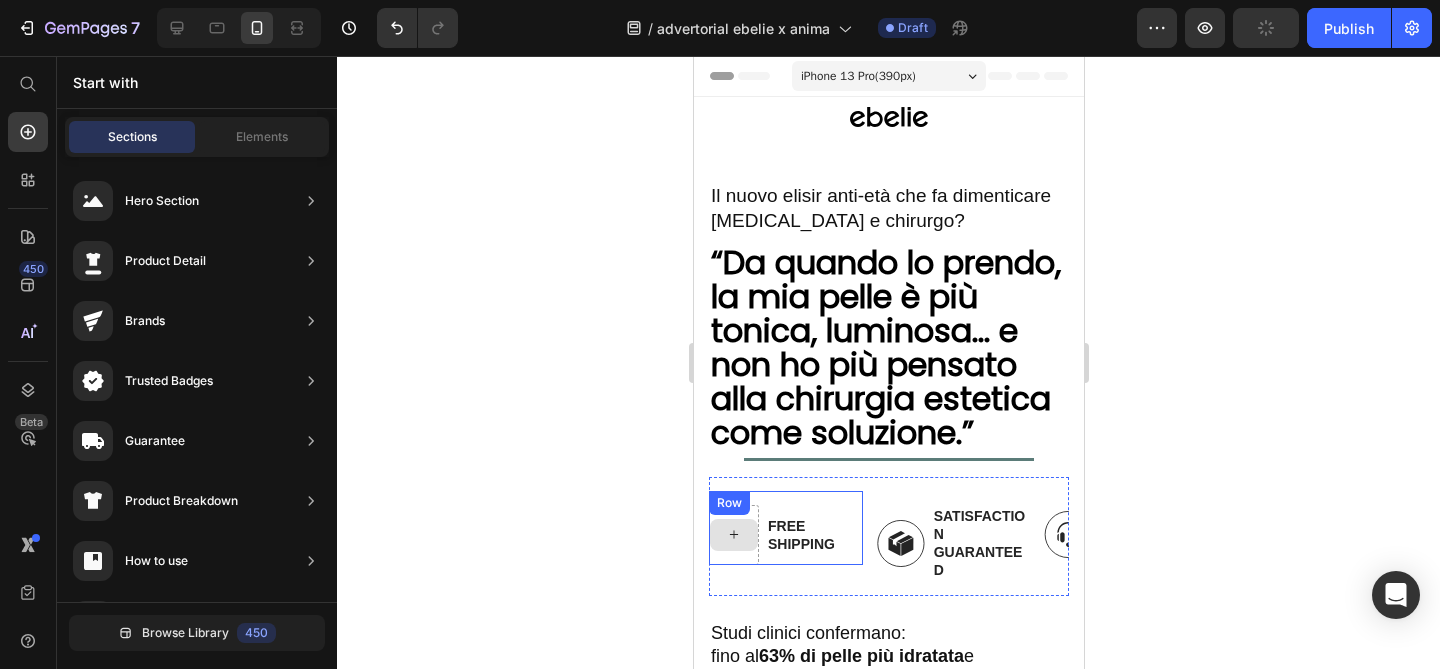 click at bounding box center [733, 535] 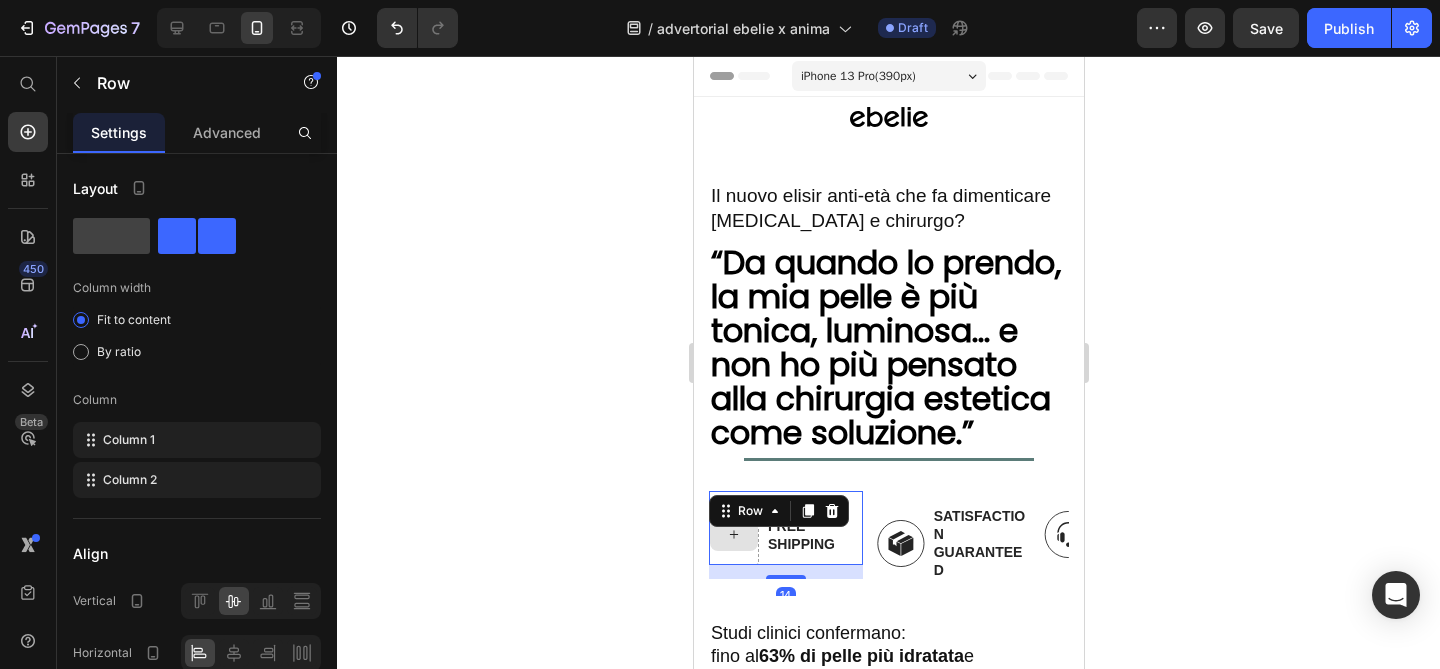 click at bounding box center [733, 535] 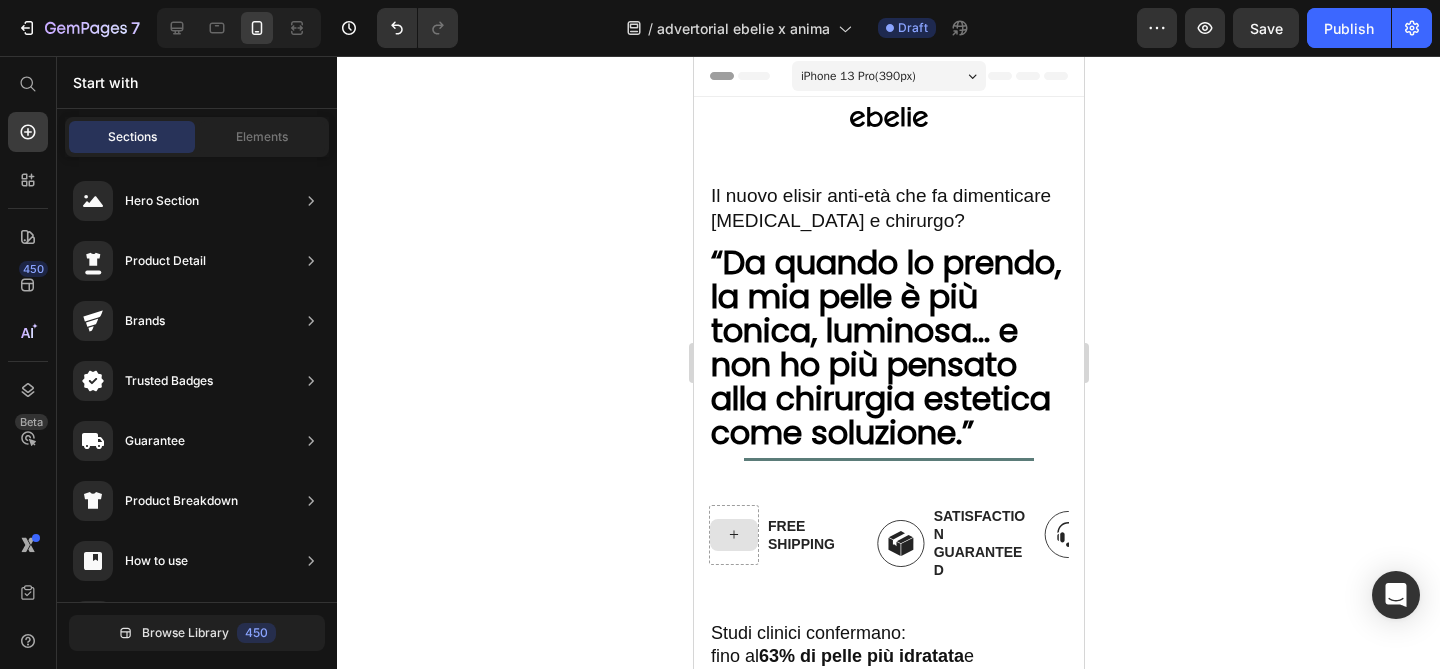 click 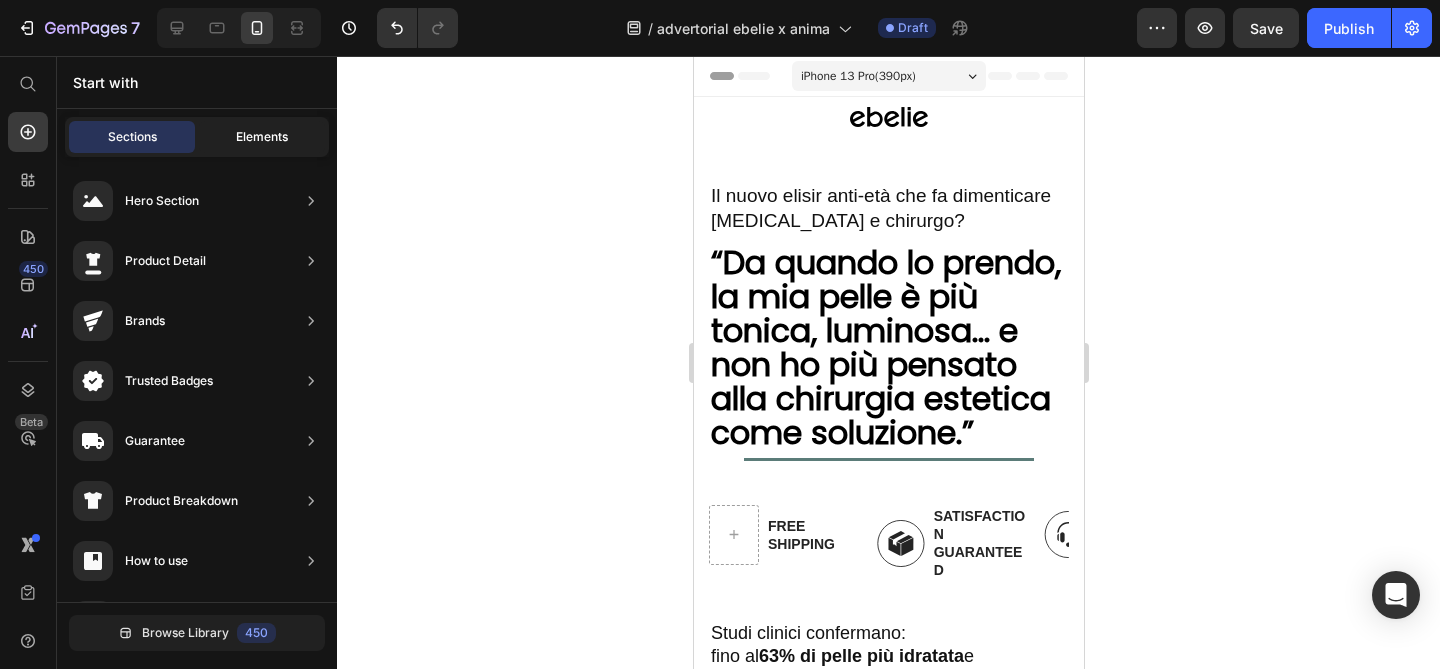 click on "Elements" at bounding box center (262, 137) 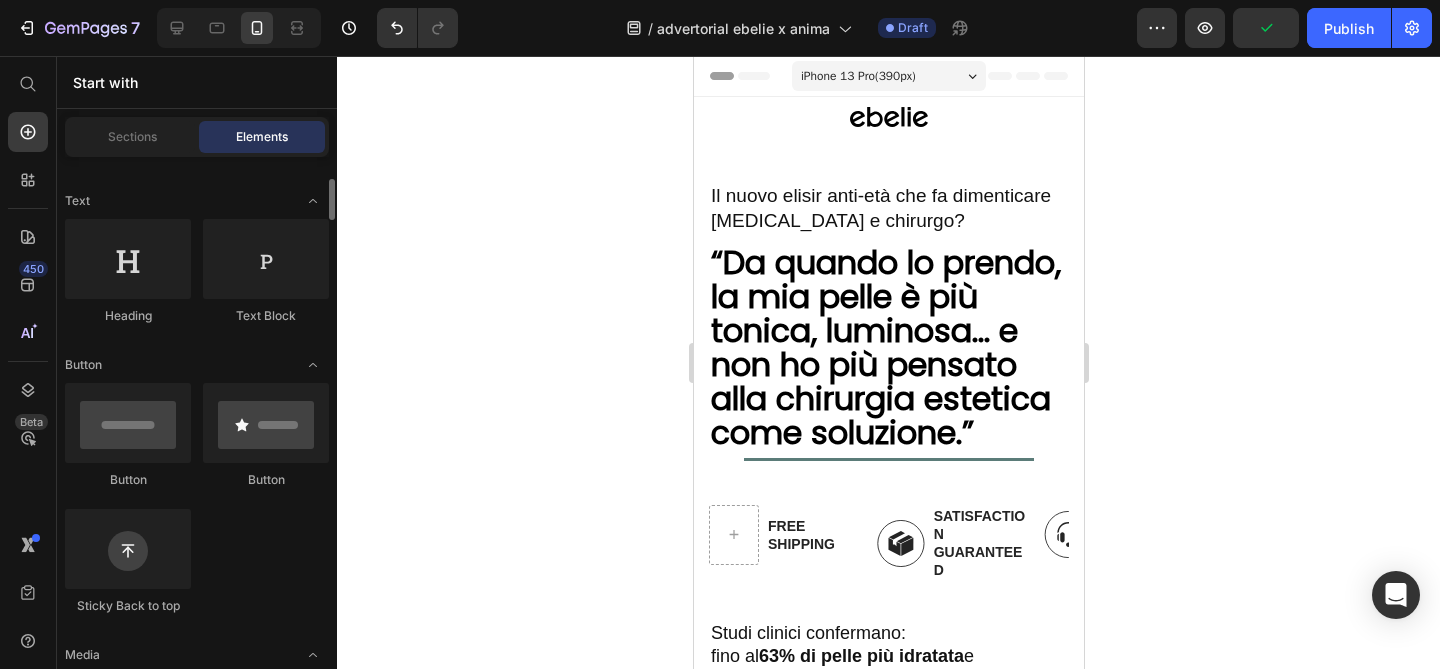 scroll, scrollTop: 268, scrollLeft: 0, axis: vertical 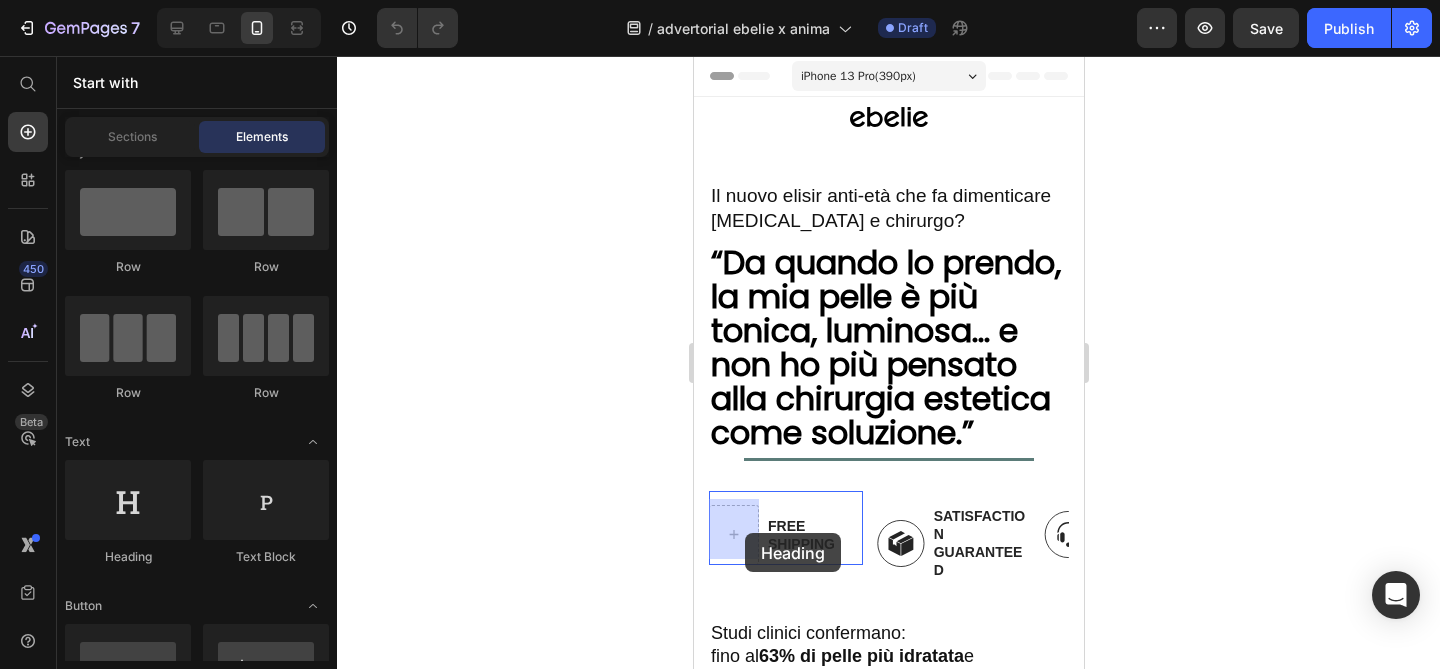 drag, startPoint x: 841, startPoint y: 560, endPoint x: 741, endPoint y: 533, distance: 103.58089 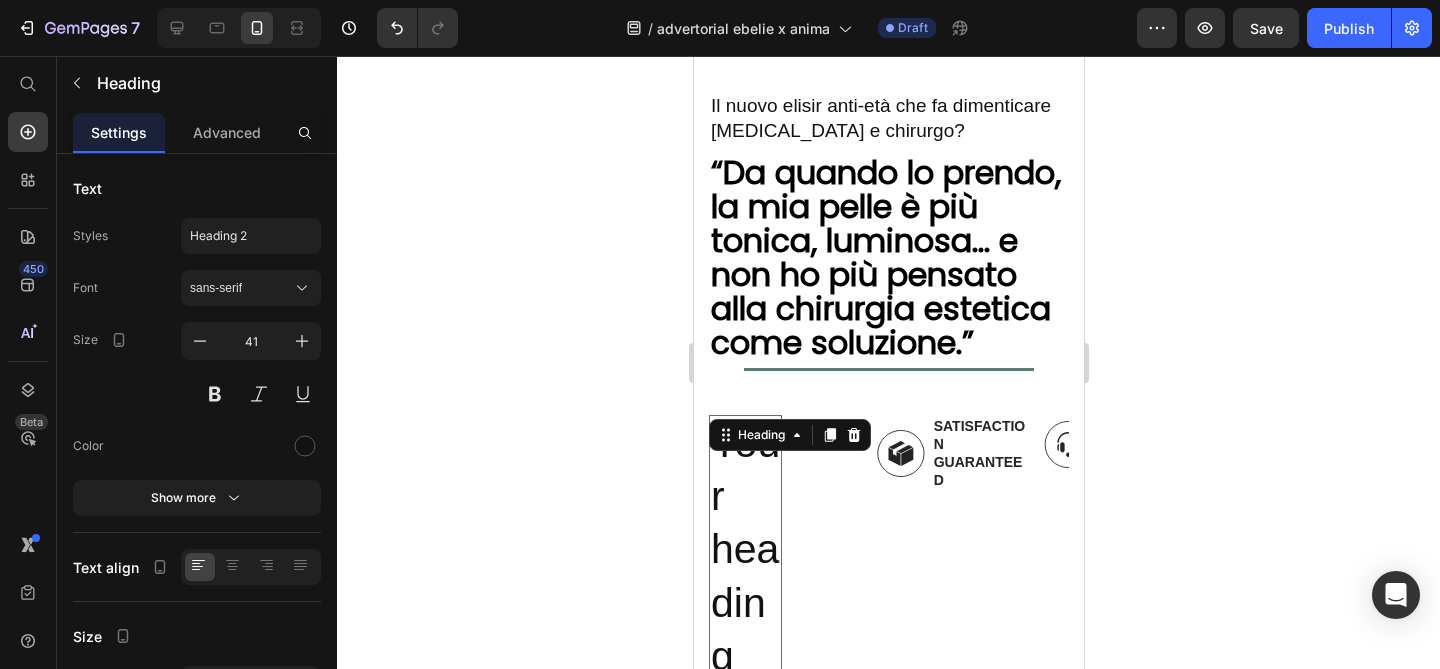 scroll, scrollTop: 120, scrollLeft: 0, axis: vertical 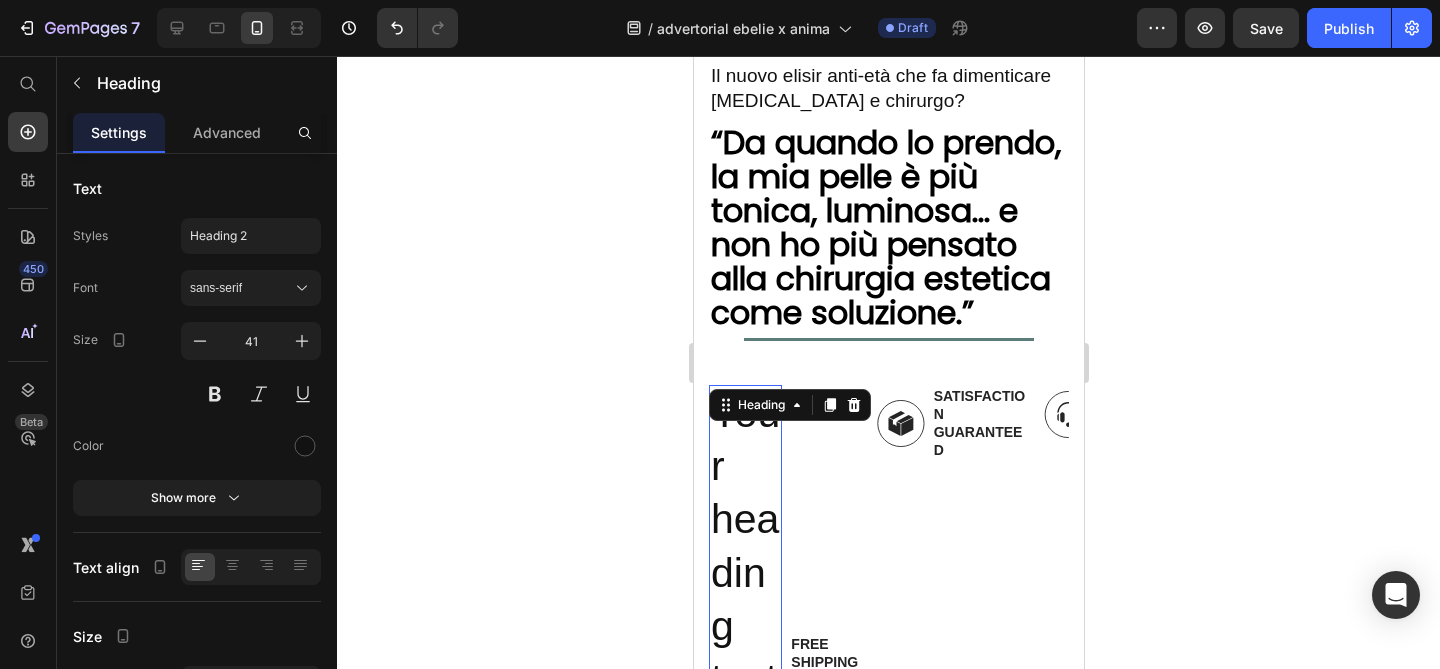 click on "Your heading text goes here" at bounding box center (744, 653) 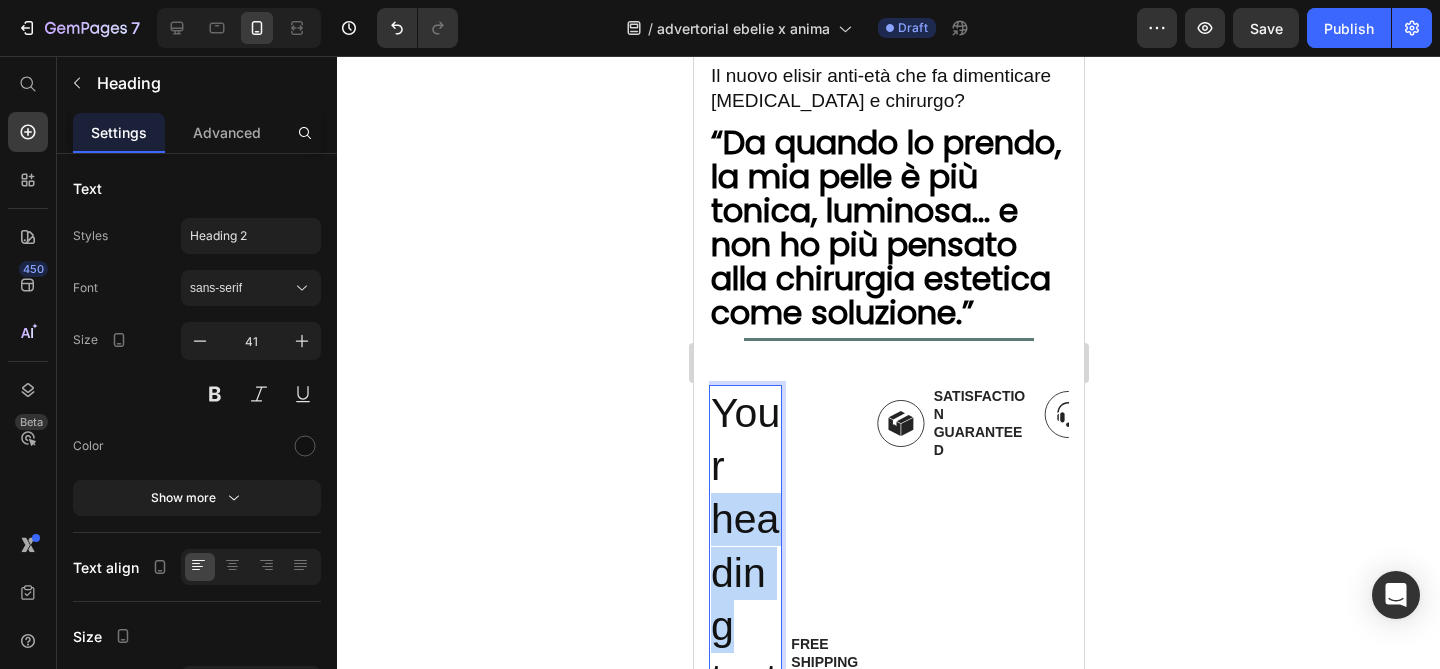 click on "Your heading text goes here" at bounding box center (744, 653) 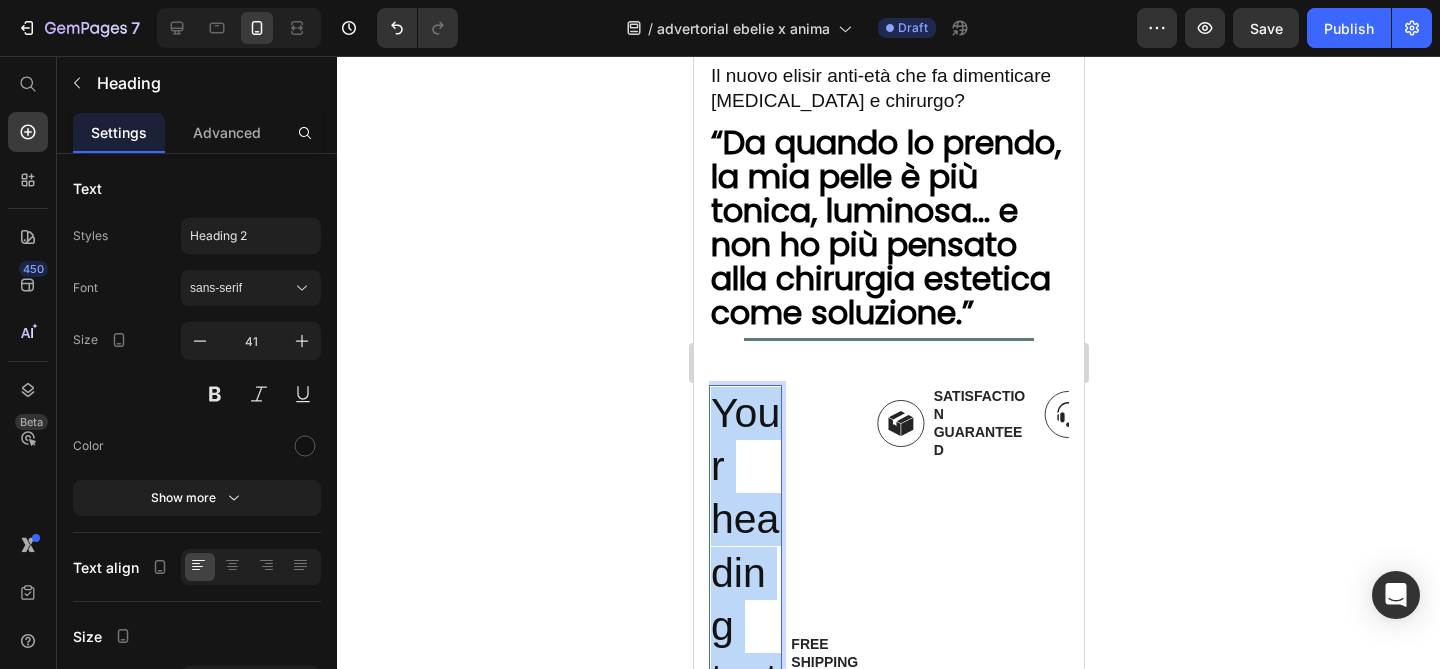click on "Your heading text goes here" at bounding box center [744, 653] 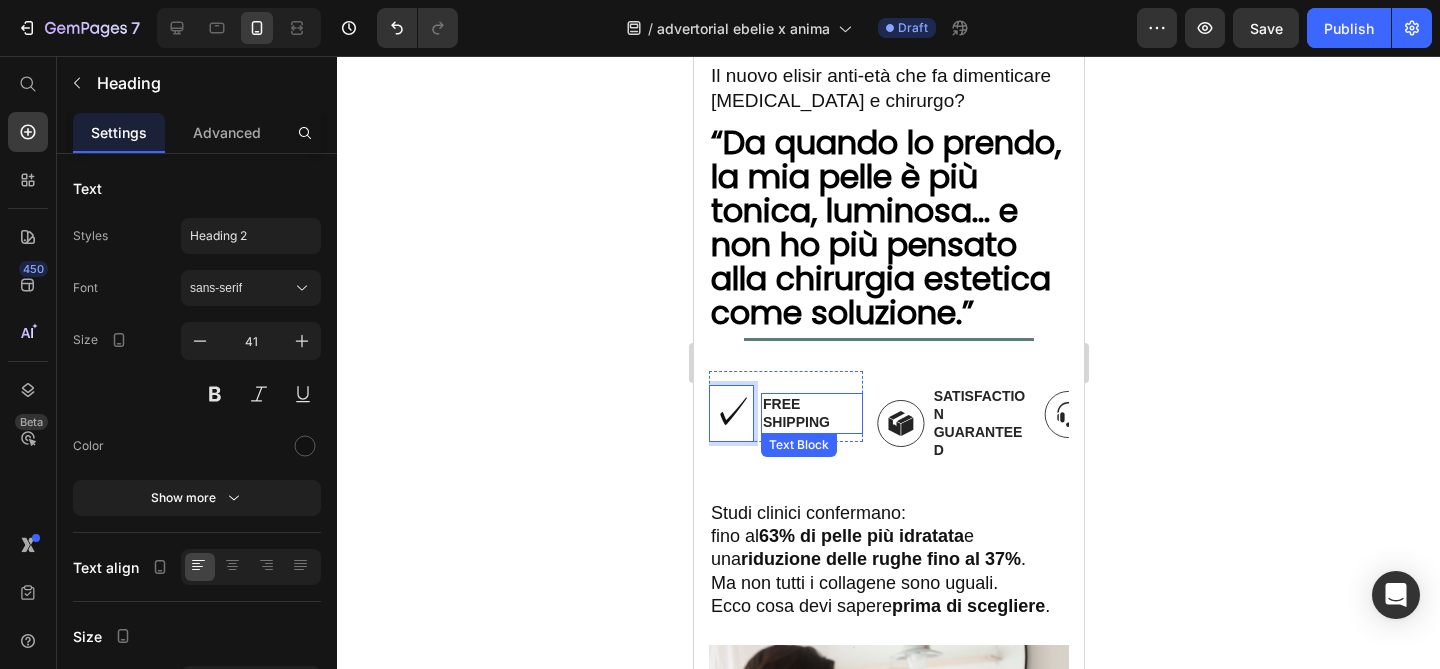 click on "Free Shipping" at bounding box center (811, 413) 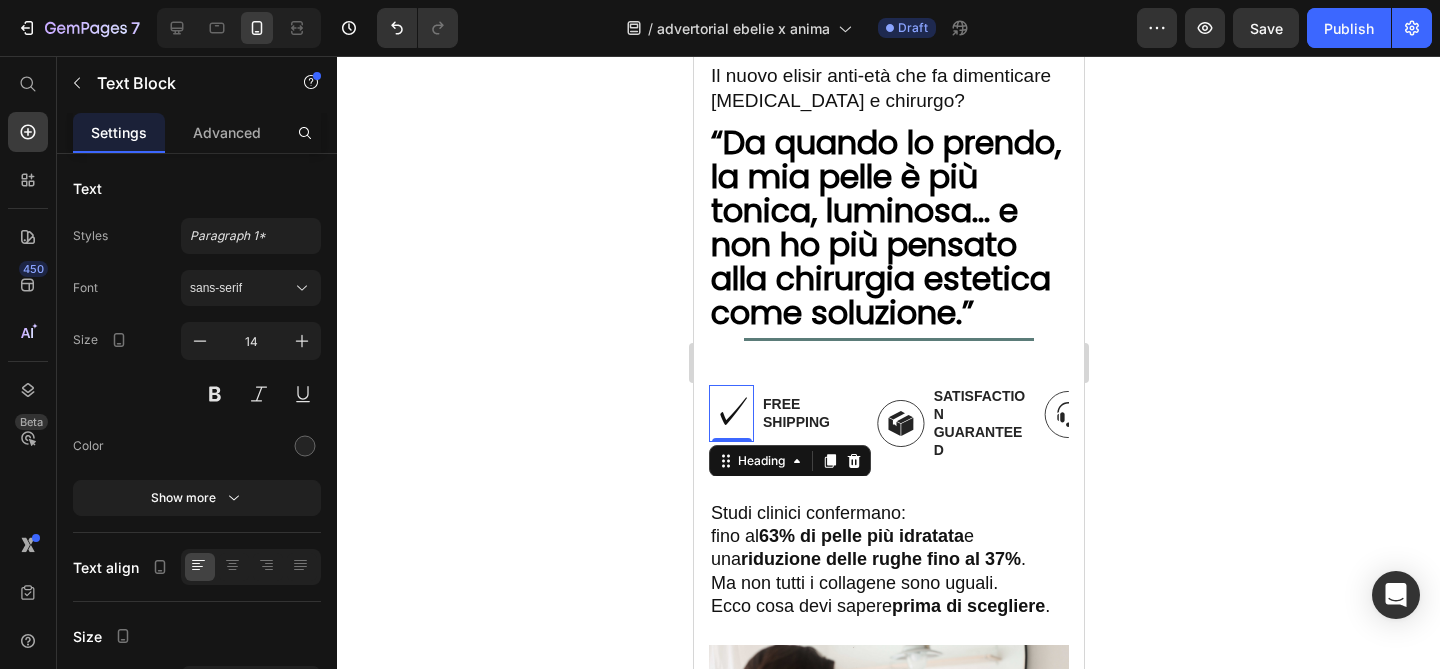 click on "✓" at bounding box center (730, 413) 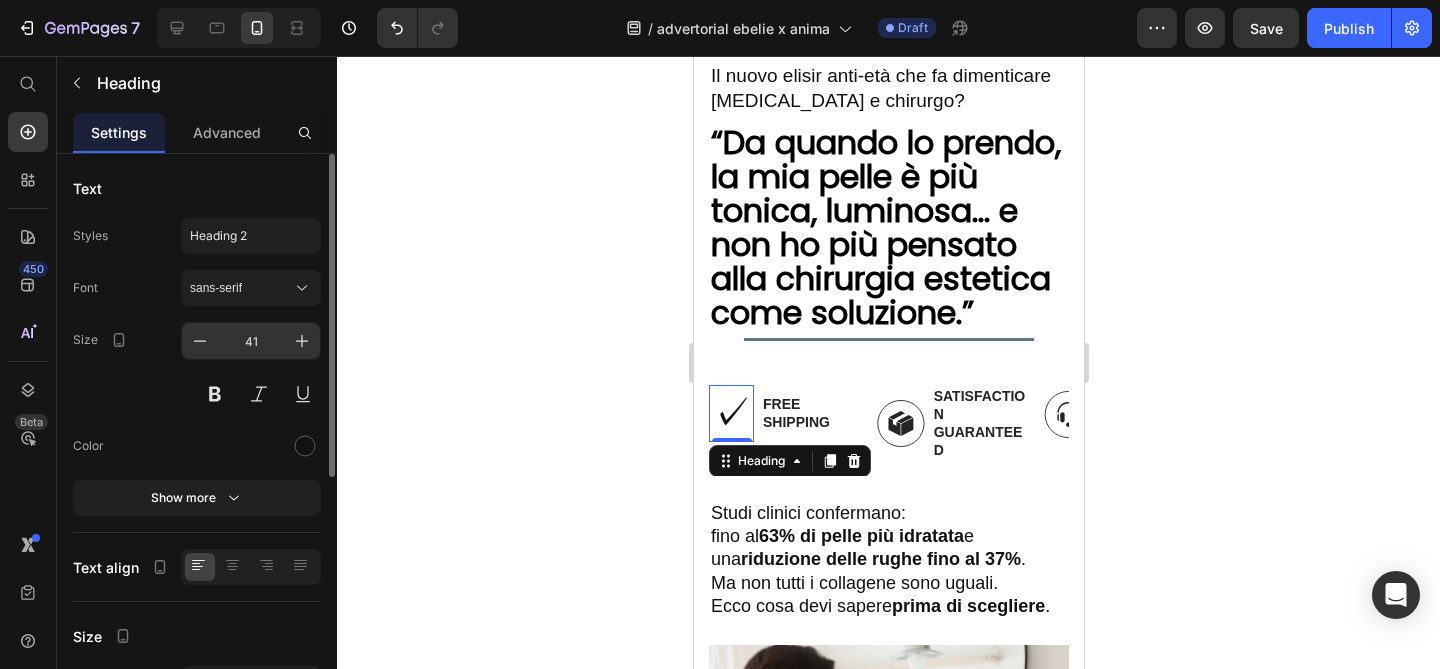 click on "41" at bounding box center [251, 341] 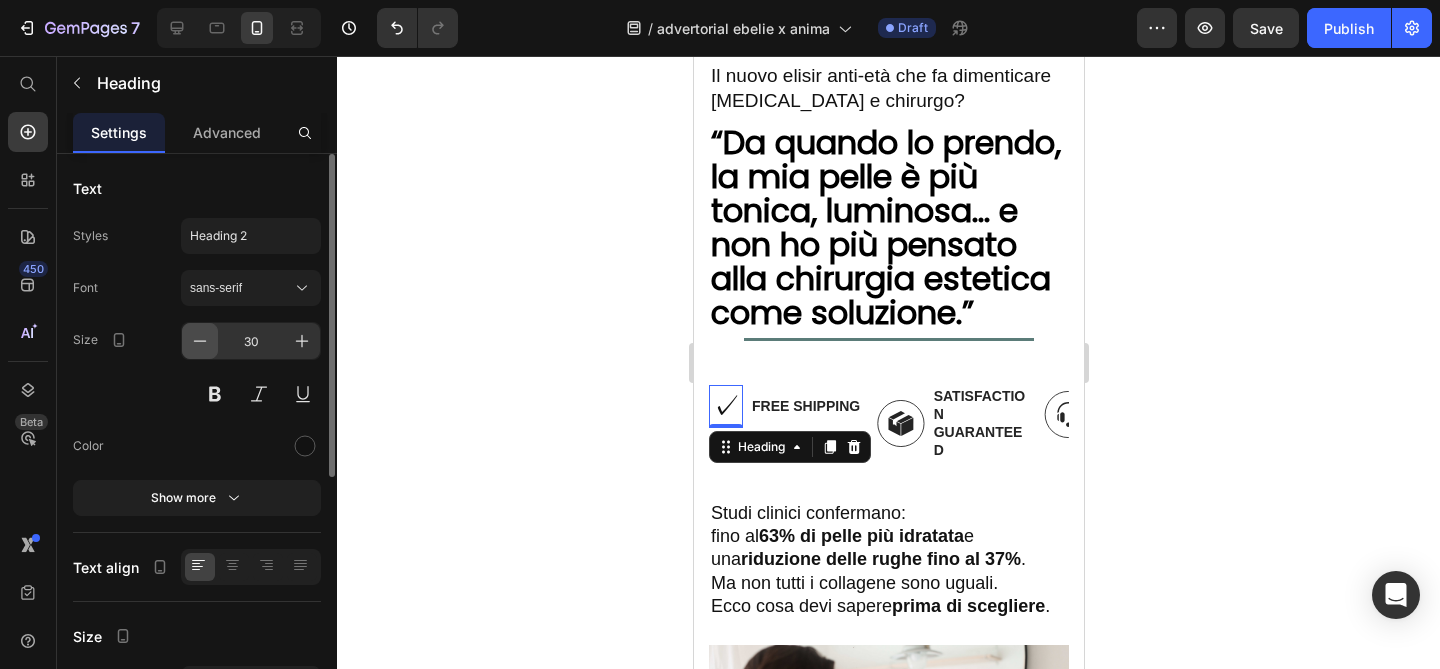 click 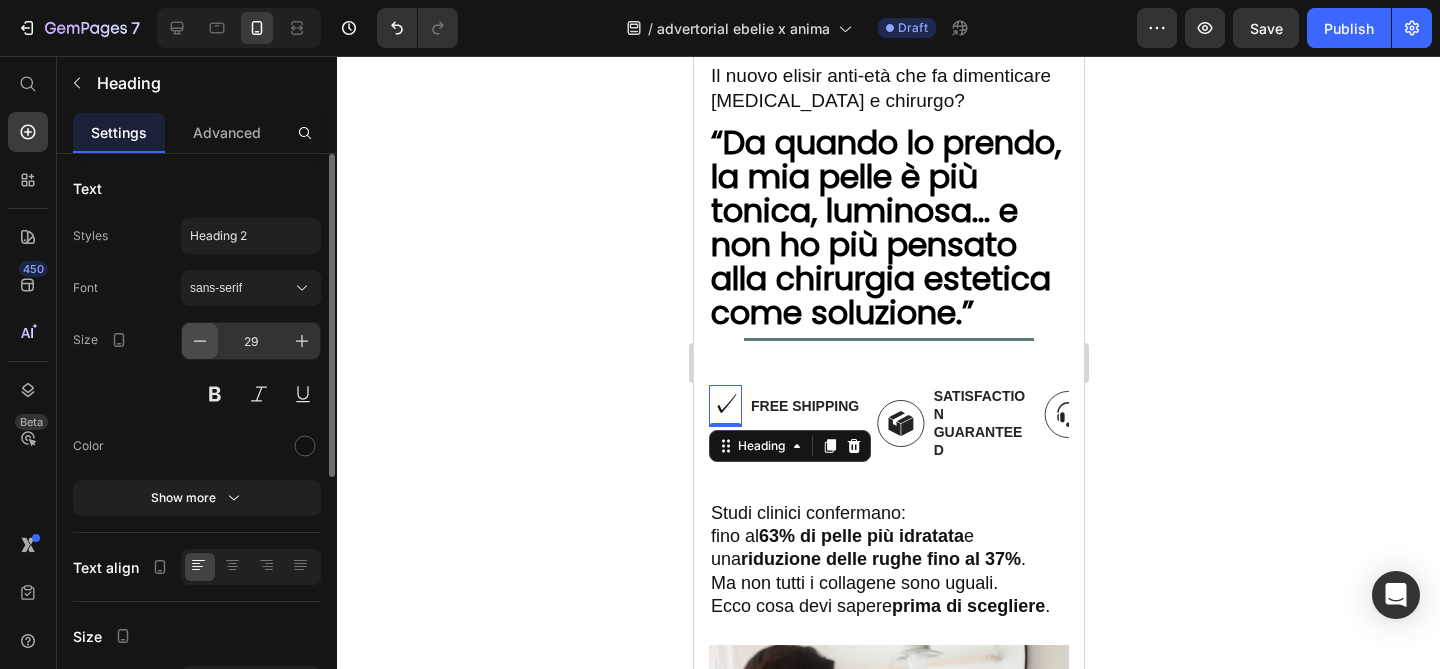 click 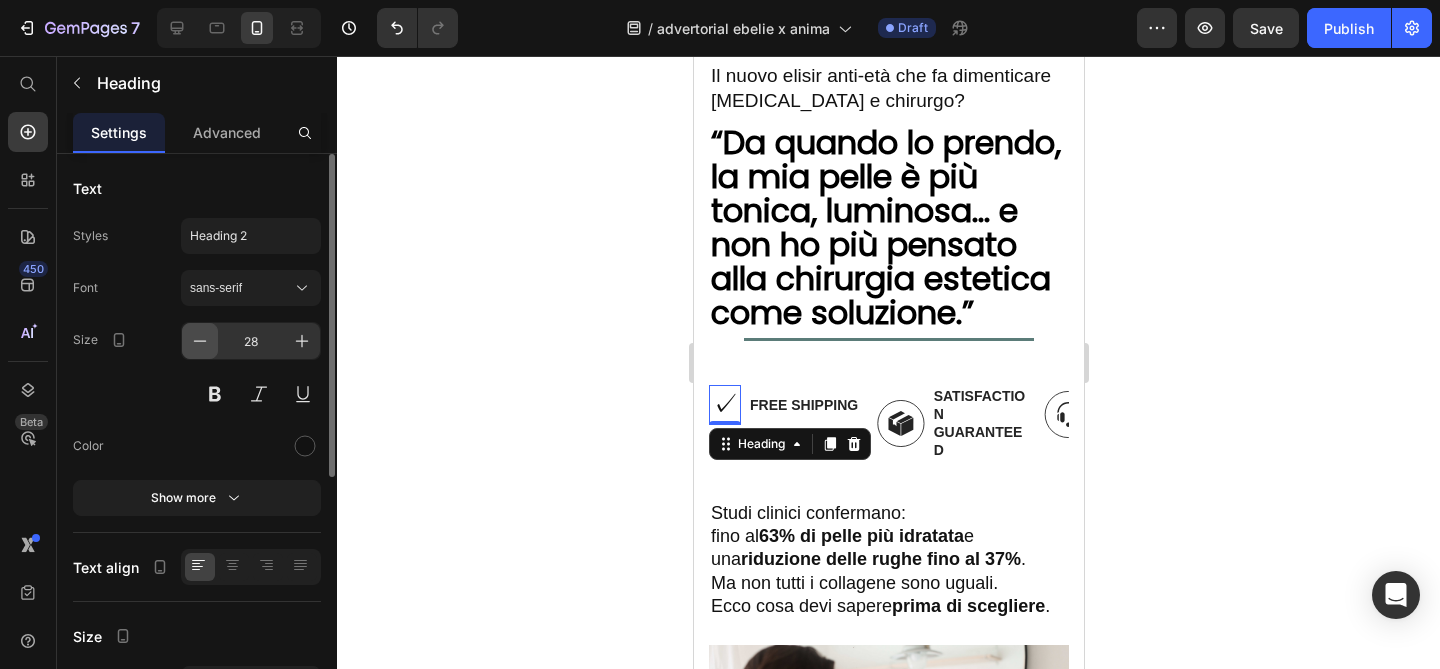 click 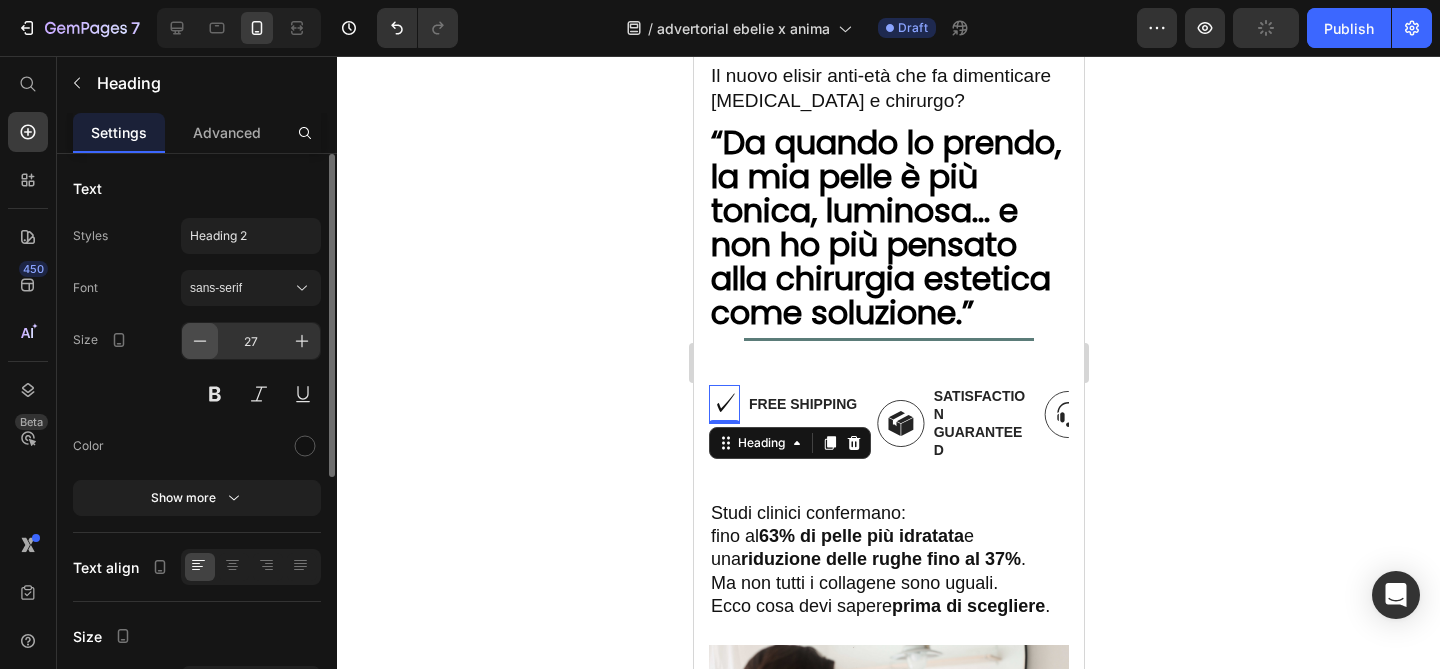 click 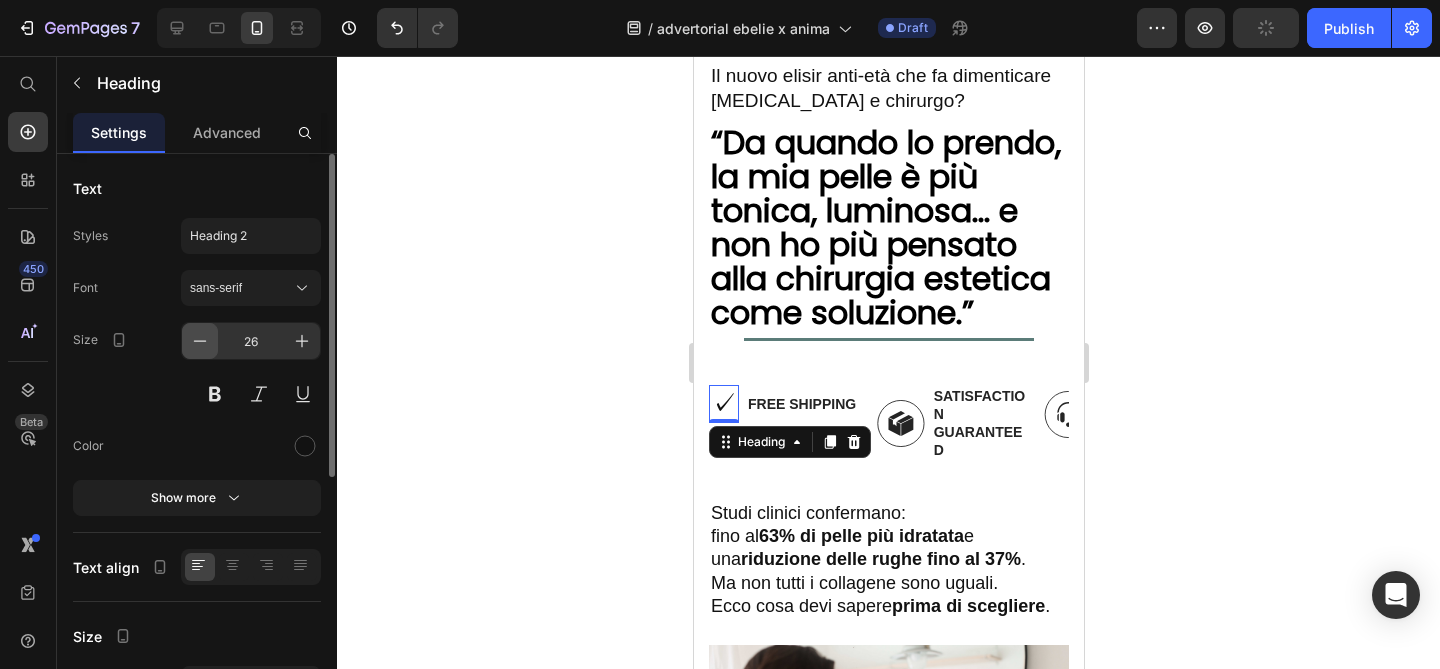 click 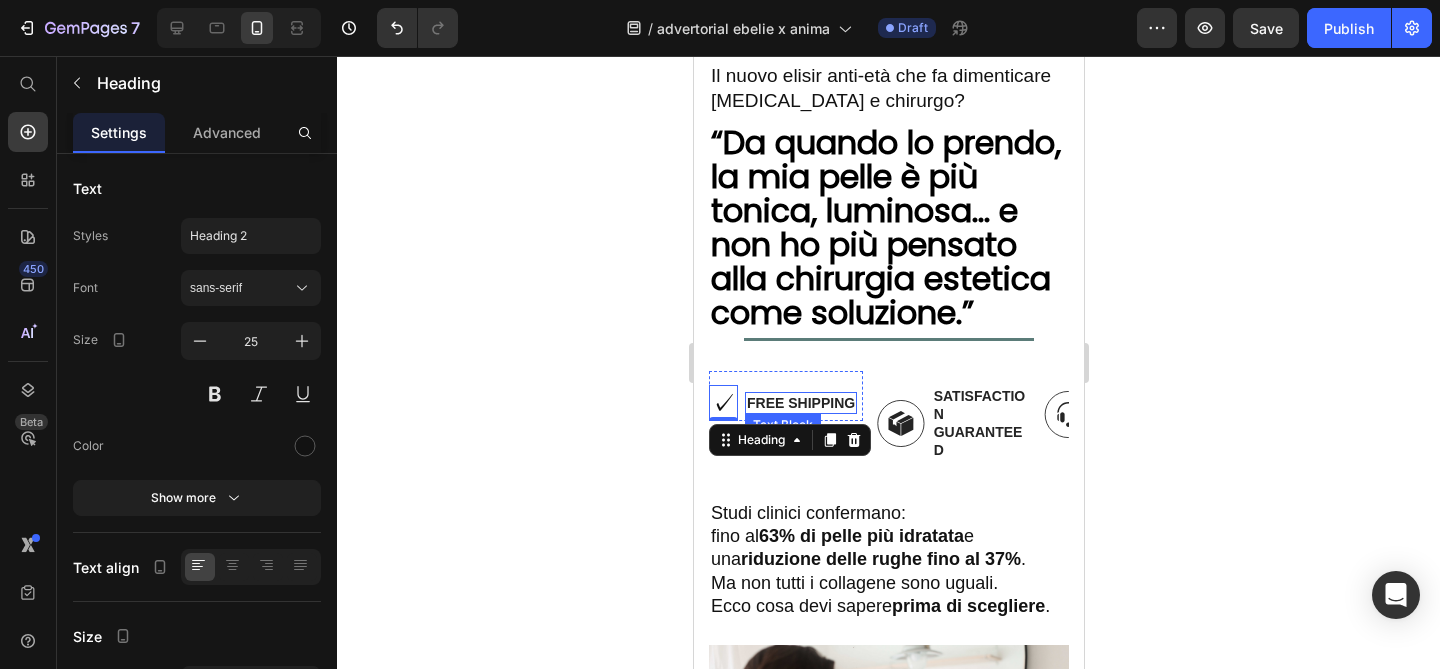 click on "Free Shipping" at bounding box center (800, 403) 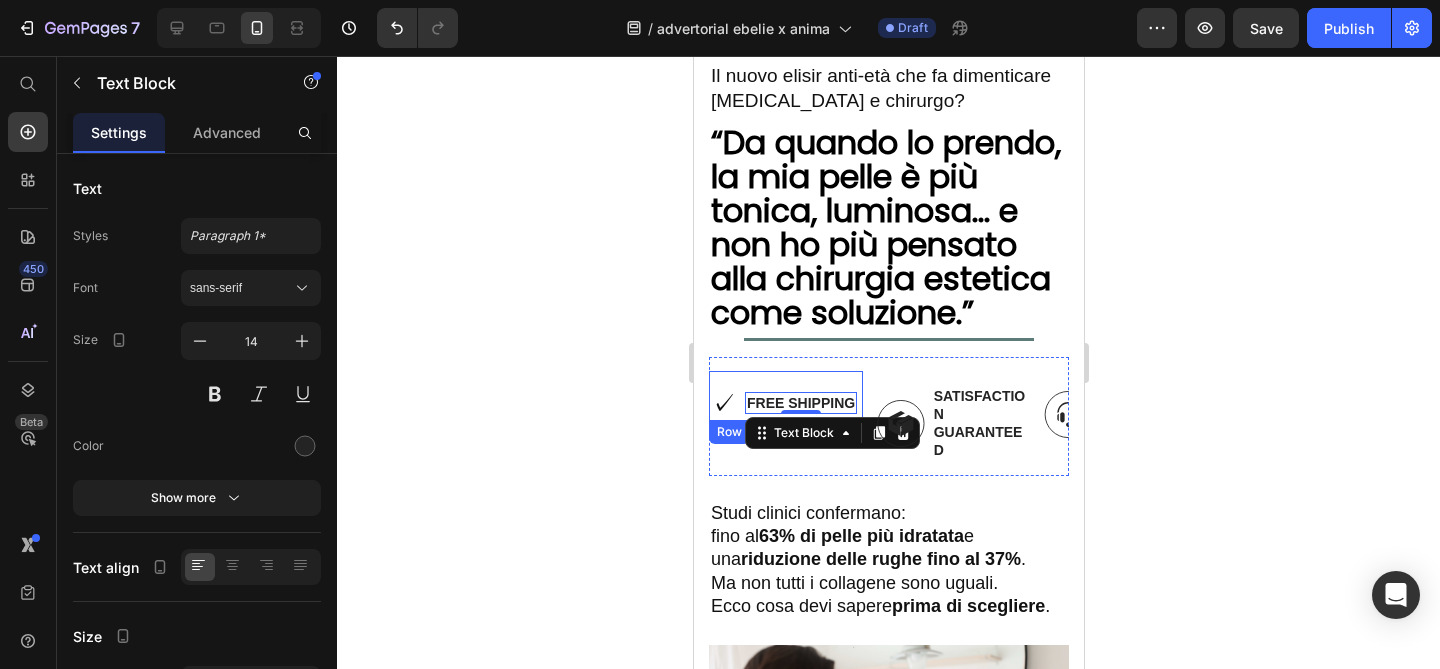 click on "✓ Heading Free Shipping Text Block   0 Row" at bounding box center (785, 396) 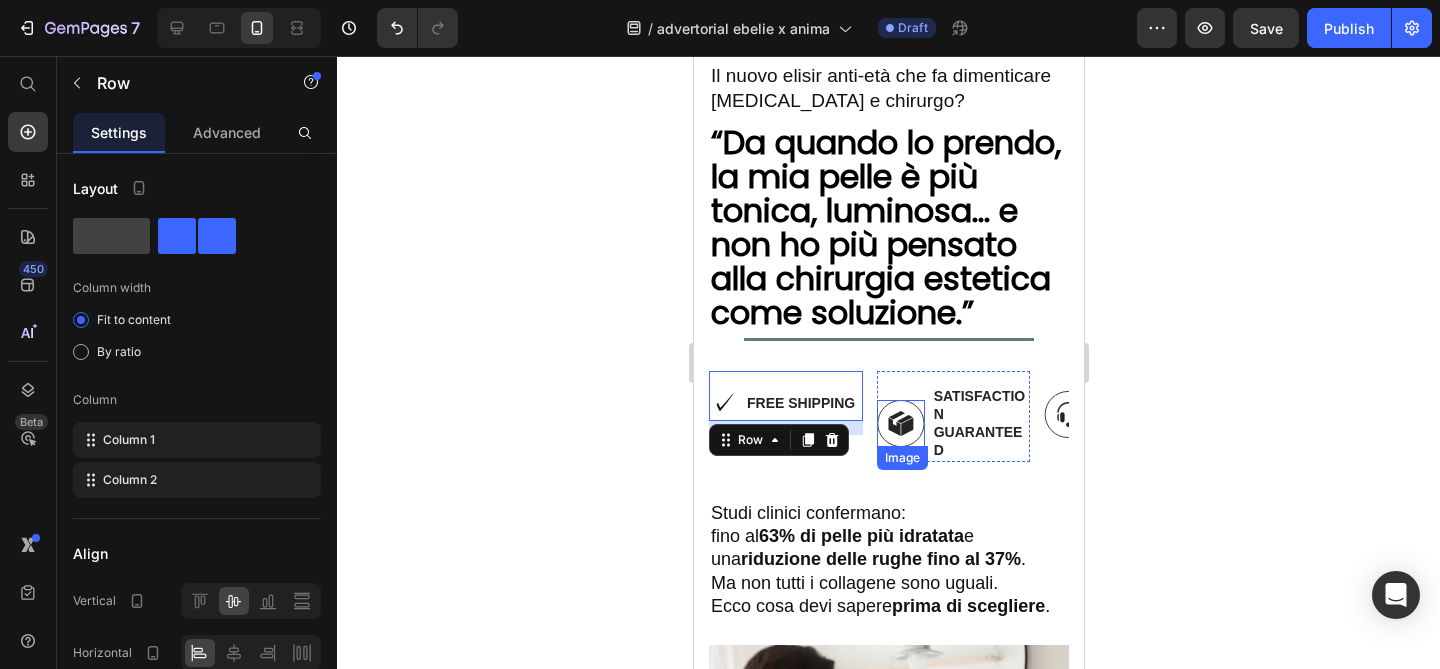 click at bounding box center [900, 423] 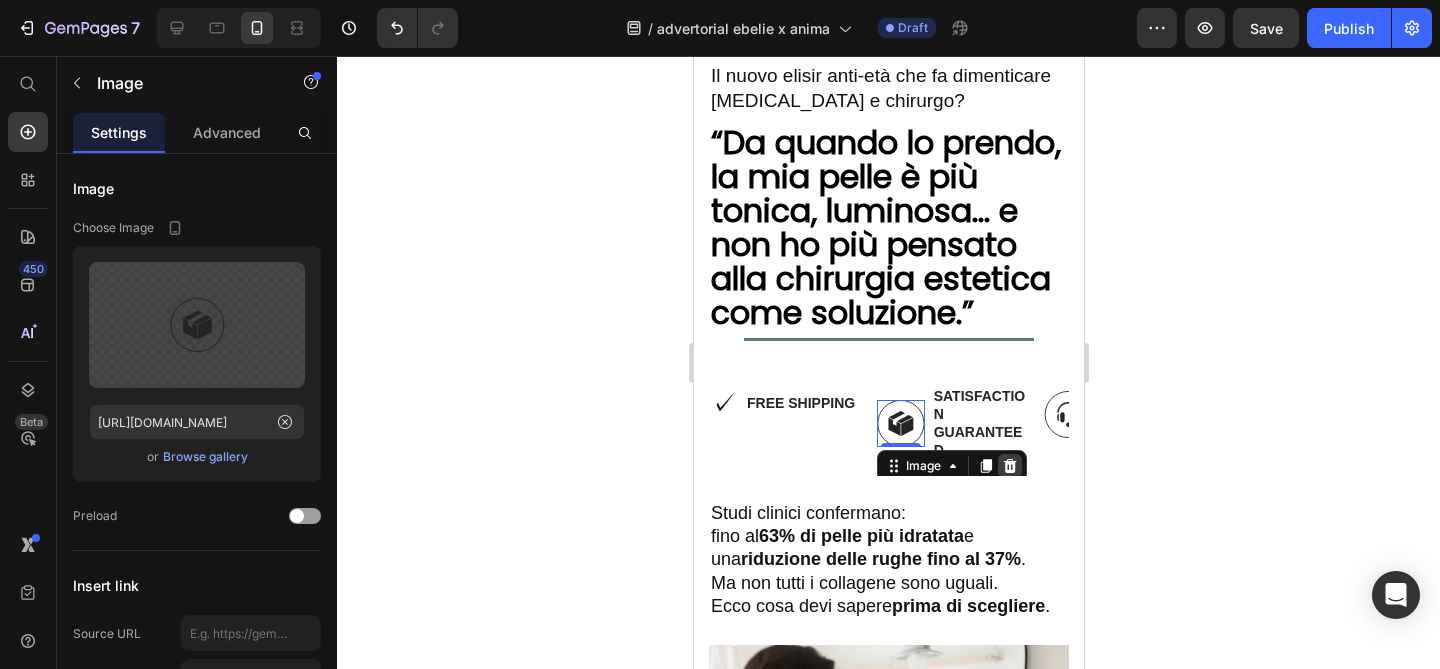 click 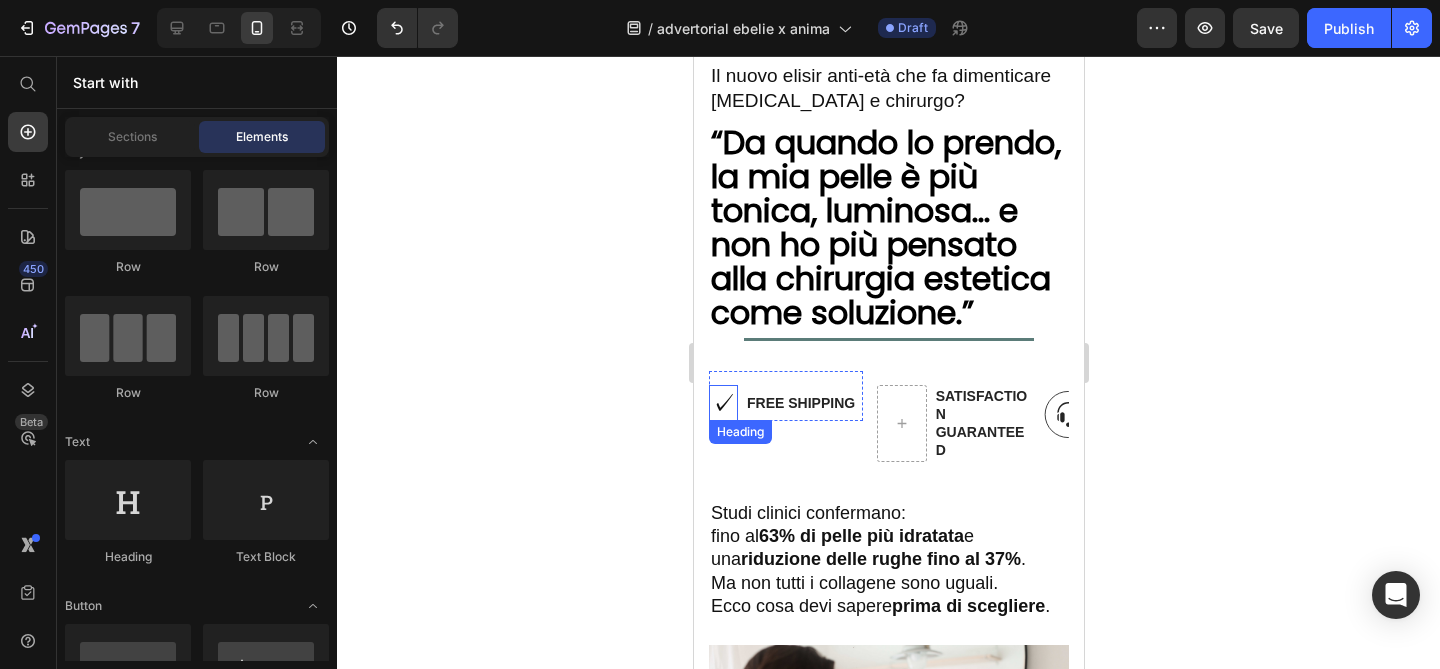 click on "✓" at bounding box center [722, 403] 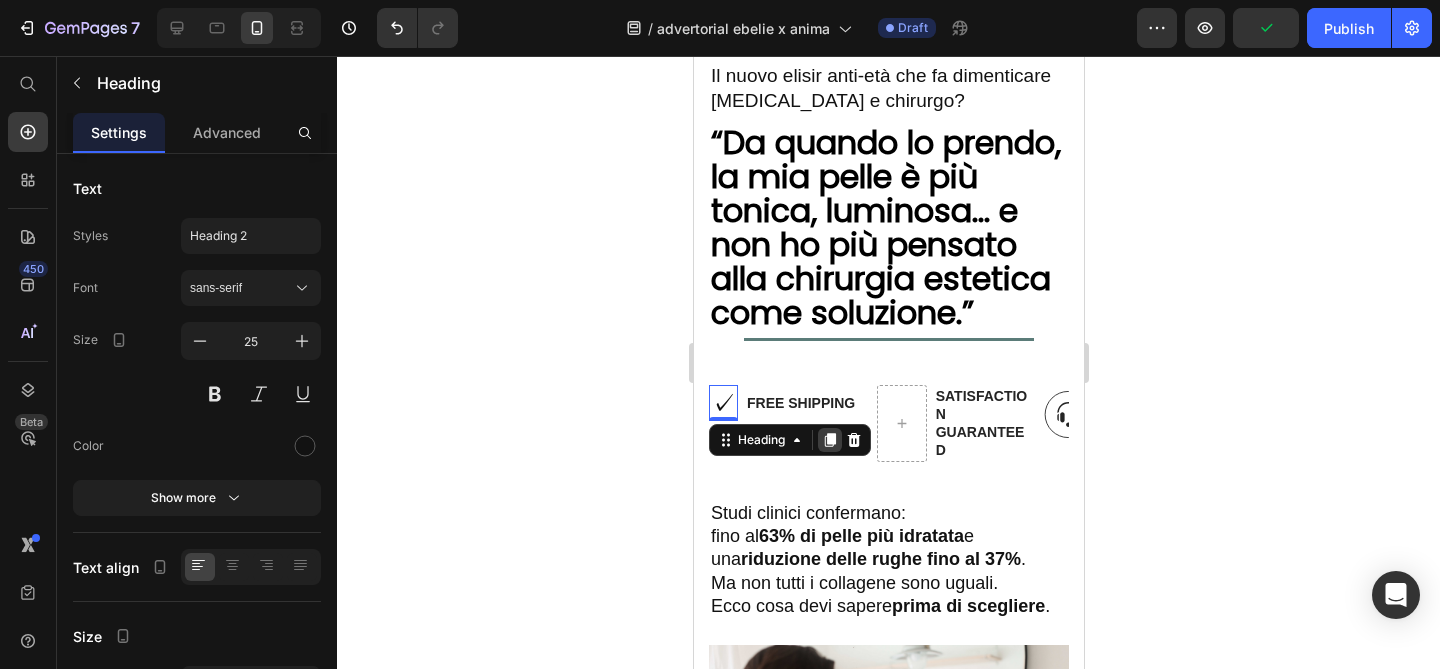 click 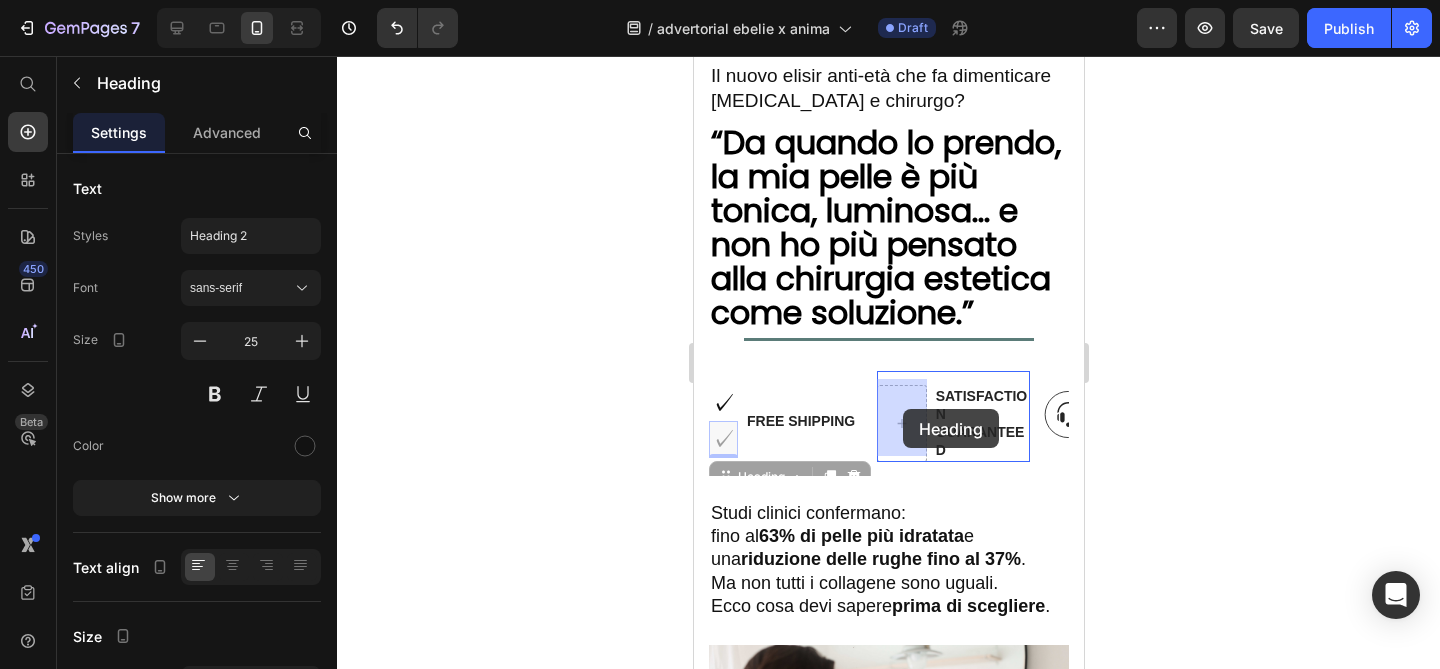drag, startPoint x: 716, startPoint y: 435, endPoint x: 902, endPoint y: 409, distance: 187.80841 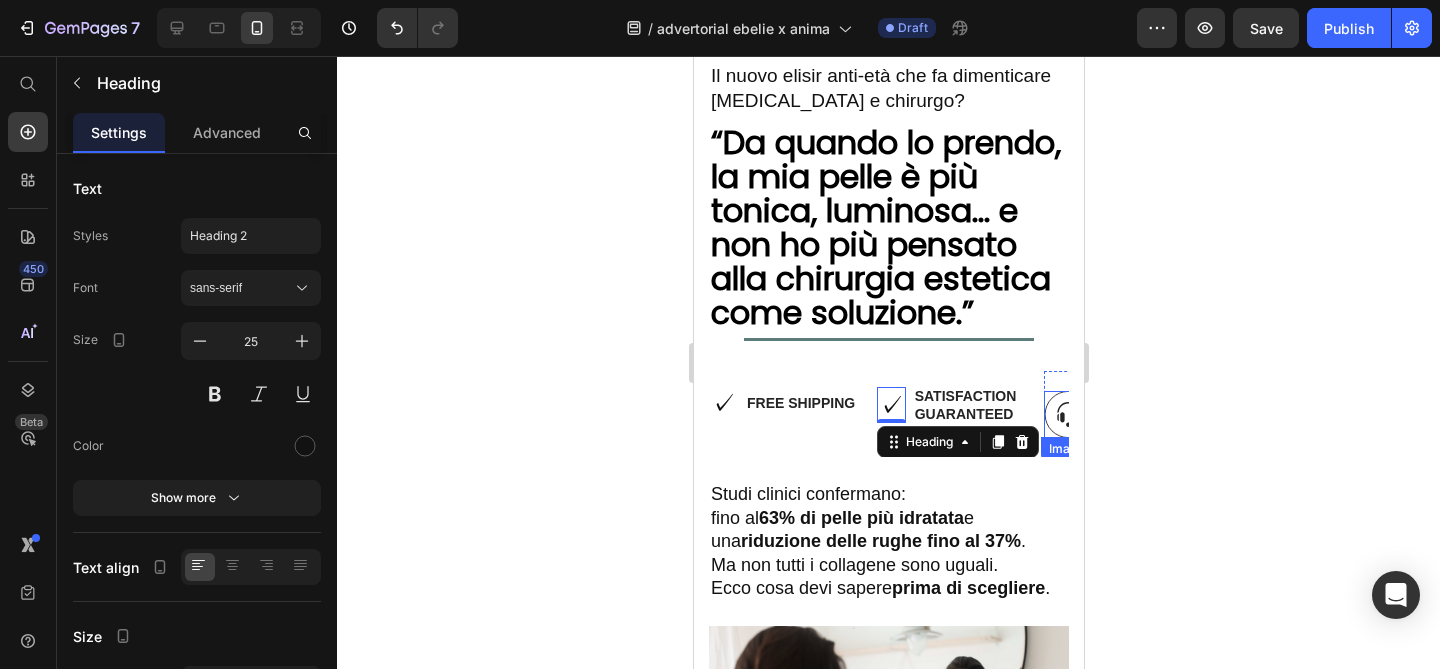 click at bounding box center [1067, 414] 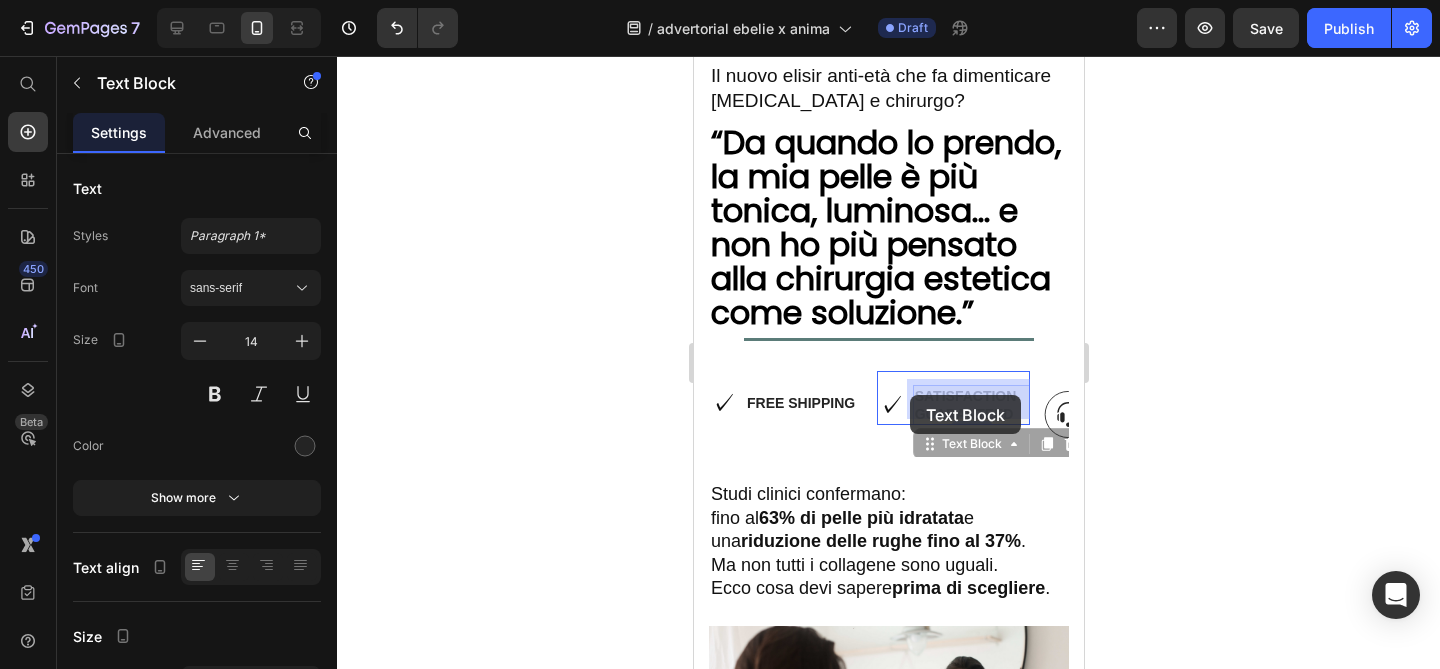 drag, startPoint x: 981, startPoint y: 394, endPoint x: 909, endPoint y: 395, distance: 72.00694 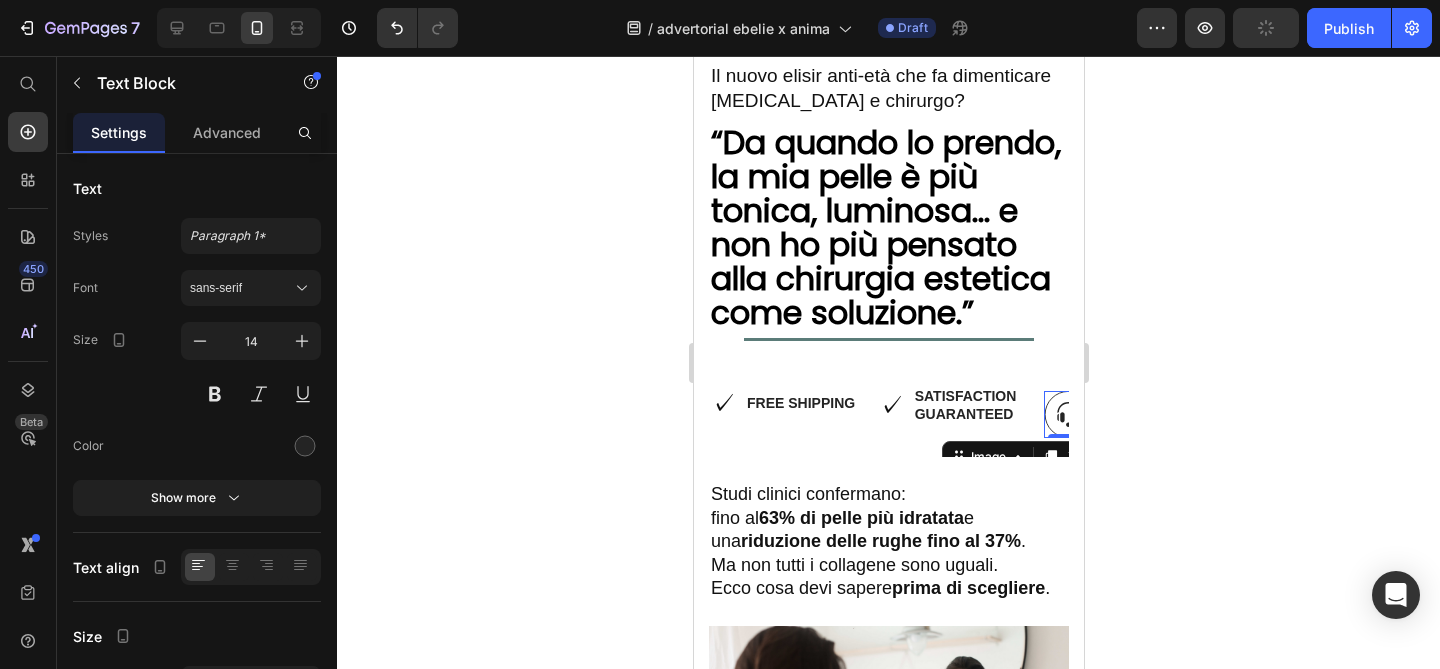 click at bounding box center (1067, 414) 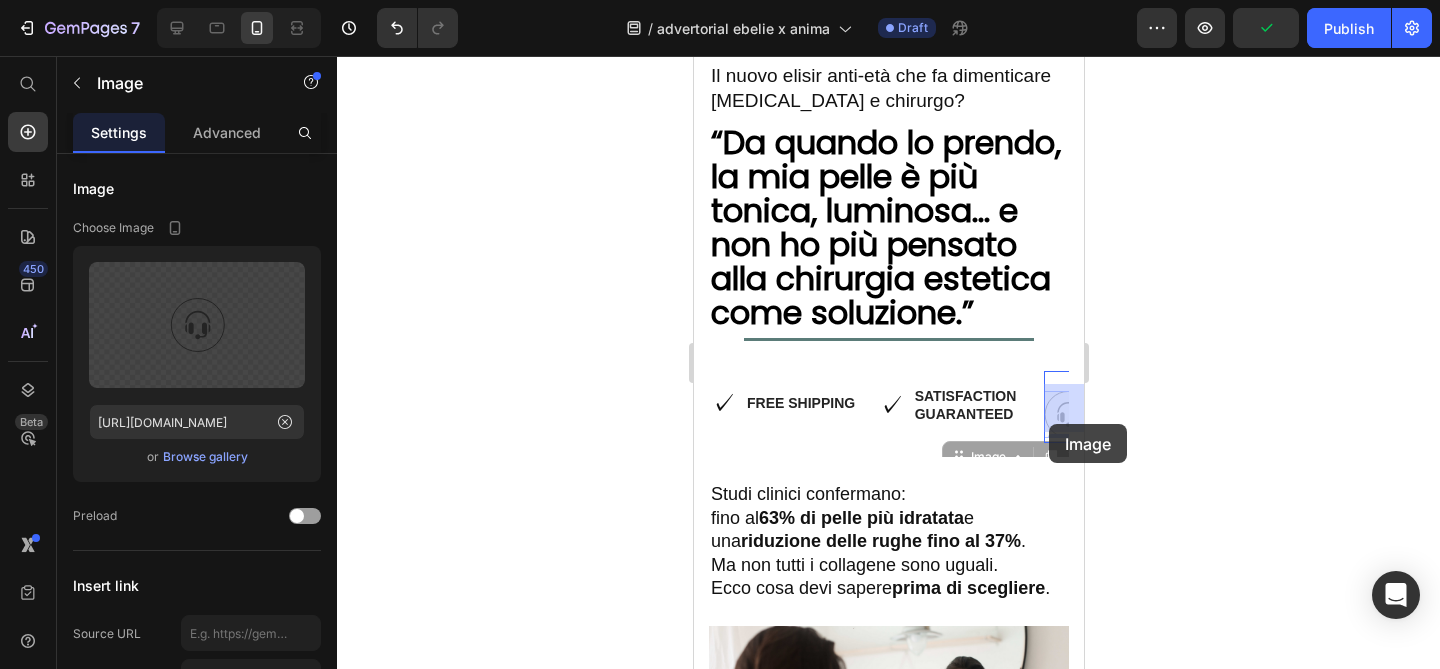 drag, startPoint x: 1022, startPoint y: 444, endPoint x: 1048, endPoint y: 424, distance: 32.80244 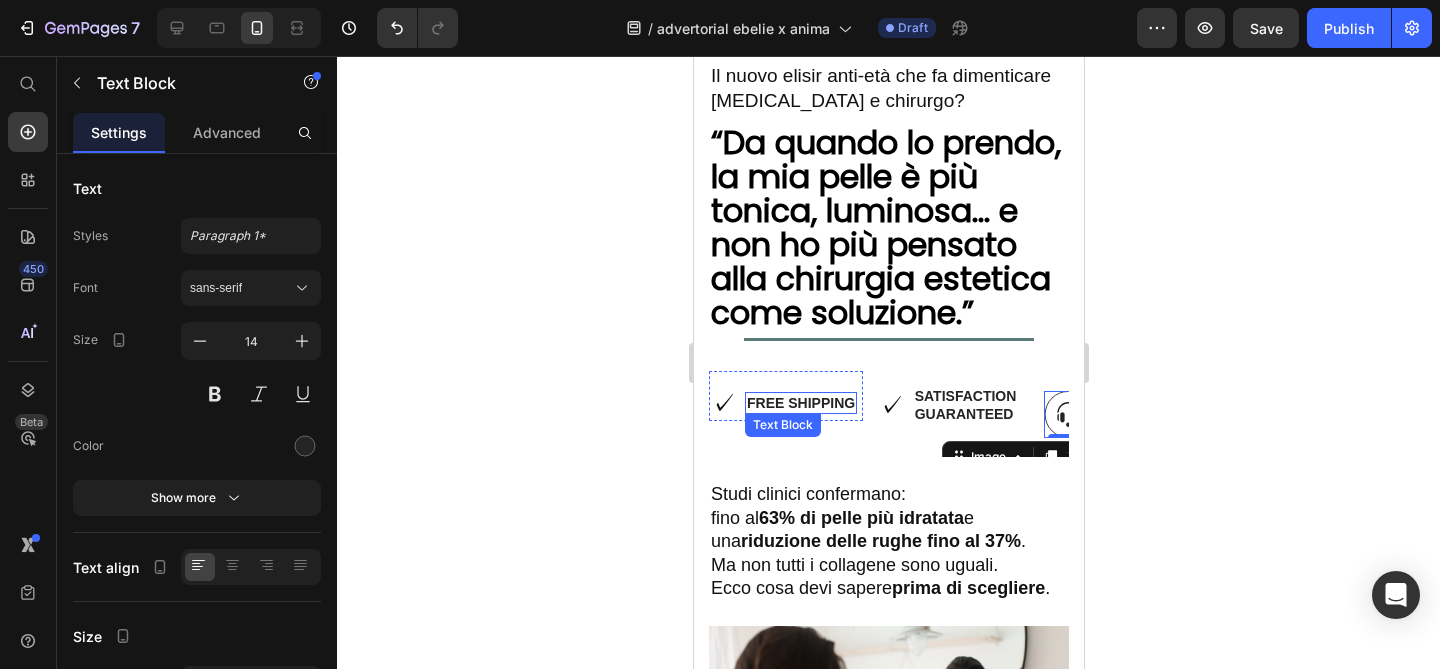 click on "Free Shipping" at bounding box center (800, 403) 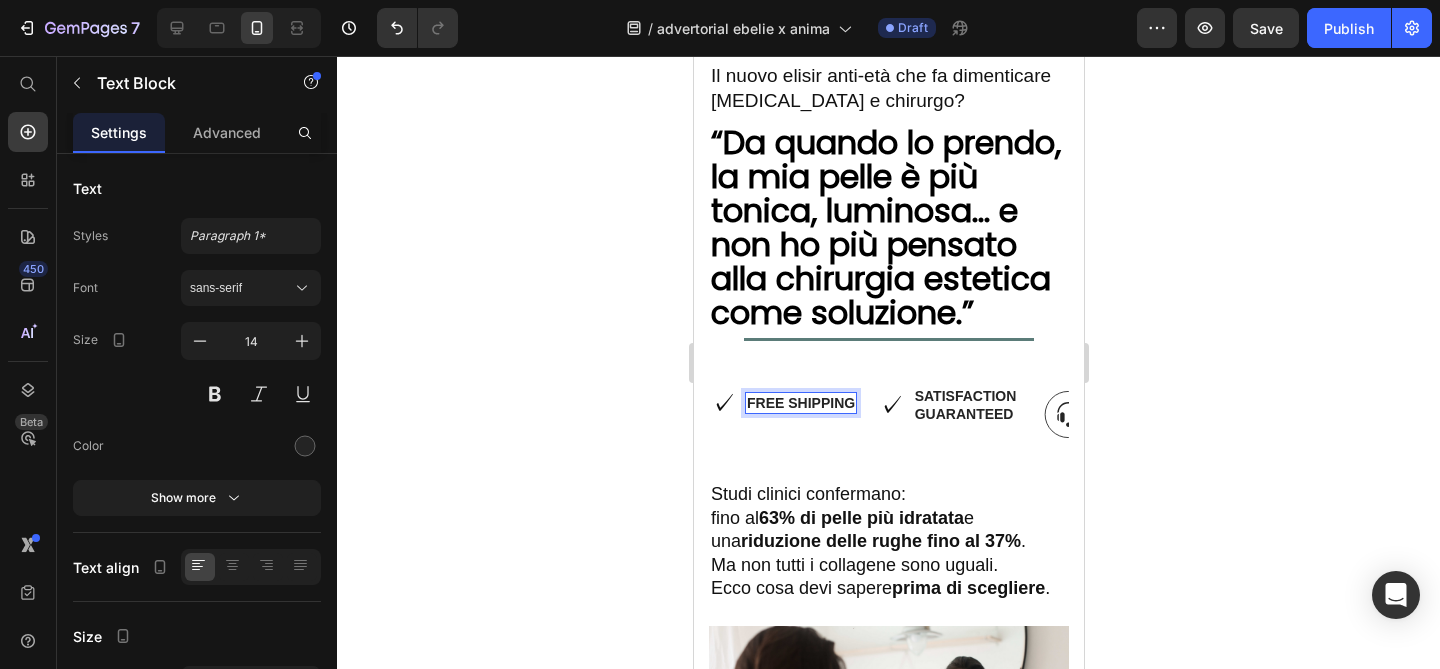 click on "Free Shipping" at bounding box center (800, 403) 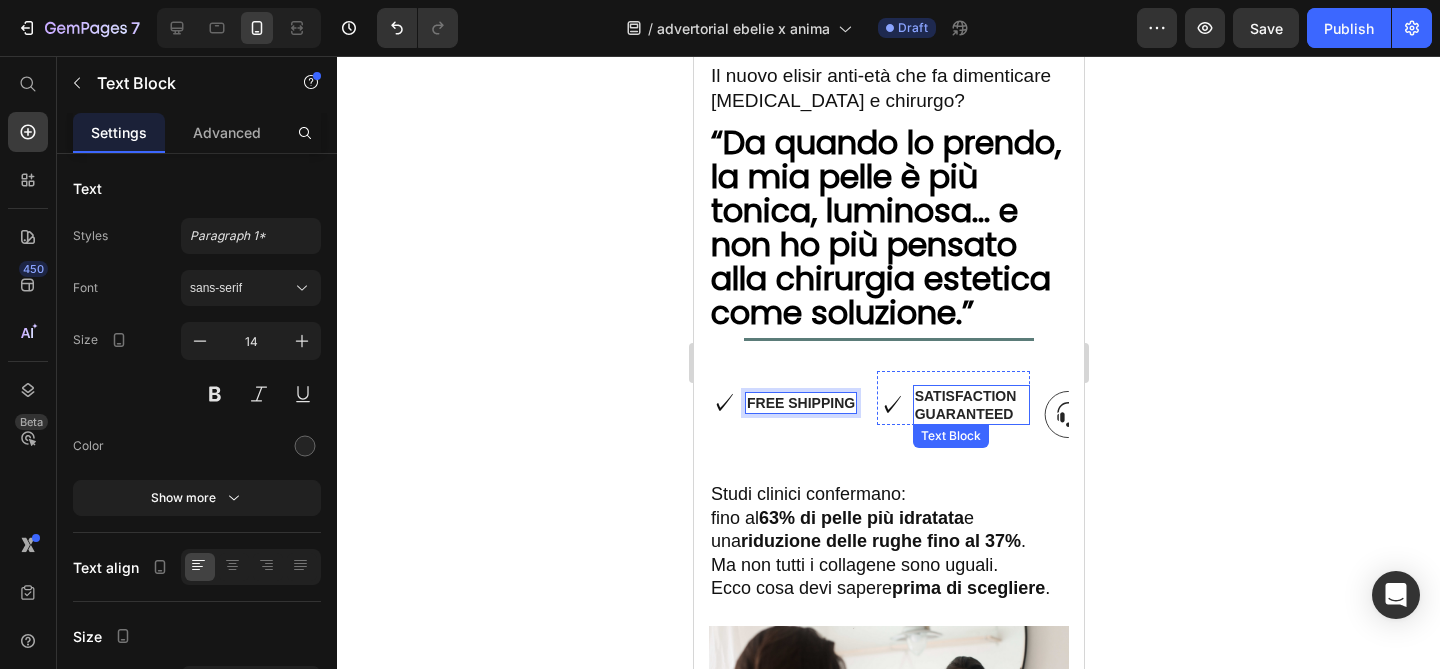 click on "Satisfaction Guaranteed" at bounding box center (971, 405) 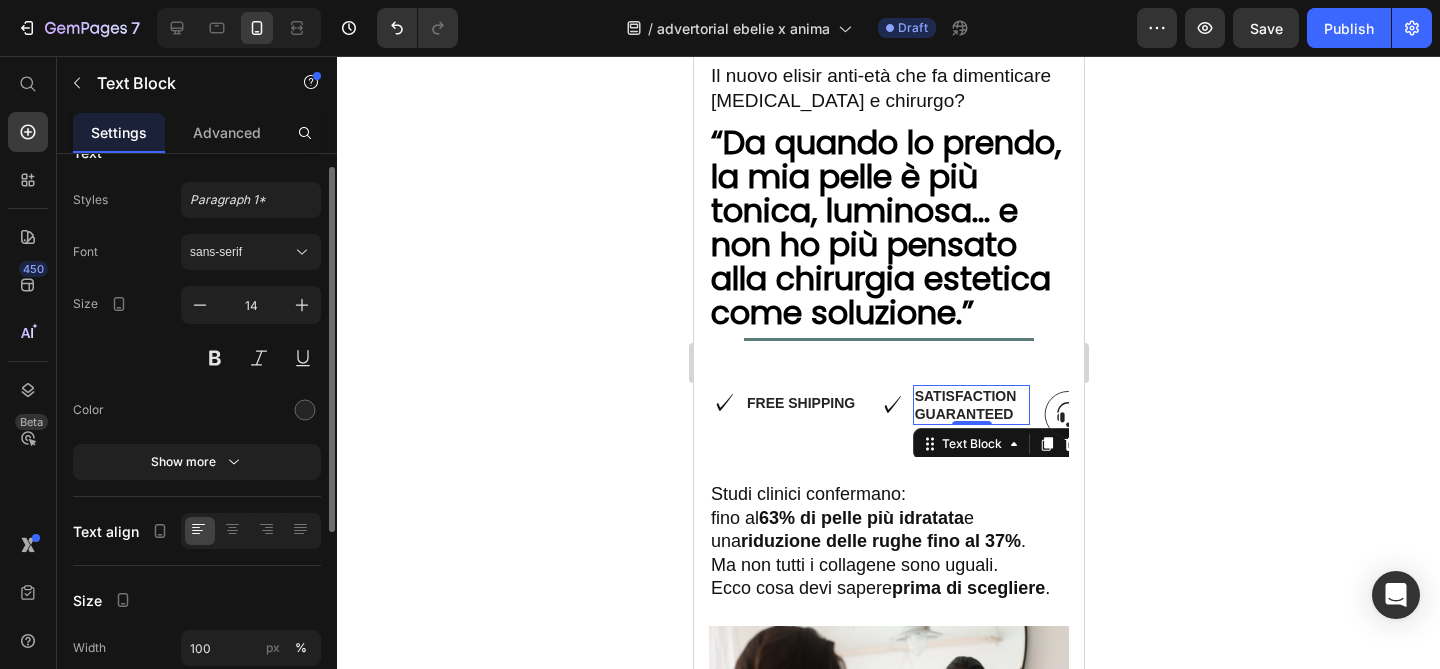 scroll, scrollTop: 37, scrollLeft: 0, axis: vertical 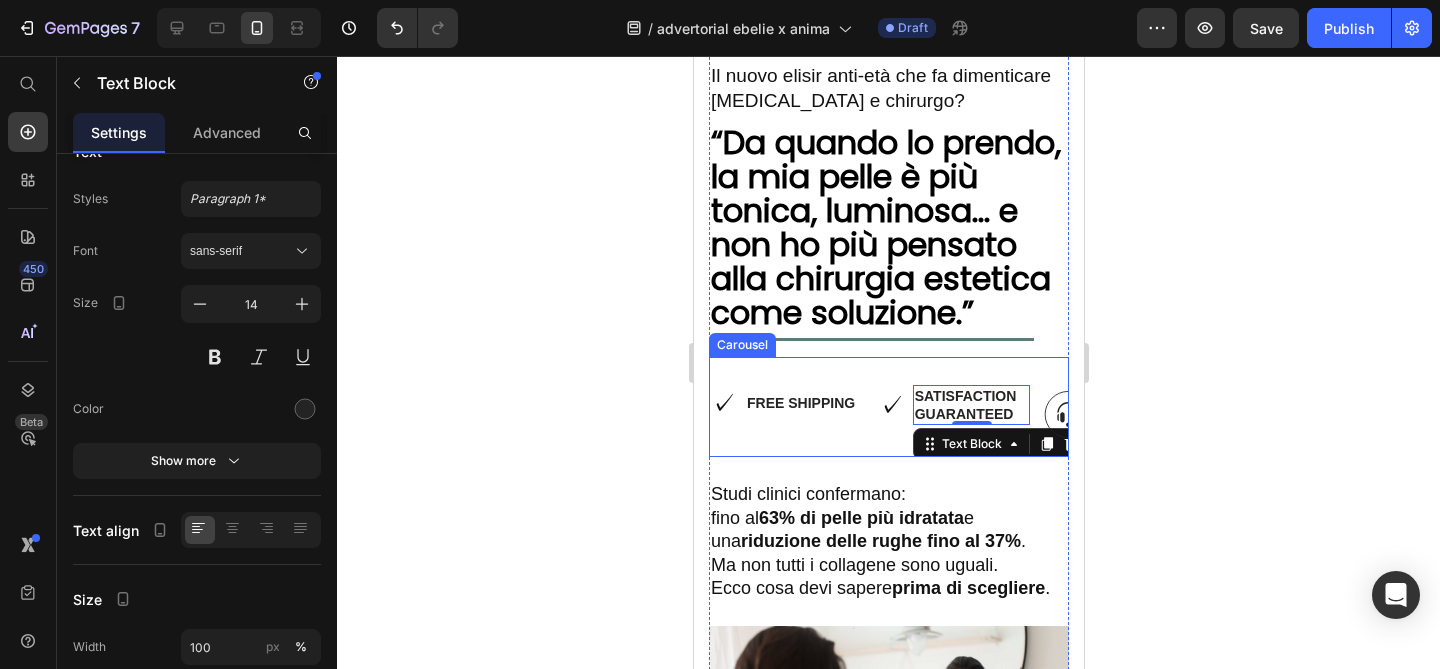 click on "✓ Heading Free Shipping Text Block Row" at bounding box center [785, 414] 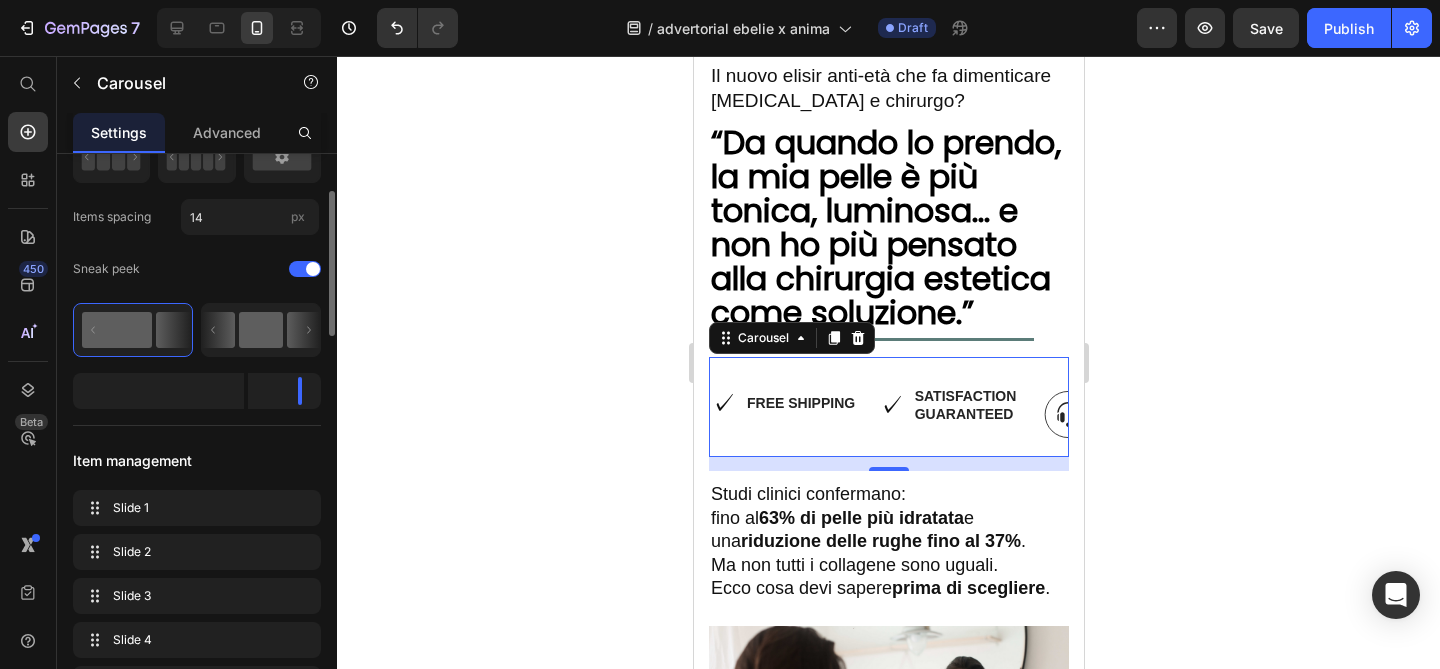 scroll, scrollTop: 180, scrollLeft: 0, axis: vertical 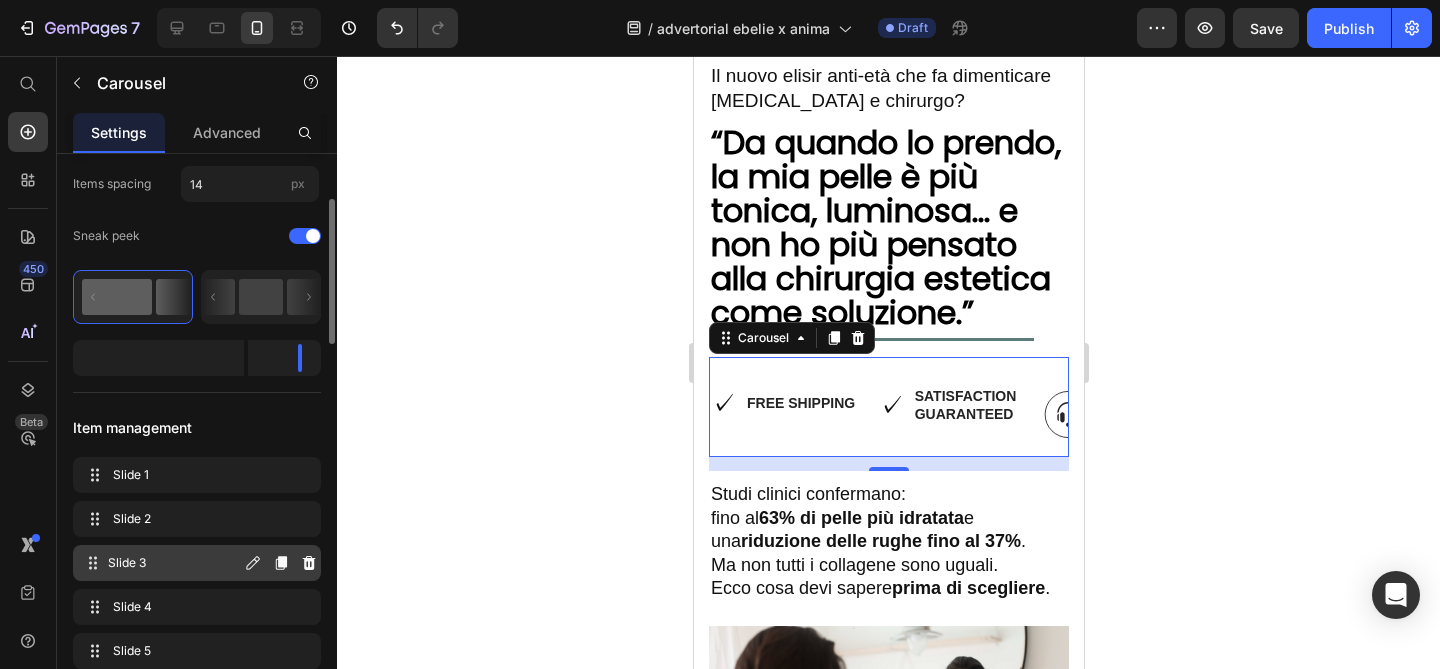 click on "Slide 3" at bounding box center [174, 563] 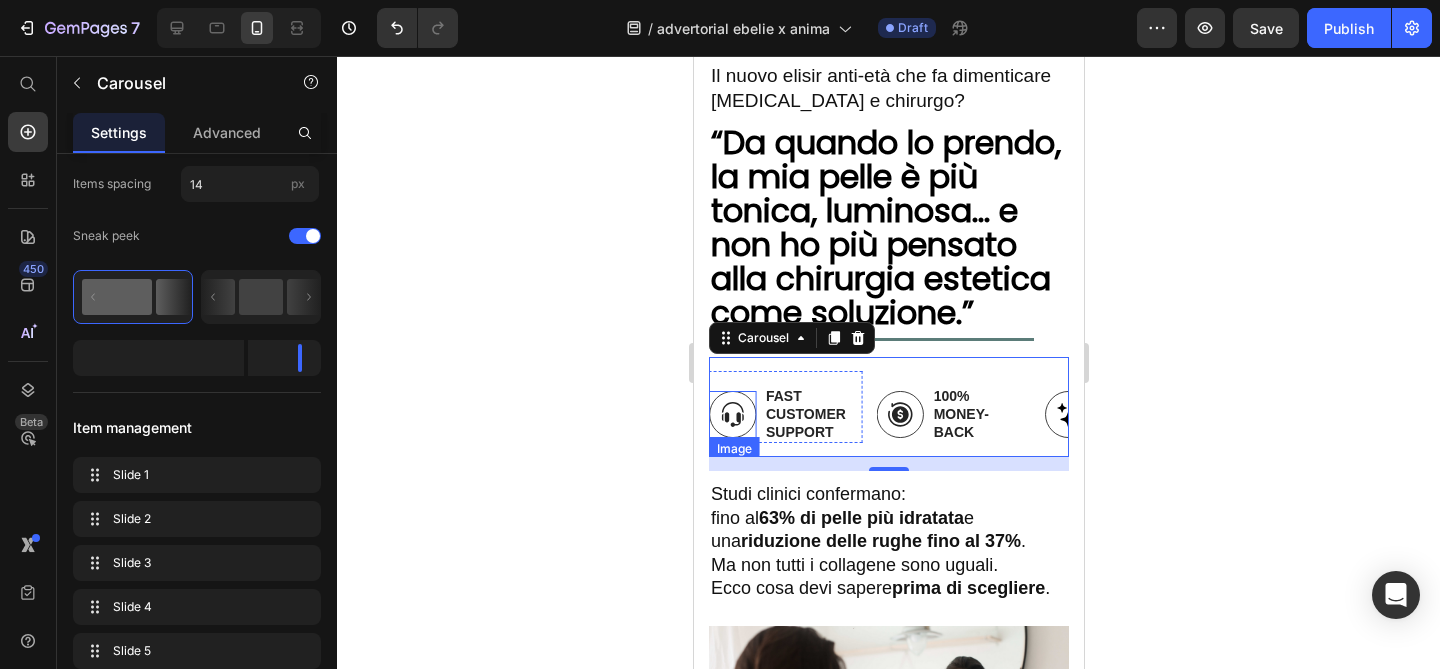 click at bounding box center [732, 414] 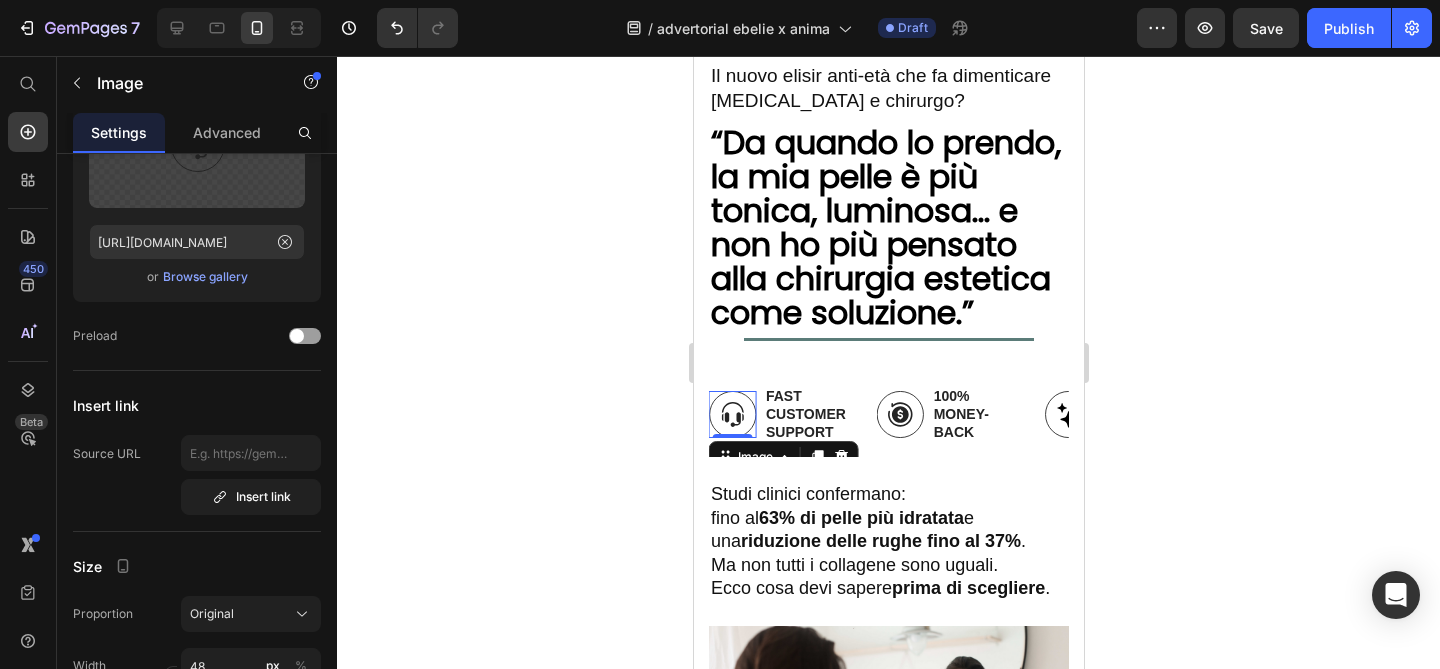 scroll, scrollTop: 0, scrollLeft: 0, axis: both 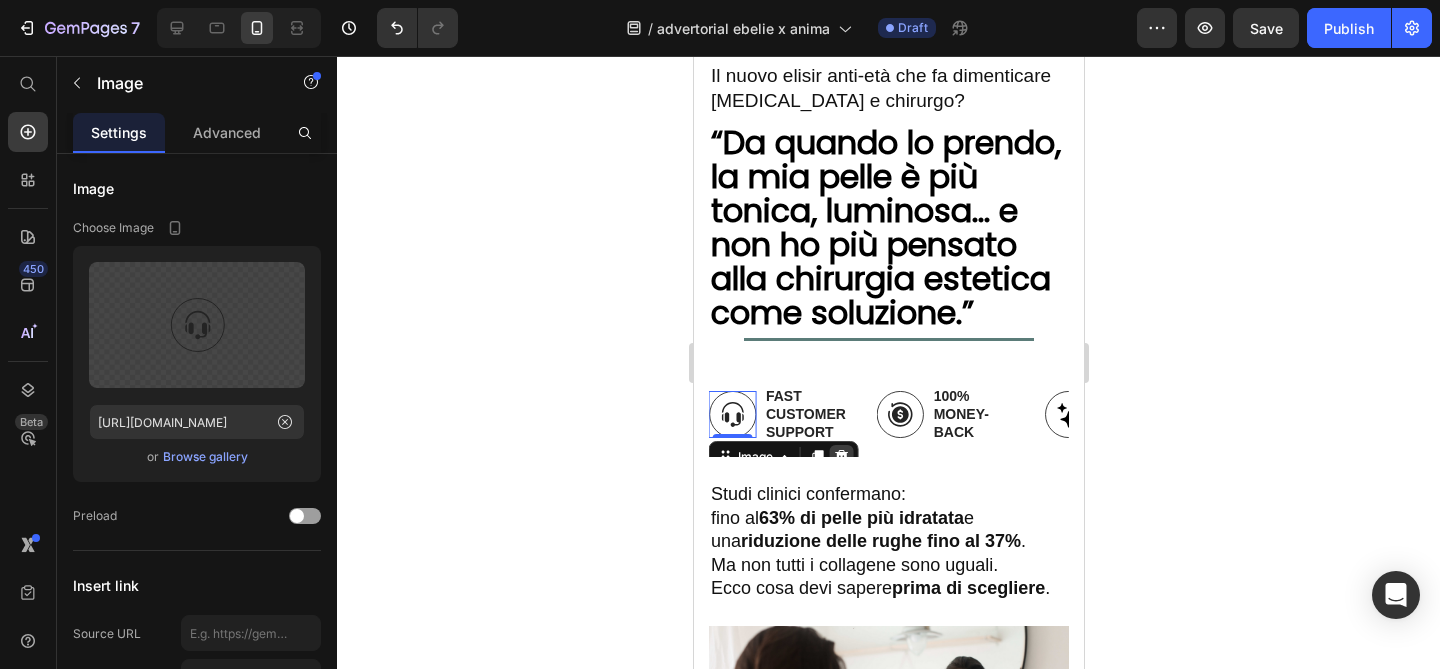 click 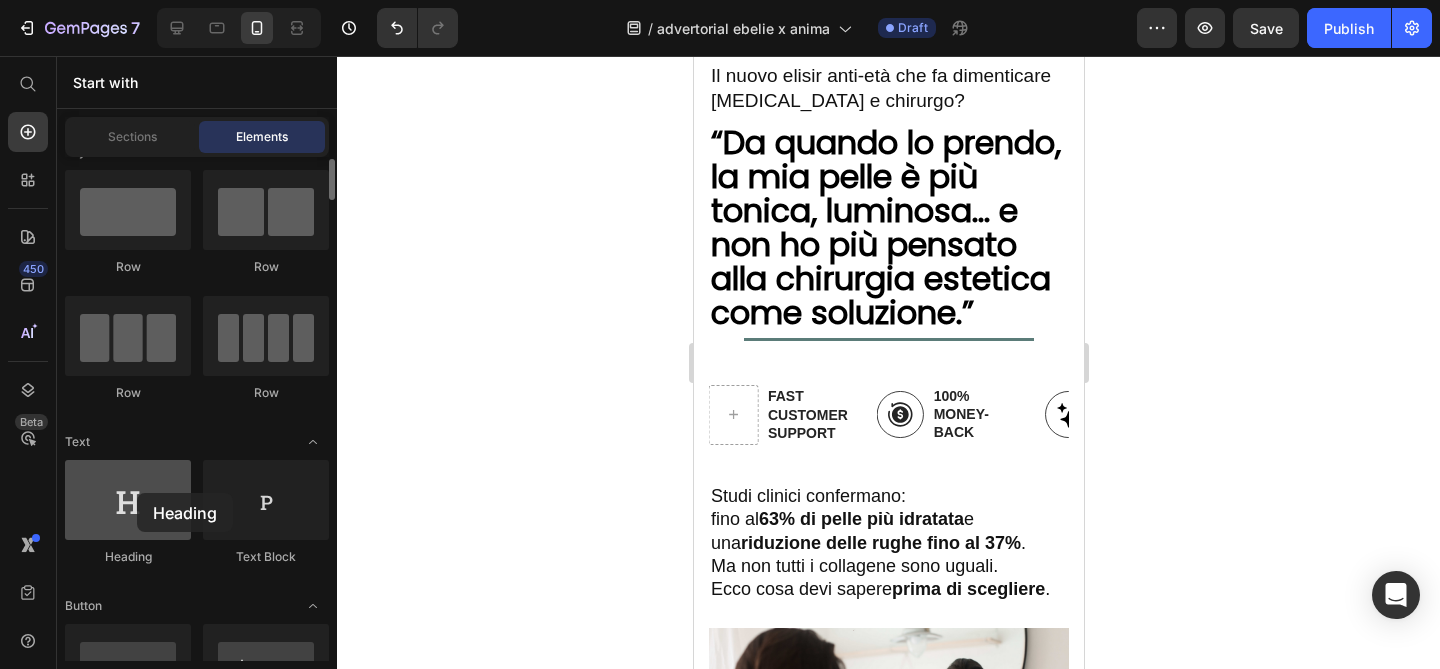drag, startPoint x: 159, startPoint y: 514, endPoint x: 137, endPoint y: 492, distance: 31.112698 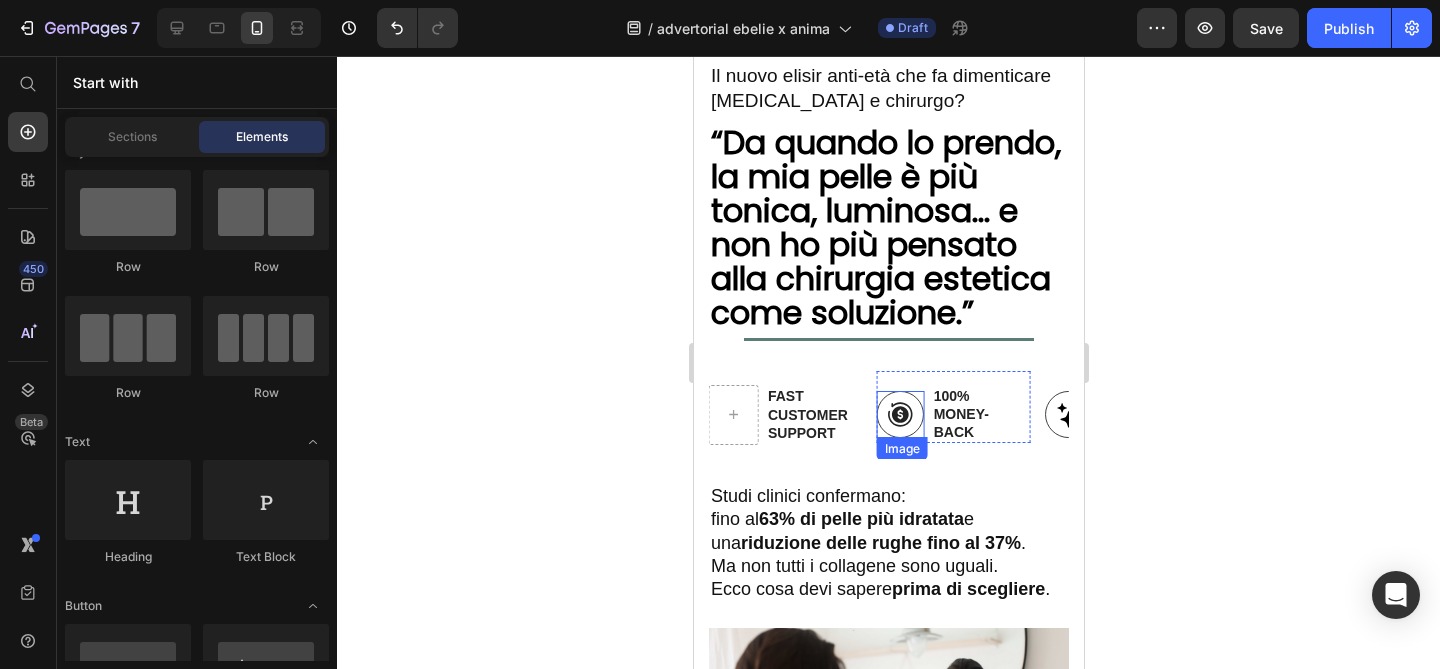 click at bounding box center [900, 414] 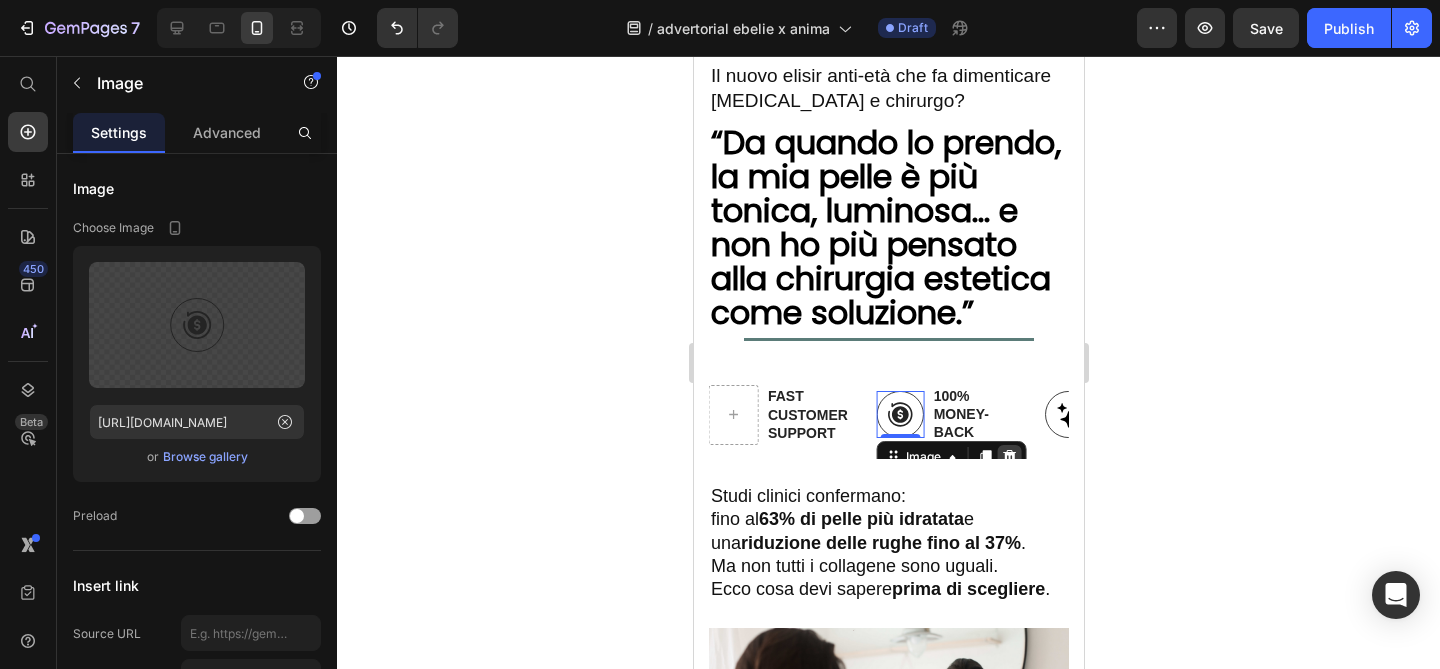 click 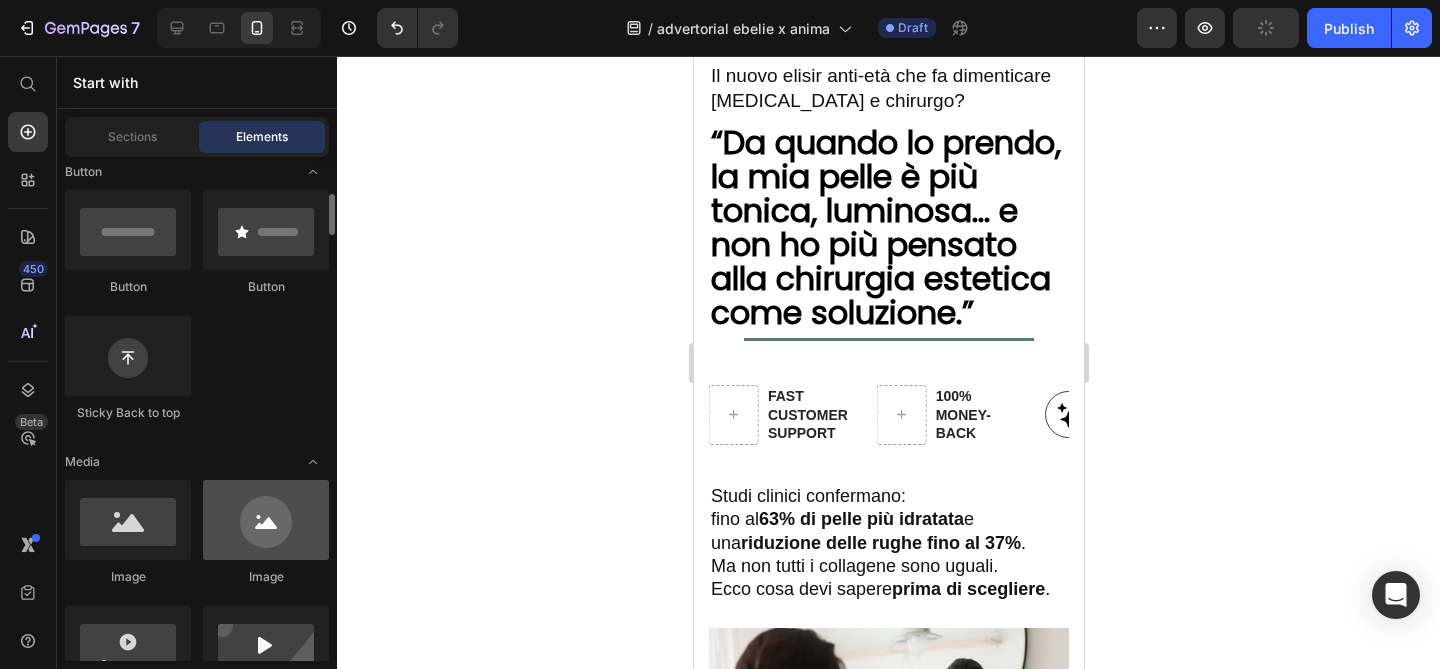 scroll, scrollTop: 468, scrollLeft: 0, axis: vertical 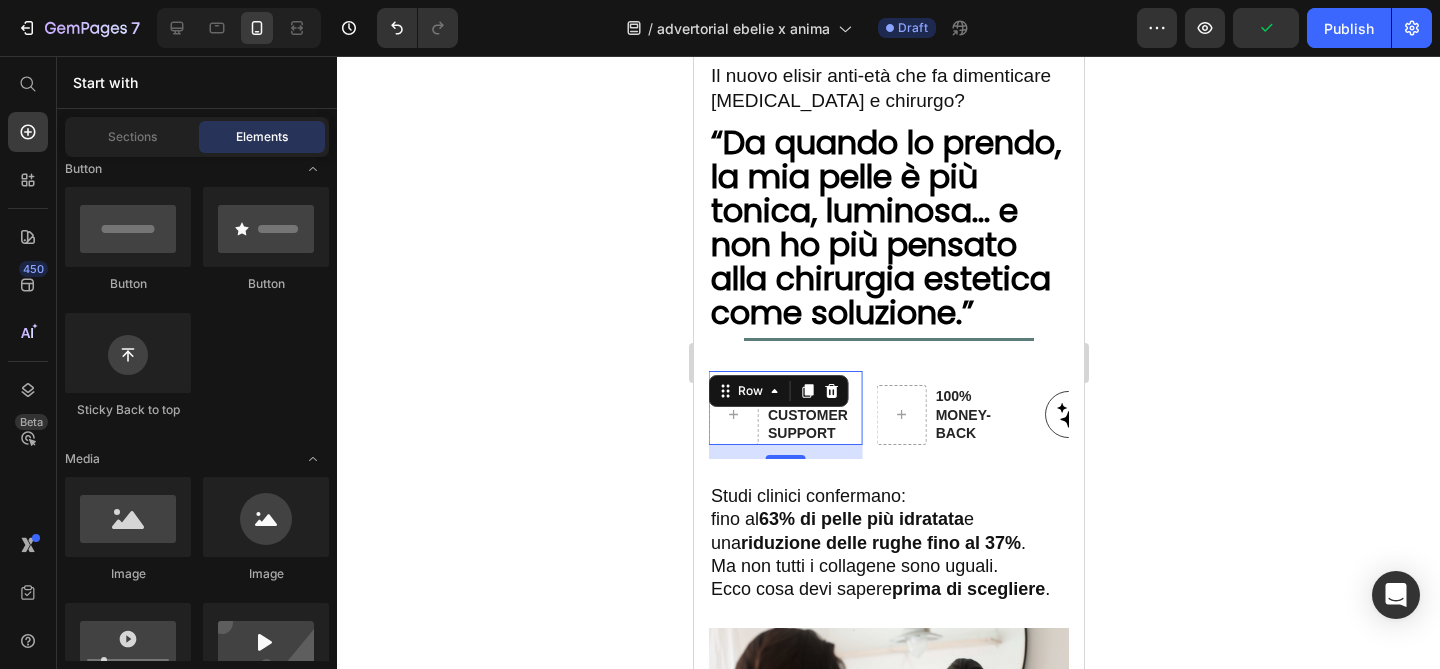 click on "Fast Customer Support Text Block Row   14" at bounding box center [785, 408] 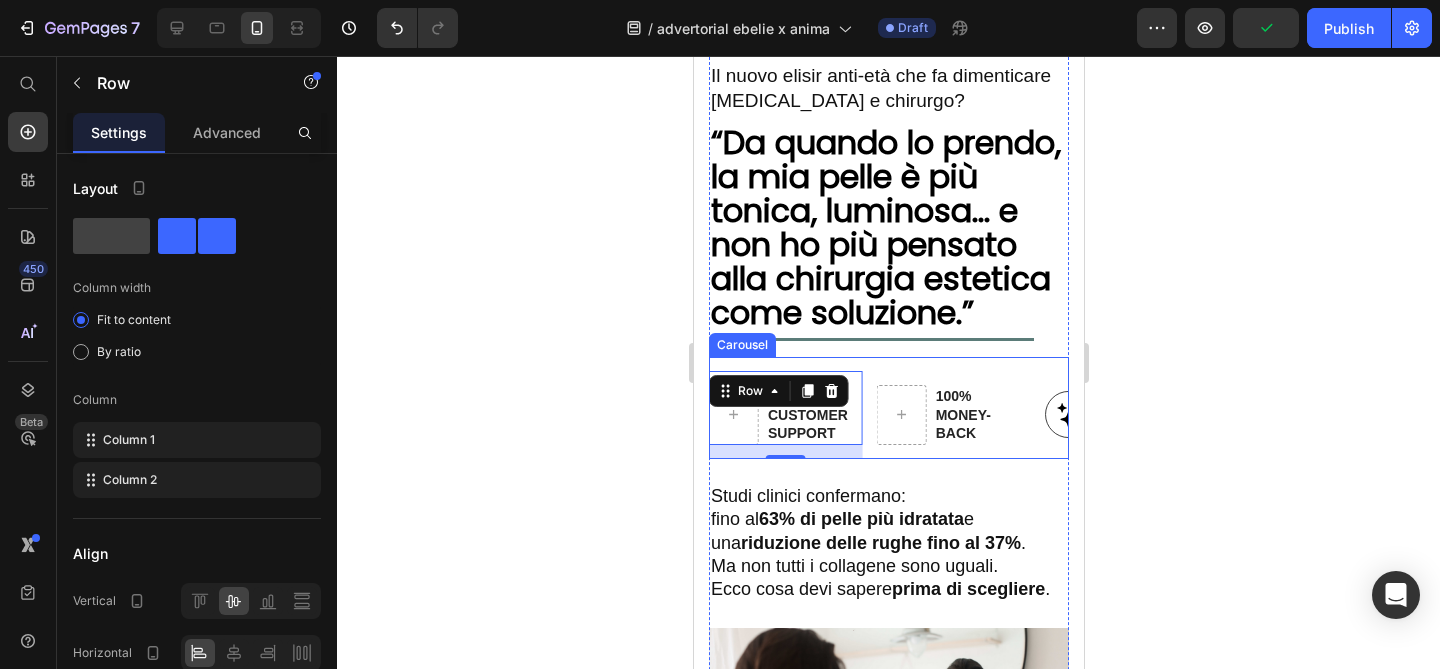 click on "✓ Heading Free Shipping Text Block Row ✓ Heading Satisfaction Guaranteed Text Block Row
Fast Customer Support Text Block Row   14
100% Money-Back Text Block Row Image 5,000+ 5-Stars Reviews Text Block Row Carousel" at bounding box center (888, 408) 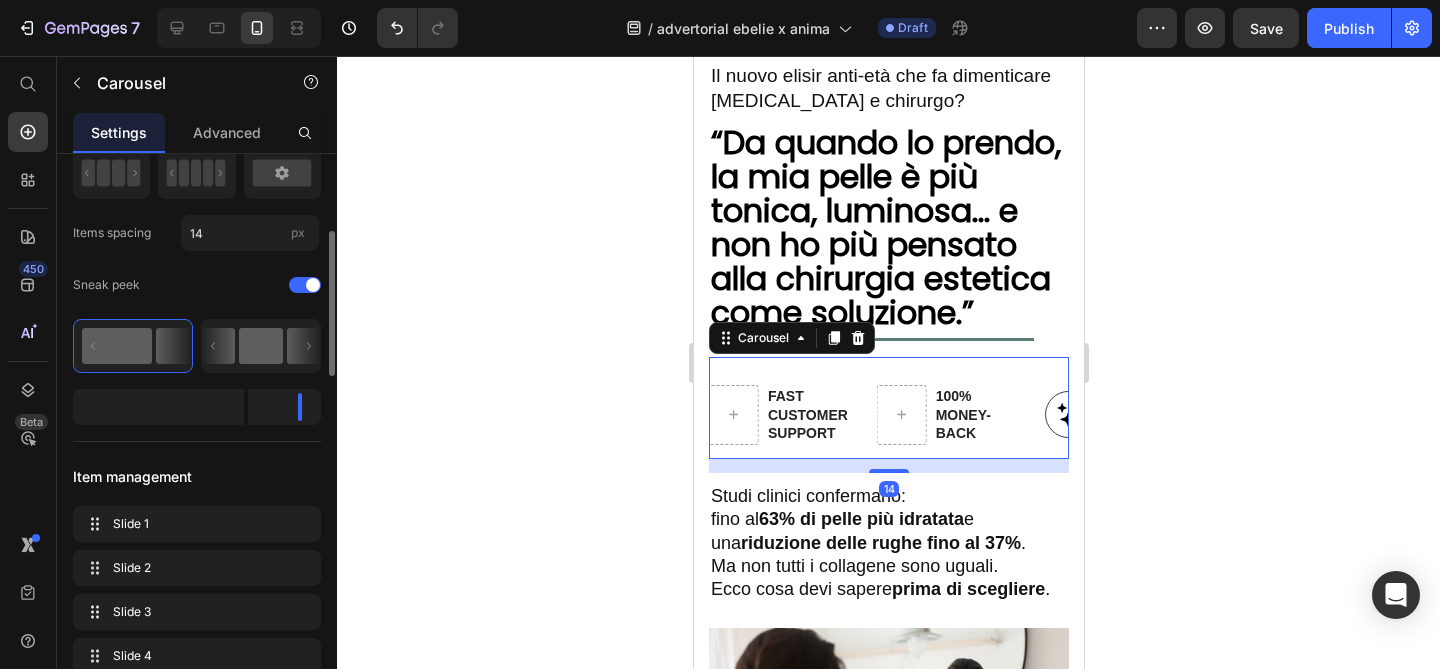 scroll, scrollTop: 328, scrollLeft: 0, axis: vertical 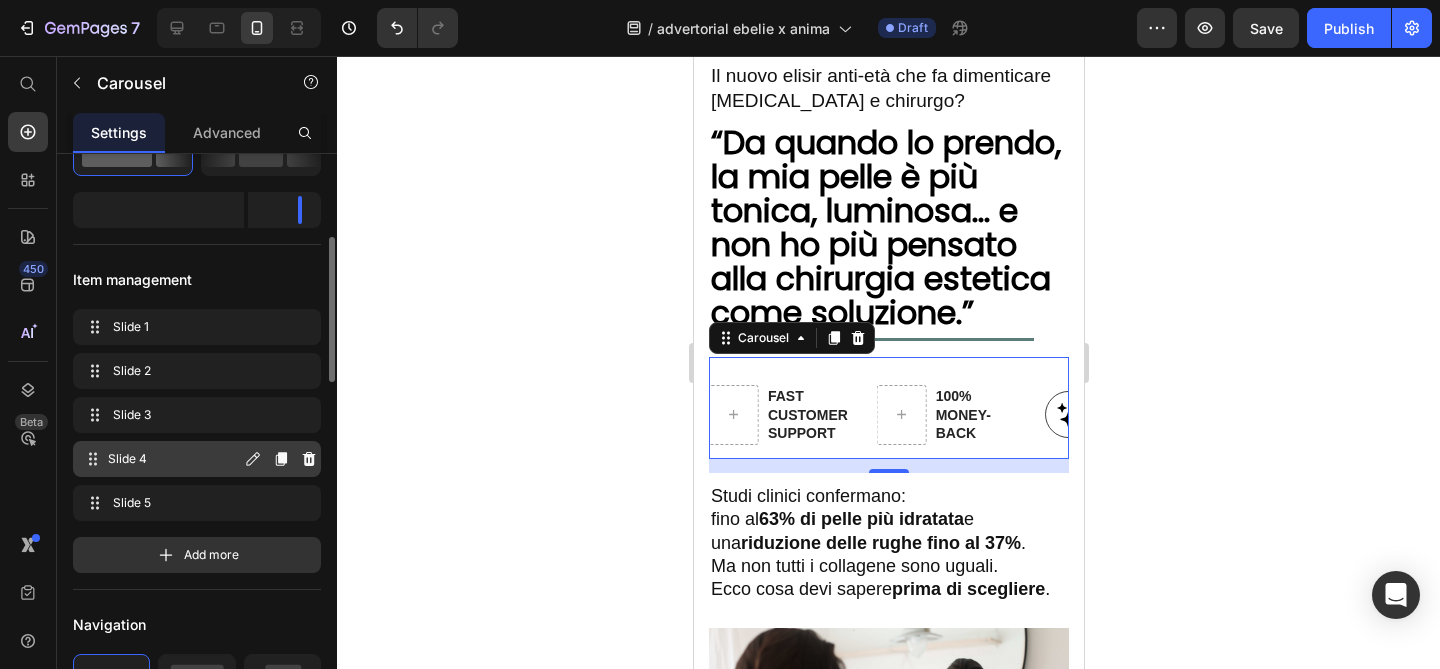 click on "Slide 4" at bounding box center [174, 459] 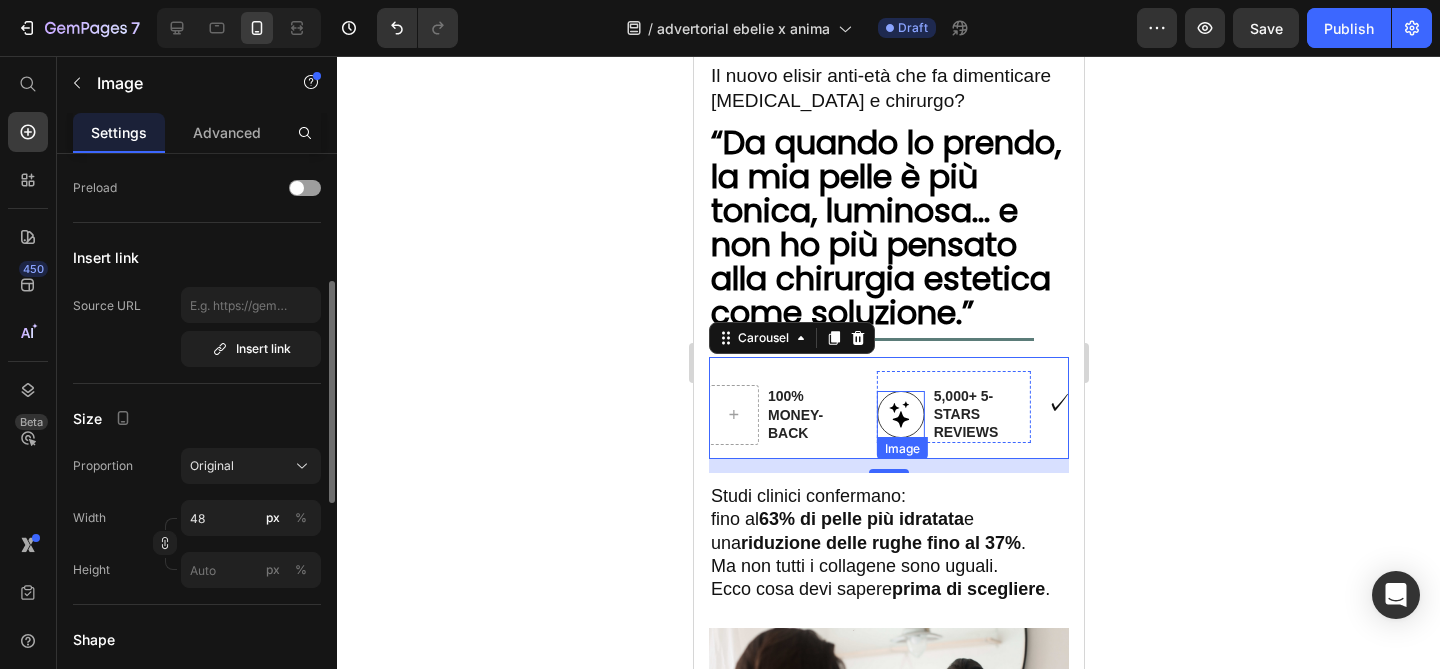click at bounding box center [900, 414] 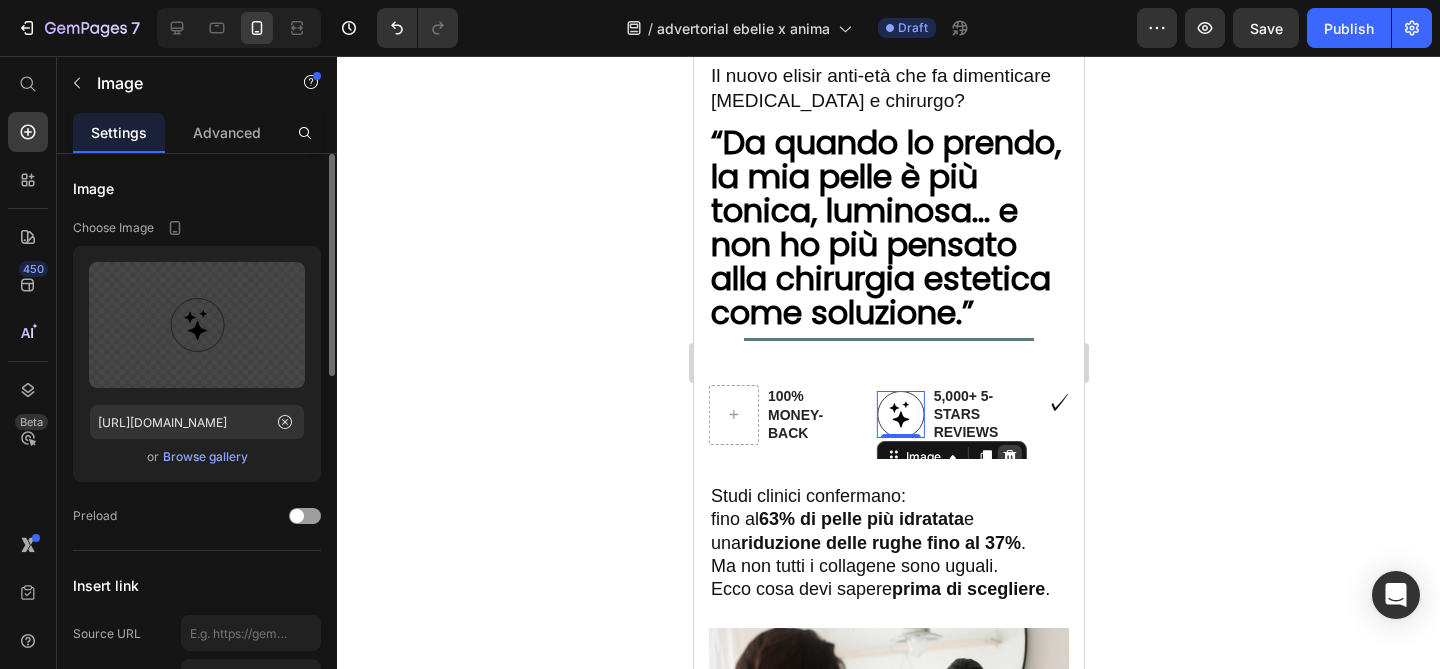 click 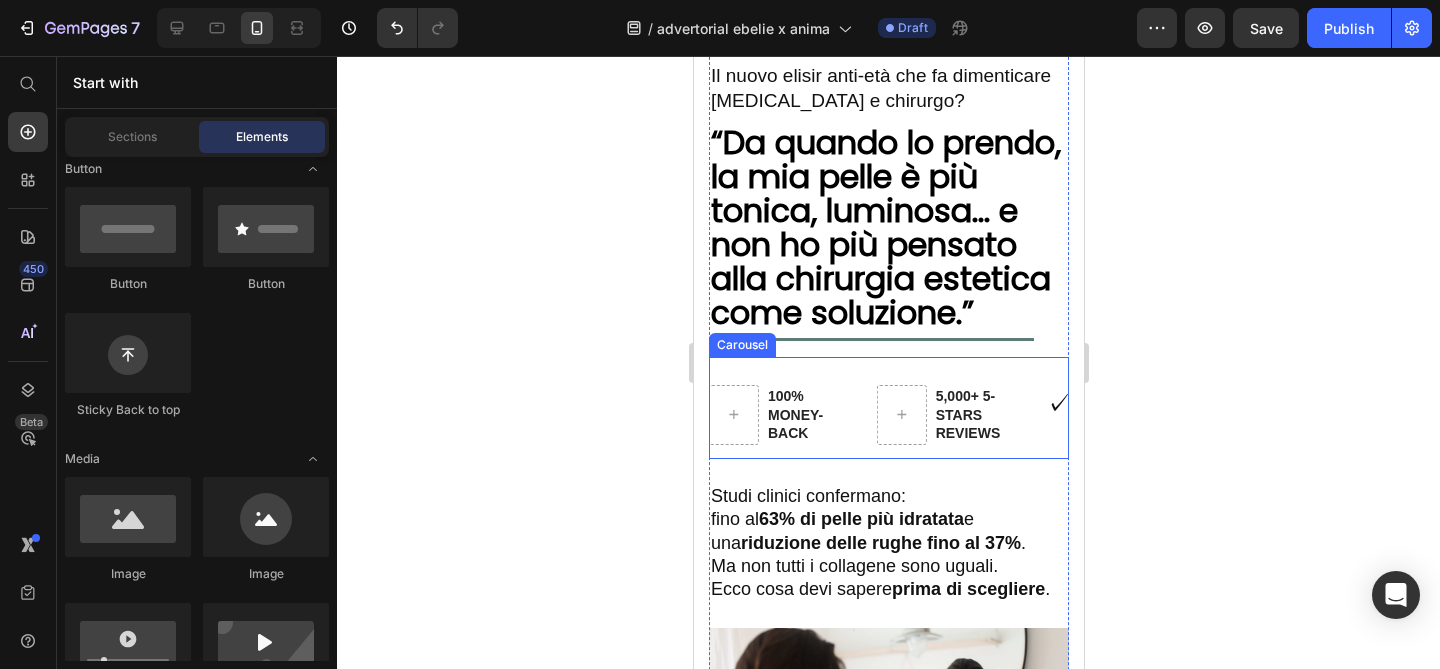 click on "✓ Heading Free Shipping Text Block Row ✓ Heading Satisfaction Guaranteed Text Block Row
Fast Customer Support Text Block Row
100% Money-Back Text Block Row
5,000+ 5-Stars Reviews Text Block Row Carousel" at bounding box center (888, 408) 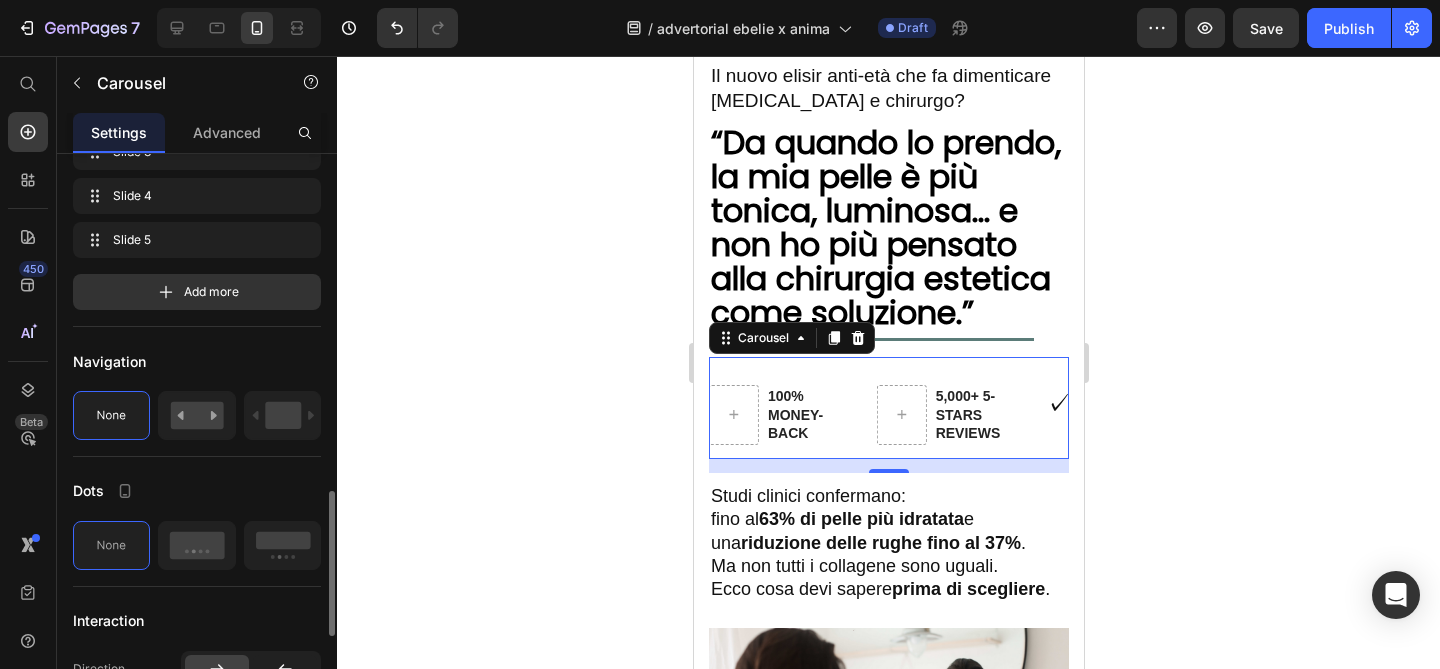 scroll, scrollTop: 497, scrollLeft: 0, axis: vertical 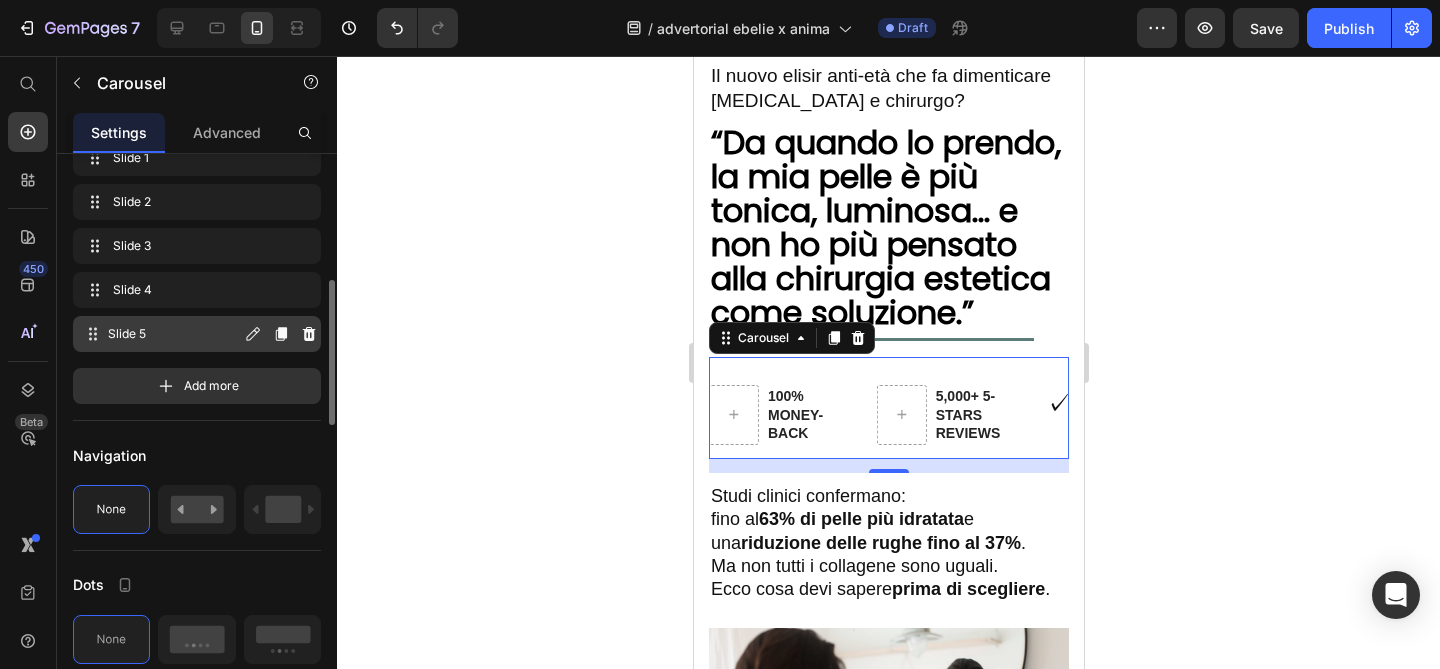 click on "Slide 5" at bounding box center [174, 334] 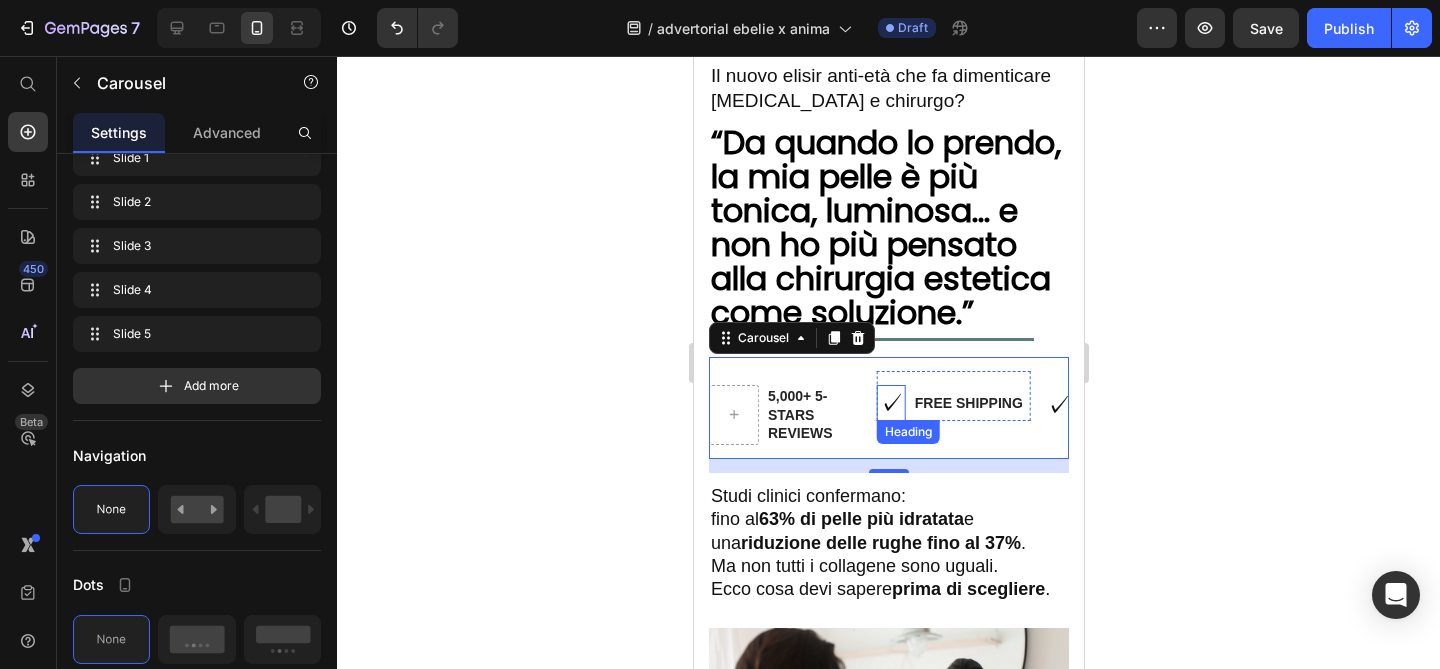 click on "✓" at bounding box center (890, 403) 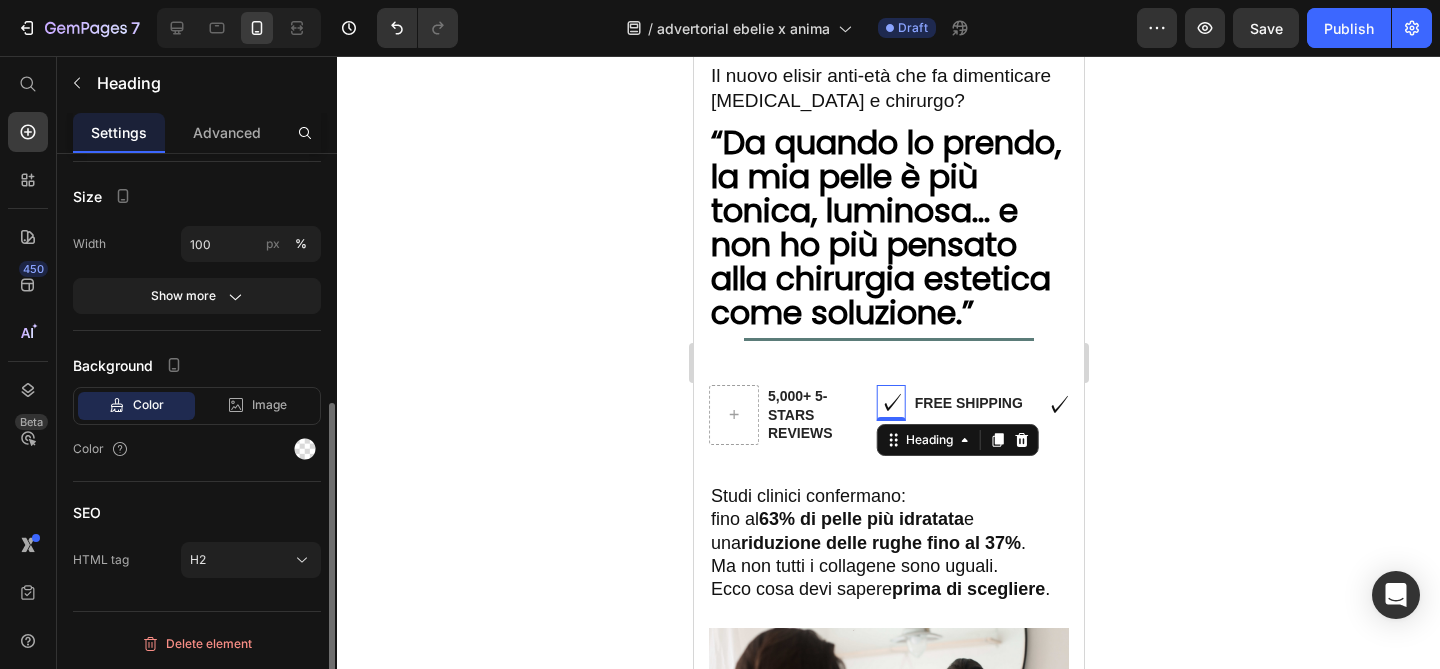 scroll, scrollTop: 0, scrollLeft: 0, axis: both 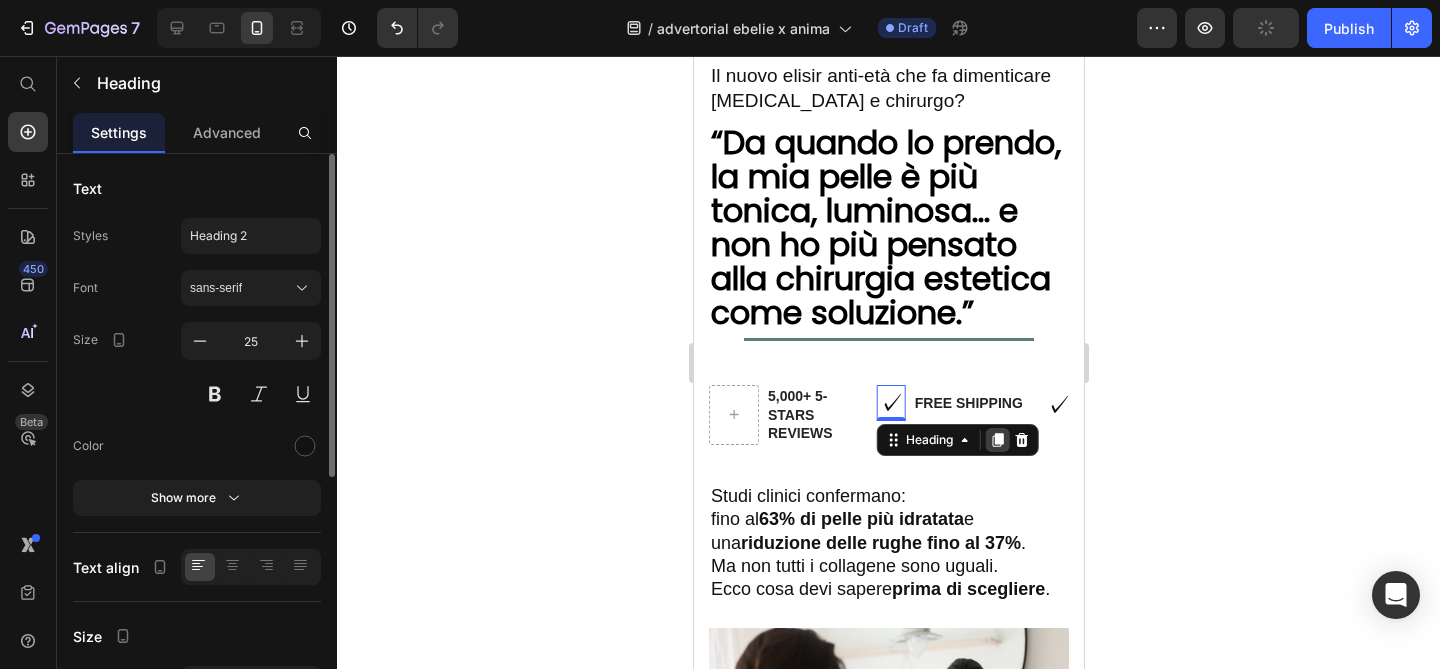 click 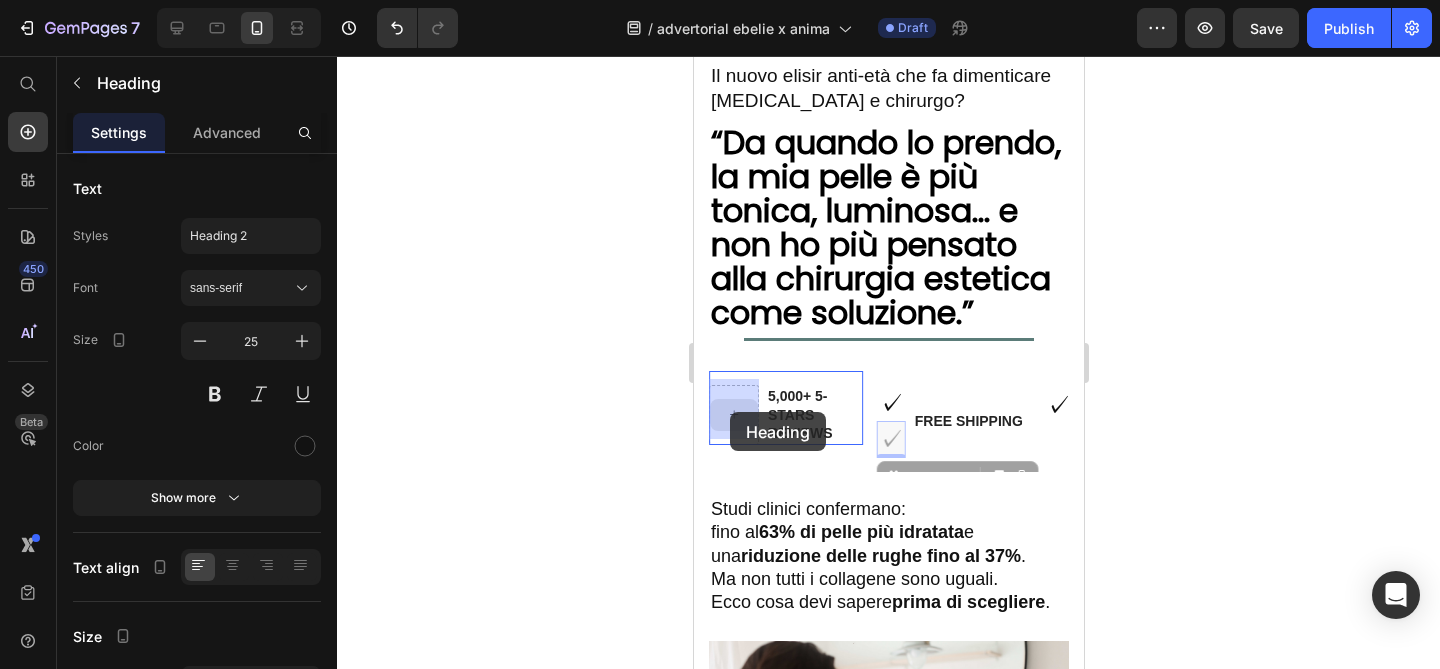 drag, startPoint x: 889, startPoint y: 432, endPoint x: 729, endPoint y: 412, distance: 161.24515 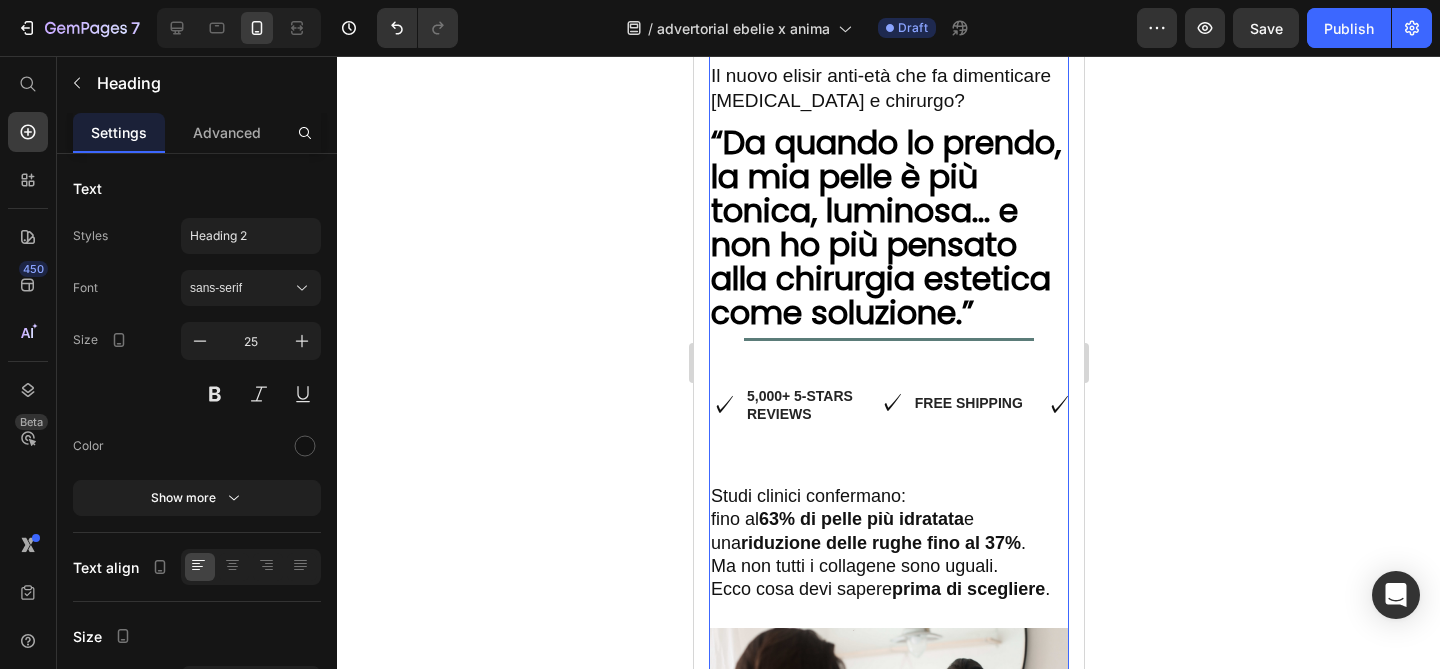 click on "✓ Heading Free Shipping Text Block Row ✓ Heading Satisfaction Guaranteed Text Block Row
Fast Customer Support Text Block Row
100% Money-Back Text Block Row ✓ Heading 5,000+ 5-Stars Reviews Text Block Row Carousel" at bounding box center [888, 415] 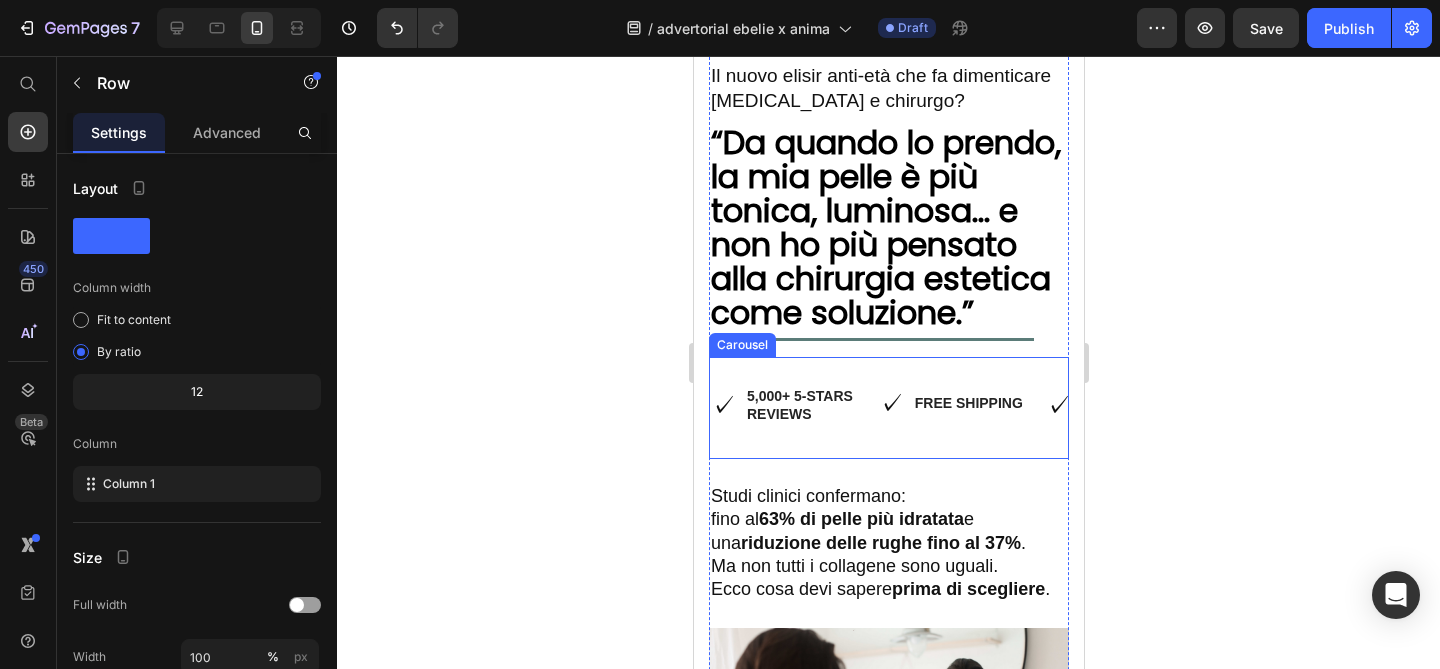 click on "✓ Heading Free Shipping Text Block Row" at bounding box center [953, 415] 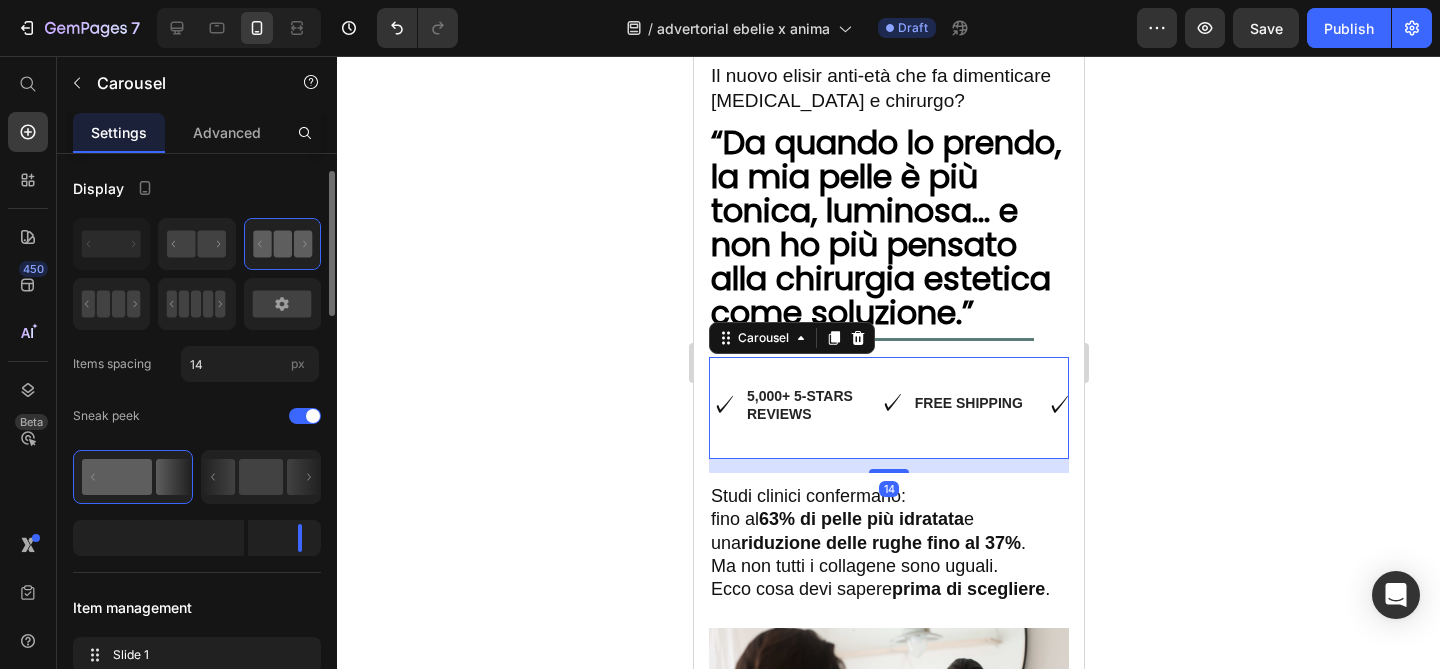 scroll, scrollTop: 424, scrollLeft: 0, axis: vertical 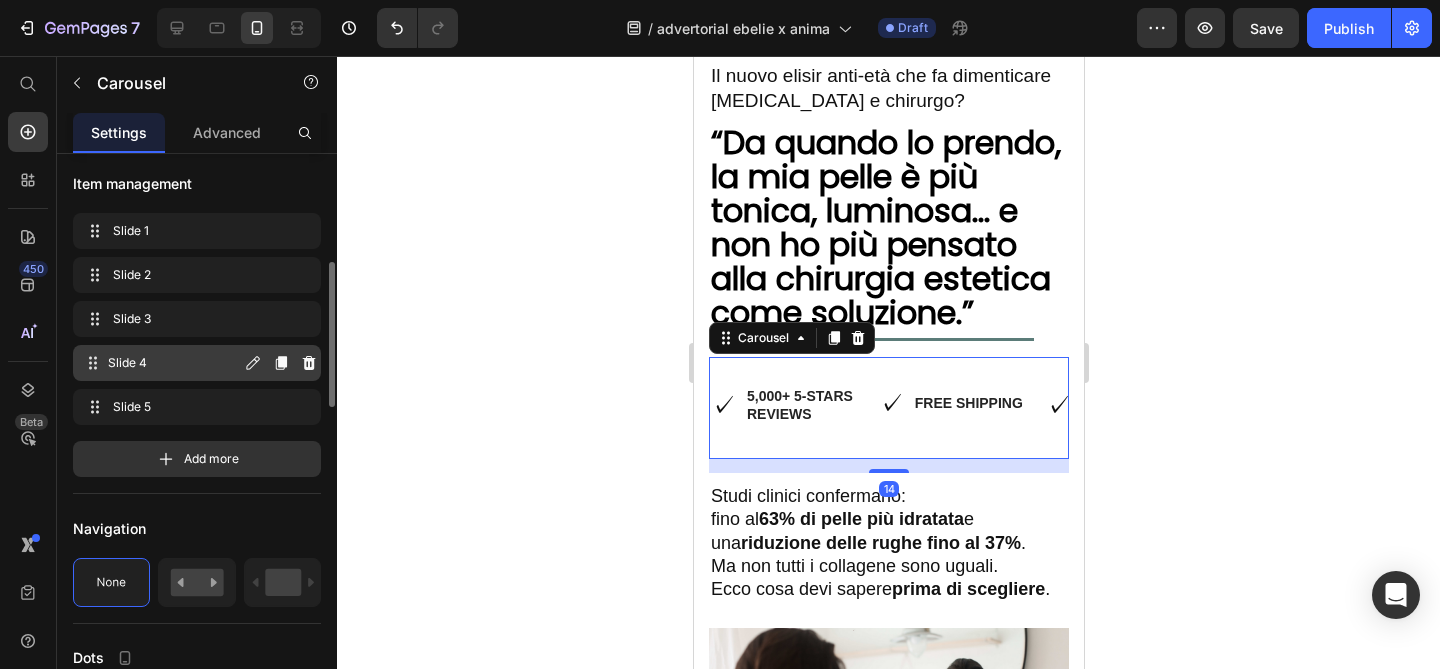 click on "Slide 4 Slide 4" at bounding box center [161, 363] 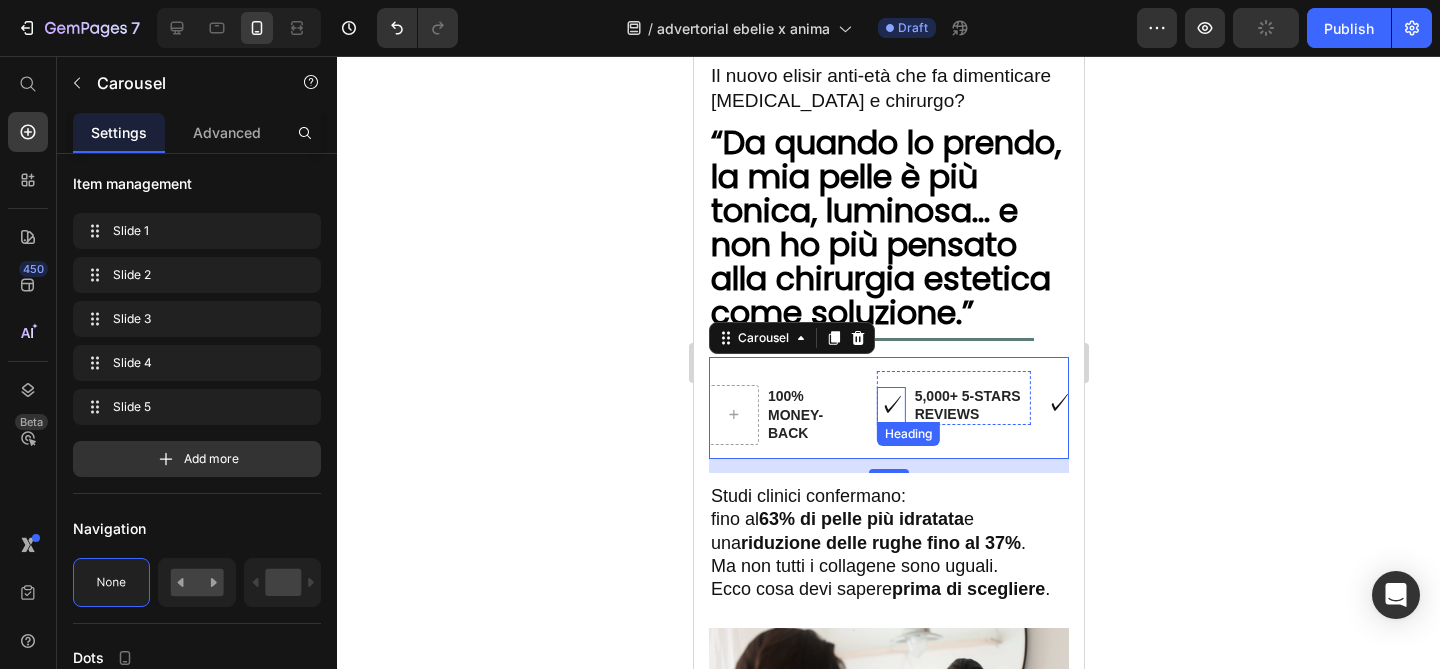 click on "✓" at bounding box center (890, 405) 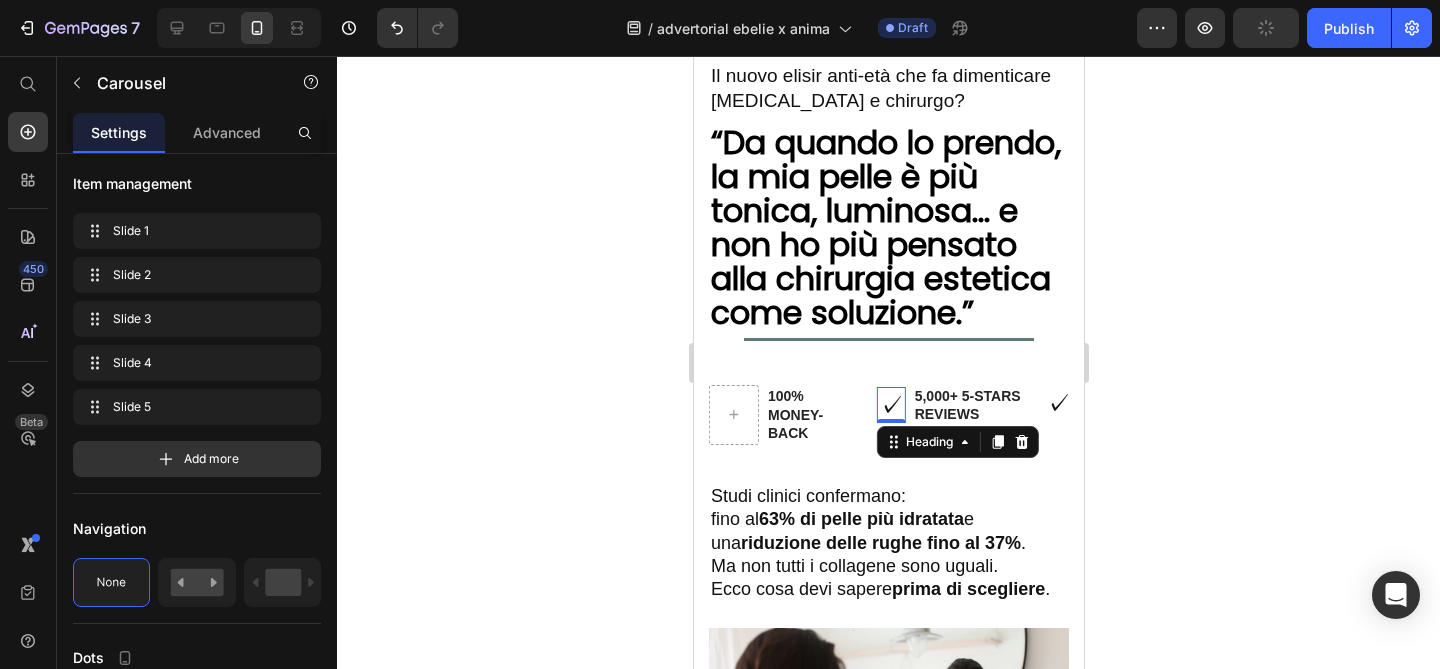scroll, scrollTop: 0, scrollLeft: 0, axis: both 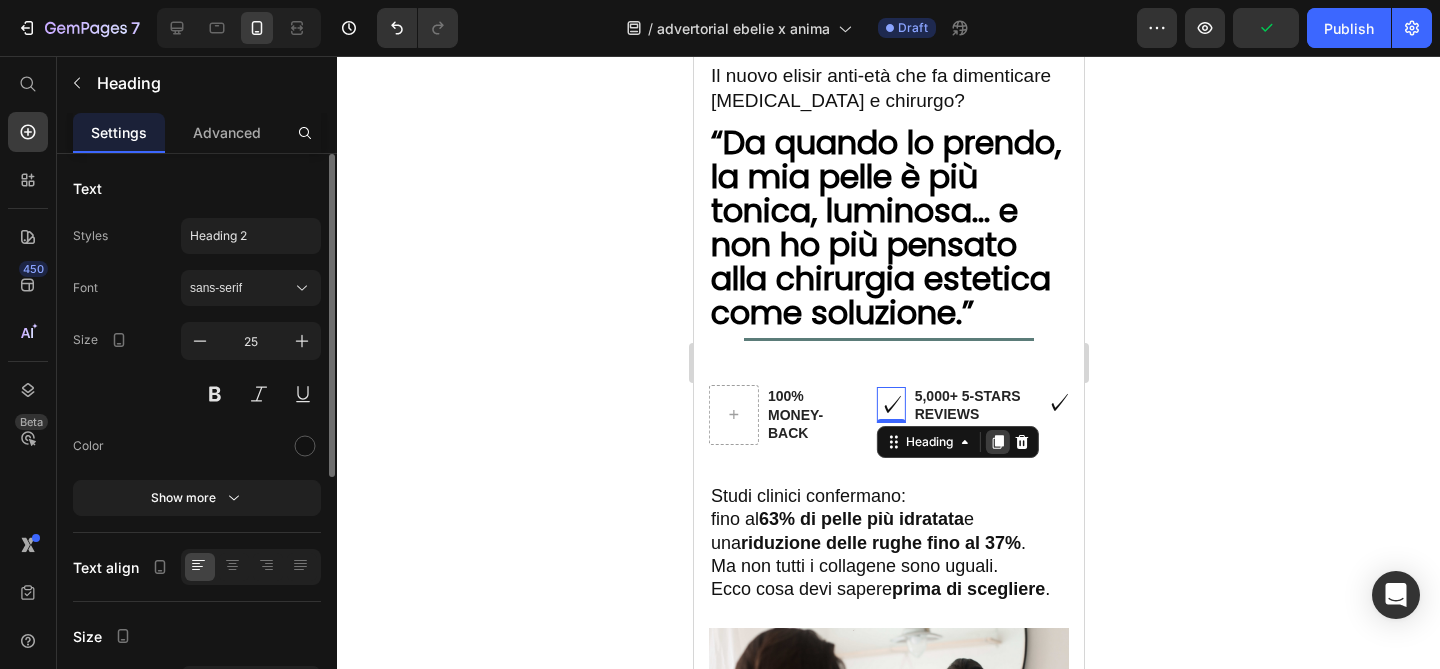 click 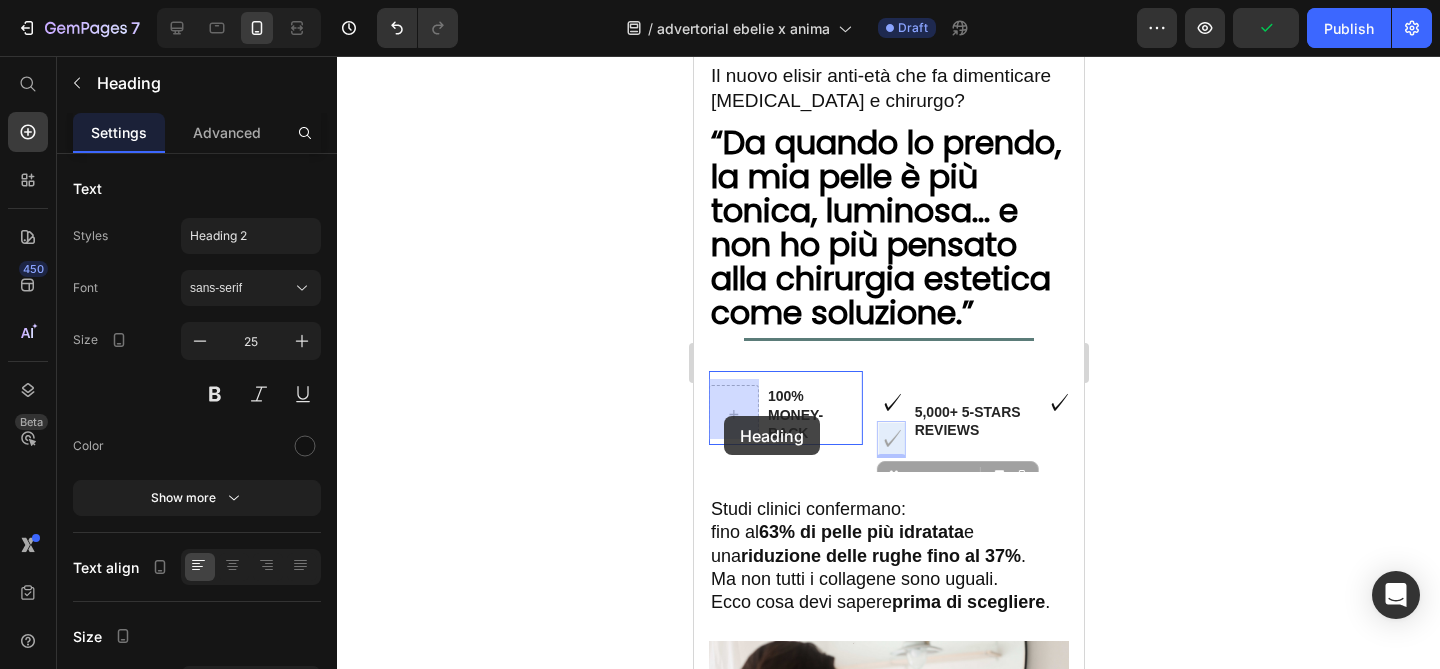 drag, startPoint x: 883, startPoint y: 429, endPoint x: 723, endPoint y: 416, distance: 160.52725 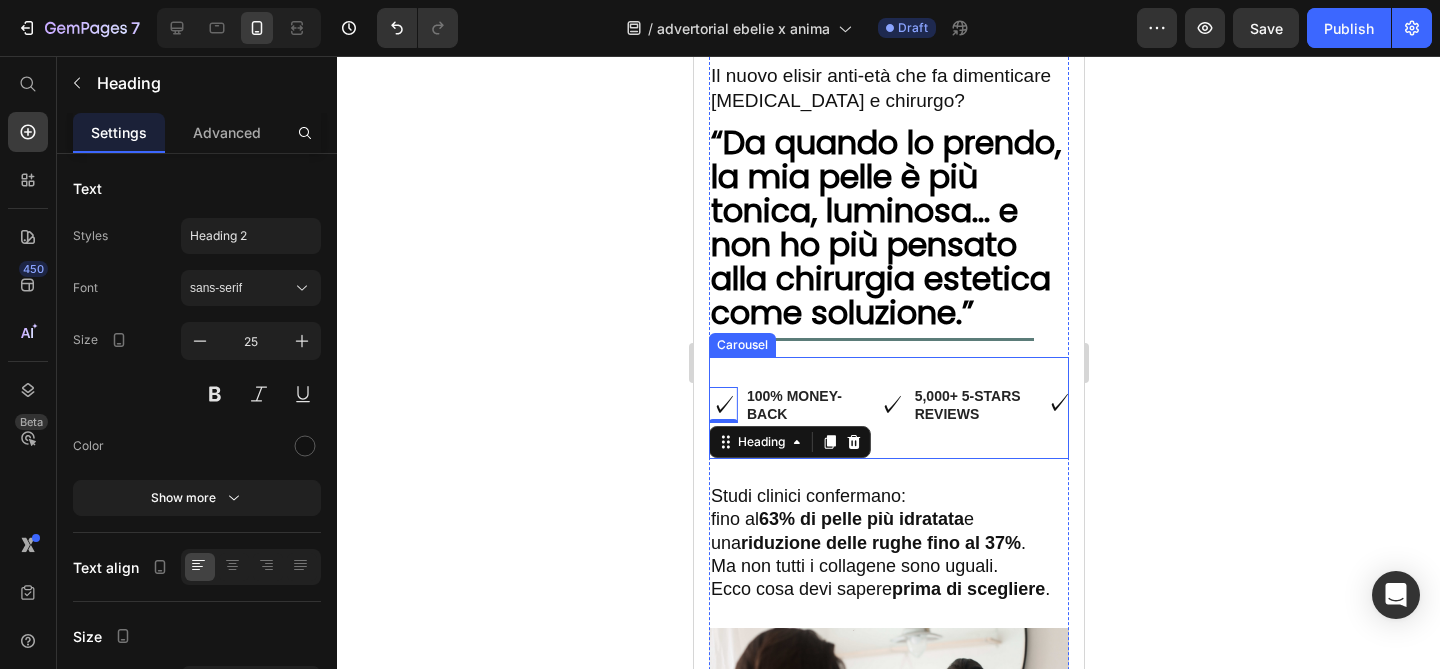 click on "✓ Heading Free Shipping Text Block Row ✓ Heading Satisfaction Guaranteed Text Block Row
Fast Customer Support Text Block Row ✓ Heading   0 100% Money-Back Text Block Row ✓ Heading 5,000+ 5-Stars Reviews Text Block Row" at bounding box center [888, 415] 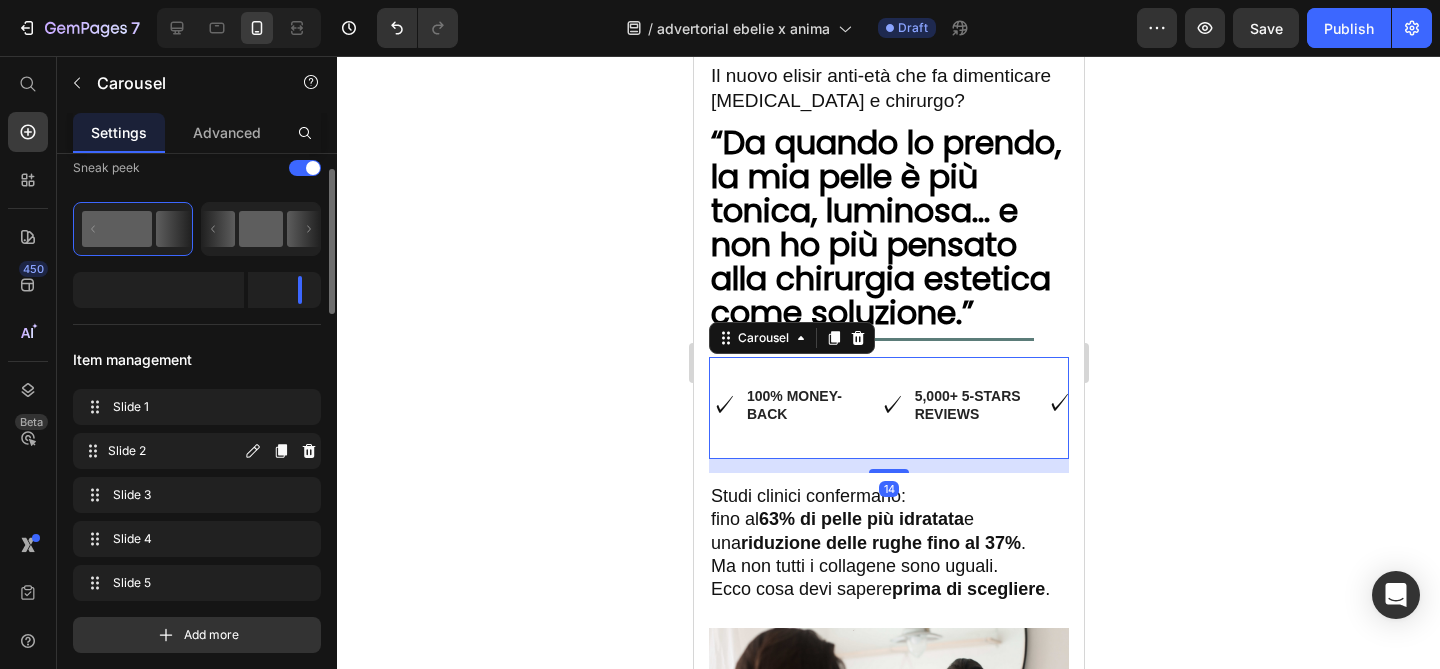 scroll, scrollTop: 268, scrollLeft: 0, axis: vertical 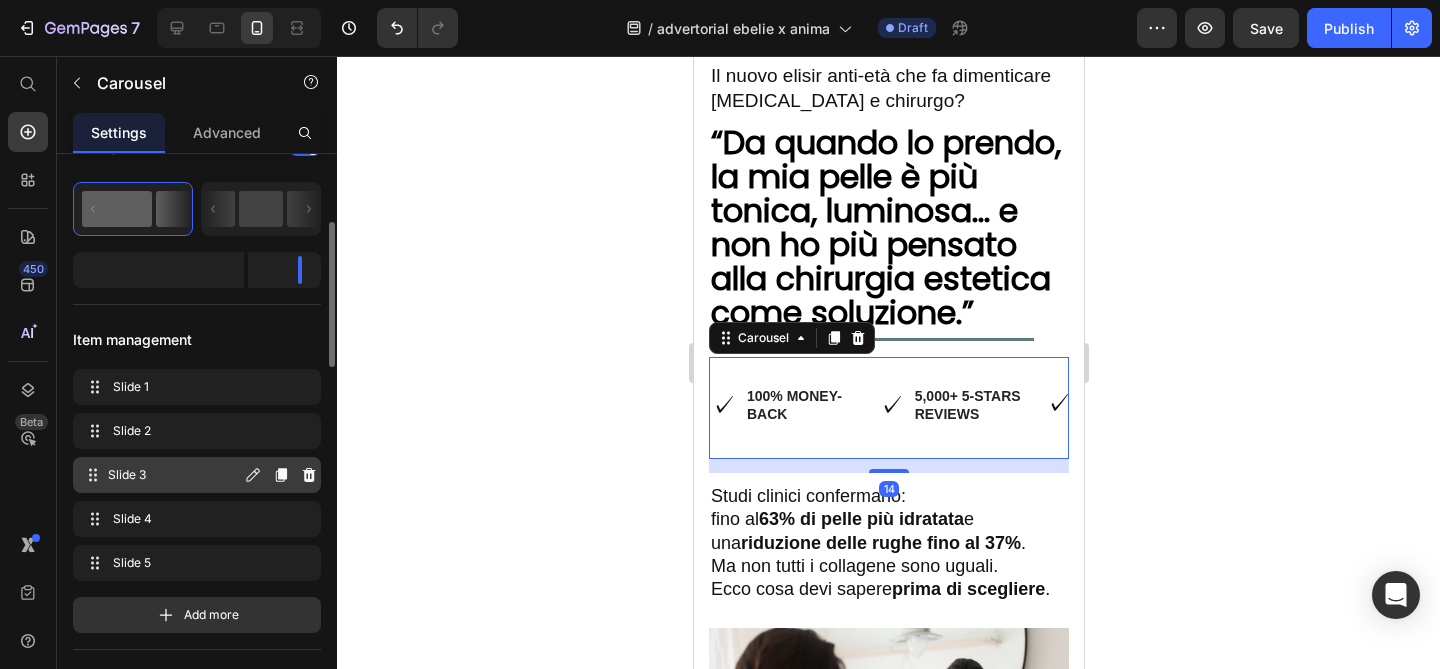 click on "Slide 3 Slide 3" at bounding box center (161, 475) 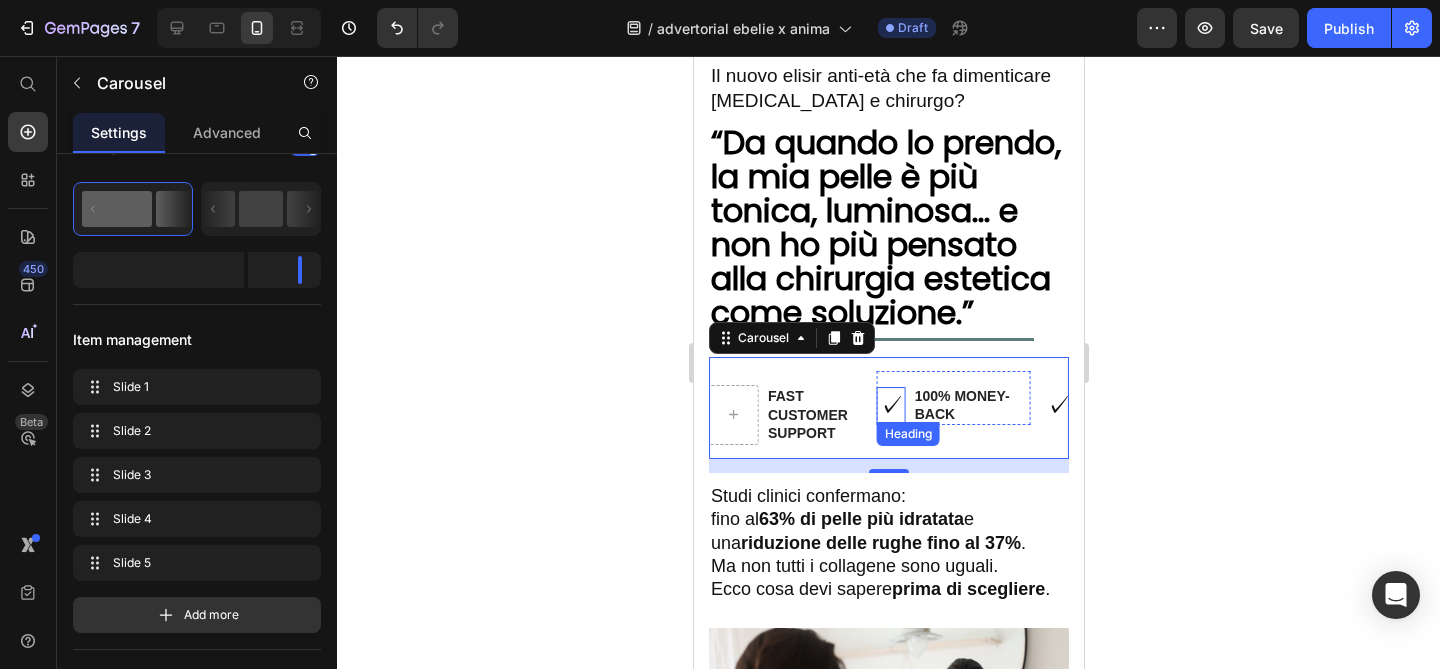 click on "✓" at bounding box center (890, 405) 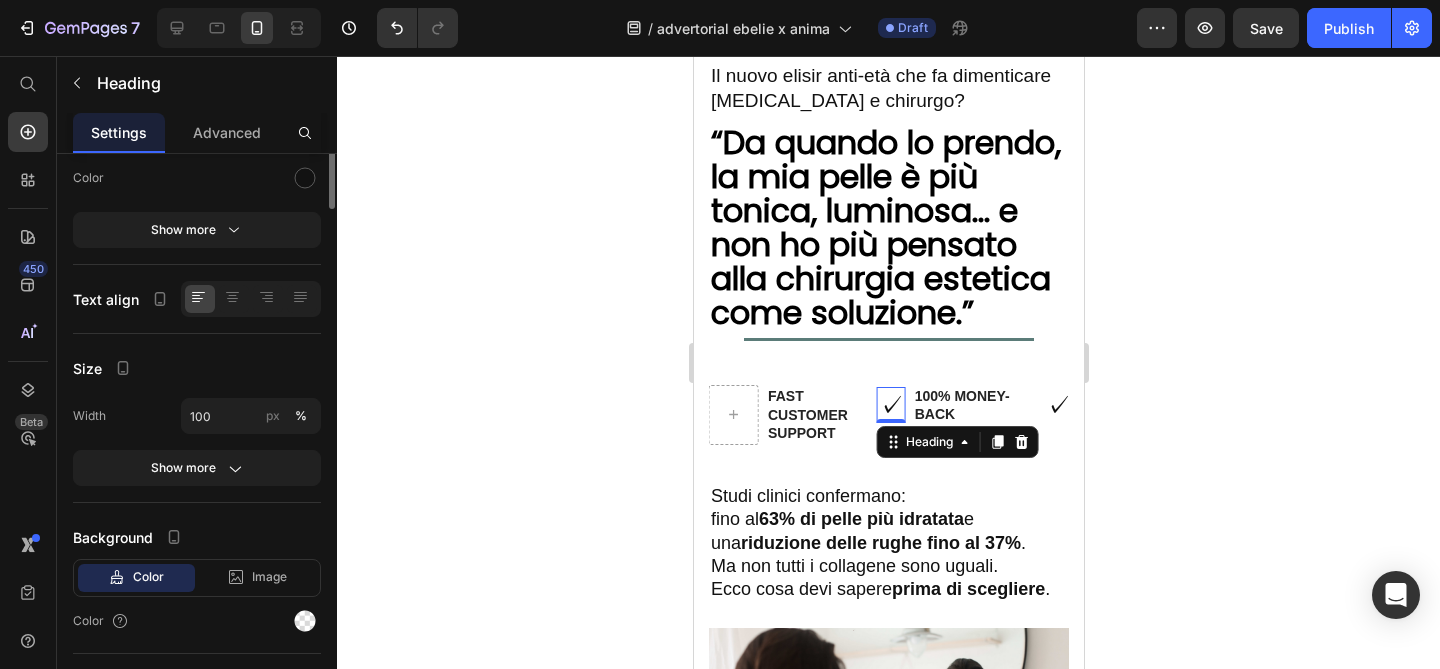 scroll, scrollTop: 0, scrollLeft: 0, axis: both 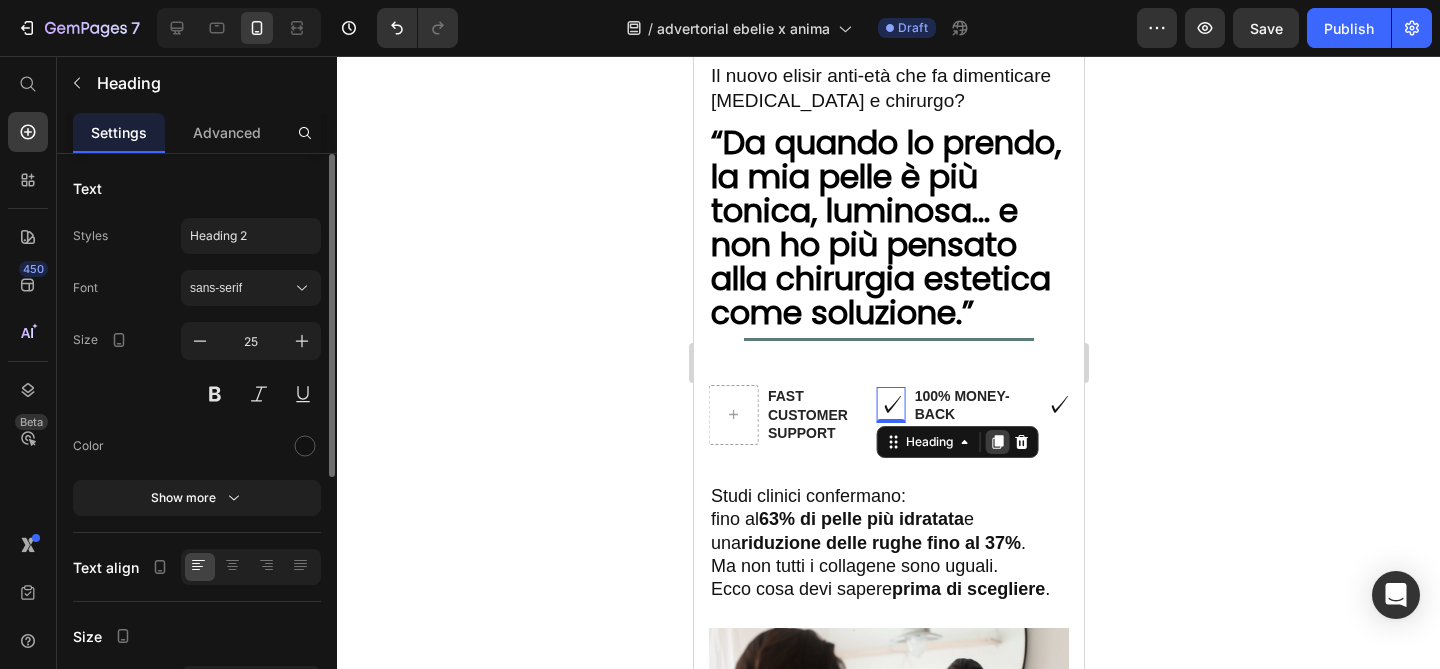 click 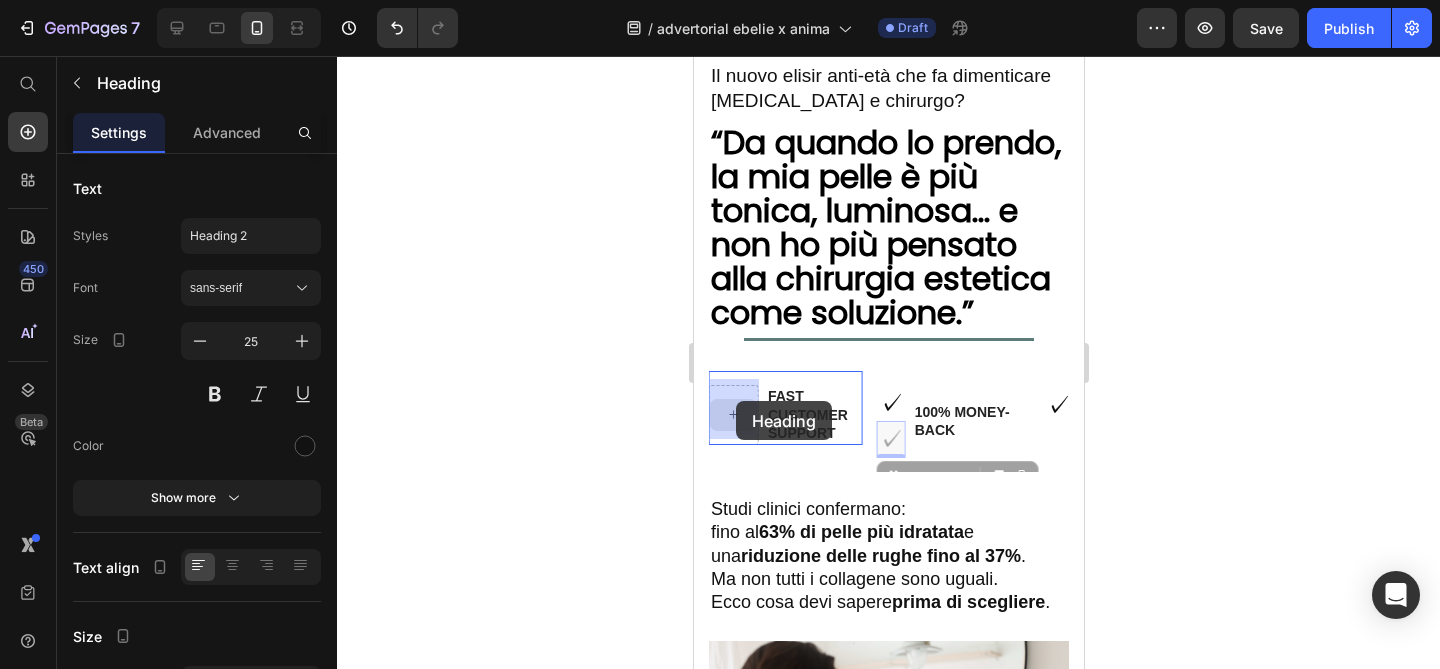 drag, startPoint x: 887, startPoint y: 429, endPoint x: 735, endPoint y: 401, distance: 154.55743 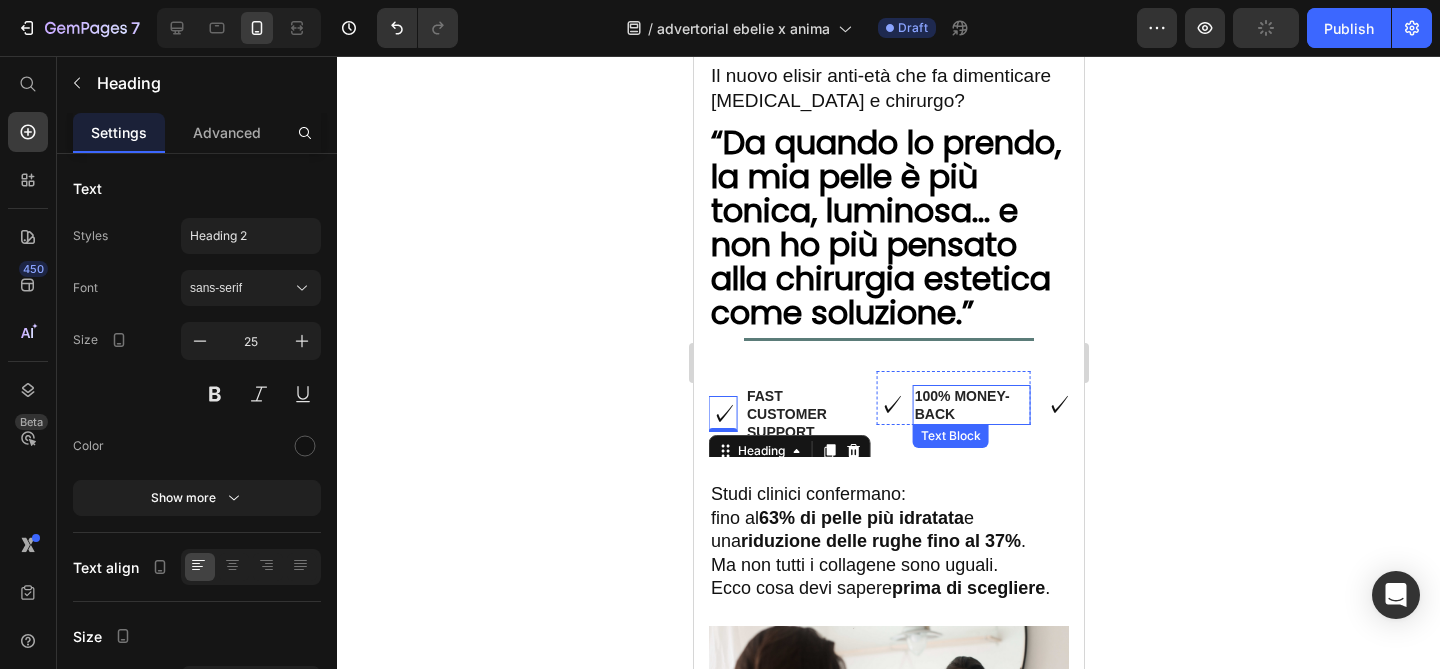 click on "✓ Heading 100% Money-Back Text Block Row" at bounding box center (953, 414) 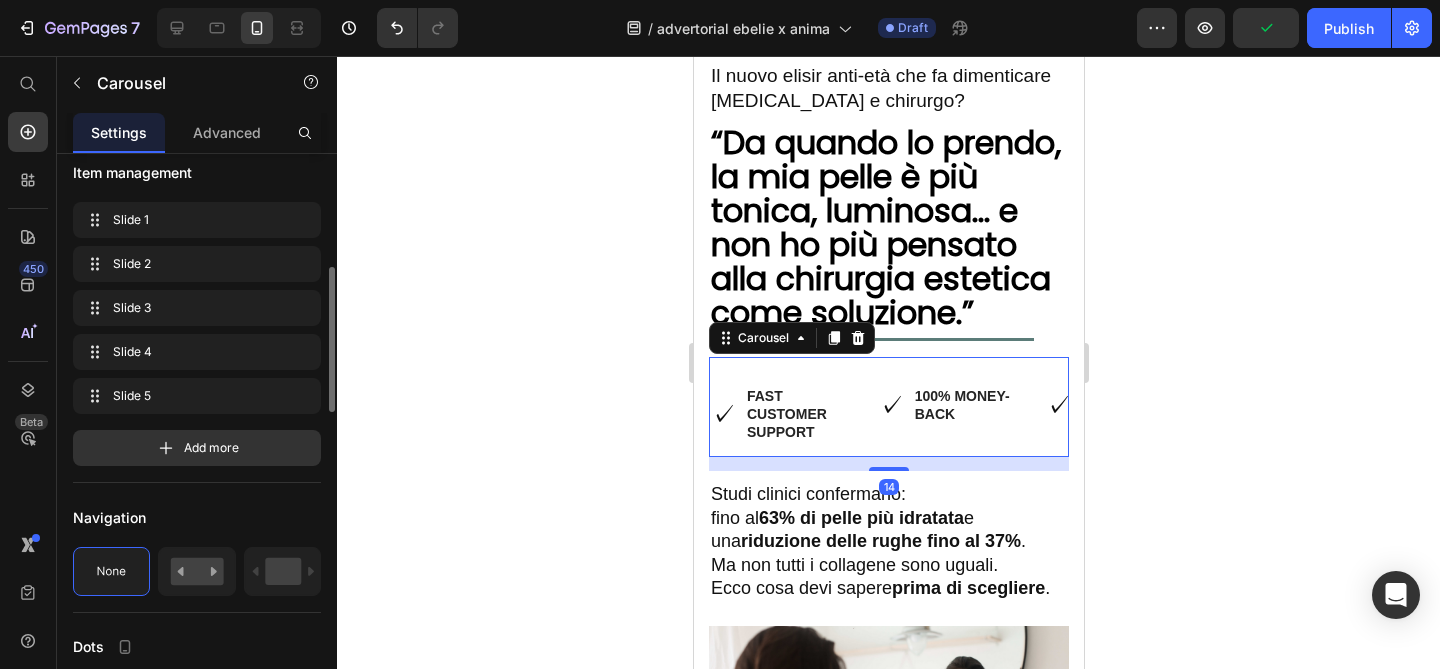 scroll, scrollTop: 437, scrollLeft: 0, axis: vertical 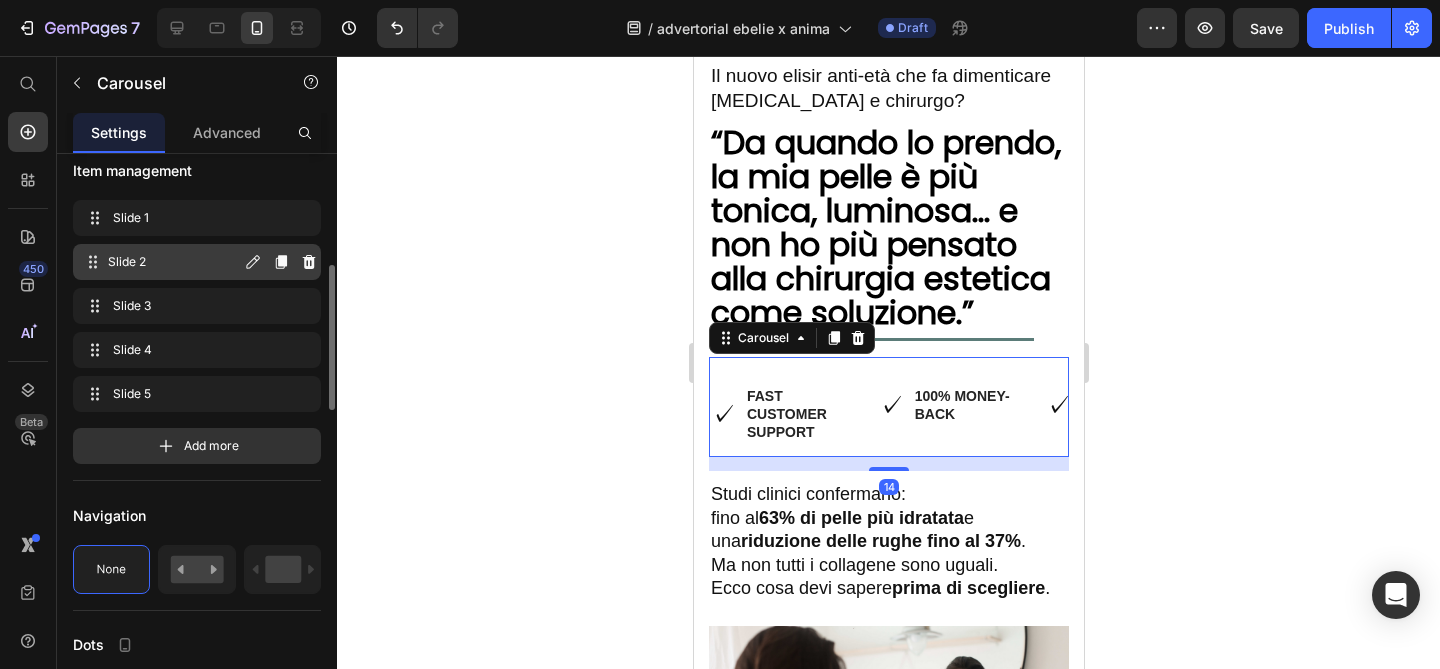 click on "Slide 2" at bounding box center [174, 262] 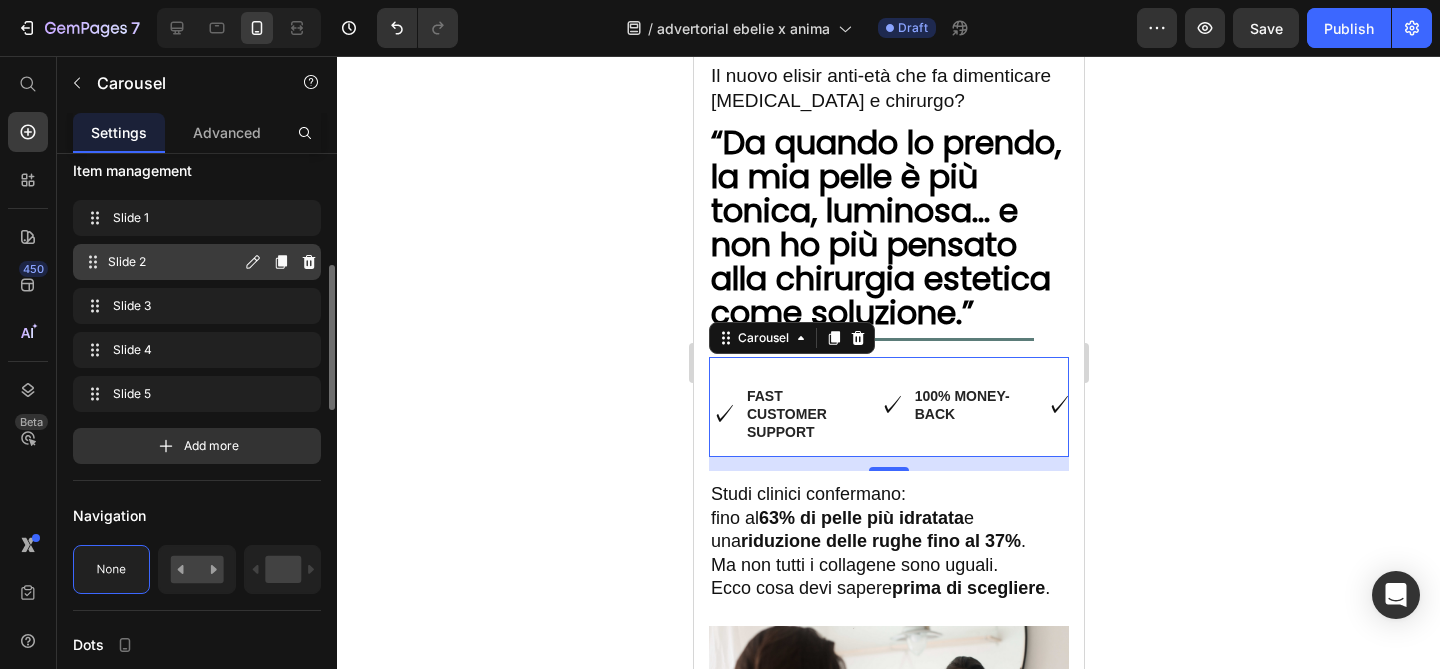 click on "Slide 2" at bounding box center (174, 262) 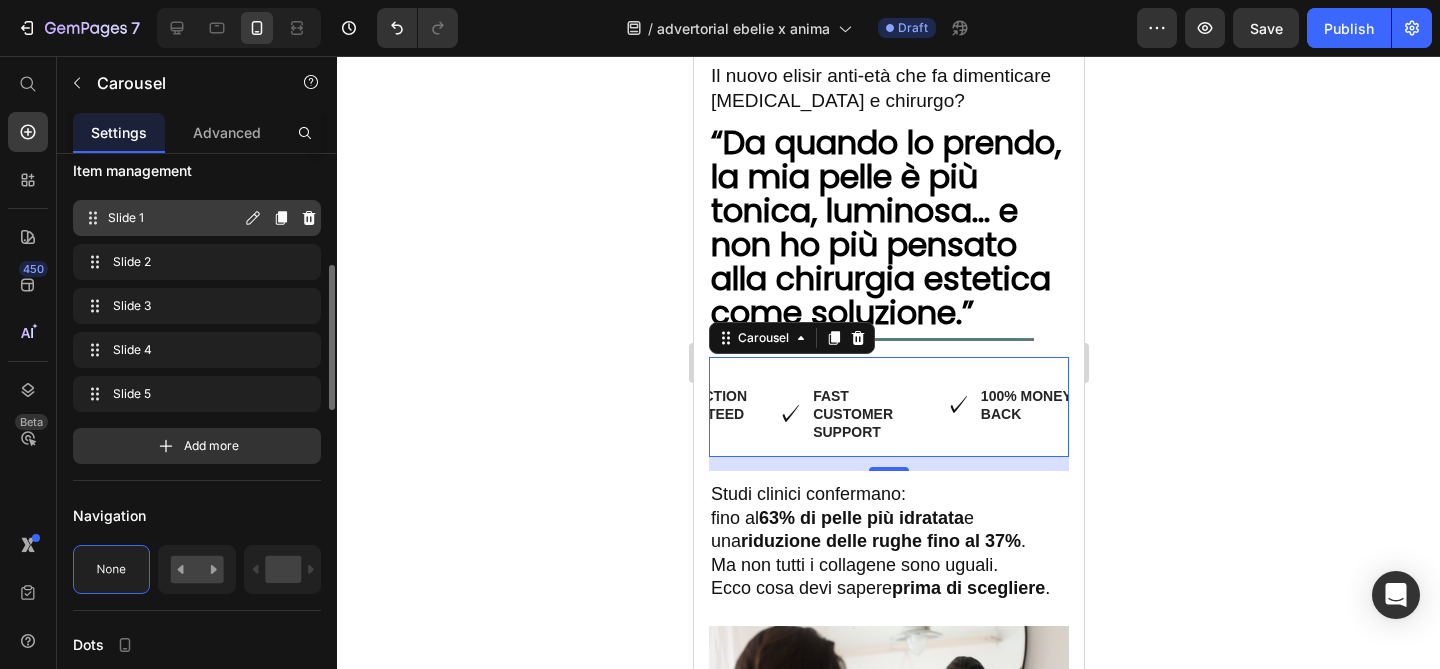 click on "Slide 1" at bounding box center (174, 218) 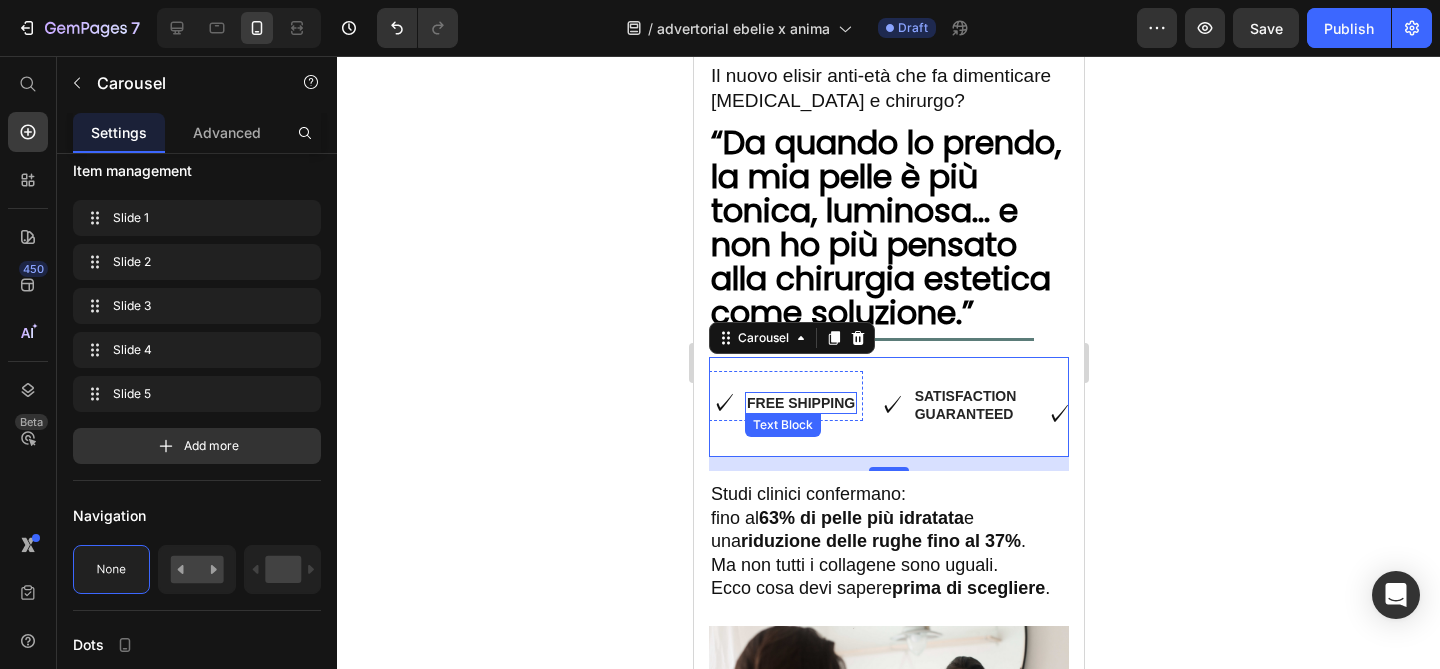 click on "Free Shipping" at bounding box center [800, 403] 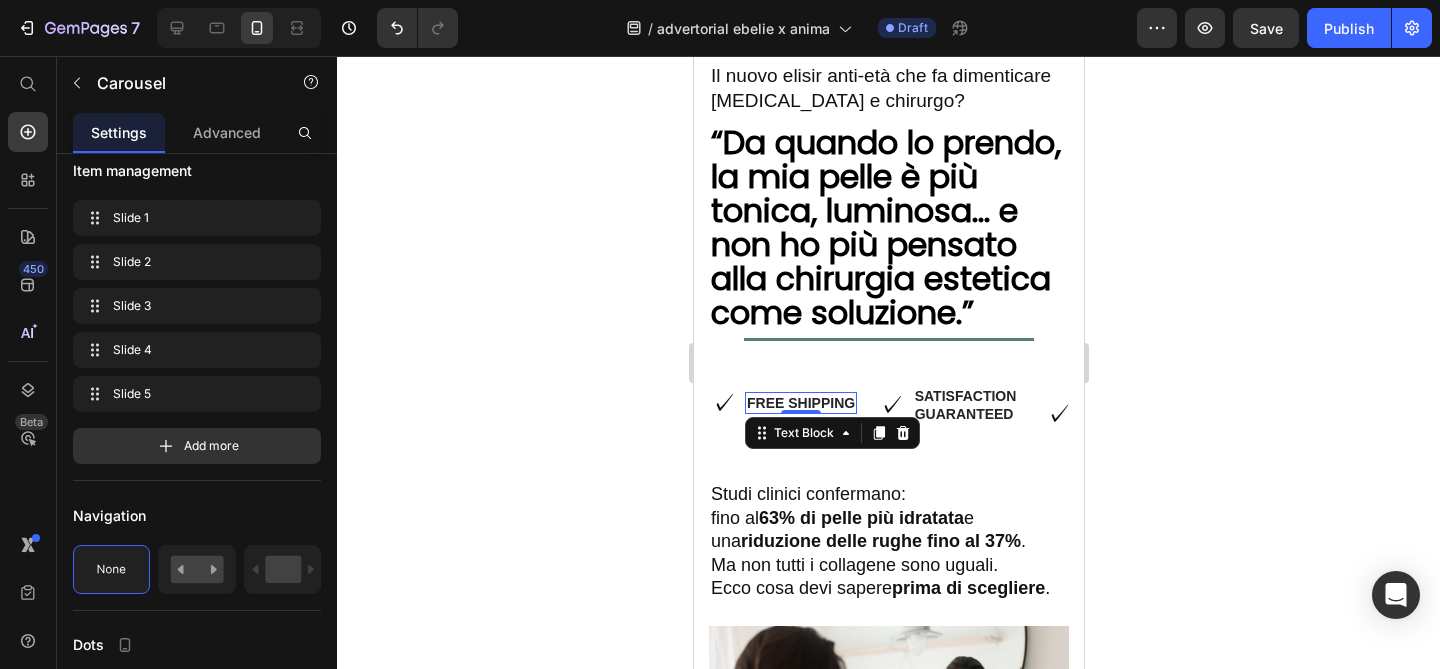 scroll, scrollTop: 0, scrollLeft: 0, axis: both 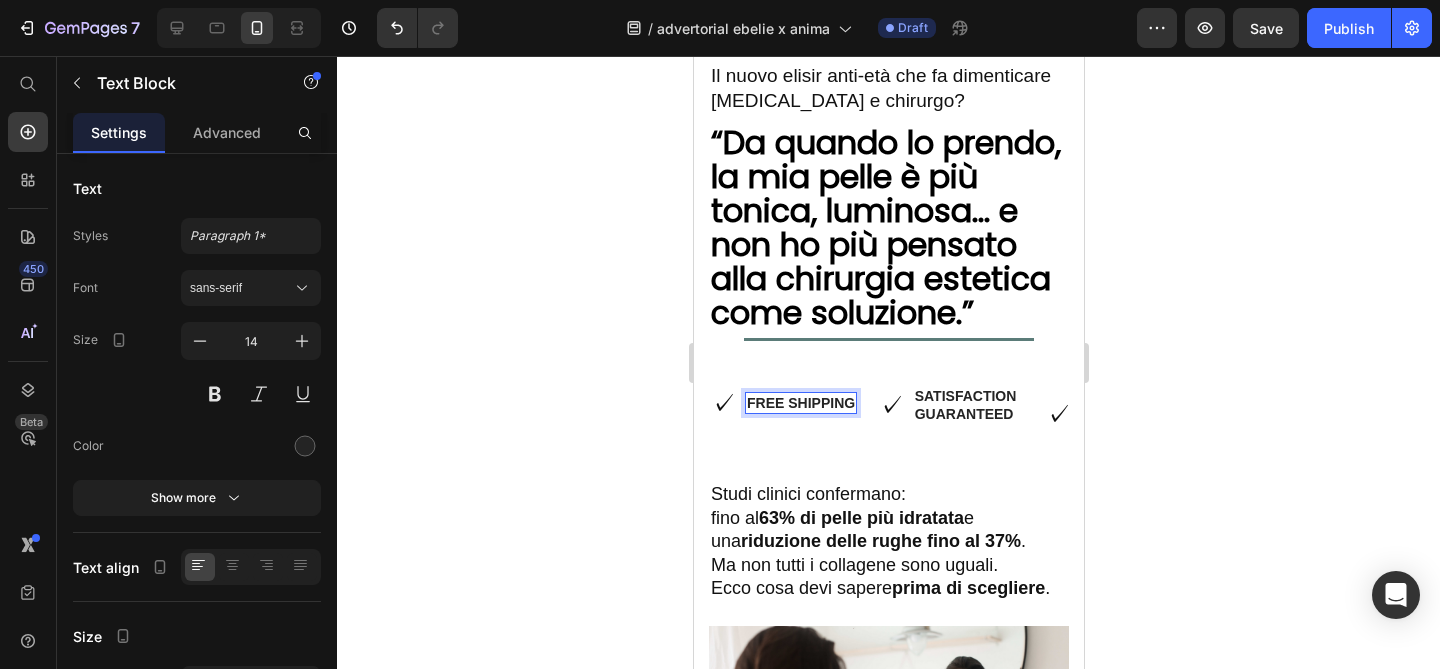 click on "Free Shipping" at bounding box center (800, 403) 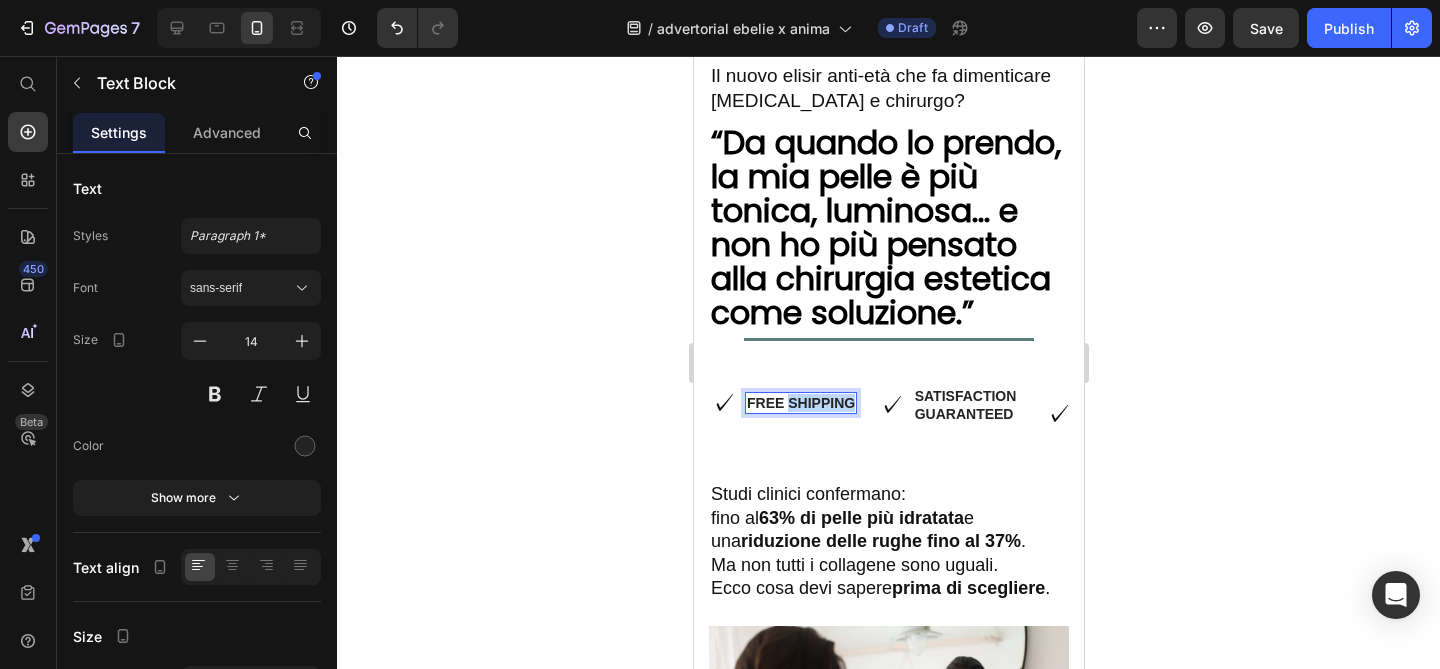 click on "Free Shipping" at bounding box center (800, 403) 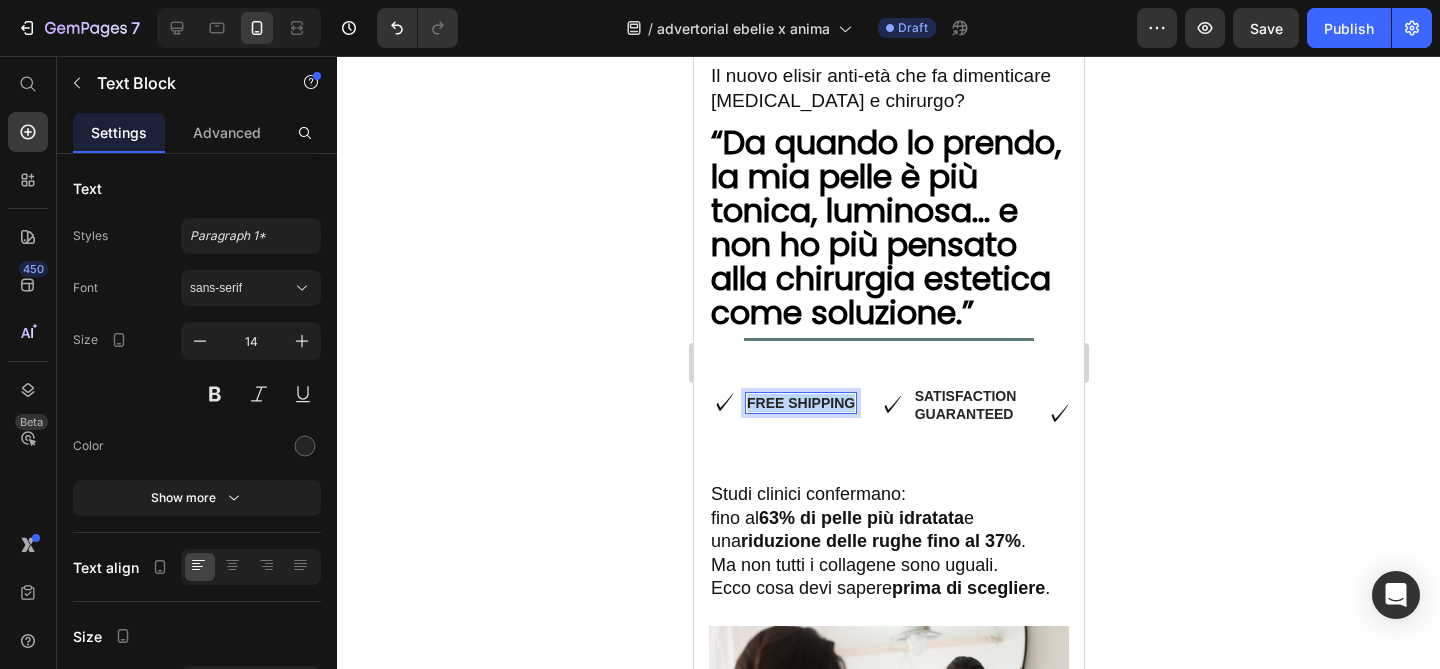 click on "Free Shipping" at bounding box center (800, 403) 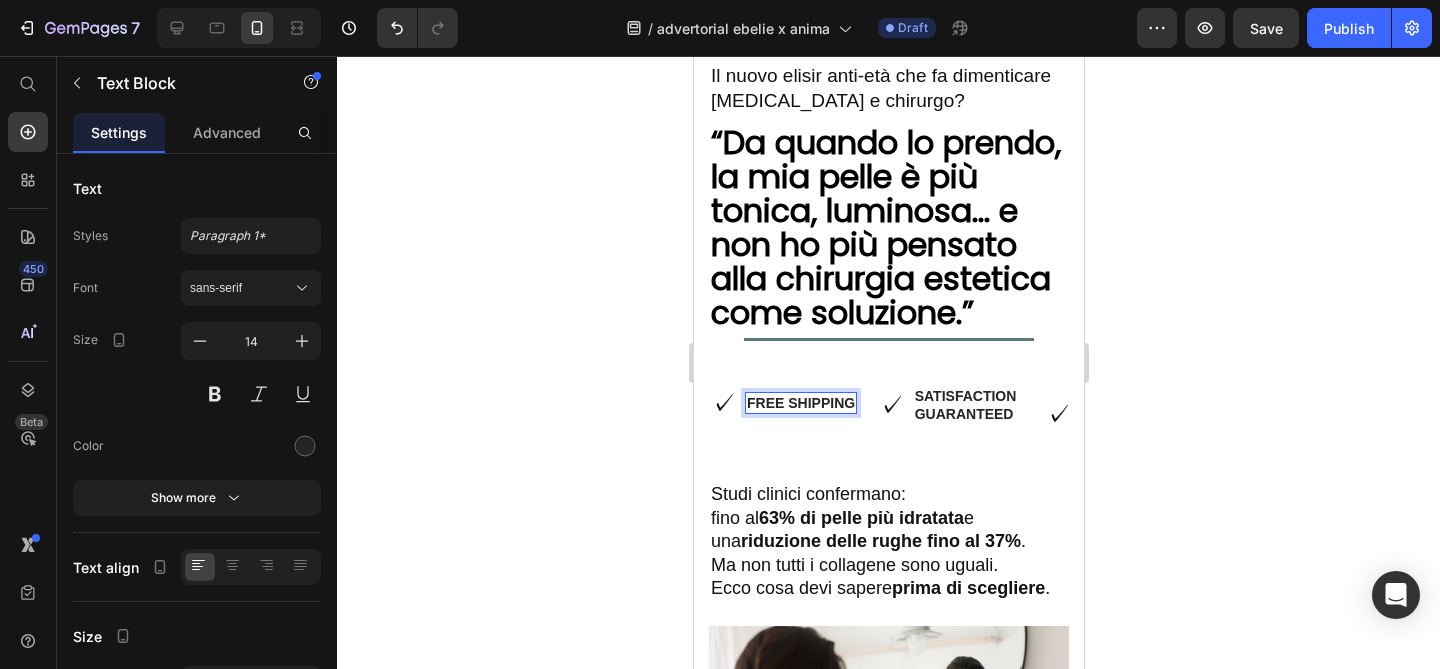 scroll, scrollTop: 113, scrollLeft: 0, axis: vertical 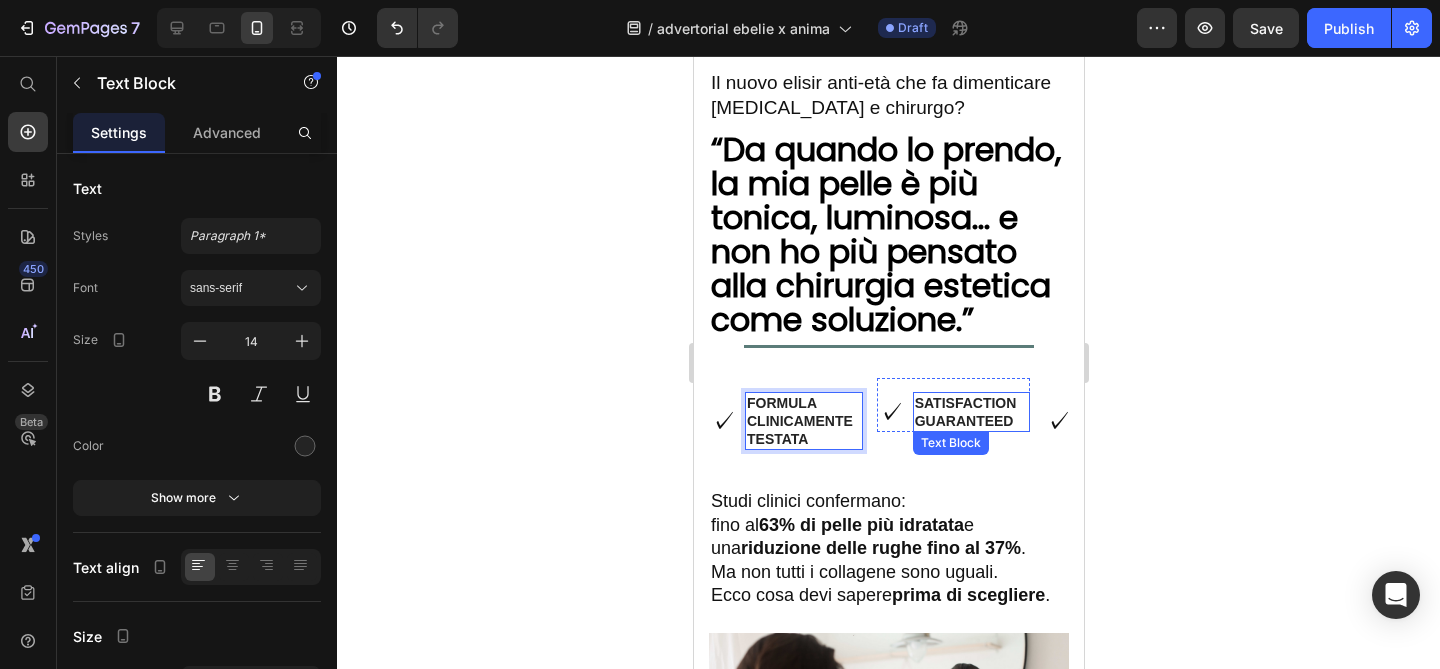click on "Satisfaction Guaranteed" at bounding box center [971, 412] 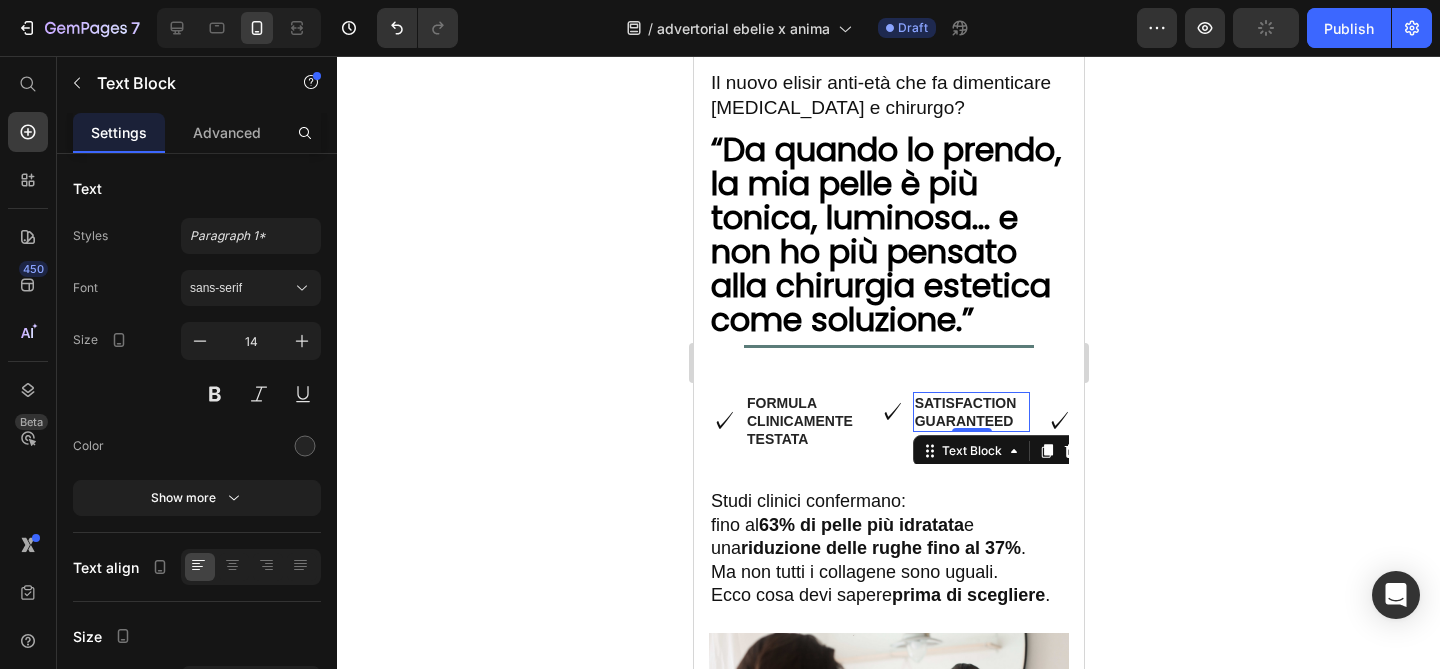 click on "Satisfaction Guaranteed" at bounding box center (971, 412) 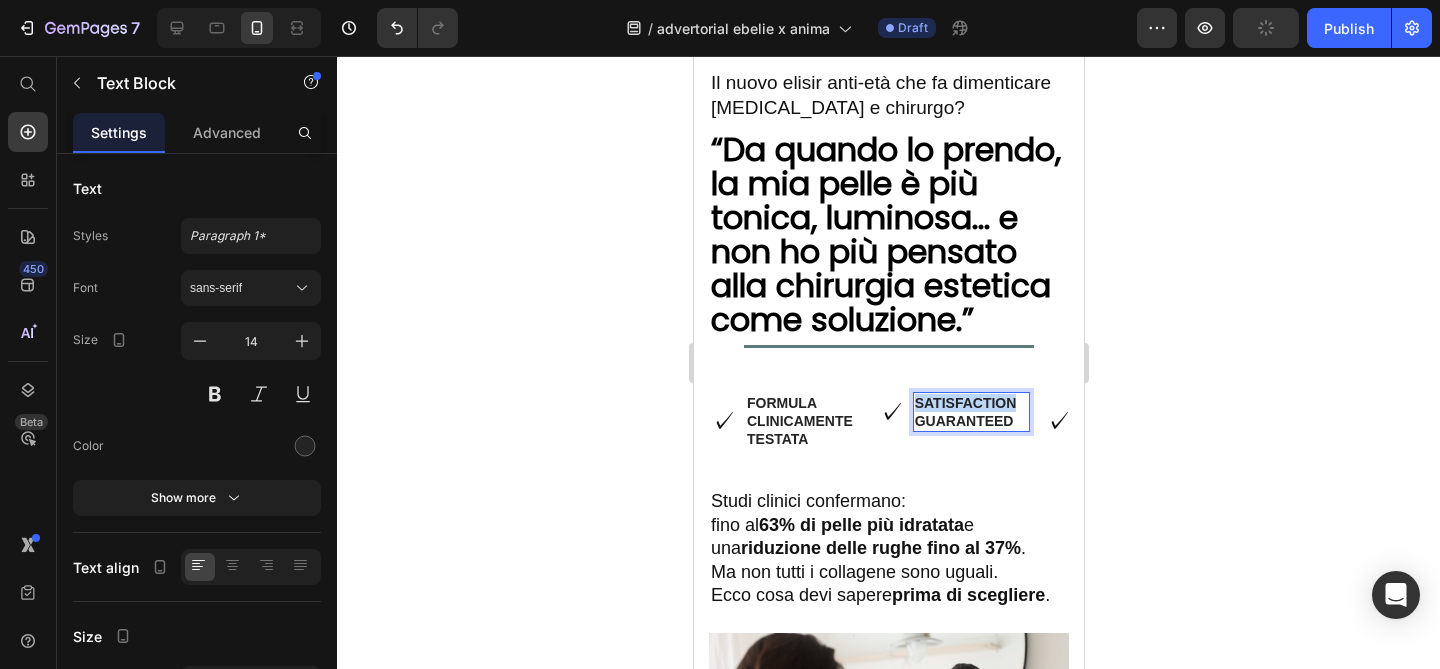 click on "Satisfaction Guaranteed" at bounding box center [971, 412] 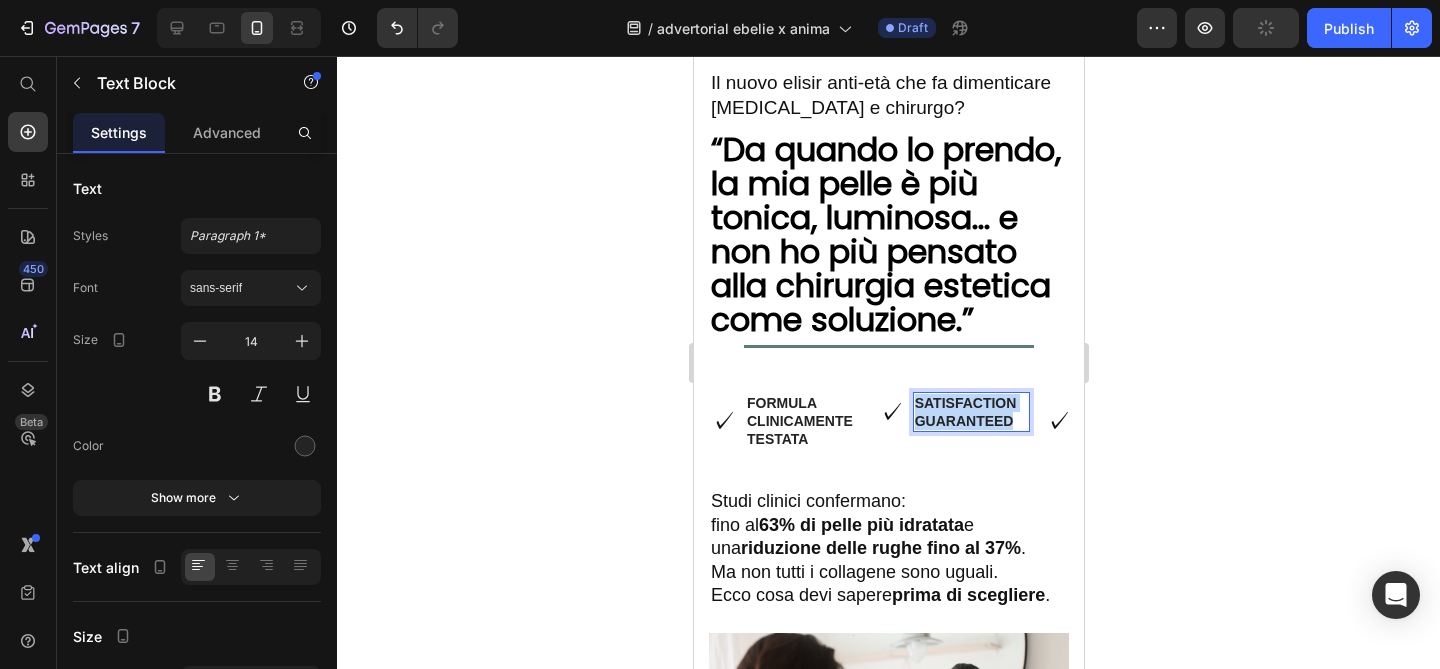 click on "Satisfaction Guaranteed" at bounding box center (971, 412) 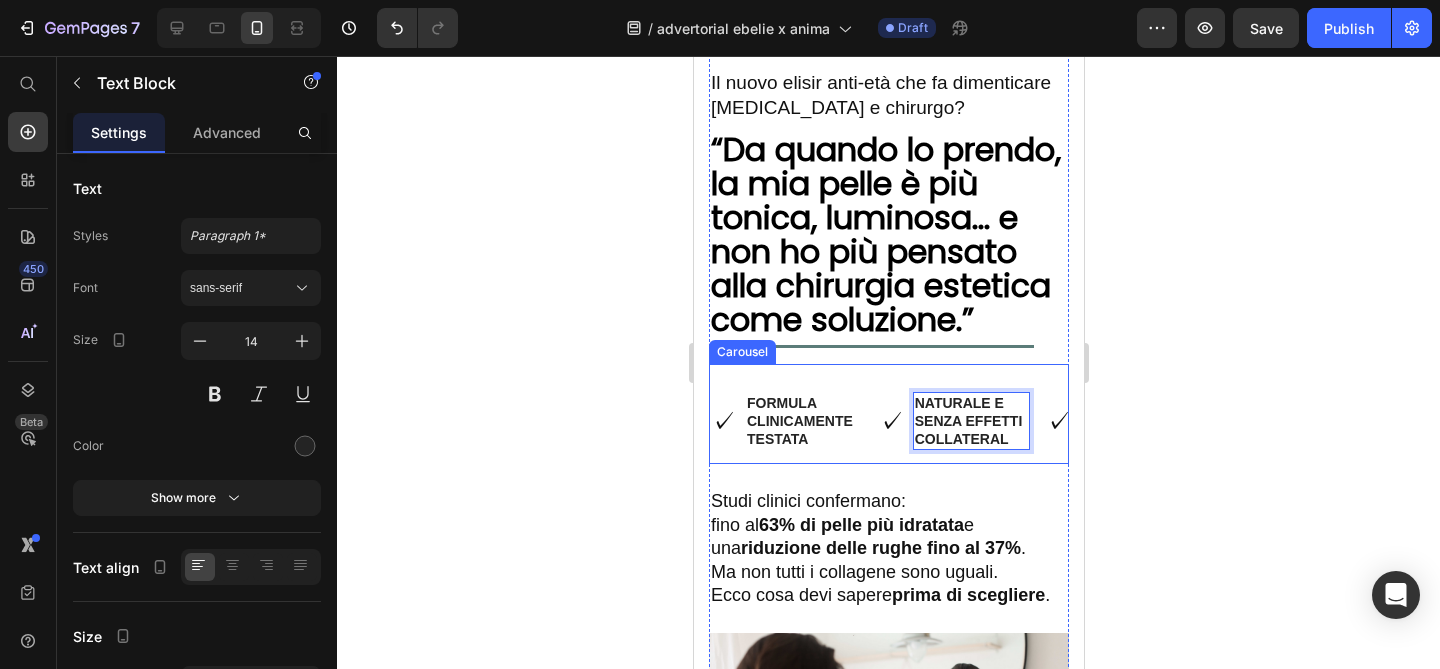 click on "✓ Heading Naturale e senza effetti collateral Text Block   0 Row" at bounding box center (953, 421) 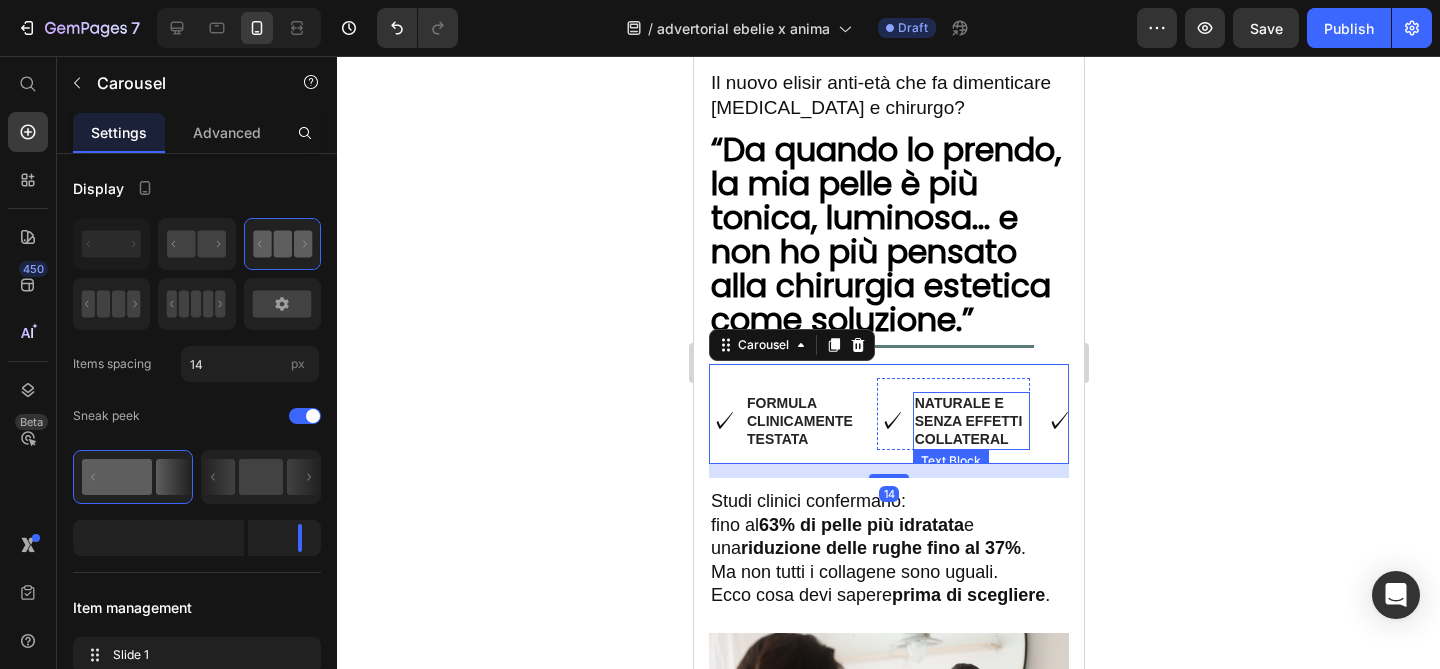 click on "Naturale e senza effetti collateral" at bounding box center [971, 421] 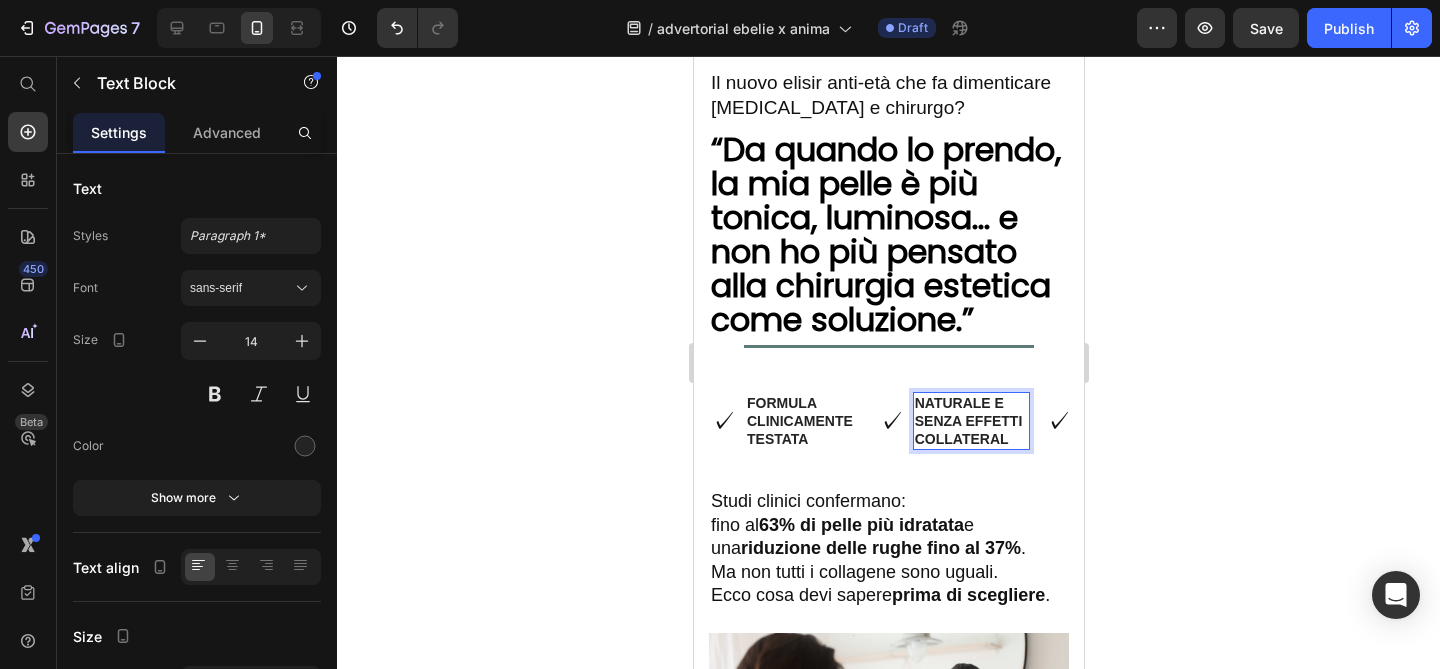 click on "Naturale e senza effetti collateral" at bounding box center (971, 421) 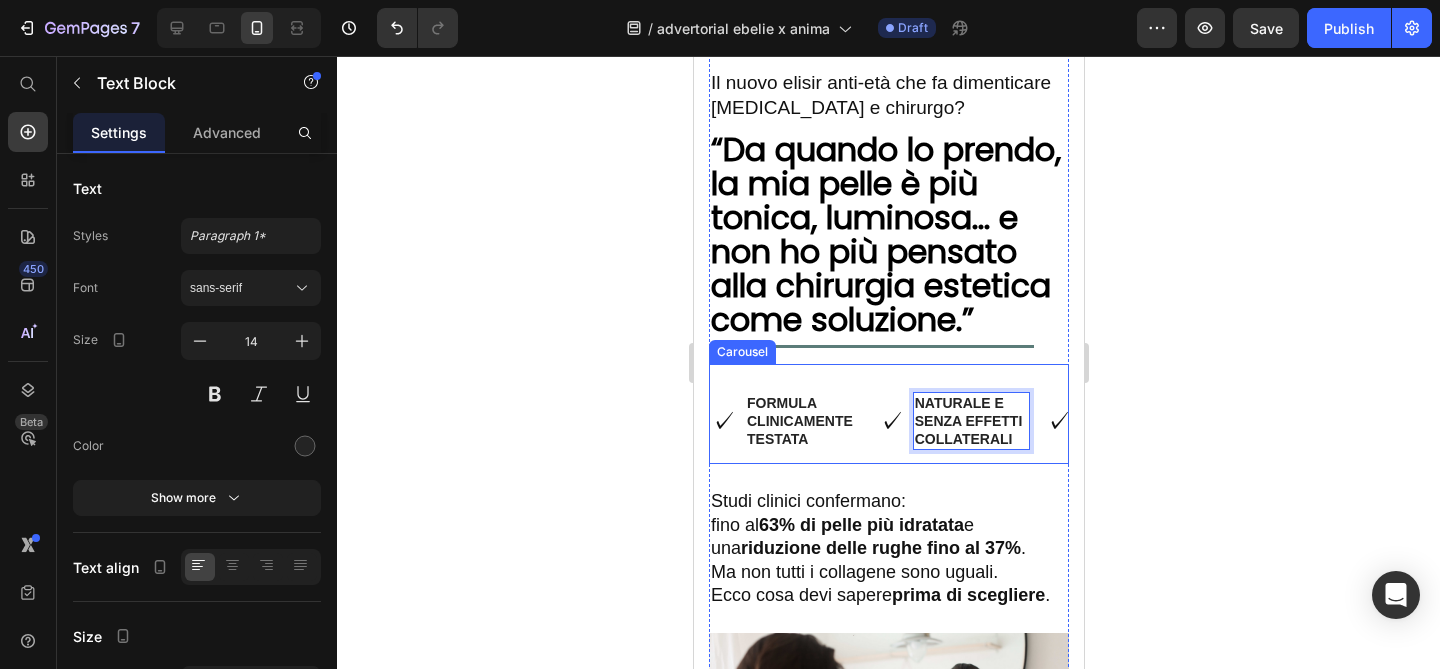 click on "✓ Heading Formula clinicamente testata Text Block Row ✓ Heading Naturale e senza effetti collateralI Text Block   0 Row ✓ Heading Fast Customer Support Text Block Row ✓ Heading 100% Money-Back Text Block Row ✓ Heading 5,000+ 5-Stars Reviews Text Block Row Carousel" at bounding box center (888, 414) 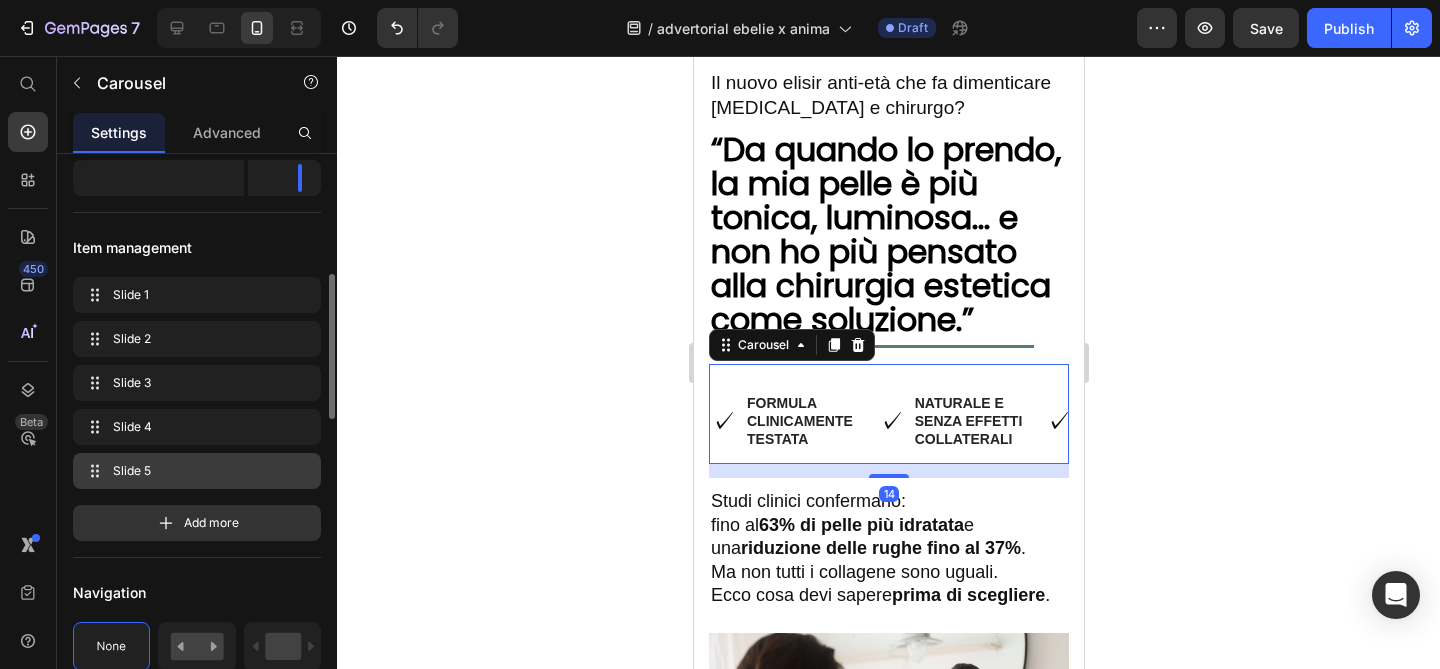 scroll, scrollTop: 393, scrollLeft: 0, axis: vertical 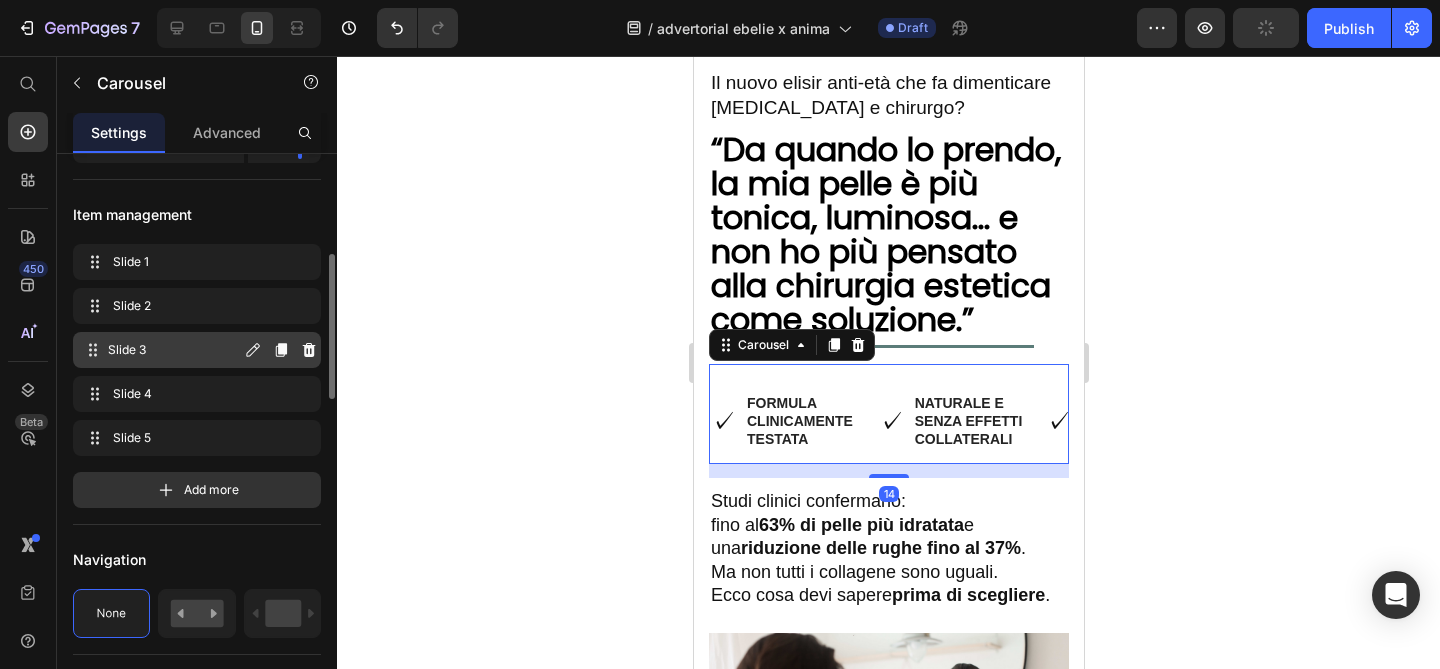 click on "Slide 3 Slide 3" at bounding box center [161, 350] 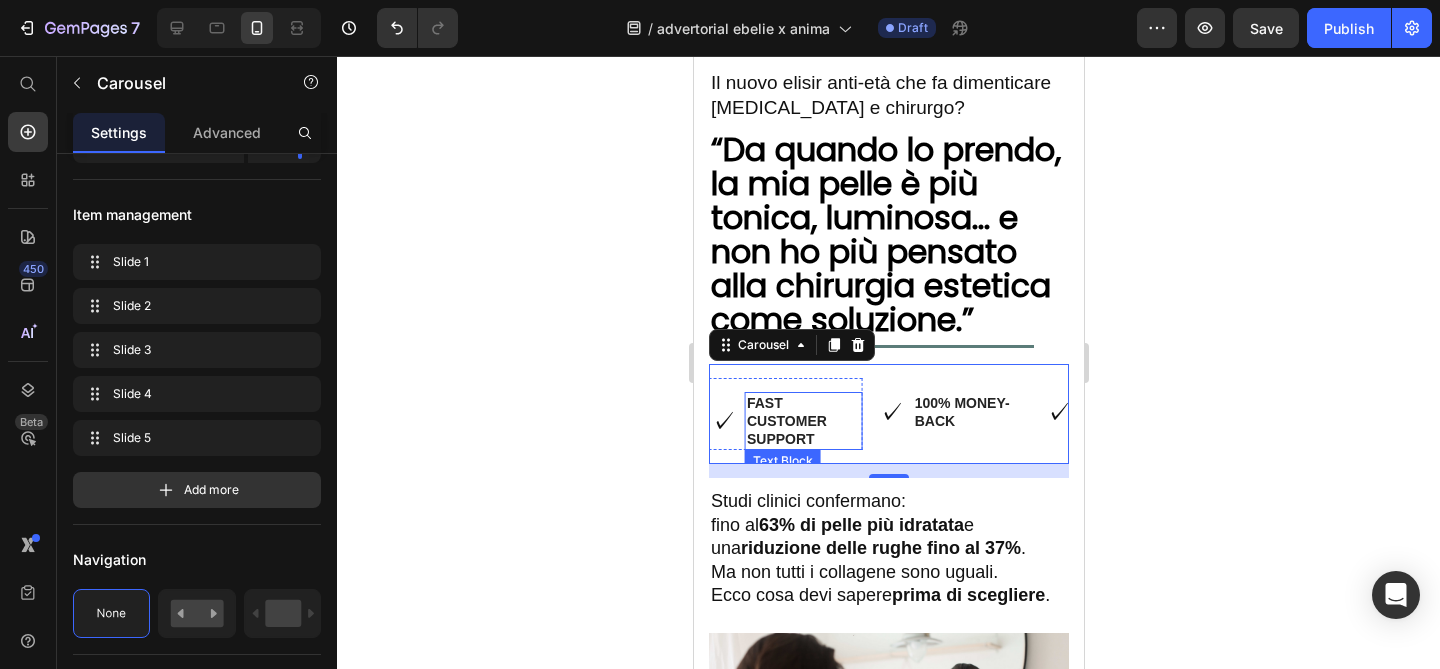 click on "Fast Customer Support" at bounding box center (803, 421) 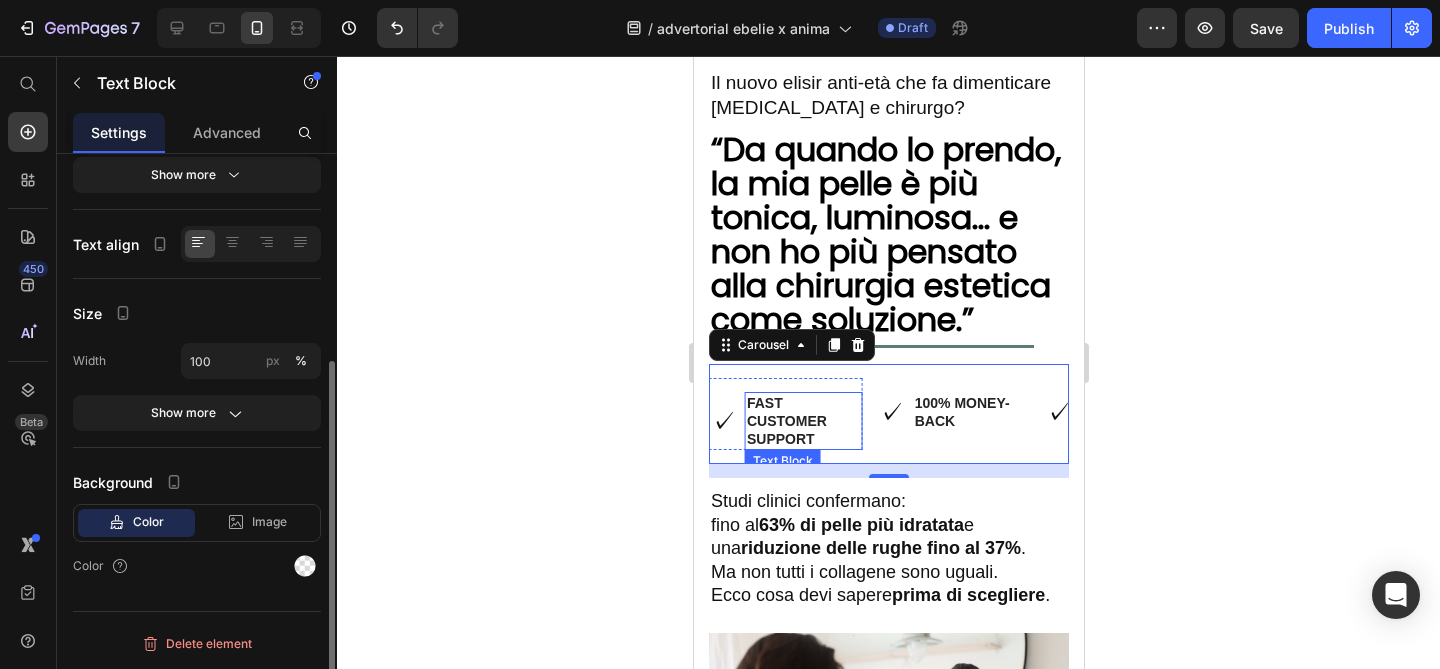 scroll, scrollTop: 0, scrollLeft: 0, axis: both 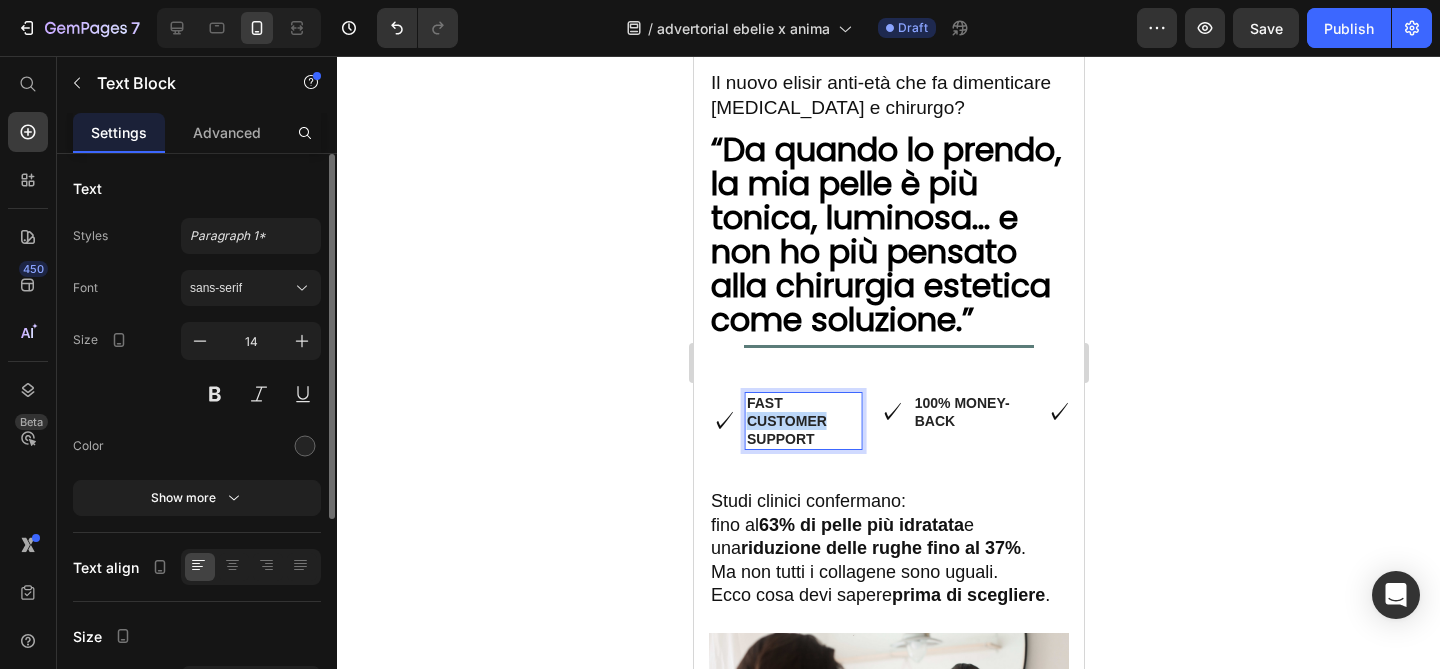 click on "Fast Customer Support" at bounding box center (803, 421) 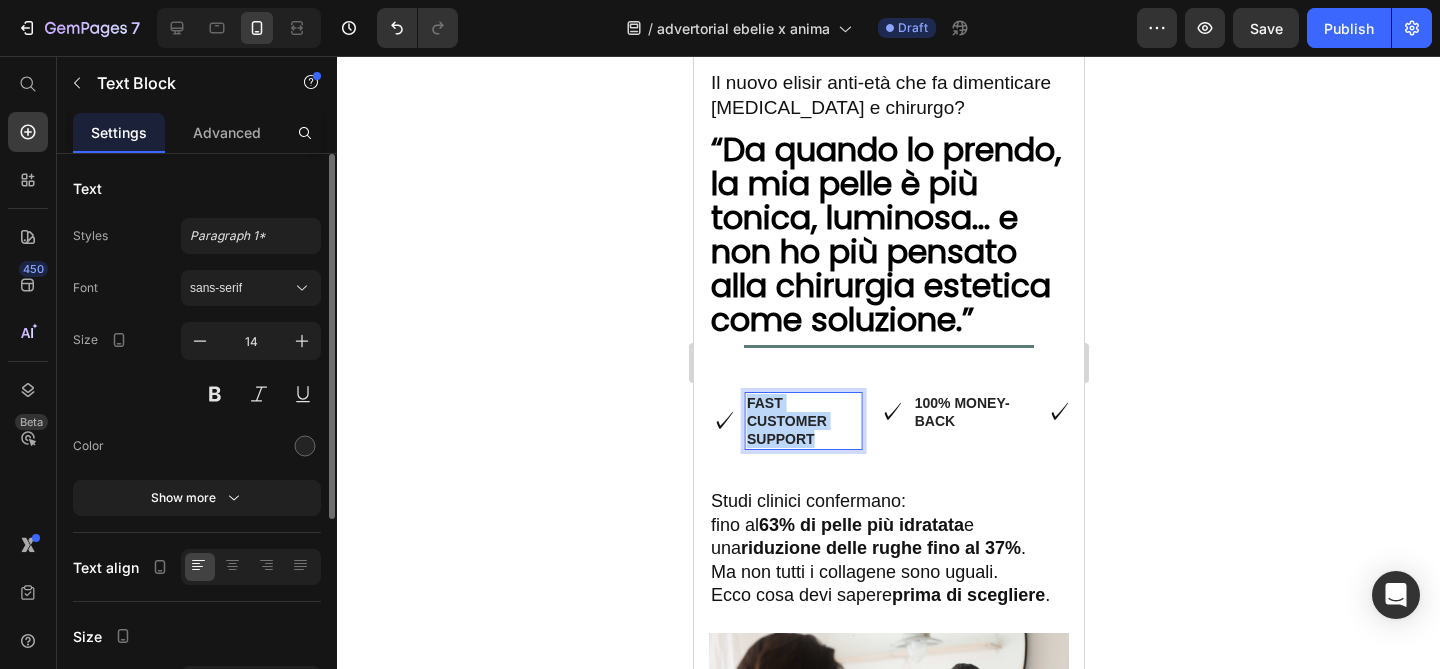 click on "Fast Customer Support" at bounding box center [803, 421] 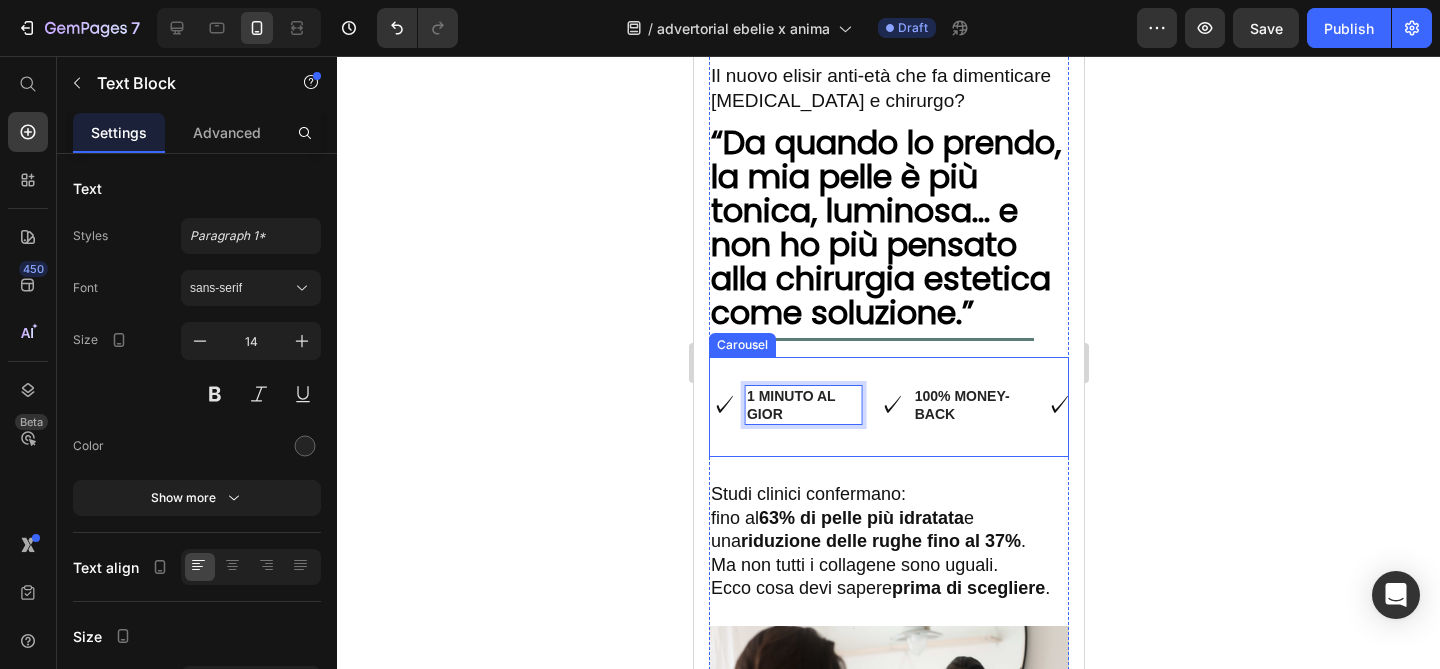 scroll, scrollTop: 113, scrollLeft: 0, axis: vertical 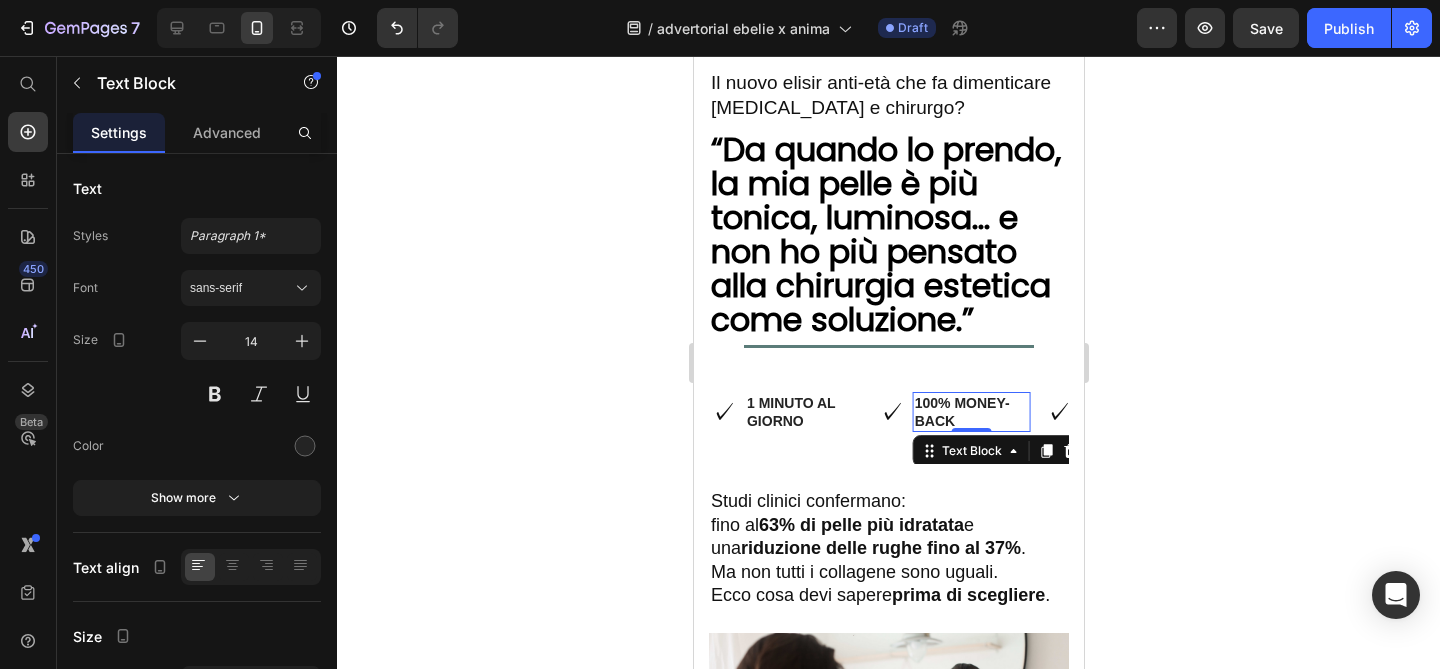 click on "100% Money-Back" at bounding box center (971, 412) 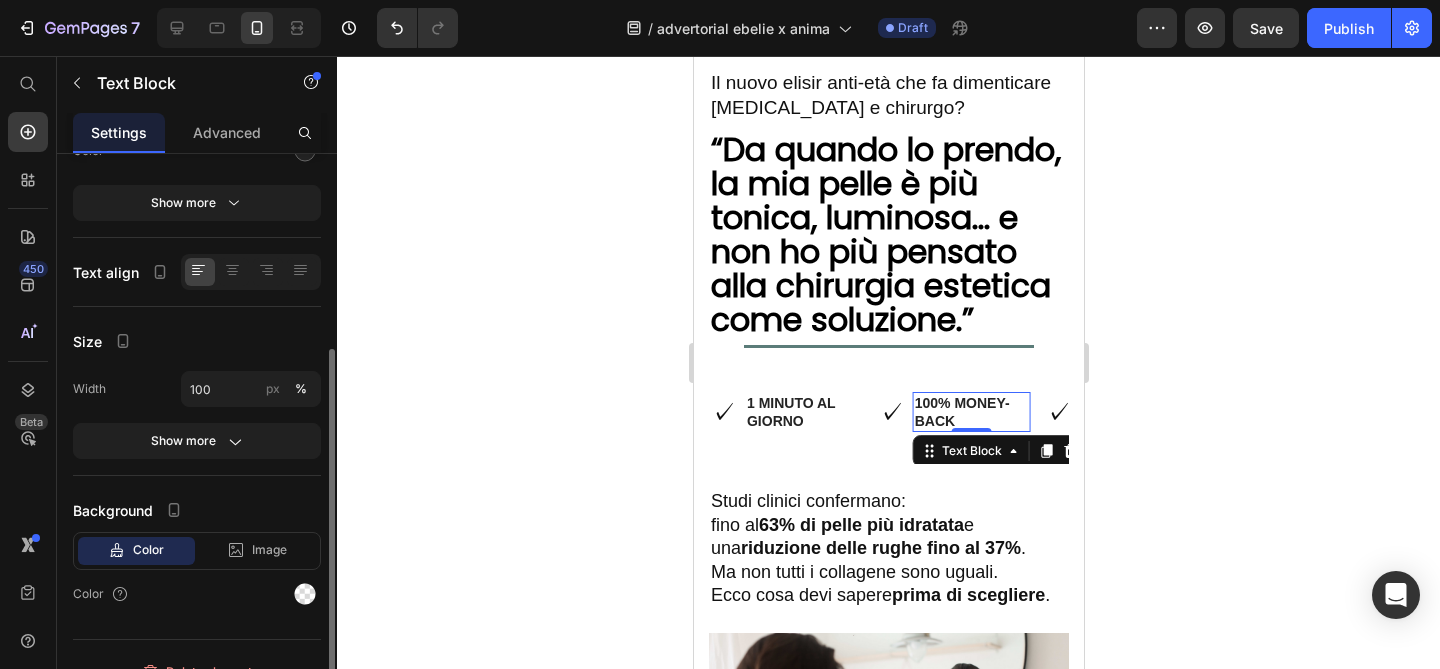 scroll, scrollTop: 323, scrollLeft: 0, axis: vertical 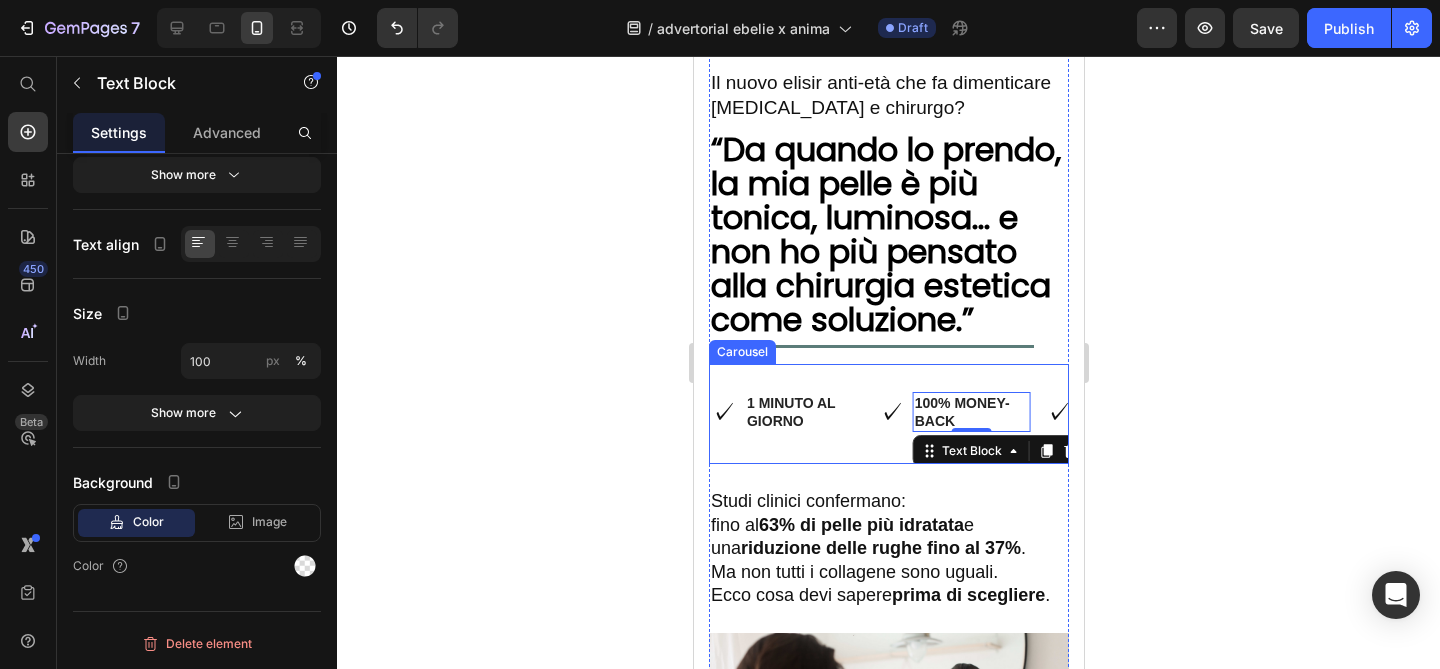 click on "✓ Heading 1 minuto al GIORNO Text Block Row" at bounding box center [785, 421] 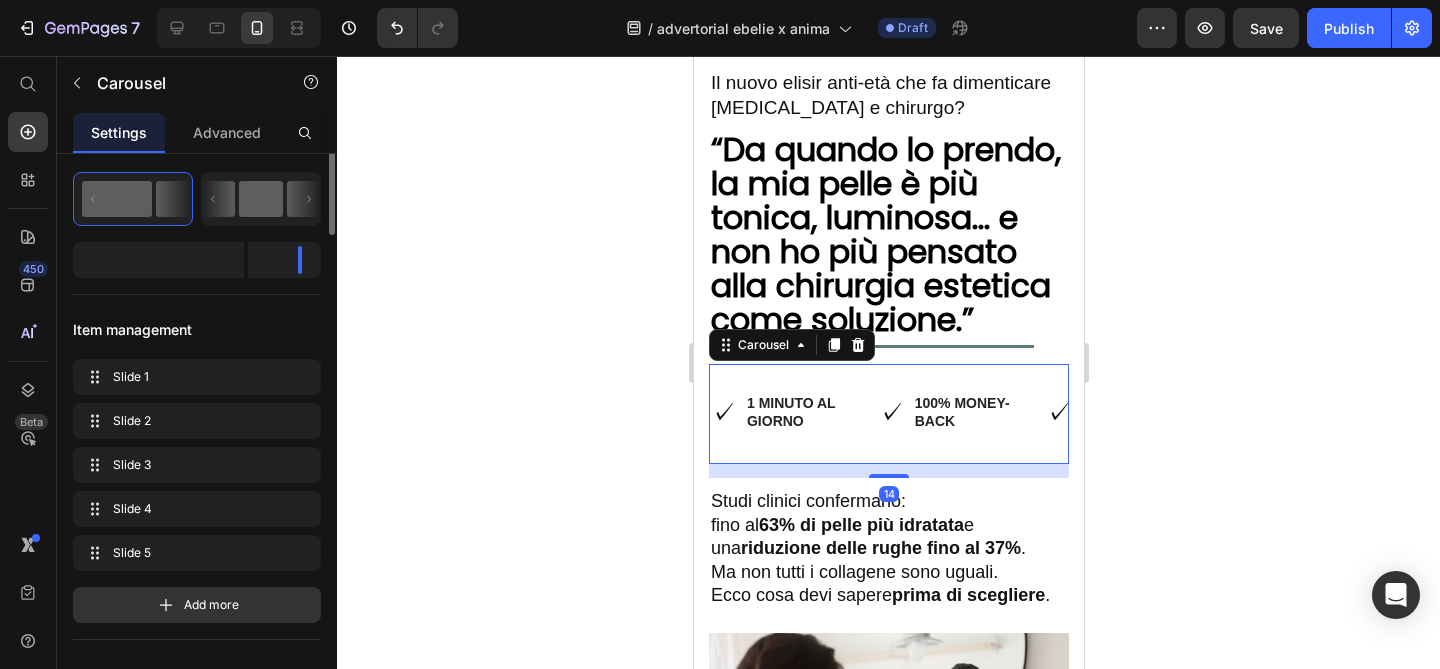 scroll, scrollTop: 388, scrollLeft: 0, axis: vertical 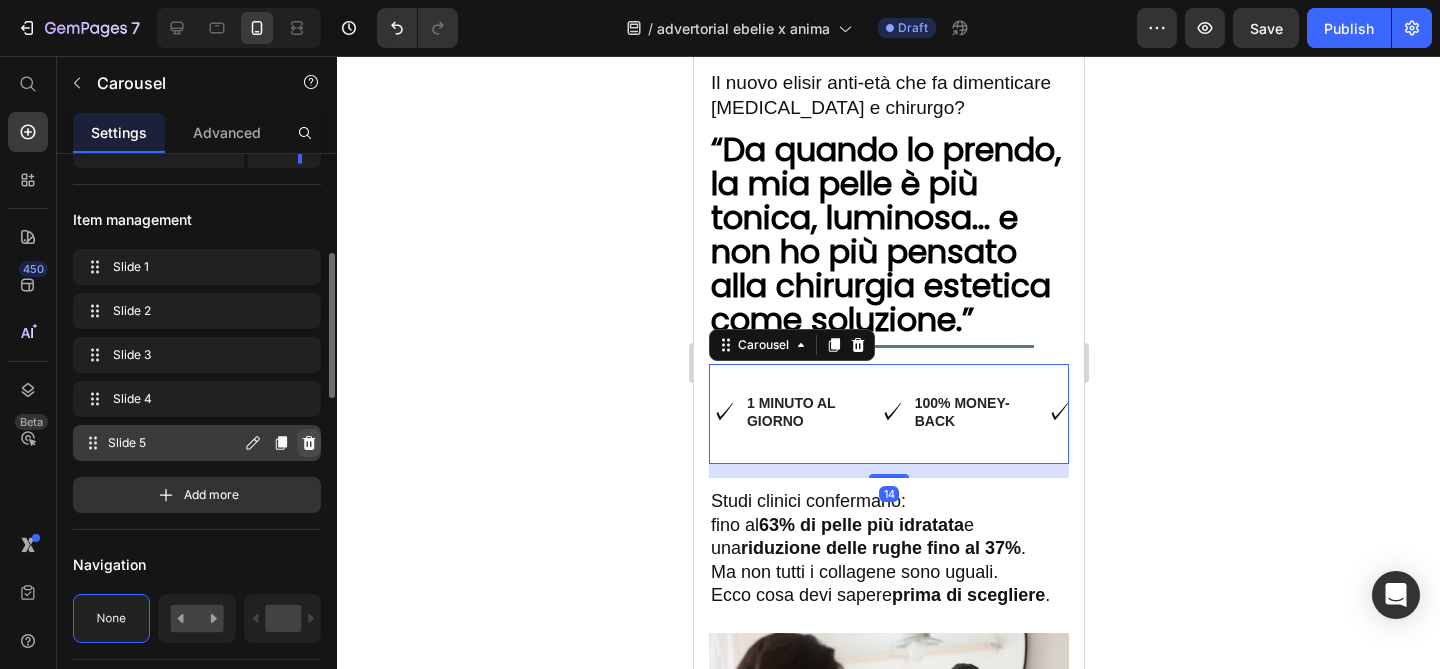 click 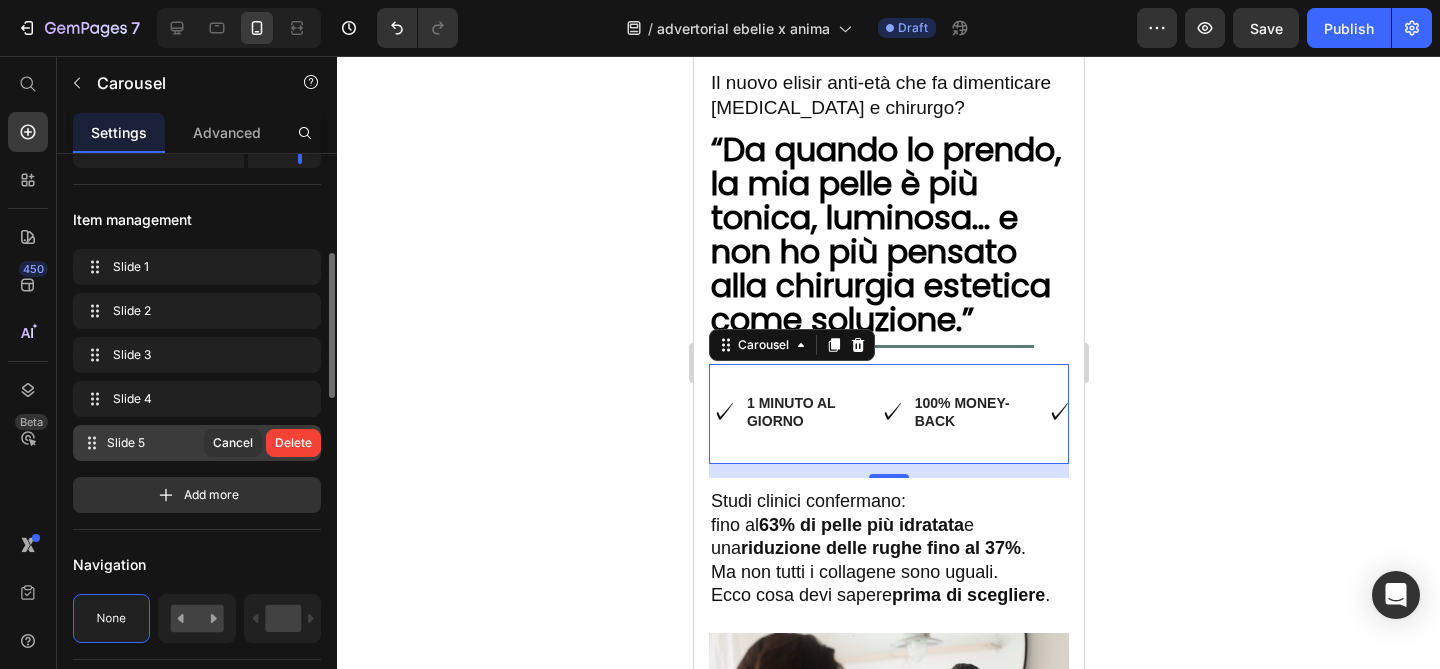 click on "Delete" at bounding box center [293, 443] 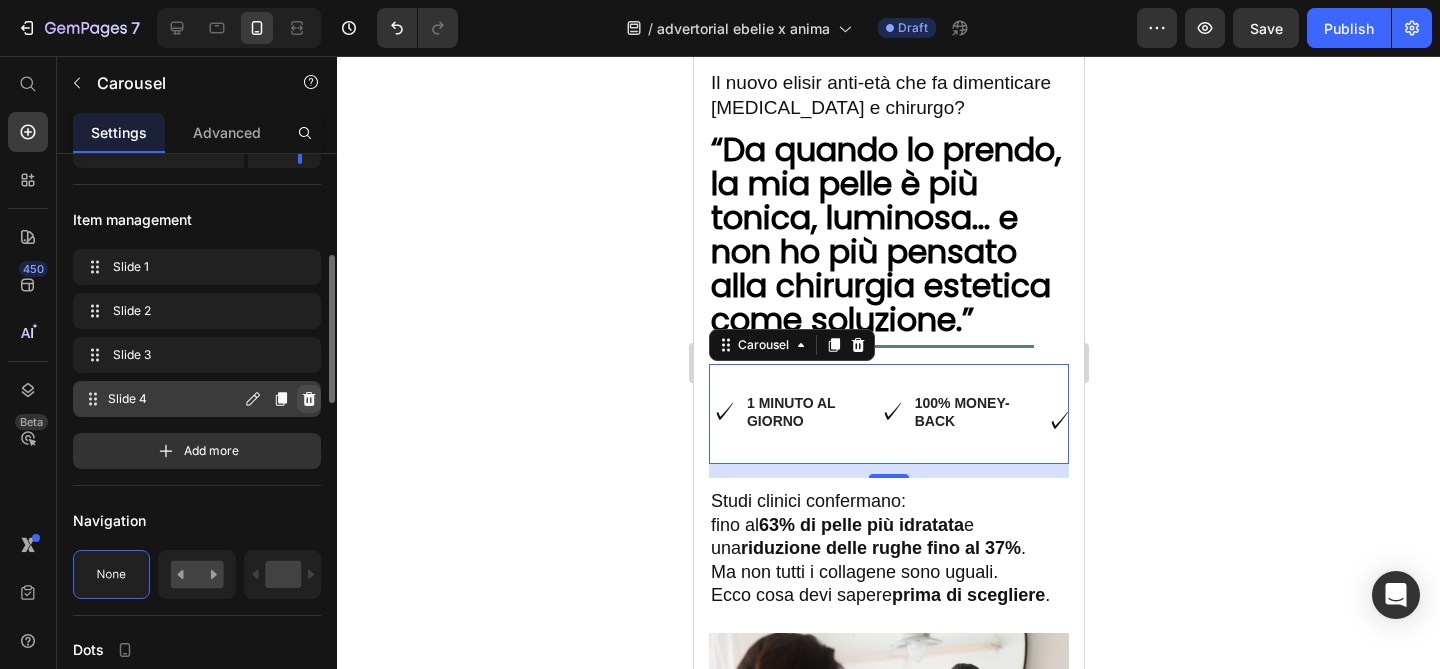 click 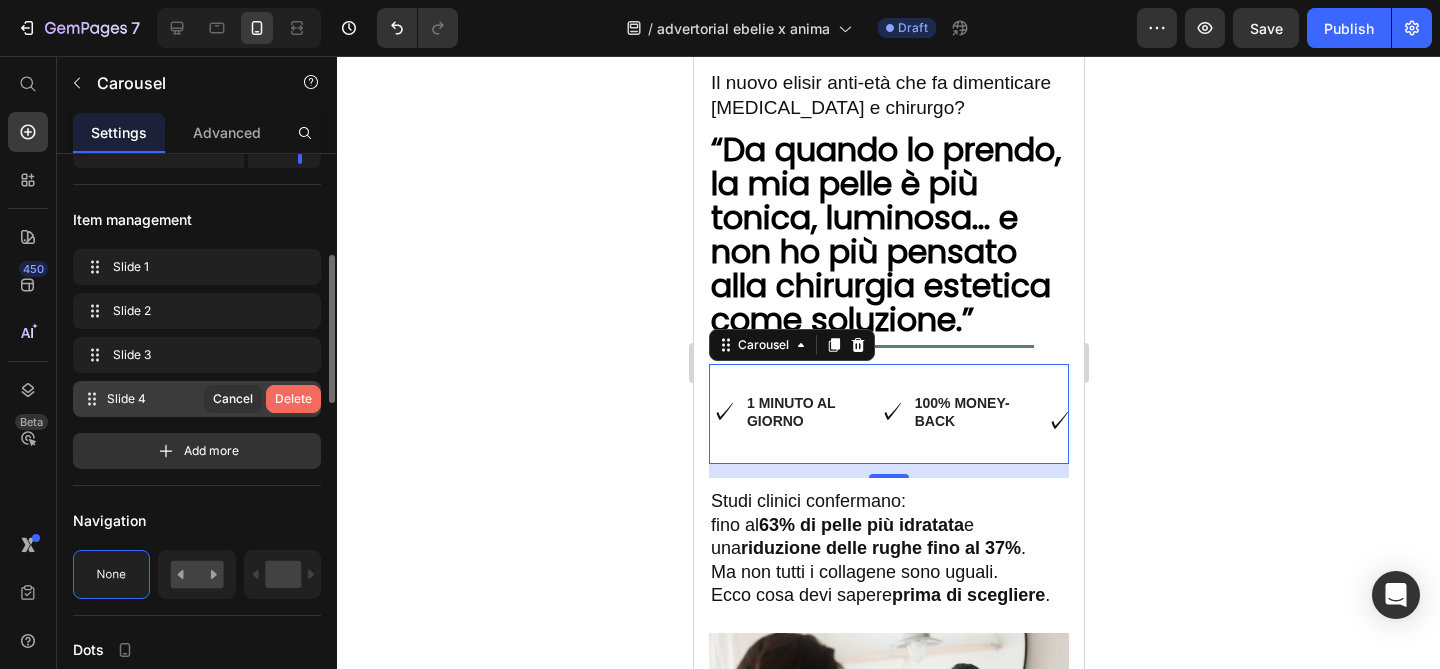 click on "Delete" at bounding box center [293, 399] 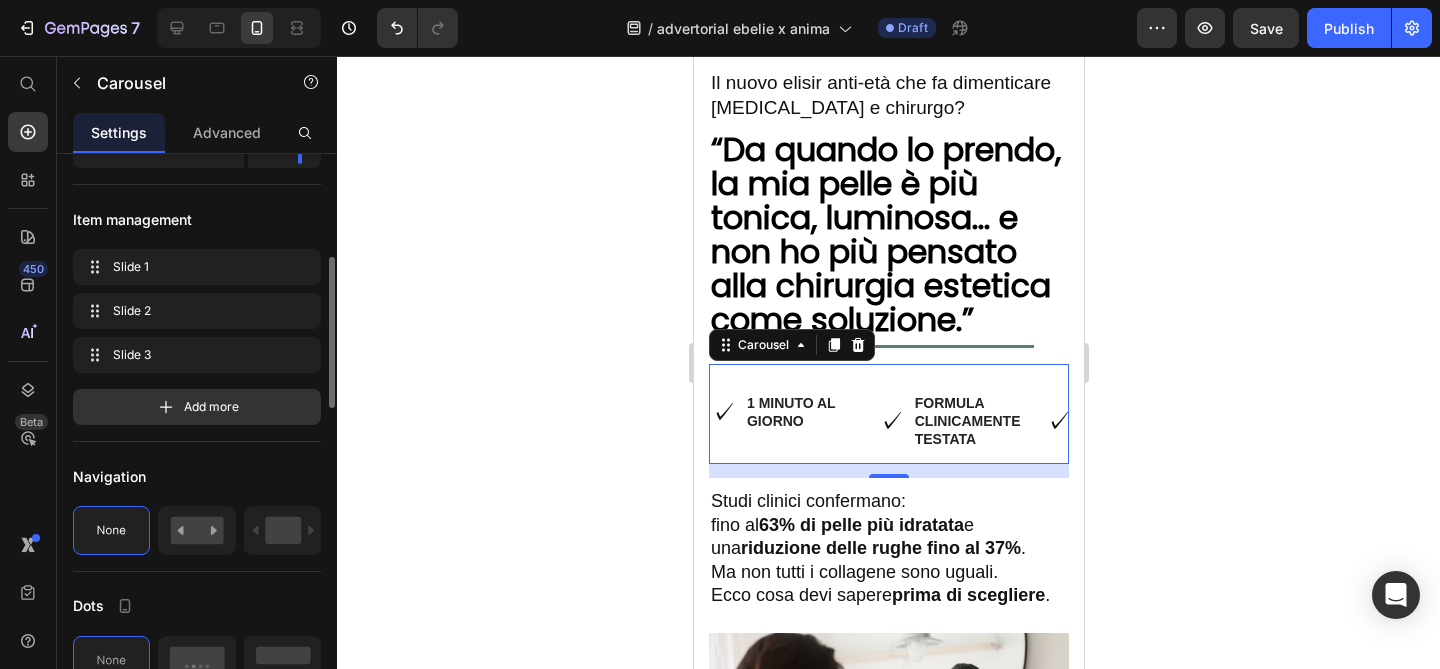 click on "✓ Heading Formula clinicamente testata Text Block Row ✓ Heading Naturale e senza effetti collateralI Text Block Row ✓ Heading 1 minuto al GIORNO Text Block Row" at bounding box center [888, 421] 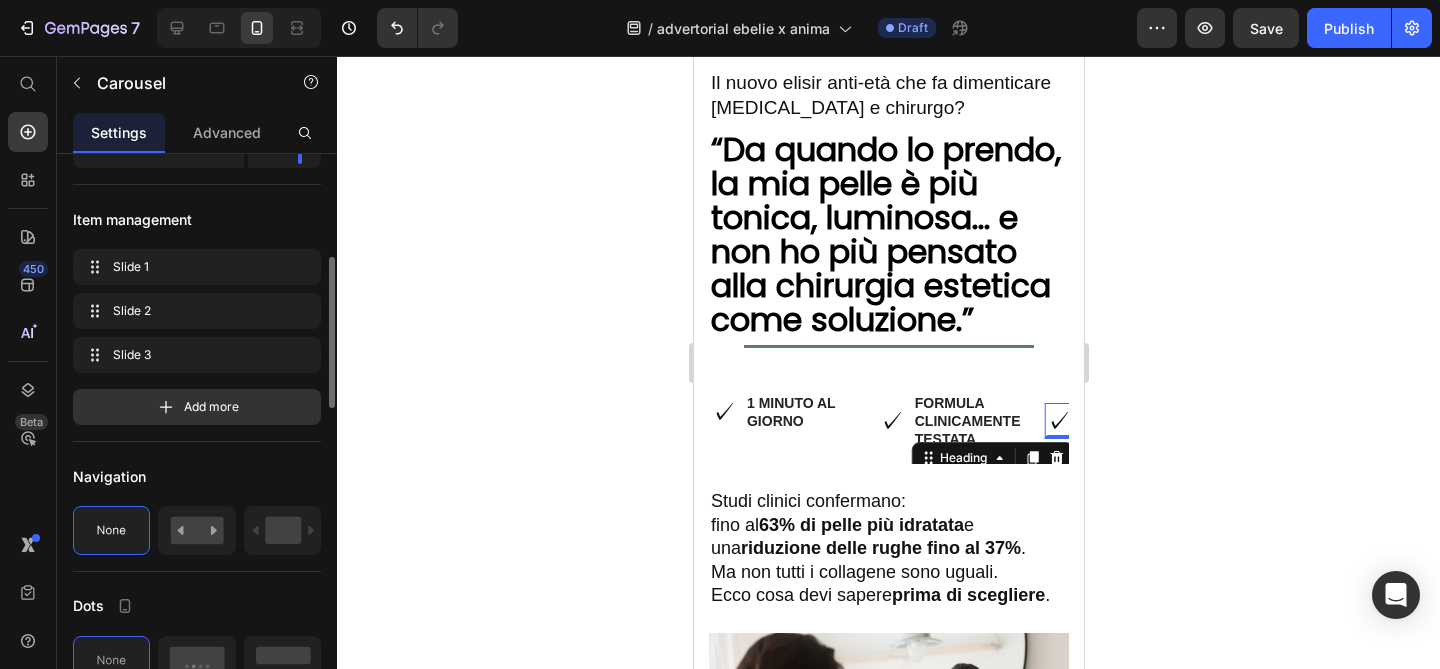 click on "✓" at bounding box center (1057, 421) 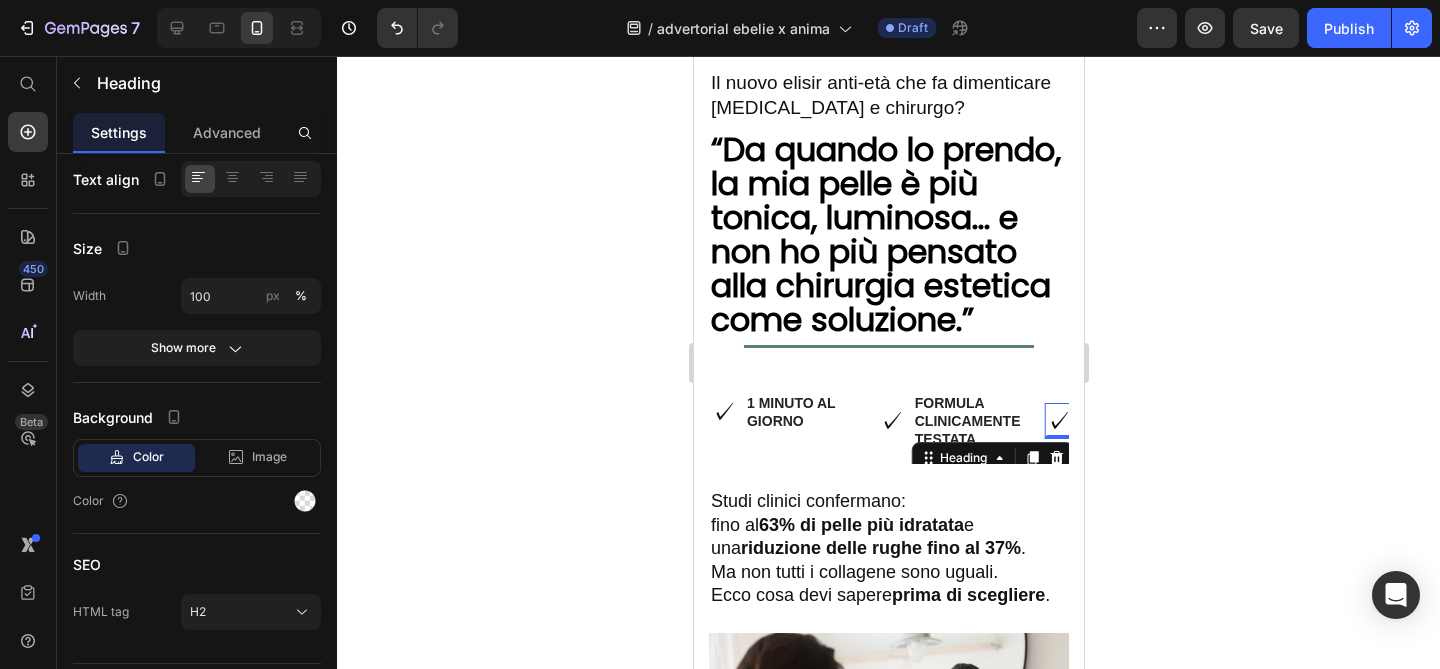 scroll, scrollTop: 0, scrollLeft: 0, axis: both 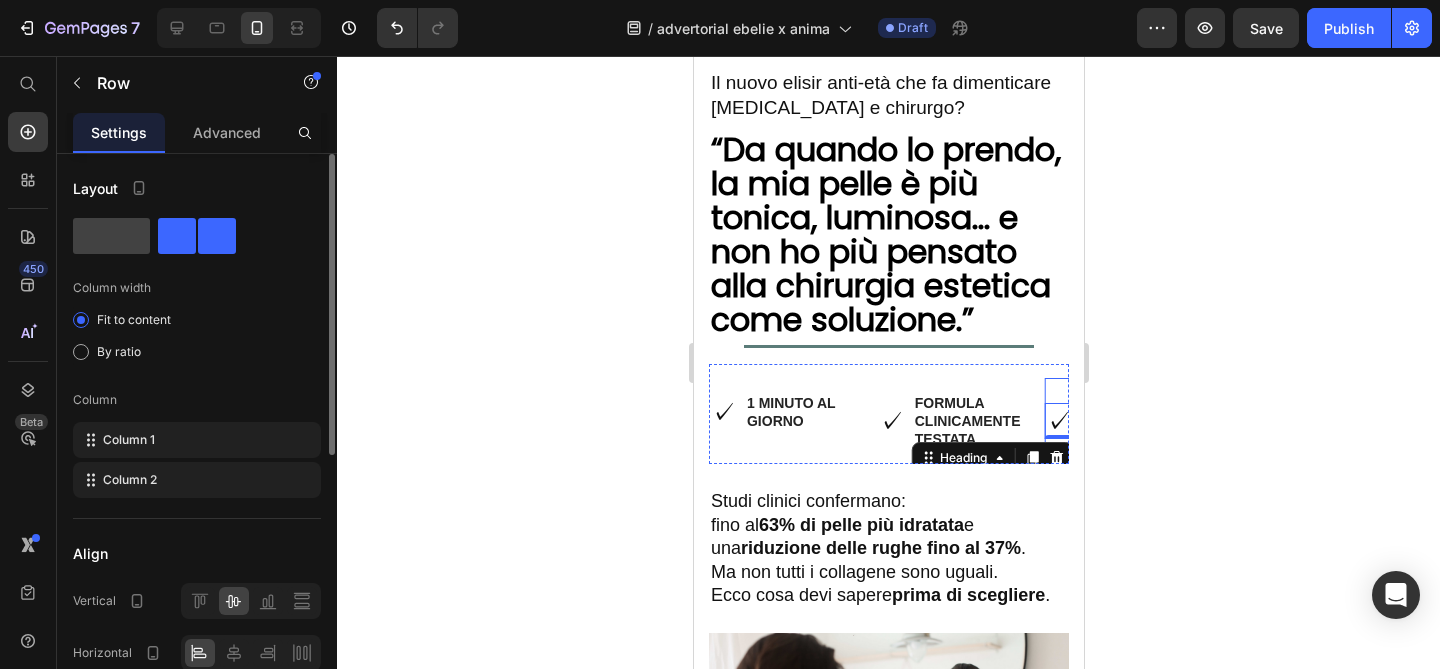 click on "✓ Heading   0" at bounding box center [1057, 421] 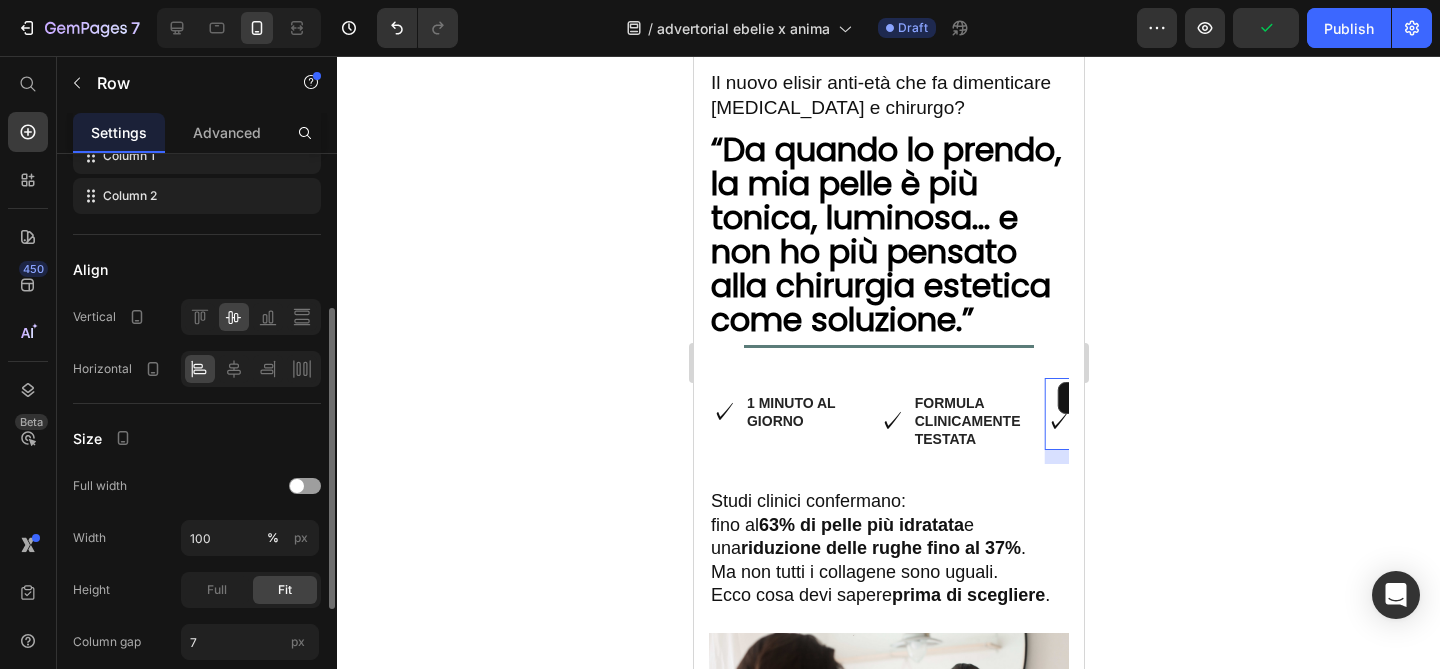 scroll, scrollTop: 287, scrollLeft: 0, axis: vertical 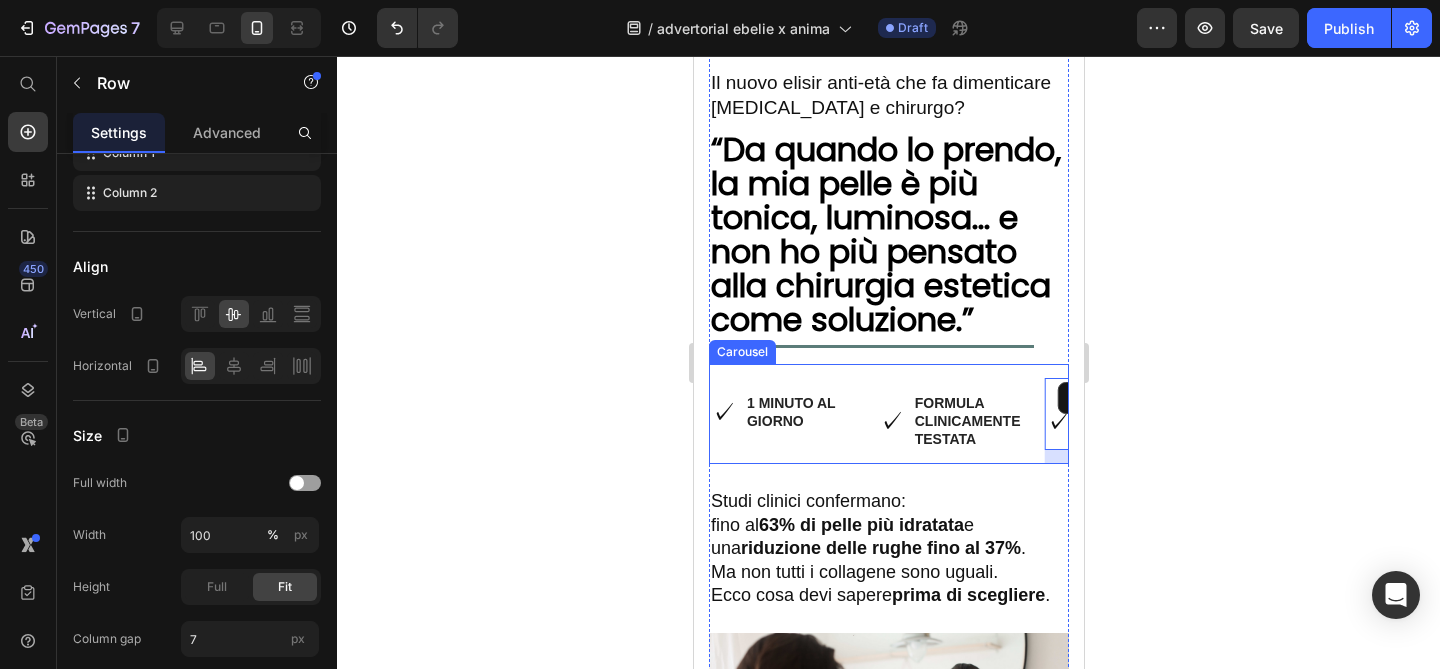 click on "✓ Heading 1 minuto al GIORNO Text Block Row" at bounding box center (785, 421) 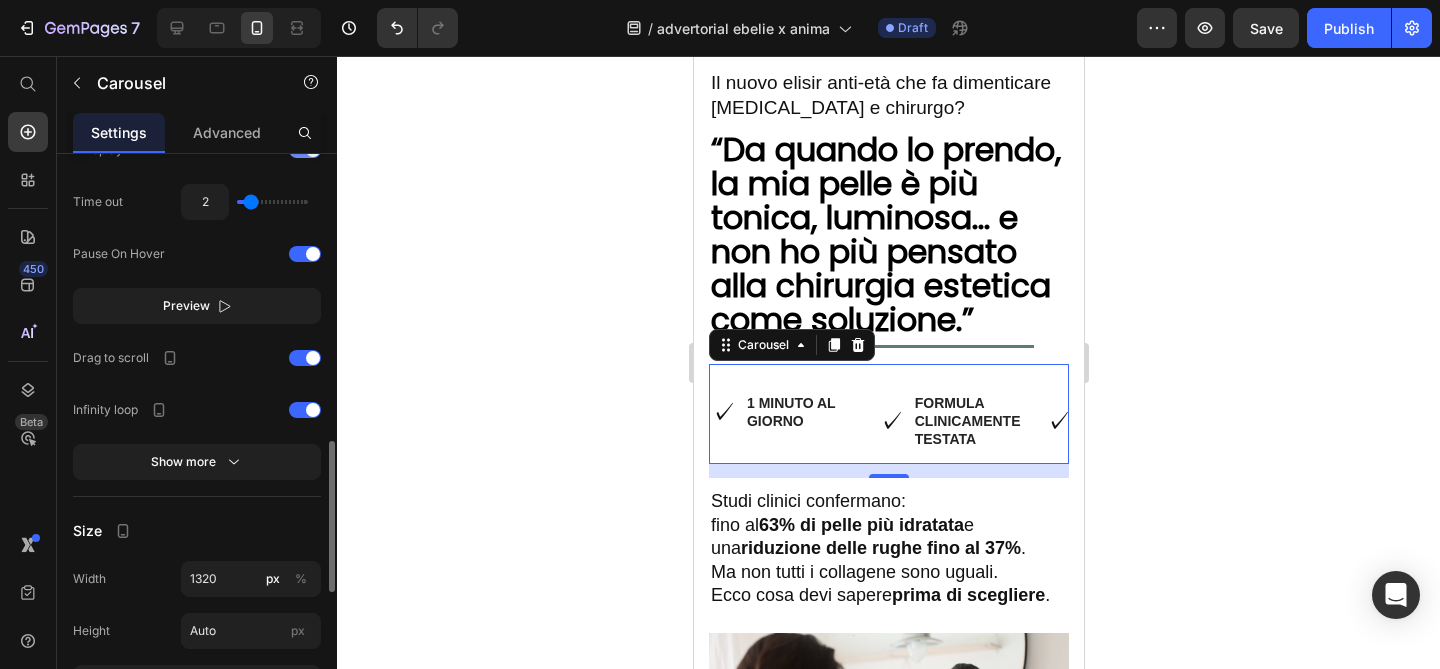 scroll, scrollTop: 1082, scrollLeft: 0, axis: vertical 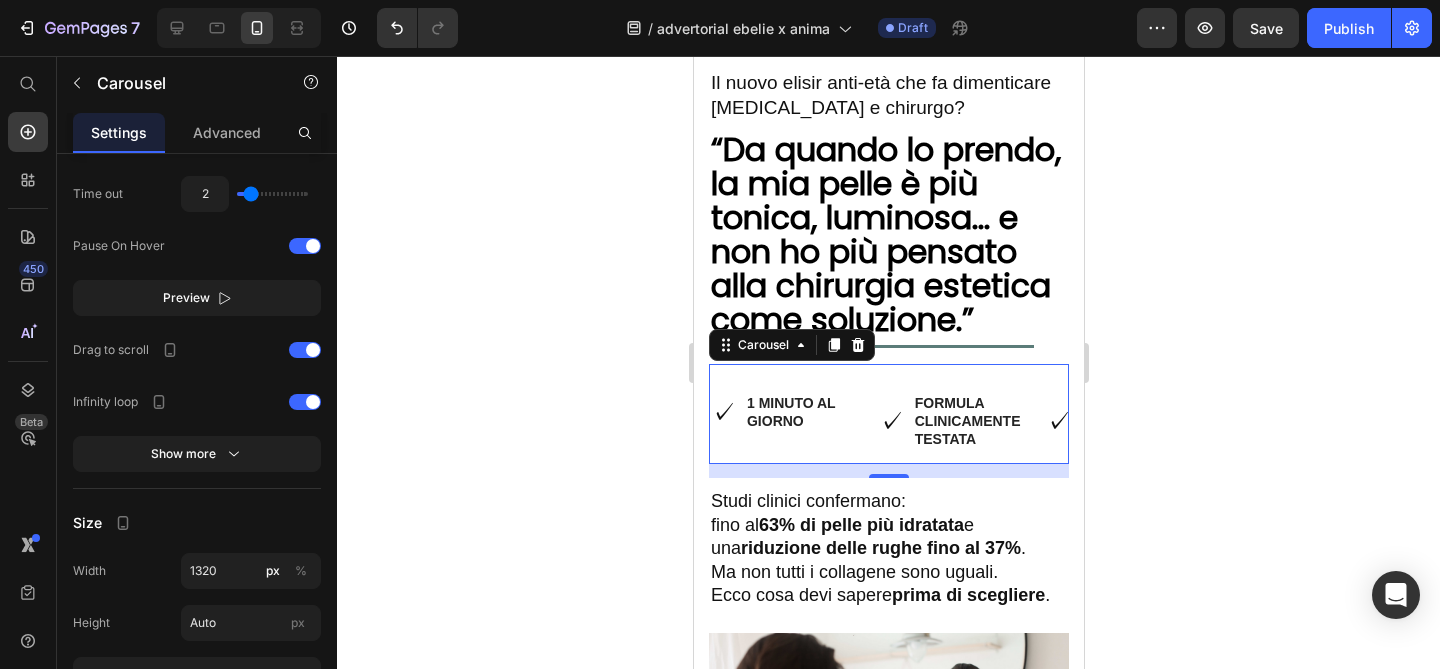 click 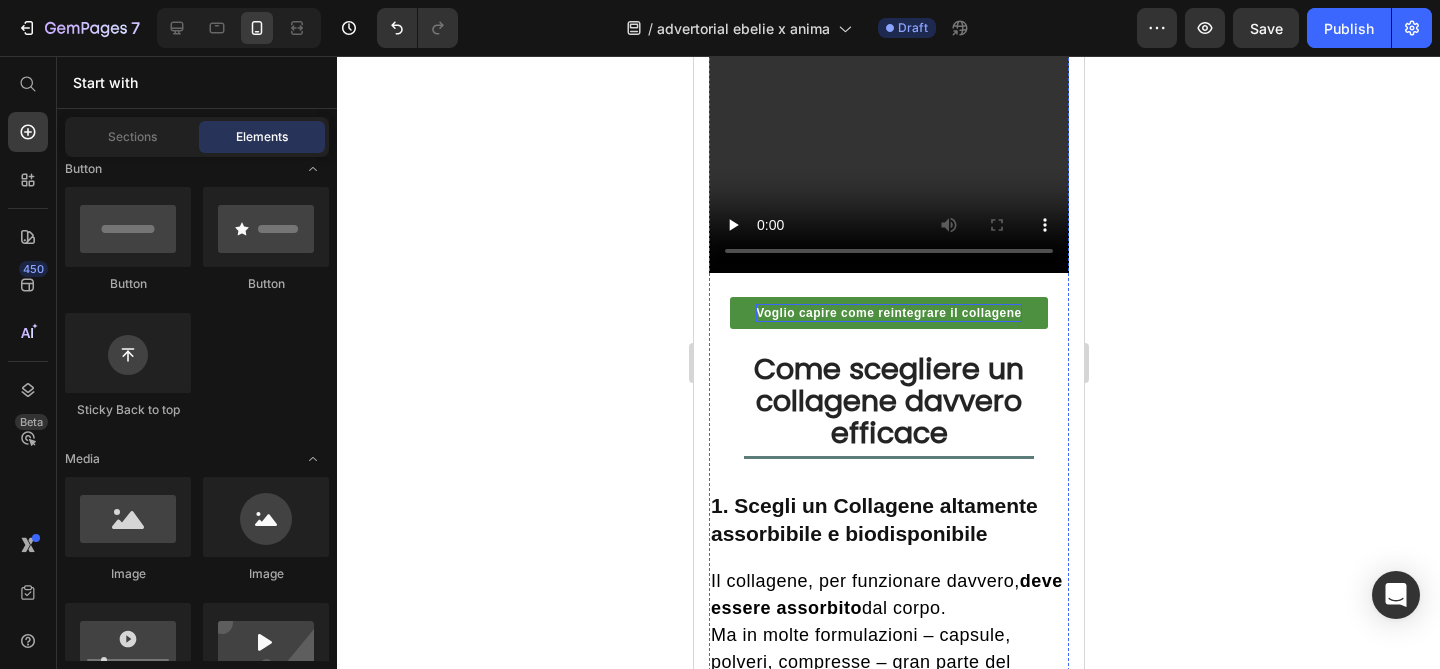 scroll, scrollTop: 1573, scrollLeft: 0, axis: vertical 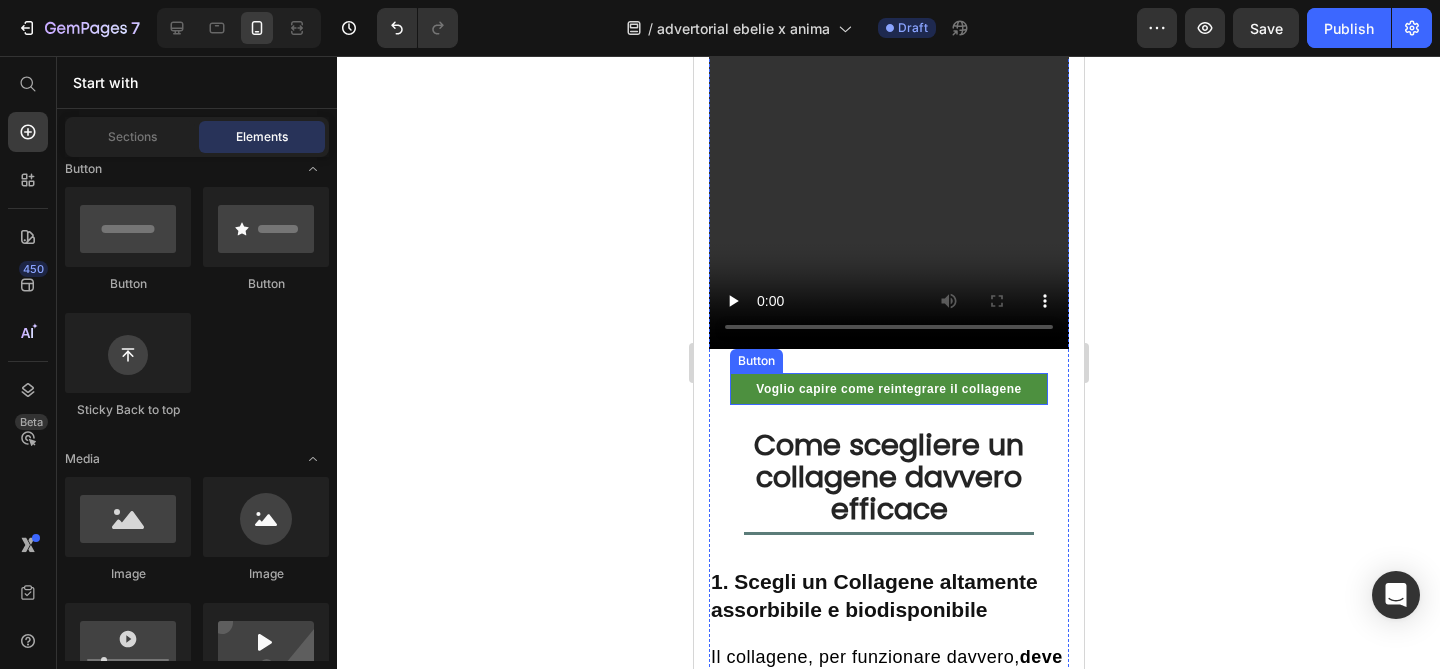 click on "Voglio capire come reintegrare il collagene" at bounding box center [888, 389] 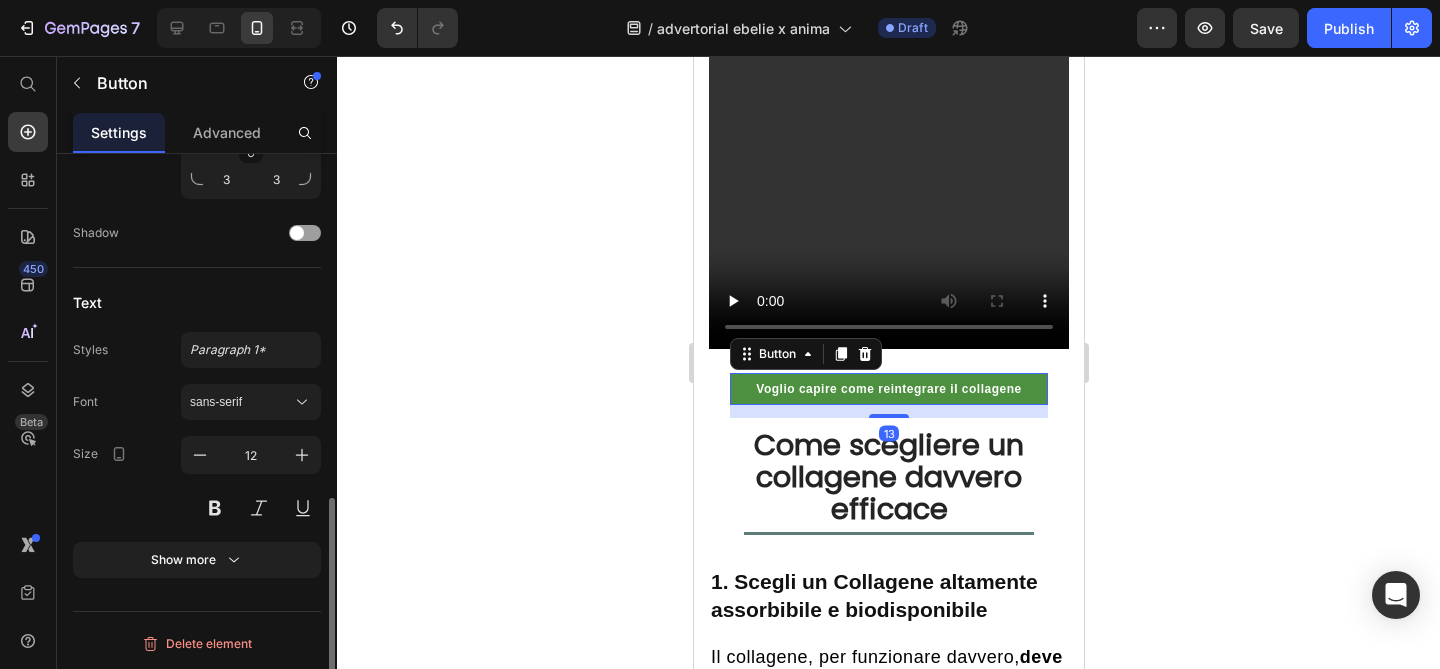 scroll, scrollTop: 0, scrollLeft: 0, axis: both 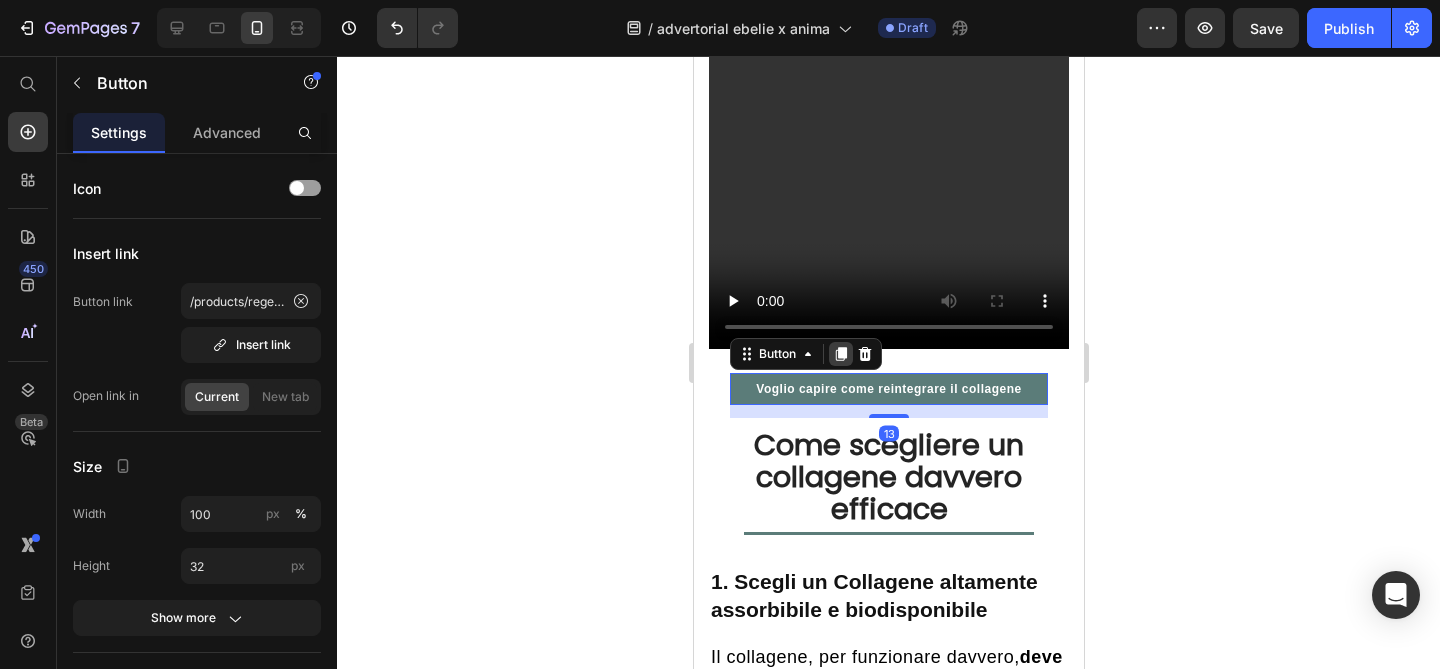 click 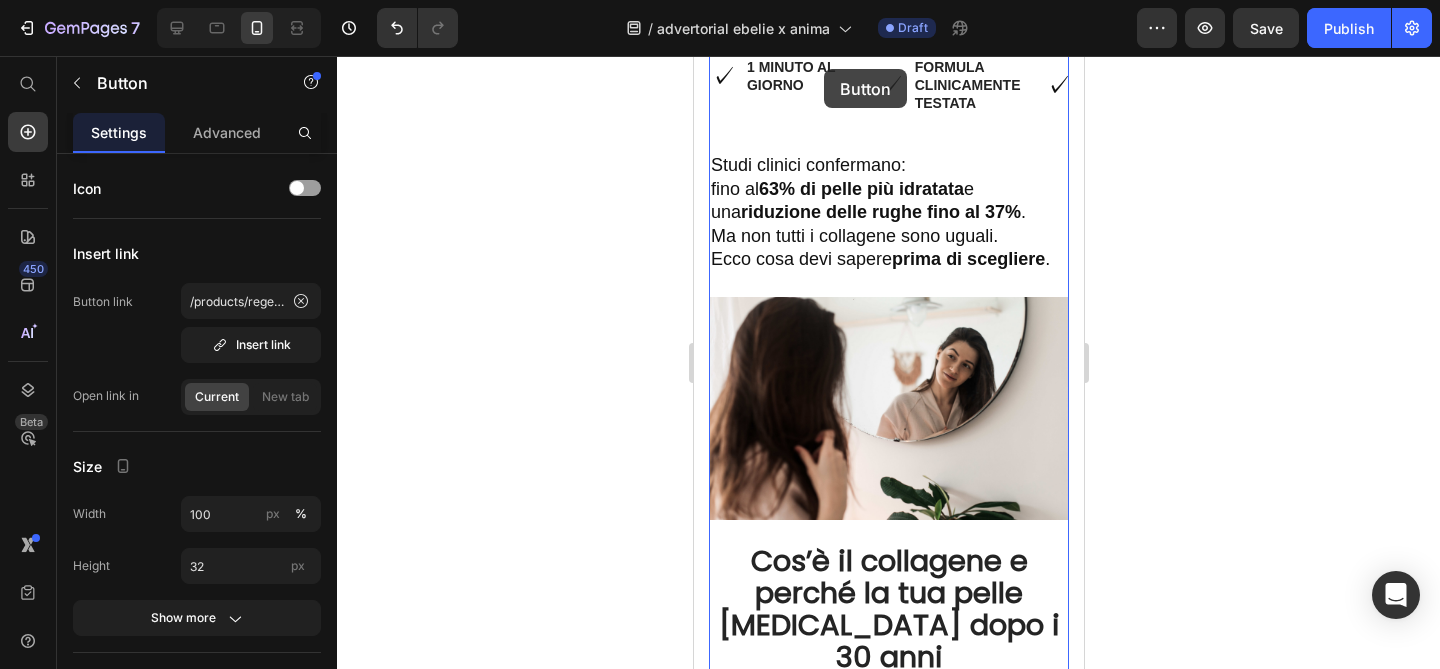 scroll, scrollTop: 353, scrollLeft: 0, axis: vertical 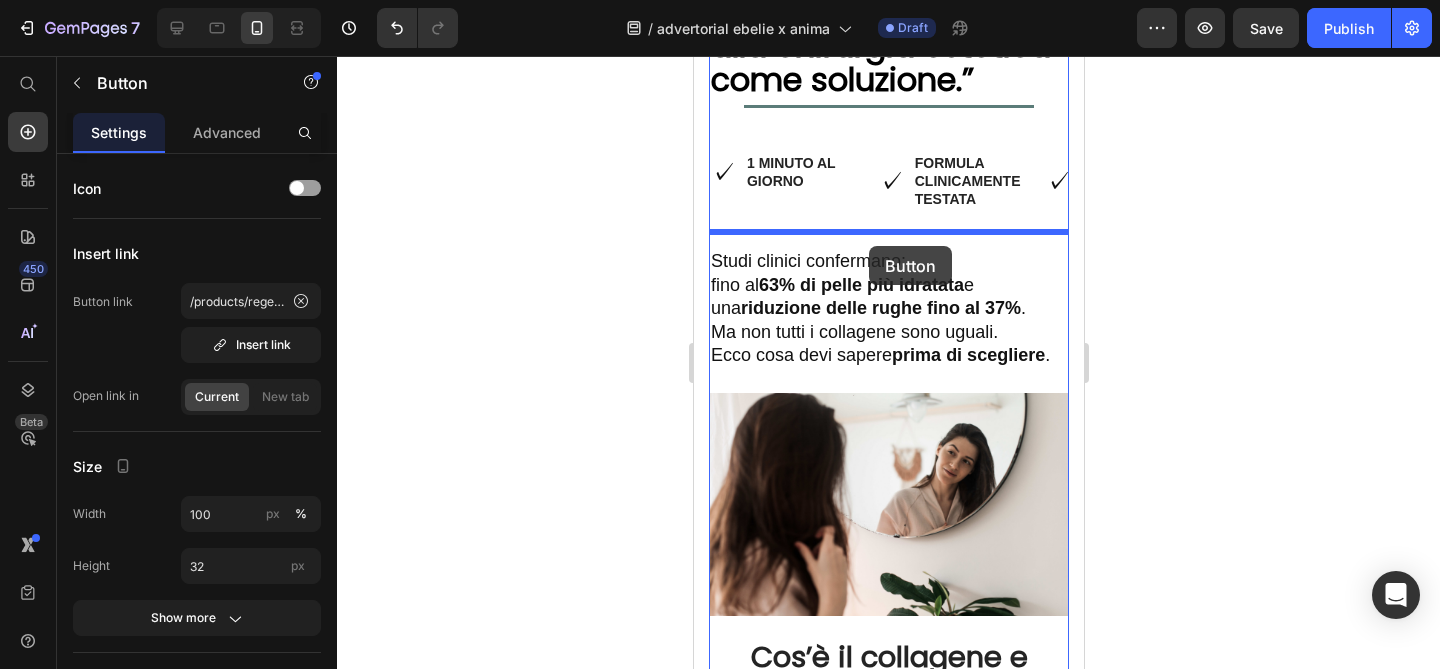 drag, startPoint x: 742, startPoint y: 366, endPoint x: 868, endPoint y: 246, distance: 174 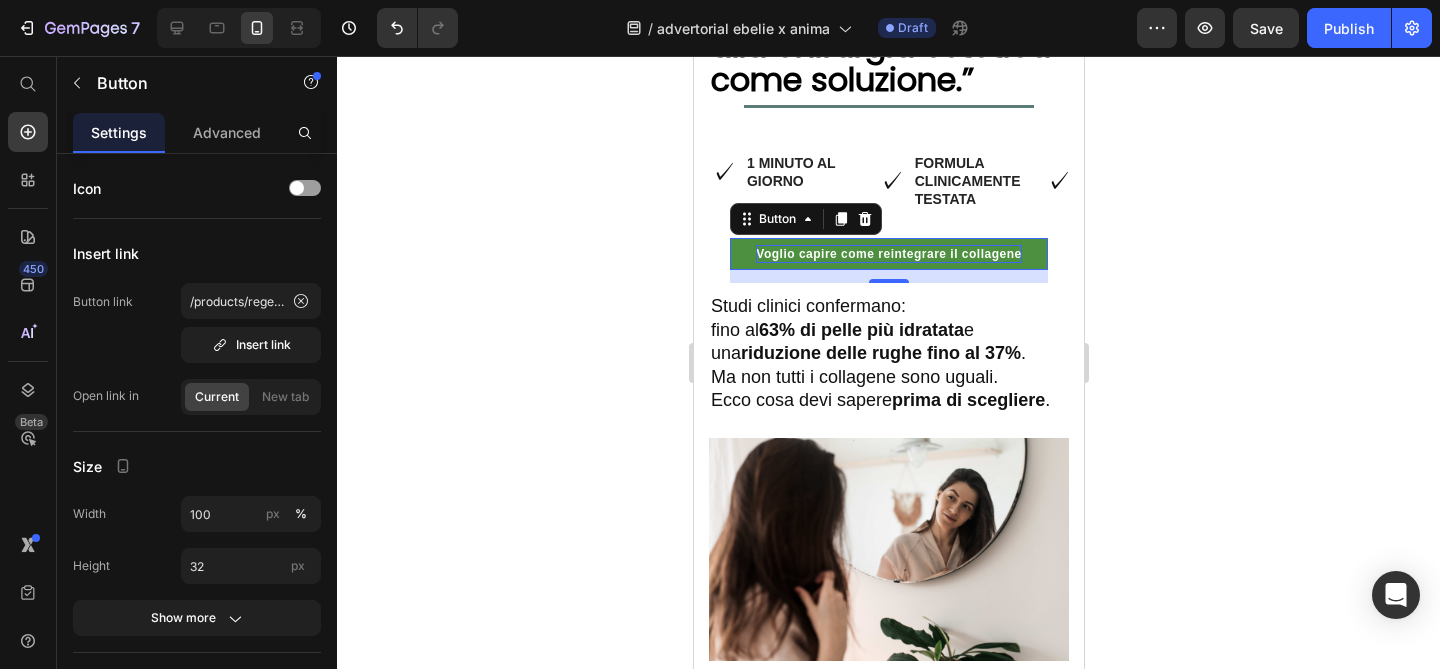 click on "Voglio capire come reintegrare il collagene" at bounding box center (887, 254) 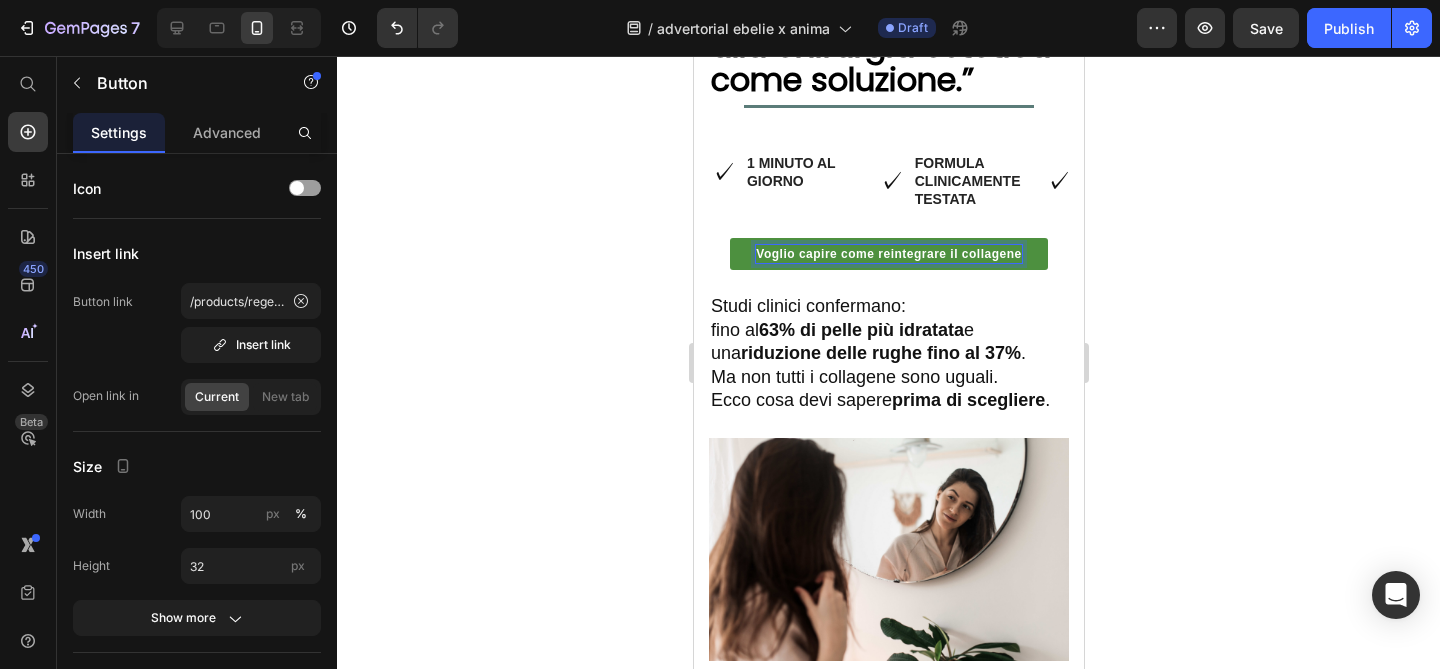 click on "Voglio capire come reintegrare il collagene" at bounding box center (887, 254) 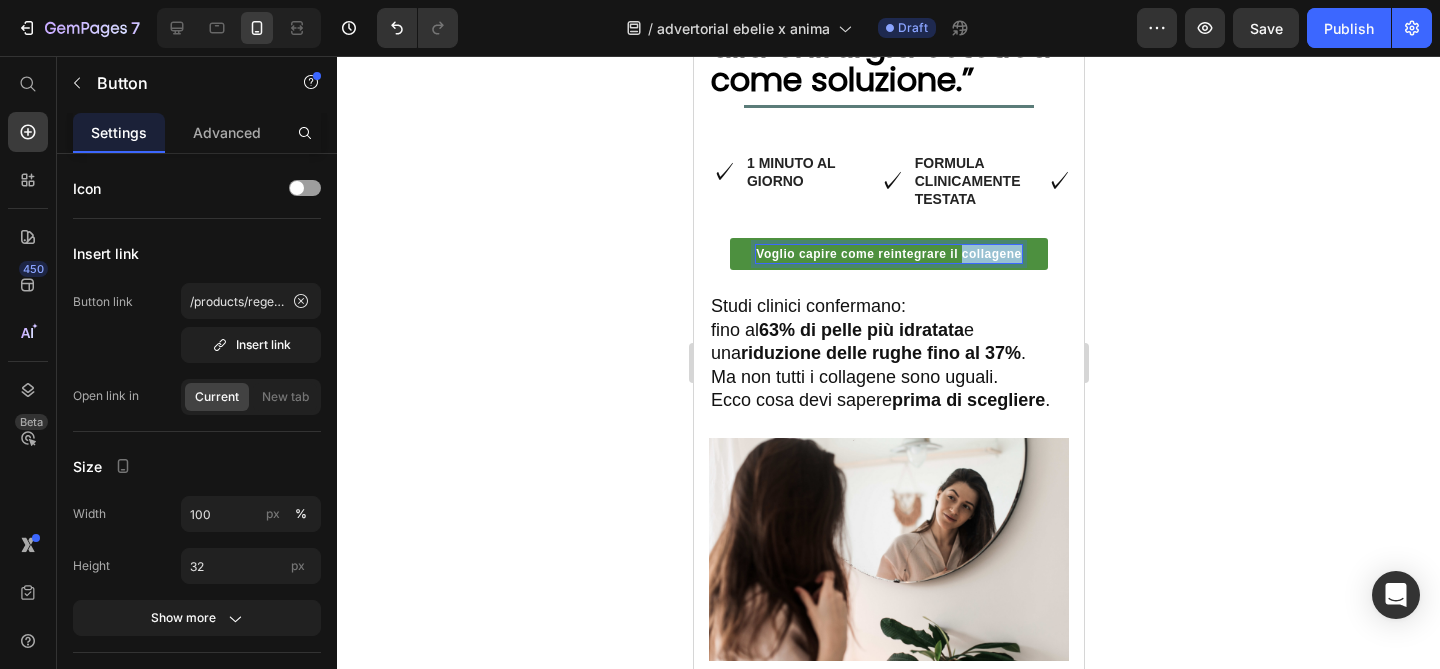 click on "Voglio capire come reintegrare il collagene" at bounding box center (887, 254) 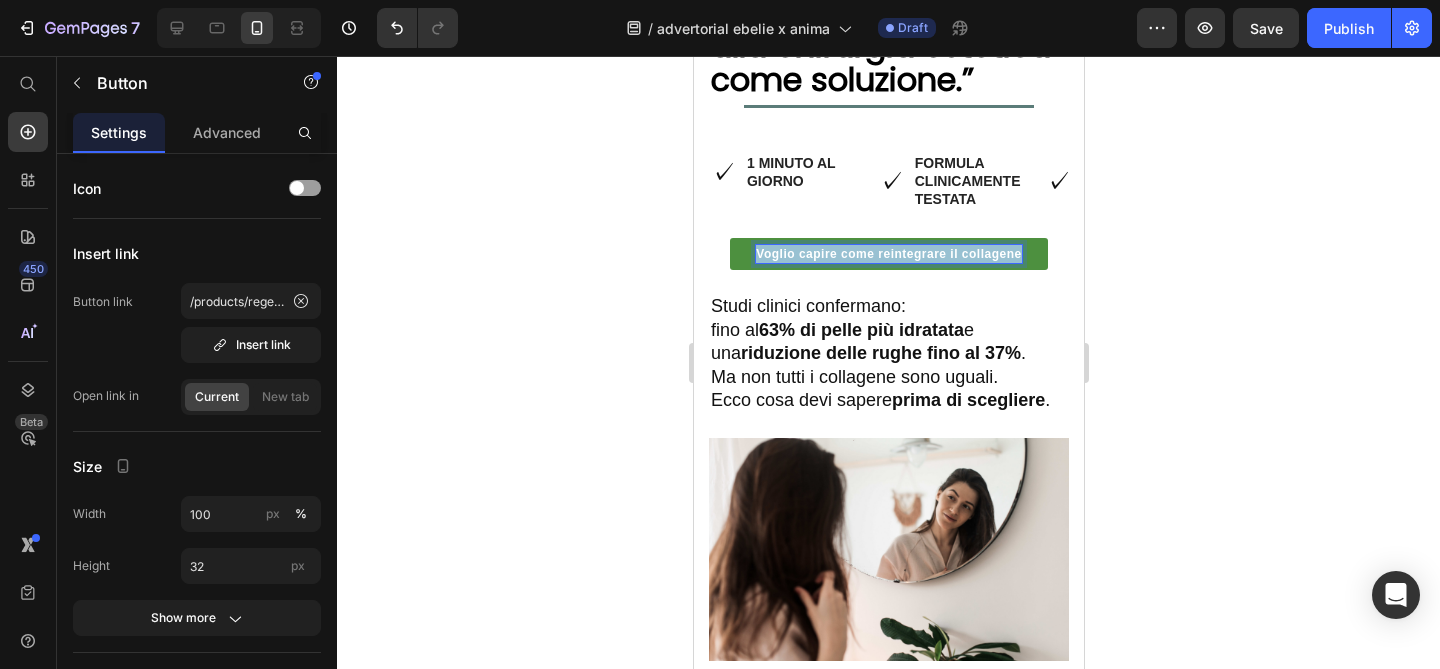 click on "Voglio capire come reintegrare il collagene" at bounding box center [887, 254] 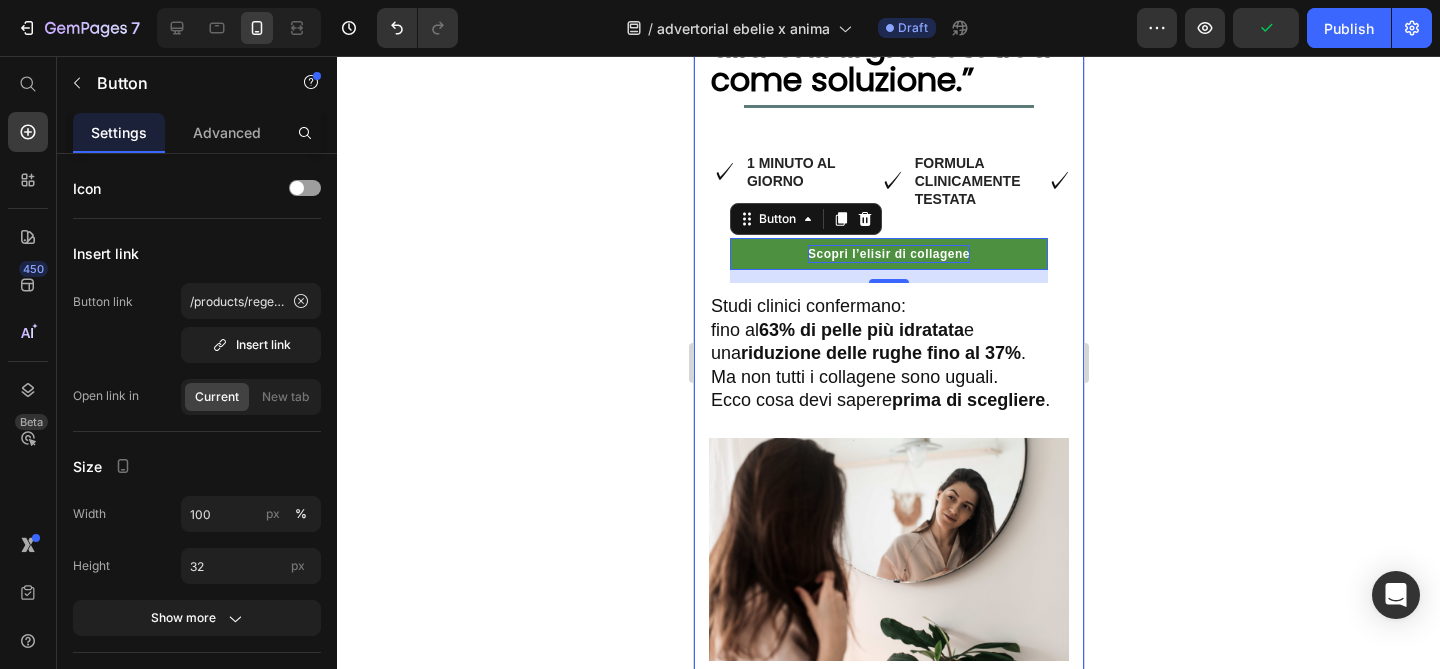 click 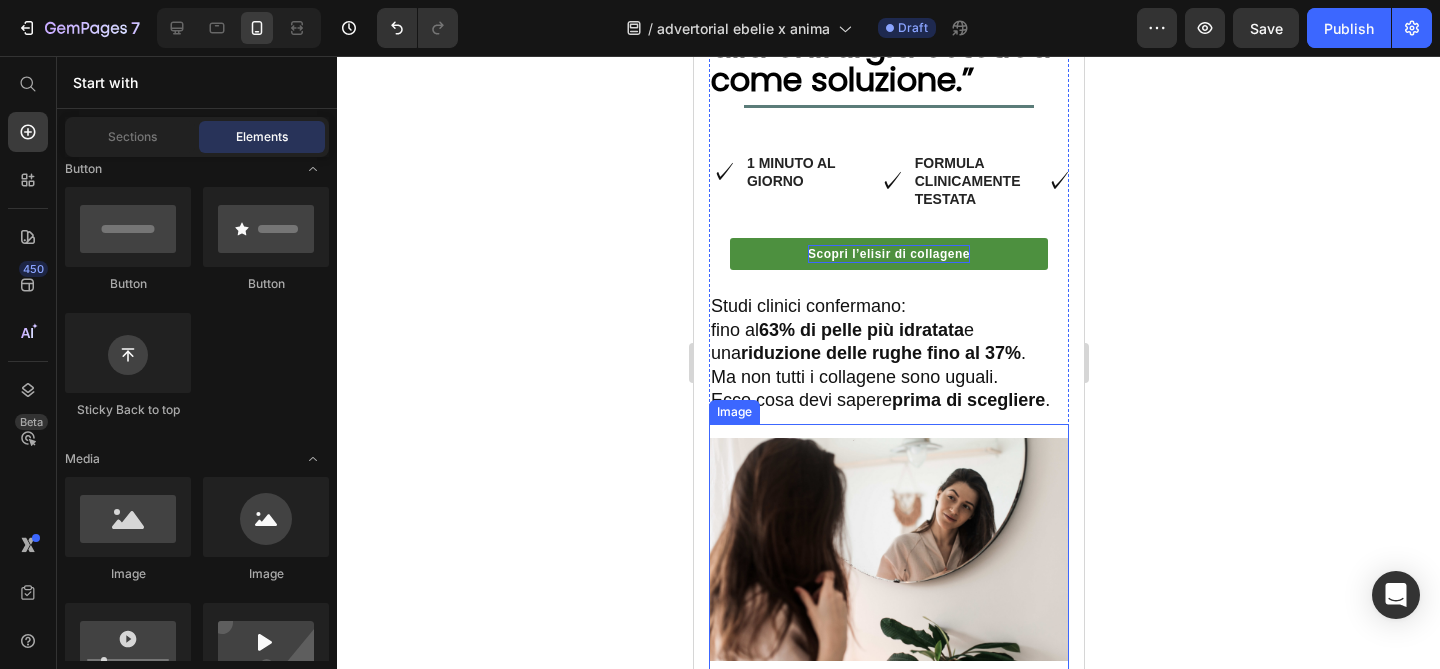 click at bounding box center [888, 549] 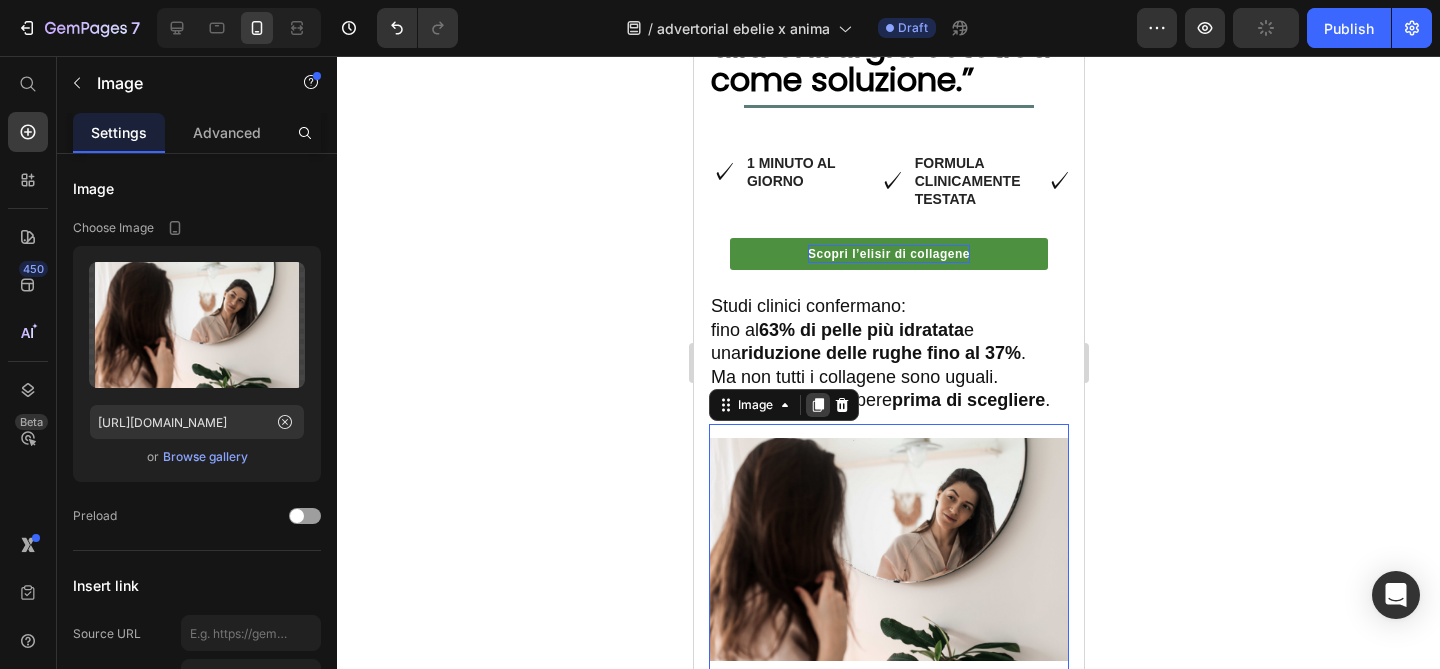 click 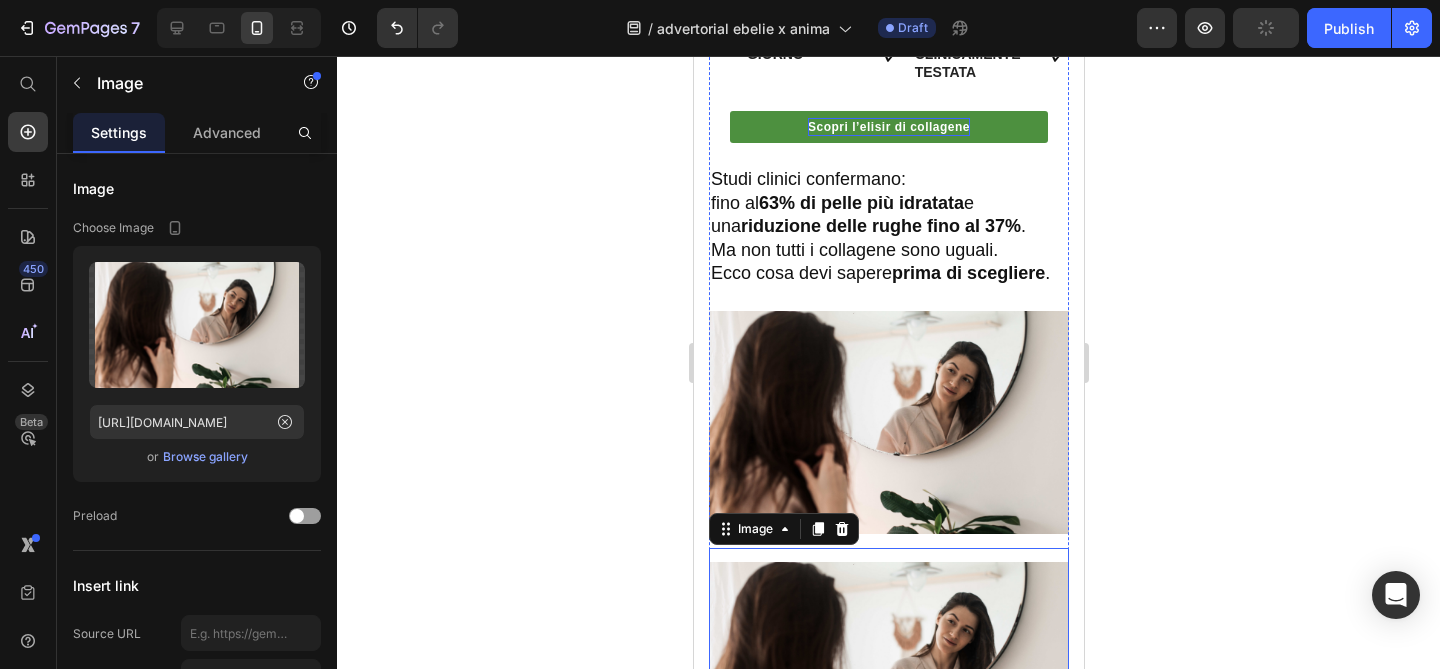 scroll, scrollTop: 387, scrollLeft: 0, axis: vertical 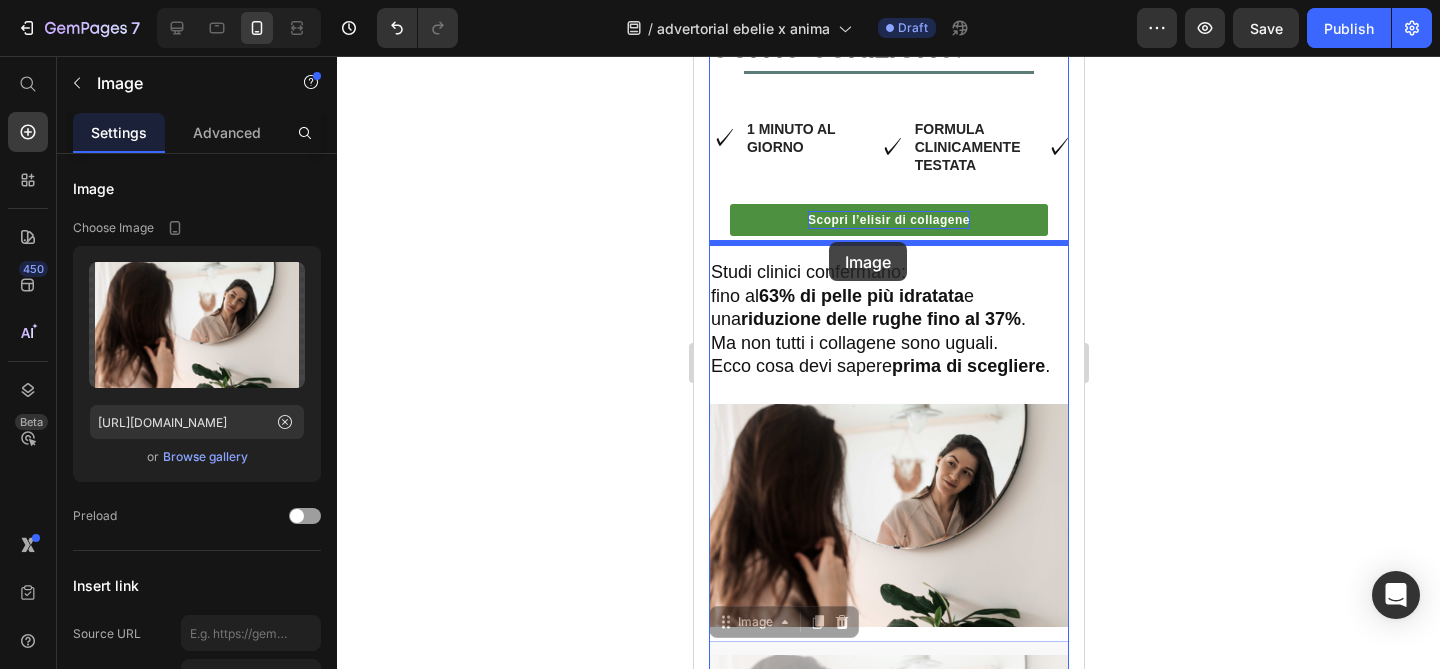 drag, startPoint x: 725, startPoint y: 622, endPoint x: 828, endPoint y: 244, distance: 391.78183 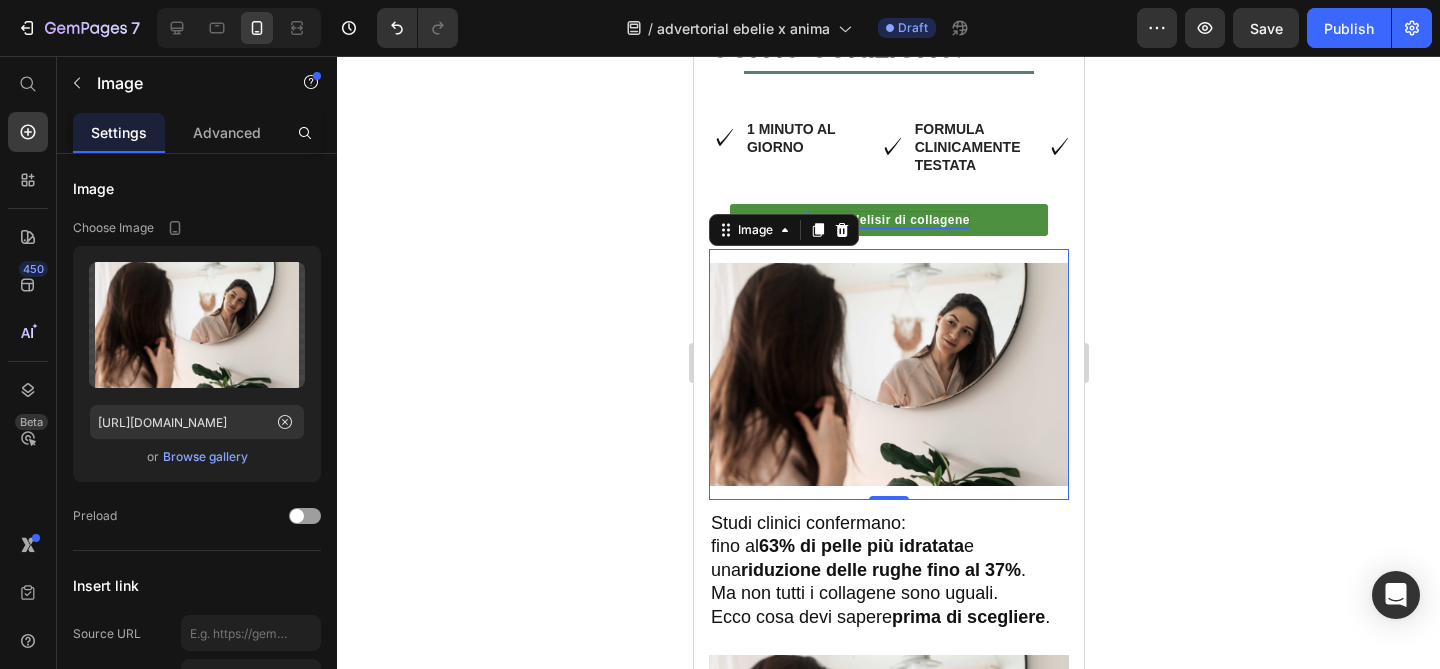 click 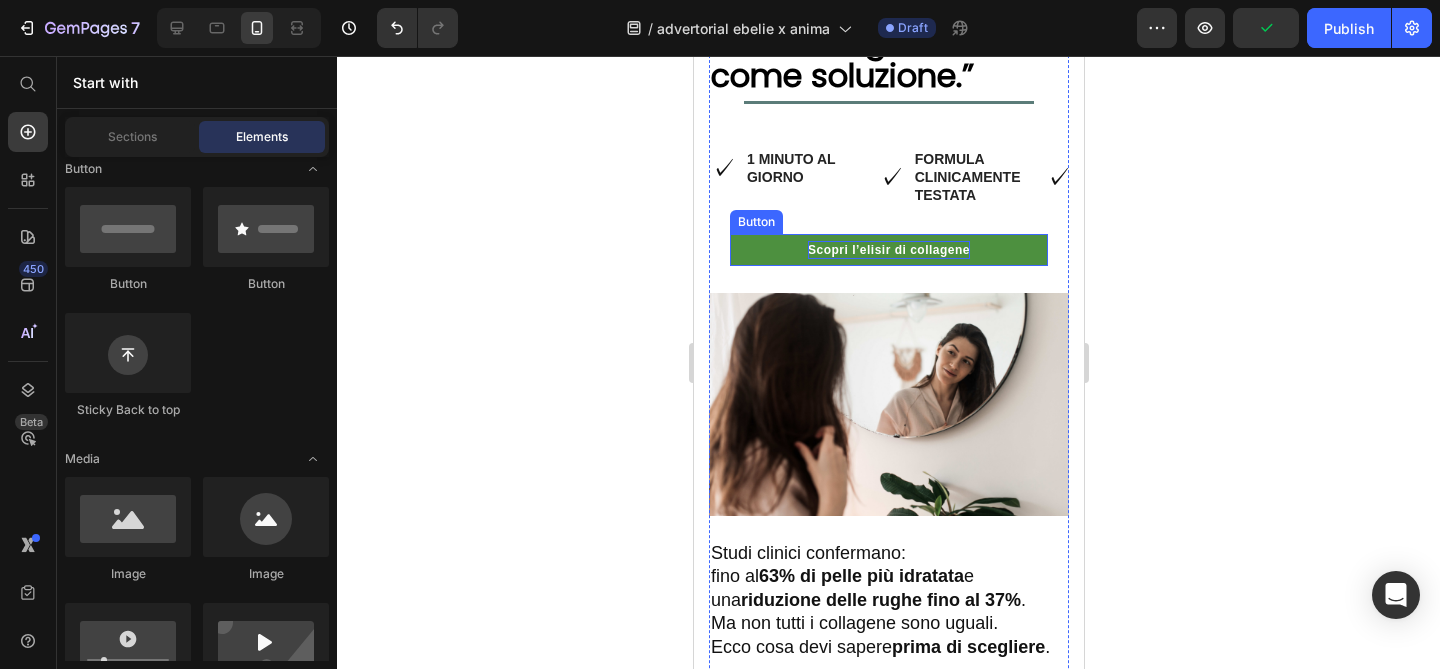 scroll, scrollTop: 367, scrollLeft: 0, axis: vertical 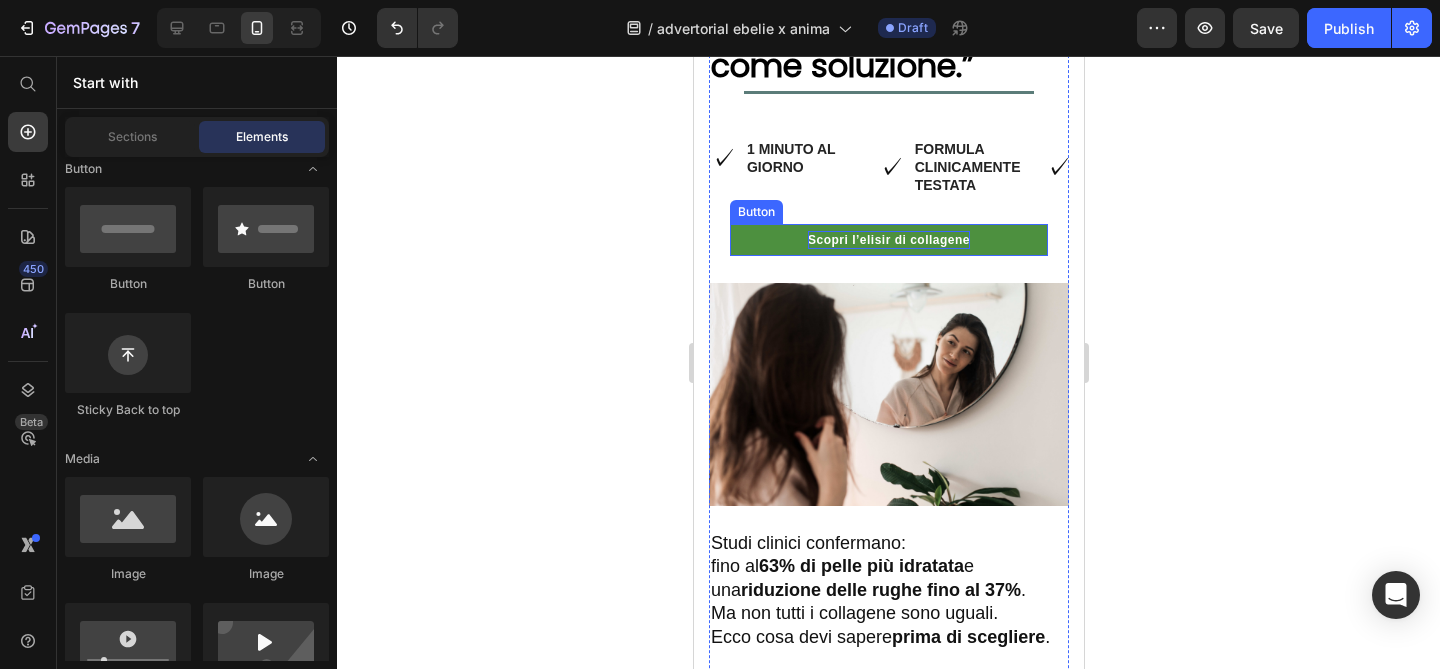 click on "Scopri l’elisir di collagene" at bounding box center [888, 240] 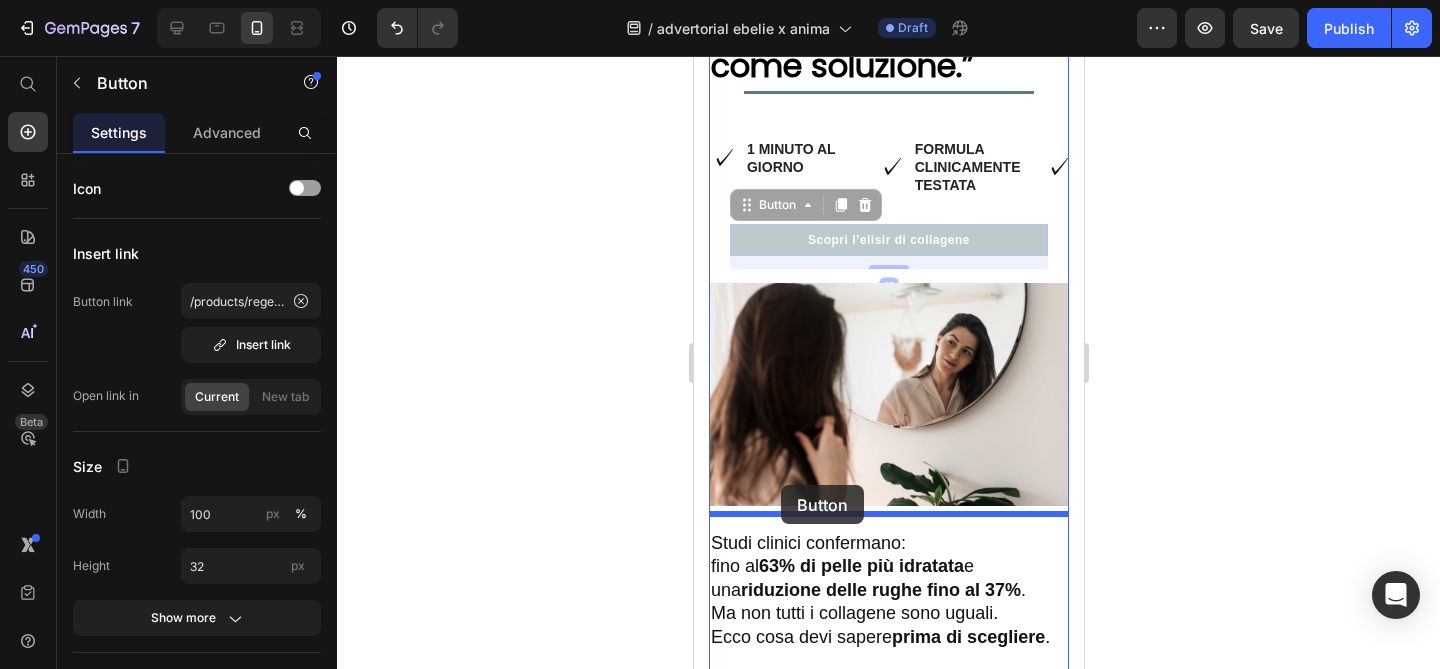 drag, startPoint x: 749, startPoint y: 205, endPoint x: 780, endPoint y: 485, distance: 281.71085 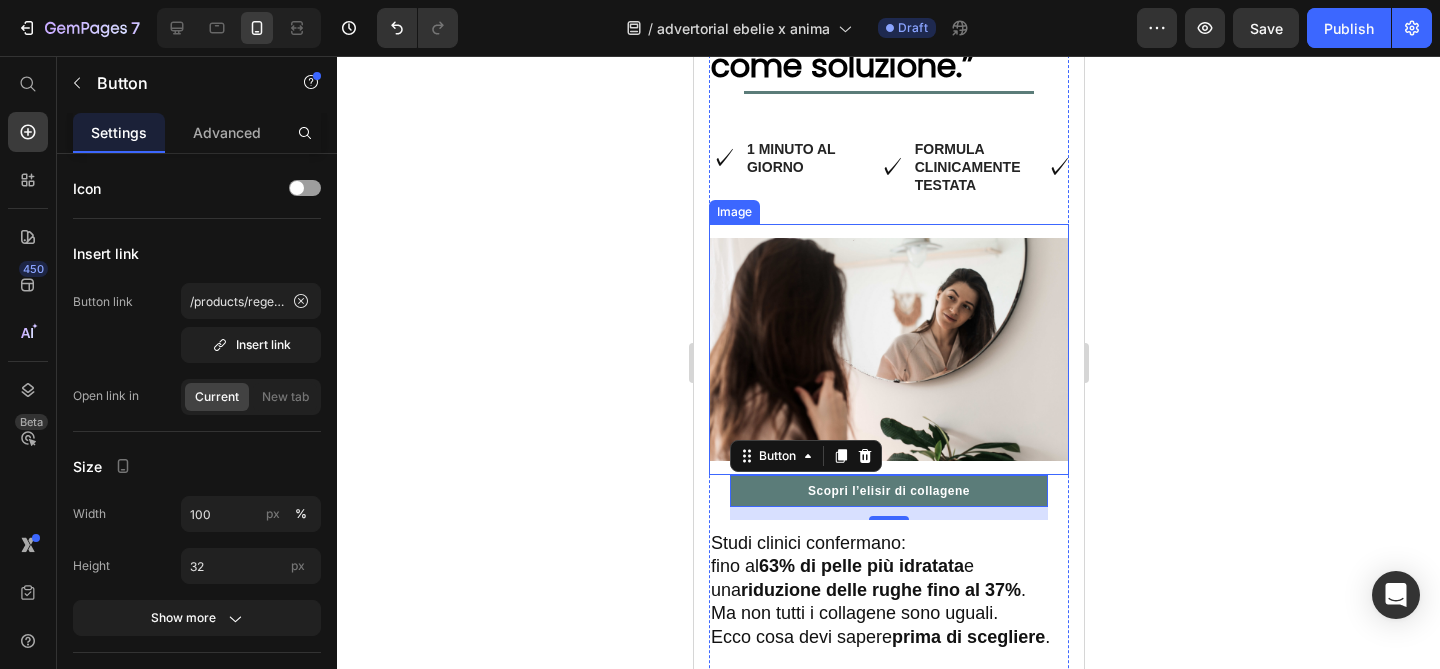 click 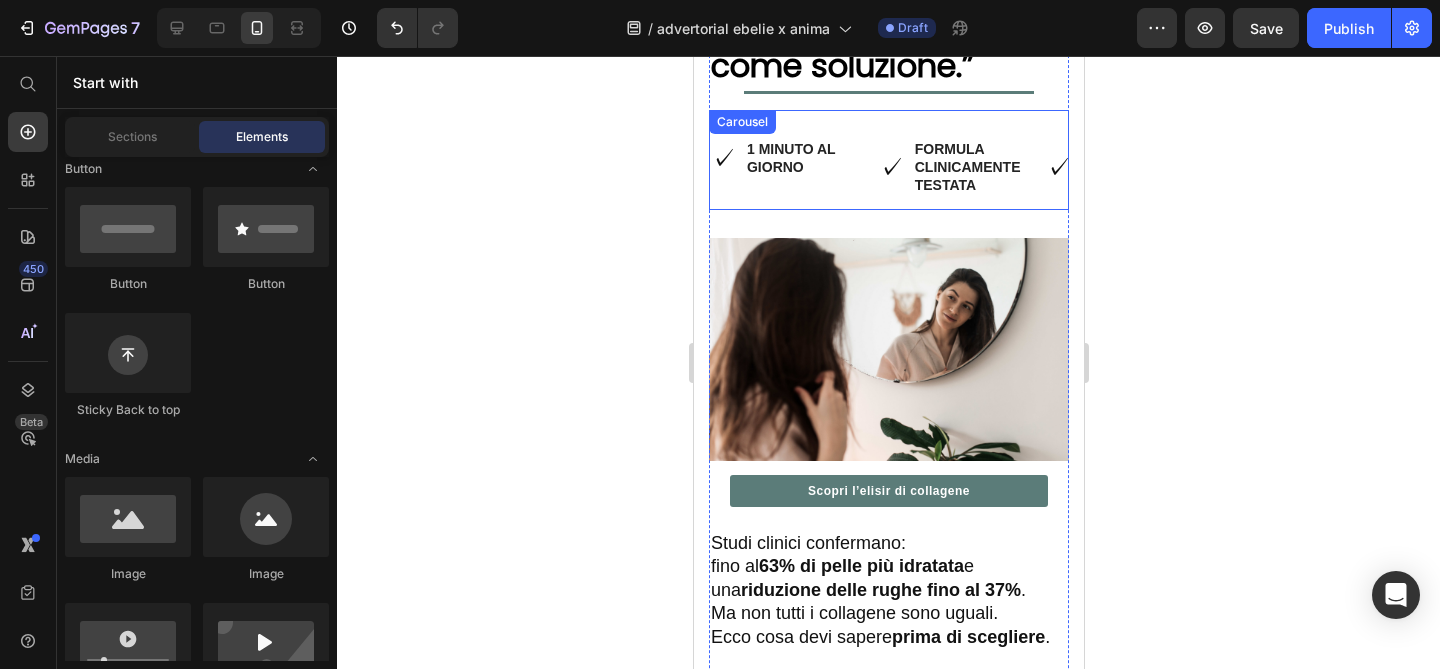 click on "✓ Heading Naturale e senza effetti collateralI Text Block Row" at bounding box center [1120, 167] 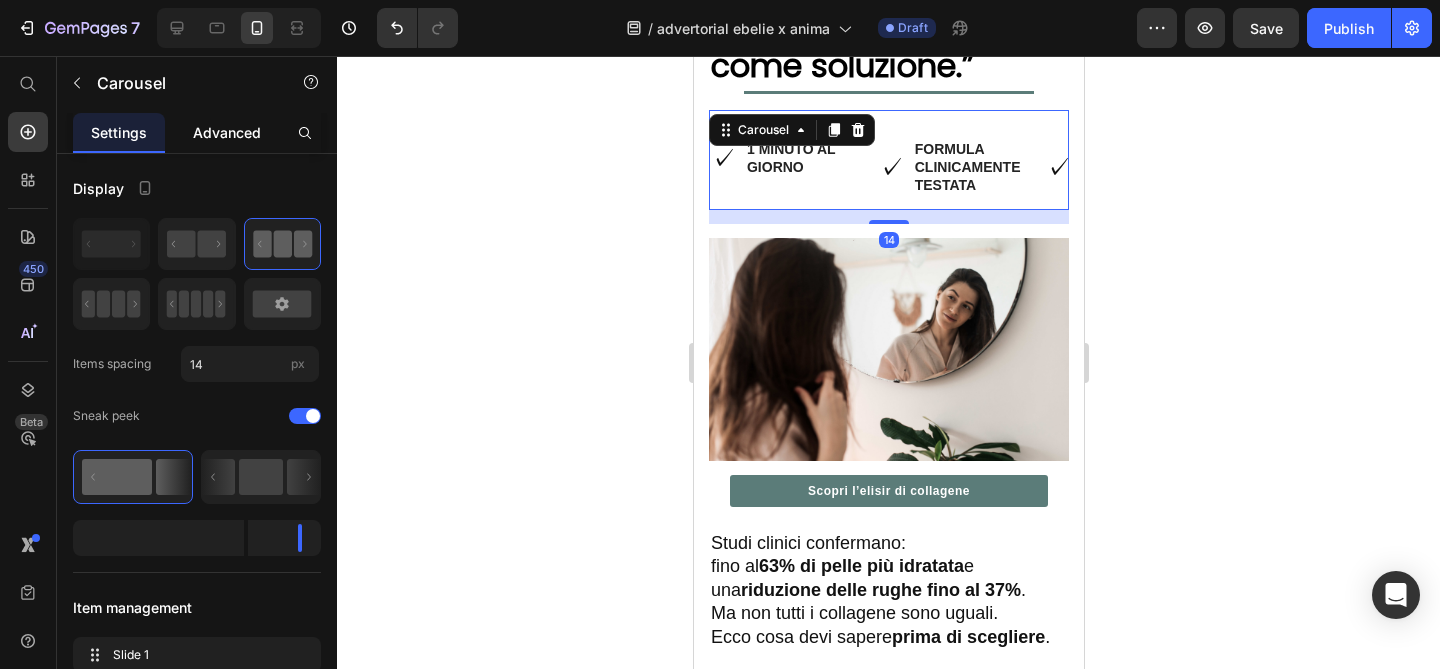 click on "Advanced" at bounding box center [227, 132] 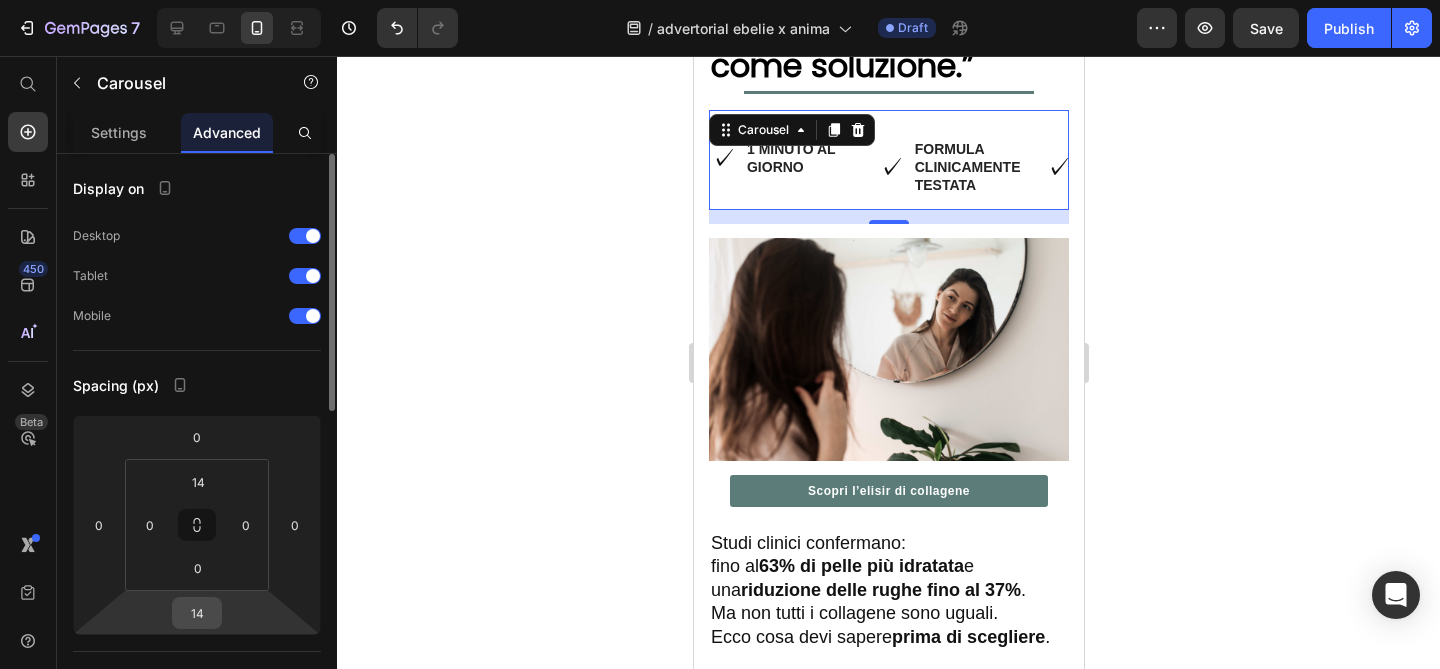 click on "14" at bounding box center [197, 613] 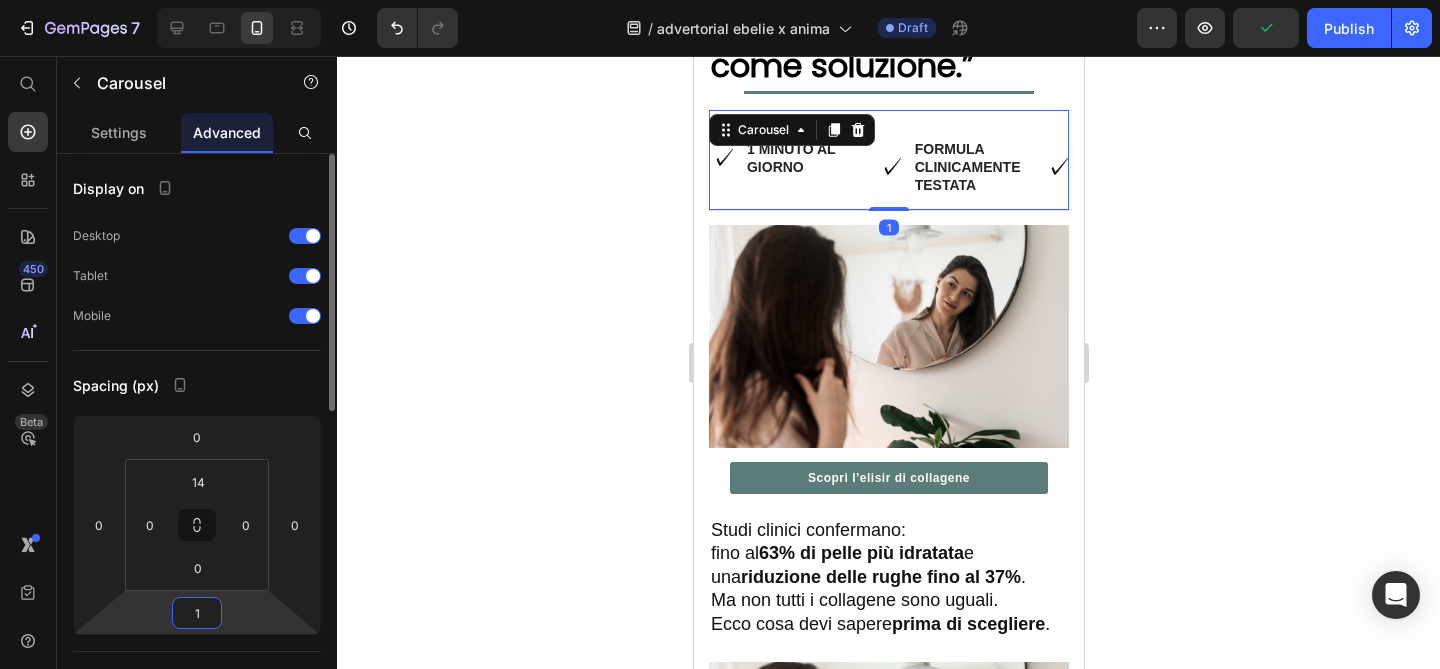 type on "0" 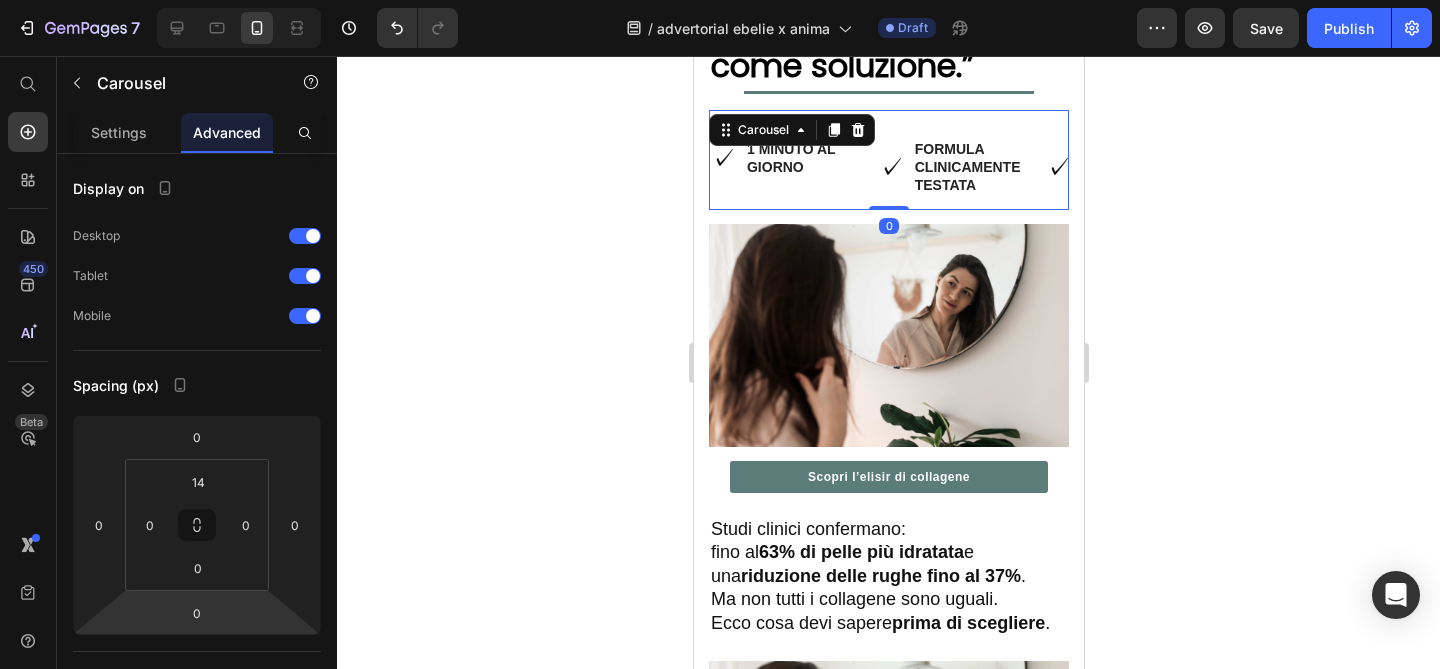 click 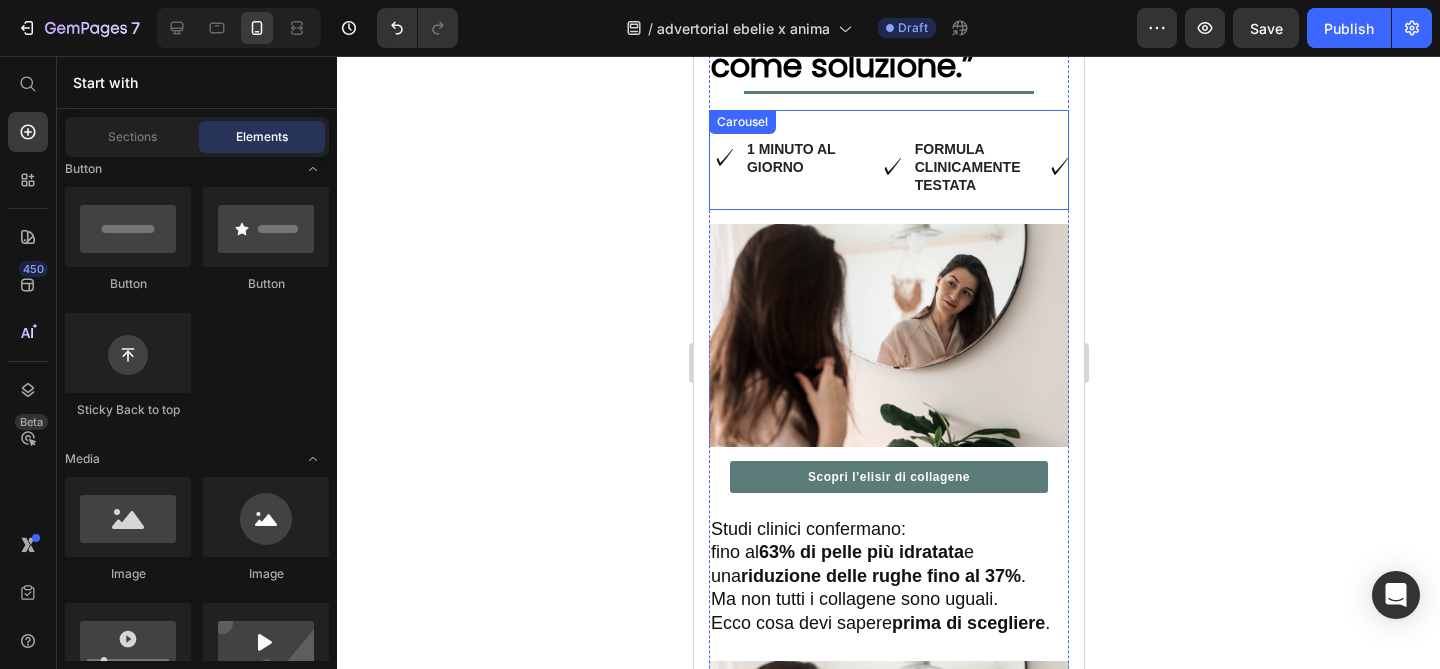 click on "✓ Heading 1 minuto al GIORNO Text Block Row" at bounding box center (785, 167) 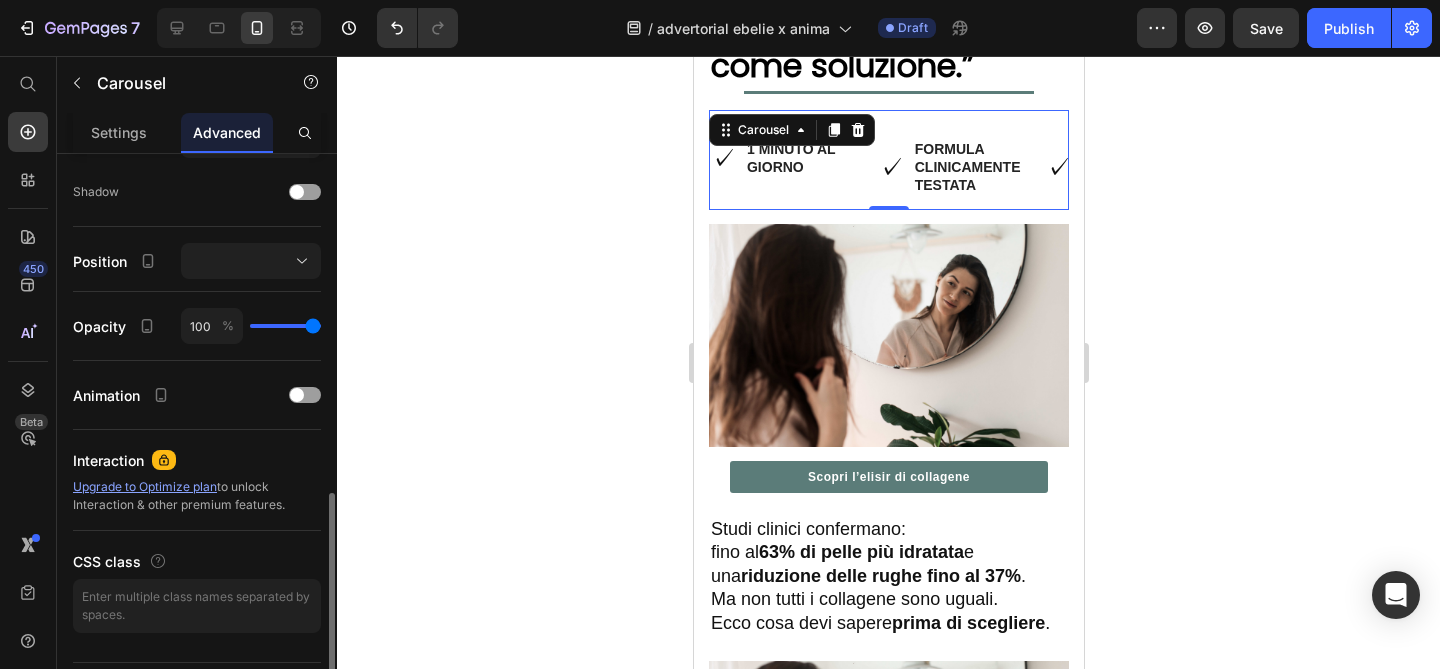 scroll, scrollTop: 697, scrollLeft: 0, axis: vertical 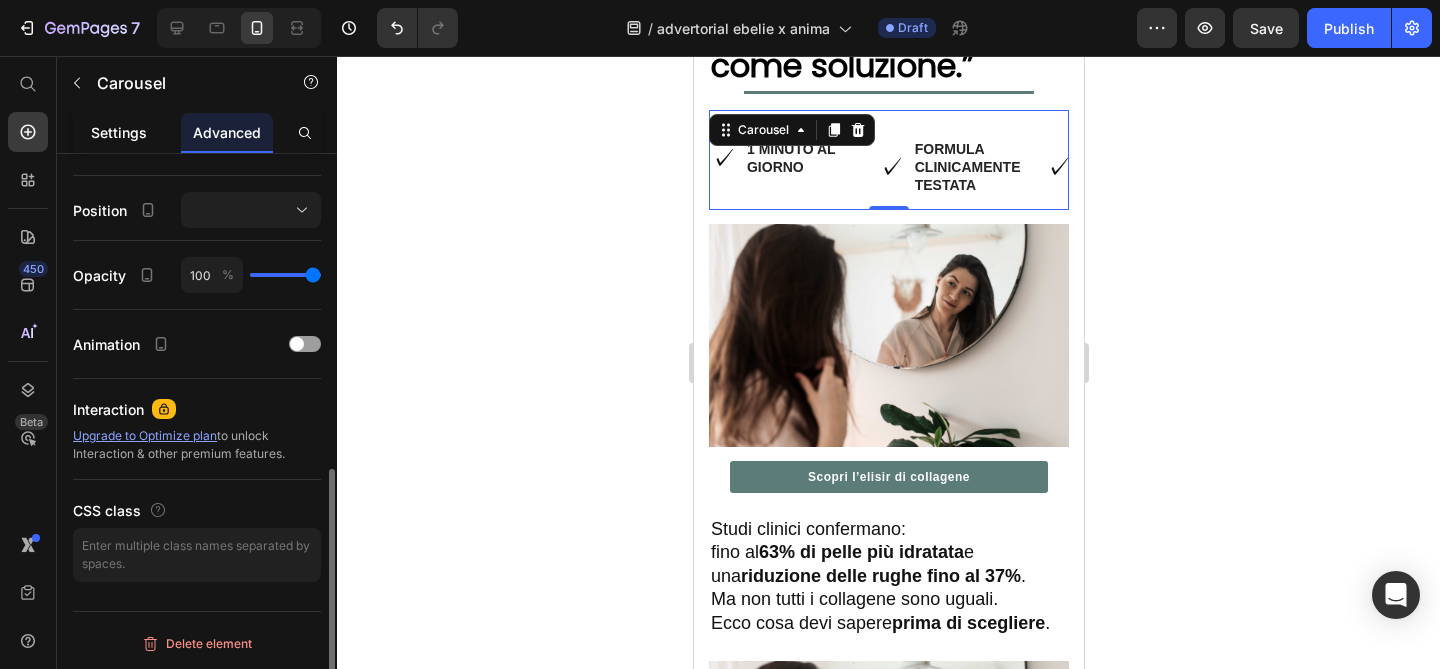 click on "Settings" at bounding box center (119, 132) 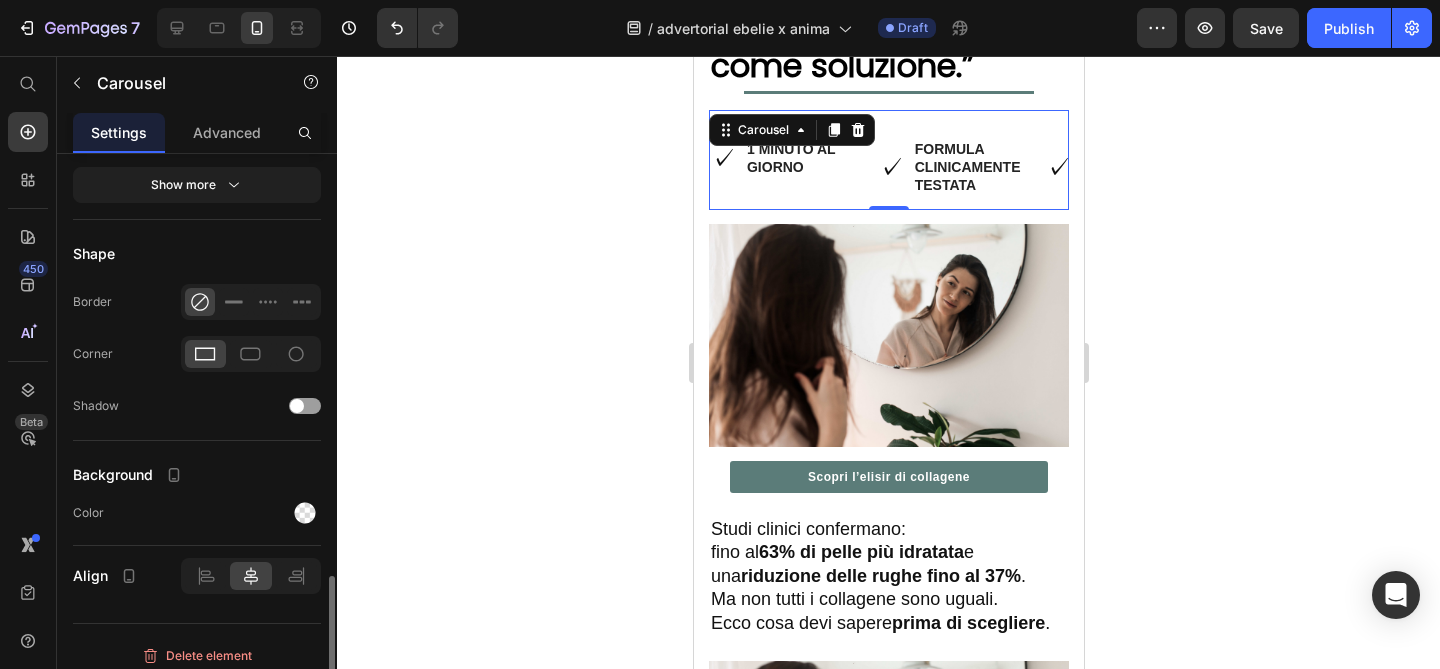 scroll, scrollTop: 1584, scrollLeft: 0, axis: vertical 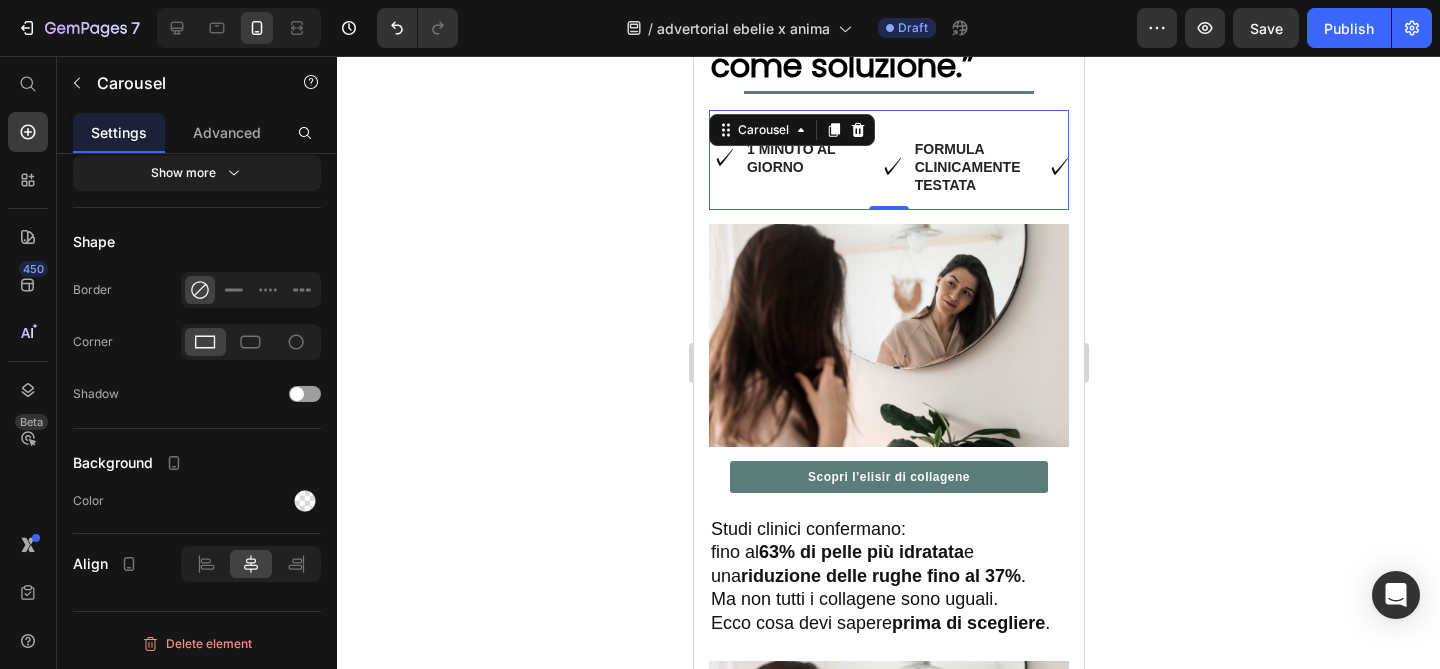 click 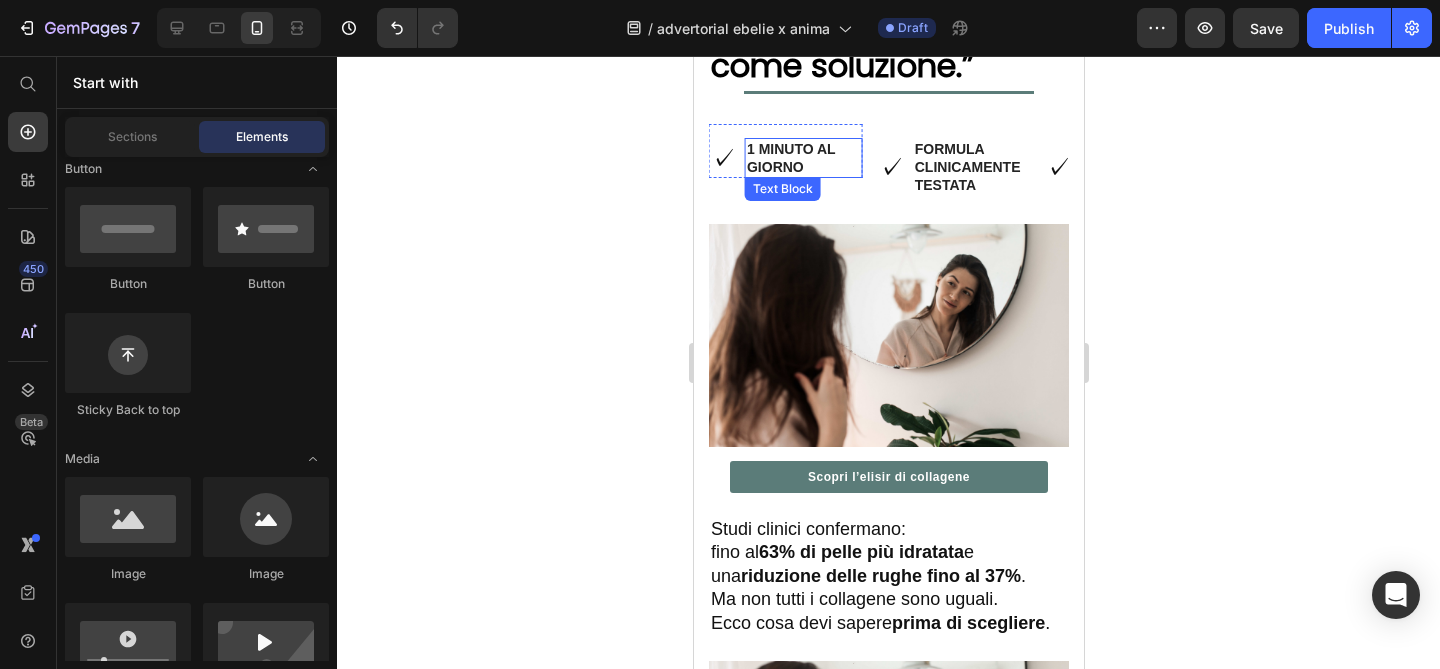 click on "1 minuto al GIORNO" at bounding box center (803, 158) 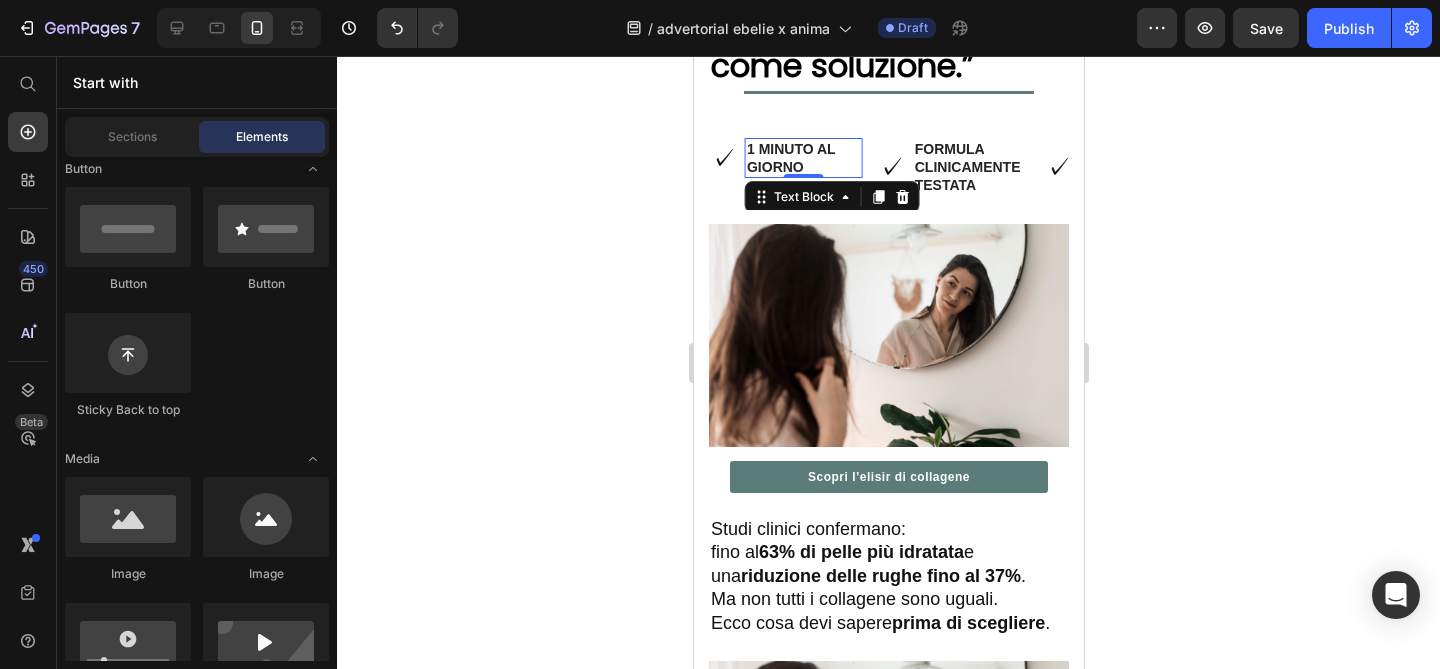 scroll, scrollTop: 0, scrollLeft: 0, axis: both 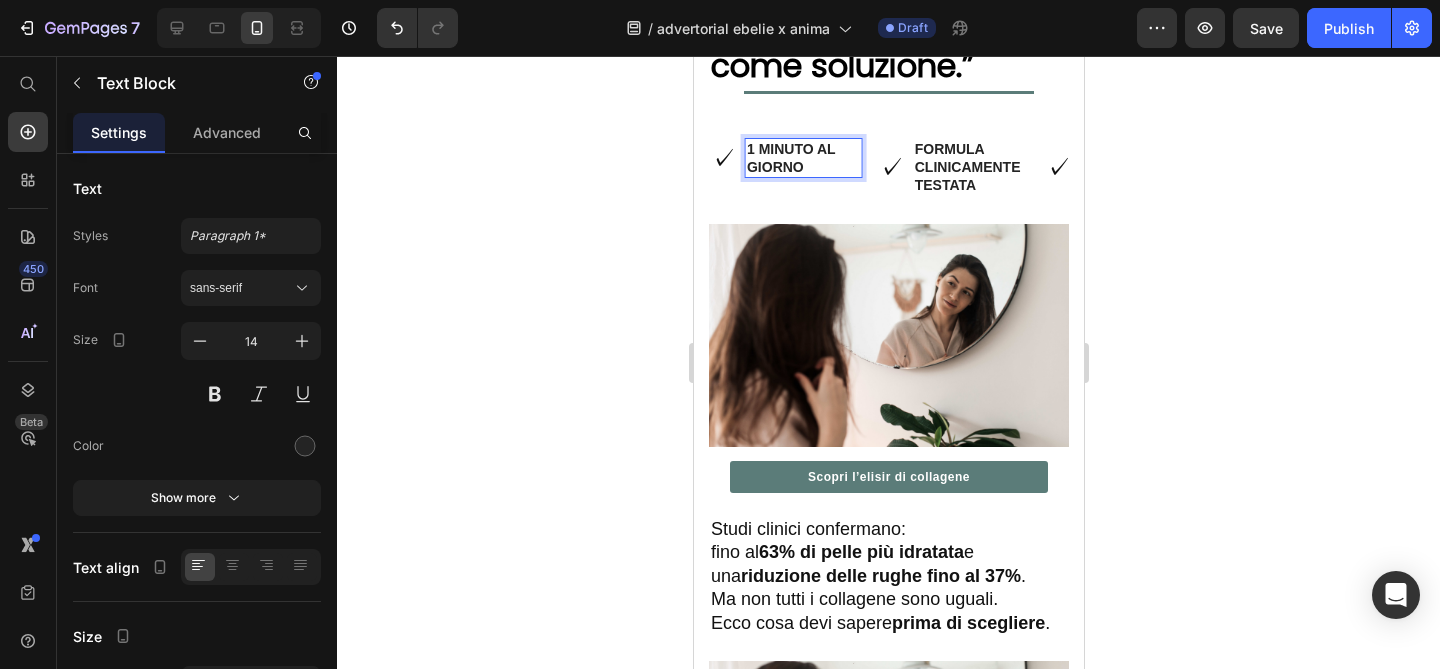 click on "1 minuto al GIORNO" at bounding box center [803, 158] 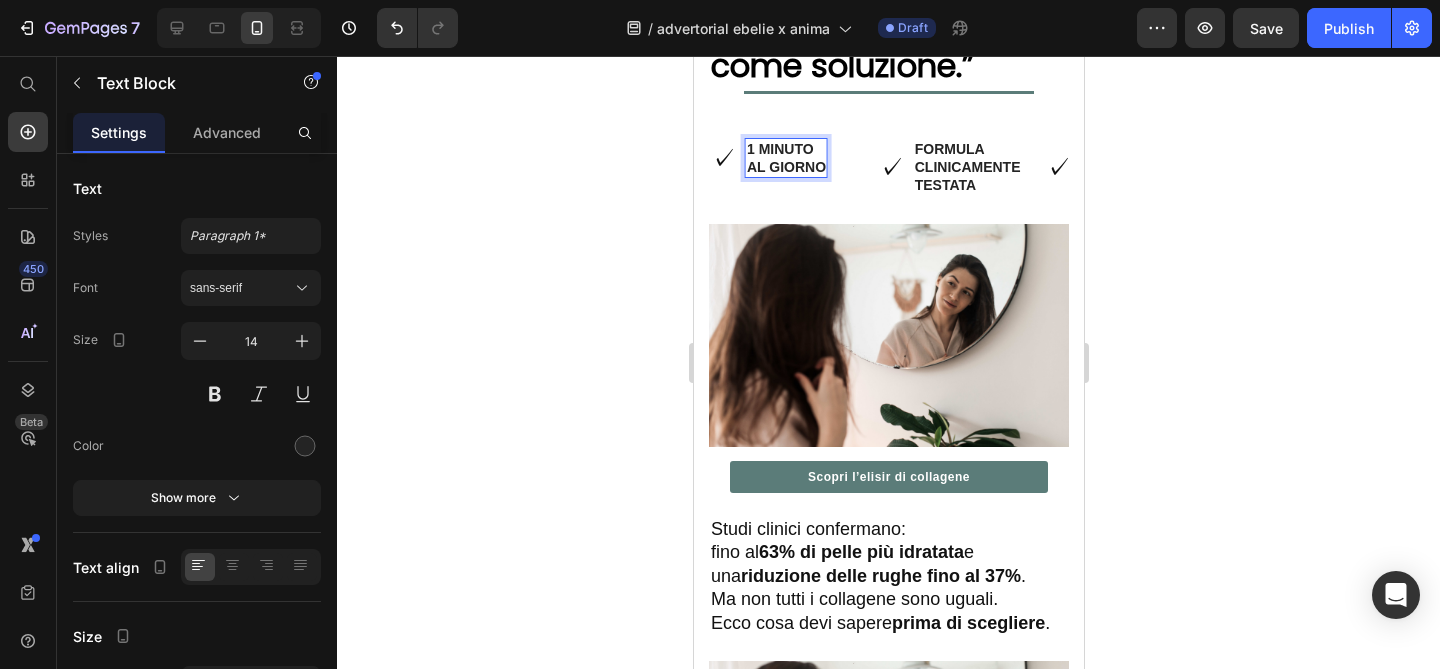 click 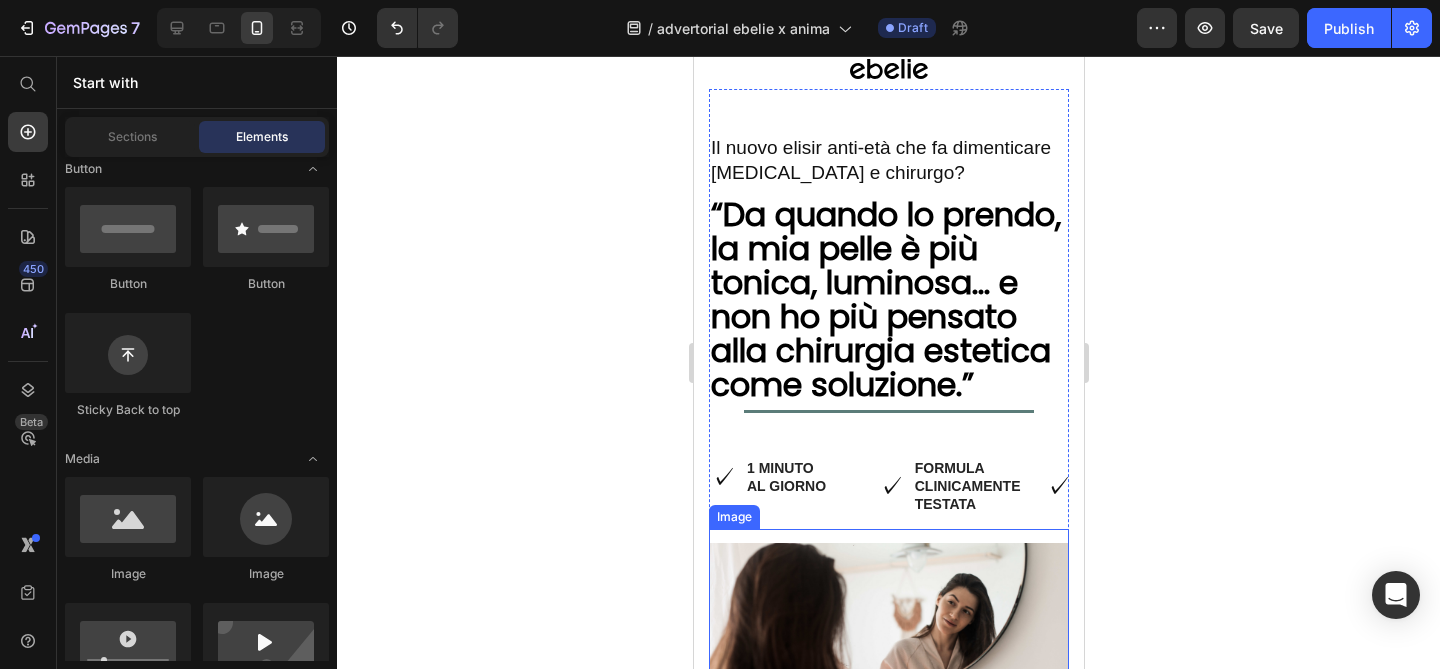 scroll, scrollTop: 49, scrollLeft: 0, axis: vertical 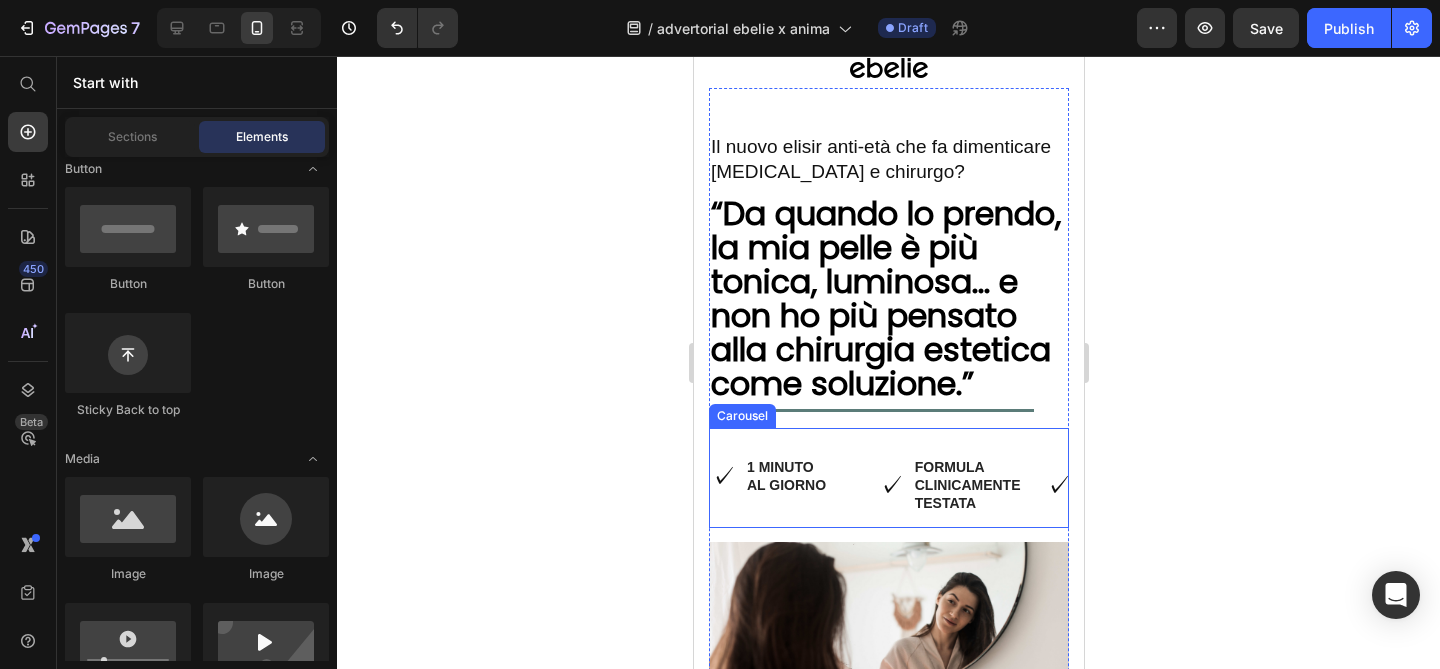 click on "✓ Heading Formula clinicamente testata Text Block Row ✓ Heading Naturale e senza effetti collateralI Text Block Row ✓ Heading 1 minuto  al GIORNO Text Block Row Carousel" at bounding box center (888, 478) 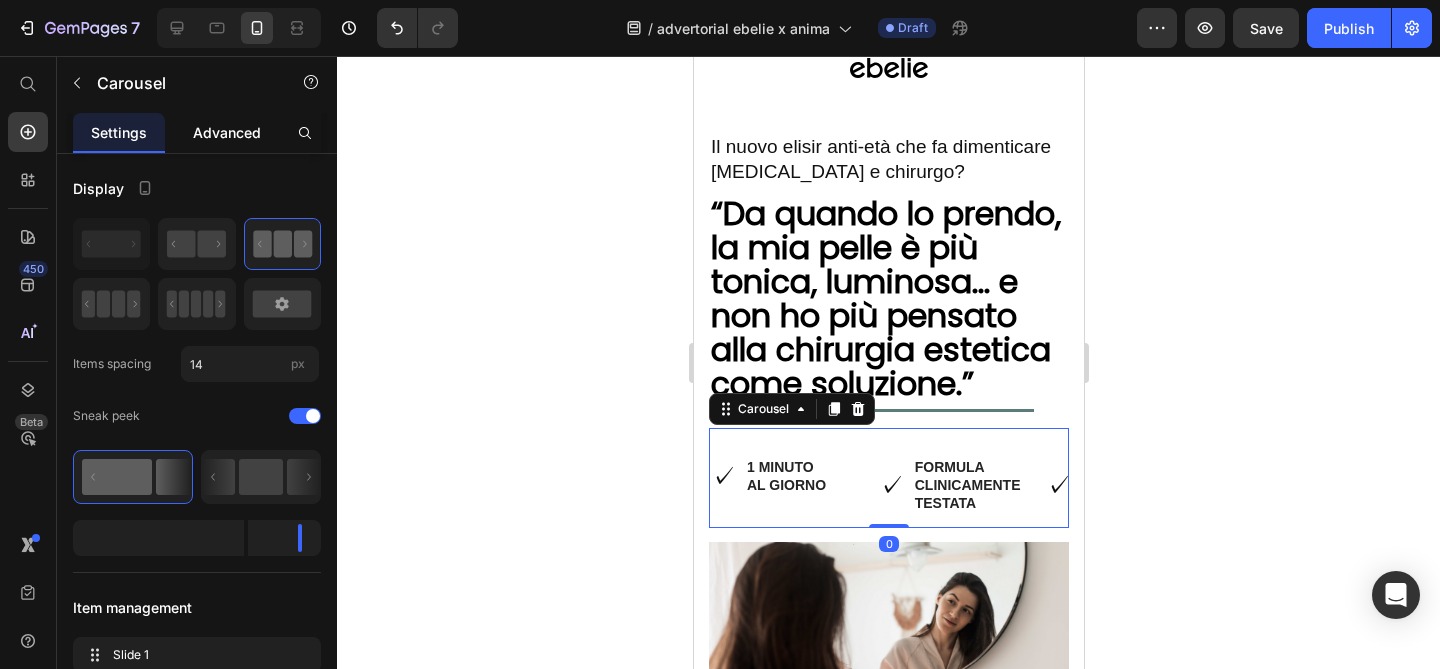 click on "Advanced" at bounding box center (227, 132) 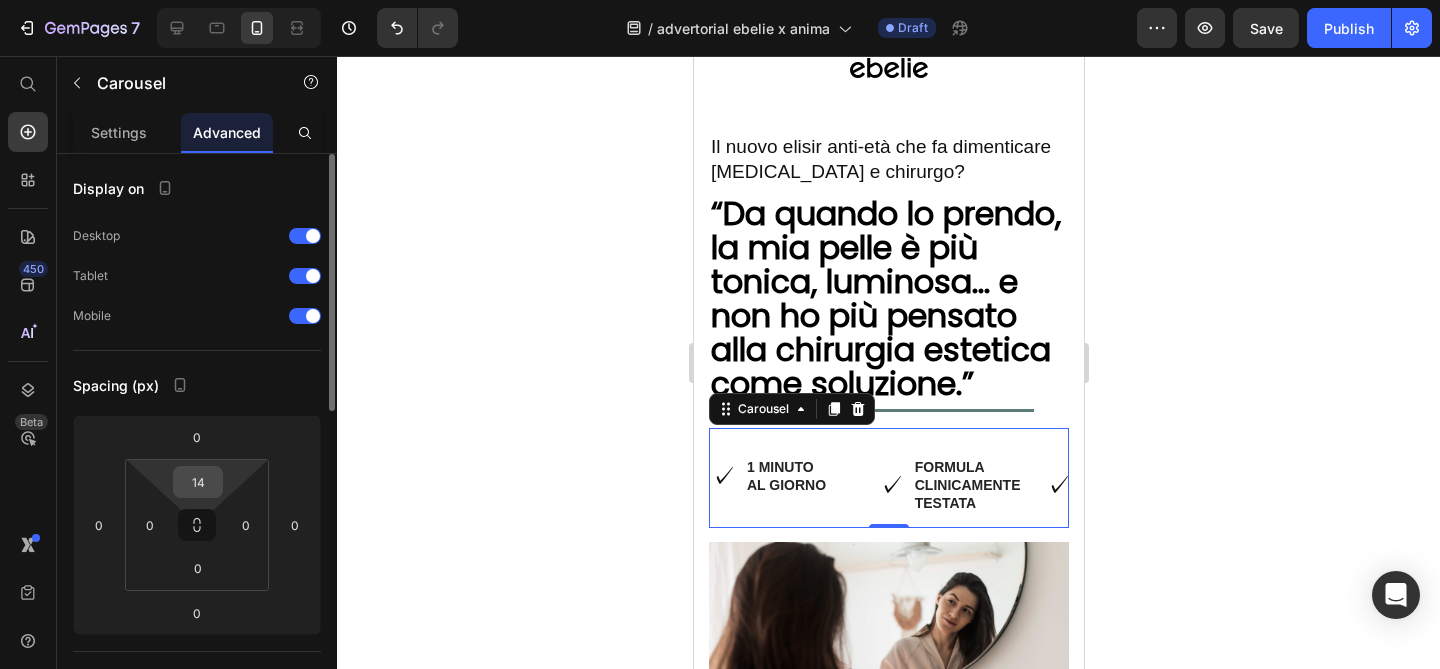 click on "14" at bounding box center (198, 482) 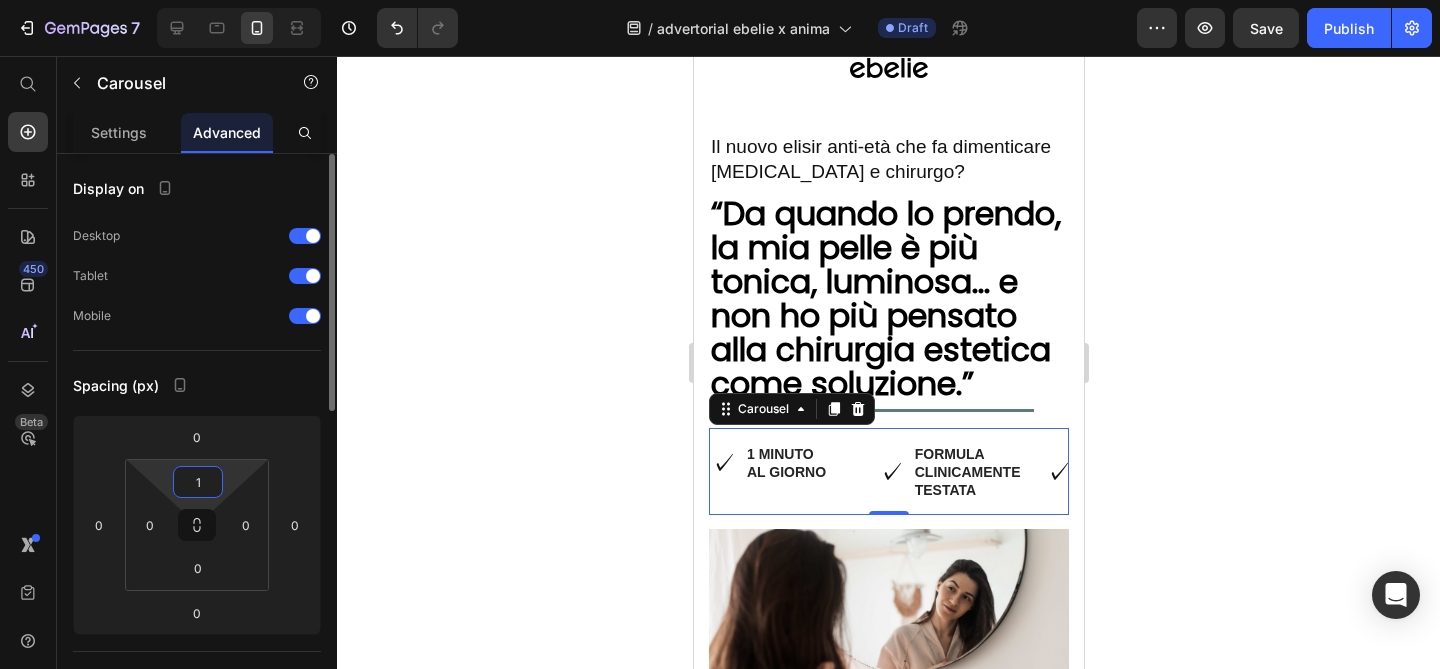 type on "0" 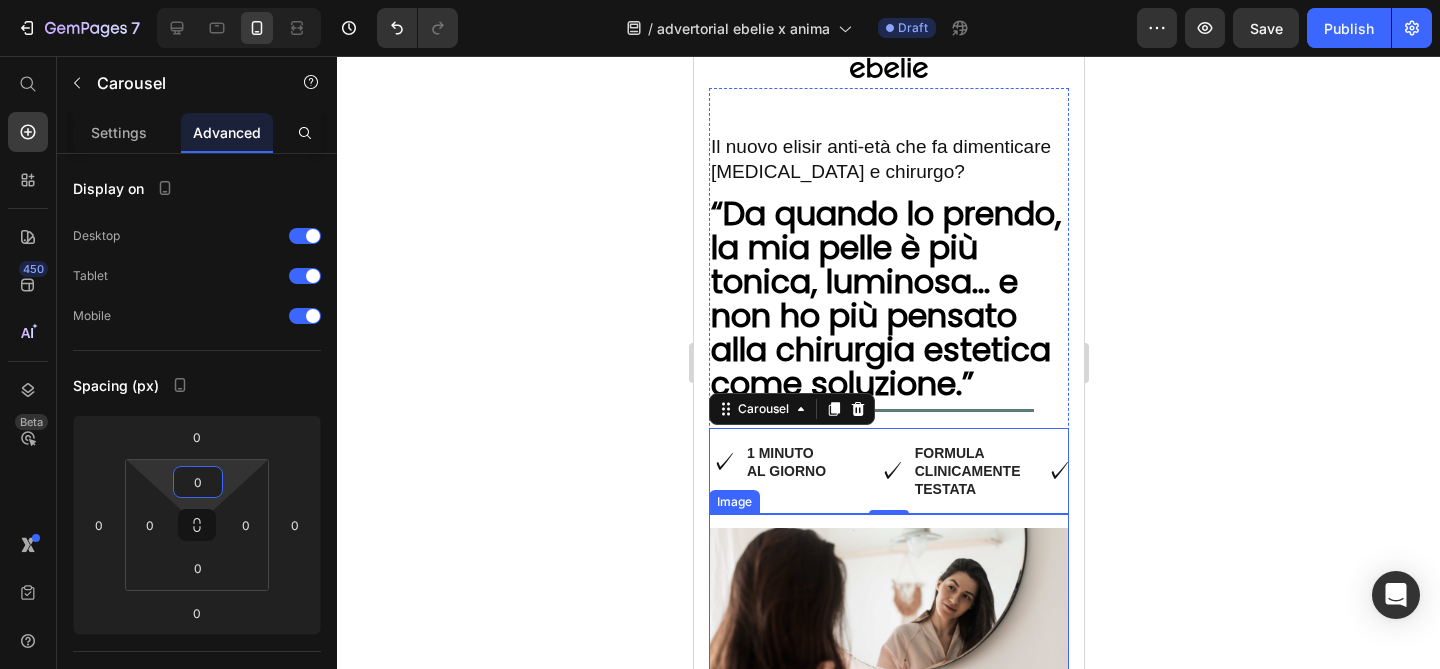 click 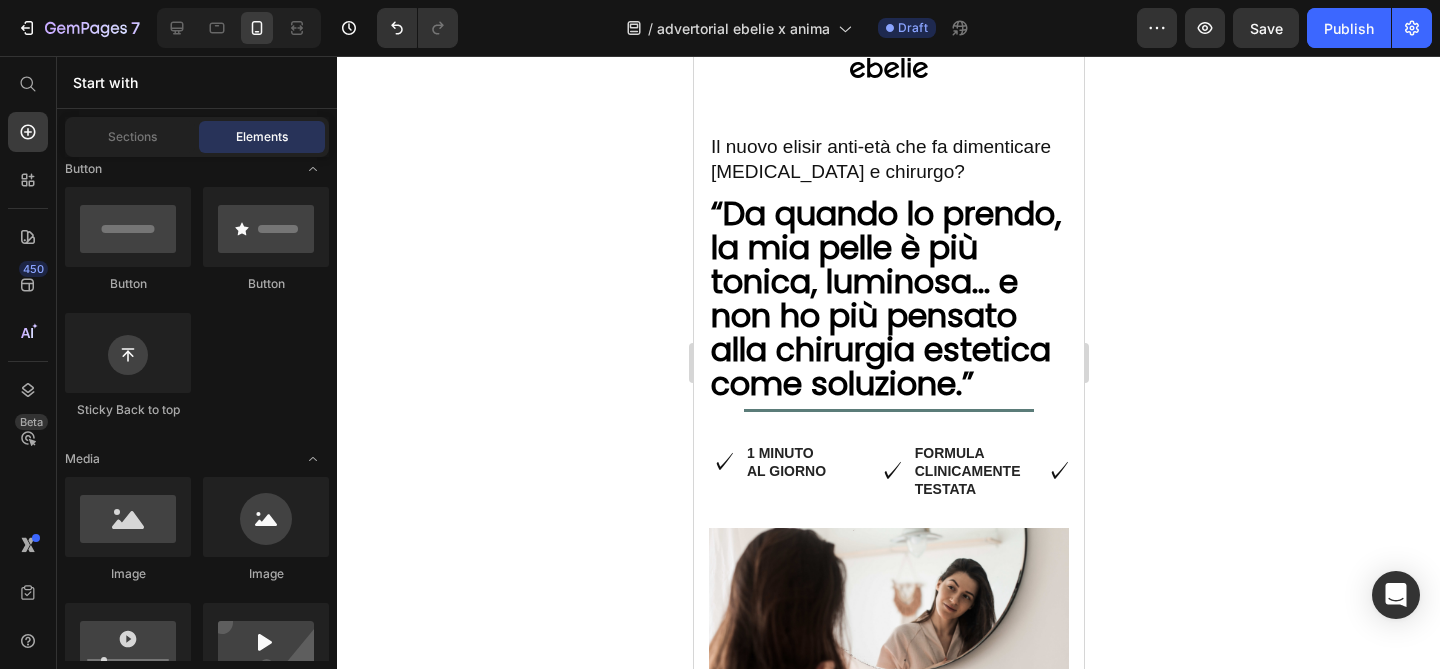 click 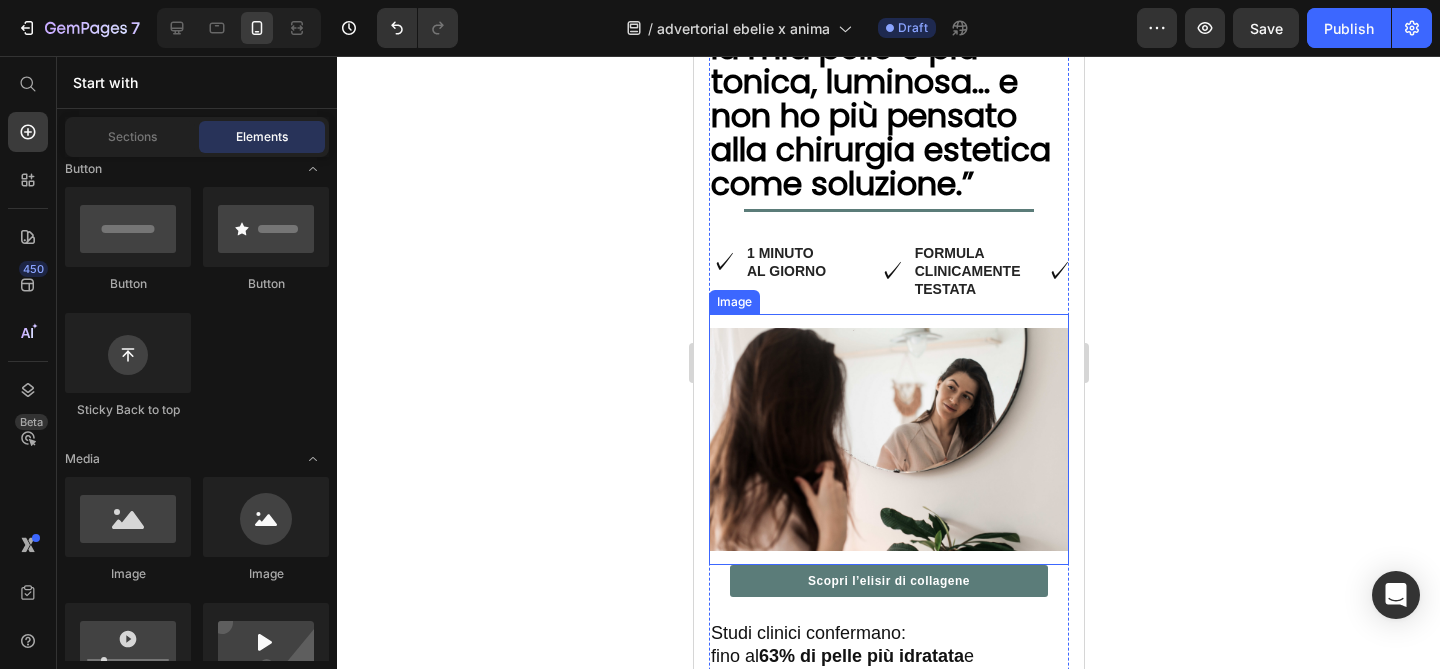 scroll, scrollTop: 252, scrollLeft: 0, axis: vertical 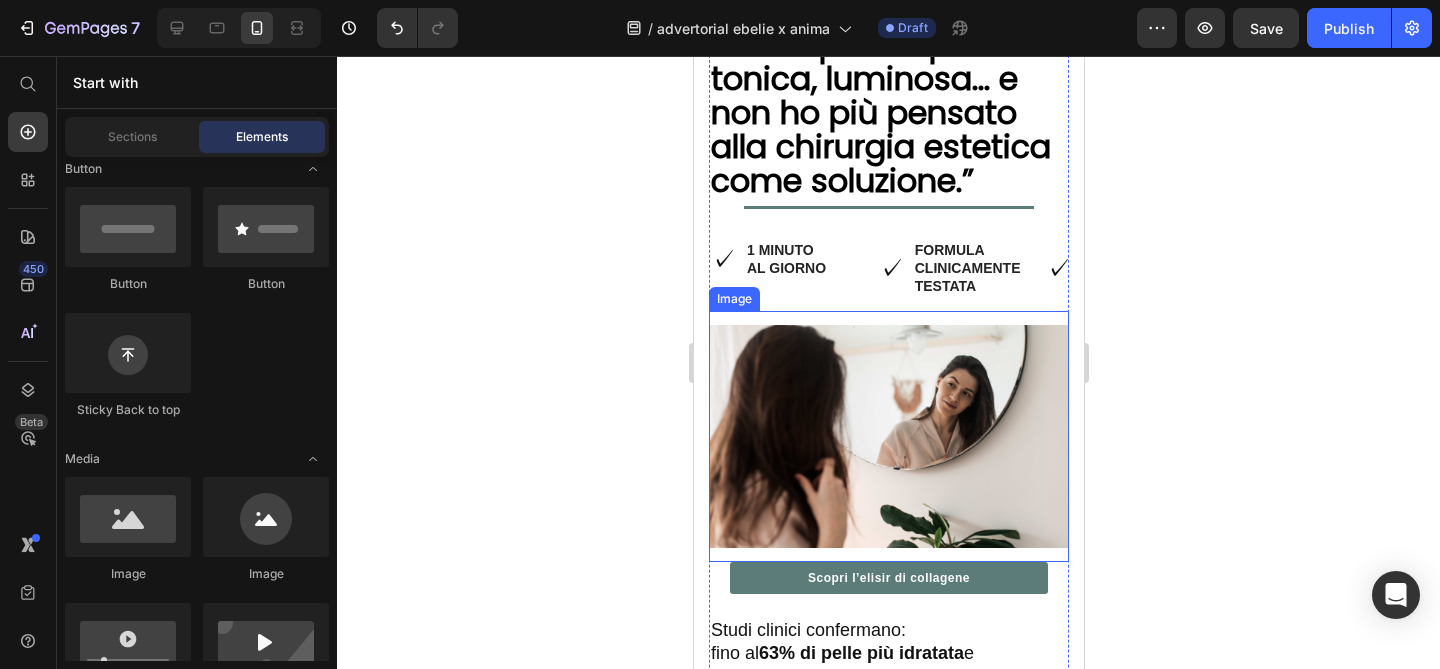 click at bounding box center (888, 436) 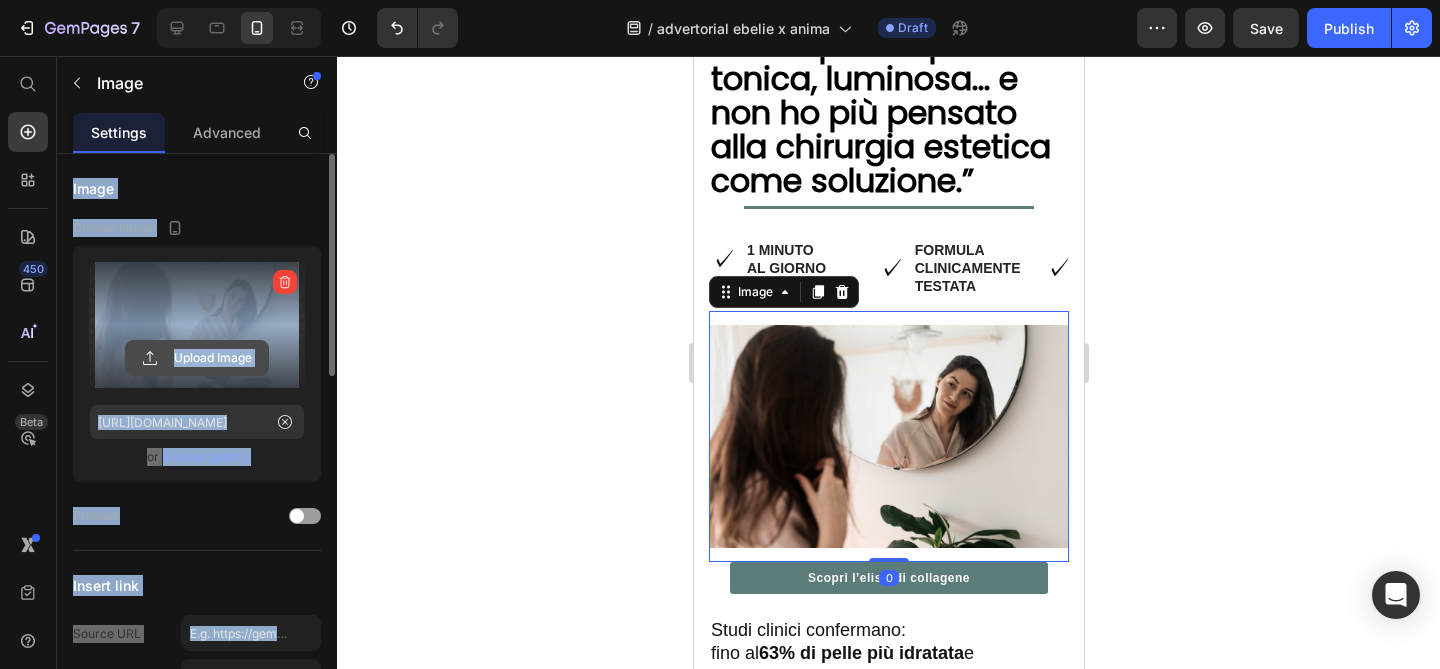 click 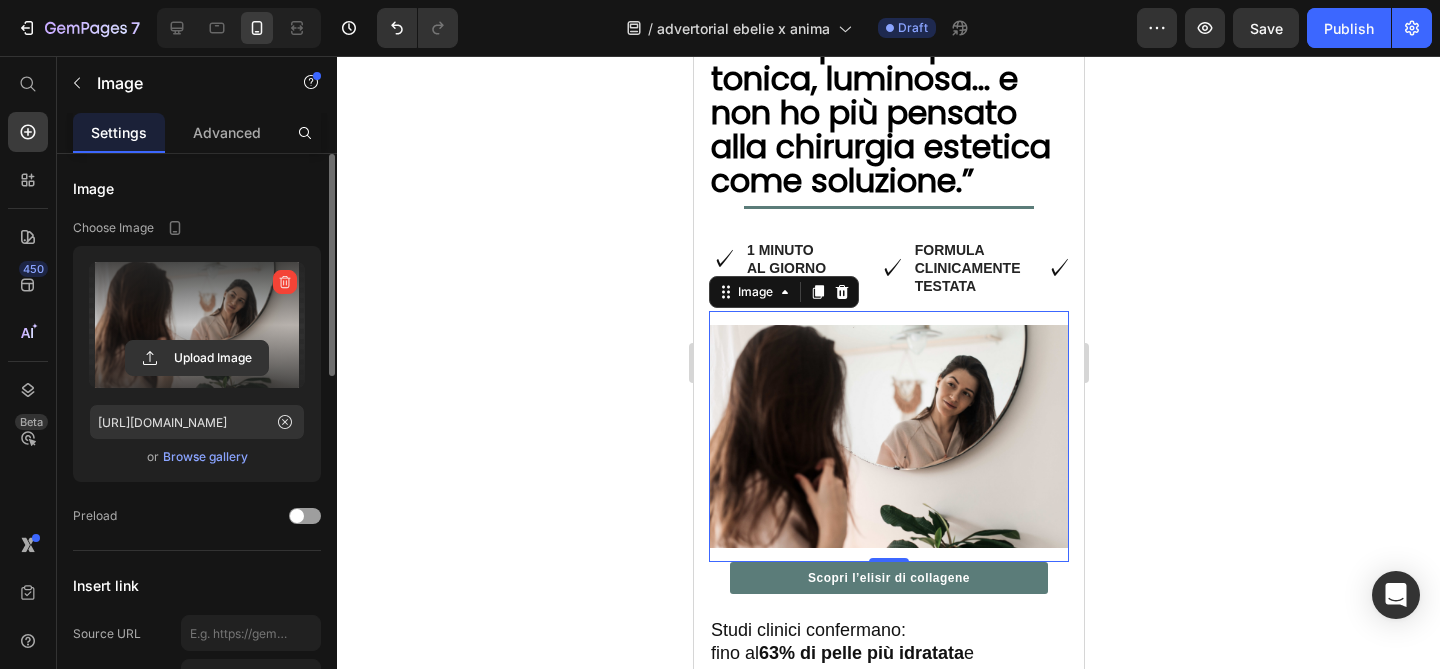 click at bounding box center [197, 325] 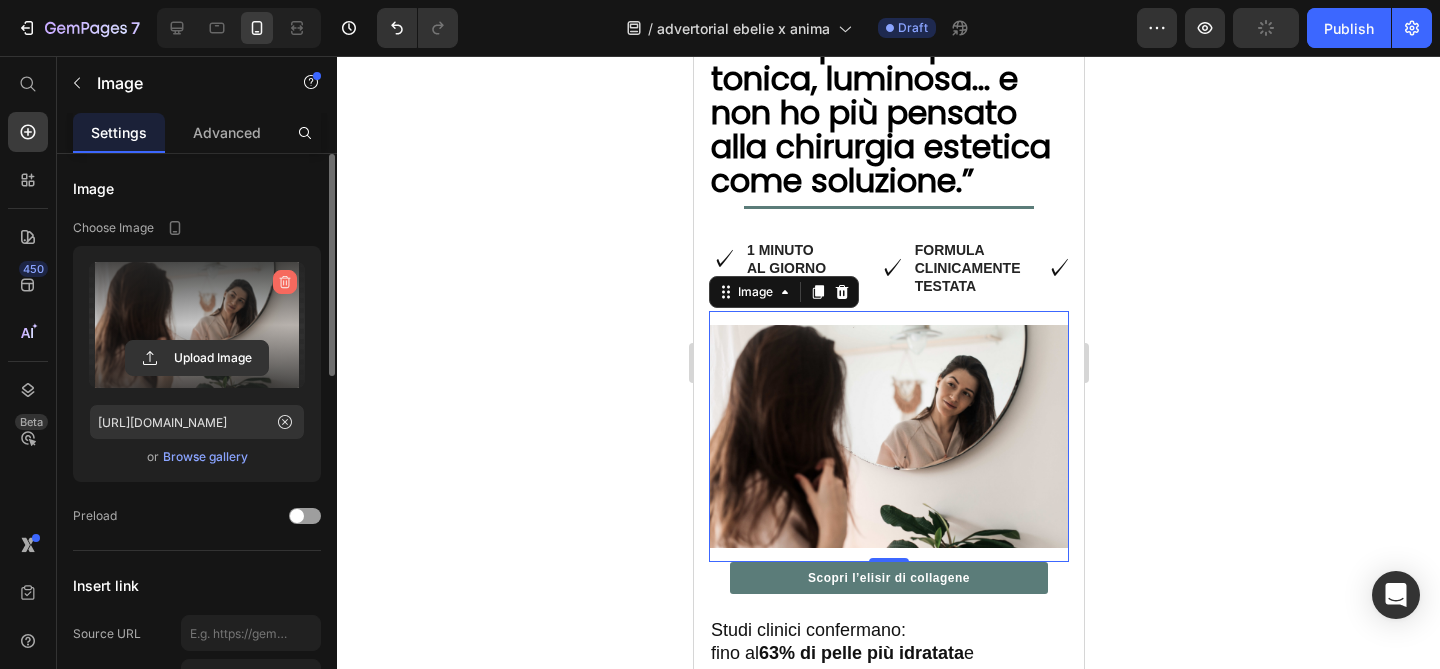 click 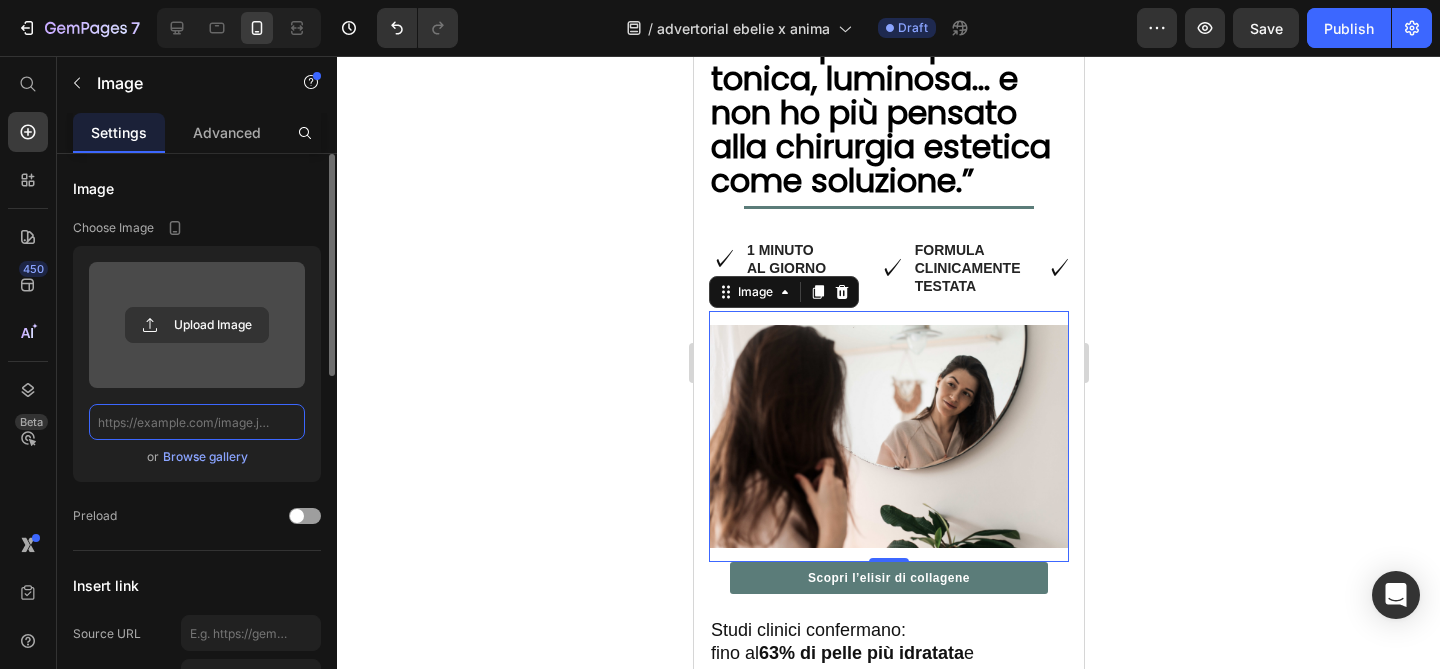 scroll, scrollTop: 0, scrollLeft: 0, axis: both 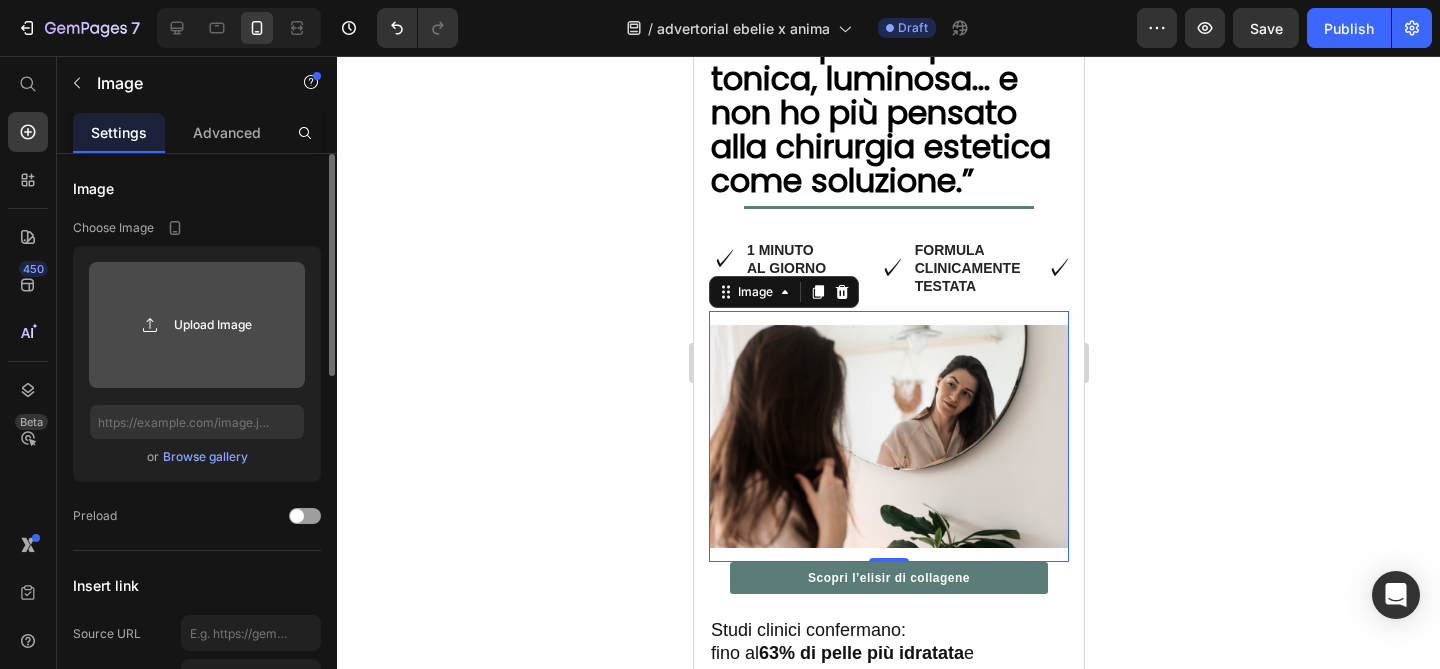 click 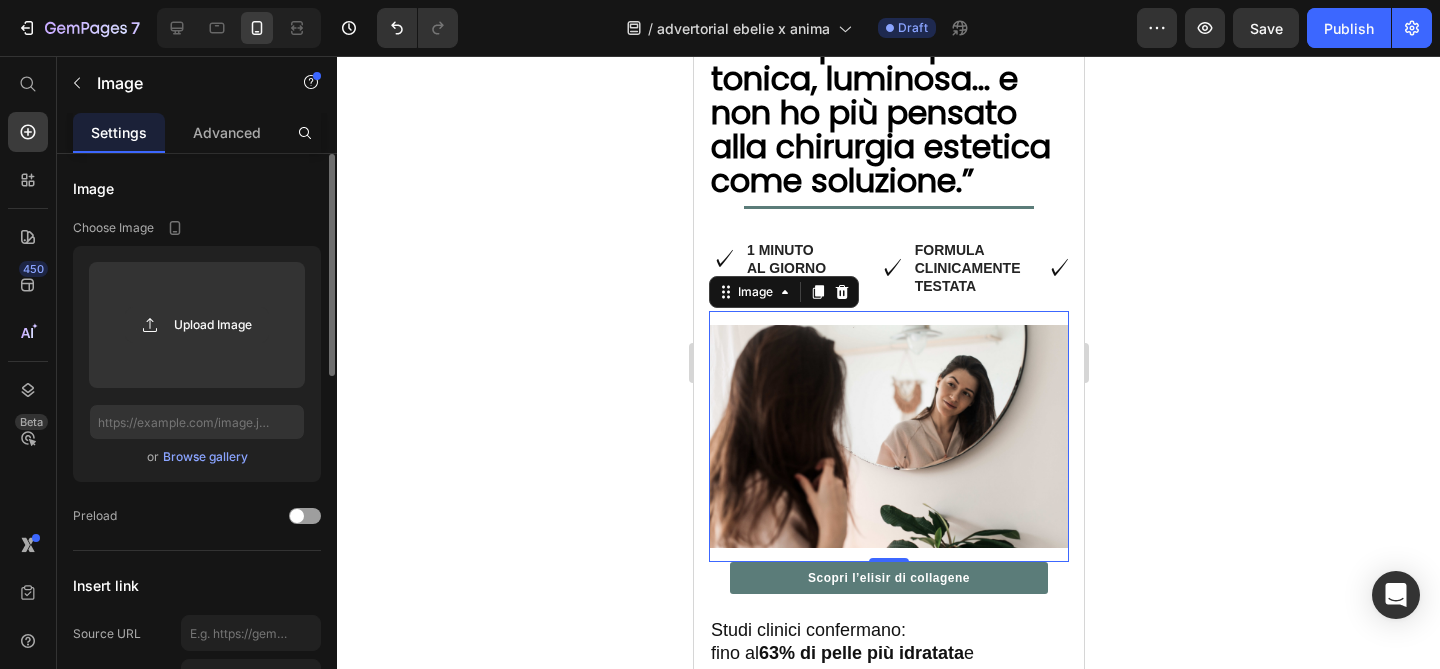 click on "Browse gallery" at bounding box center [205, 457] 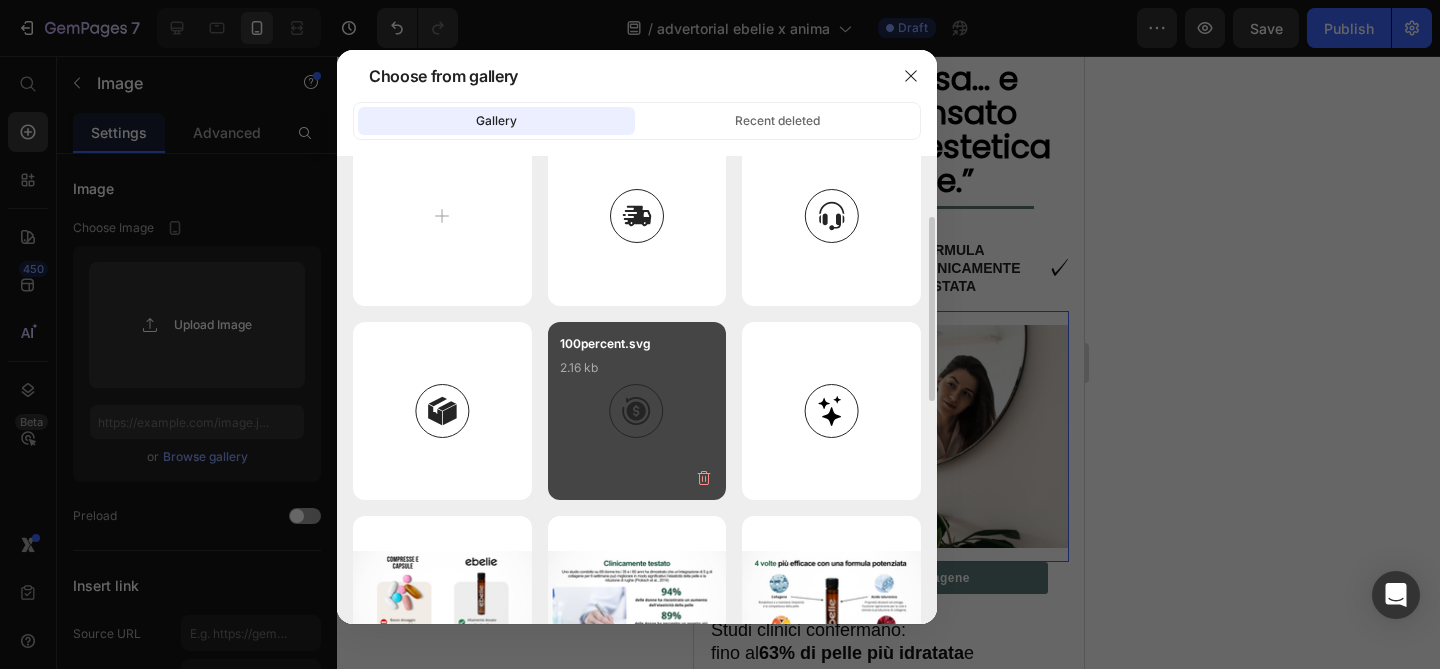 scroll, scrollTop: 79, scrollLeft: 0, axis: vertical 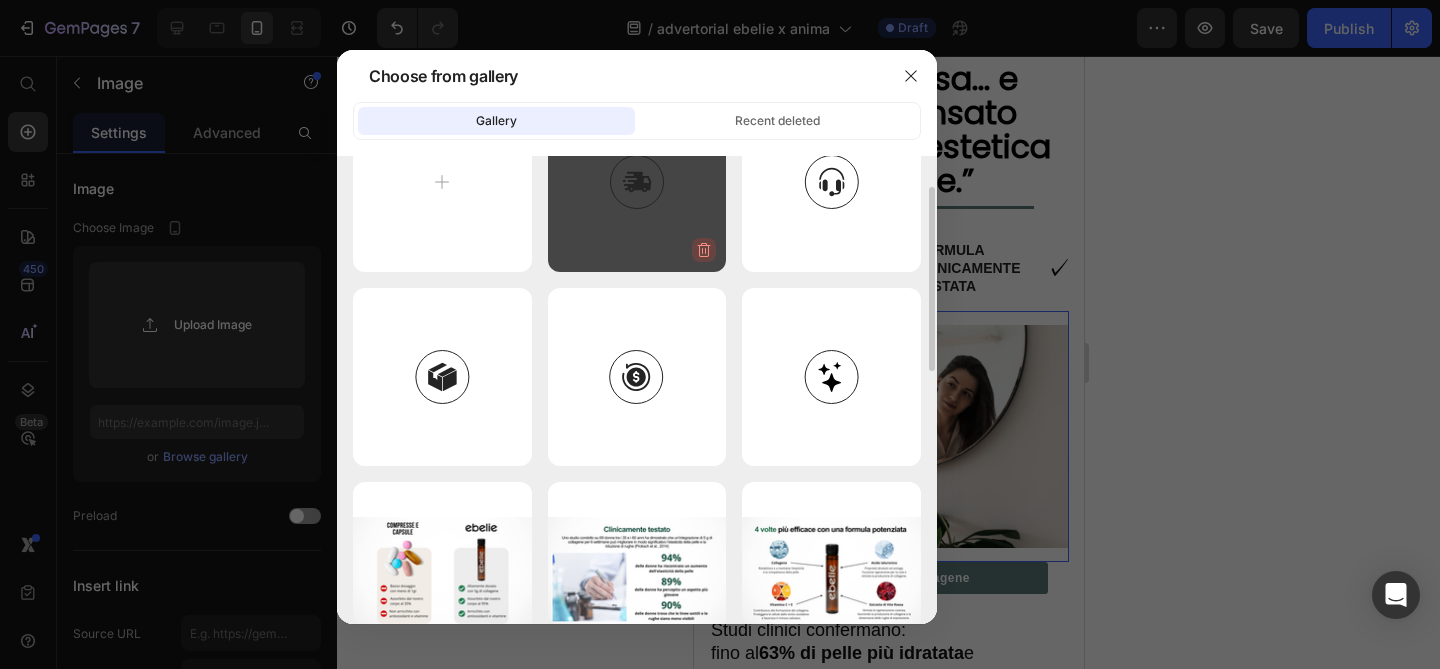 click at bounding box center (704, 250) 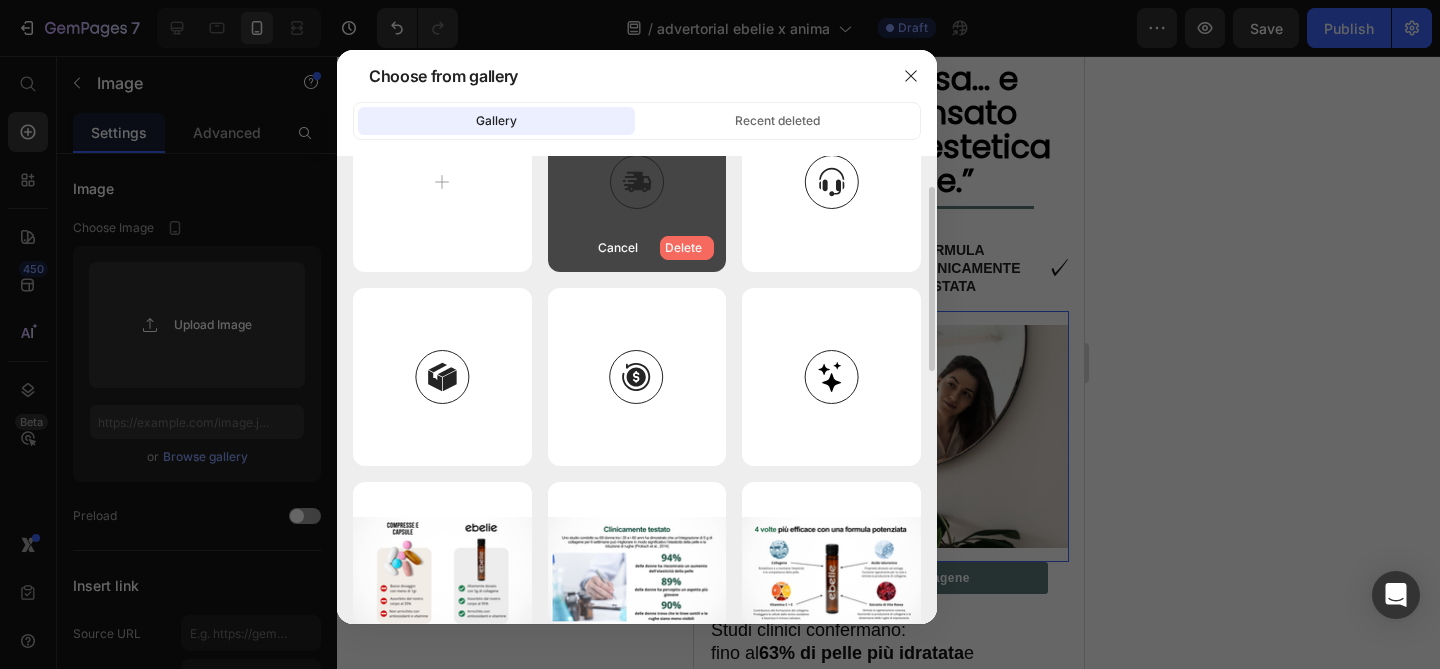 click on "Delete" at bounding box center (683, 248) 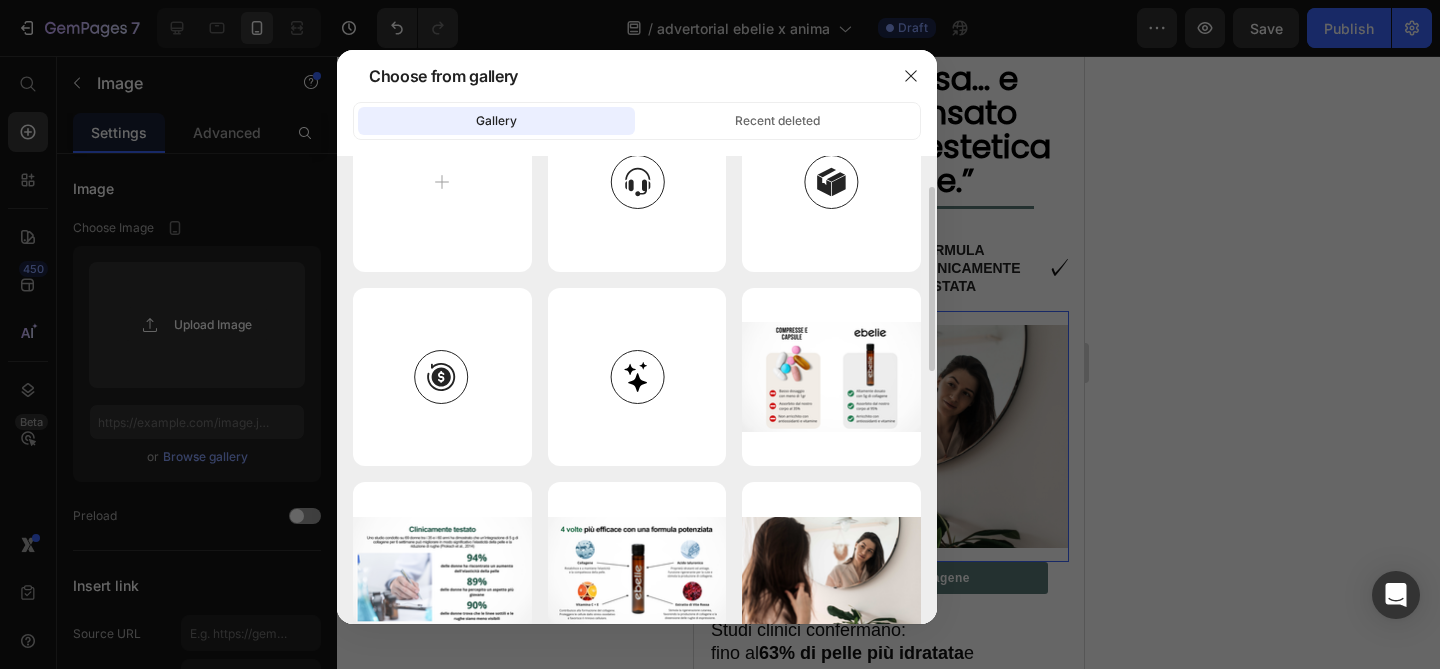 click 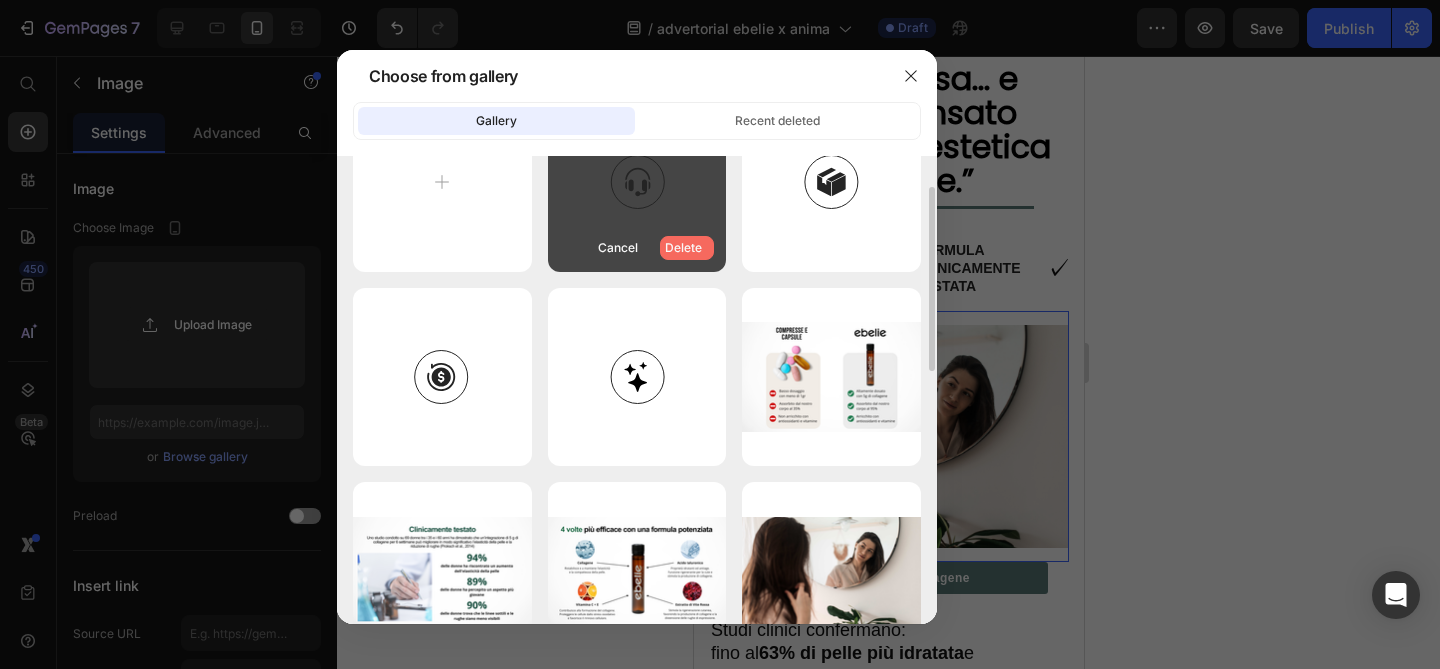 click on "Delete" at bounding box center [683, 248] 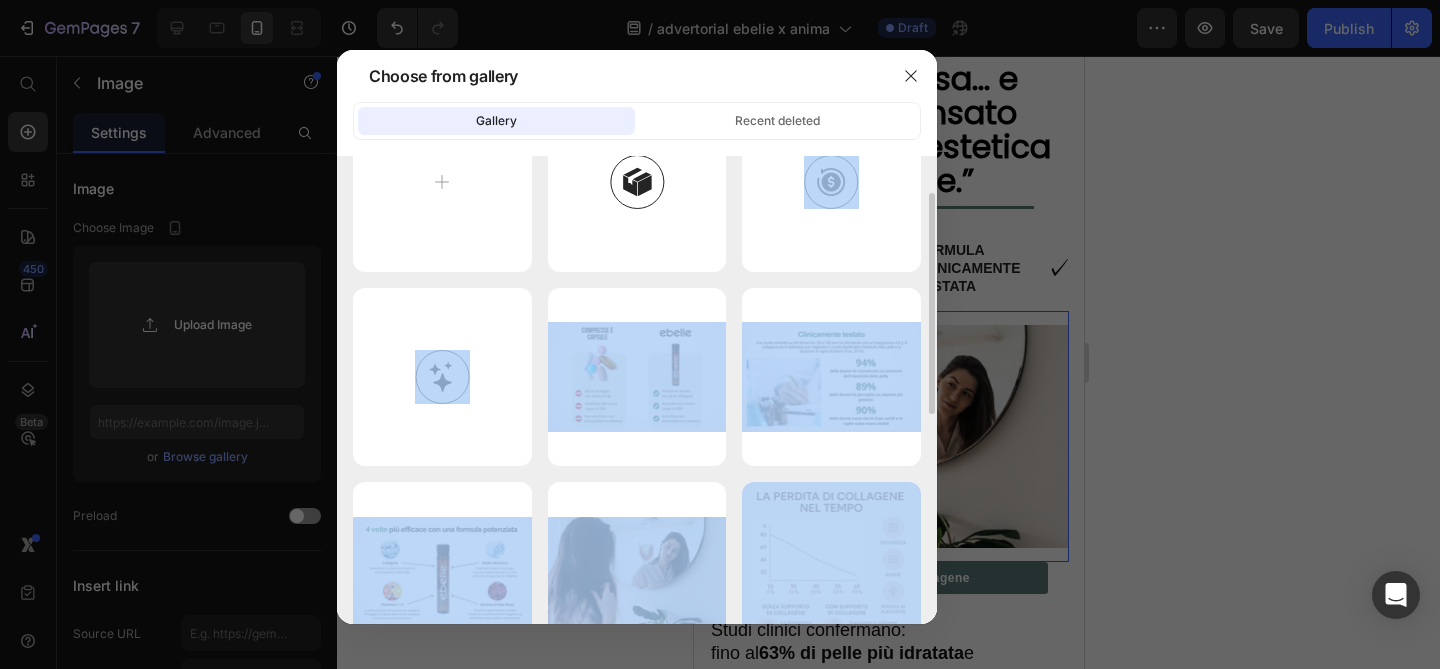 click 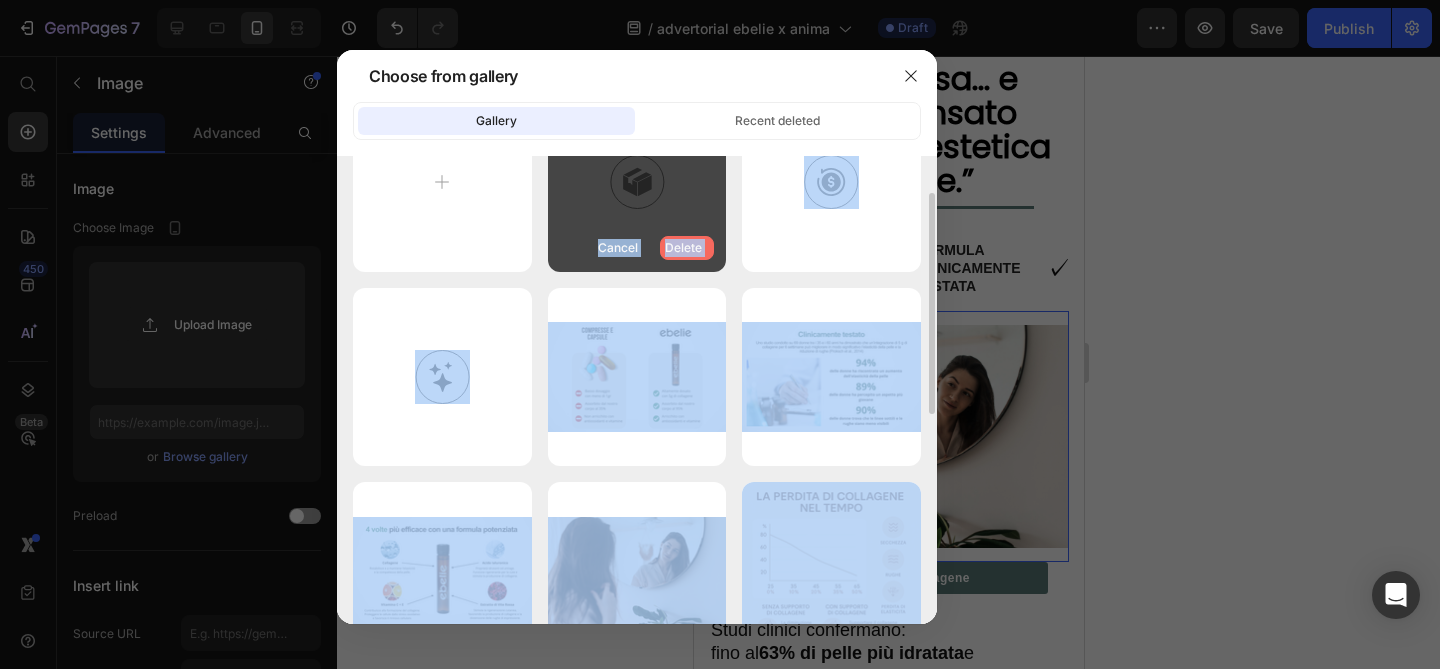 click on "Delete" at bounding box center [687, 248] 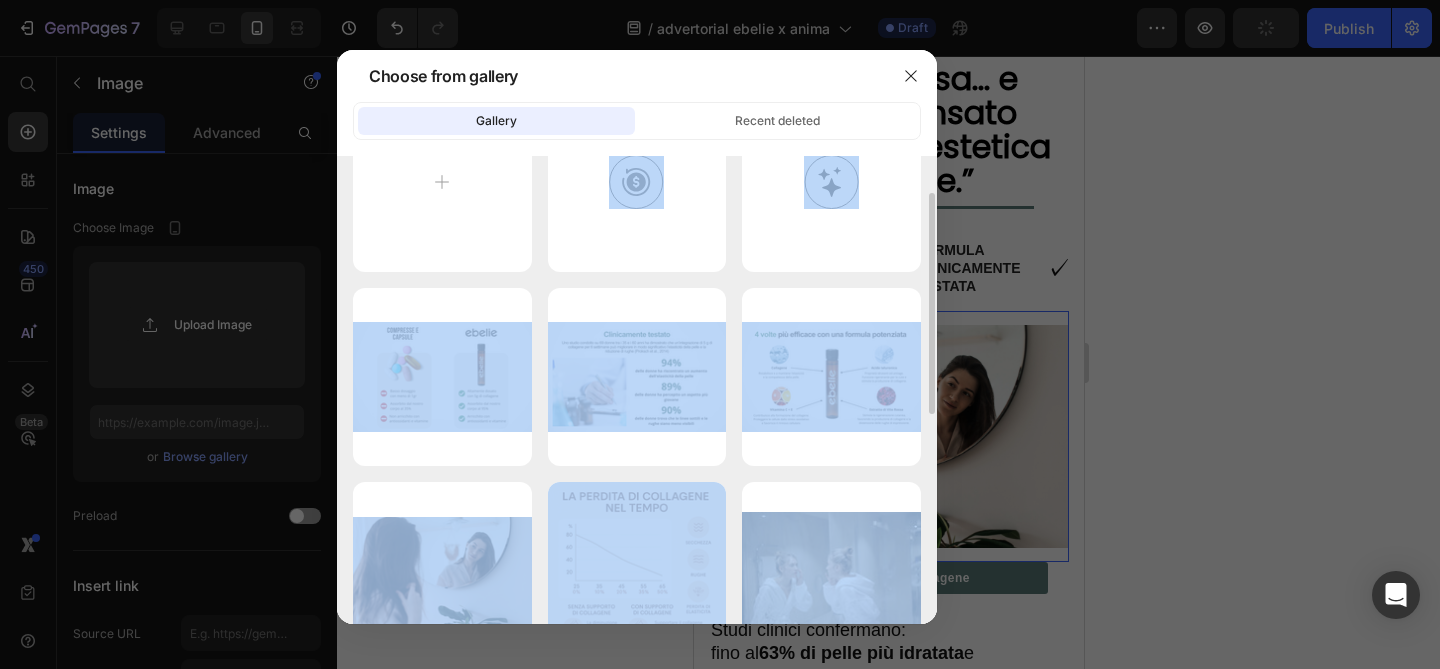 click 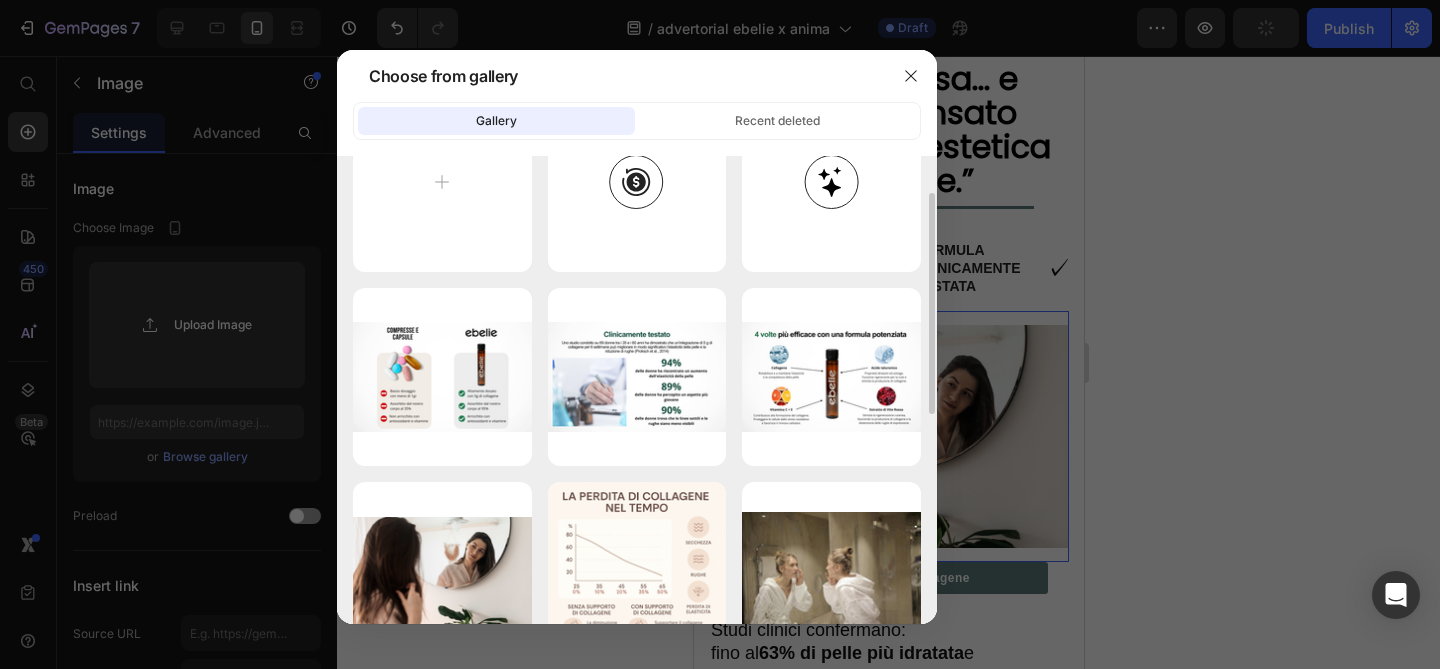 click on "Delete" at bounding box center (0, 0) 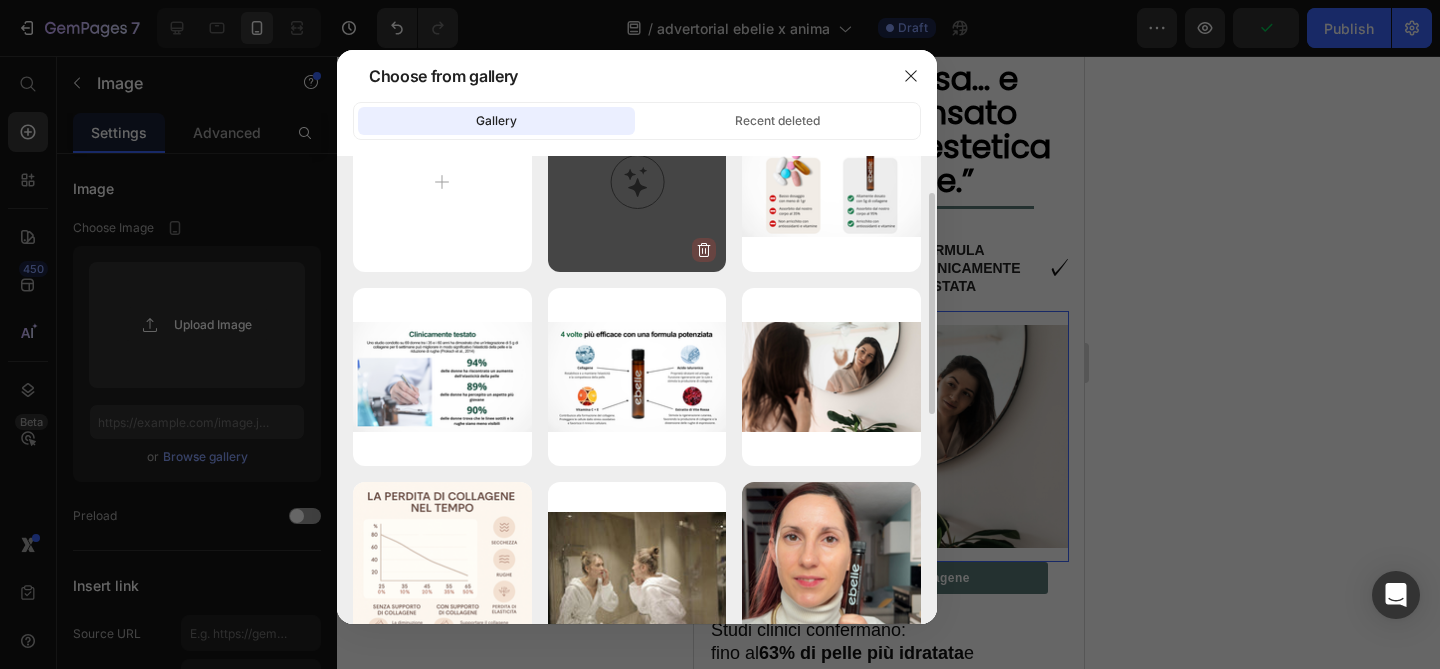 click 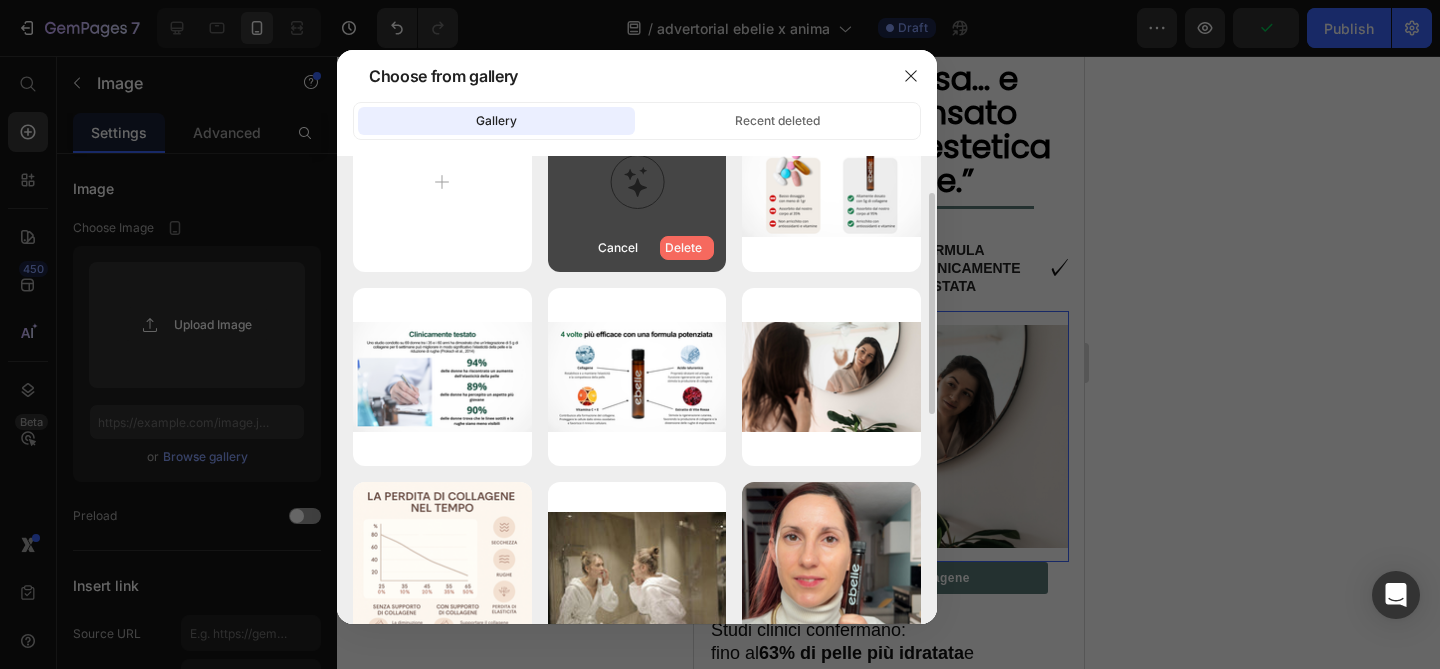 click on "Delete" at bounding box center [683, 248] 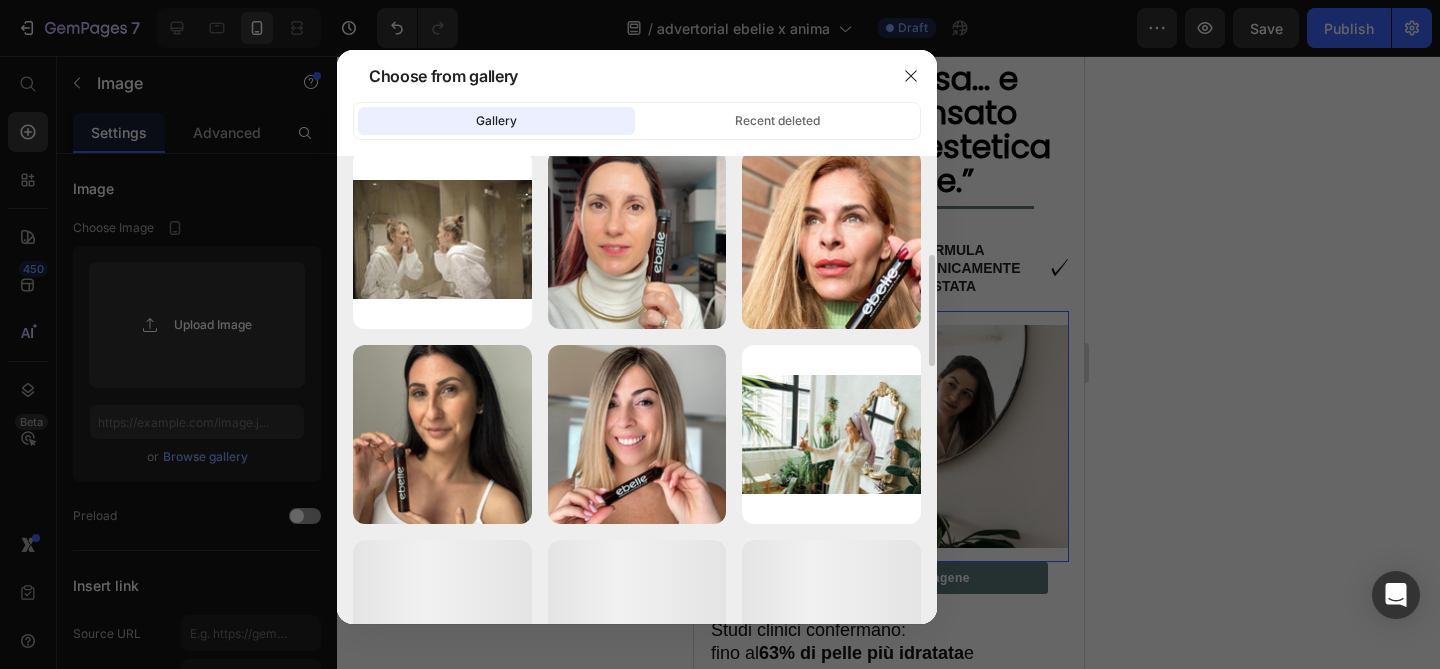 scroll, scrollTop: 415, scrollLeft: 0, axis: vertical 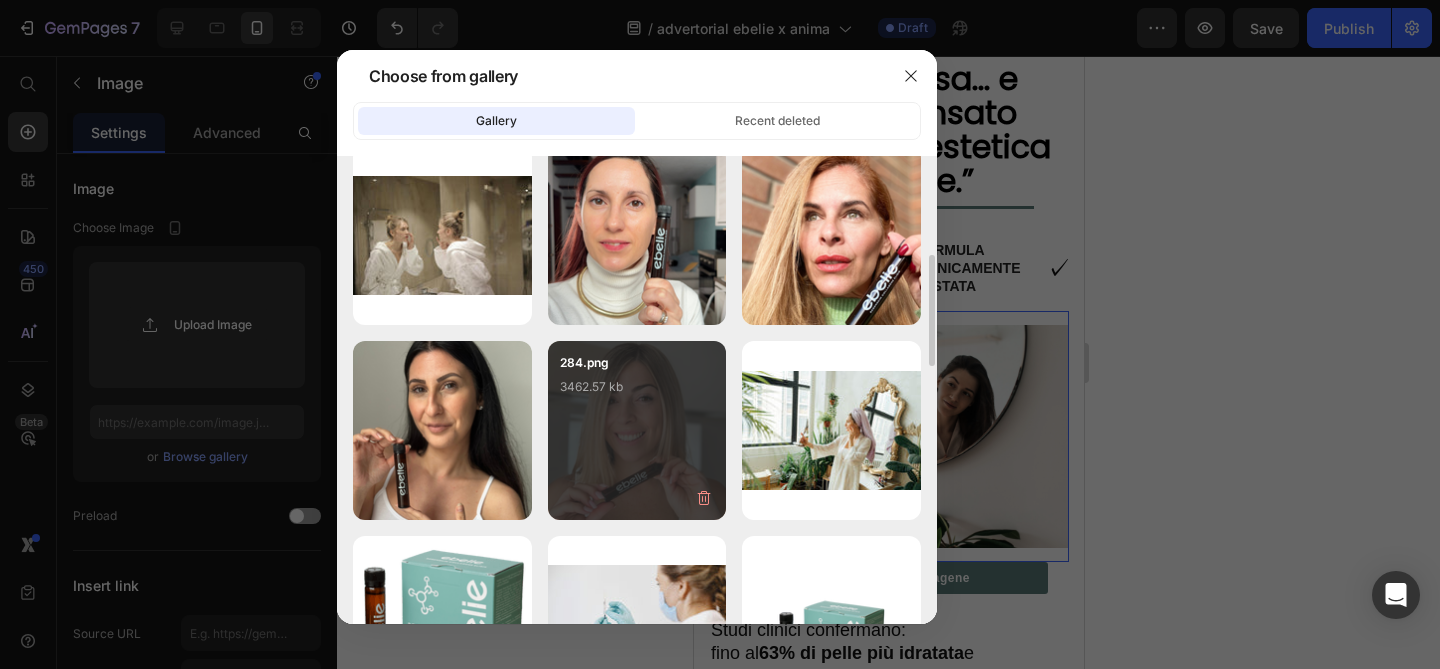 click on "284.png 3462.57 kb" at bounding box center (637, 393) 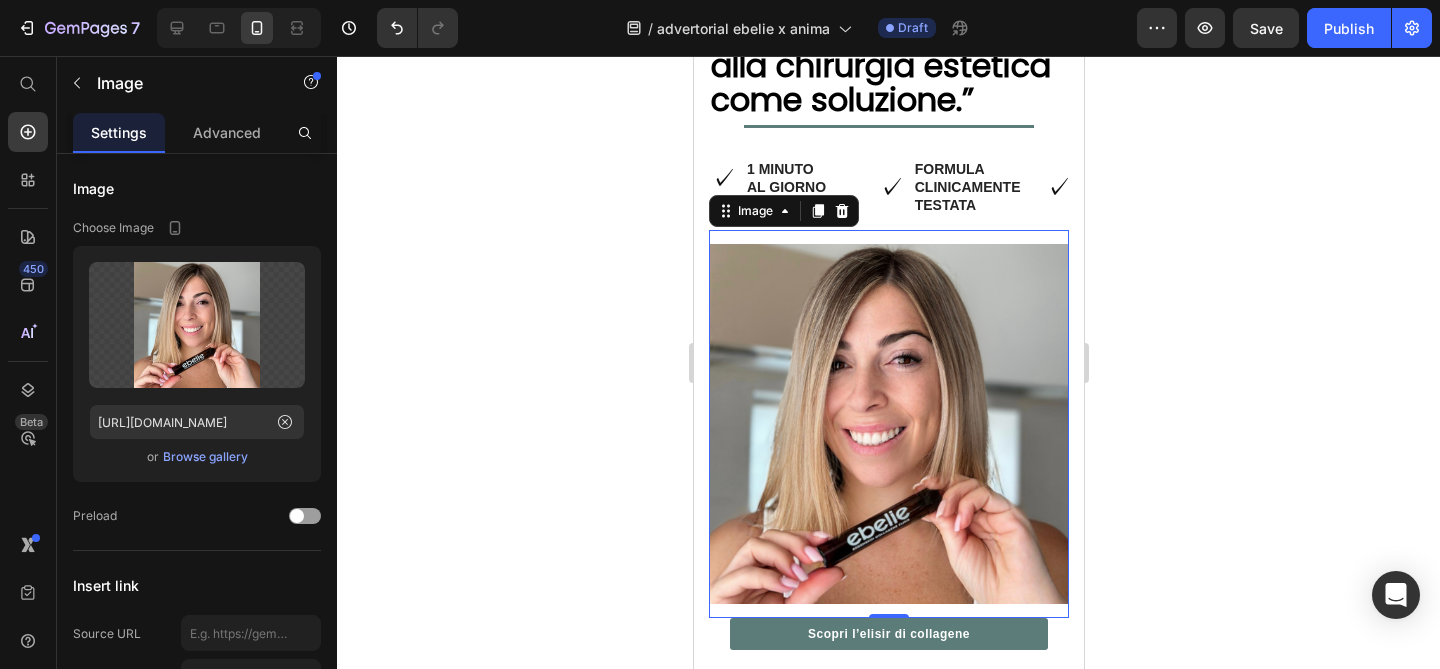 scroll, scrollTop: 334, scrollLeft: 0, axis: vertical 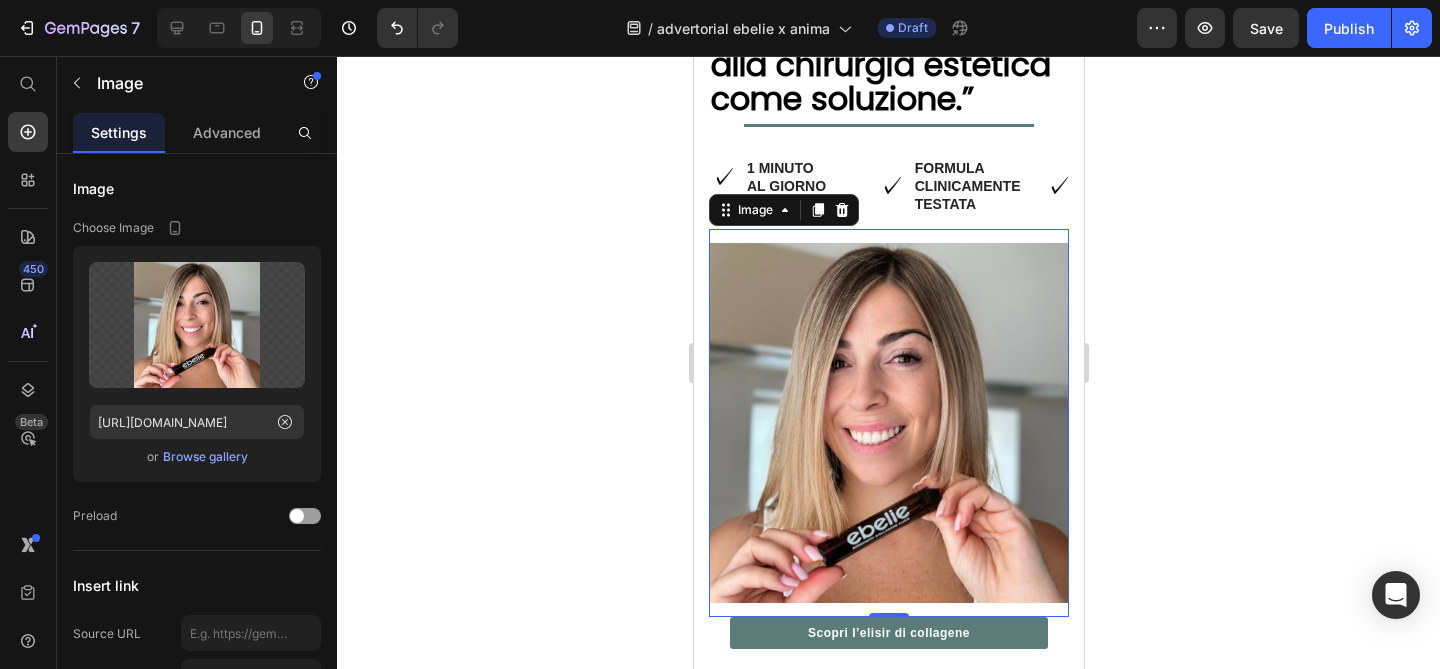 click 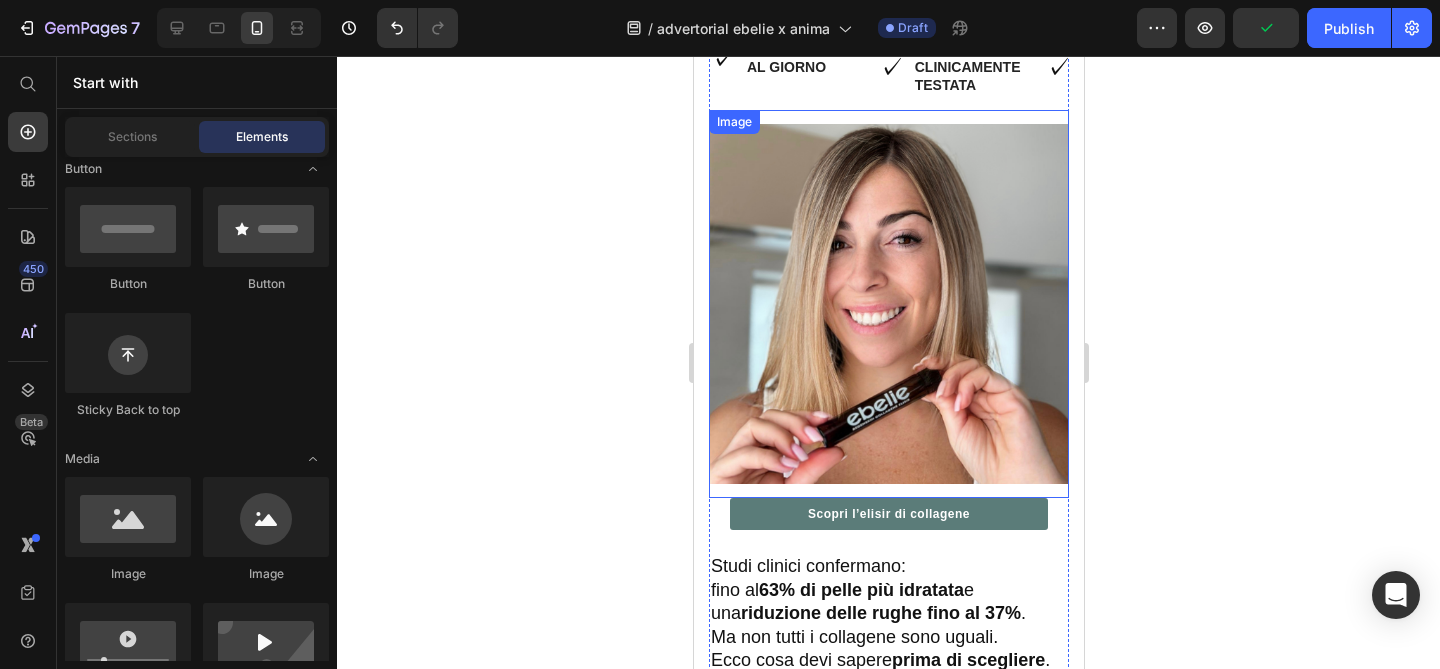 click at bounding box center (888, 304) 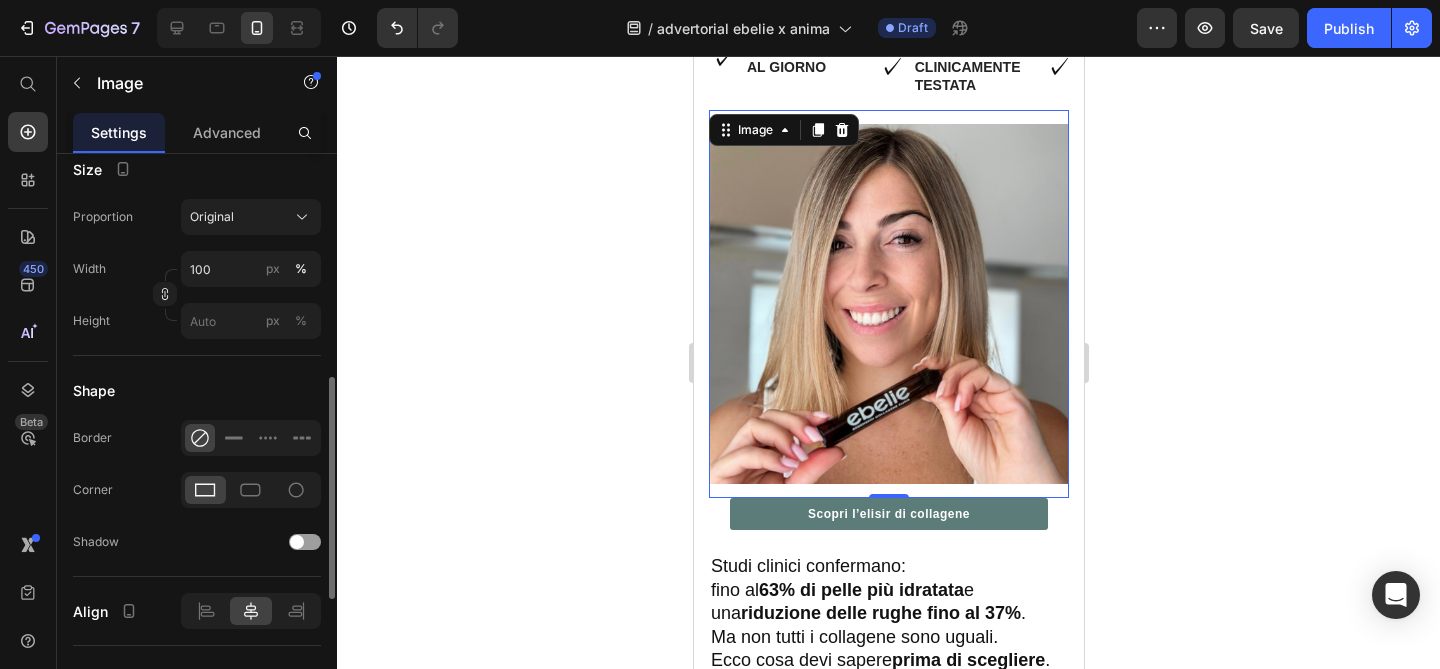 scroll, scrollTop: 579, scrollLeft: 0, axis: vertical 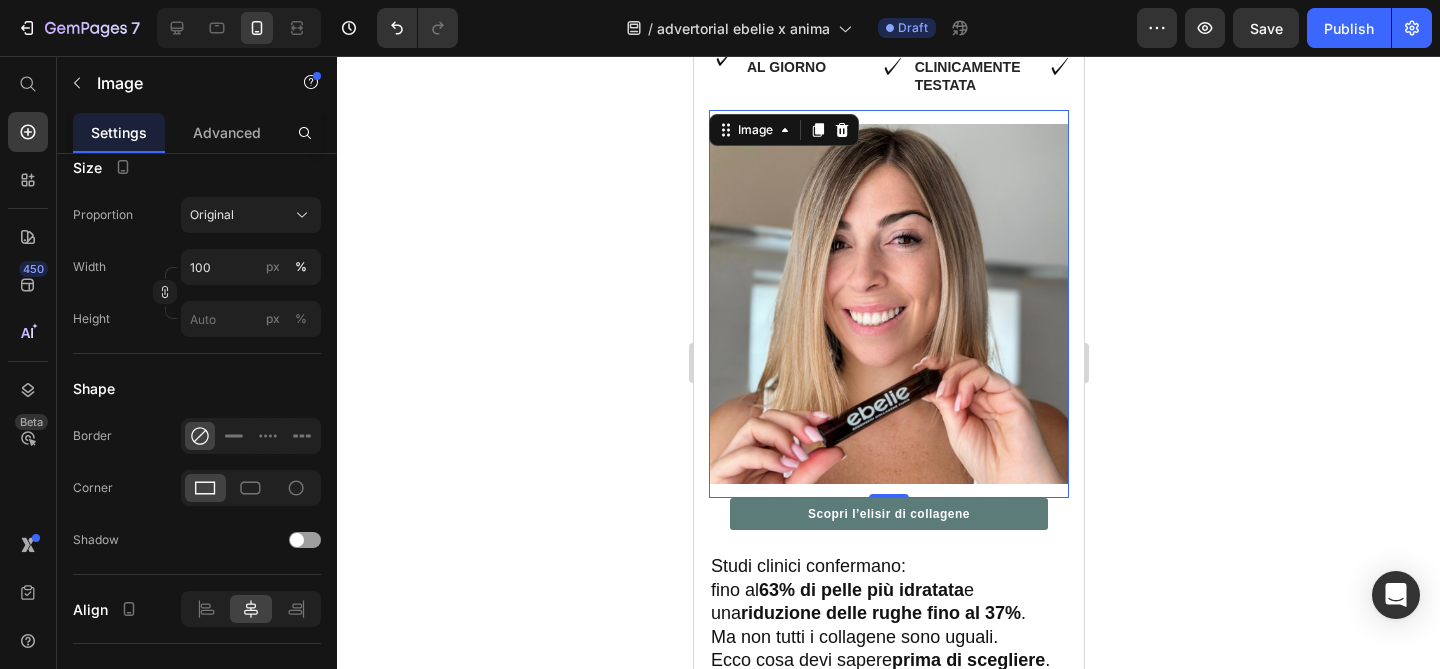 click 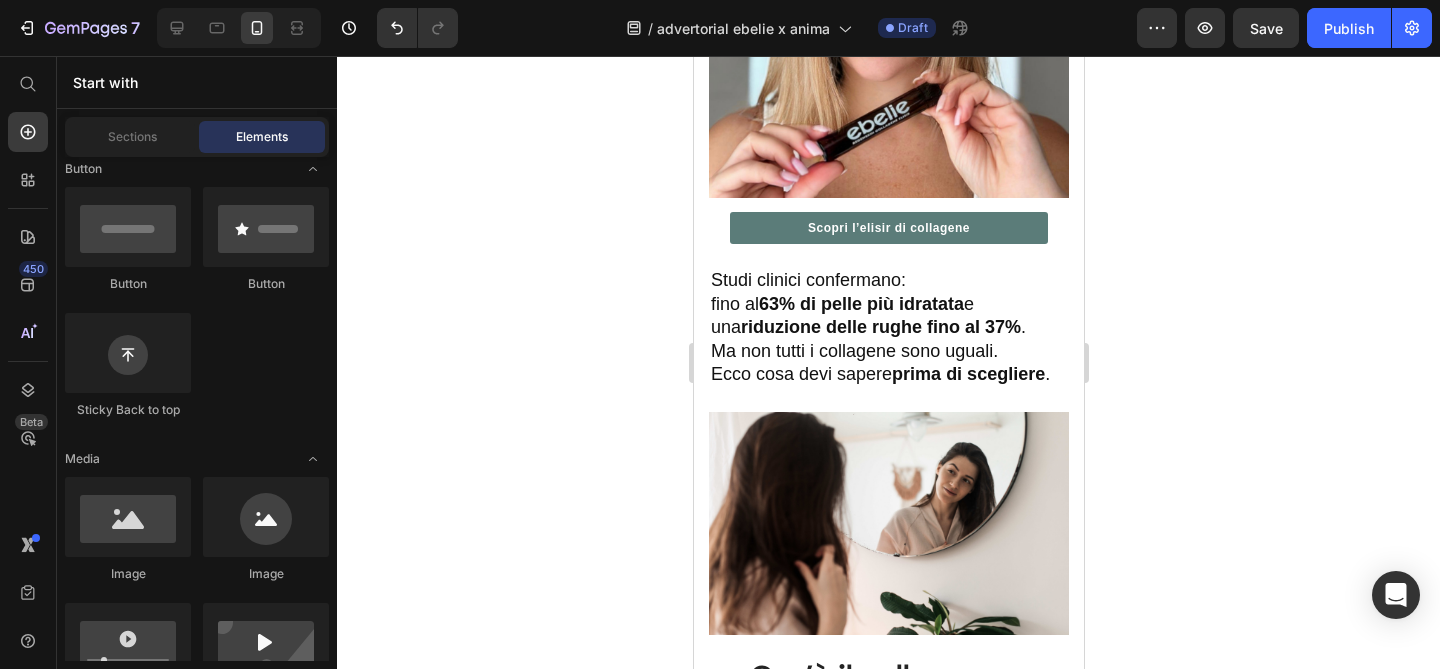scroll, scrollTop: 0, scrollLeft: 0, axis: both 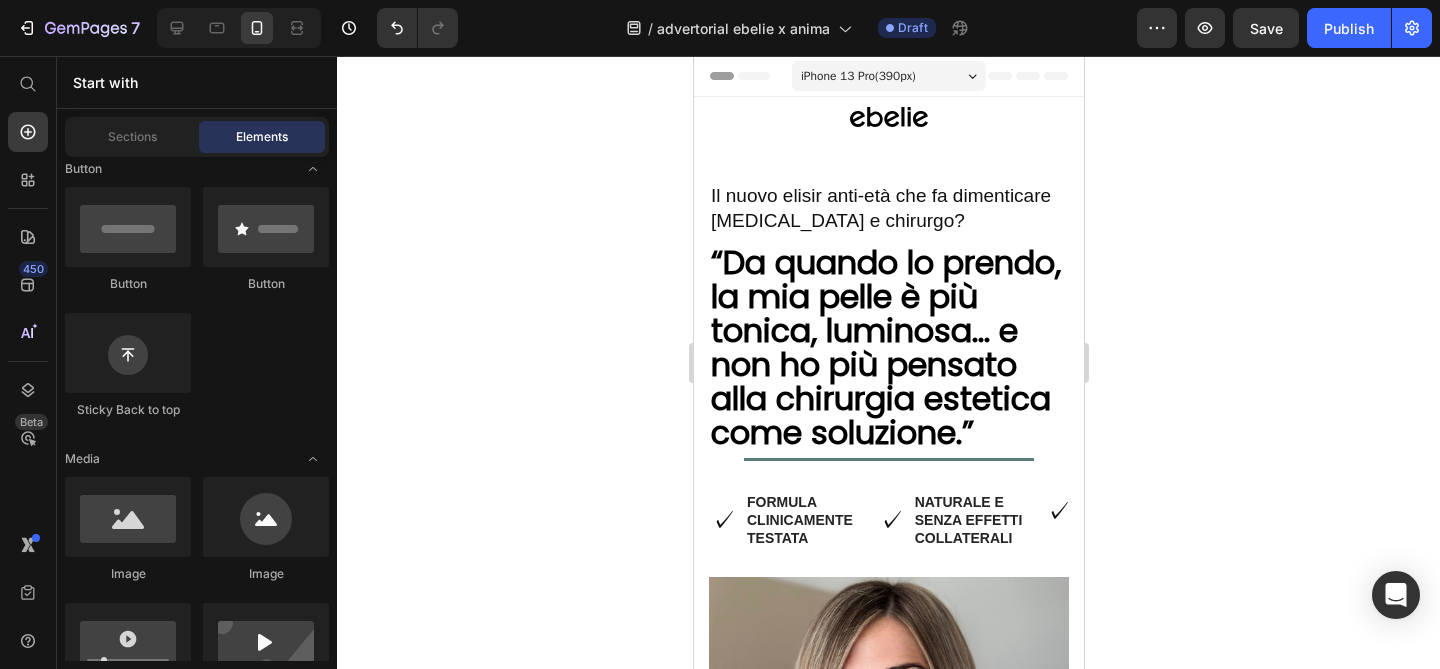 click 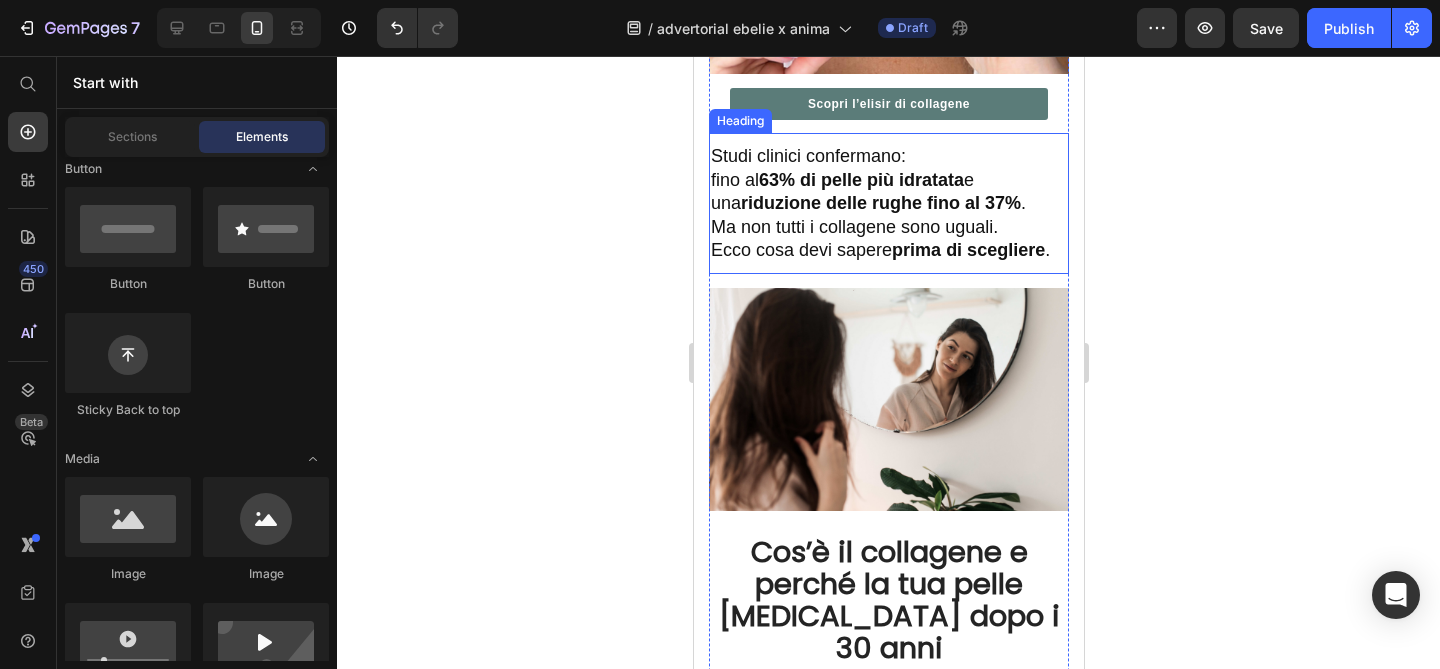 scroll, scrollTop: 698, scrollLeft: 0, axis: vertical 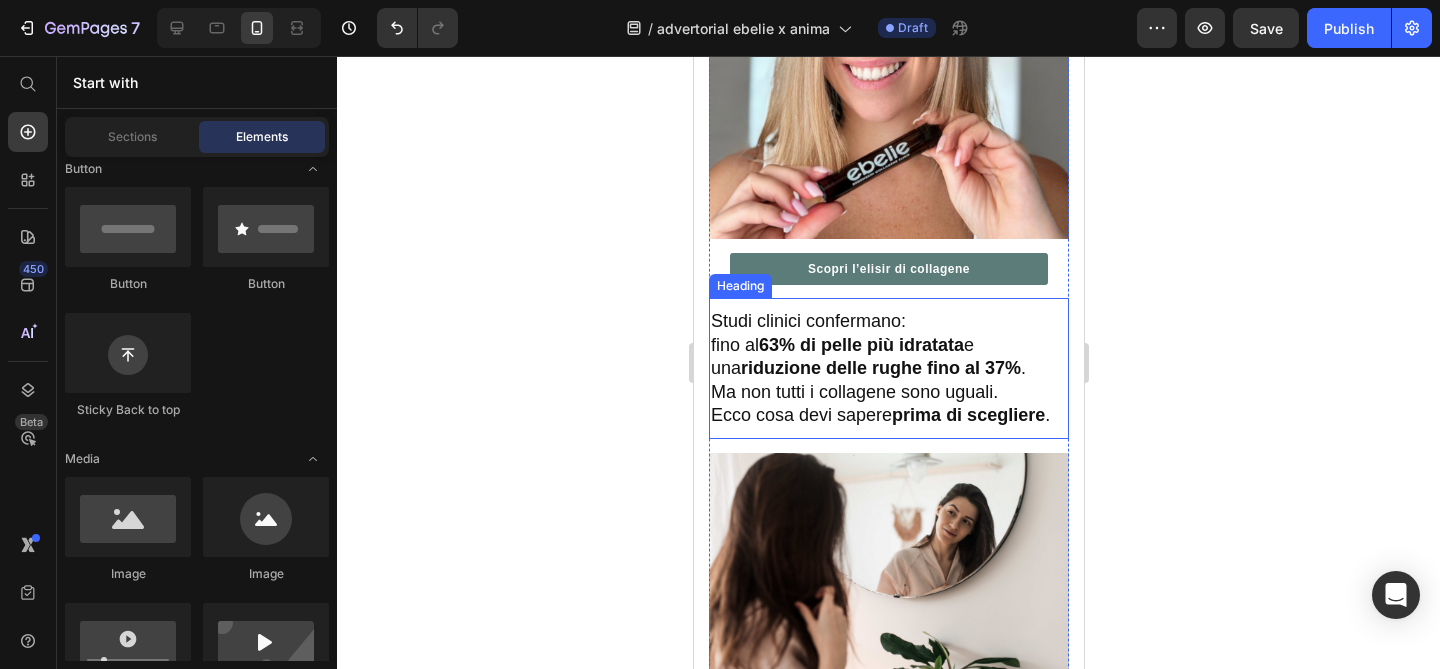click on "riduzione delle rughe fino al 37%" at bounding box center [880, 368] 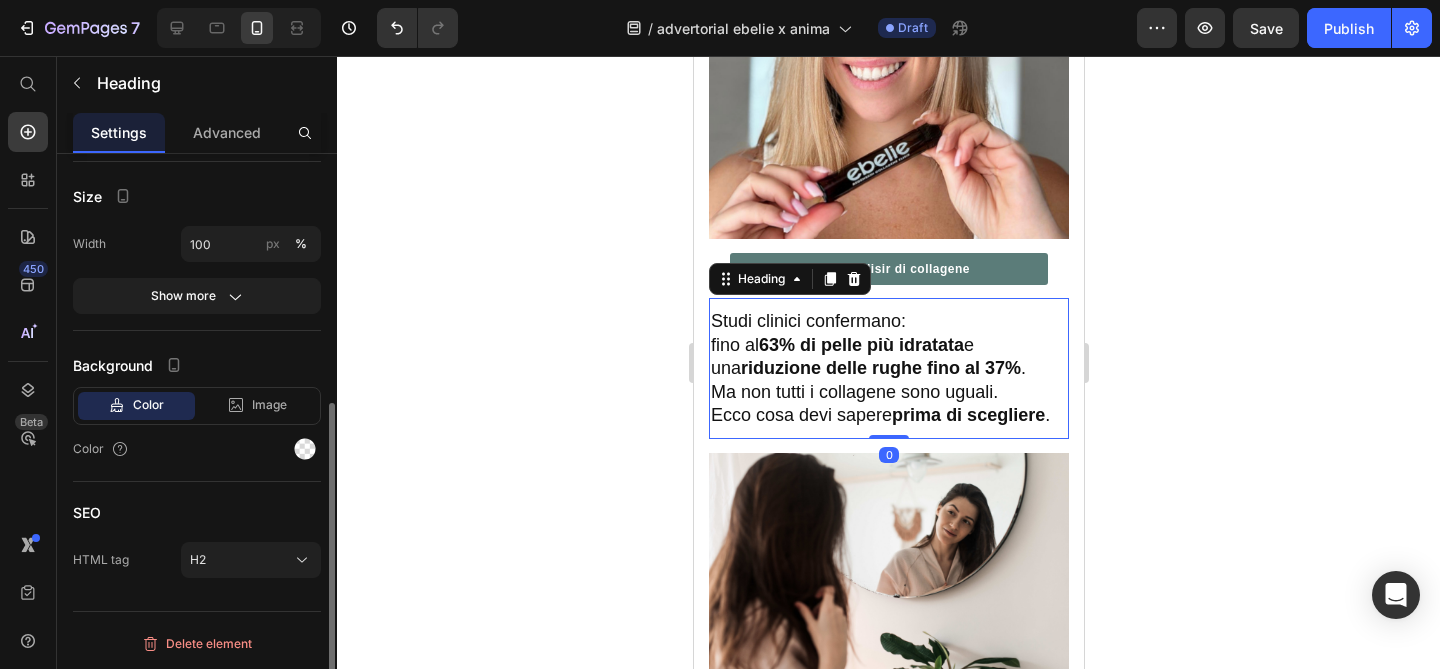 scroll, scrollTop: 0, scrollLeft: 0, axis: both 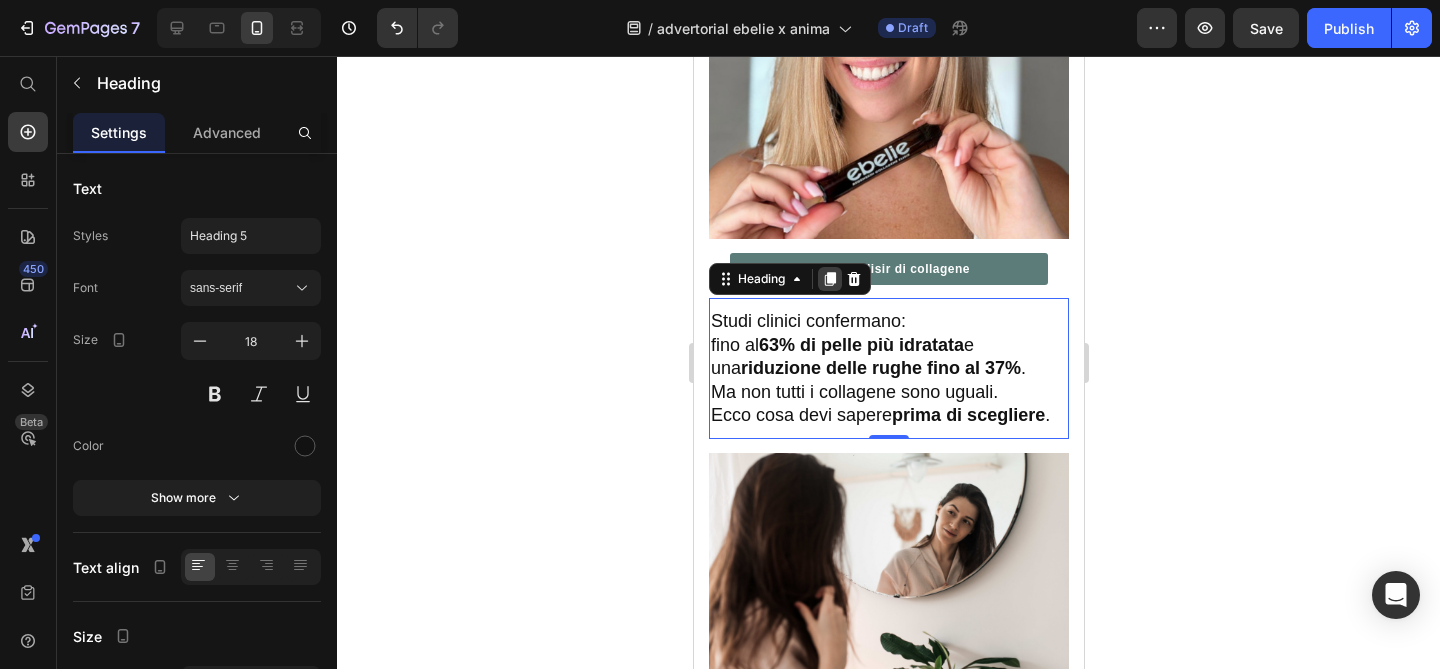 click 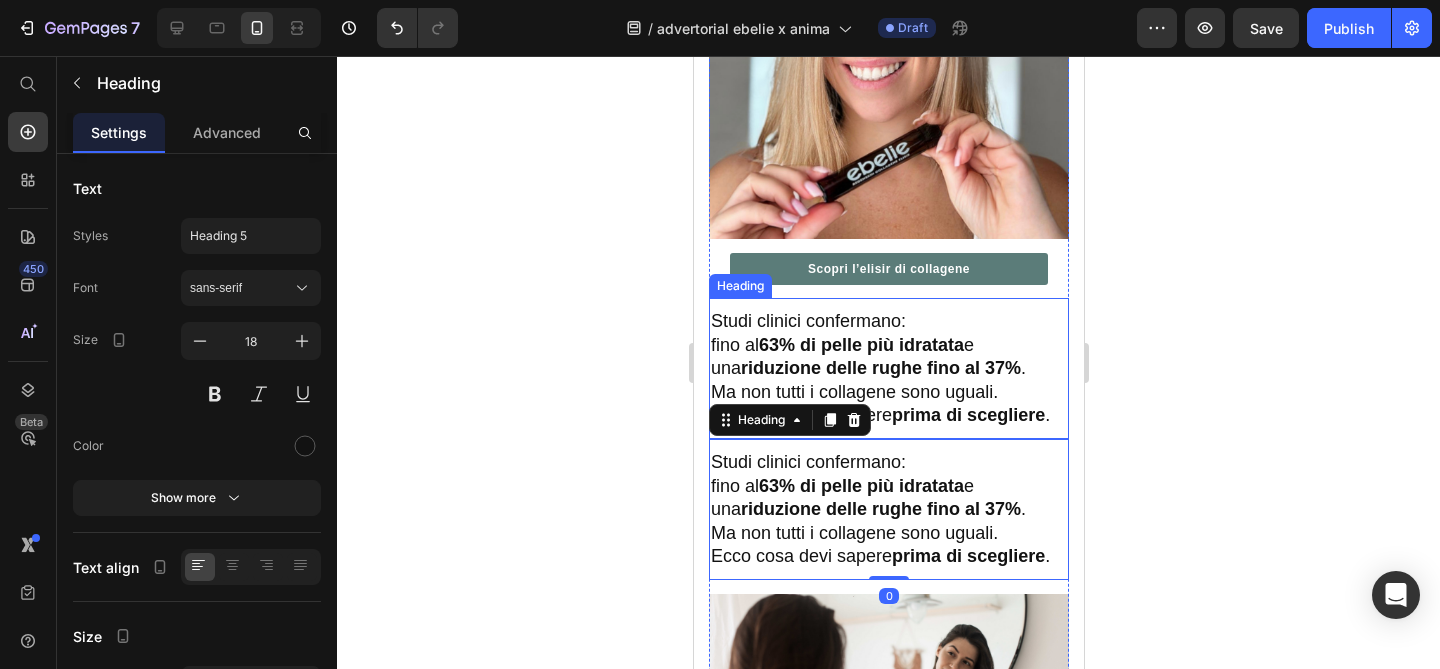 click on "63% di pelle più idratata" at bounding box center (860, 345) 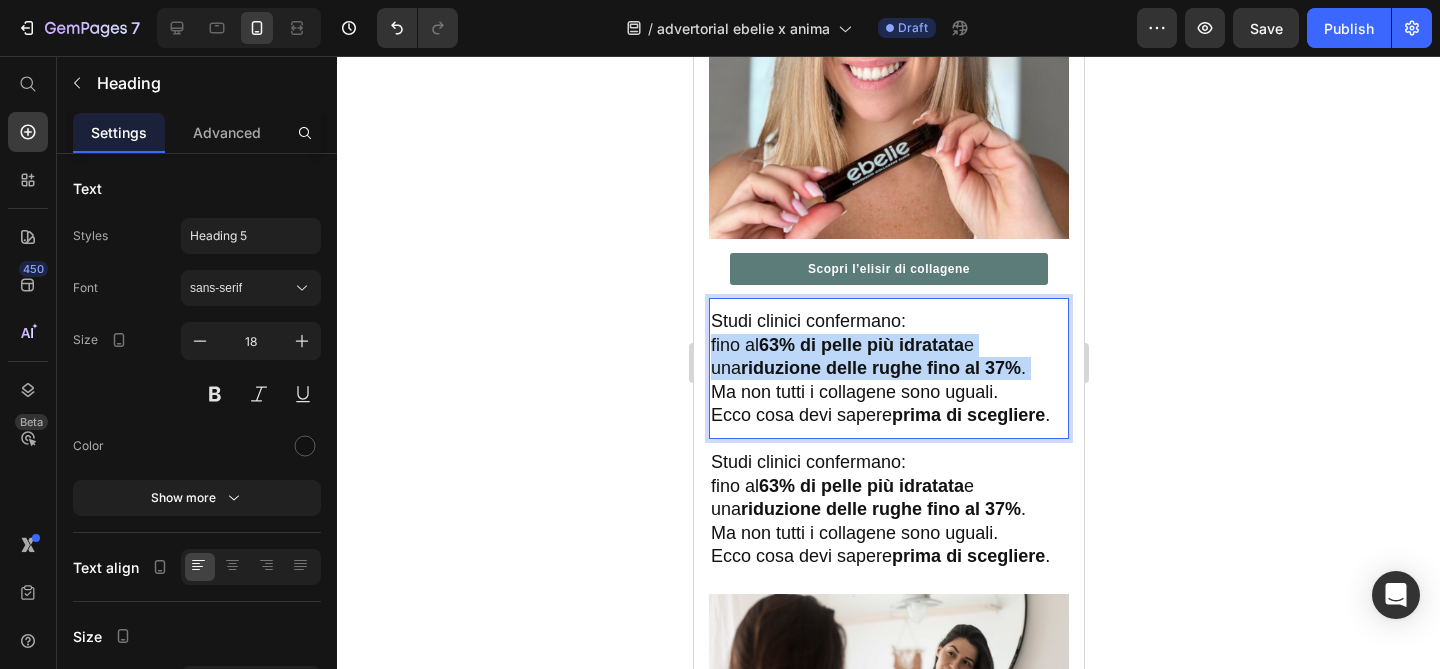 click on "63% di pelle più idratata" at bounding box center (860, 345) 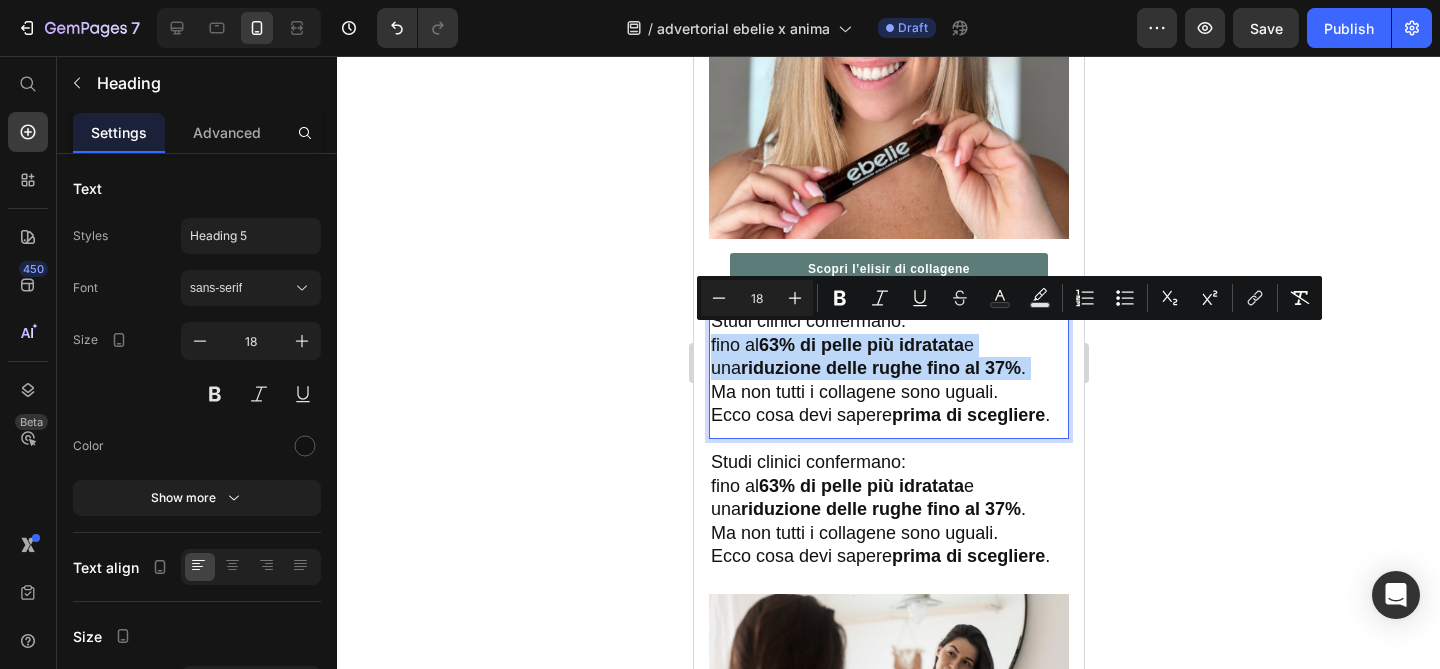 click on "63% di pelle più idratata" at bounding box center (860, 345) 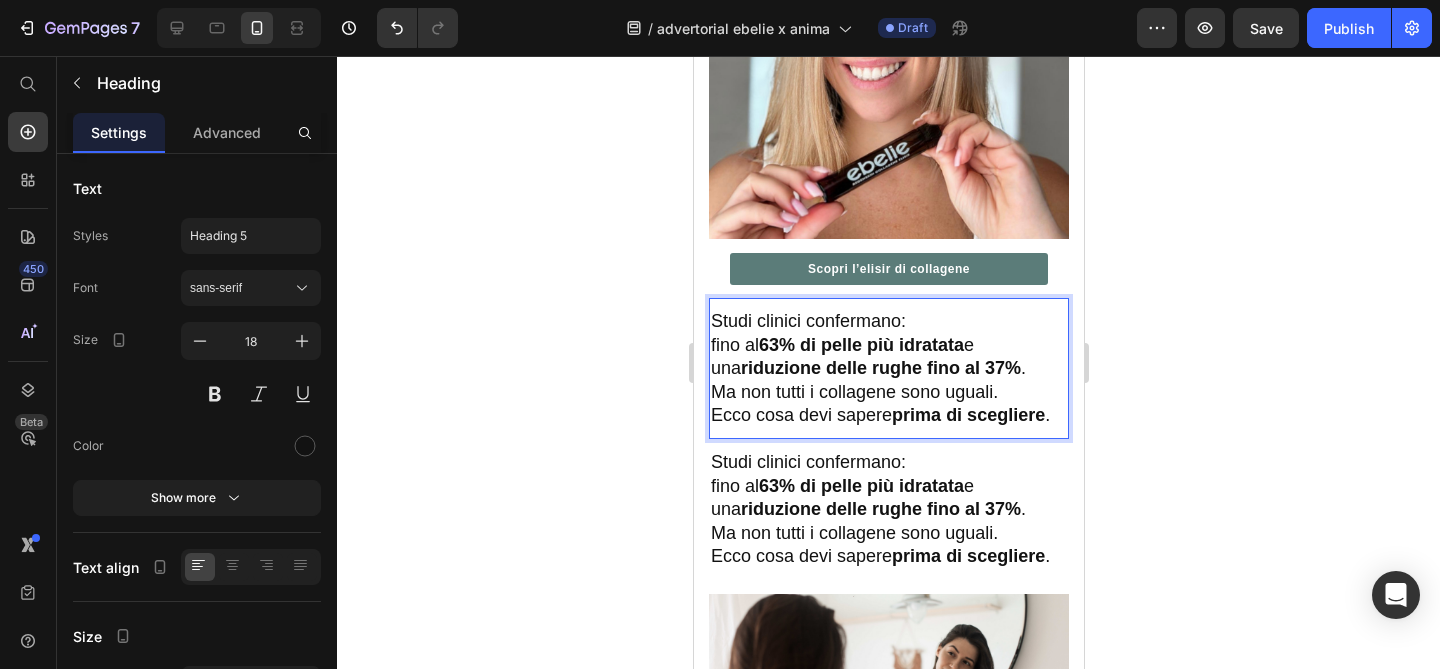 click on "Studi clinici confermano:  fino al  63% di pelle più idratata  e una  riduzione delle rughe fino al 37% . Ma non tutti i collagene sono uguali. Ecco cosa devi sapere  prima di scegliere ." at bounding box center [888, 368] 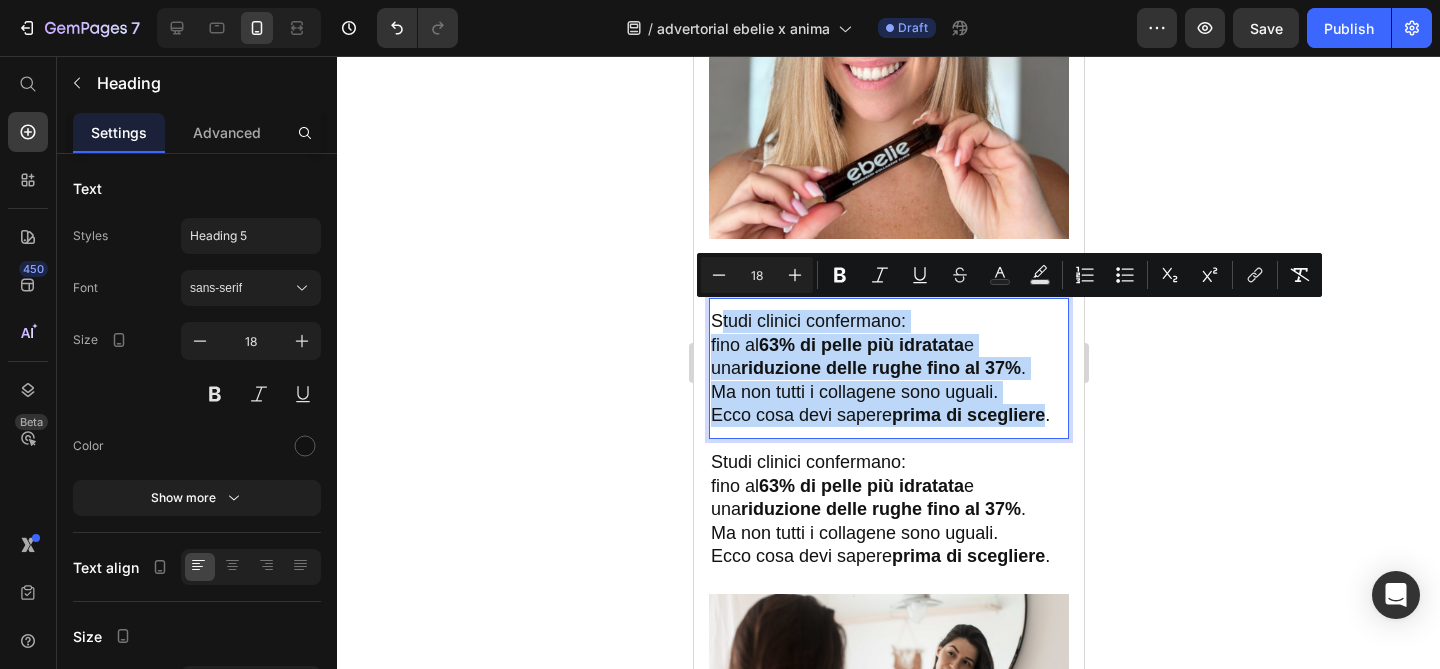 drag, startPoint x: 1045, startPoint y: 406, endPoint x: 717, endPoint y: 318, distance: 339.59976 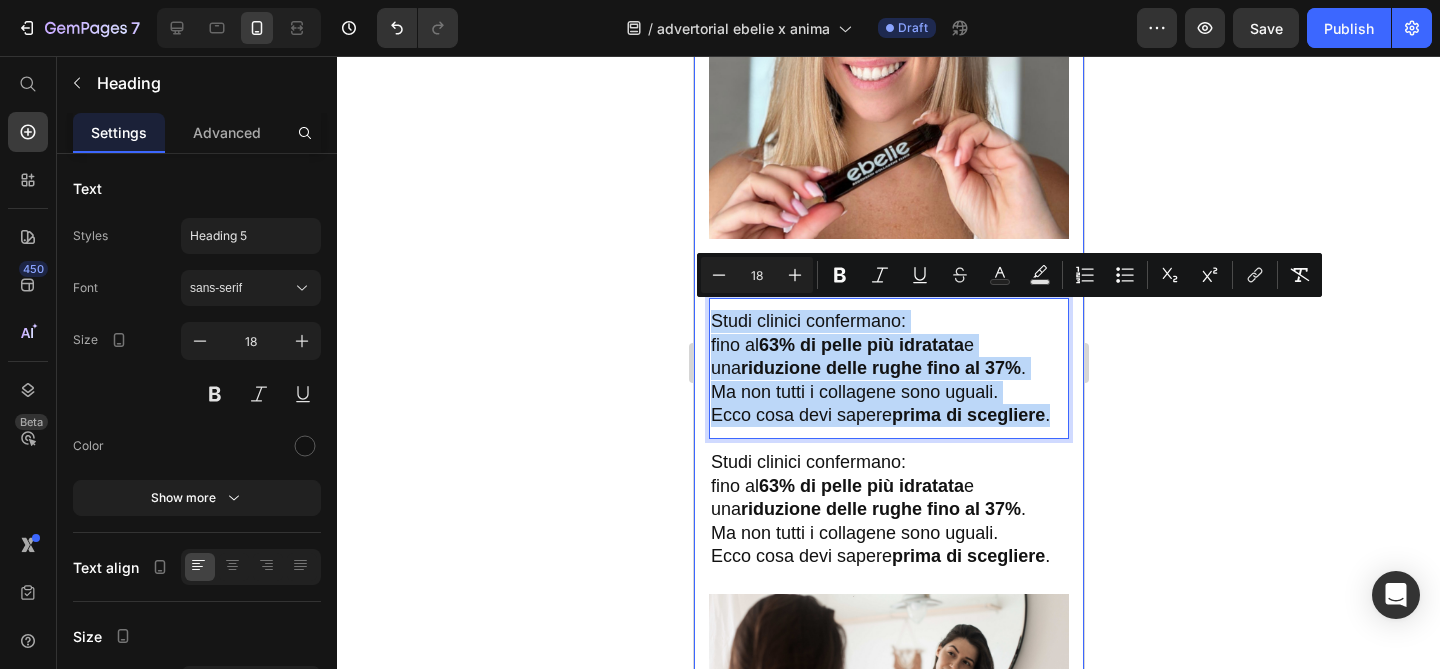 drag, startPoint x: 1055, startPoint y: 415, endPoint x: 704, endPoint y: 311, distance: 366.0833 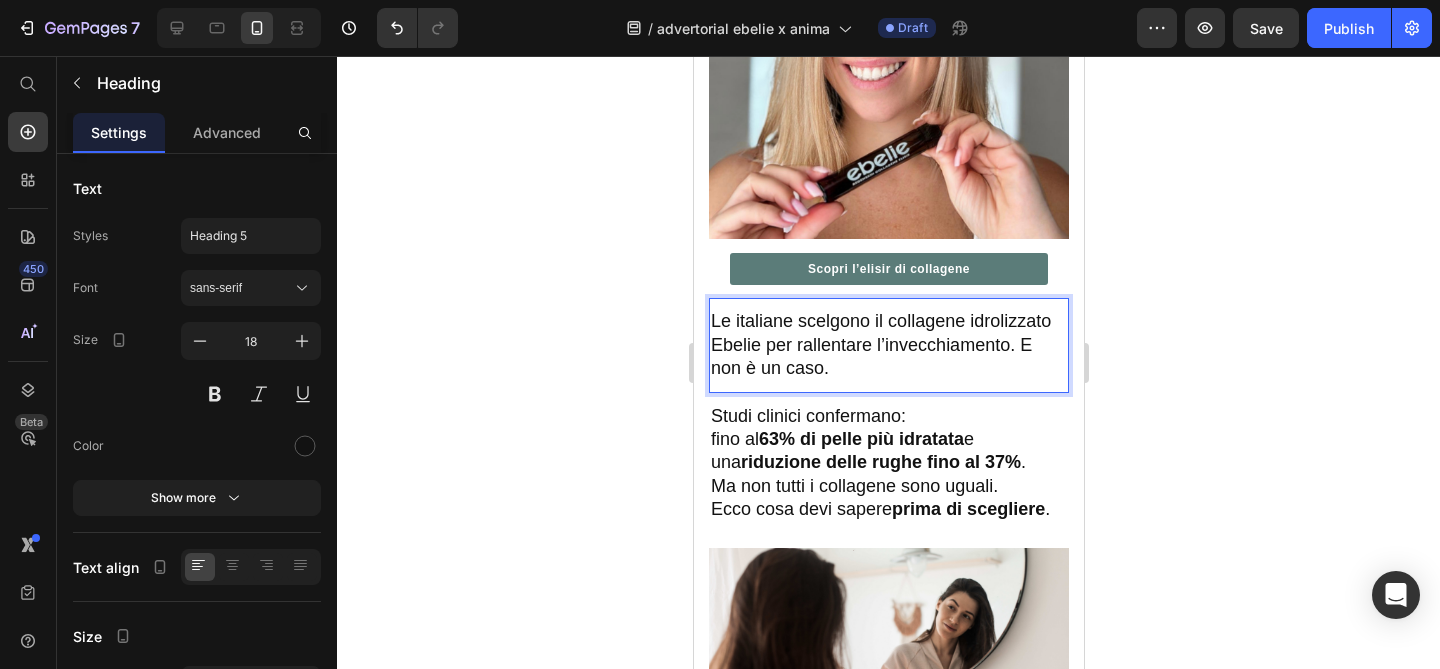 click on "Le italiane scelgono il collagene idrolizzato Ebelie per rallentare l’invecchiamento. E  non è un caso." at bounding box center (888, 345) 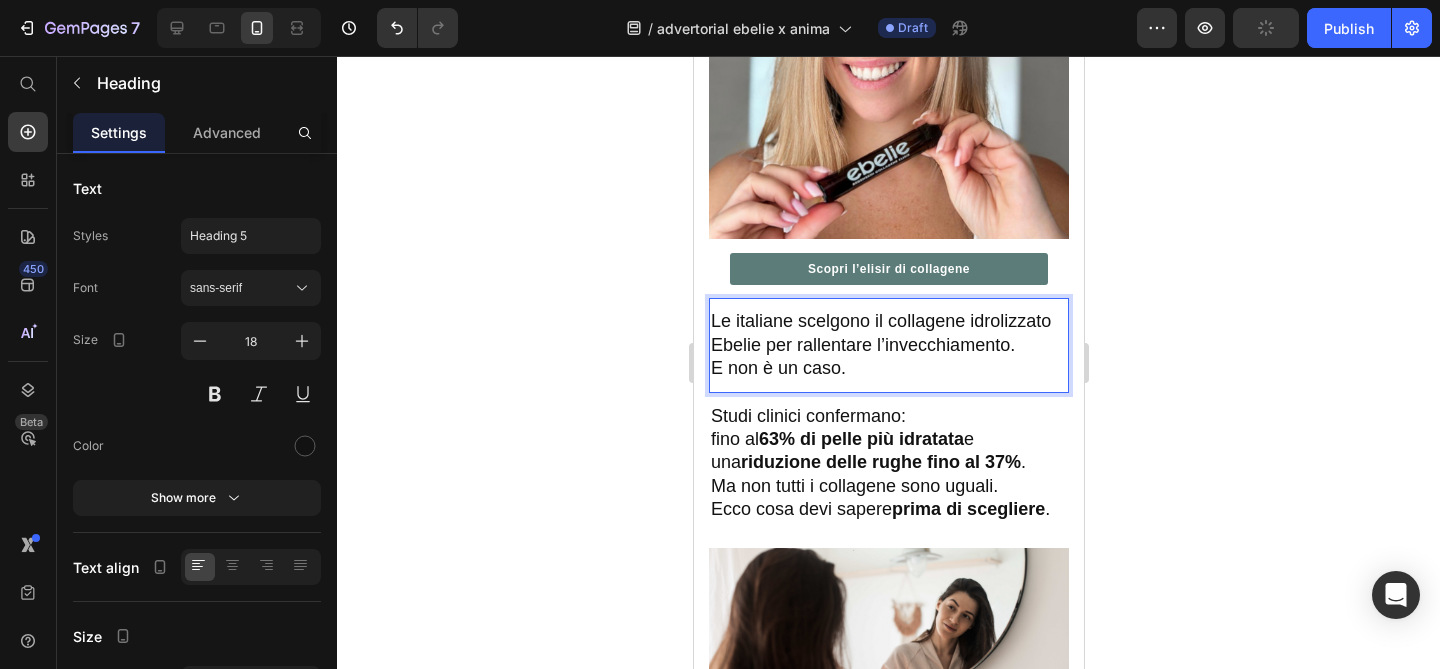 click on "Le italiane scelgono il collagene idrolizzato Ebelie per rallentare l’invecchiamento.  E non è un caso." at bounding box center (888, 345) 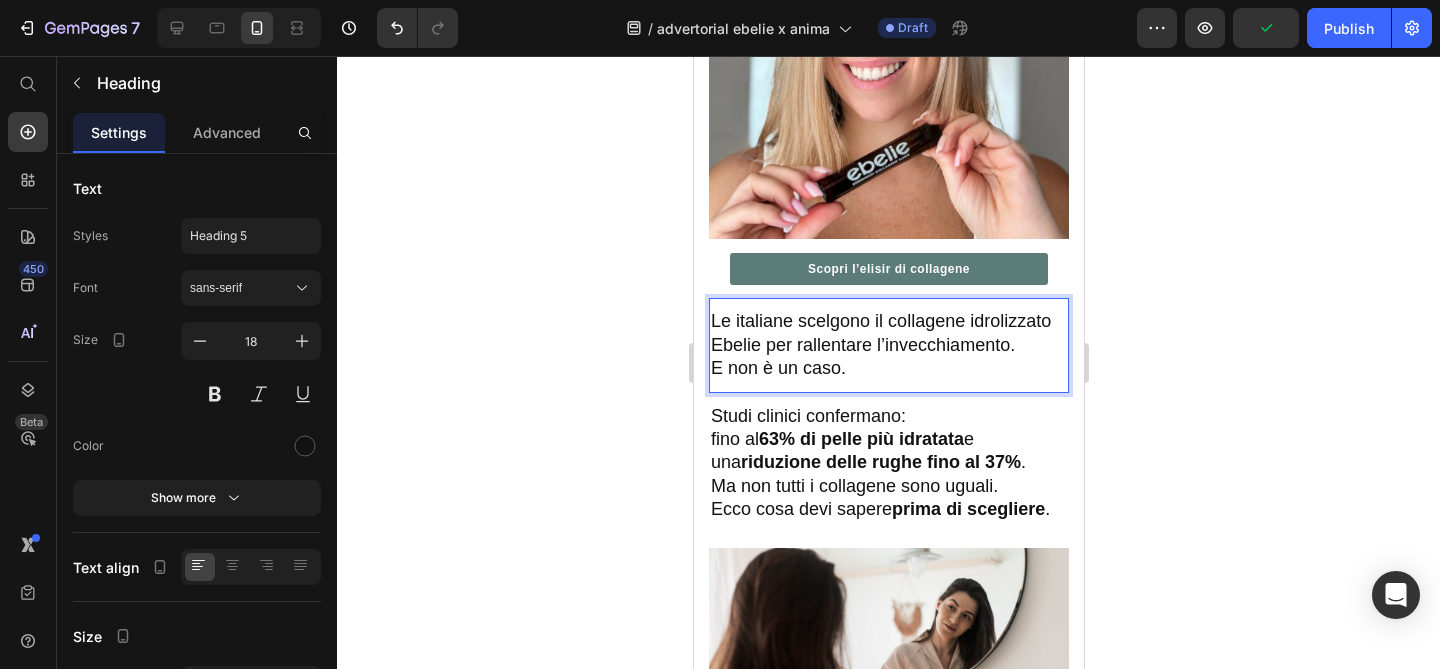 click 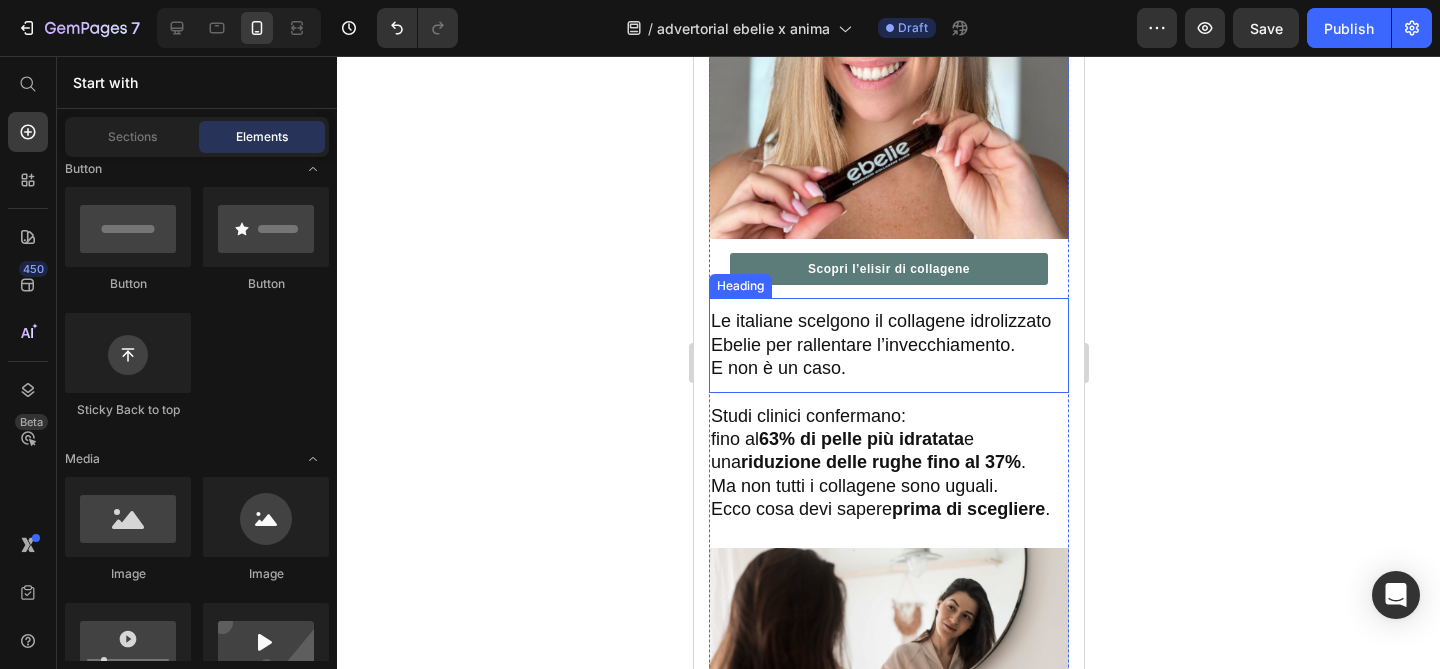 click on "Le italiane scelgono il collagene idrolizzato Ebelie per rallentare l’invecchiamento.  E non è un caso. Heading" at bounding box center (888, 345) 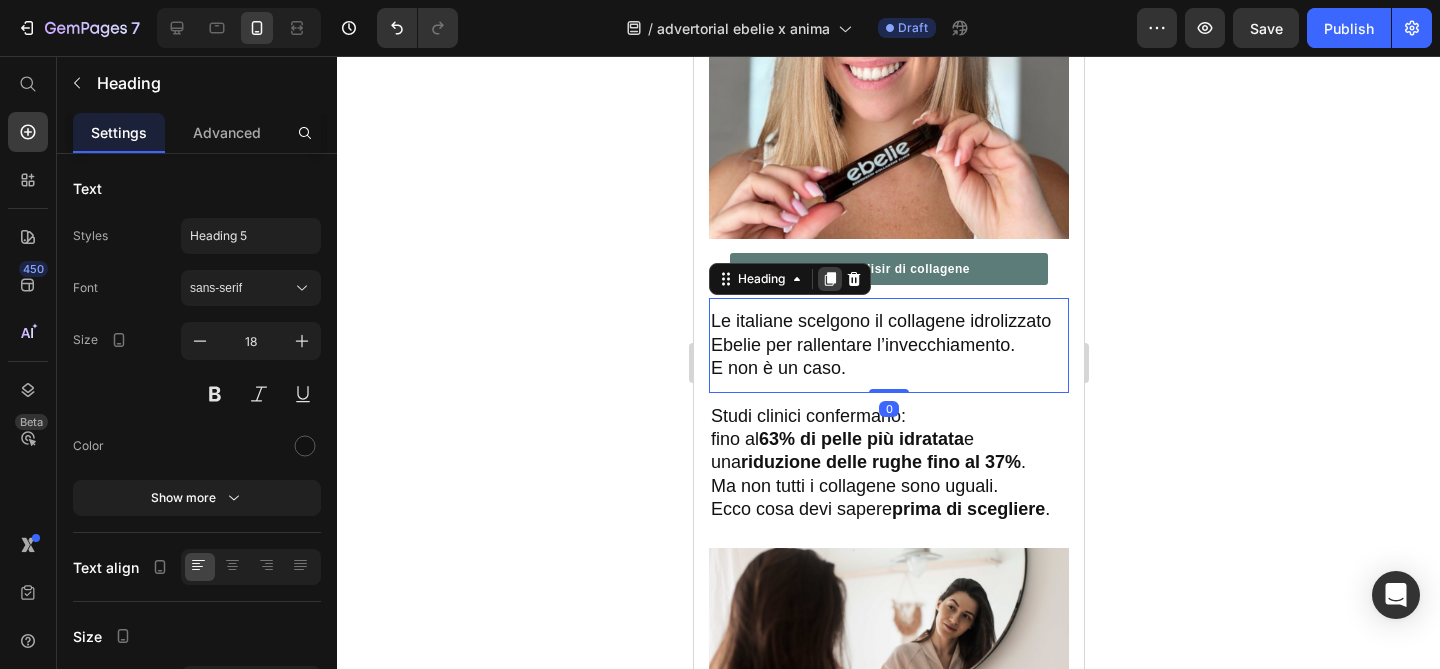 click 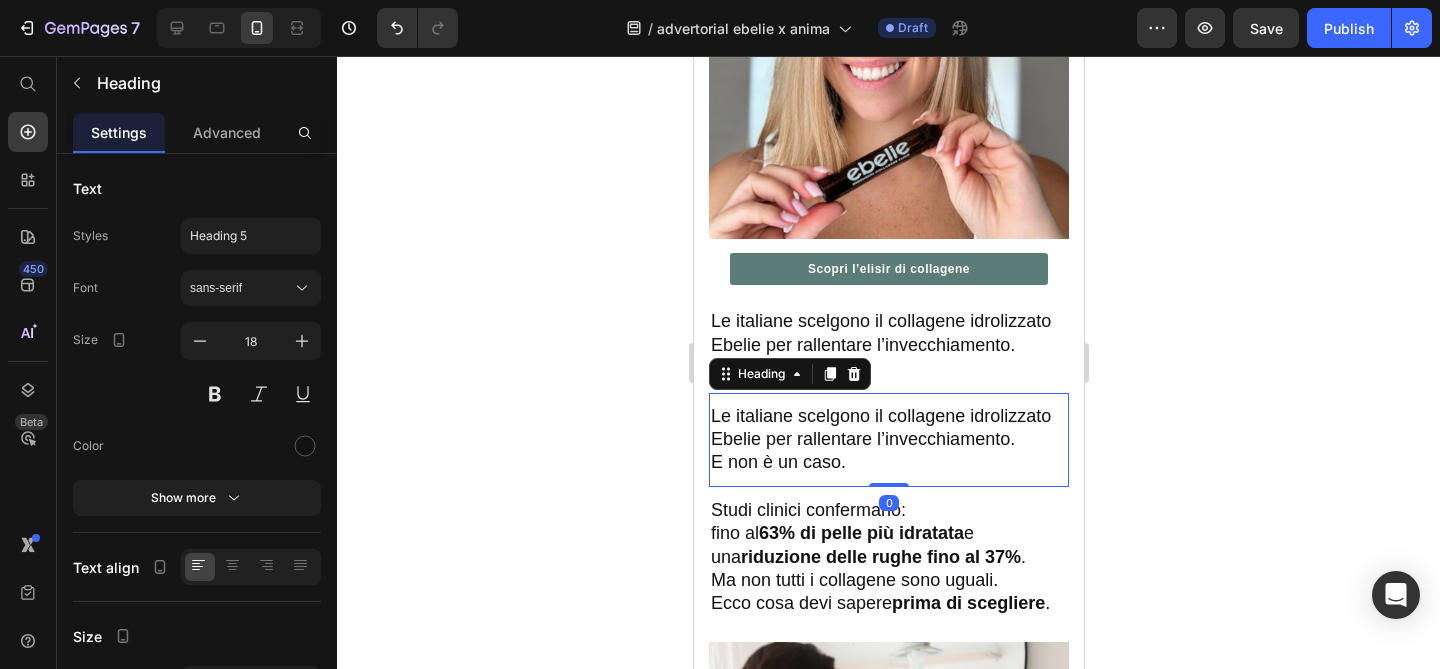 click on "Le italiane scelgono il collagene idrolizzato Ebelie per rallentare l’invecchiamento.  E non è un caso." at bounding box center [888, 440] 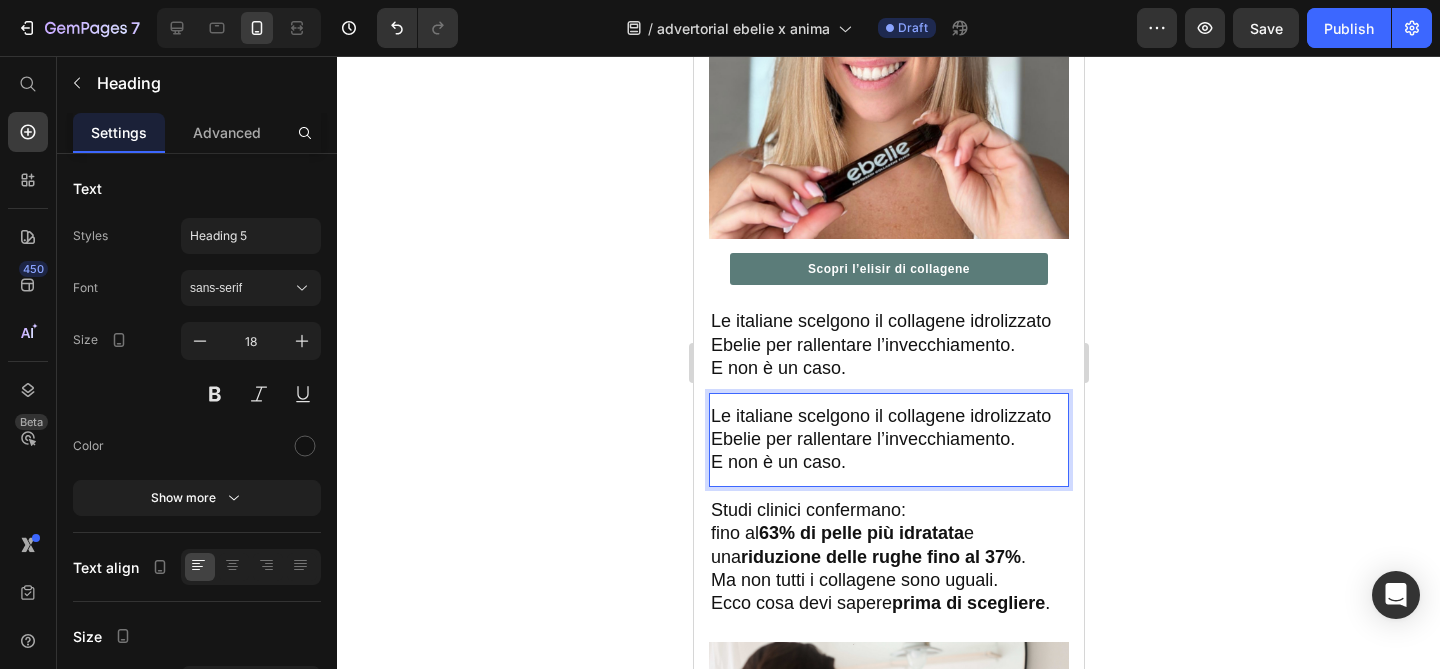 click on "Le italiane scelgono il collagene idrolizzato Ebelie per rallentare l’invecchiamento.  E non è un caso." at bounding box center [888, 440] 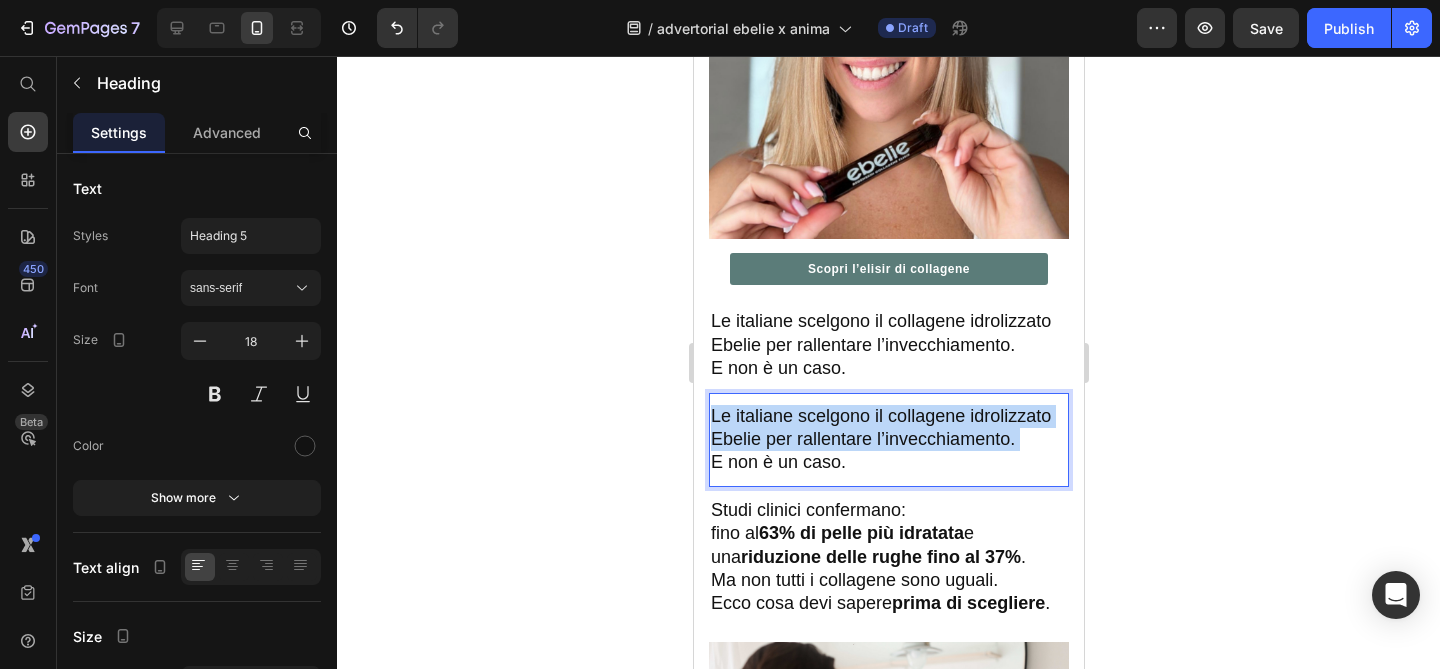 click on "Le italiane scelgono il collagene idrolizzato Ebelie per rallentare l’invecchiamento.  E non è un caso." at bounding box center (888, 440) 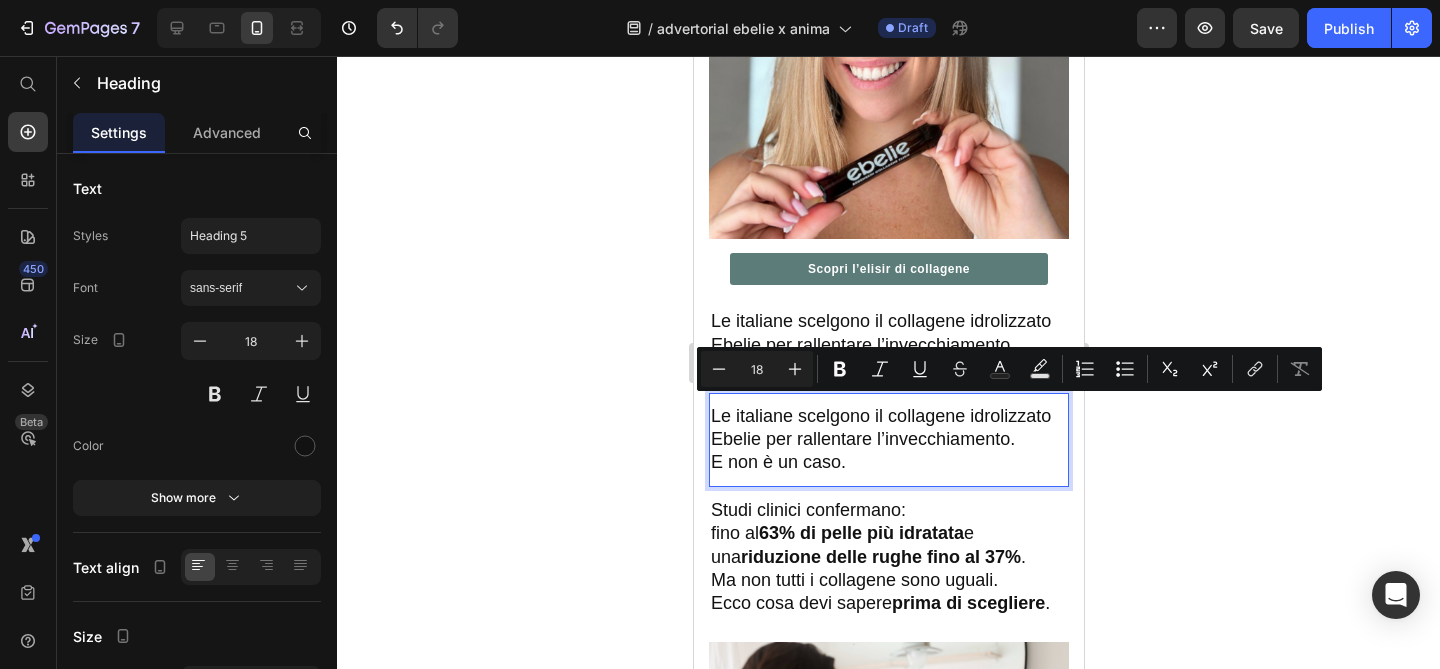 click on "Le italiane scelgono il collagene idrolizzato Ebelie per rallentare l’invecchiamento.  E non è un caso." at bounding box center (888, 440) 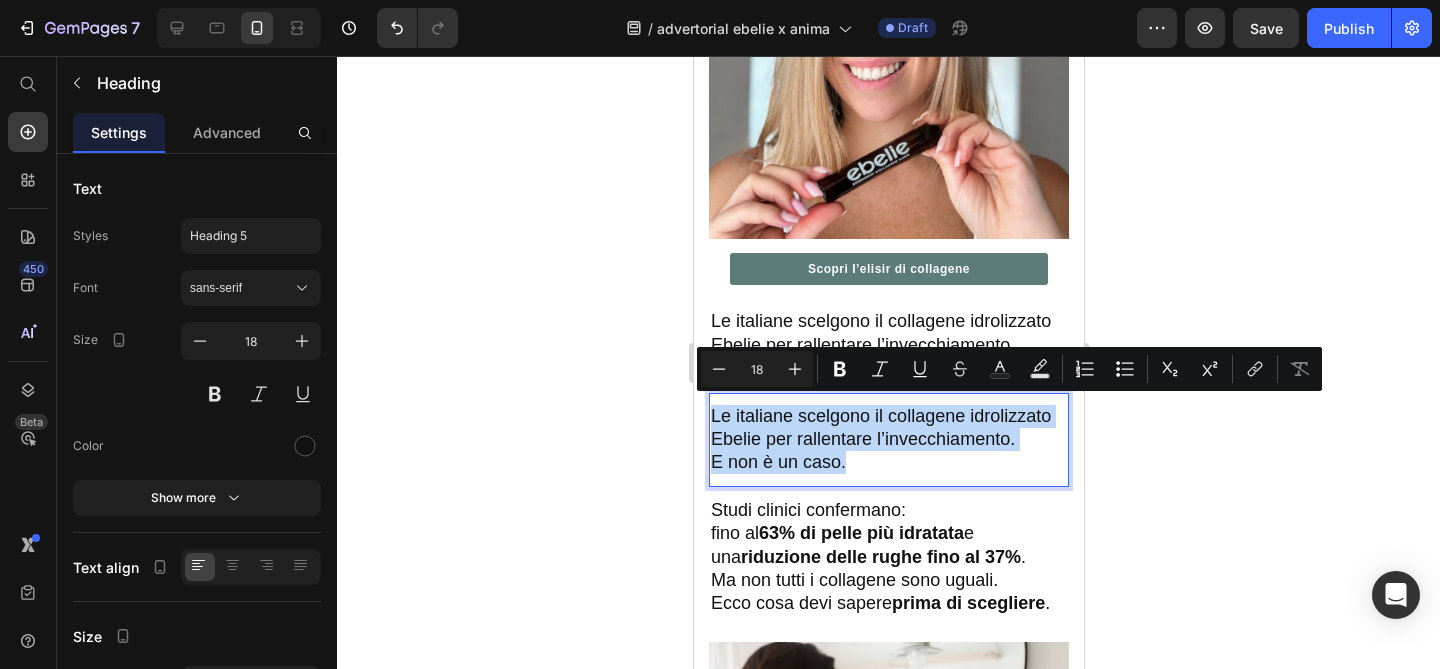 drag, startPoint x: 852, startPoint y: 456, endPoint x: 710, endPoint y: 411, distance: 148.95973 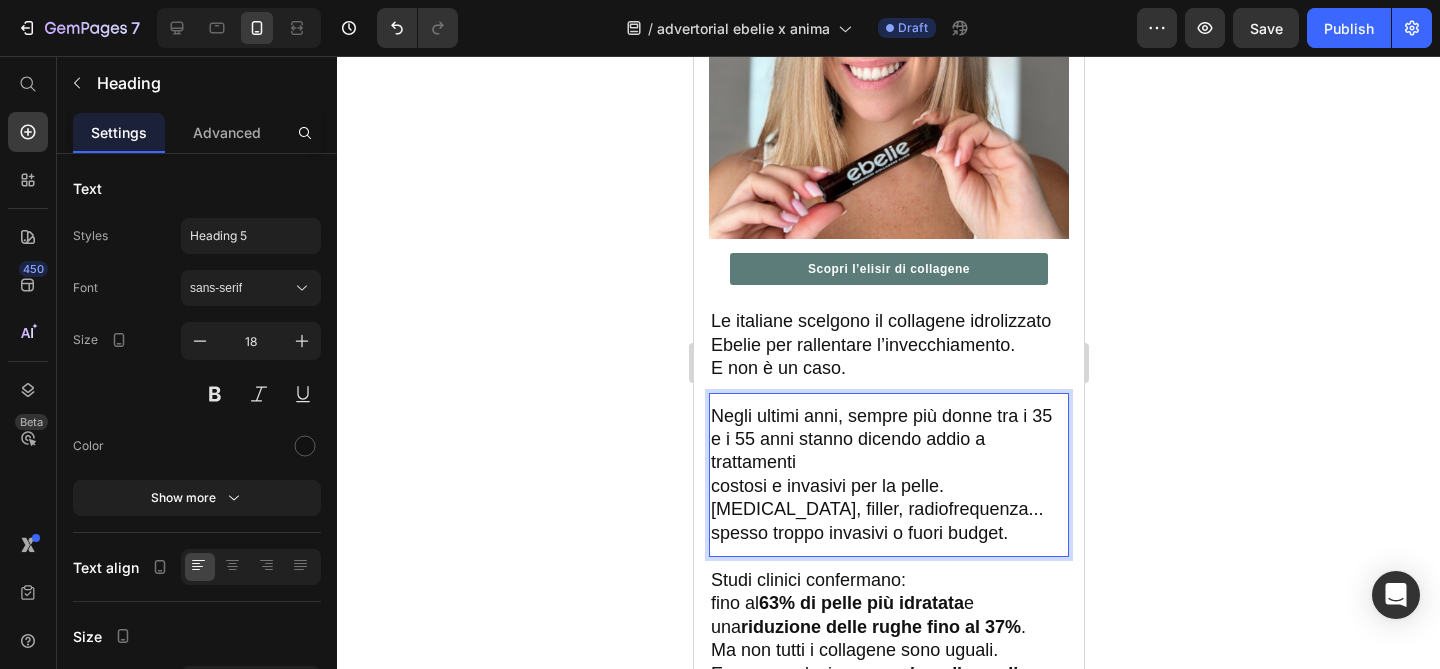 click on "Negli ultimi anni, sempre più donne tra i 35 e i 55 anni stanno dicendo addio a trattamenti  costosi e invasivi per la pelle. Botox, filler, radiofrequenza... spesso troppo invasivi o fuori budget." at bounding box center (888, 475) 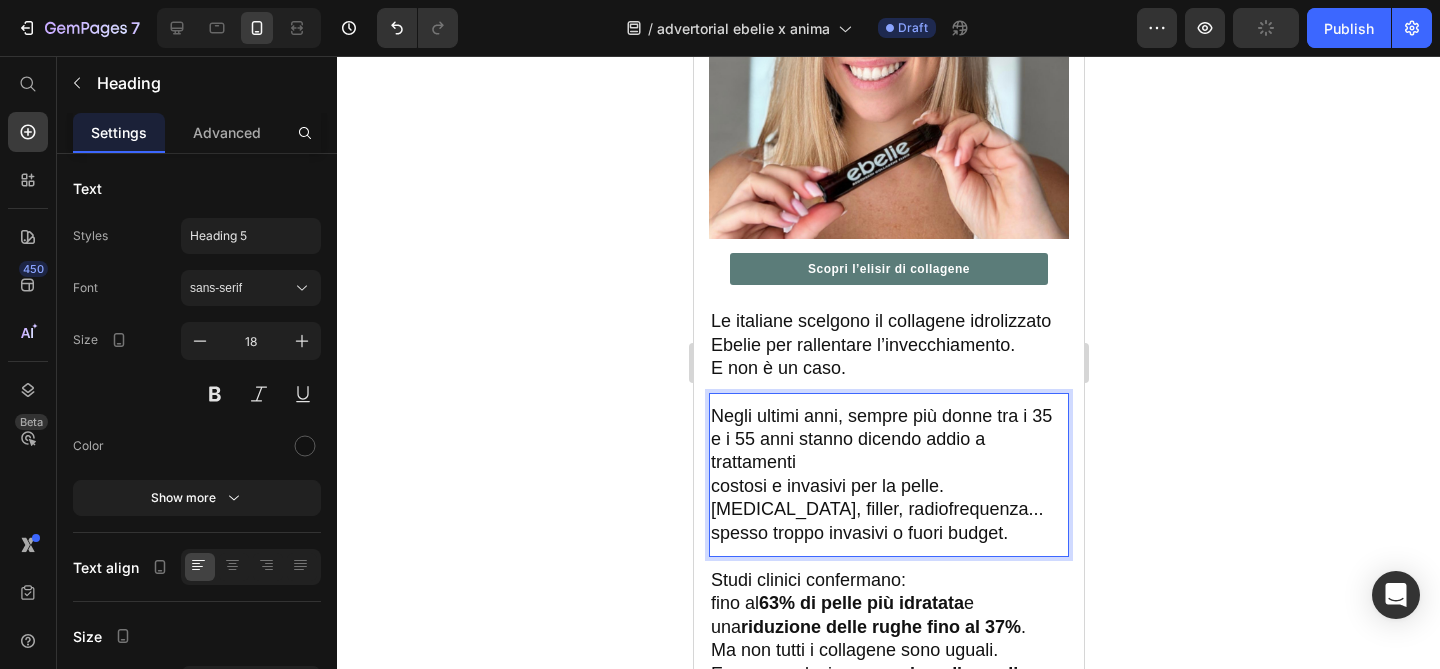 click on "Negli ultimi anni, sempre più donne tra i 35 e i 55 anni stanno dicendo addio a trattamenti  costosi e invasivi per la pelle. Botox, filler, radiofrequenza... spesso troppo invasivi o fuori budget." at bounding box center [888, 475] 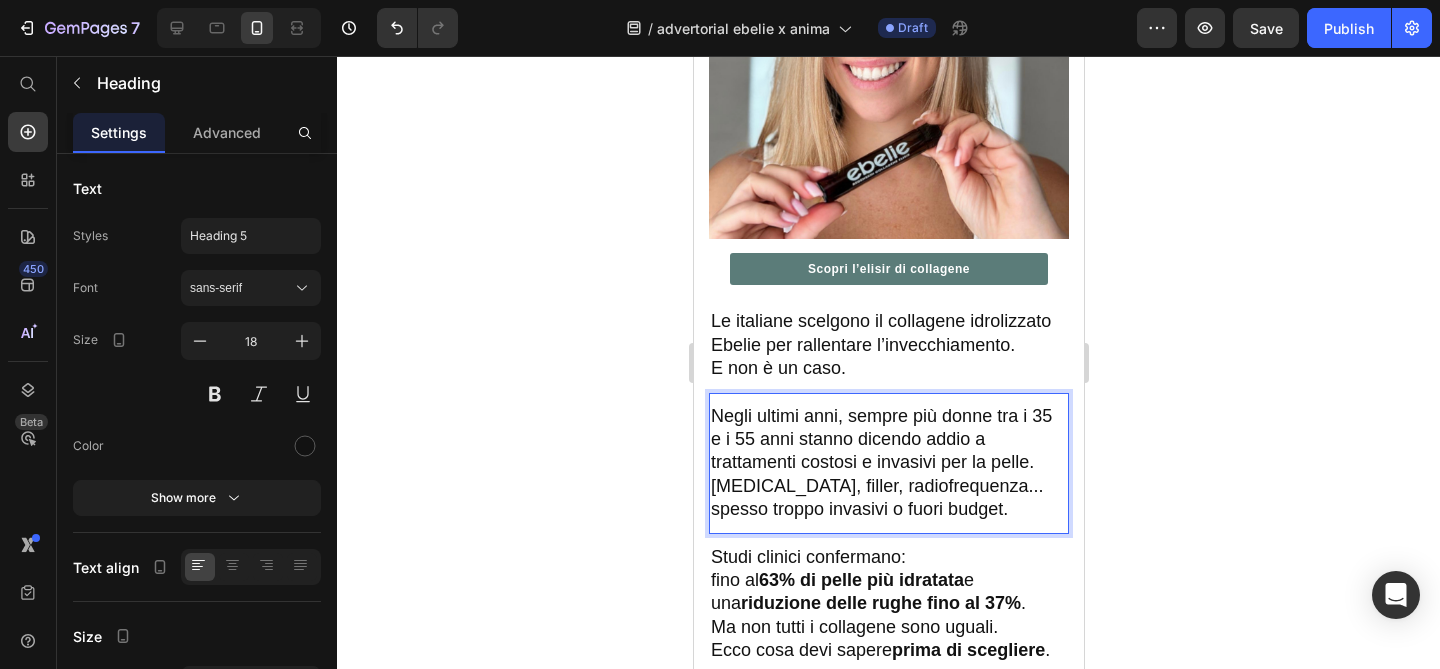 click on "Negli ultimi anni, sempre più donne tra i 35 e i 55 anni stanno dicendo addio a trattamenti costosi e invasivi per la pelle. Botox, filler, radiofrequenza... spesso troppo invasivi o fuori budget." at bounding box center [888, 463] 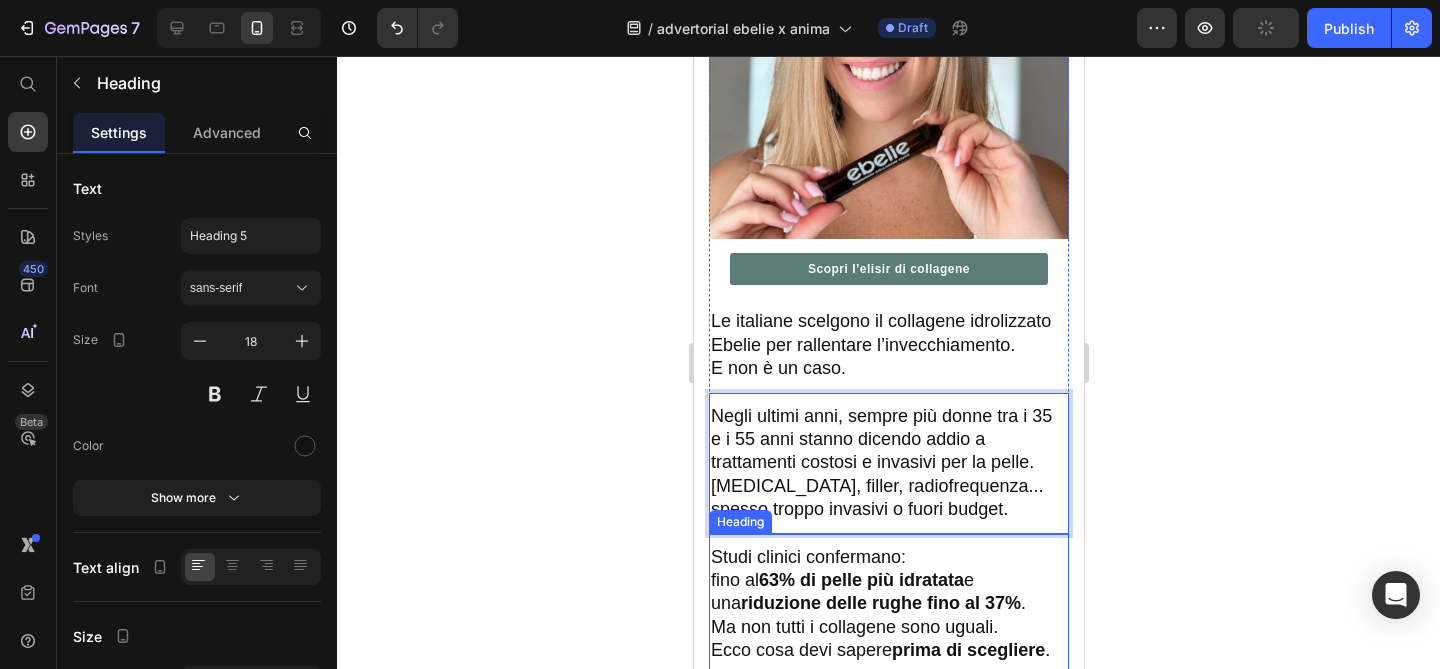 click 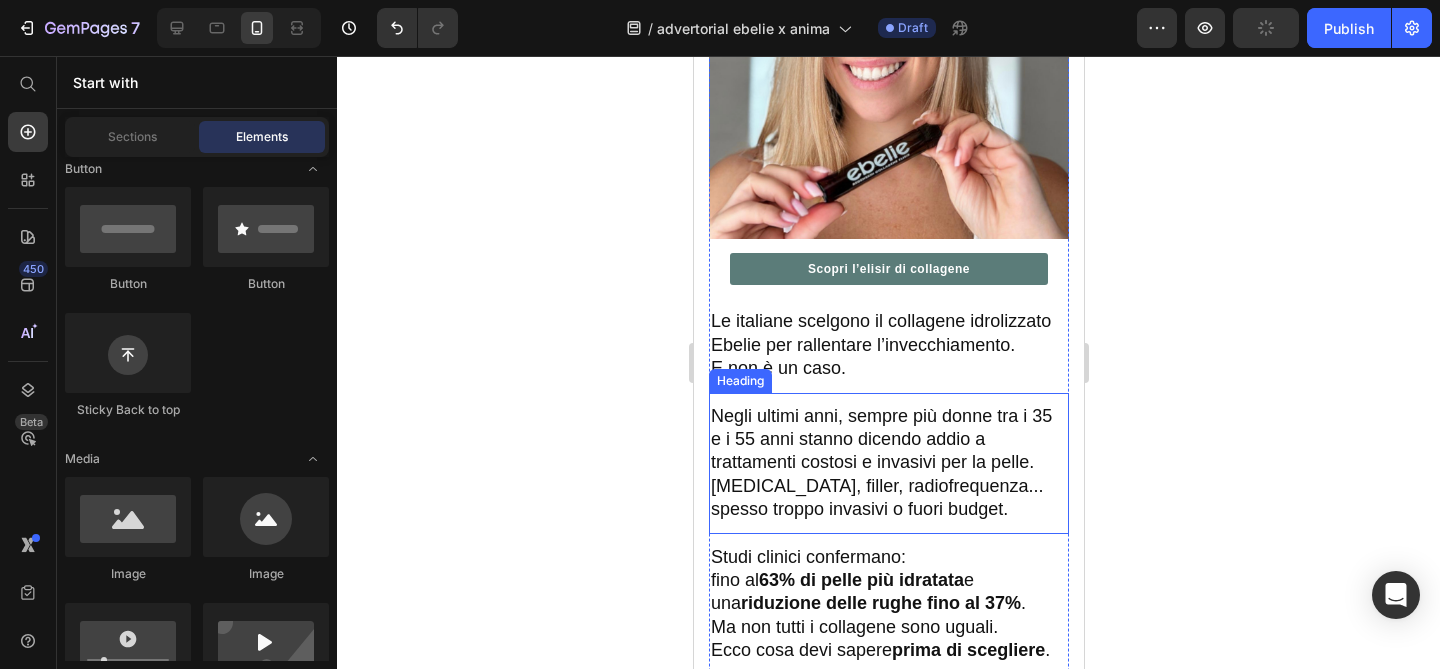 click on "Negli ultimi anni, sempre più donne tra i 35 e i 55 anni stanno dicendo addio a trattamenti costosi e invasivi per la pelle. Botox, filler, radiofrequenza... spesso troppo invasivi o fuori budget." at bounding box center [888, 463] 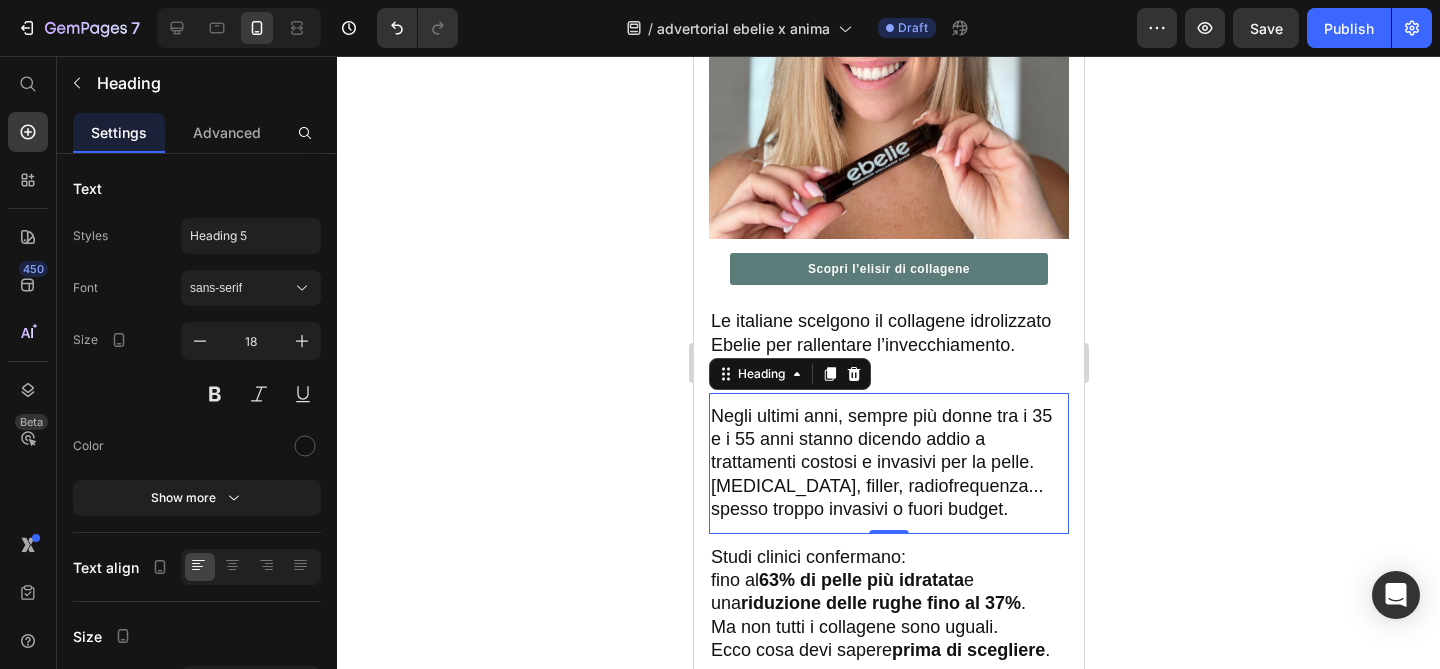 click 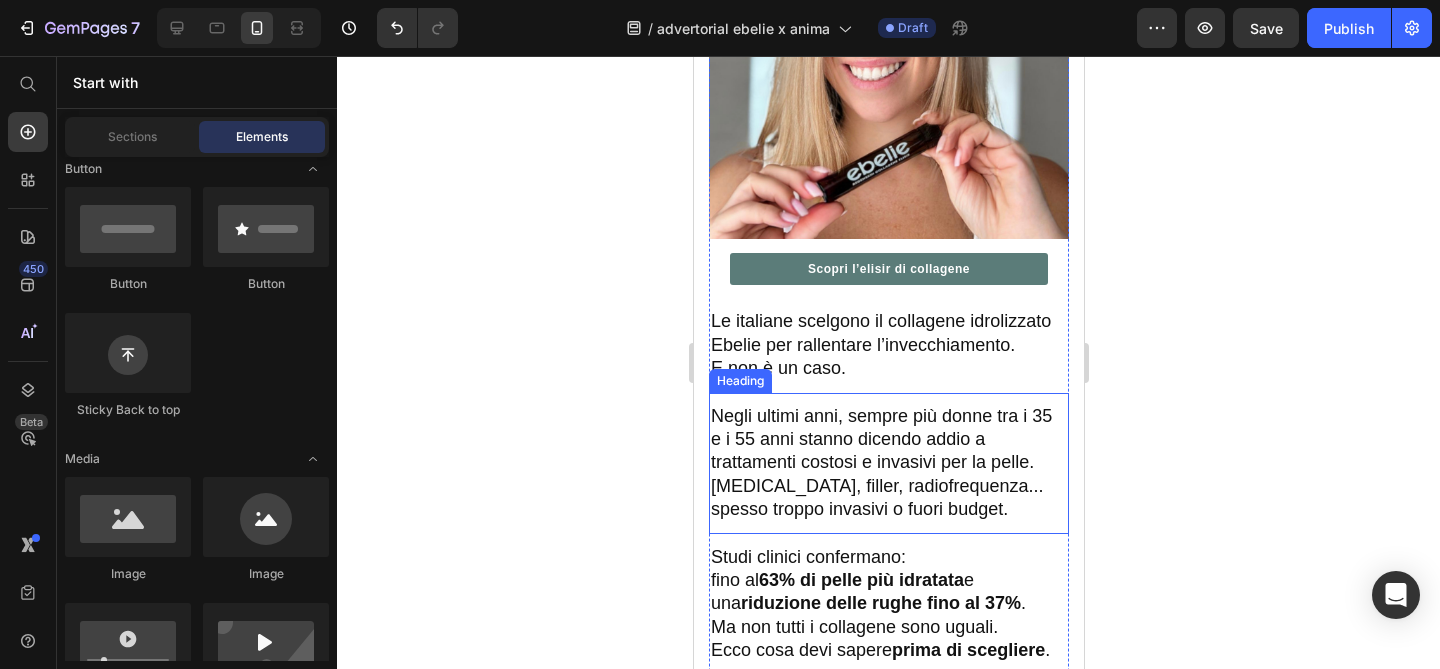 click on "Negli ultimi anni, sempre più donne tra i 35 e i 55 anni stanno dicendo addio a trattamenti costosi e invasivi per la pelle. Botox, filler, radiofrequenza... spesso troppo invasivi o fuori budget." at bounding box center [888, 463] 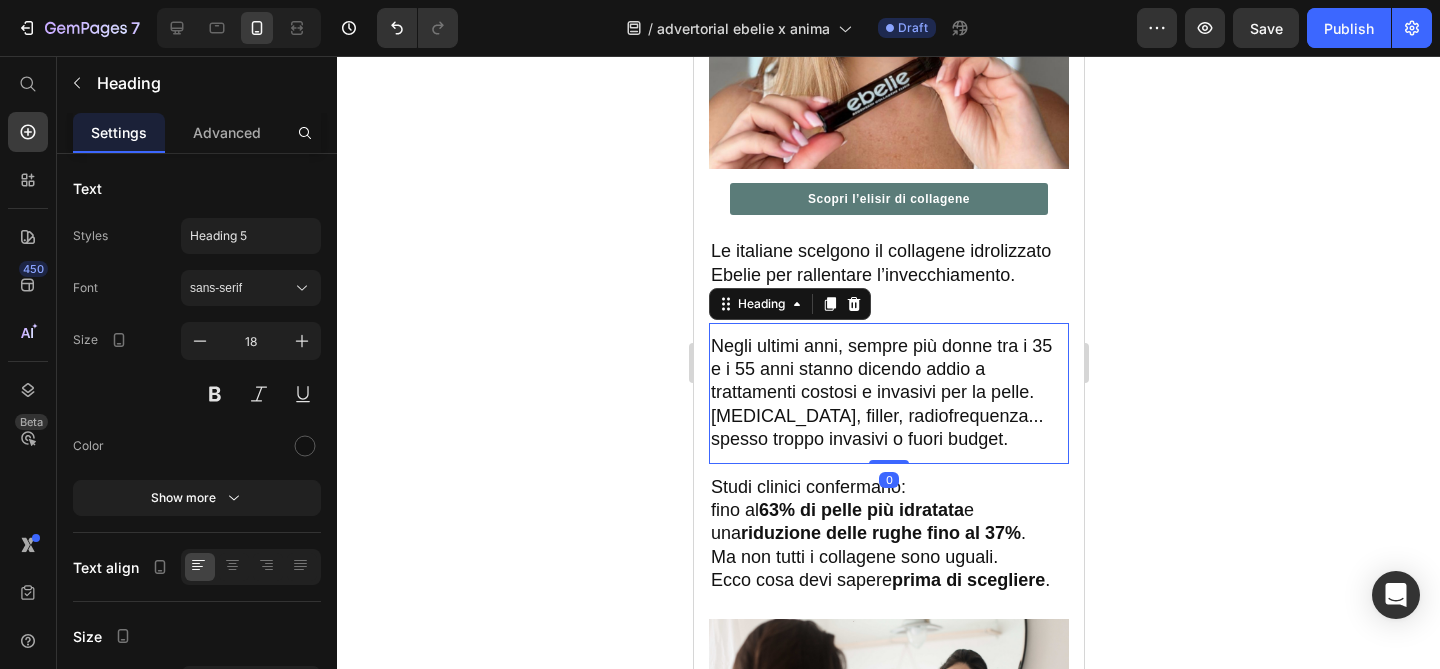 scroll, scrollTop: 767, scrollLeft: 0, axis: vertical 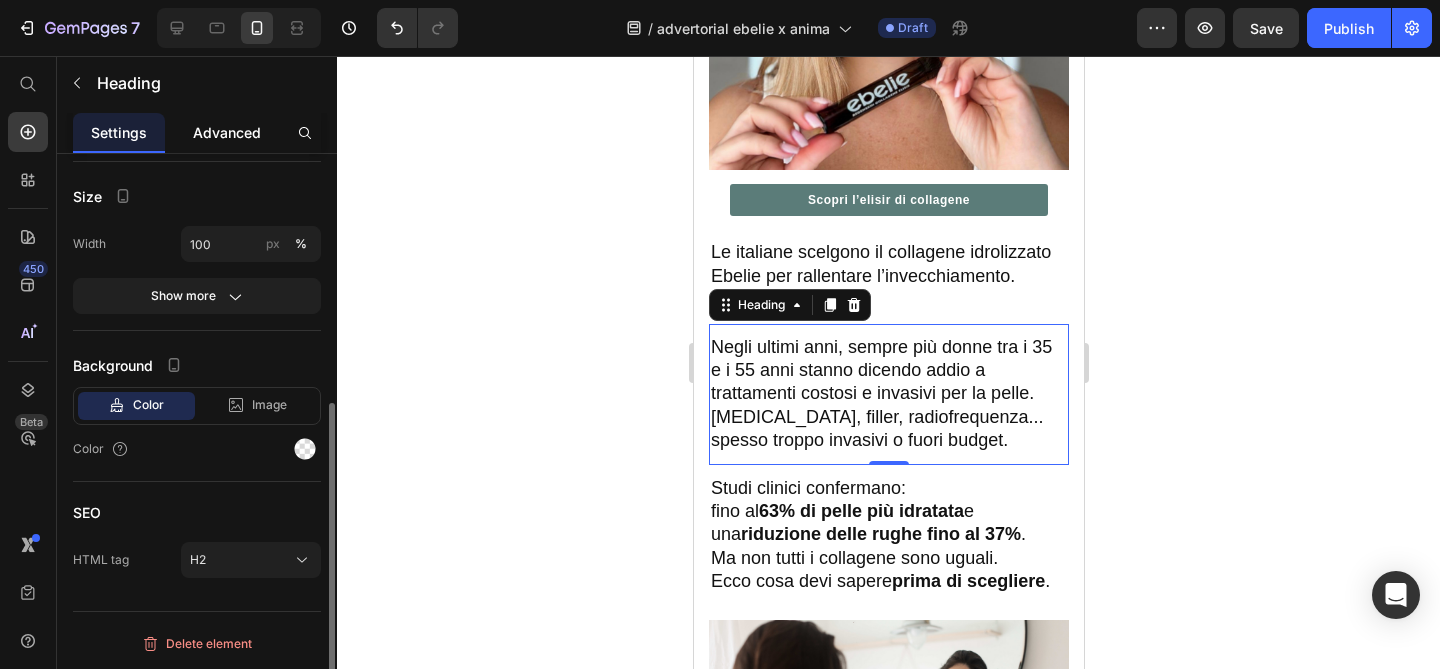 click on "Advanced" at bounding box center [227, 132] 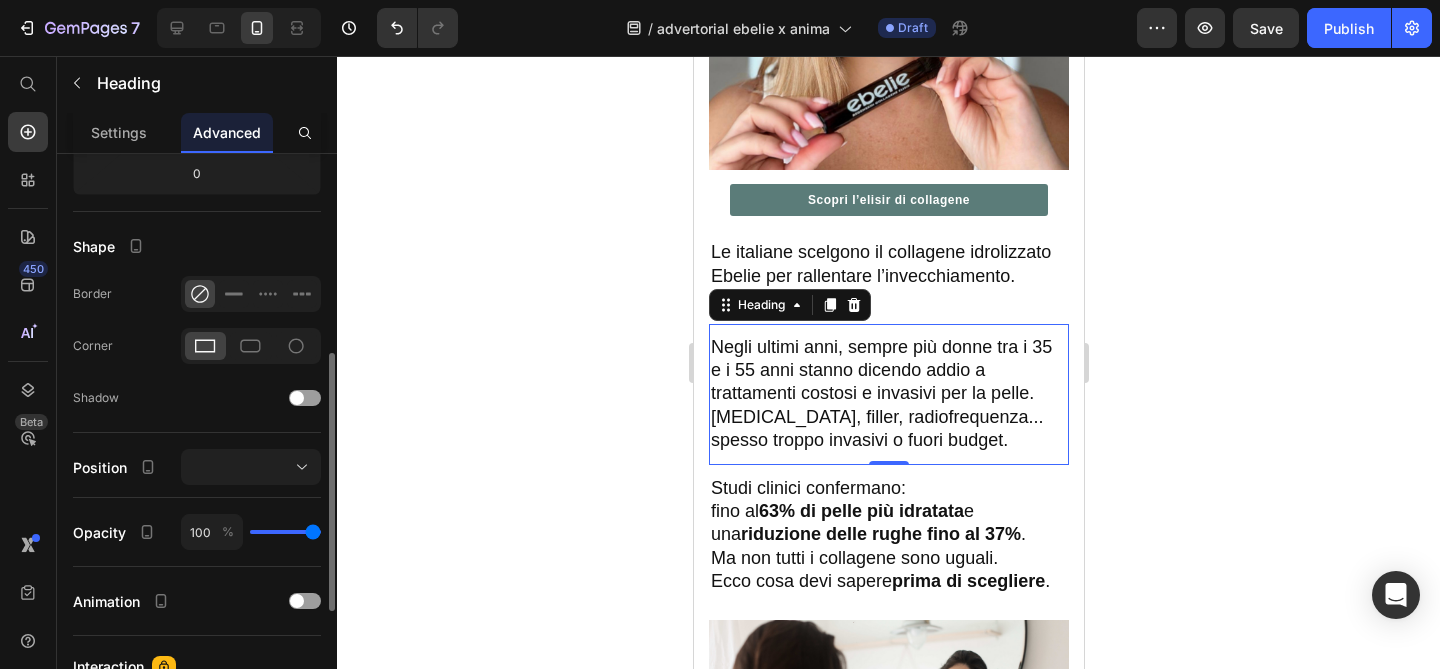 scroll, scrollTop: 0, scrollLeft: 0, axis: both 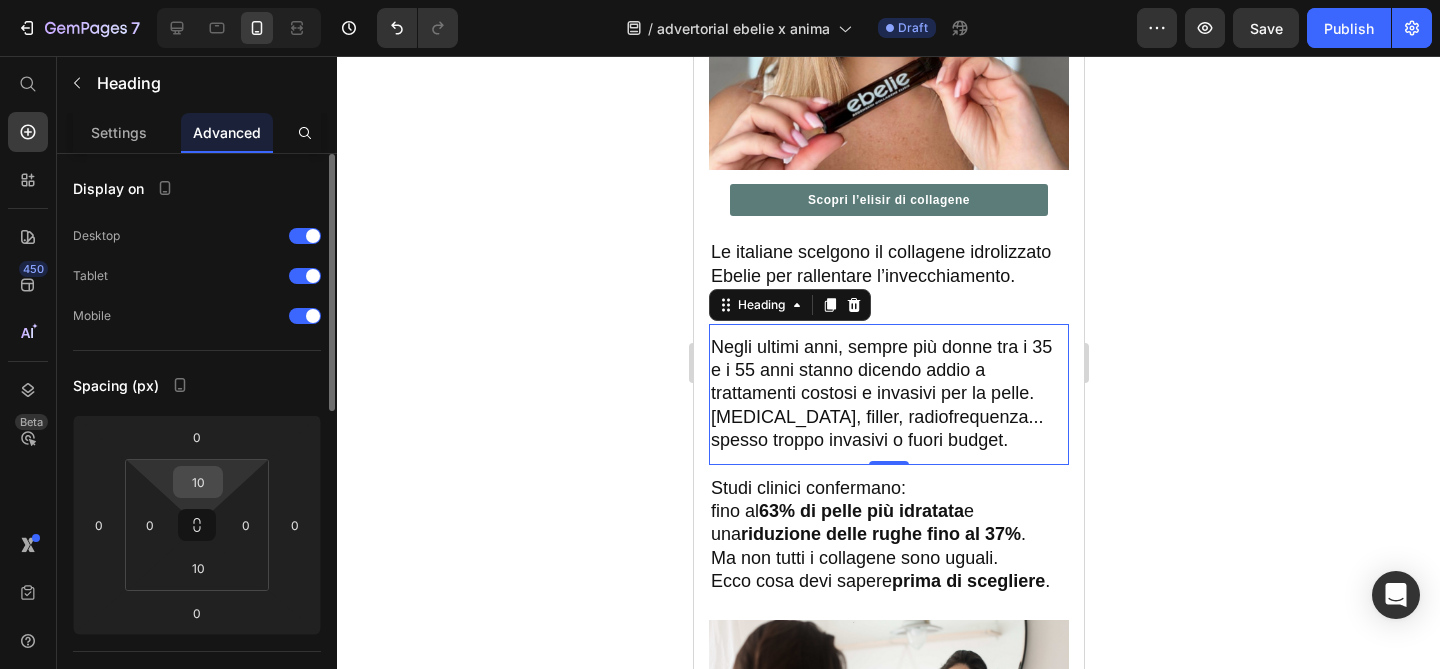 click on "10" at bounding box center (198, 482) 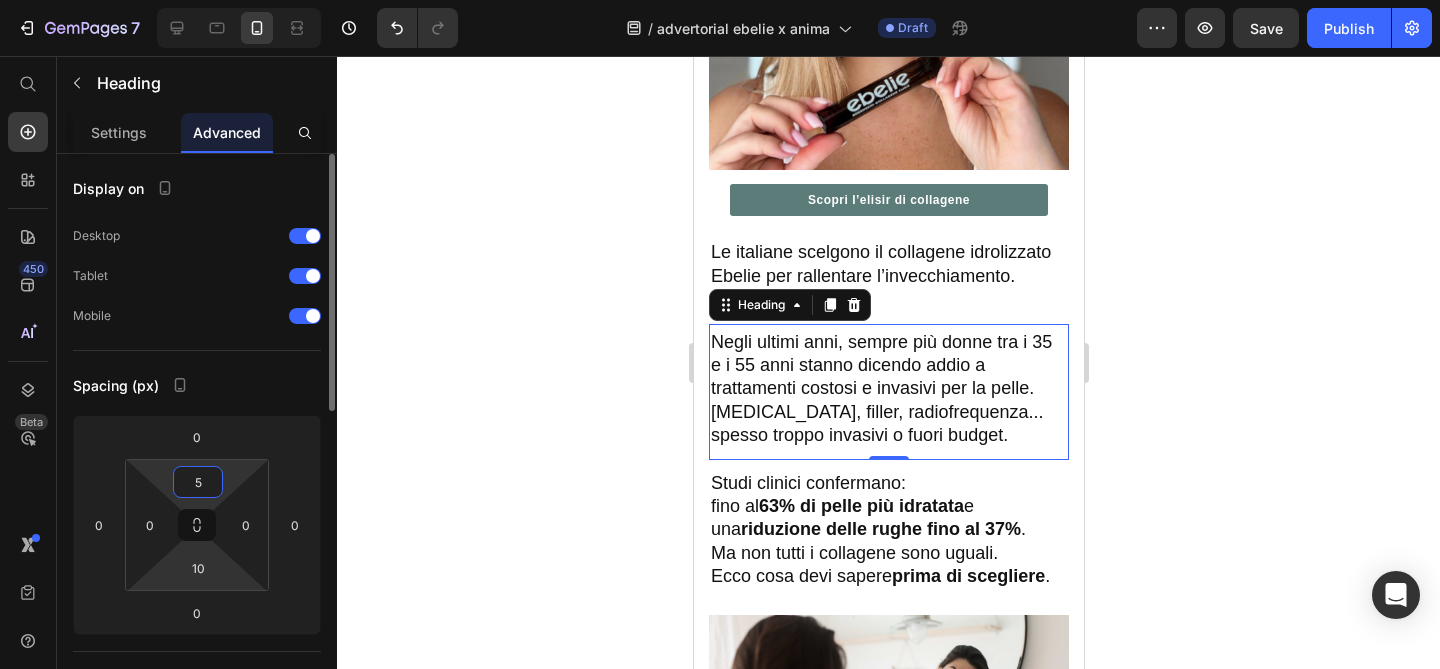 type on "5" 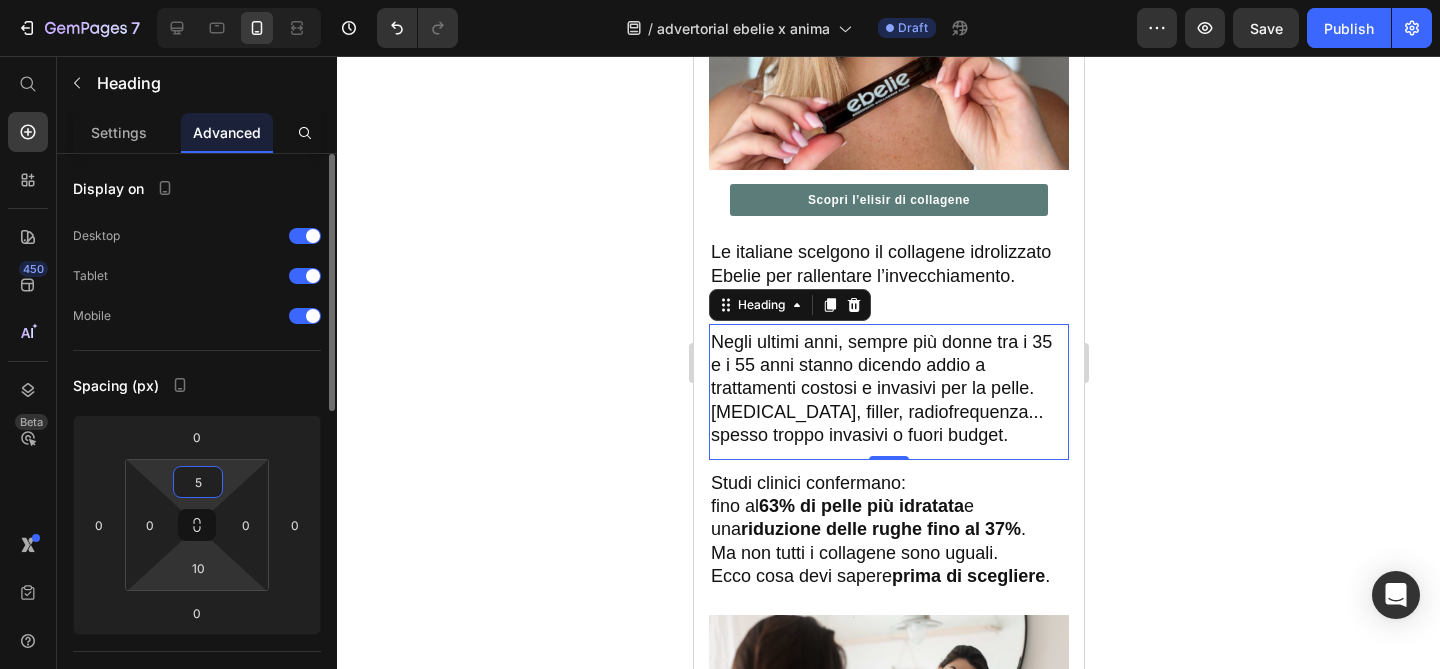 click on "7  Version history  /  advertorial ebelie x anima Draft Preview  Save   Publish  450 Beta Start with Sections Elements Hero Section Product Detail Brands Trusted Badges Guarantee Product Breakdown How to use Testimonials Compare Bundle FAQs Social Proof Brand Story Product List Collection Blog List Contact Sticky Add to Cart Custom Footer Browse Library 450 Layout
Row
Row
Row
Row Text
Heading
Text Block Button
Button
Button
Sticky Back to top Media
Image" at bounding box center [720, 0] 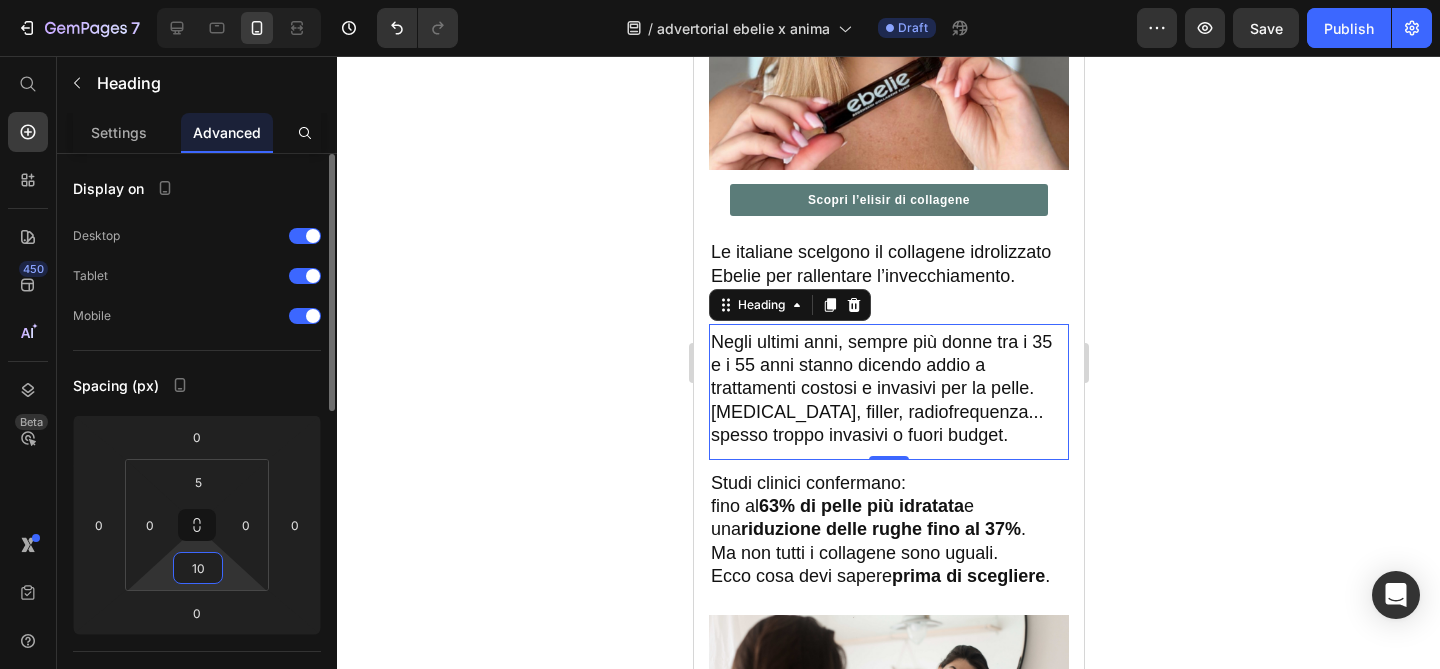 type on "5" 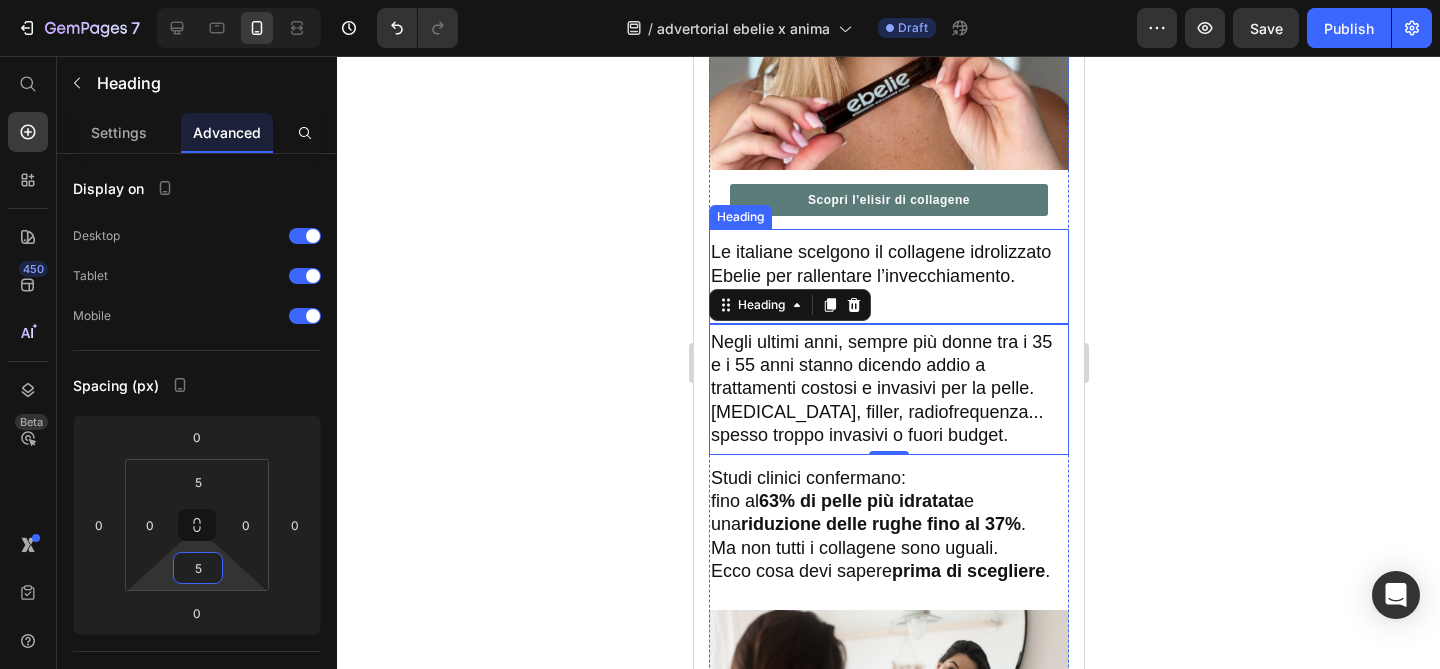 click on "Le italiane scelgono il collagene idrolizzato Ebelie per rallentare l’invecchiamento.  E non è un caso." at bounding box center (888, 276) 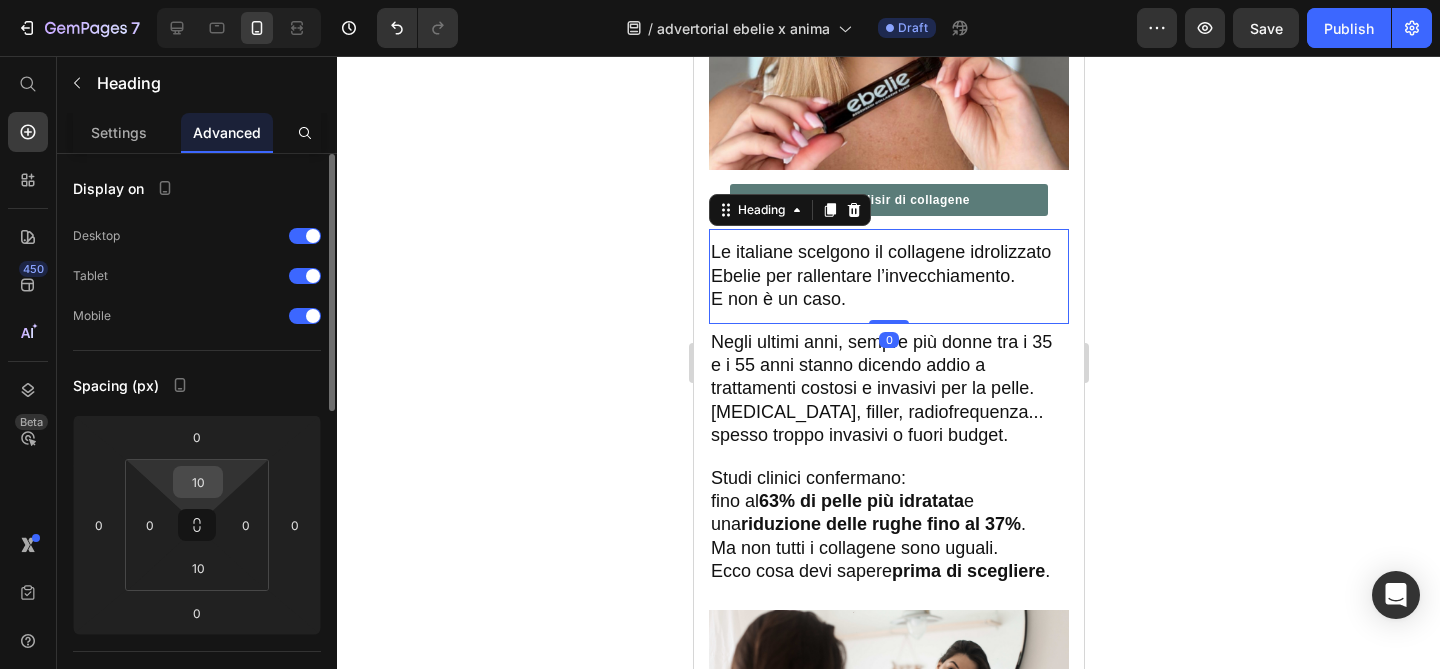 click on "10" at bounding box center (198, 482) 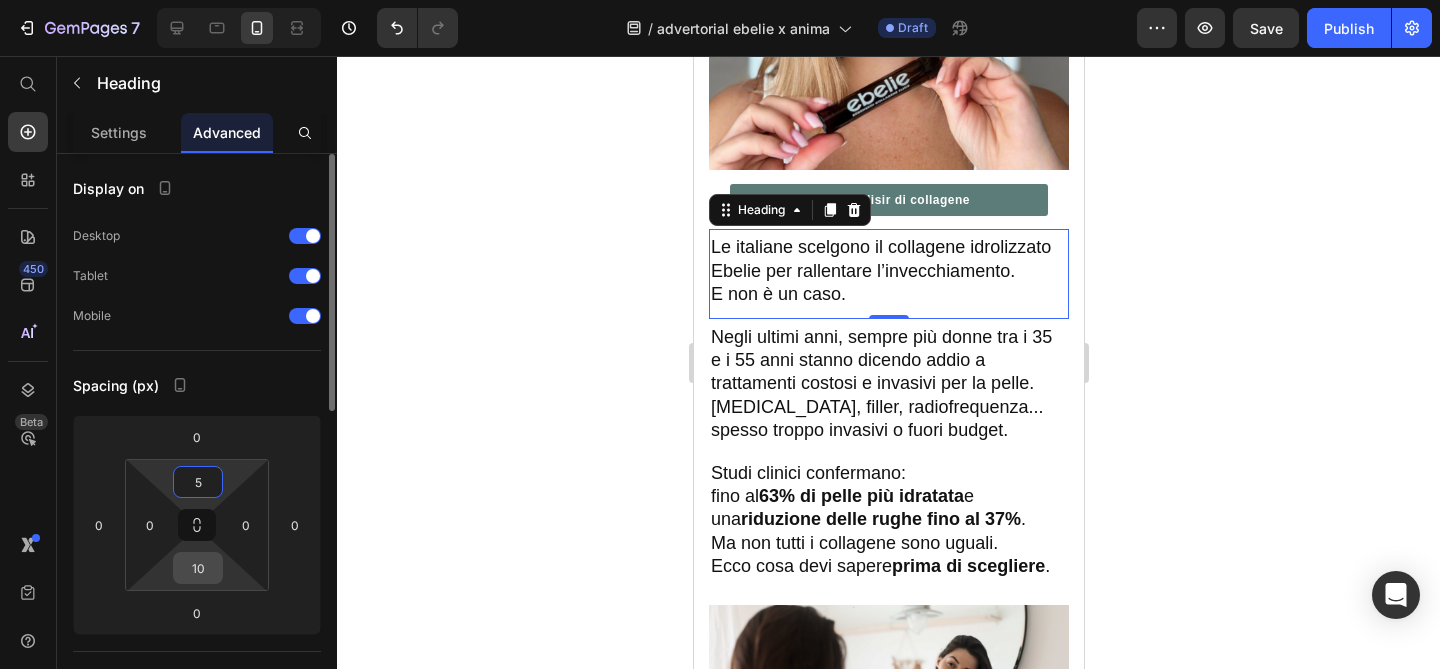 type on "5" 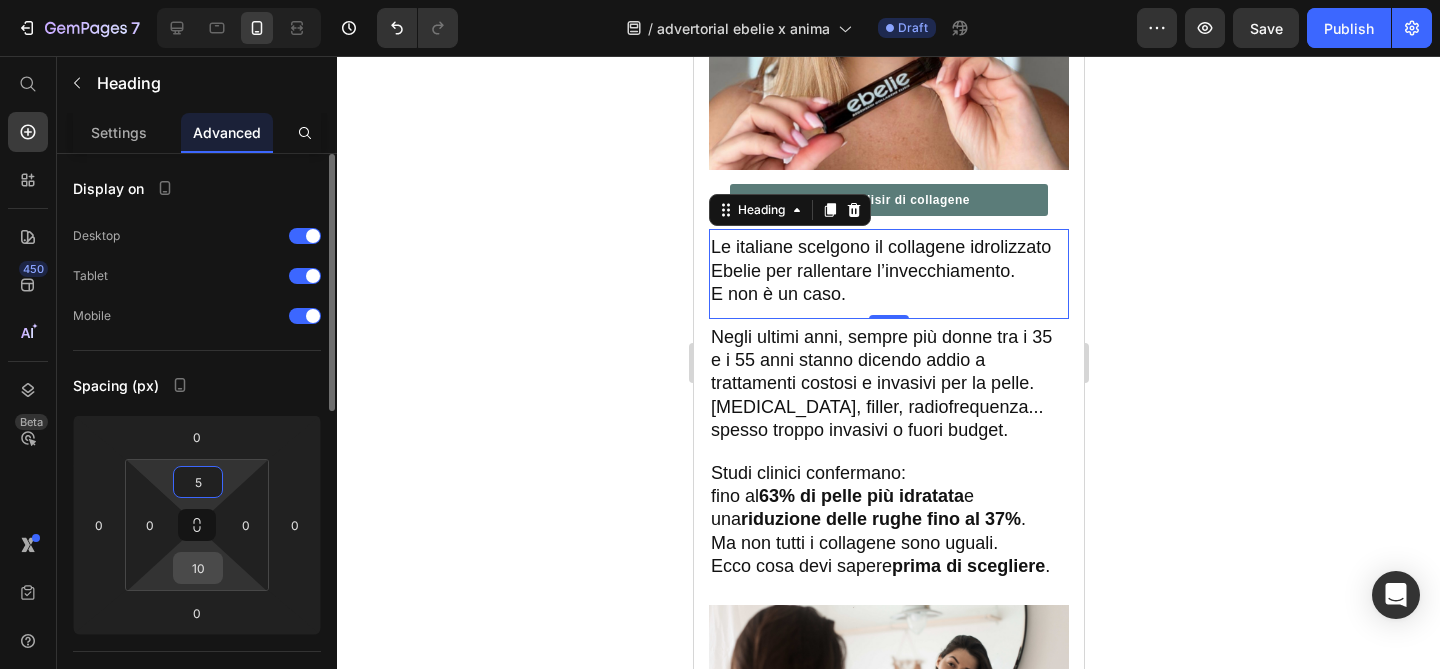 click on "10" at bounding box center [198, 568] 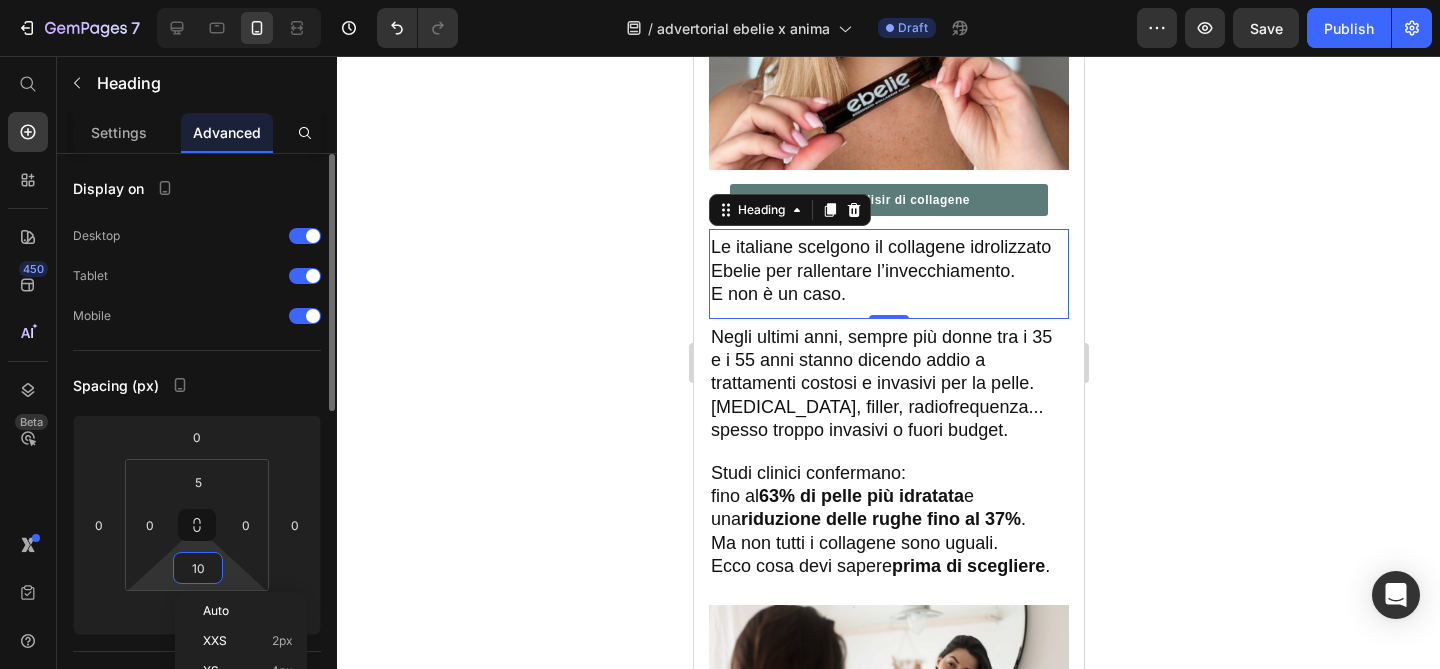 type on "5" 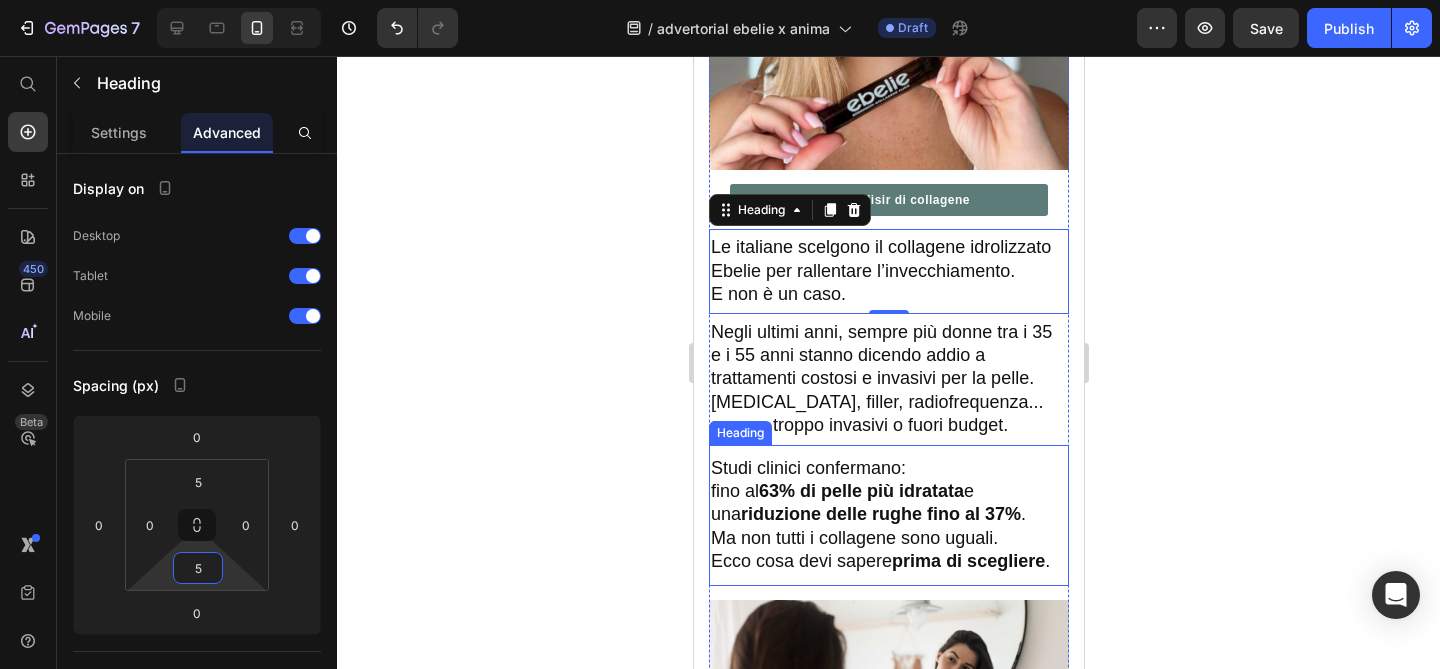 click on "Studi clinici confermano:  fino al  63% di pelle più idratata  e una  riduzione delle rughe fino al 37% . Ma non tutti i collagene sono uguali. Ecco cosa devi sapere  prima di scegliere ." at bounding box center [888, 515] 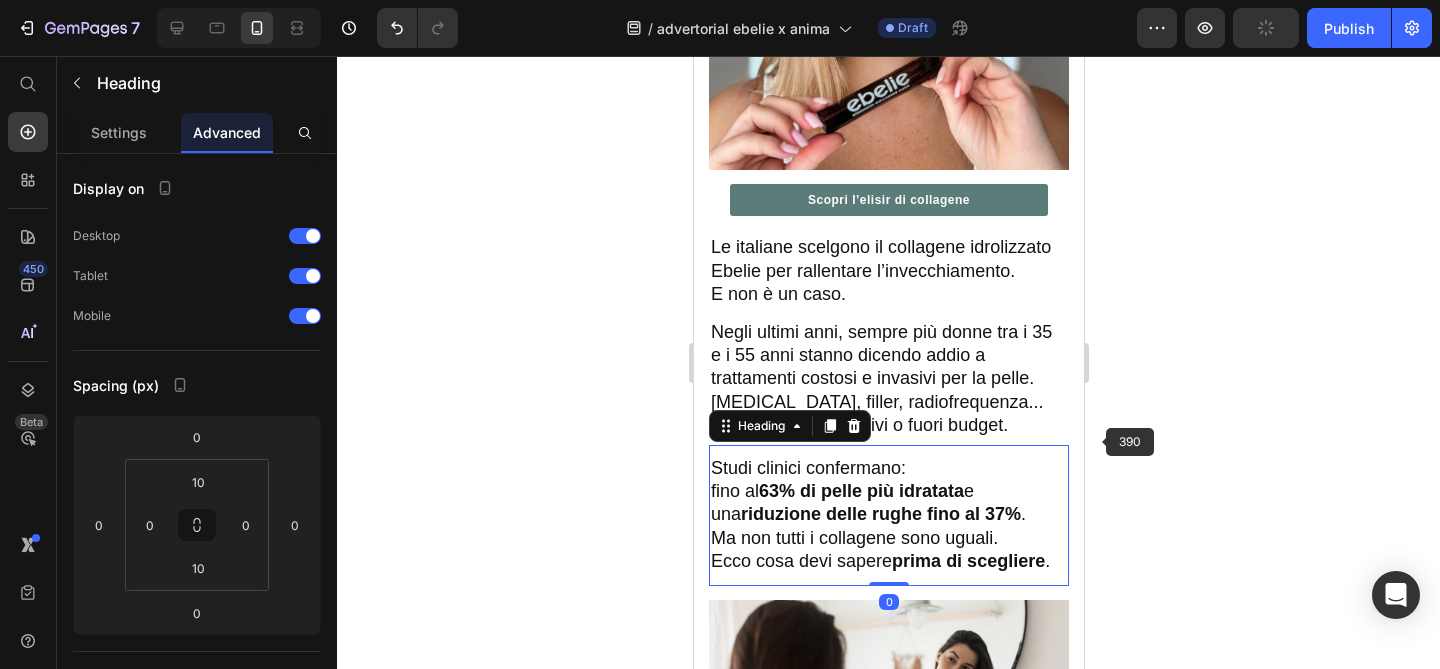 click 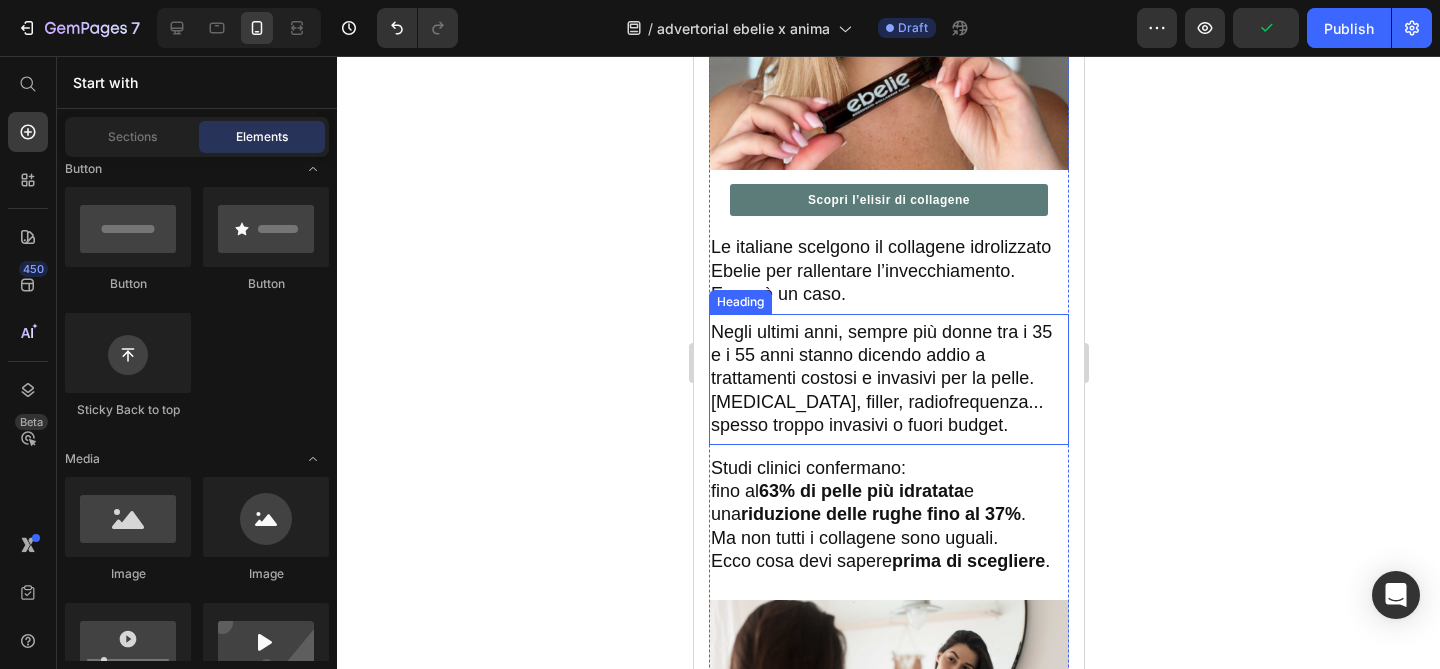 click on "Negli ultimi anni, sempre più donne tra i 35 e i 55 anni stanno dicendo addio a trattamenti costosi e invasivi per la pelle. Botox, filler, radiofrequenza... spesso troppo invasivi o fuori budget." at bounding box center [888, 379] 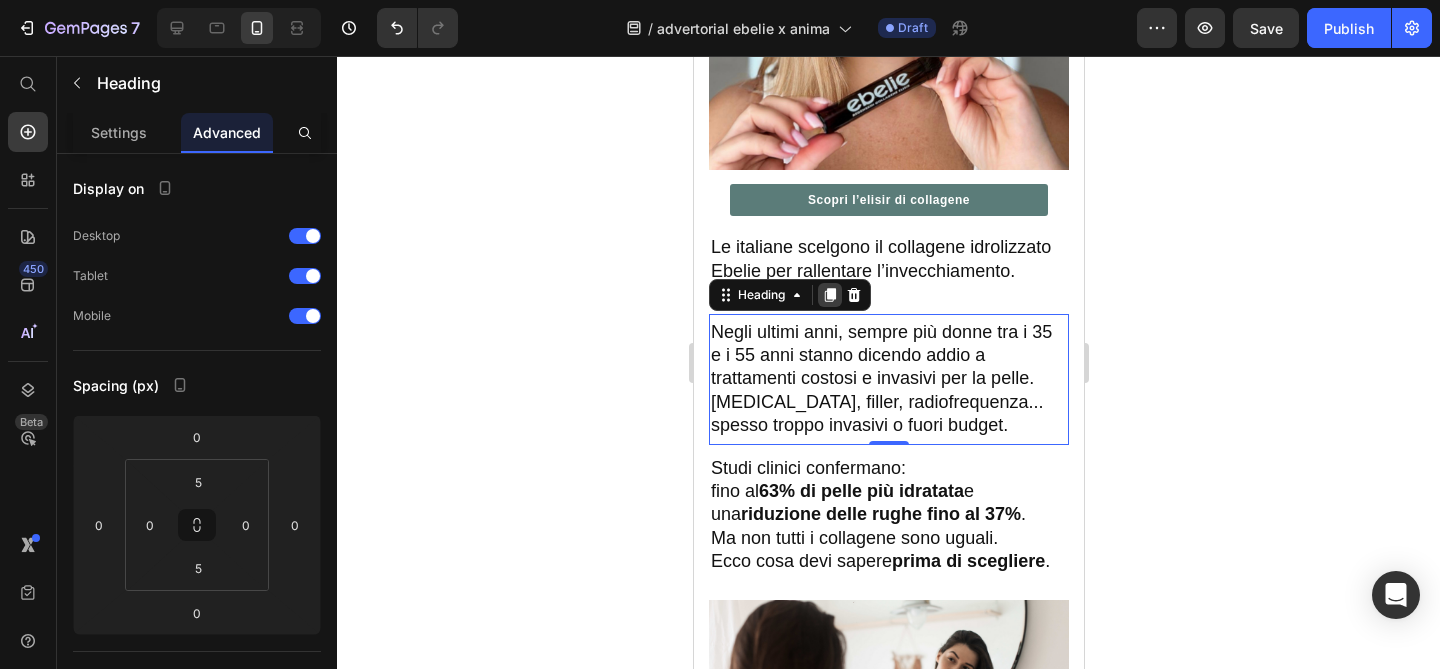 click 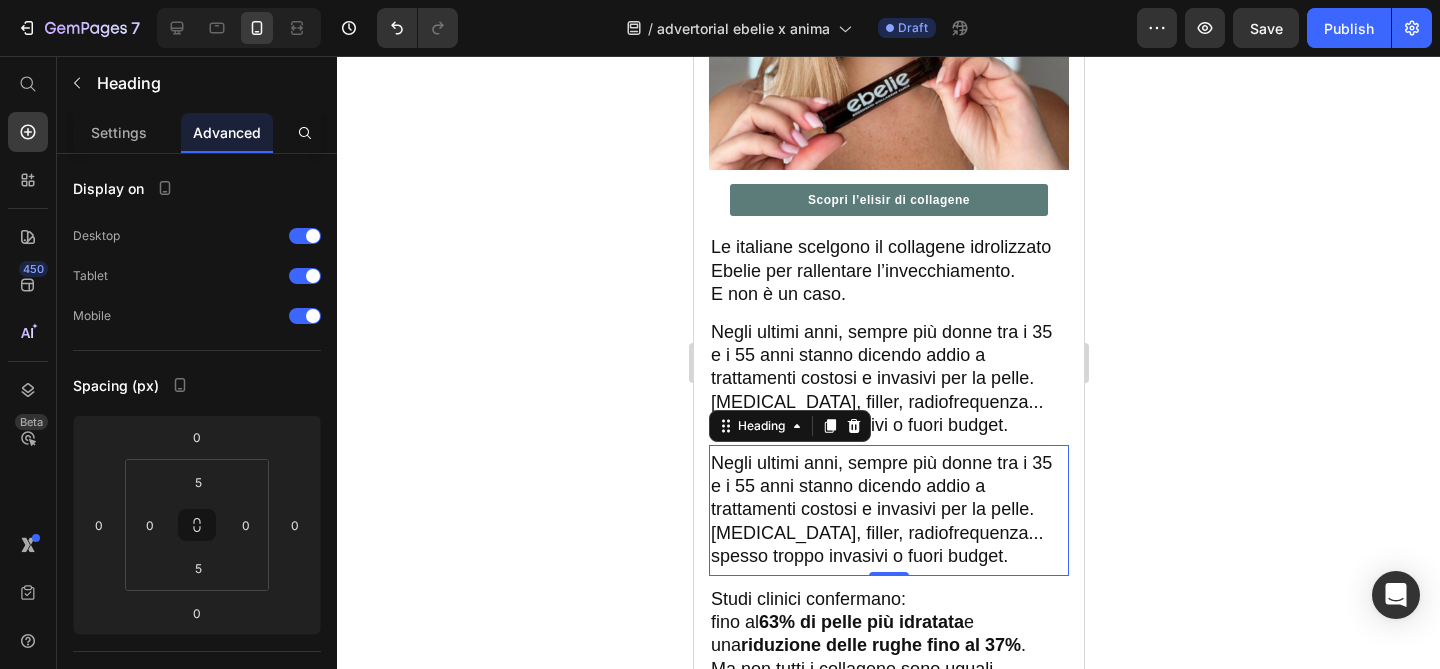 click on "Negli ultimi anni, sempre più donne tra i 35 e i 55 anni stanno dicendo addio a trattamenti costosi e invasivi per la pelle. Botox, filler, radiofrequenza... spesso troppo invasivi o fuori budget." at bounding box center (888, 510) 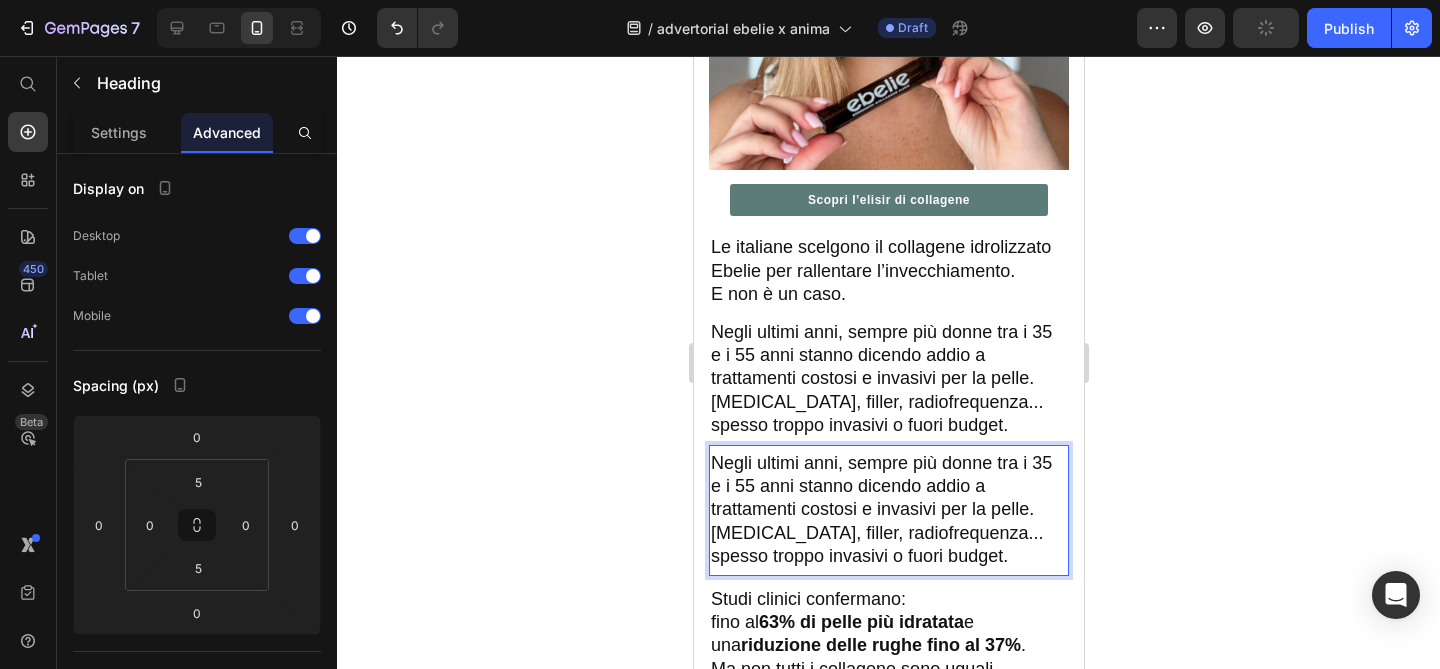 click on "Negli ultimi anni, sempre più donne tra i 35 e i 55 anni stanno dicendo addio a trattamenti costosi e invasivi per la pelle. Botox, filler, radiofrequenza... spesso troppo invasivi o fuori budget." at bounding box center [888, 510] 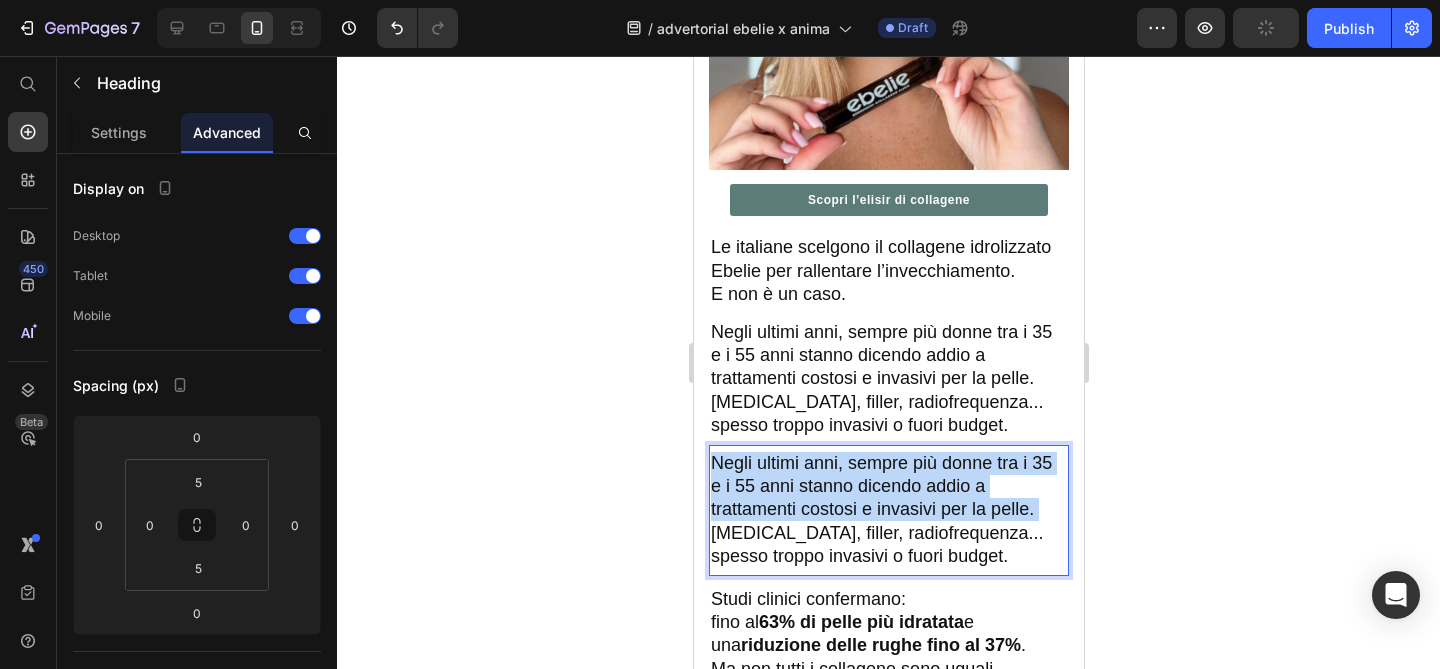 click on "Negli ultimi anni, sempre più donne tra i 35 e i 55 anni stanno dicendo addio a trattamenti costosi e invasivi per la pelle. Botox, filler, radiofrequenza... spesso troppo invasivi o fuori budget." at bounding box center (888, 510) 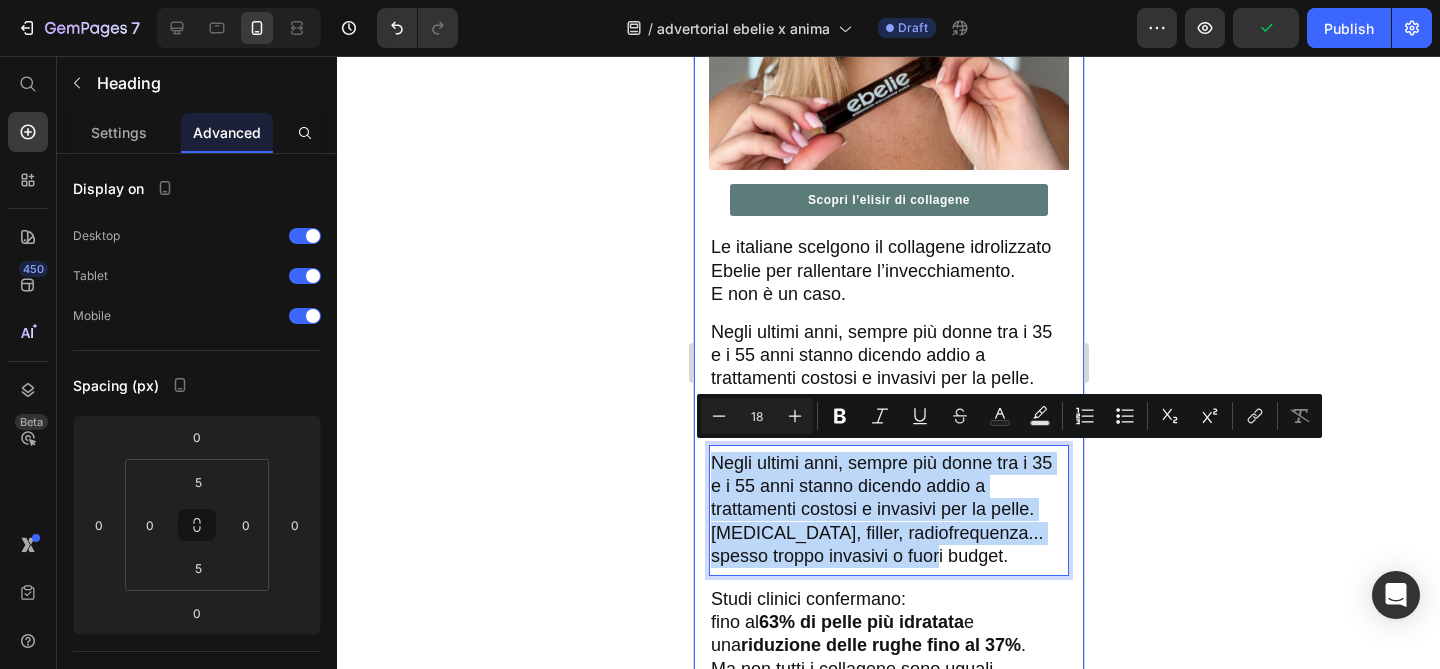 drag, startPoint x: 905, startPoint y: 557, endPoint x: 696, endPoint y: 442, distance: 238.54979 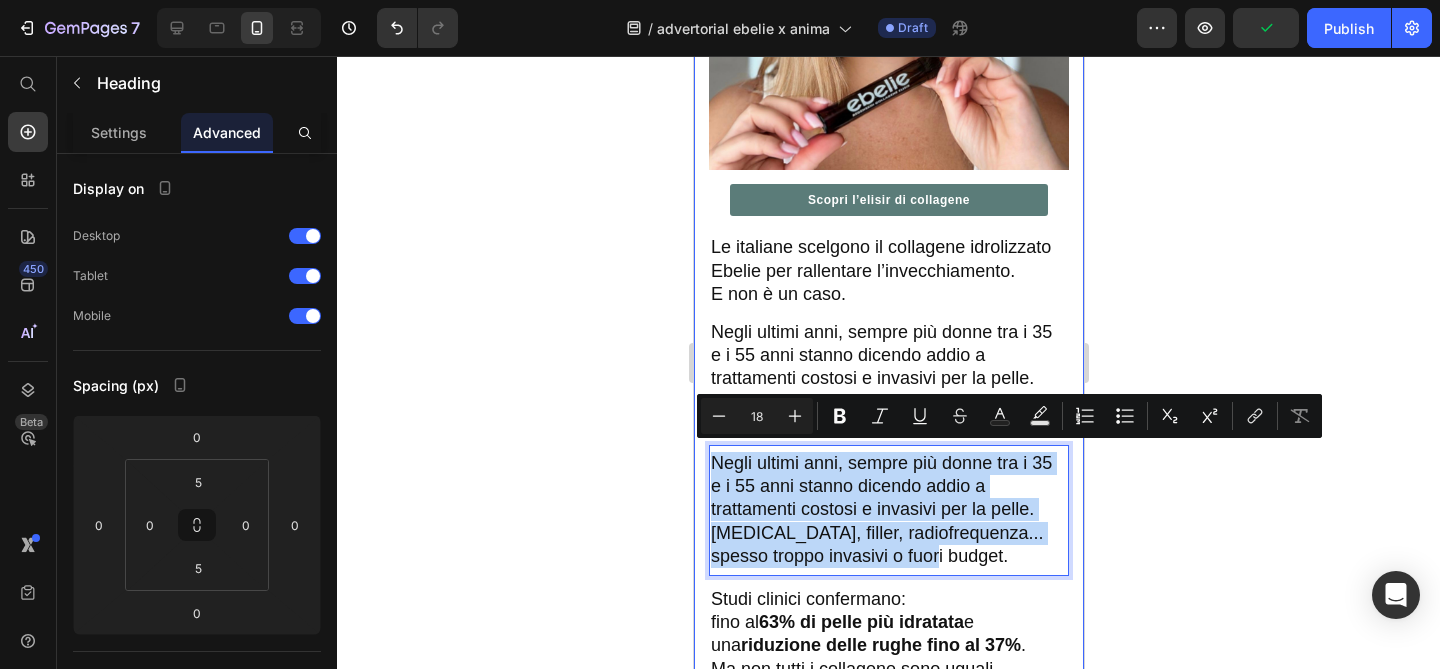 click on "Il nuovo elisir anti-età che fa dimenticare botox e chirurgo? Heading “Da quando lo prendo, la mia pelle è più tonica, luminosa... e non ho più pensato alla chirurgia estetica come soluzione.” Heading                Title Line ✓ Heading Formula clinicamente testata Text Block Row ✓ Heading Naturale e senza effetti collateralI Text Block Row ✓ Heading 1 minuto  al GIORNO Text Block Row Carousel Image Scopri l’elisir di collagene Button Le italiane scelgono il collagene idrolizzato Ebelie per rallentare l’invecchiamento.  E non è un caso. Heading Negli ultimi anni, sempre più donne tra i 35 e i 55 anni stanno dicendo addio a trattamenti costosi e invasivi per la pelle. Botox, filler, radiofrequenza... spesso troppo invasivi o fuori budget. Heading Negli ultimi anni, sempre più donne tra i 35 e i 55 anni stanno dicendo addio a trattamenti costosi e invasivi per la pelle. Botox, filler, radiofrequenza... spesso troppo invasivi o fuori budget. Heading   0 Studi clinici confermano:  fino al" at bounding box center [888, 2071] 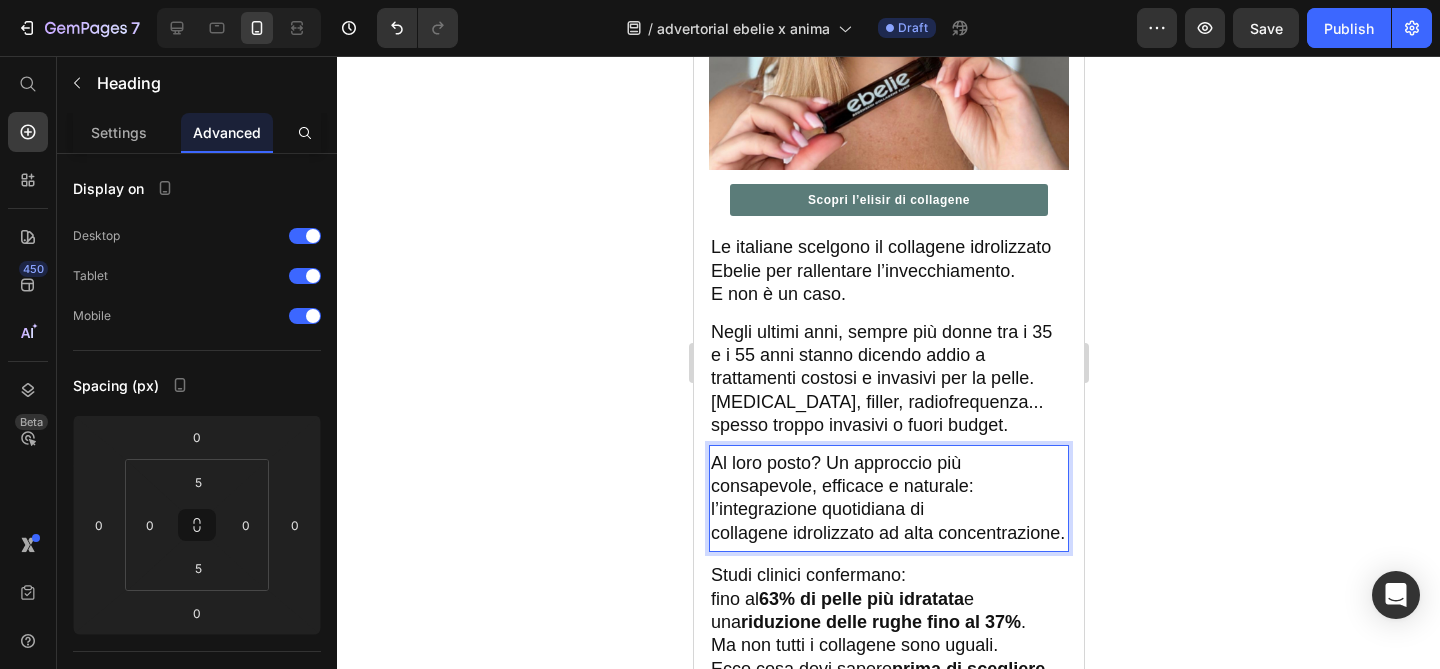 click on "Al loro posto? Un approccio più consapevole, efficace e naturale: l’integrazione quotidiana di  collagene idrolizzato ad alta concentrazione." at bounding box center (888, 499) 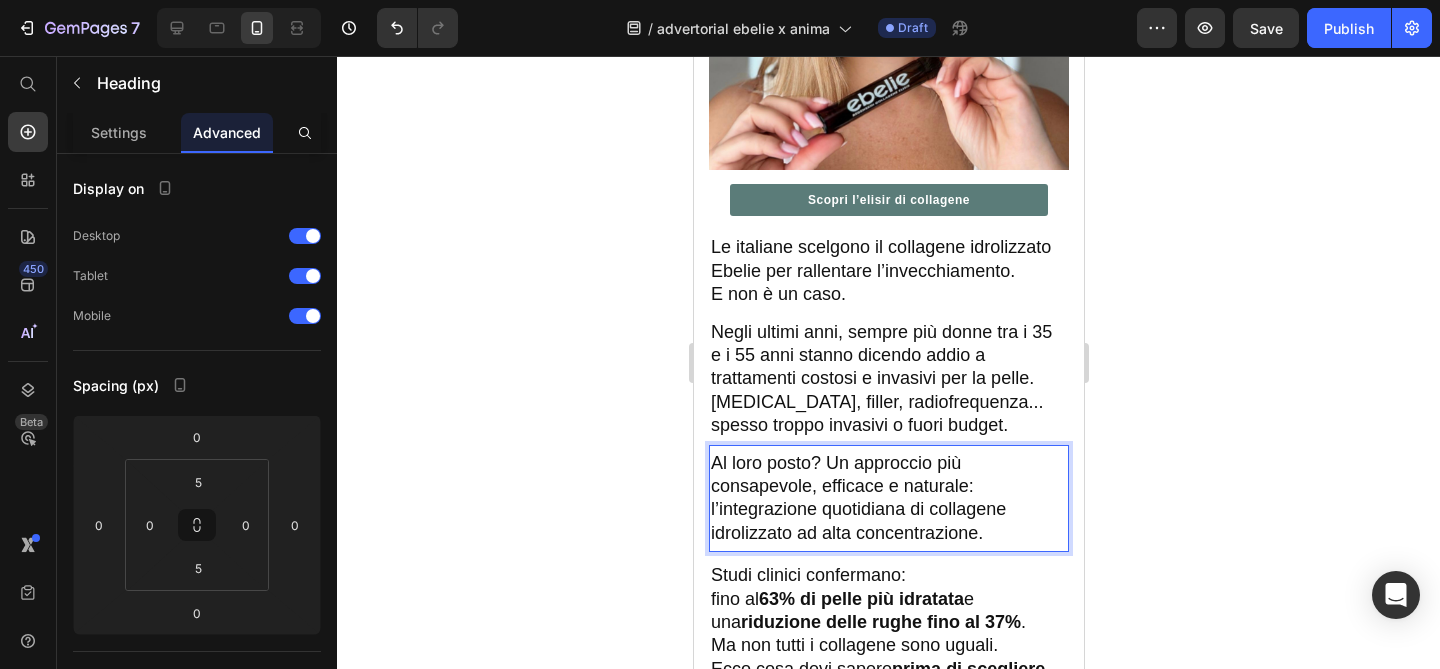 click on "Al loro posto? Un approccio più consapevole, efficace e naturale: l’integrazione quotidiana di collagene idrolizzato ad alta concentrazione." at bounding box center [888, 499] 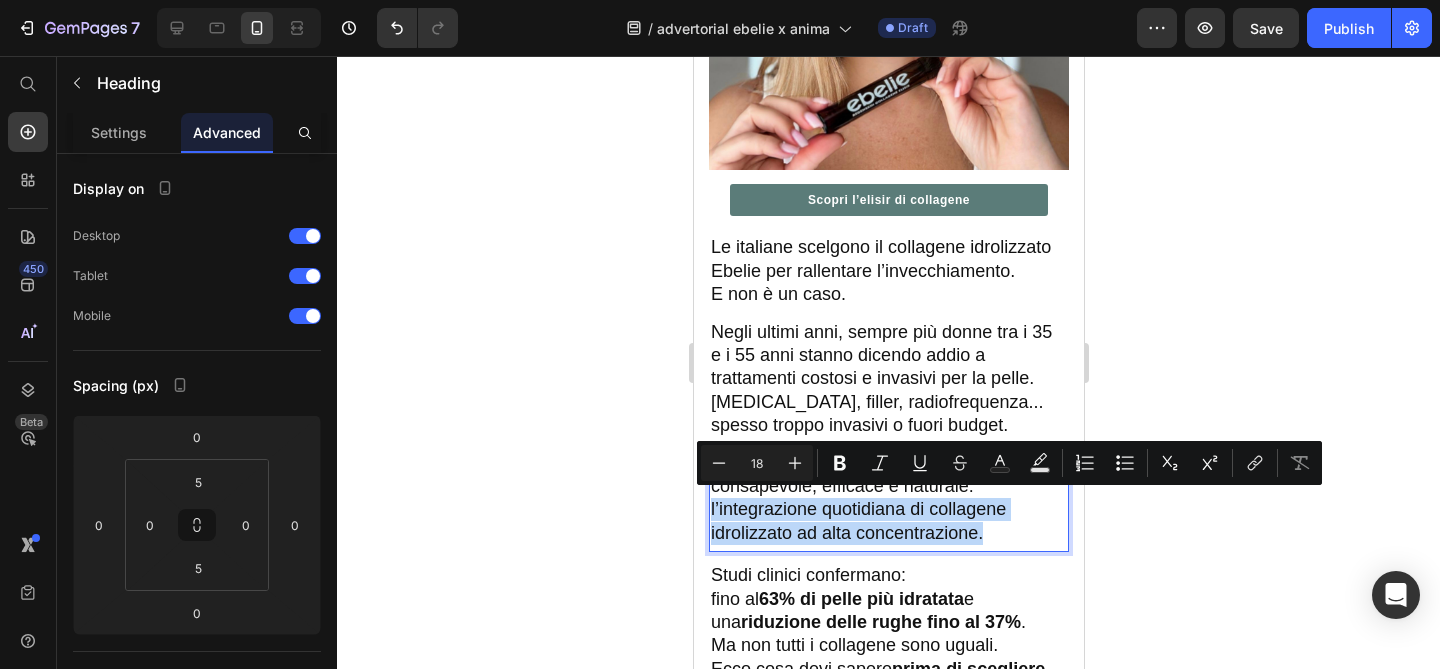 drag, startPoint x: 709, startPoint y: 506, endPoint x: 983, endPoint y: 530, distance: 275.04907 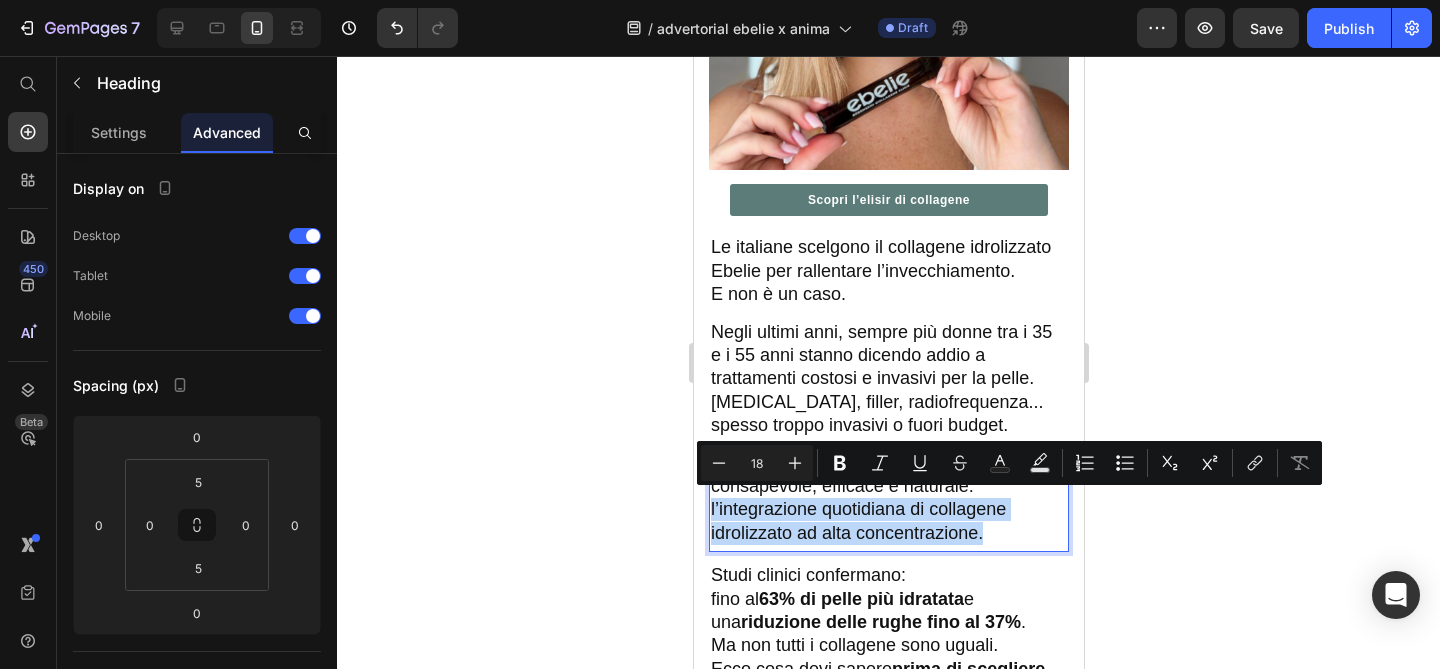 click on "Al loro posto? Un approccio più consapevole, efficace e naturale: l’integrazione quotidiana di collagene idrolizzato ad alta concentrazione." at bounding box center (888, 499) 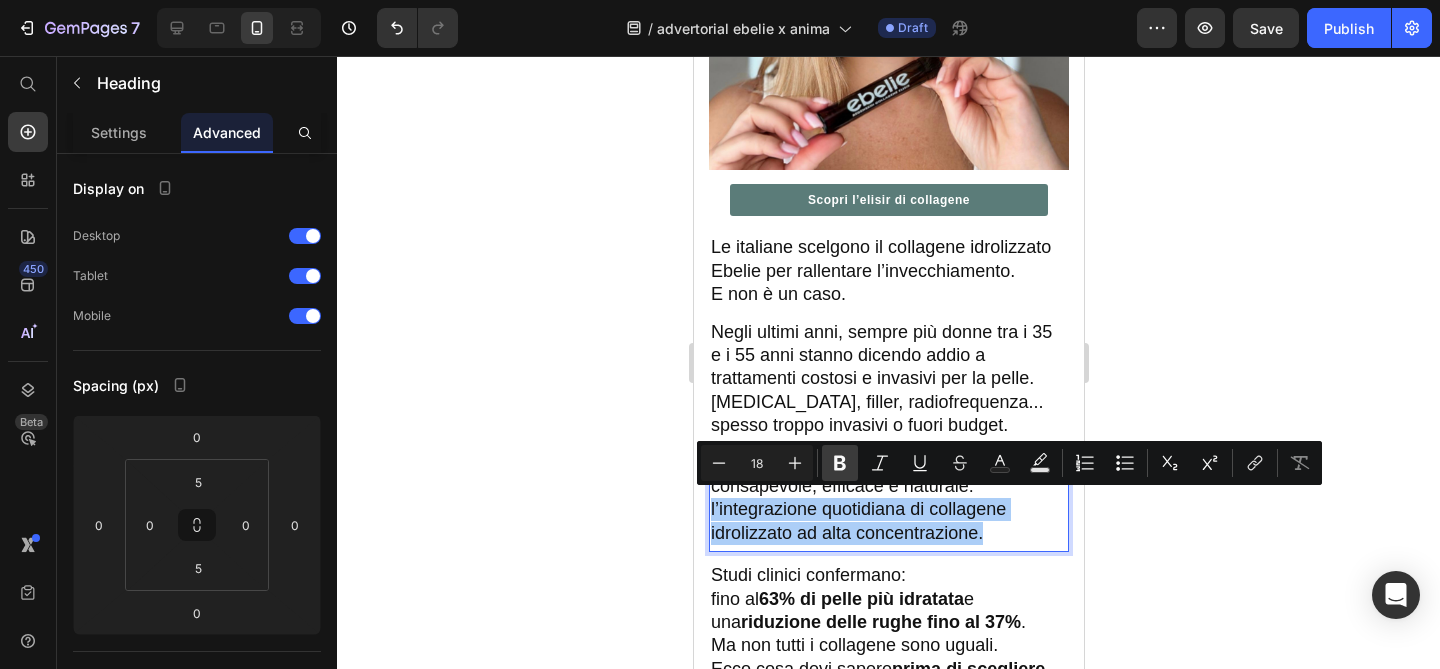 click 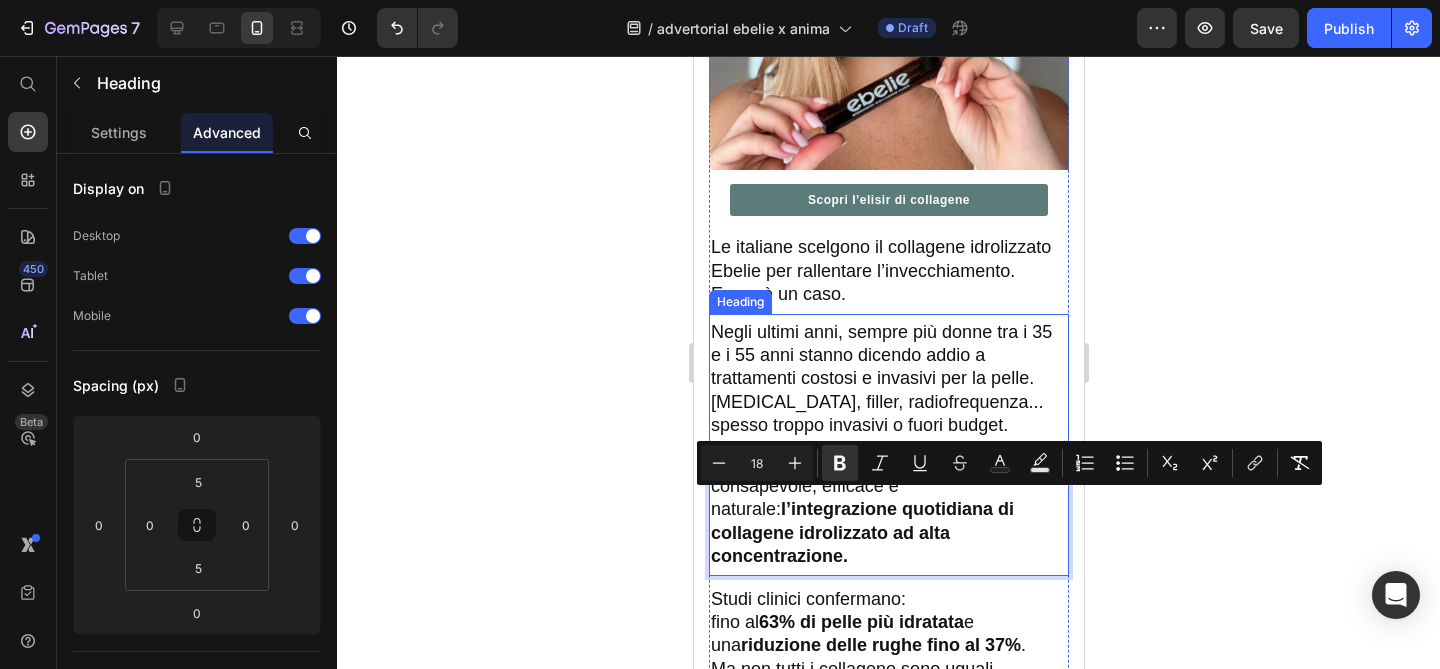 click on "Le italiane scelgono il collagene idrolizzato Ebelie per rallentare l’invecchiamento.  E non è un caso. Heading" at bounding box center [888, 271] 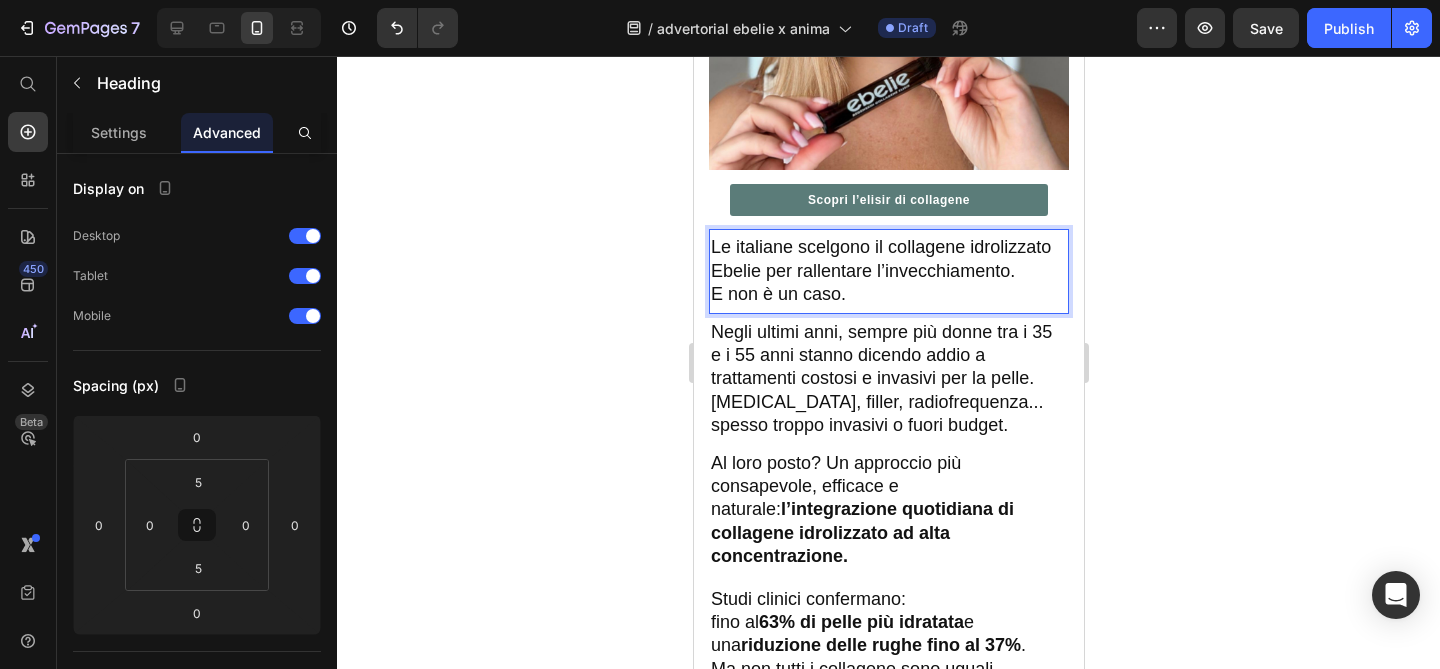 click on "Le italiane scelgono il collagene idrolizzato Ebelie per rallentare l’invecchiamento.  E non è un caso." at bounding box center [888, 271] 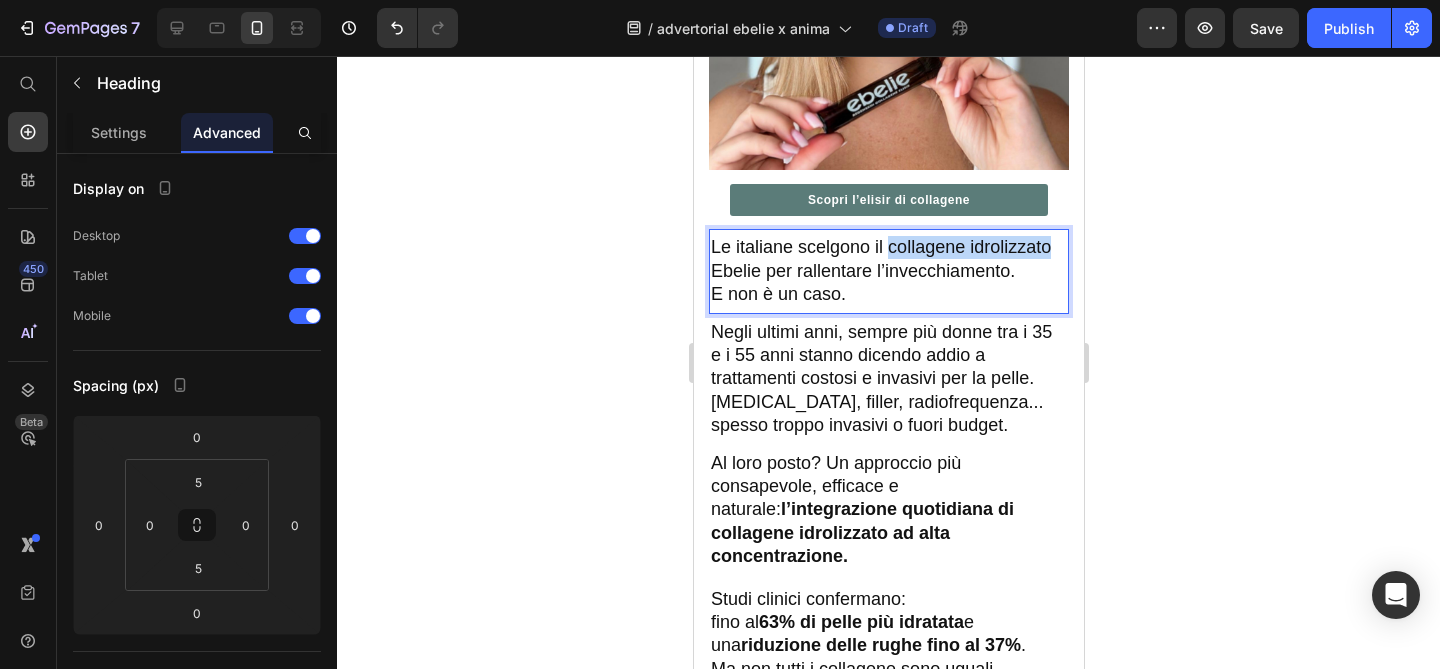 drag, startPoint x: 889, startPoint y: 243, endPoint x: 1046, endPoint y: 243, distance: 157 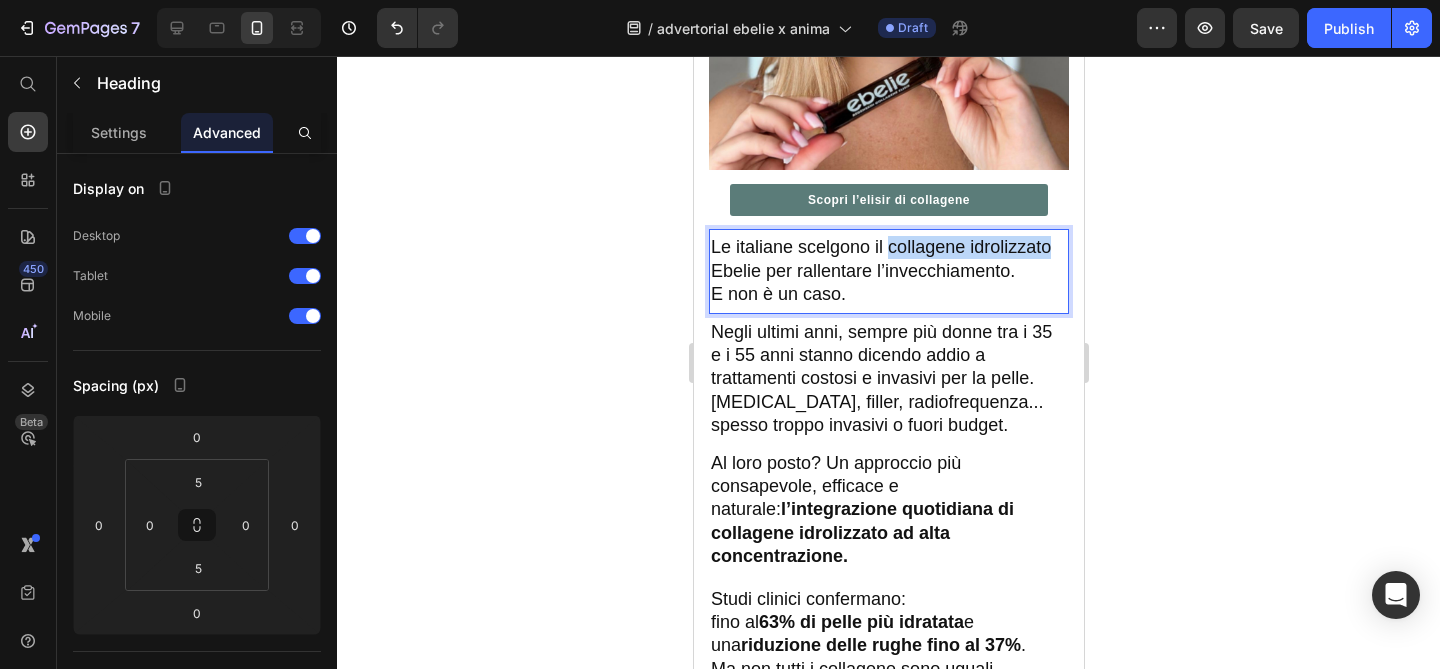 click on "Le italiane scelgono il collagene idrolizzato Ebelie per rallentare l’invecchiamento.  E non è un caso." at bounding box center [888, 271] 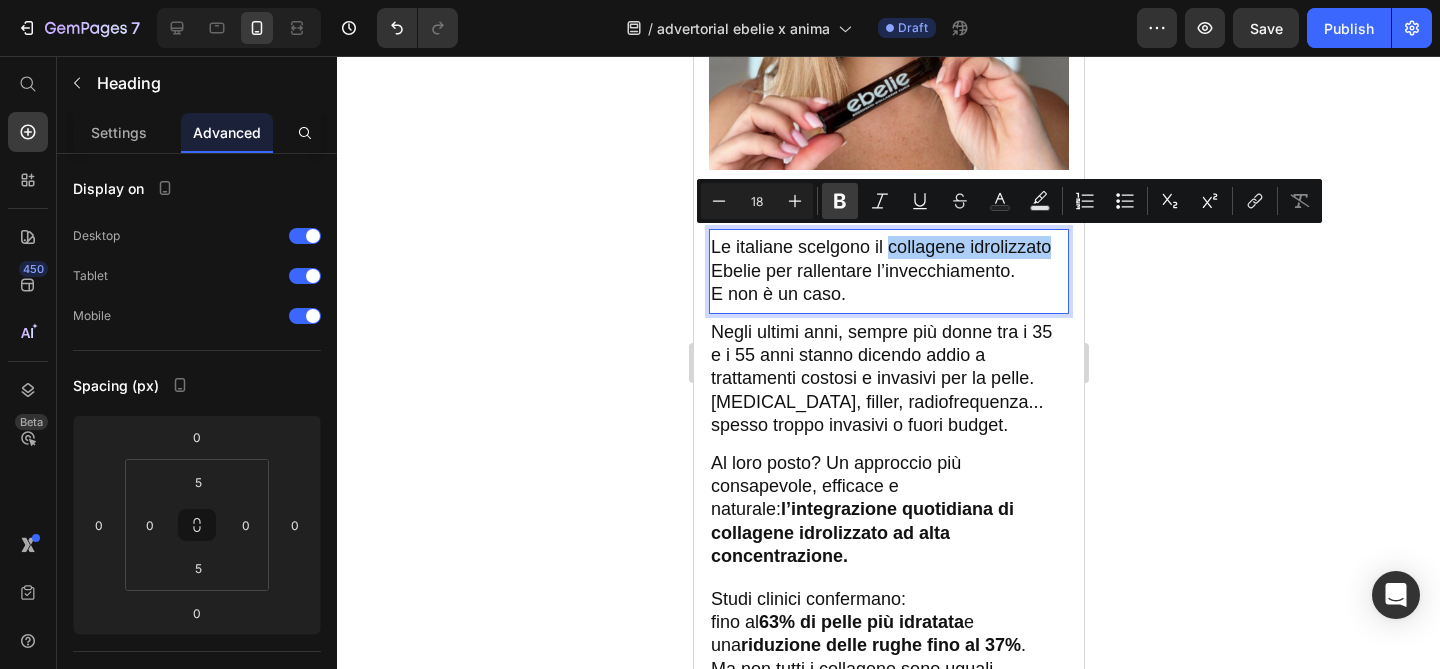 click 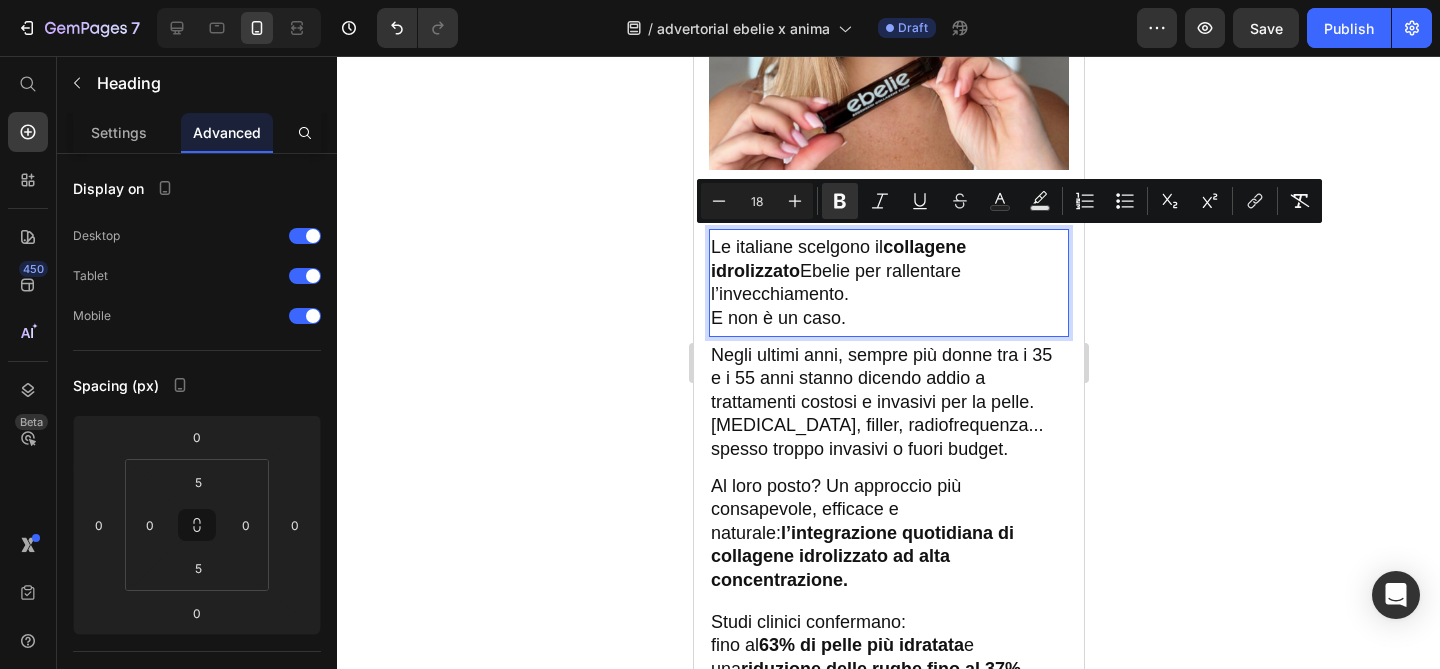 click on "Le italiane scelgono il  collagene idrolizzato  Ebelie per rallentare l’invecchiamento.  E non è un caso." at bounding box center (888, 283) 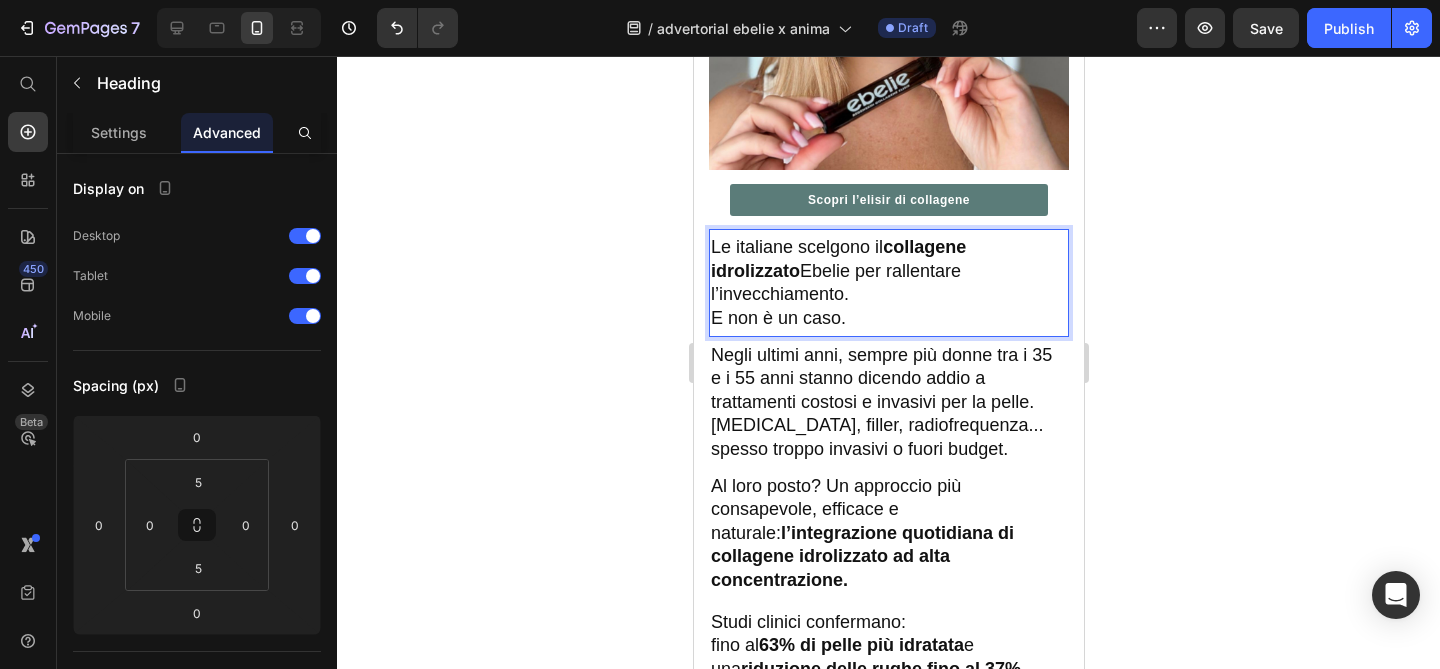 click on "Le italiane scelgono il  collagene idrolizzato  Ebelie per rallentare l’invecchiamento.  E non è un caso." at bounding box center [888, 283] 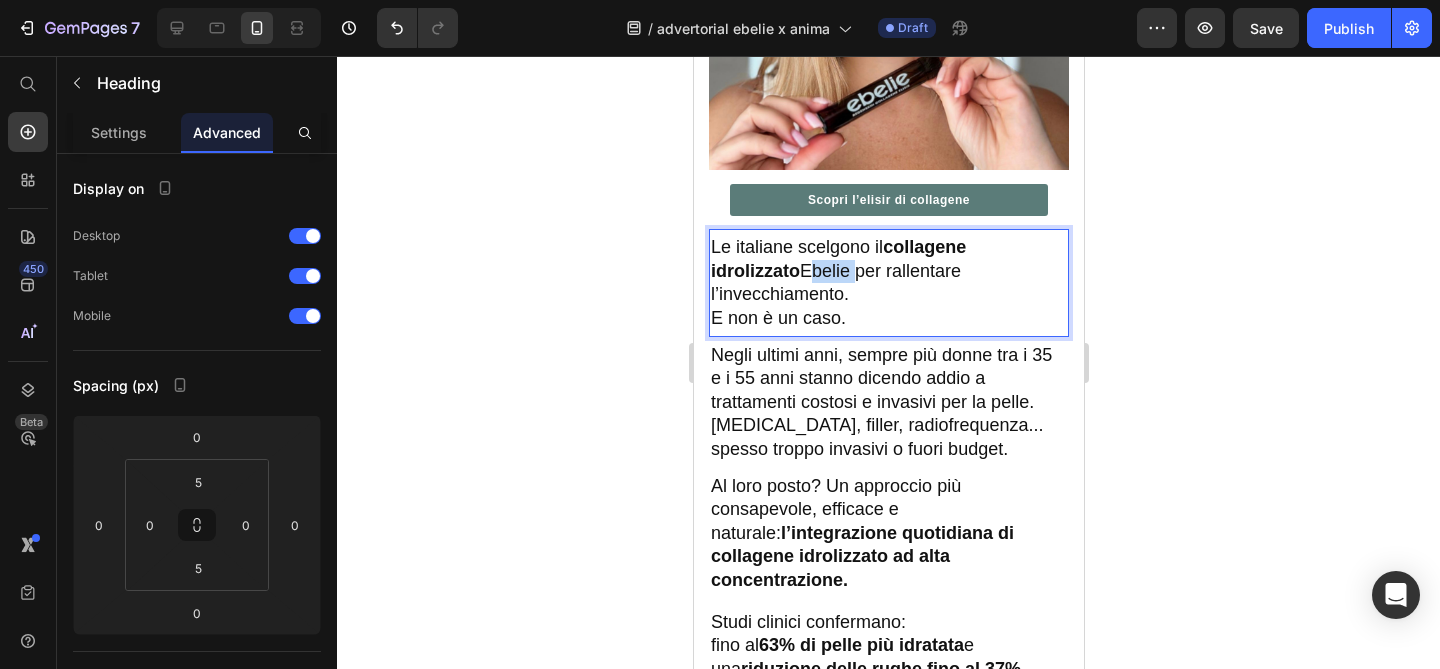 click on "Le italiane scelgono il  collagene idrolizzato  Ebelie per rallentare l’invecchiamento.  E non è un caso." at bounding box center (888, 283) 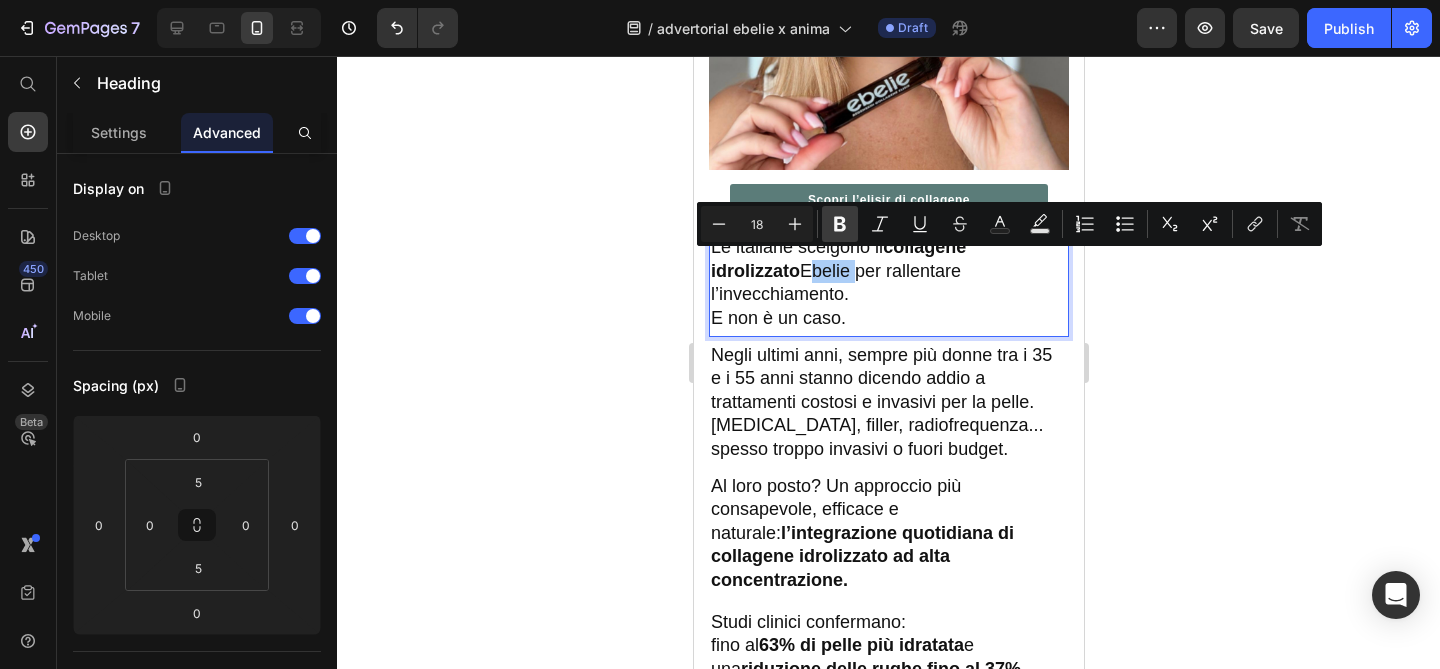 click 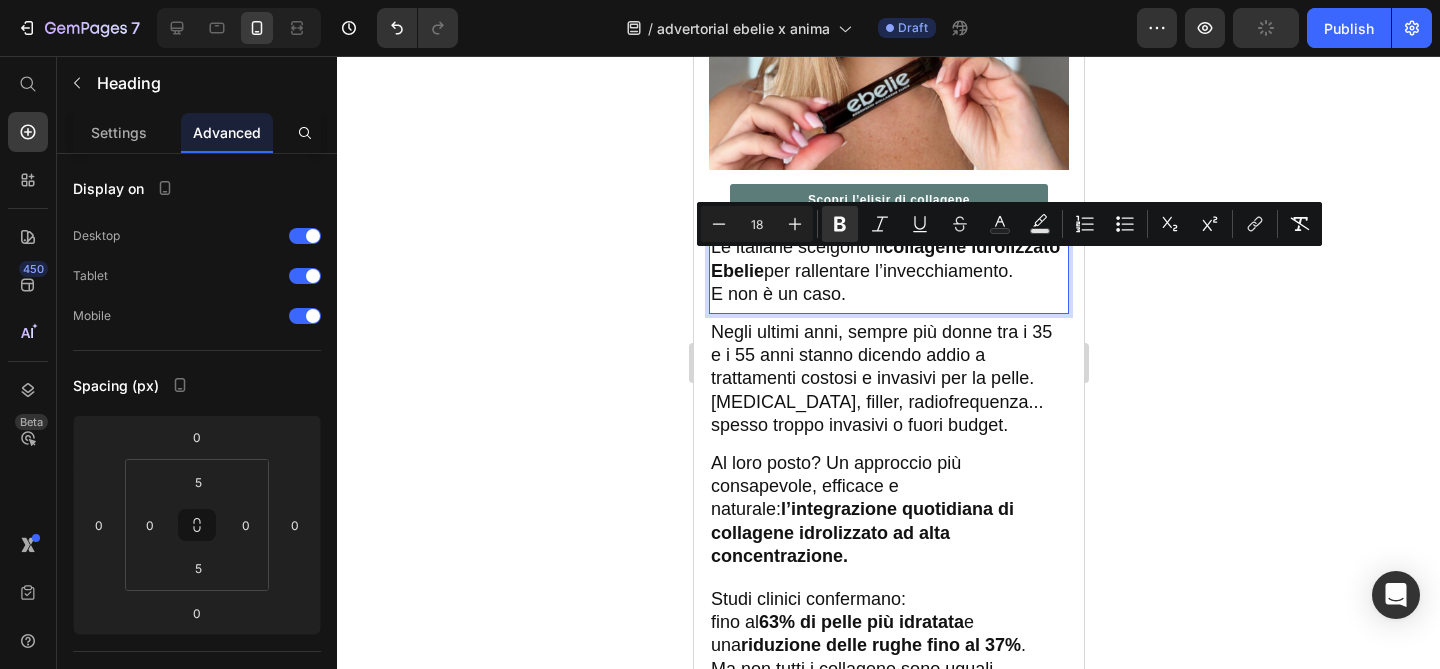 click on "Le italiane scelgono il  collagene idrolizzato   Ebelie  per rallentare l’invecchiamento.  E non è un caso." at bounding box center [888, 271] 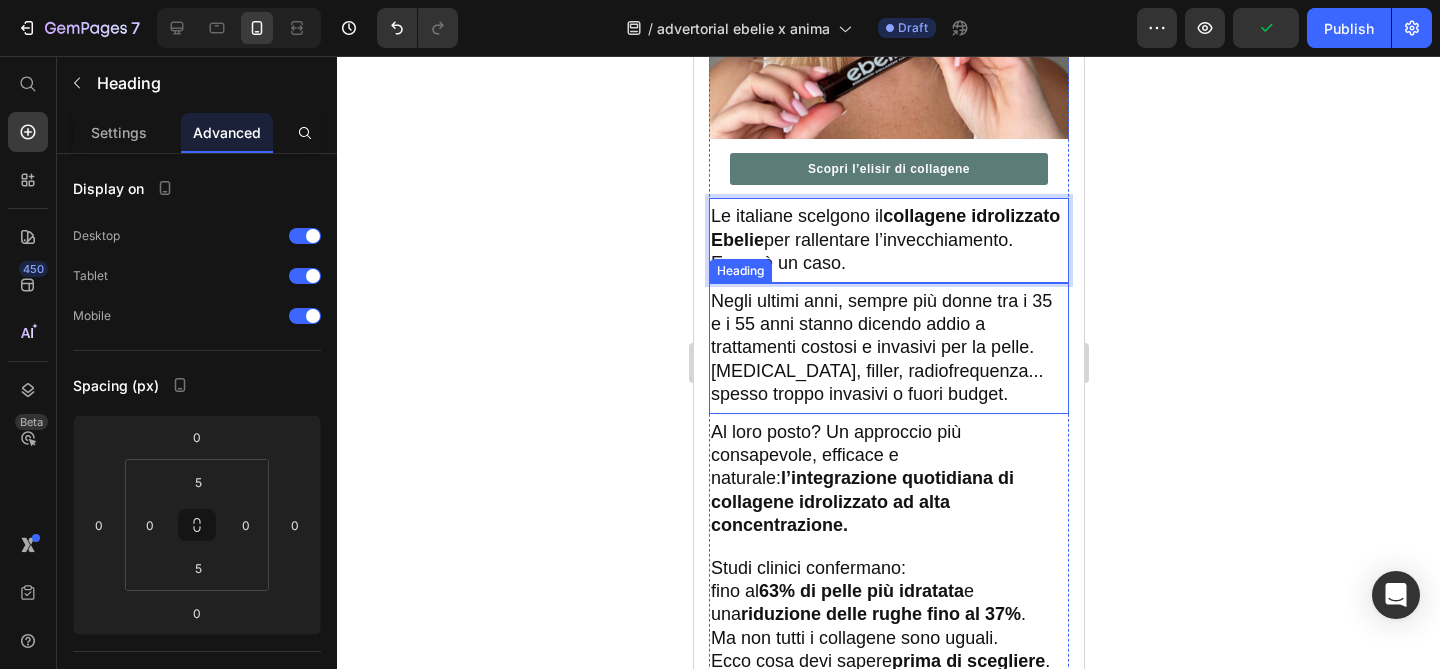 scroll, scrollTop: 799, scrollLeft: 0, axis: vertical 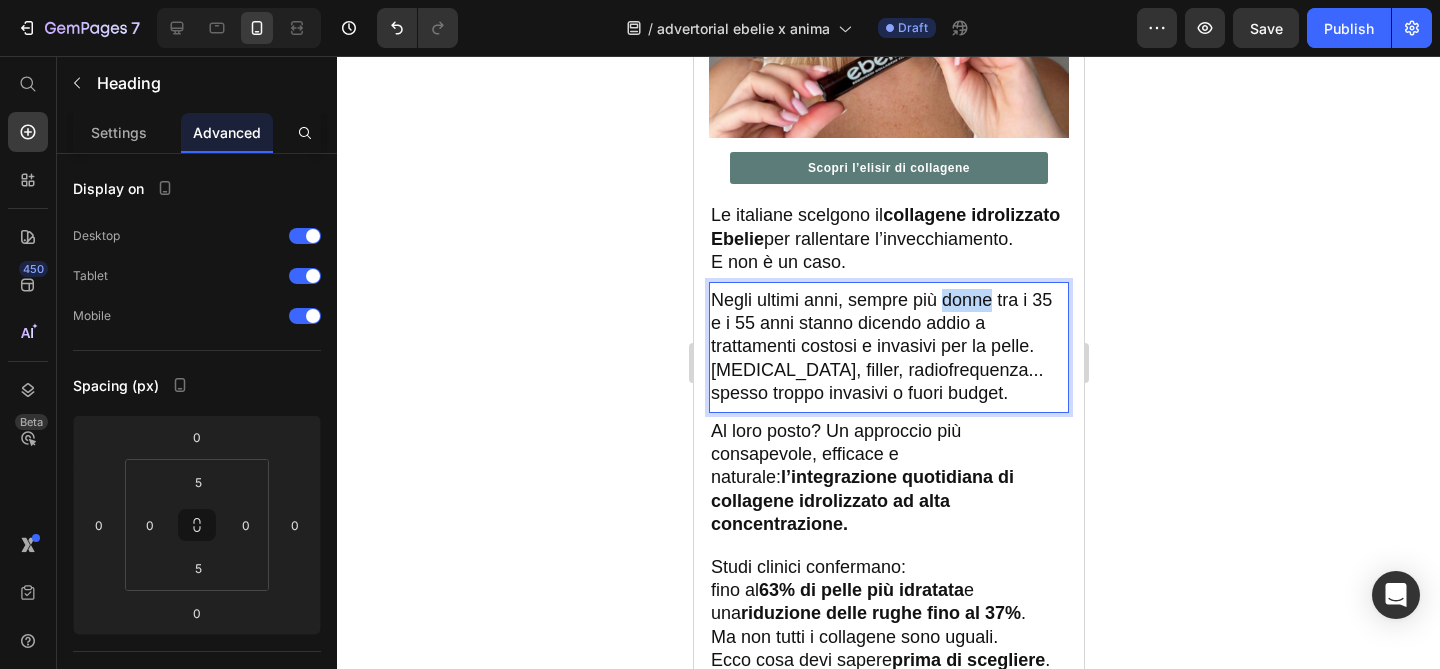 click on "Negli ultimi anni, sempre più donne tra i 35 e i 55 anni stanno dicendo addio a trattamenti costosi e invasivi per la pelle. Botox, filler, radiofrequenza... spesso troppo invasivi o fuori budget." at bounding box center [888, 347] 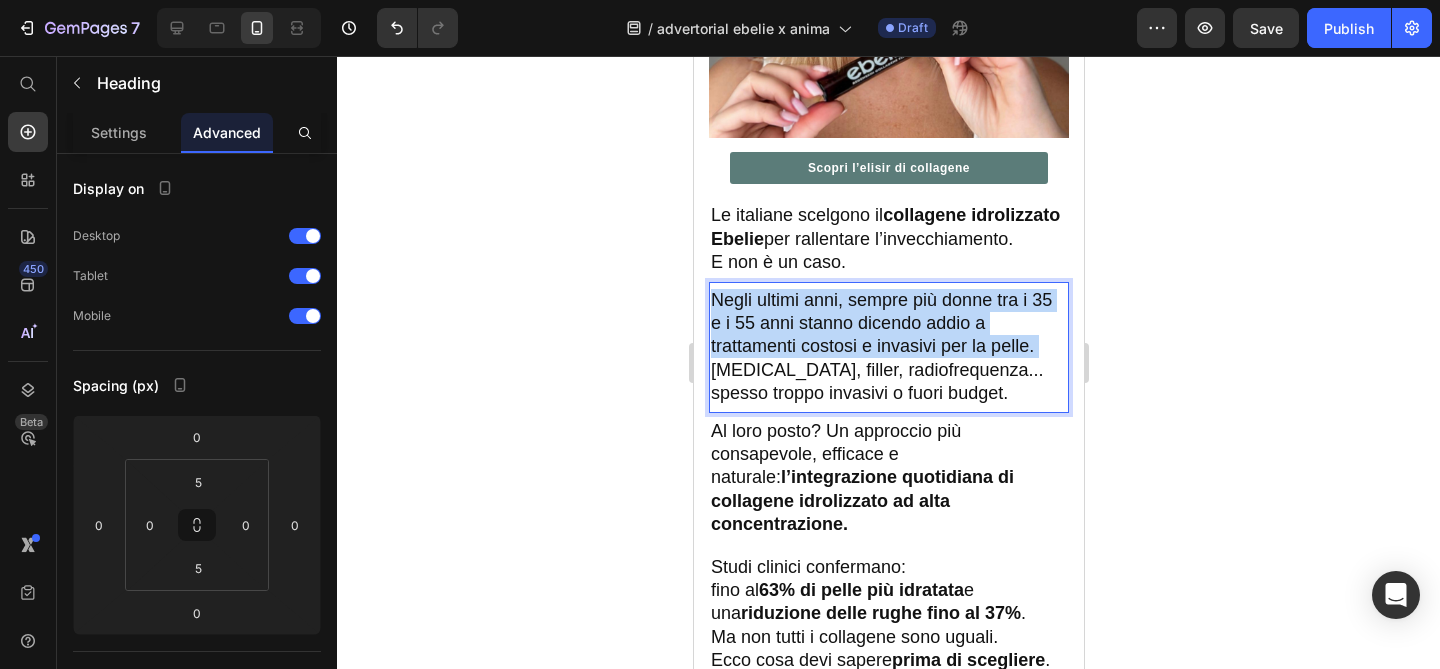click on "Negli ultimi anni, sempre più donne tra i 35 e i 55 anni stanno dicendo addio a trattamenti costosi e invasivi per la pelle. Botox, filler, radiofrequenza... spesso troppo invasivi o fuori budget." at bounding box center (888, 347) 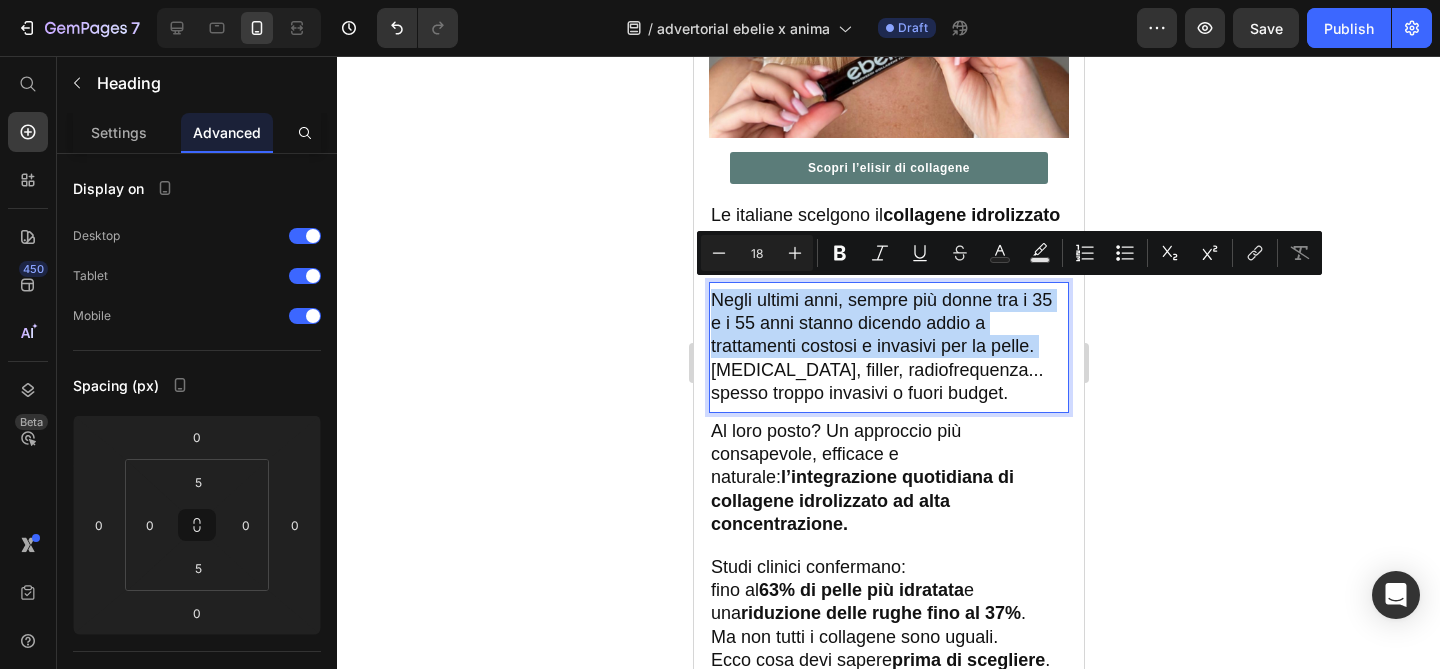 click on "Negli ultimi anni, sempre più donne tra i 35 e i 55 anni stanno dicendo addio a trattamenti costosi e invasivi per la pelle. Botox, filler, radiofrequenza... spesso troppo invasivi o fuori budget." at bounding box center (888, 347) 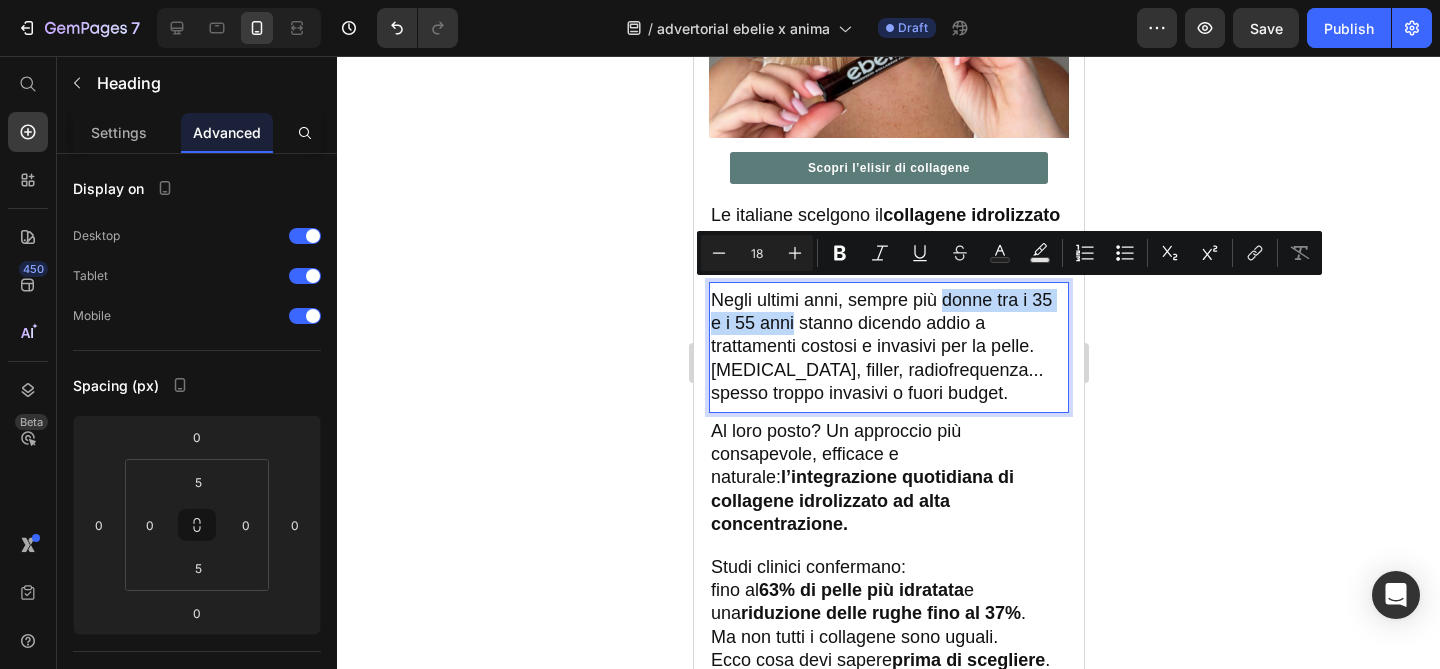 drag, startPoint x: 943, startPoint y: 292, endPoint x: 794, endPoint y: 318, distance: 151.25145 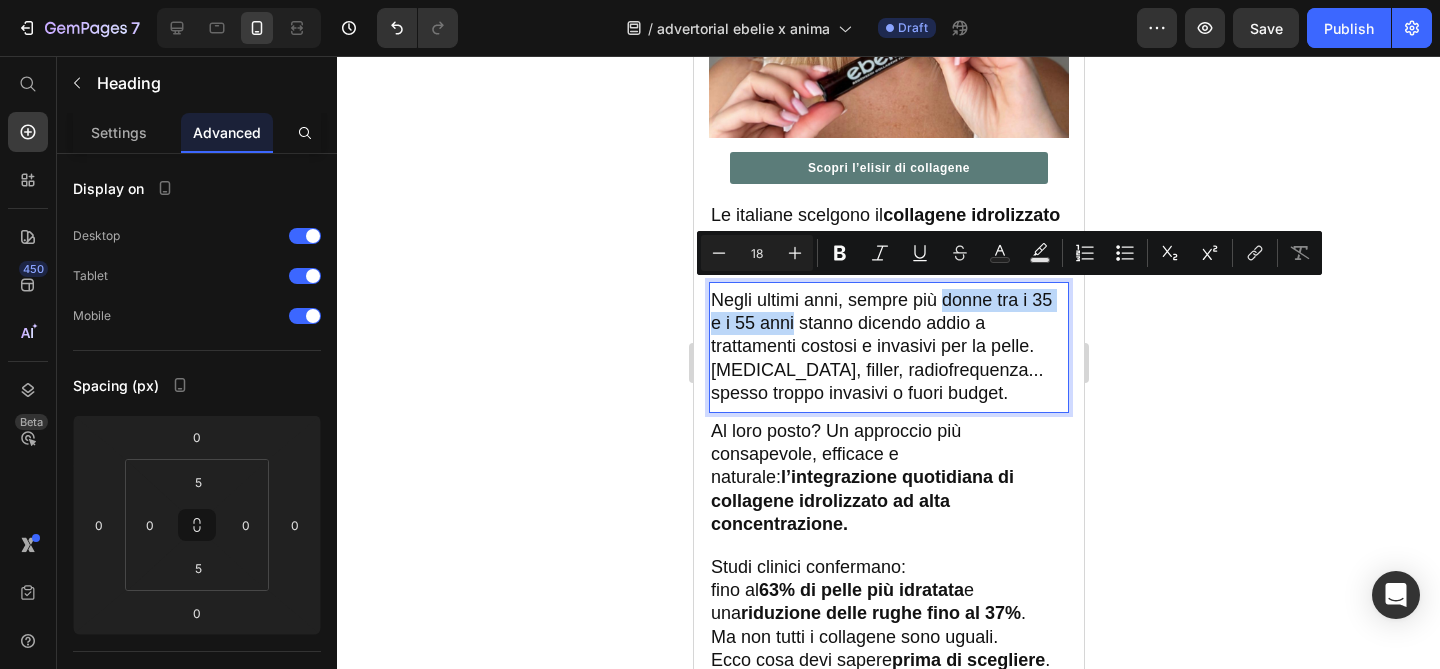 click on "Negli ultimi anni, sempre più donne tra i 35 e i 55 anni stanno dicendo addio a trattamenti costosi e invasivi per la pelle. Botox, filler, radiofrequenza... spesso troppo invasivi o fuori budget." at bounding box center (888, 347) 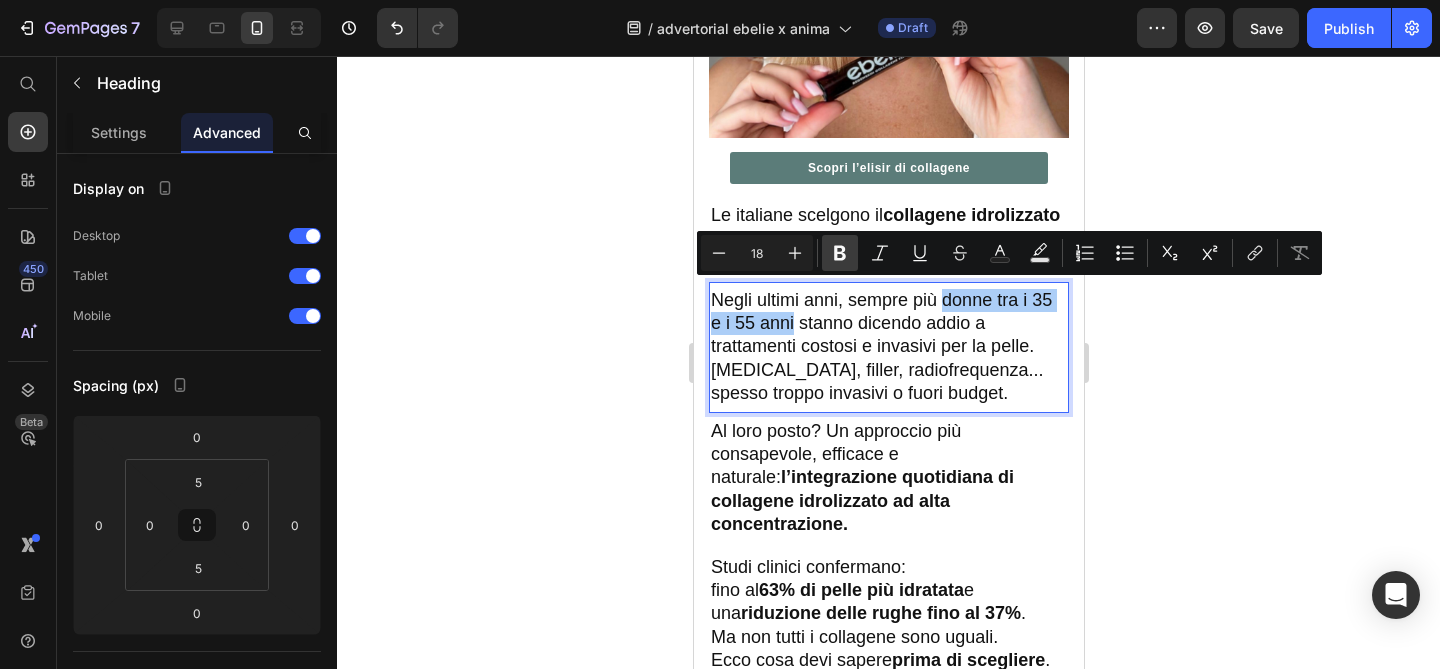 click 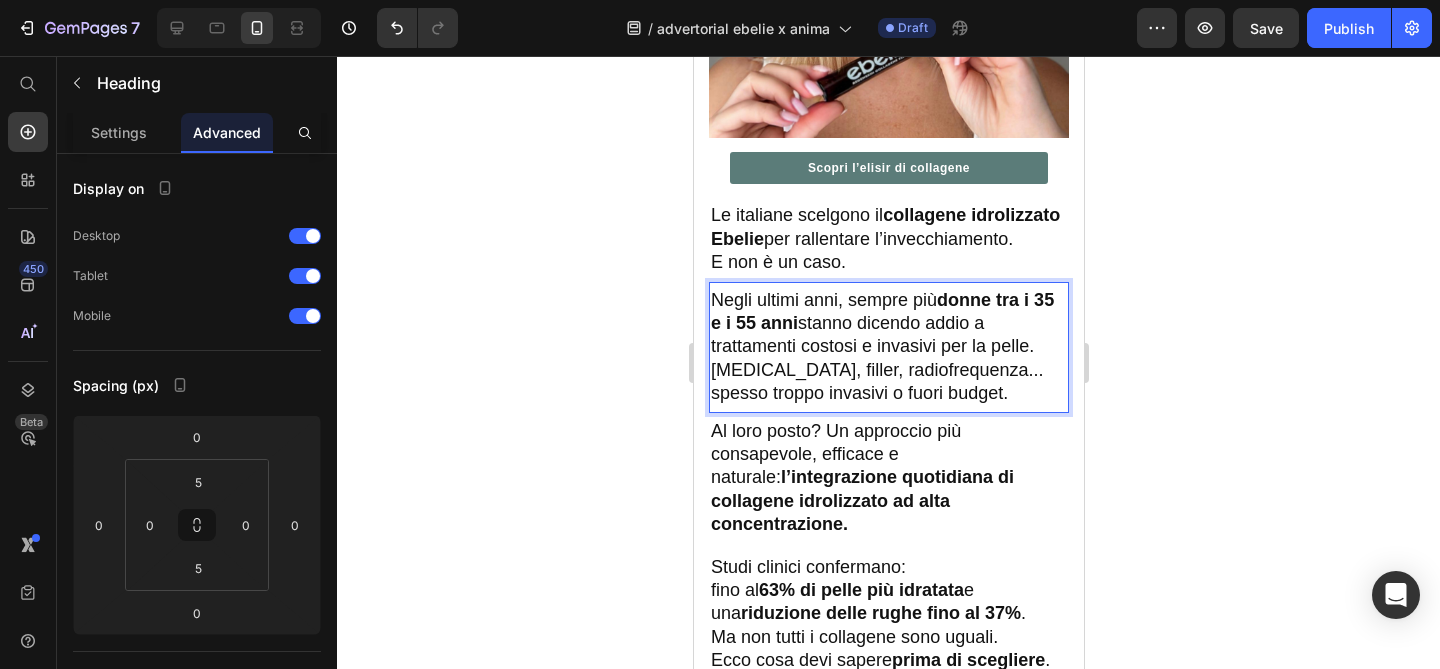 click on "Negli ultimi anni, sempre più  donne tra i 35 e i 55 anni  stanno dicendo addio a trattamenti costosi e invasivi per la pelle. Botox, filler, radiofrequenza... spesso troppo invasivi o fuori budget." at bounding box center [888, 347] 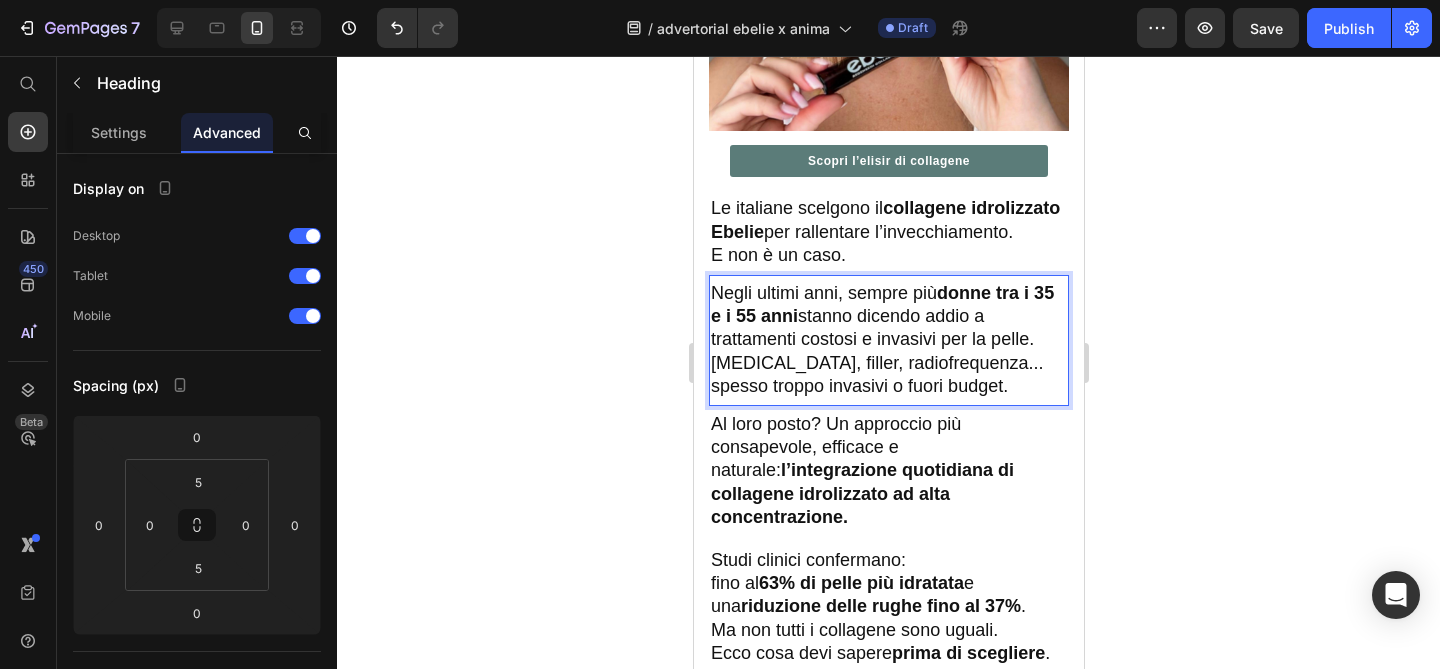 scroll, scrollTop: 808, scrollLeft: 0, axis: vertical 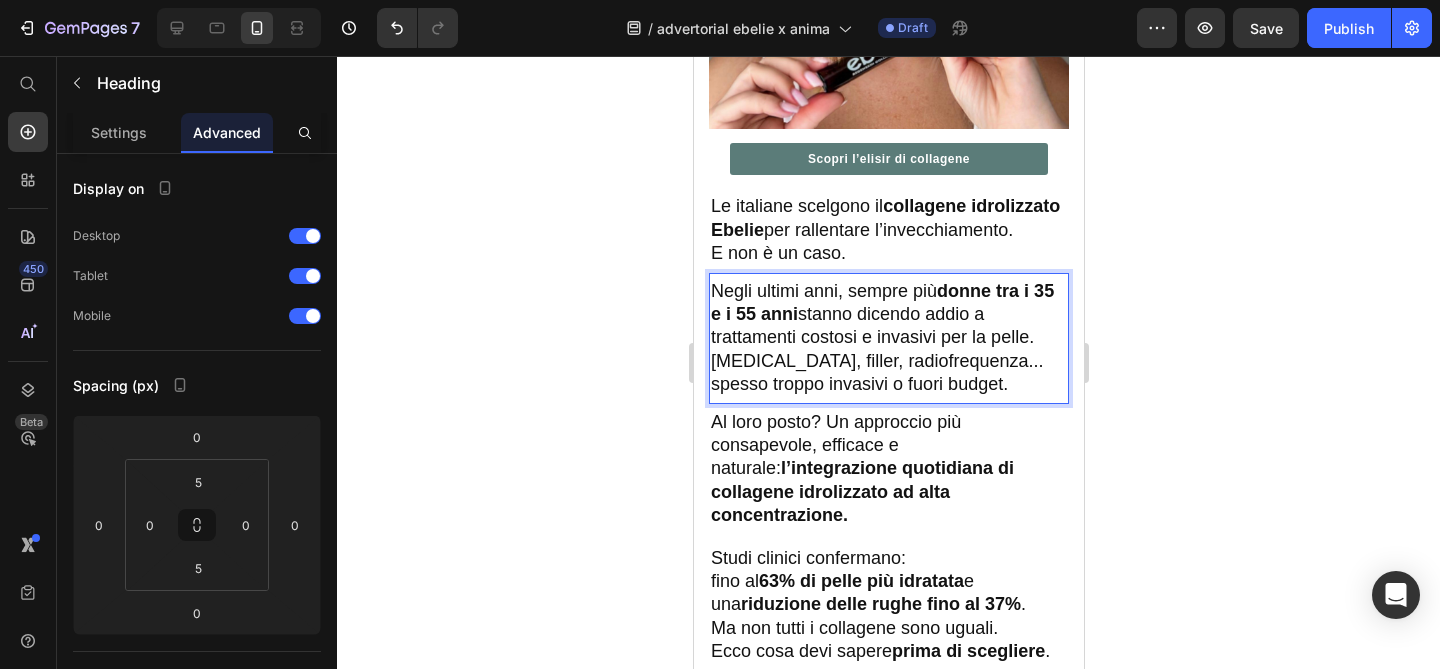click 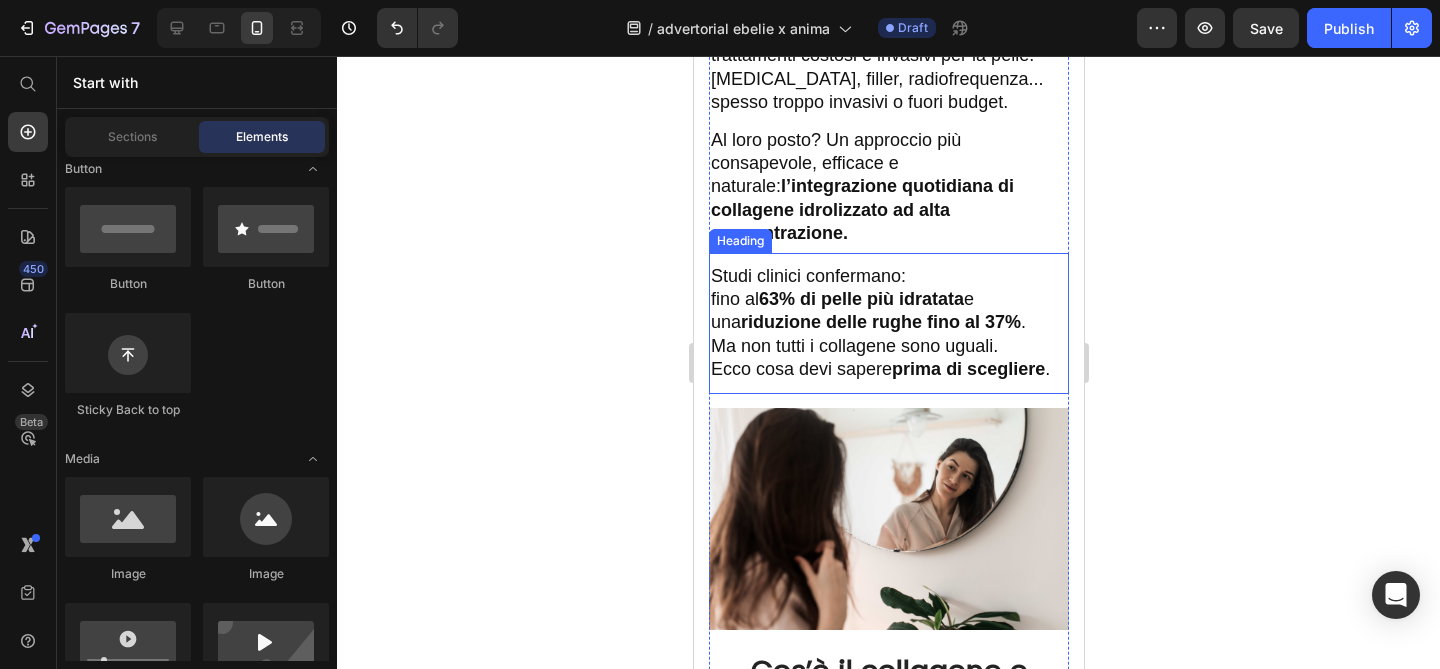 scroll, scrollTop: 1011, scrollLeft: 0, axis: vertical 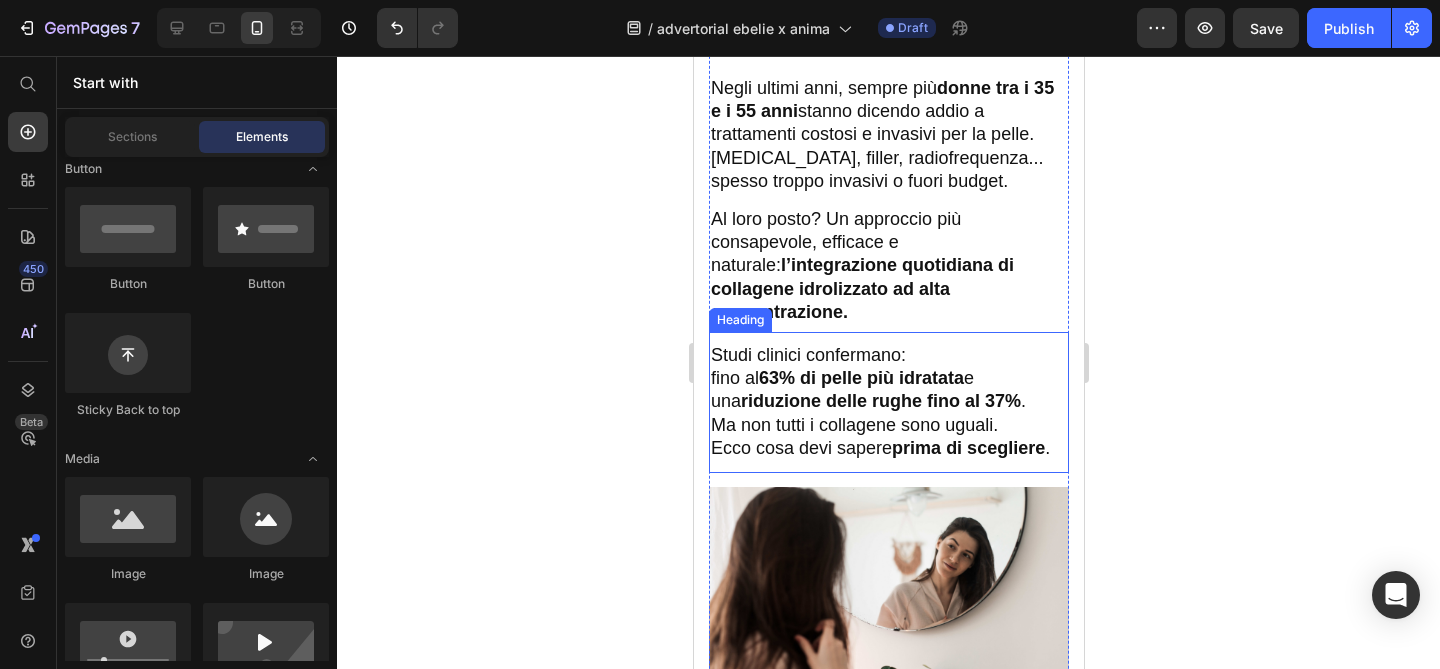 click on "Studi clinici confermano:  fino al  63% di pelle più idratata  e una  riduzione delle rughe fino al 37% . Ma non tutti i collagene sono uguali. Ecco cosa devi sapere  prima di scegliere ." at bounding box center (888, 402) 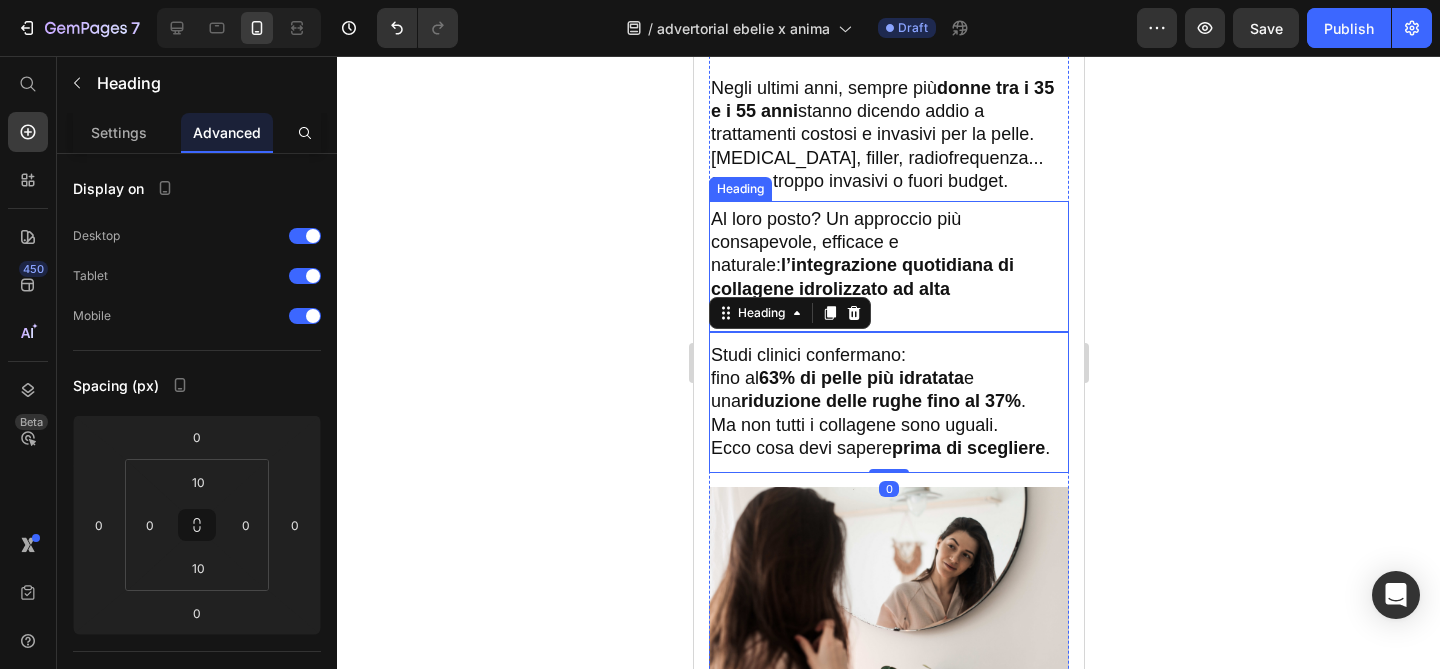 click on "Al loro posto? Un approccio più consapevole, efficace e naturale:  l’integrazione quotidiana di collagene idrolizzato ad alta concentrazione." at bounding box center (888, 266) 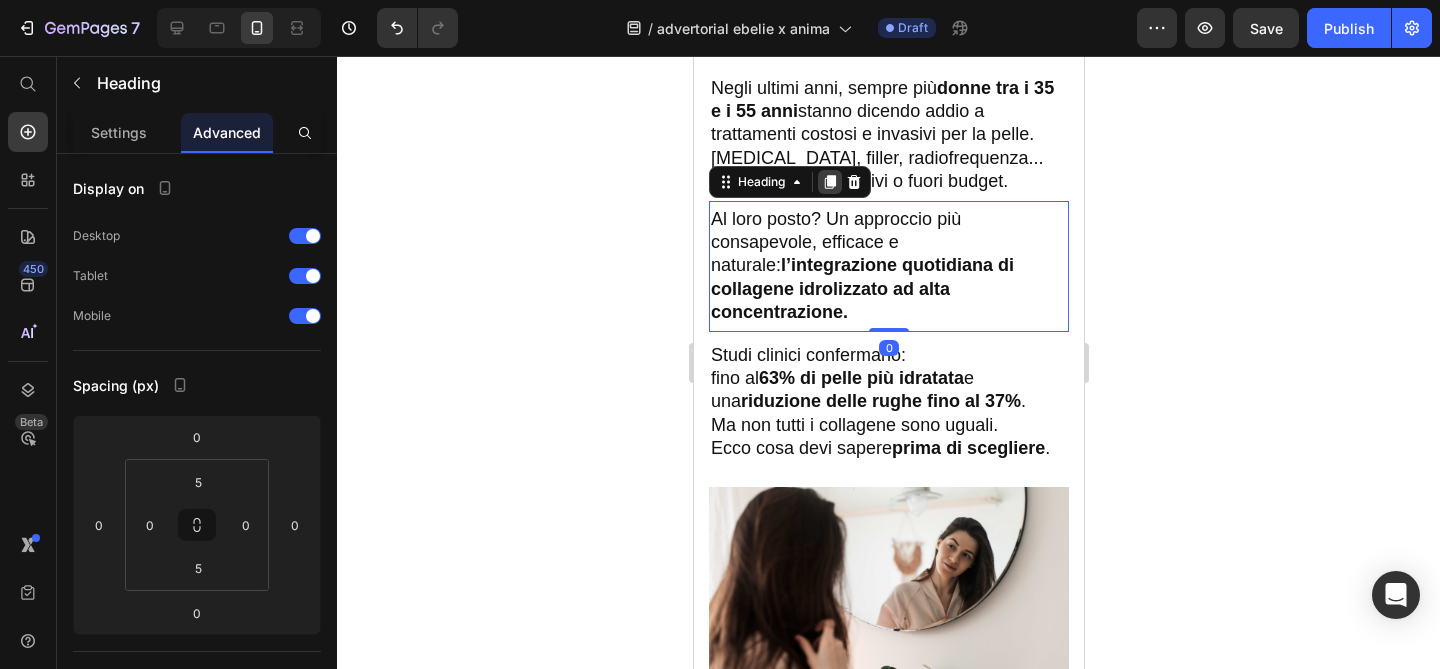 click 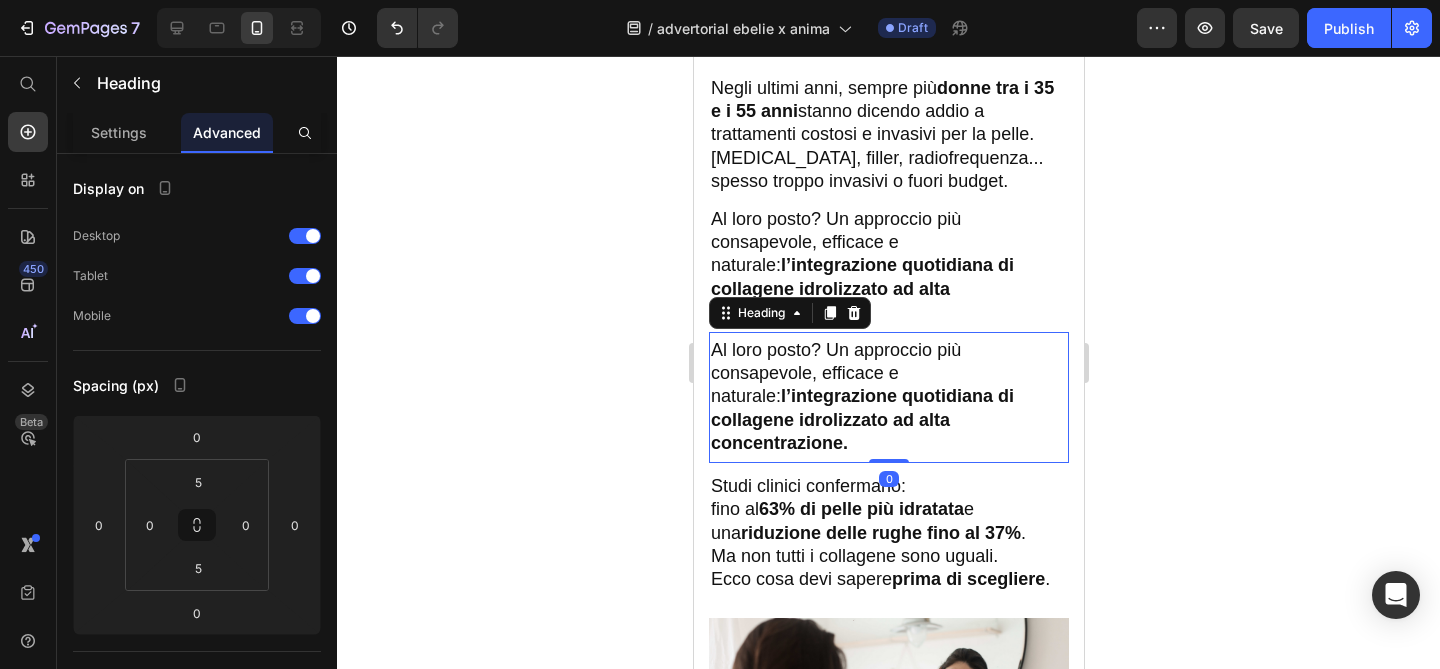 click on "Al loro posto? Un approccio più consapevole, efficace e naturale:  l’integrazione quotidiana di collagene idrolizzato ad alta concentrazione." at bounding box center [888, 397] 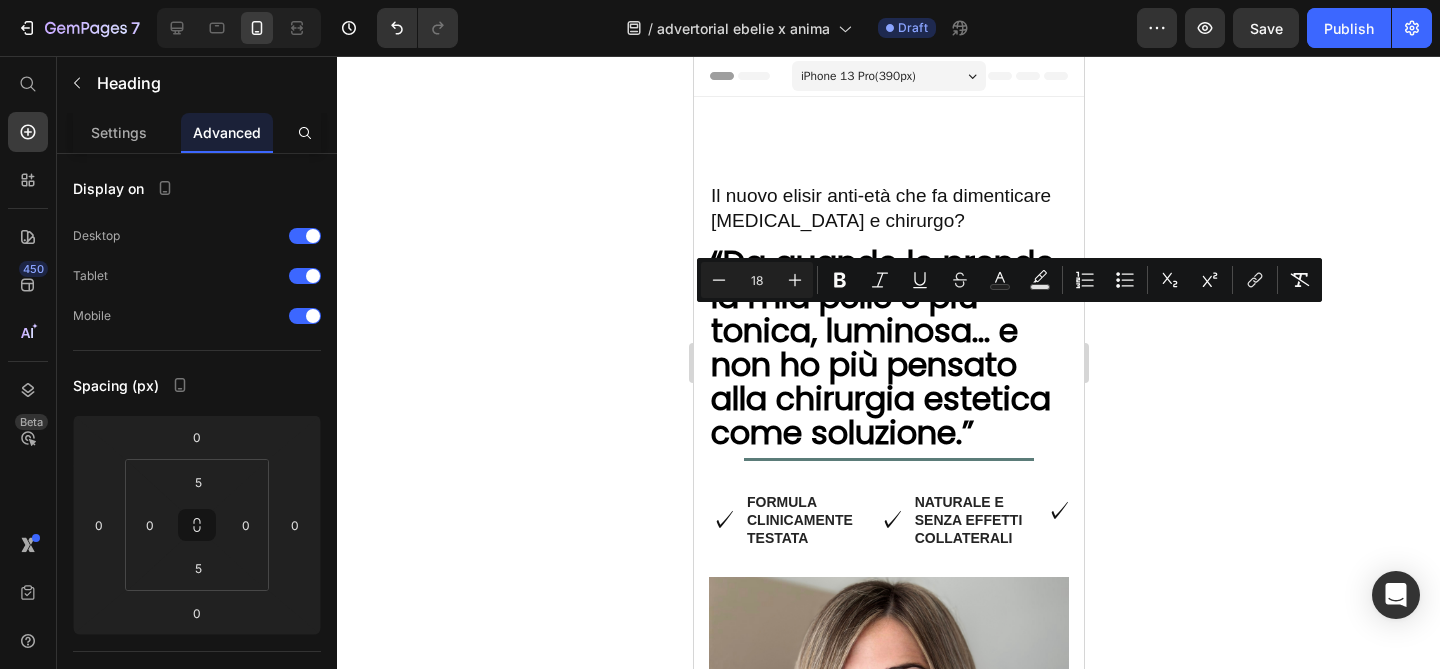 scroll, scrollTop: 1011, scrollLeft: 0, axis: vertical 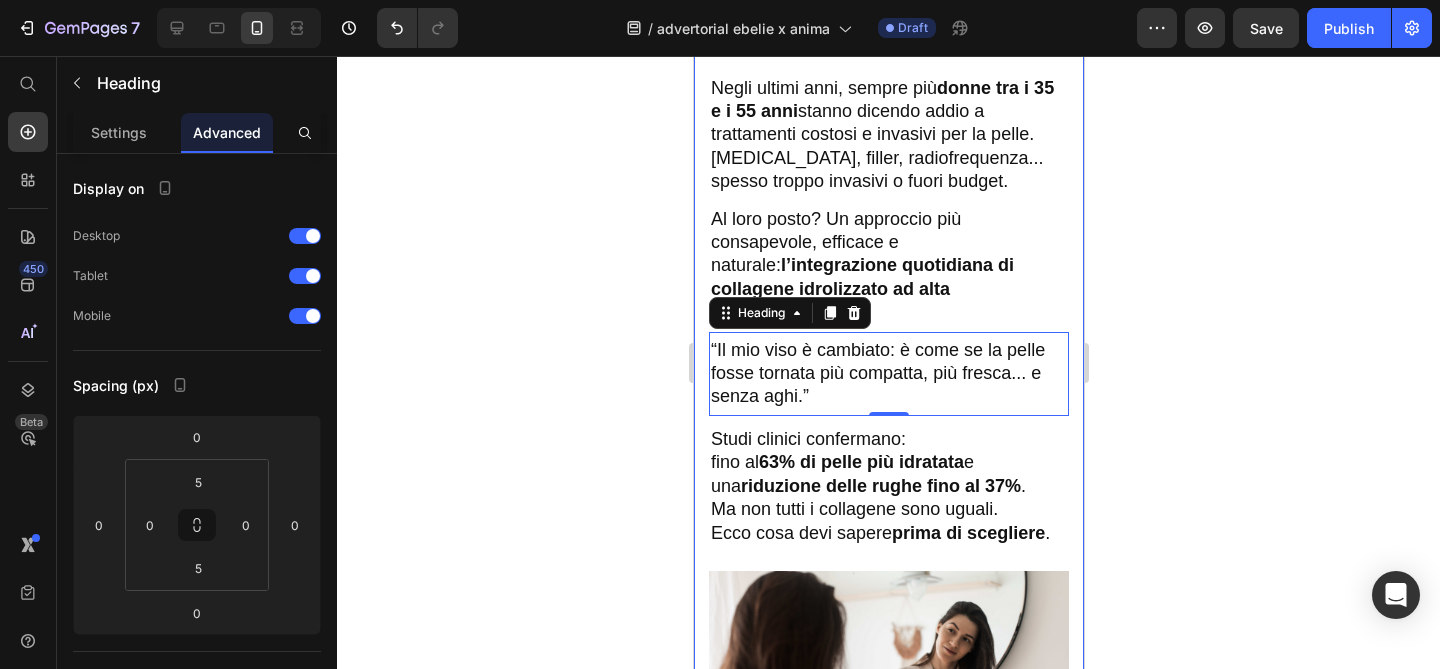 click 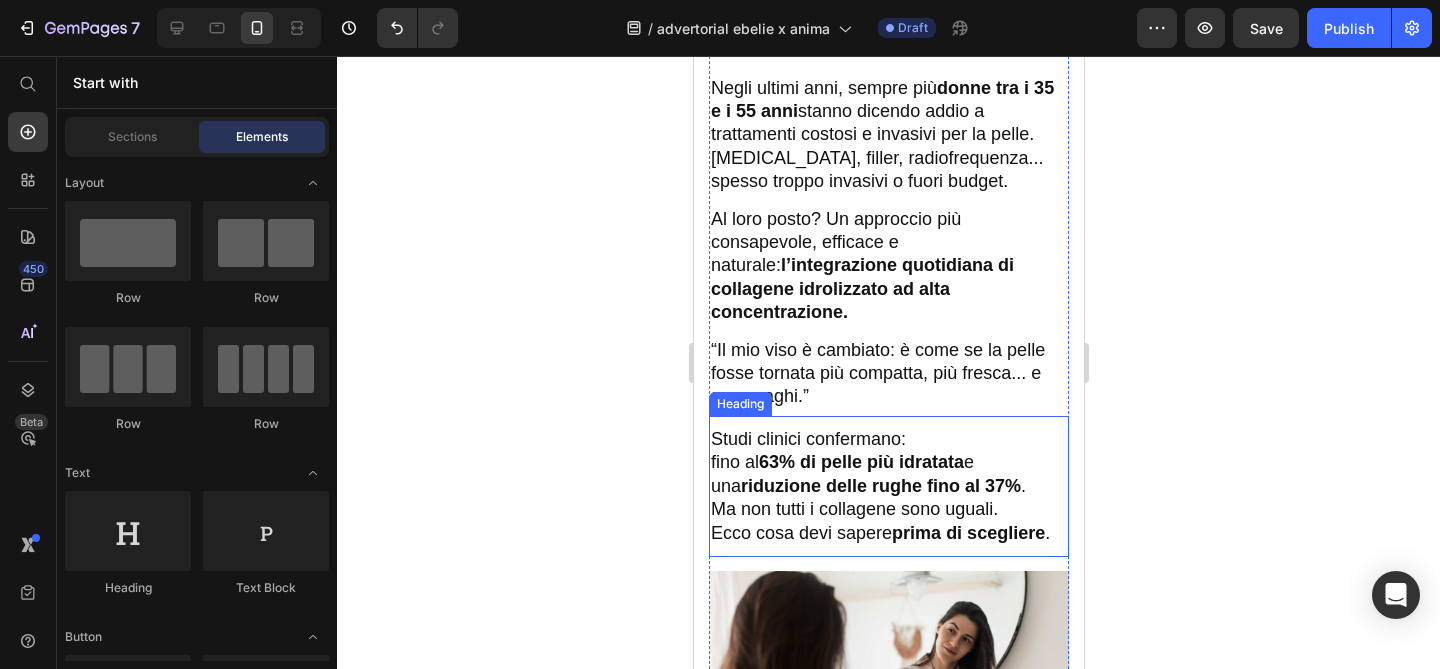 click on "Studi clinici confermano:  fino al  63% di pelle più idratata  e una  riduzione delle rughe fino al 37% . Ma non tutti i collagene sono uguali. Ecco cosa devi sapere  prima di scegliere ." at bounding box center (888, 486) 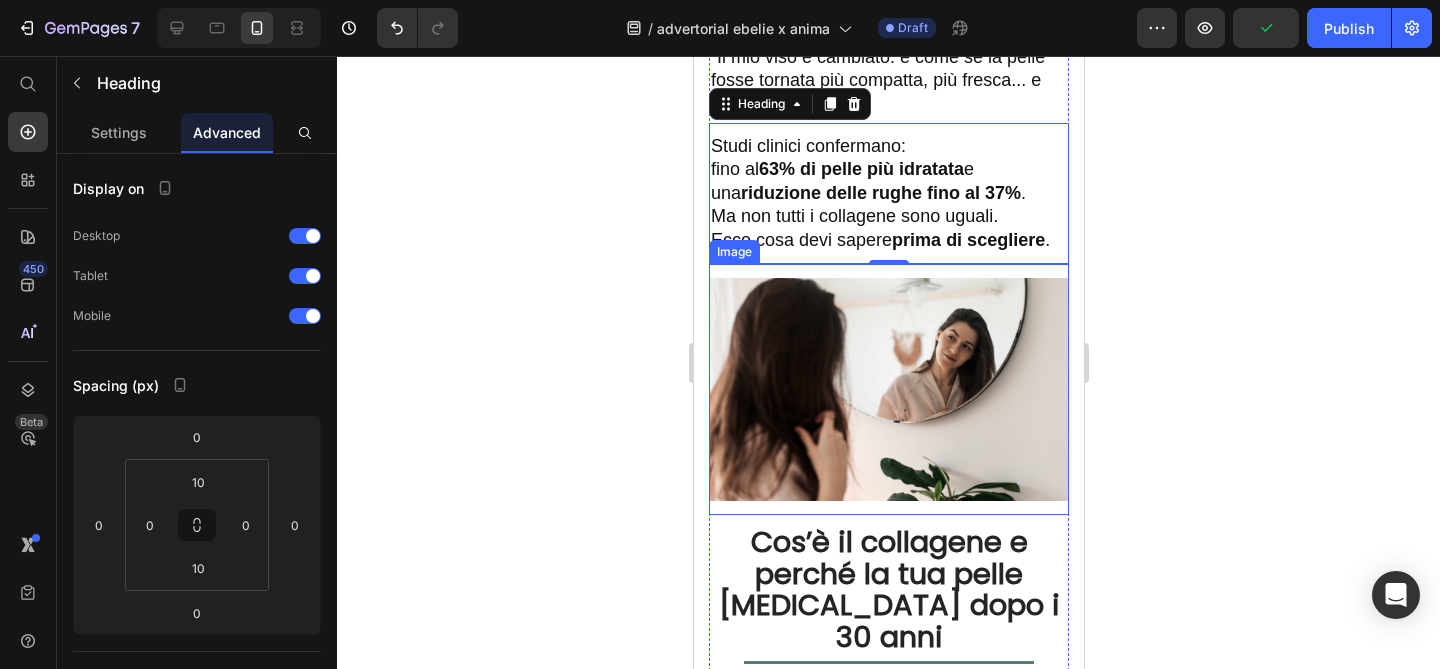 scroll, scrollTop: 1306, scrollLeft: 0, axis: vertical 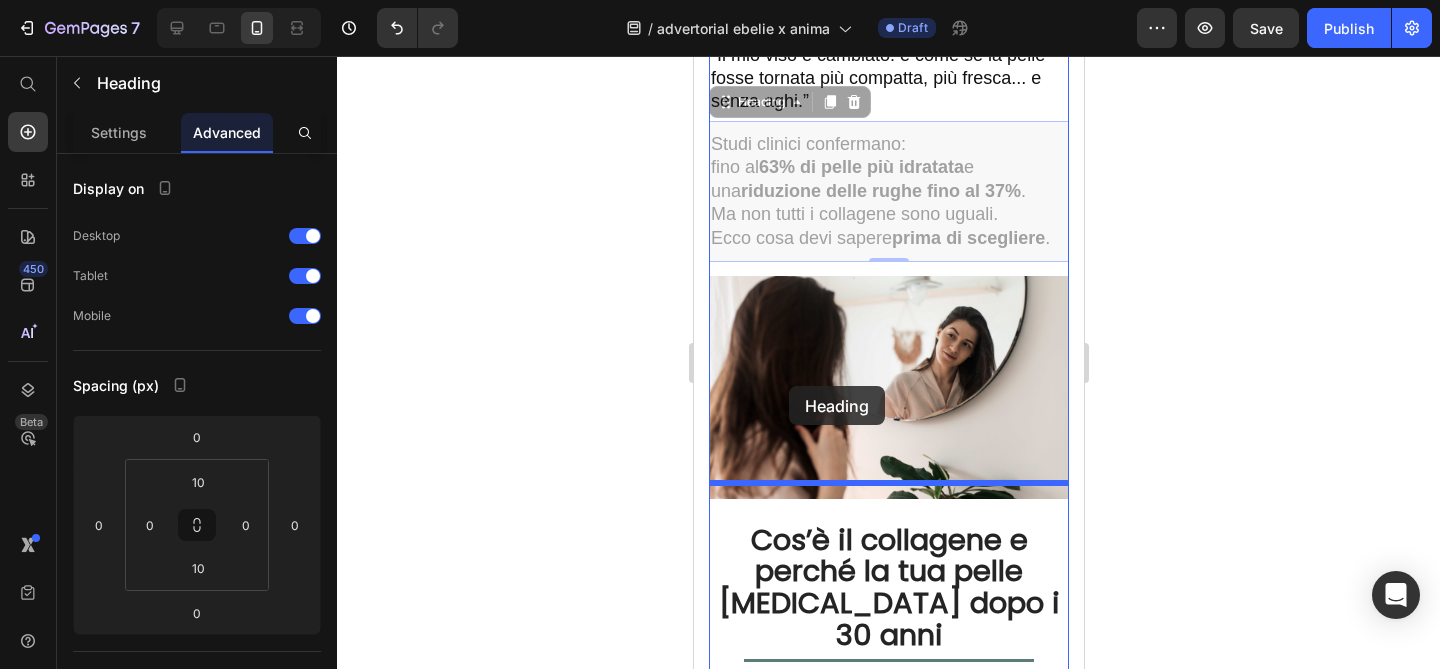 drag, startPoint x: 722, startPoint y: 75, endPoint x: 788, endPoint y: 386, distance: 317.9261 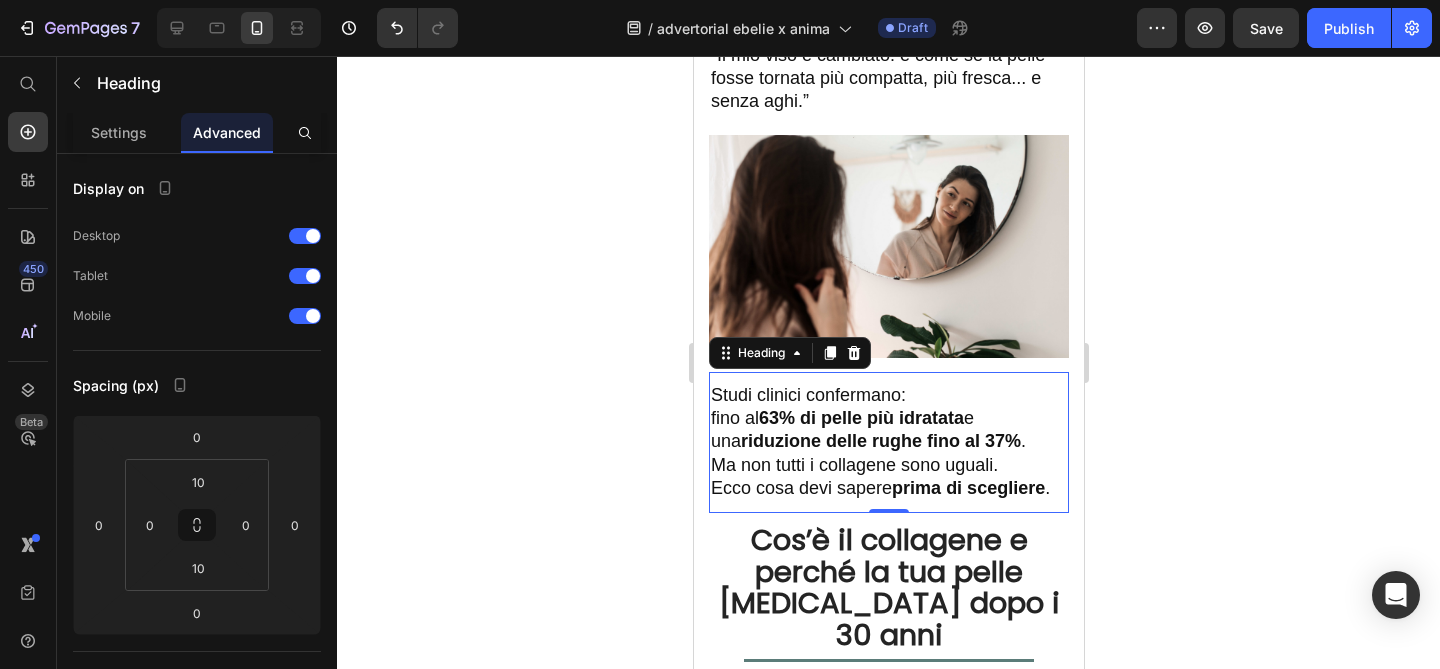 click 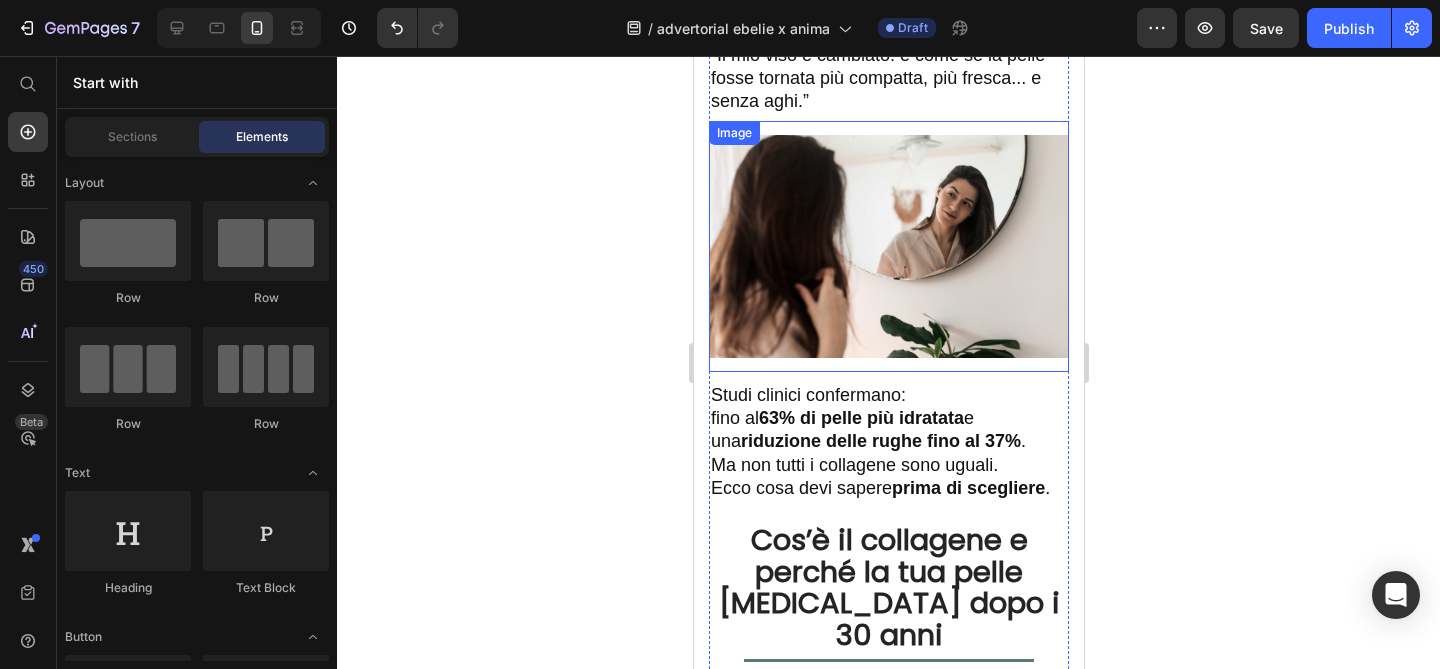 click at bounding box center [888, 246] 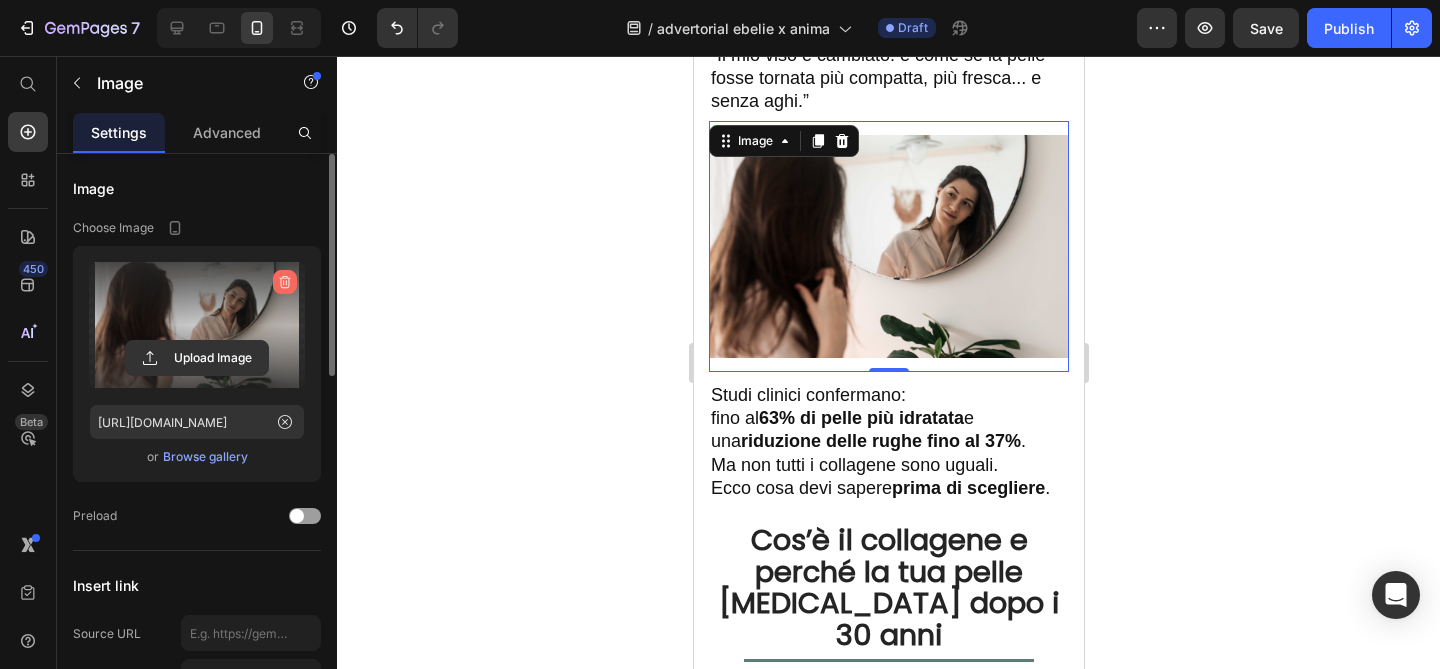 click 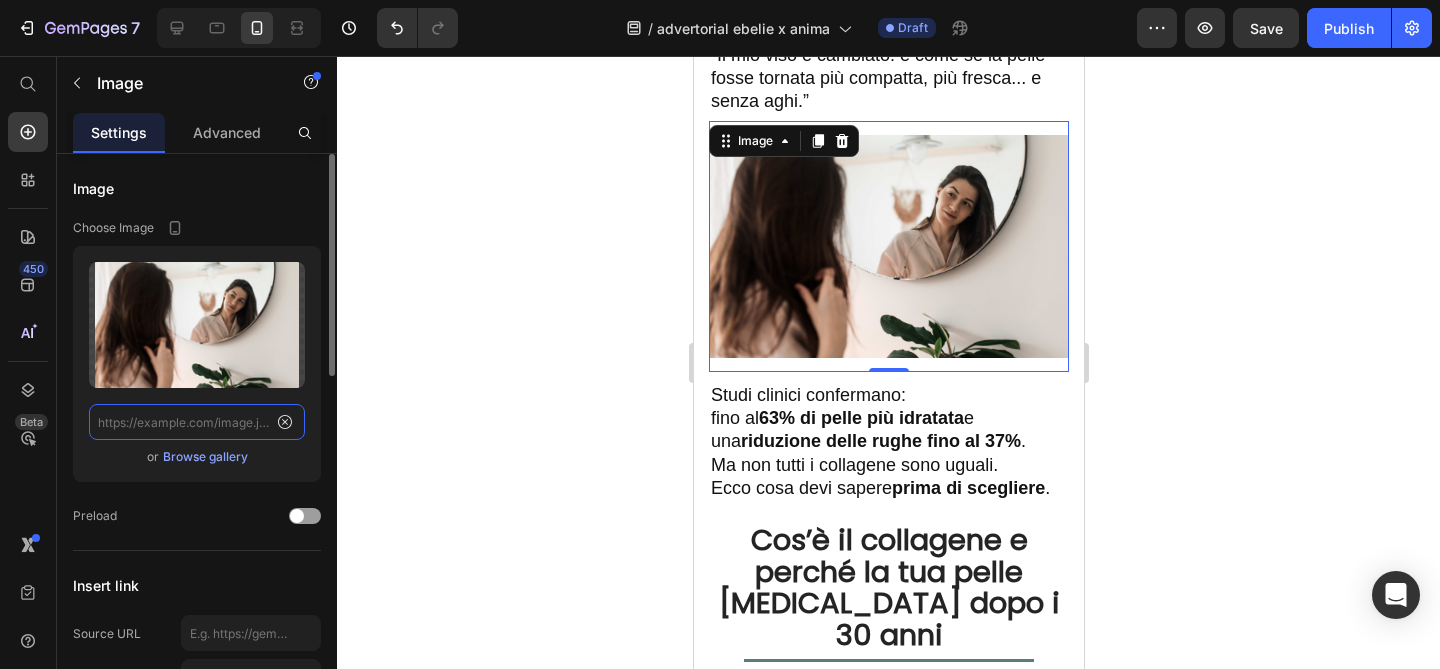 scroll, scrollTop: 0, scrollLeft: 0, axis: both 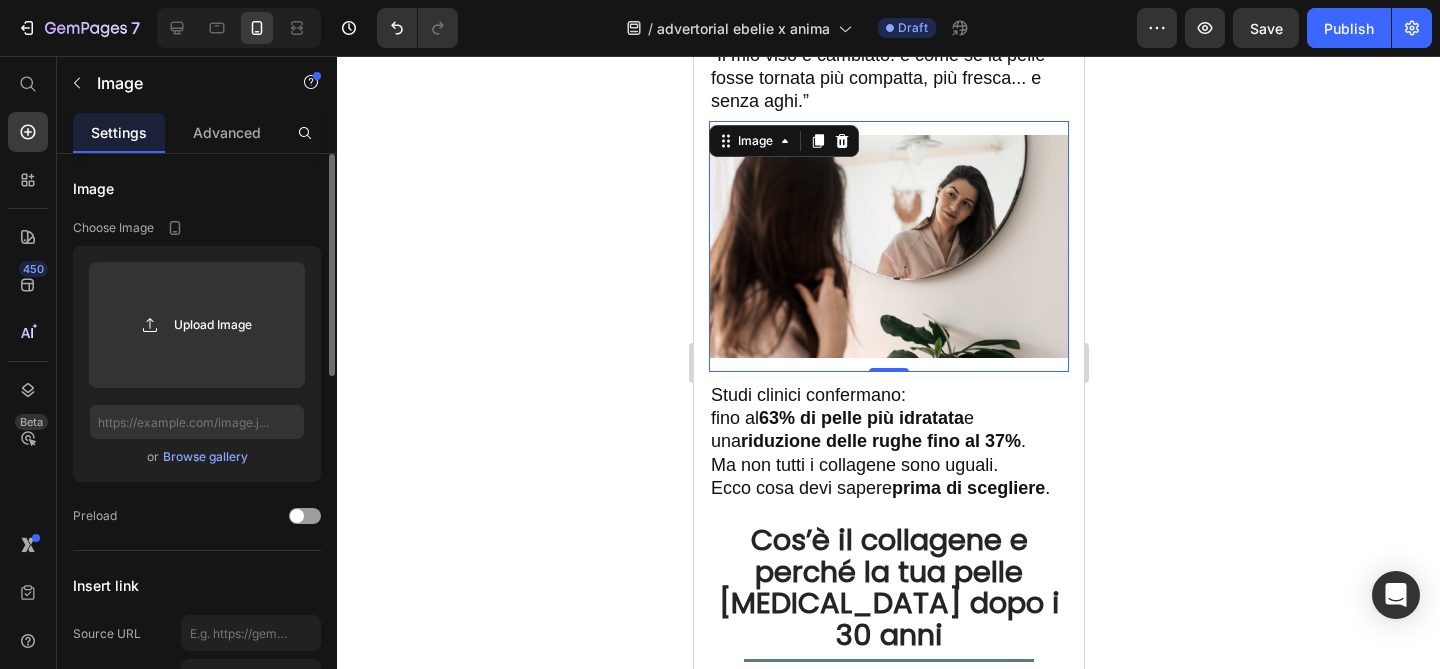 click on "Browse gallery" at bounding box center [205, 457] 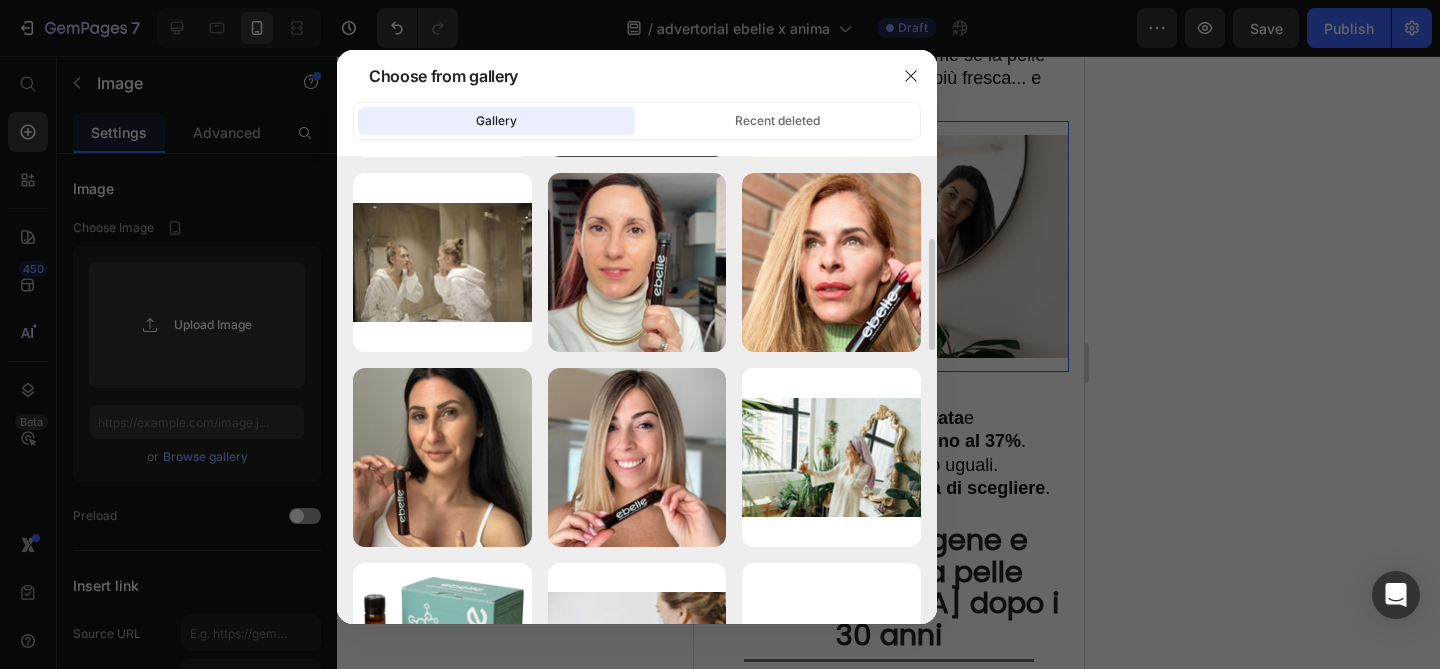 scroll, scrollTop: 390, scrollLeft: 0, axis: vertical 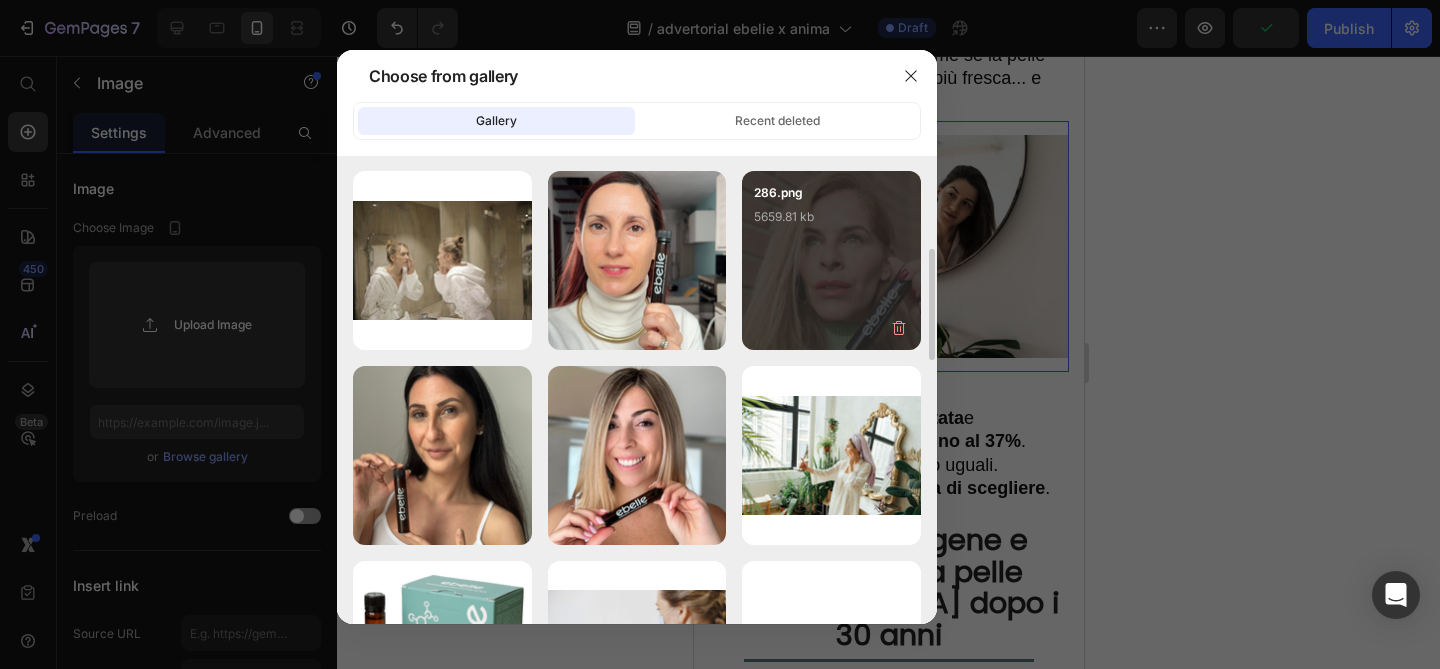 click on "286.png 5659.81 kb" at bounding box center [831, 223] 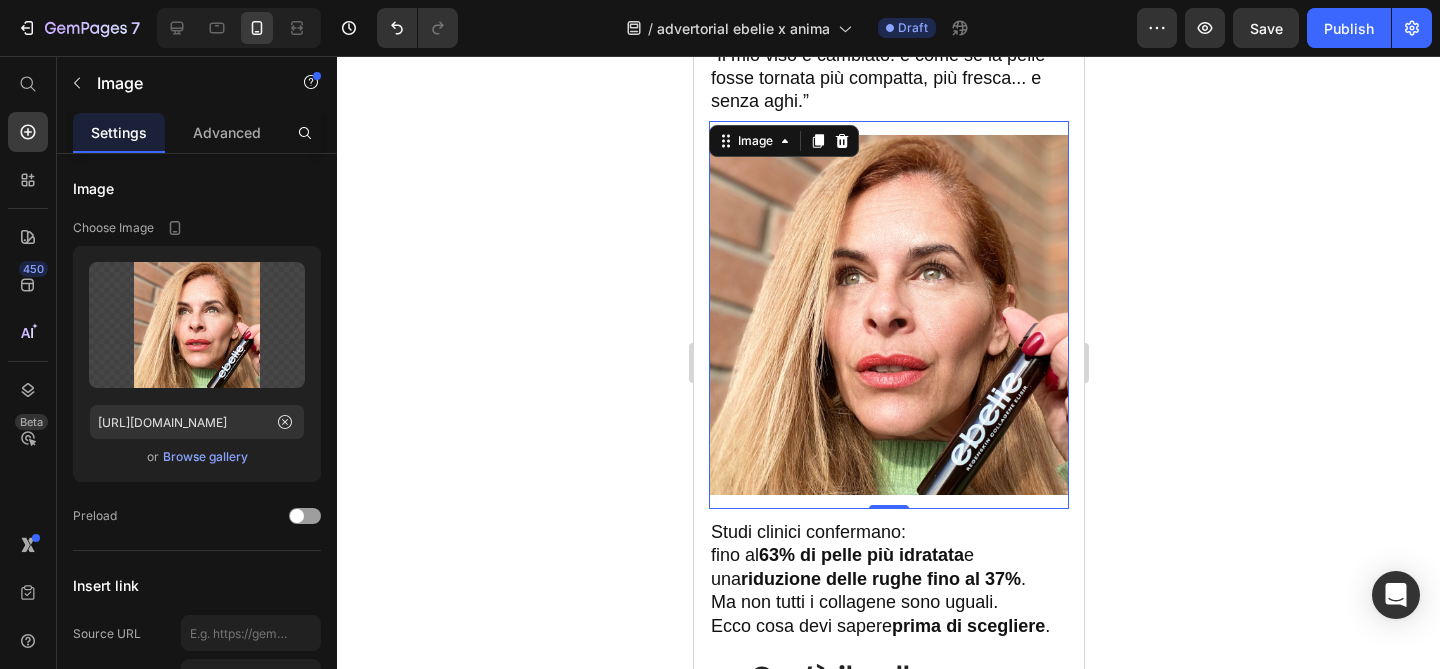 click 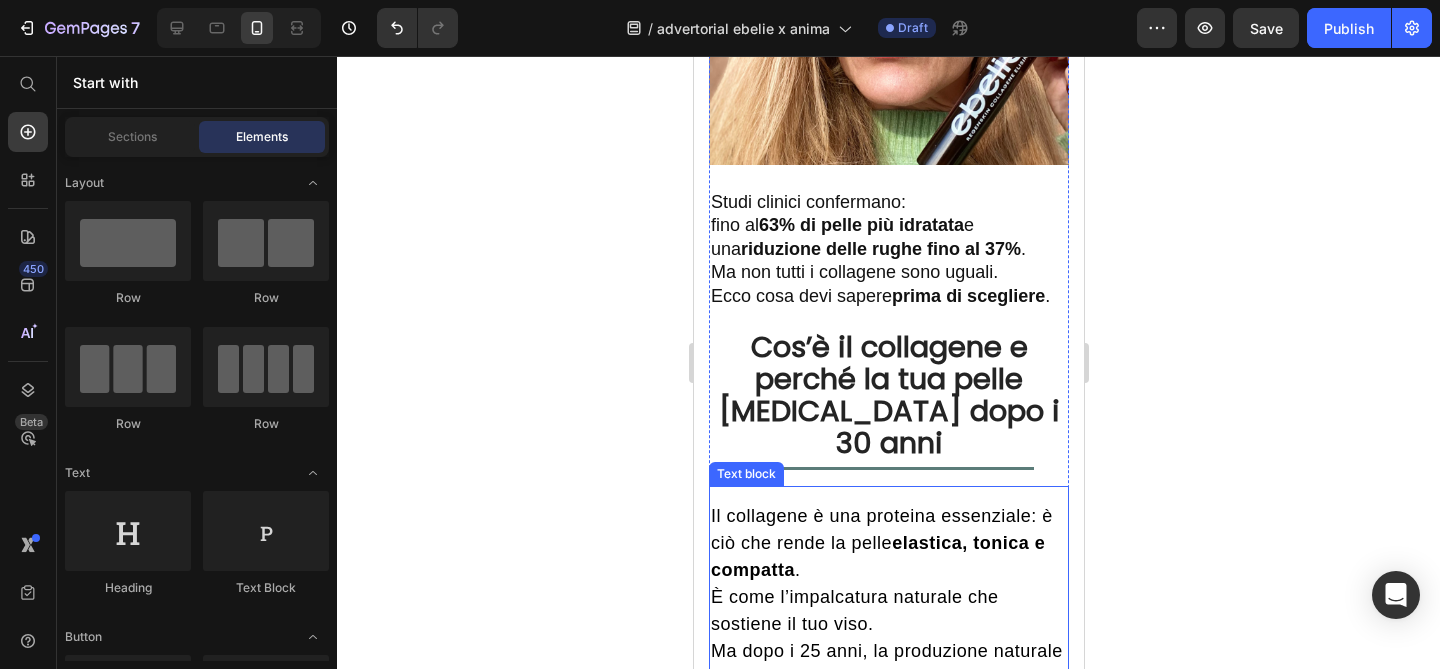 scroll, scrollTop: 1608, scrollLeft: 0, axis: vertical 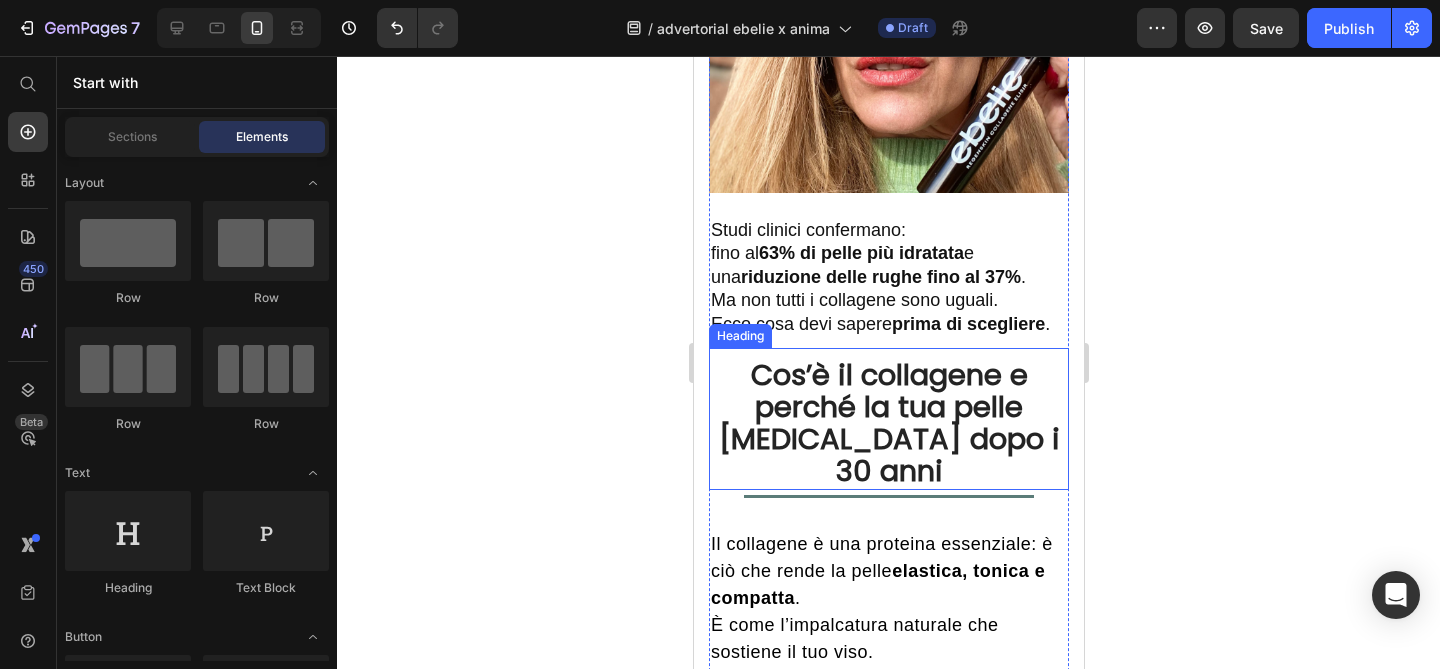 click on "Cos’è il collagene e perché la tua pelle [MEDICAL_DATA] dopo i 30 anni" at bounding box center (888, 423) 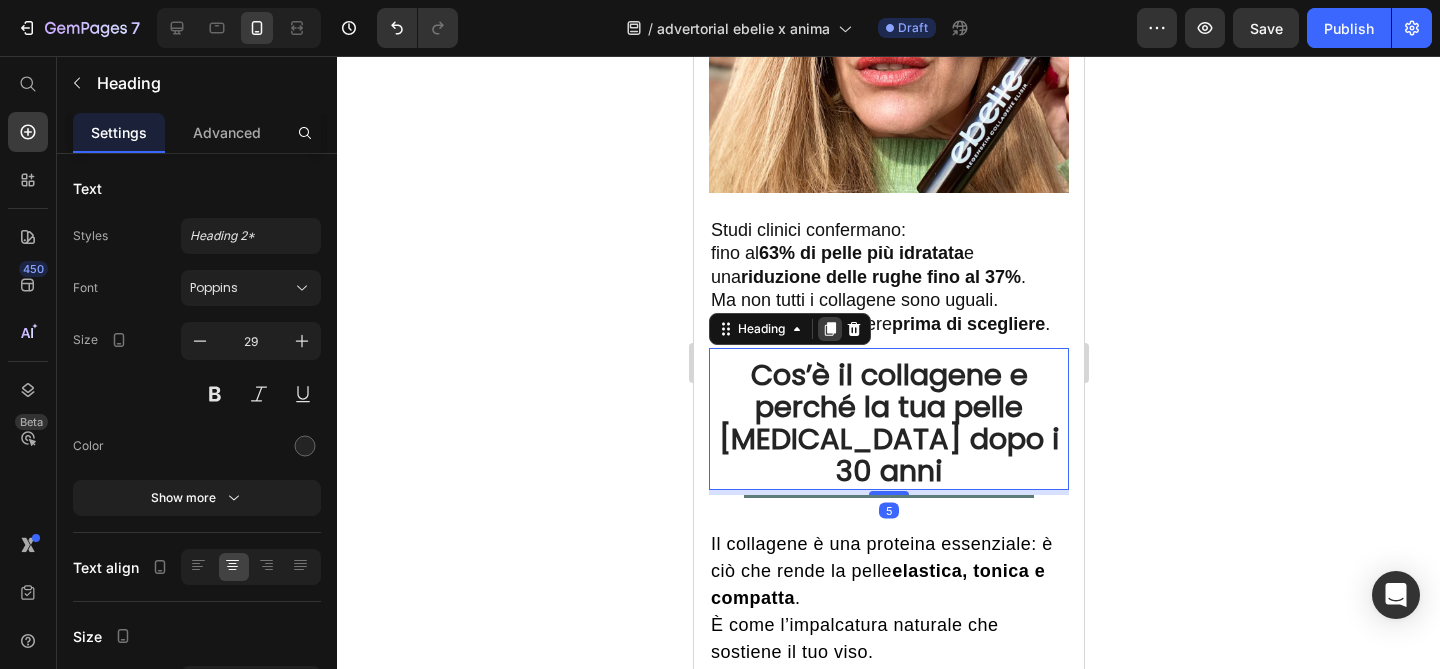 click 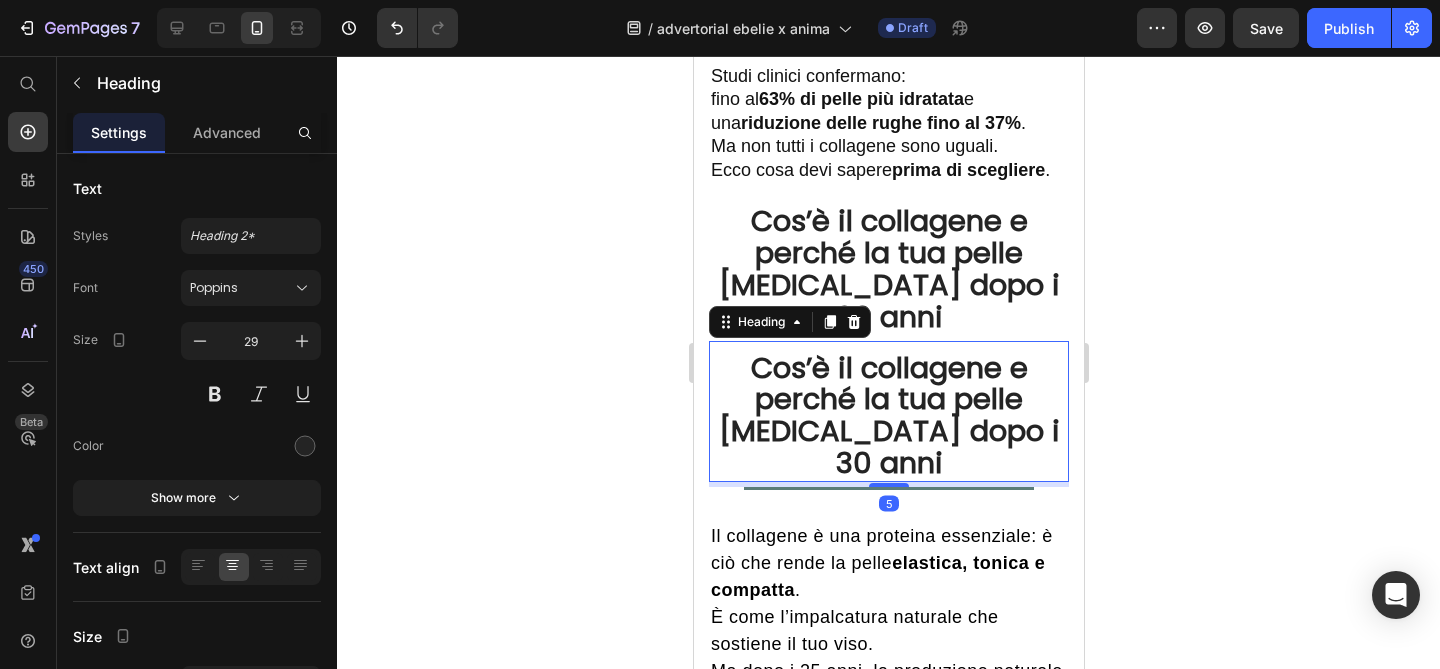 scroll, scrollTop: 1775, scrollLeft: 0, axis: vertical 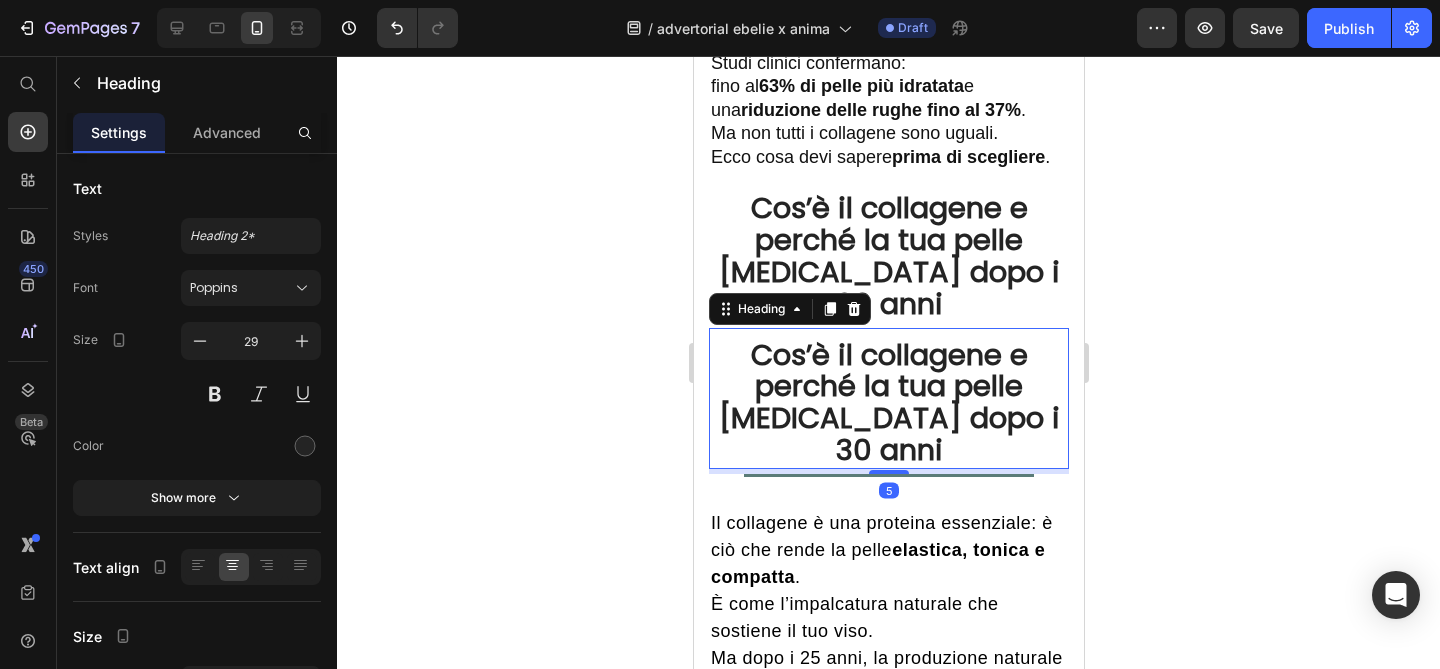 click on "Il collagene è una proteina essenziale: è ciò che rende la pelle  elastica, tonica e compatta . È come l’impalcatura naturale che sostiene il tuo viso." at bounding box center (888, 577) 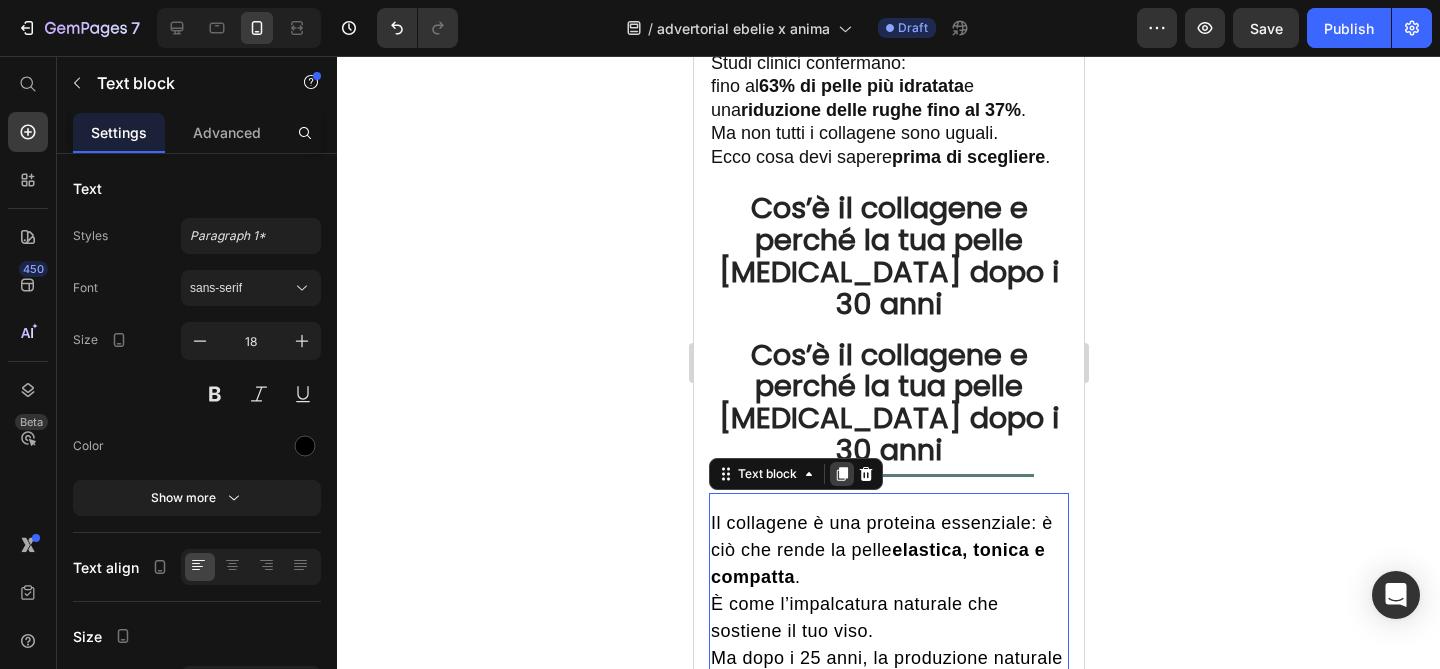 click 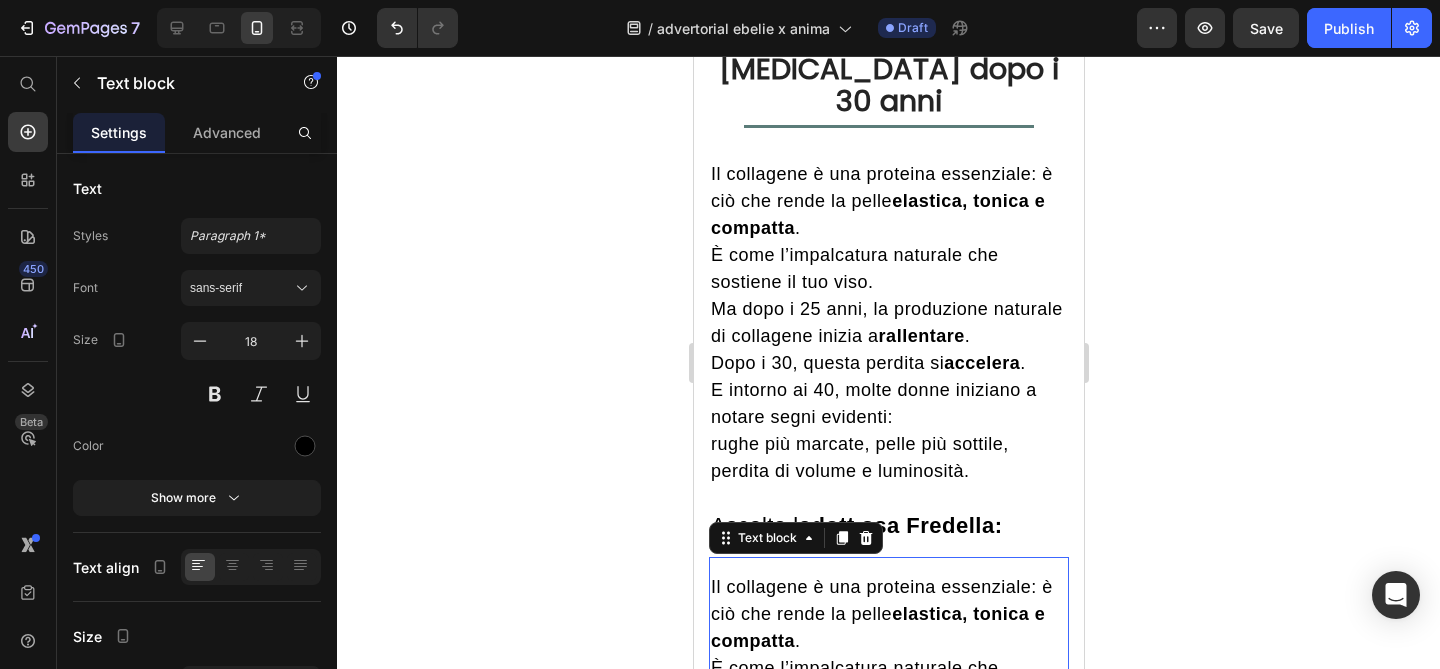 scroll, scrollTop: 2022, scrollLeft: 0, axis: vertical 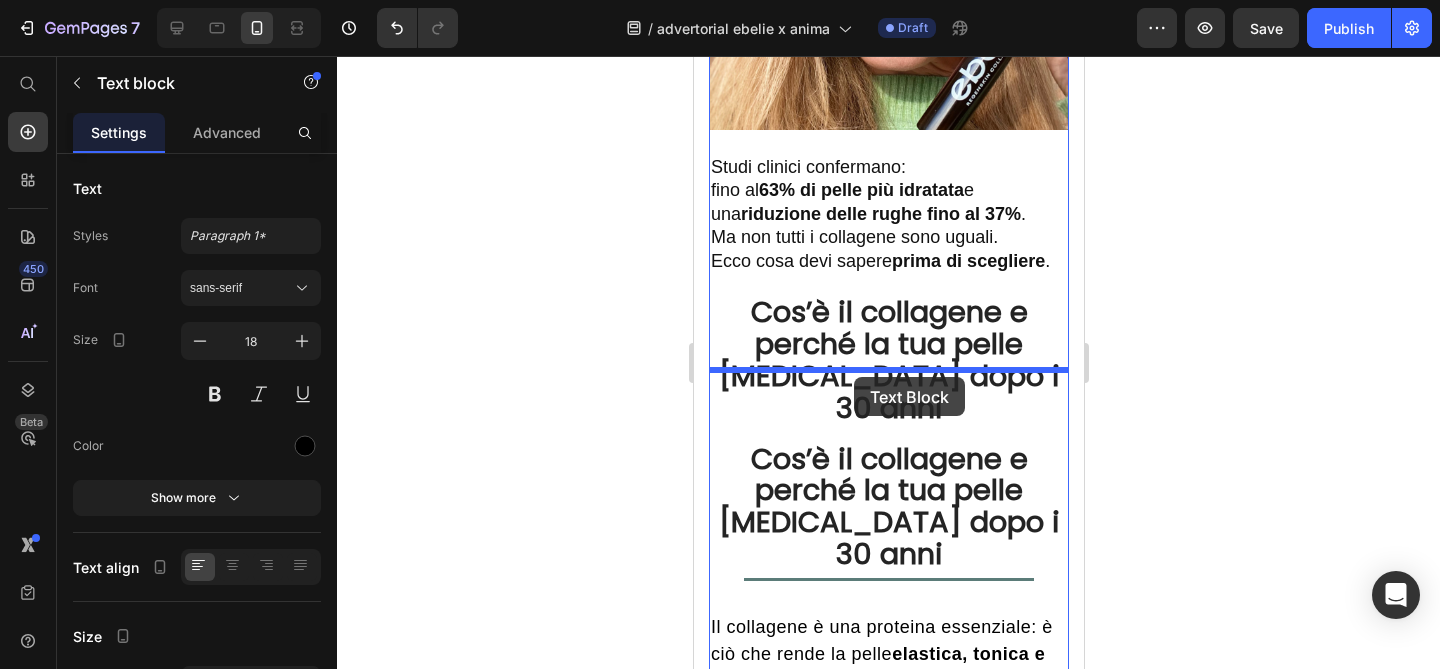 drag, startPoint x: 726, startPoint y: 549, endPoint x: 852, endPoint y: 377, distance: 213.2135 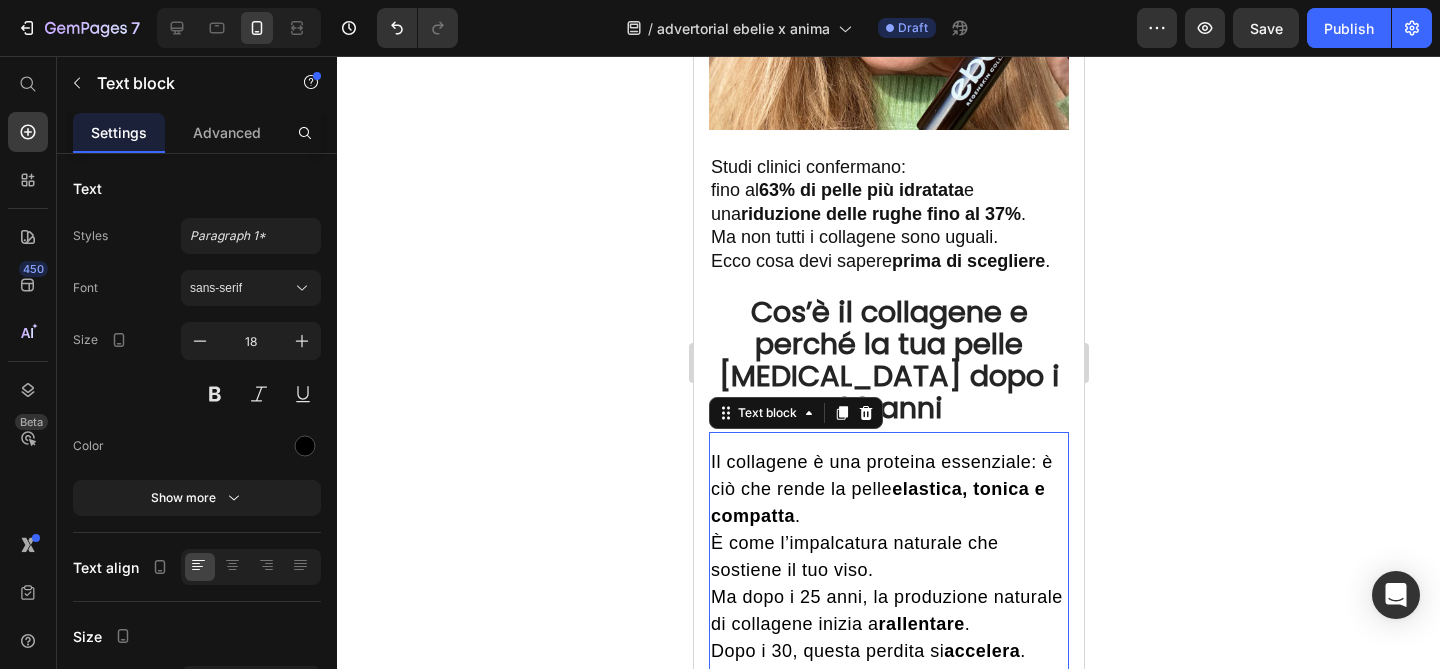 click 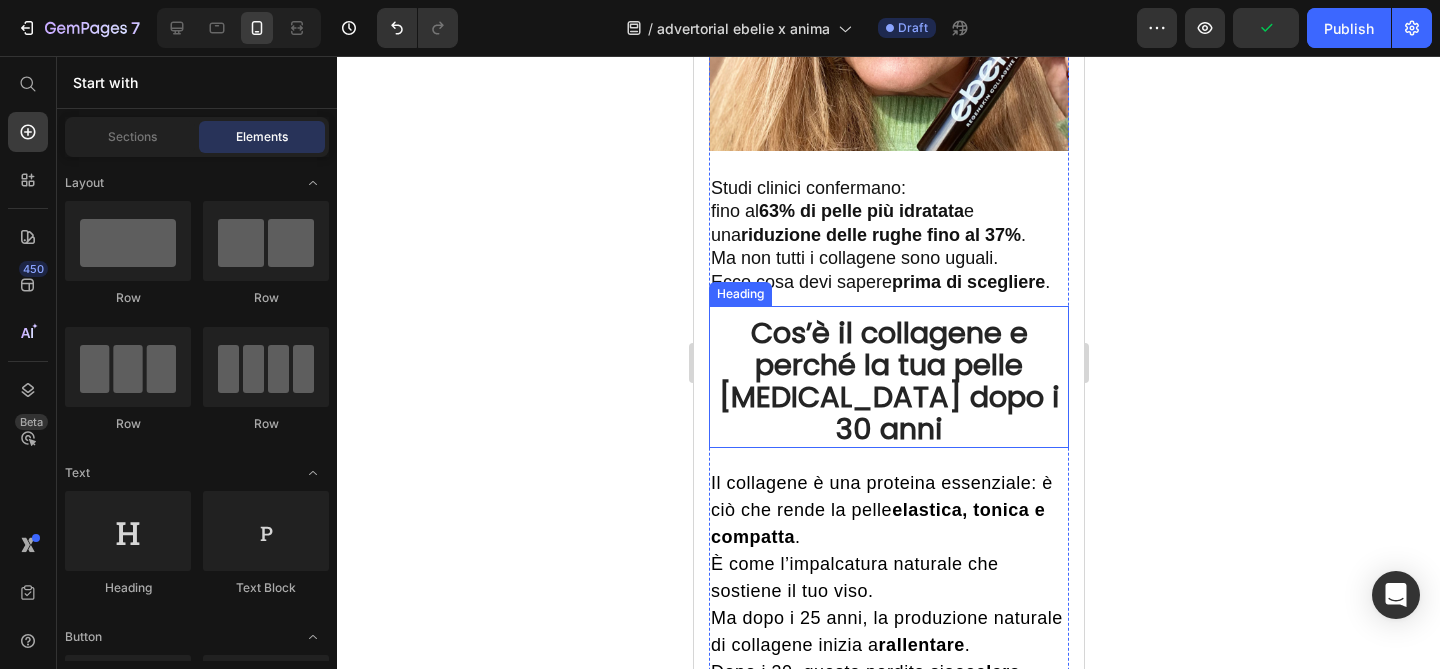scroll, scrollTop: 1663, scrollLeft: 0, axis: vertical 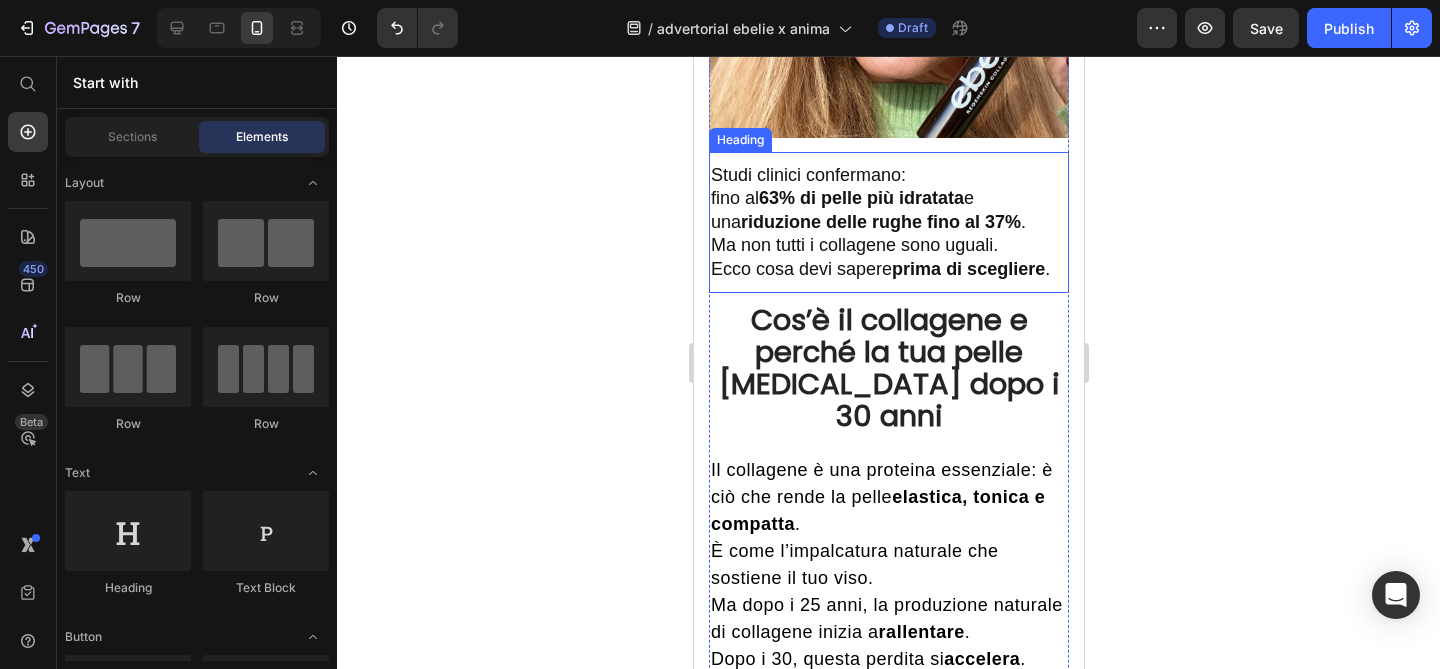 click on "Studi clinici confermano:  fino al  63% di pelle più idratata  e una  riduzione delle rughe fino al 37% . Ma non tutti i collagene sono uguali. Ecco cosa devi sapere  prima di scegliere ." at bounding box center [888, 222] 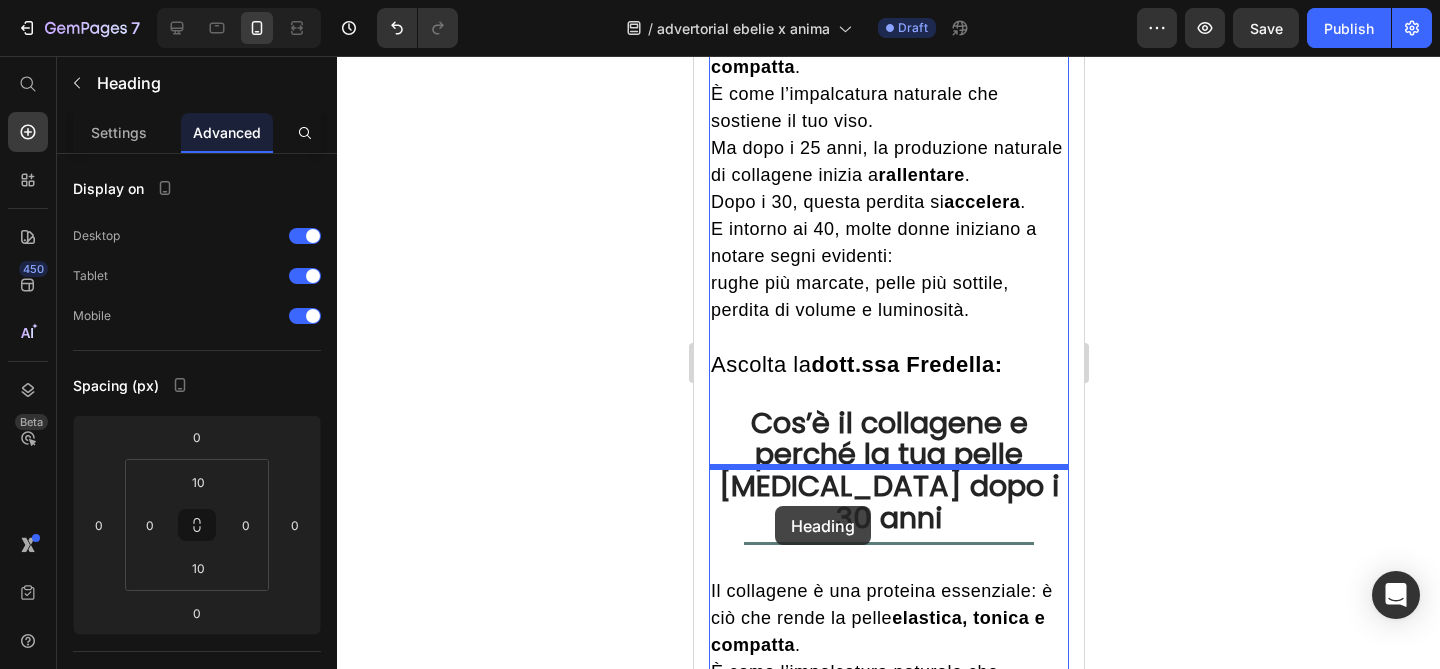 scroll, scrollTop: 2125, scrollLeft: 0, axis: vertical 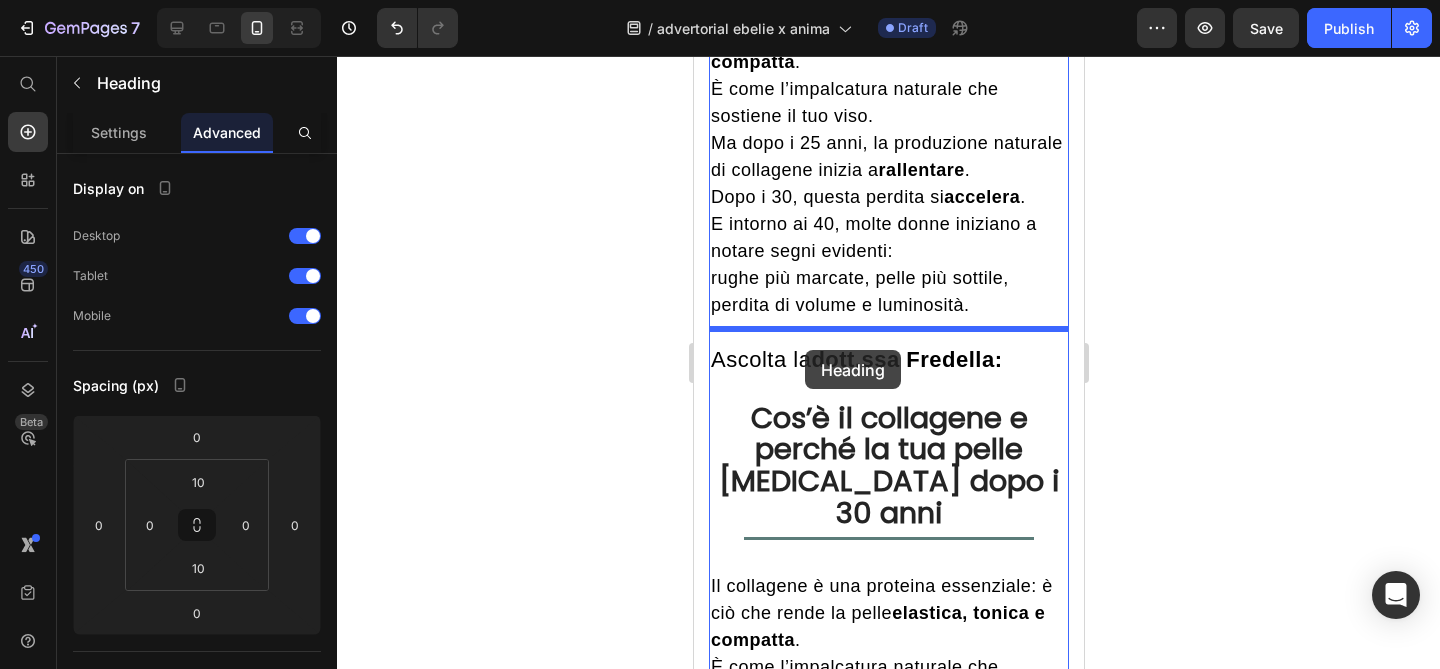 drag, startPoint x: 725, startPoint y: 148, endPoint x: 804, endPoint y: 350, distance: 216.89859 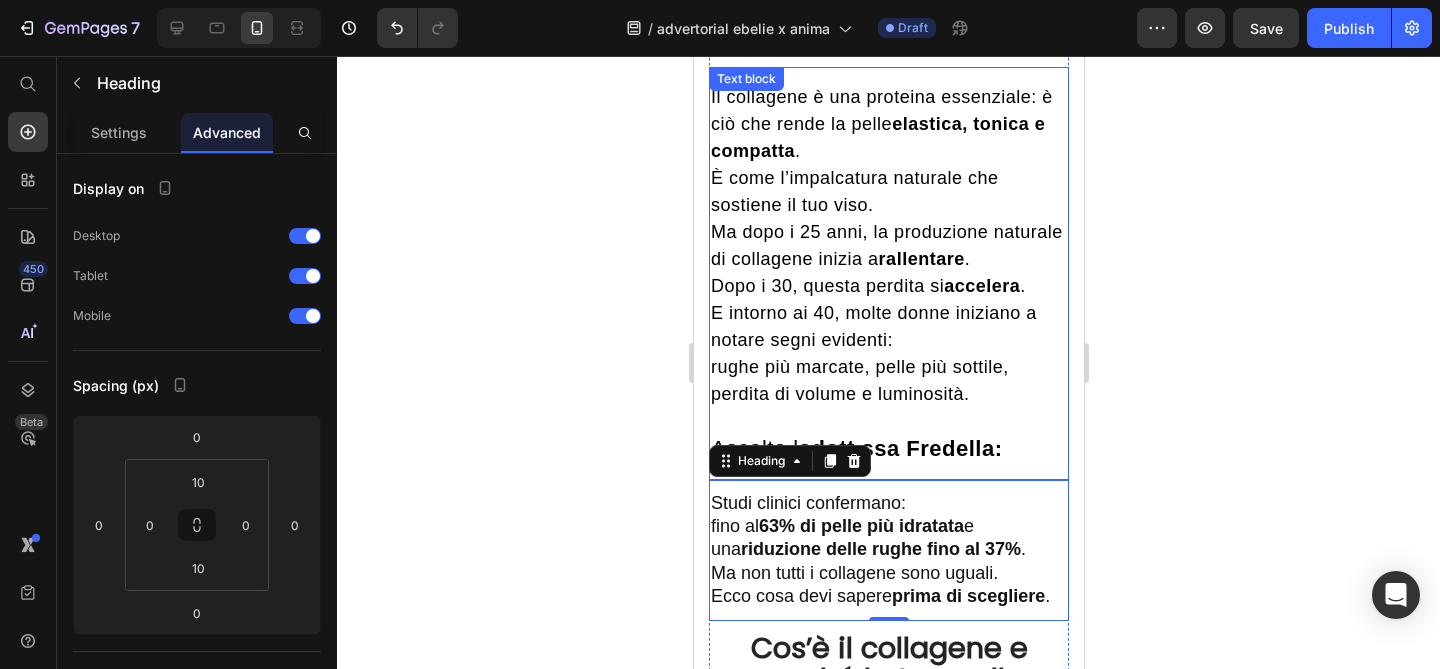 scroll, scrollTop: 1826, scrollLeft: 0, axis: vertical 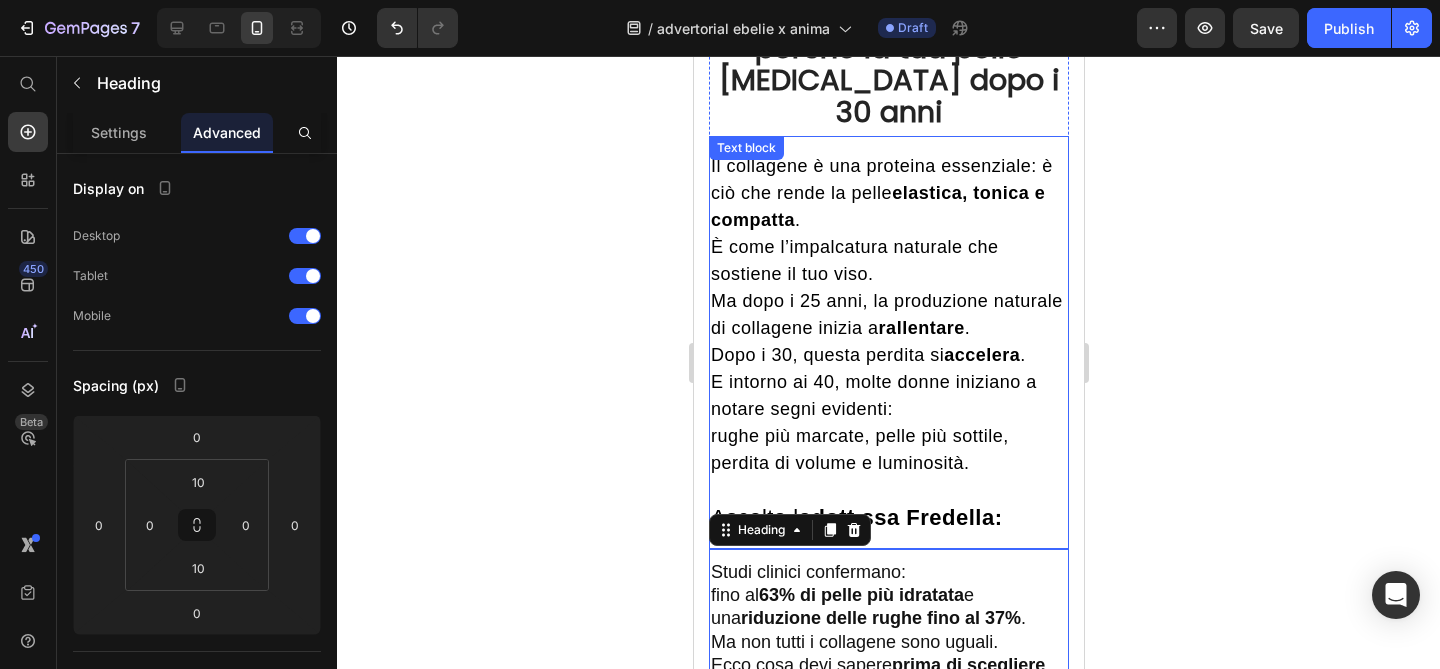 click on "rallentare" at bounding box center [921, 328] 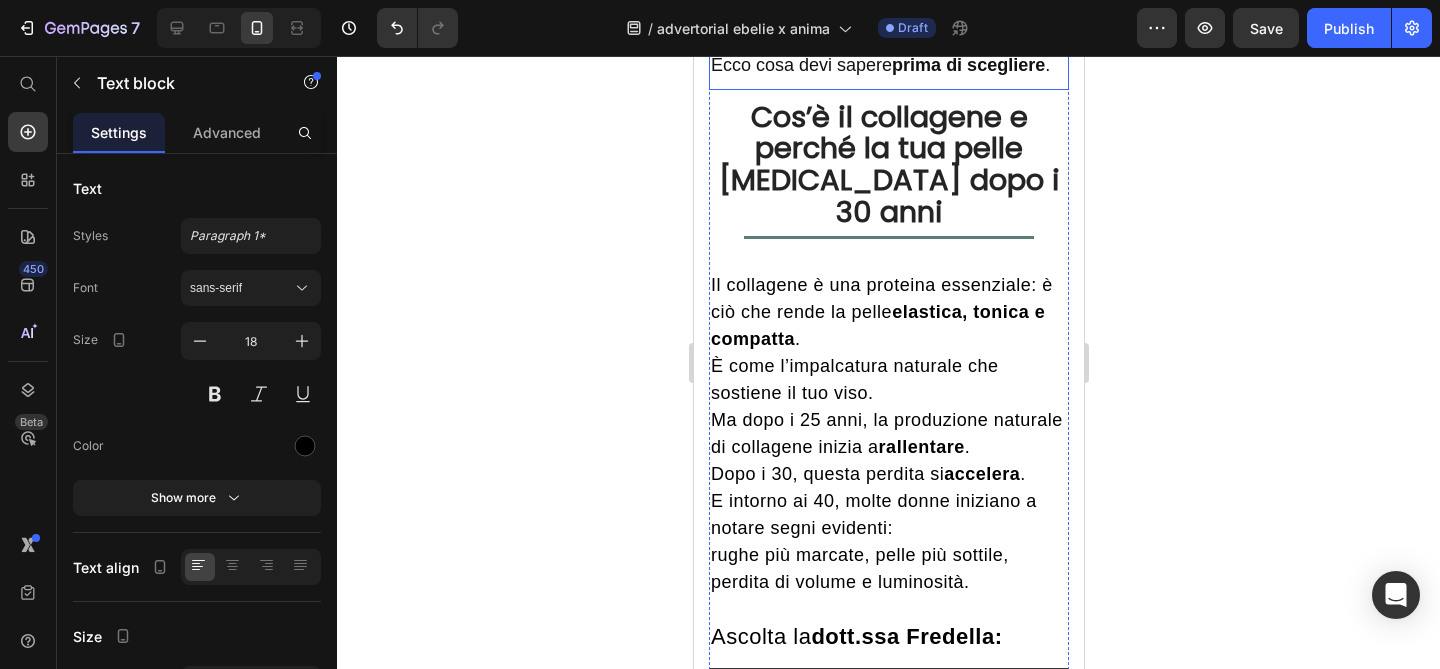 click on "Il collagene è una proteina essenziale: è ciò che rende la pelle  elastica, tonica e compatta . È come l’impalcatura naturale che sostiene il tuo viso." at bounding box center [888, 339] 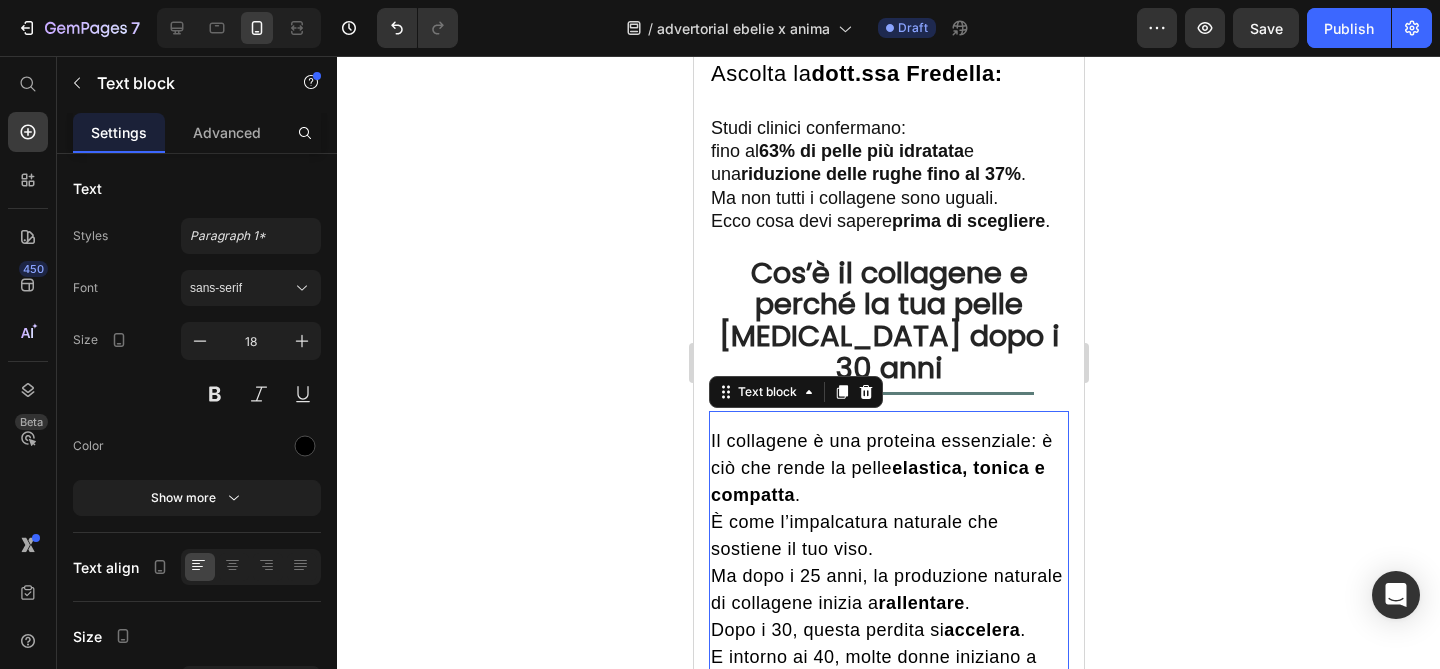 click on "Cos’è il collagene e perché la tua pelle [MEDICAL_DATA] dopo i 30 anni" at bounding box center [888, 321] 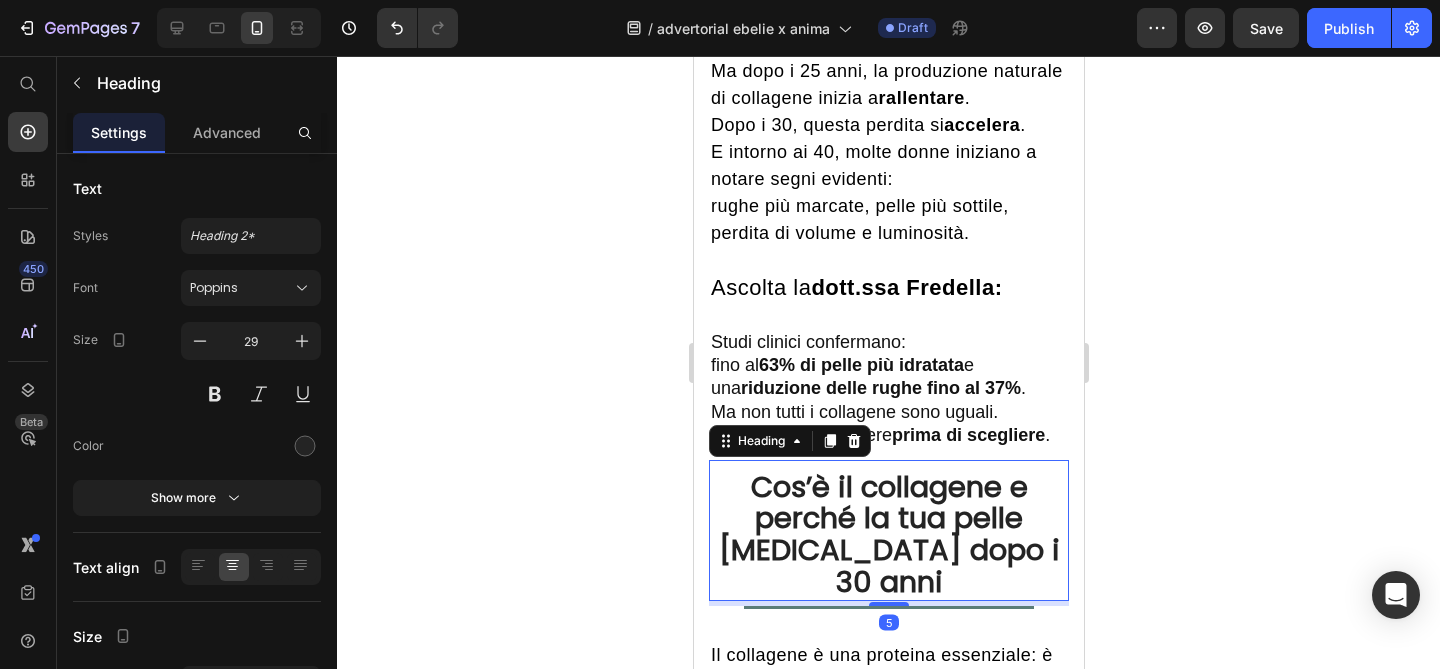 scroll, scrollTop: 2049, scrollLeft: 0, axis: vertical 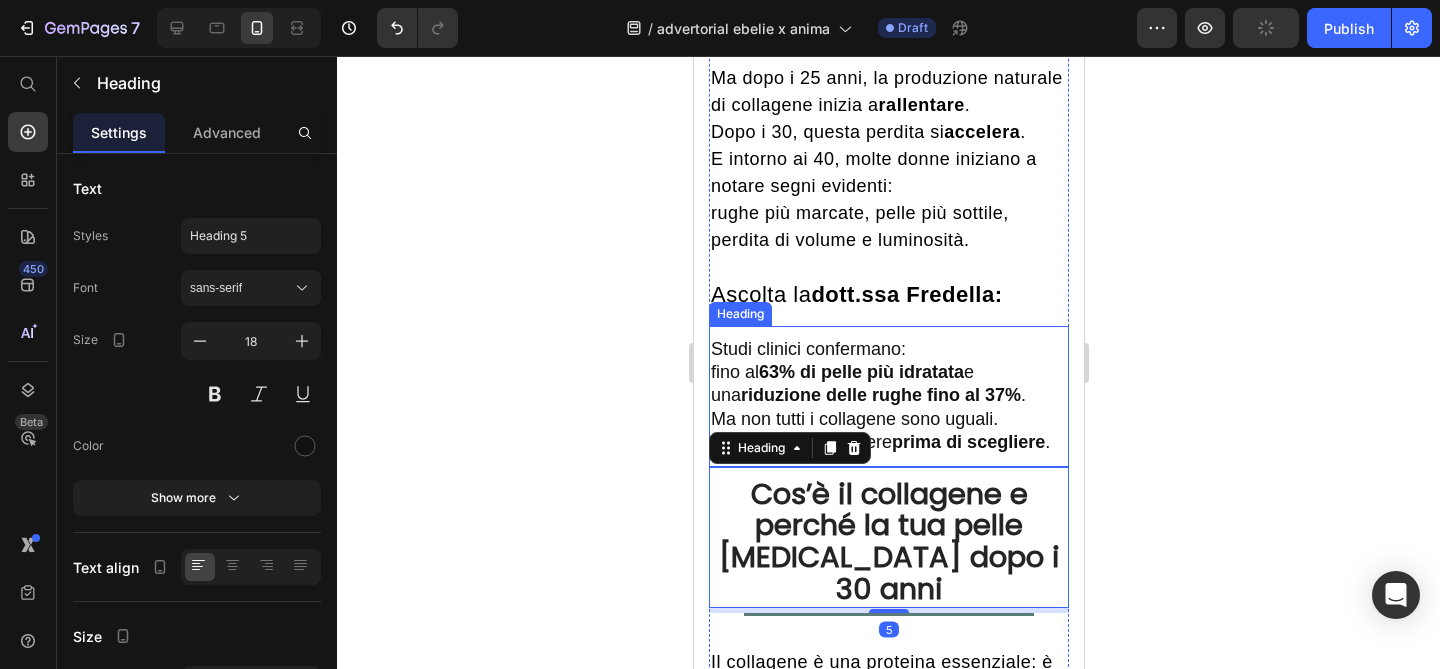 click on "riduzione delle rughe fino al 37%" at bounding box center (880, 395) 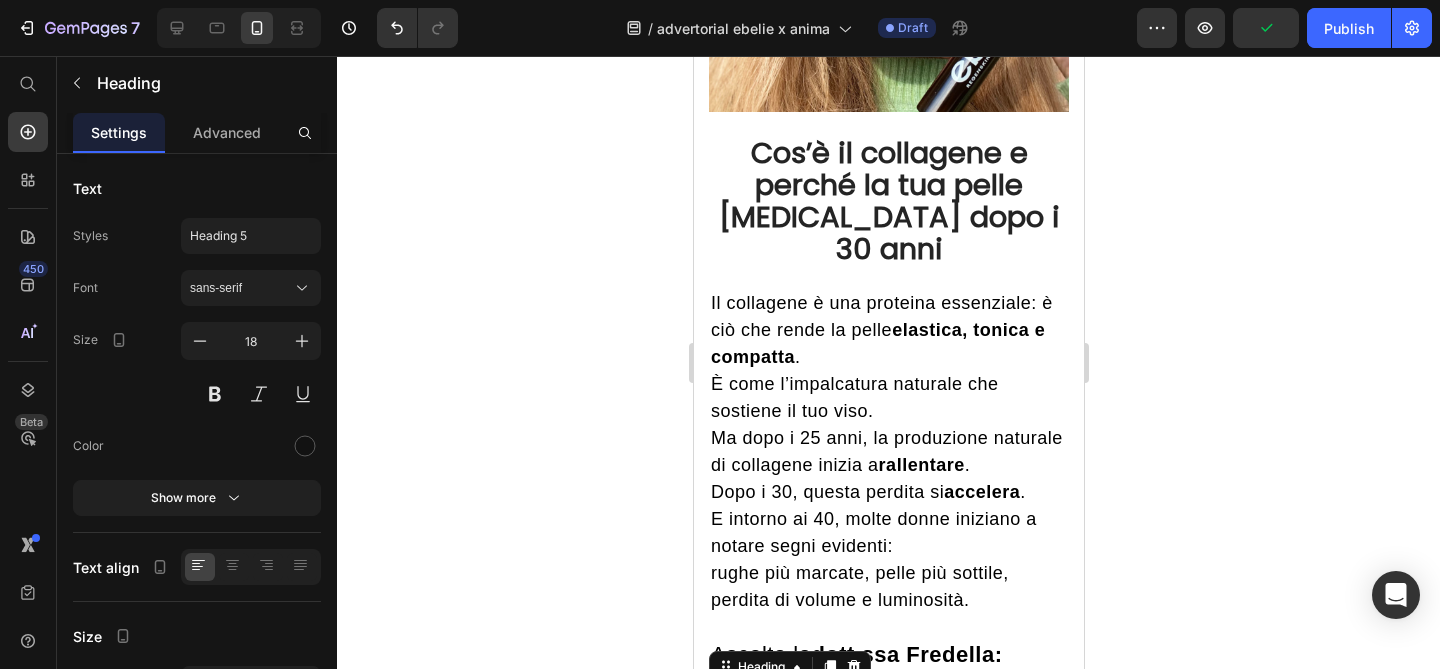 scroll, scrollTop: 1681, scrollLeft: 0, axis: vertical 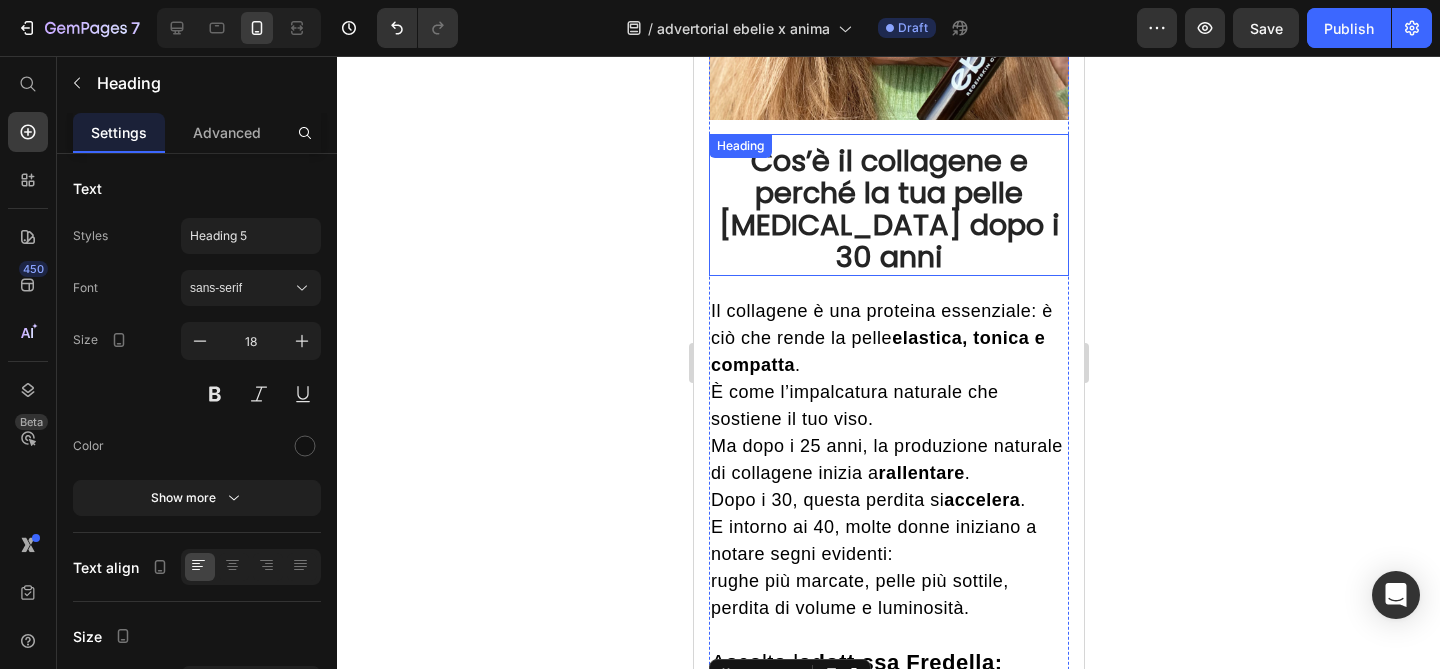 click on "Cos’è il collagene e perché la tua pelle [MEDICAL_DATA] dopo i 30 anni" at bounding box center (888, 209) 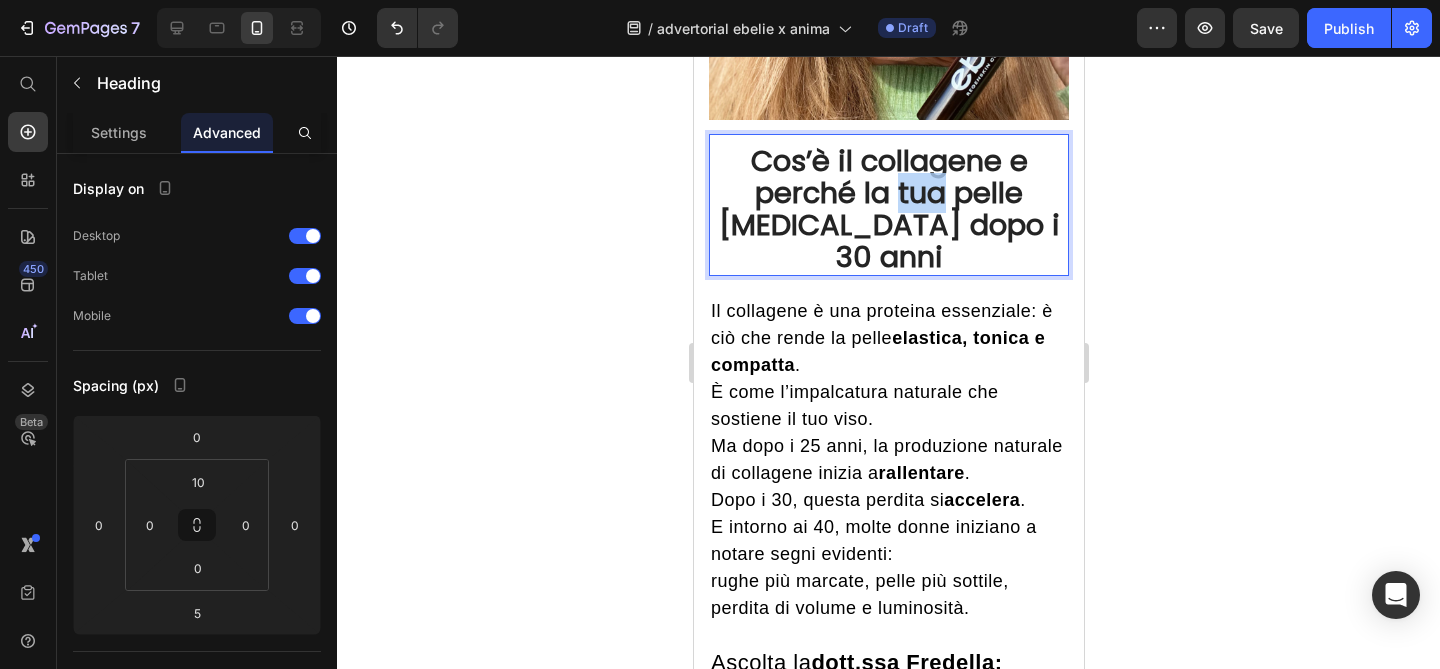 click on "Cos’è il collagene e perché la tua pelle [MEDICAL_DATA] dopo i 30 anni" at bounding box center [888, 209] 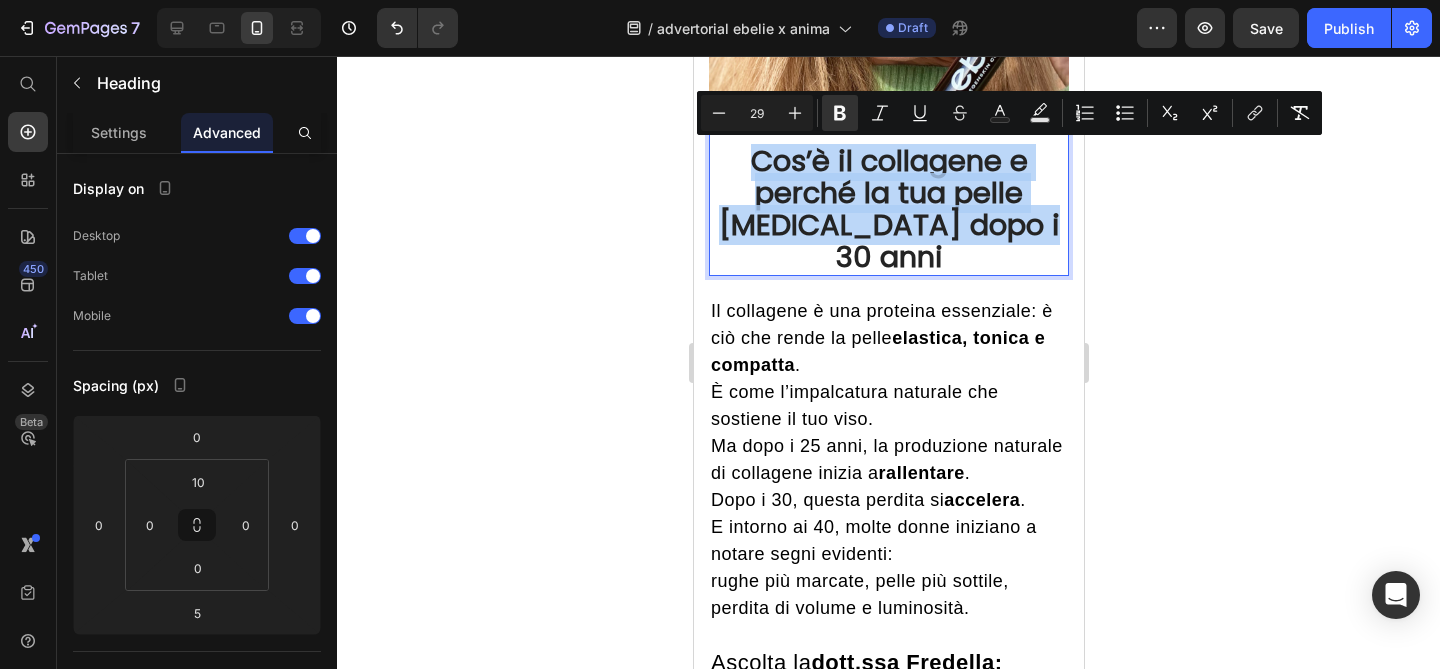 click on "Cos’è il collagene e perché la tua pelle [MEDICAL_DATA] dopo i 30 anni" at bounding box center [888, 209] 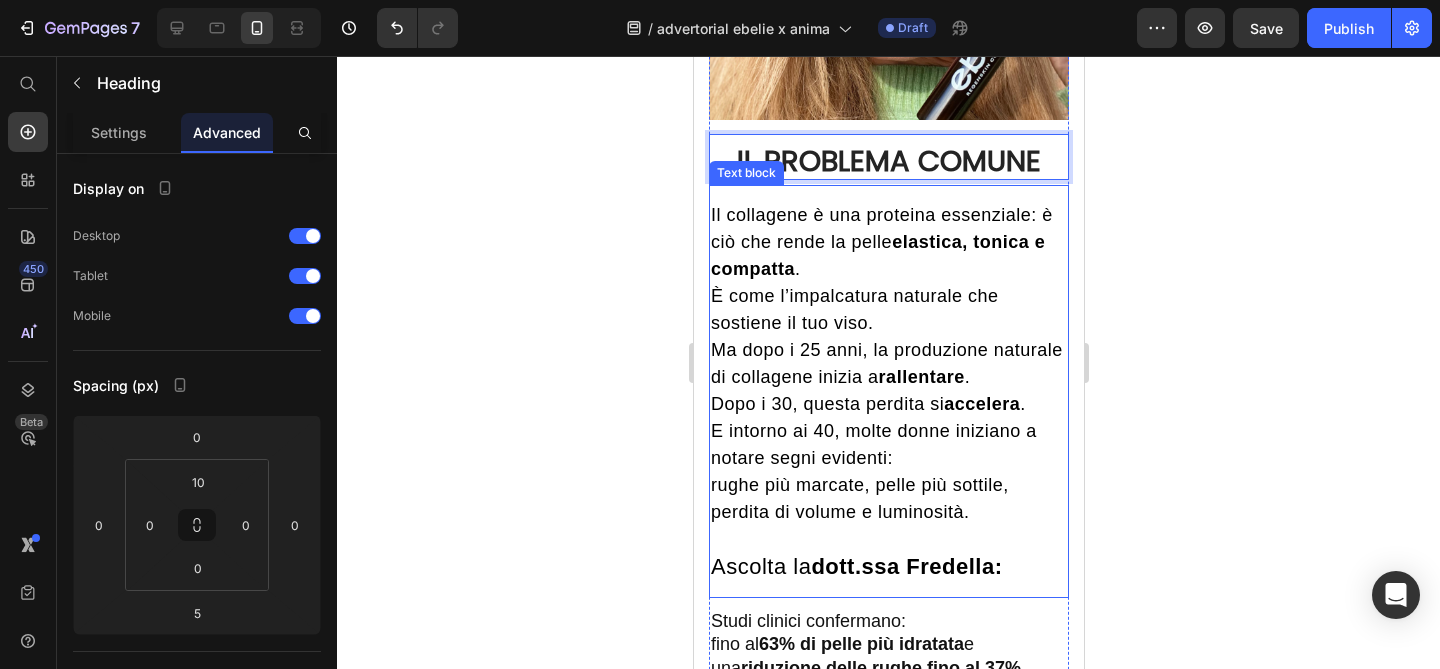 click 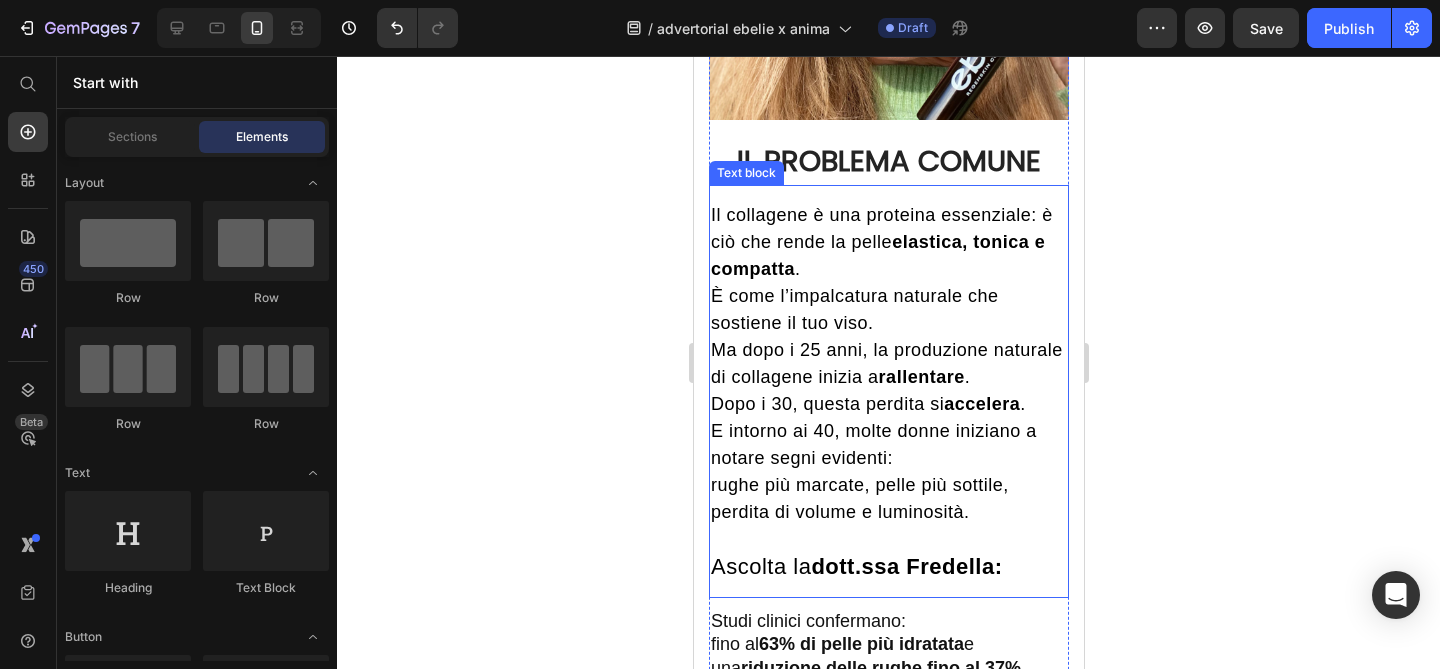 click 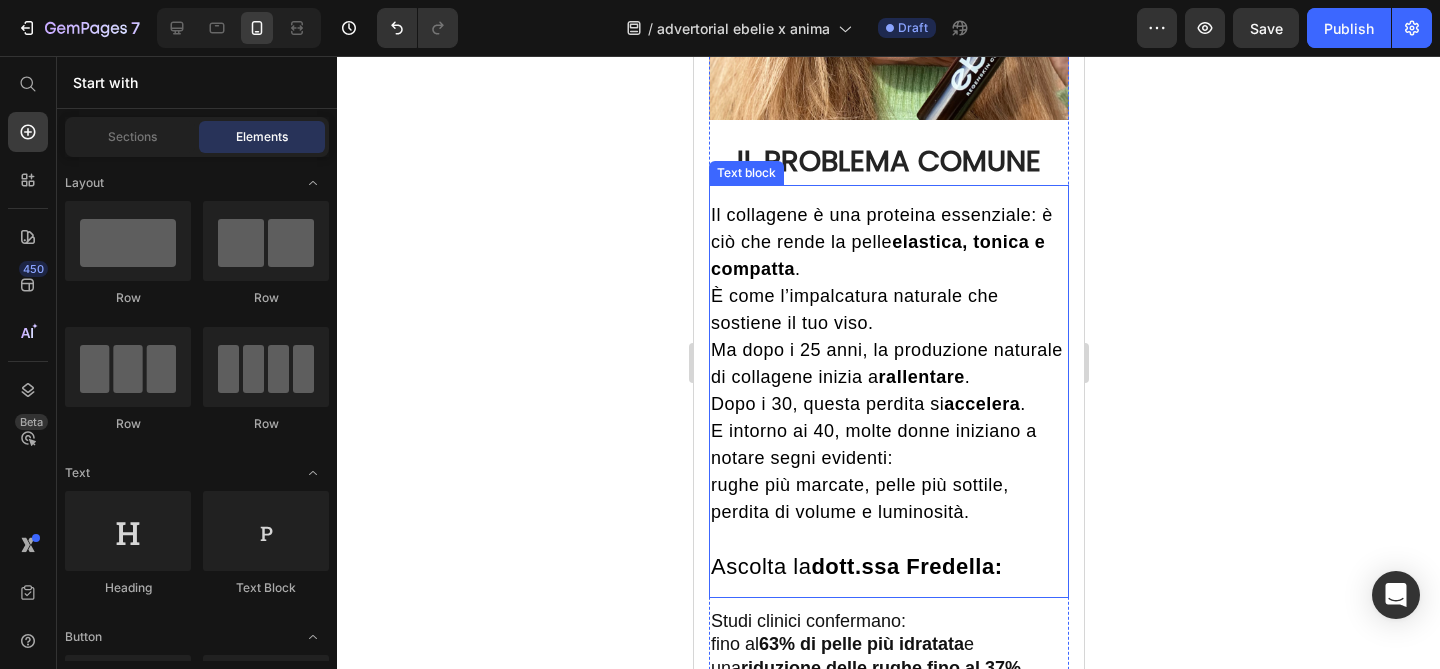click on "IL PROBLEMA COMUNE" at bounding box center (888, 161) 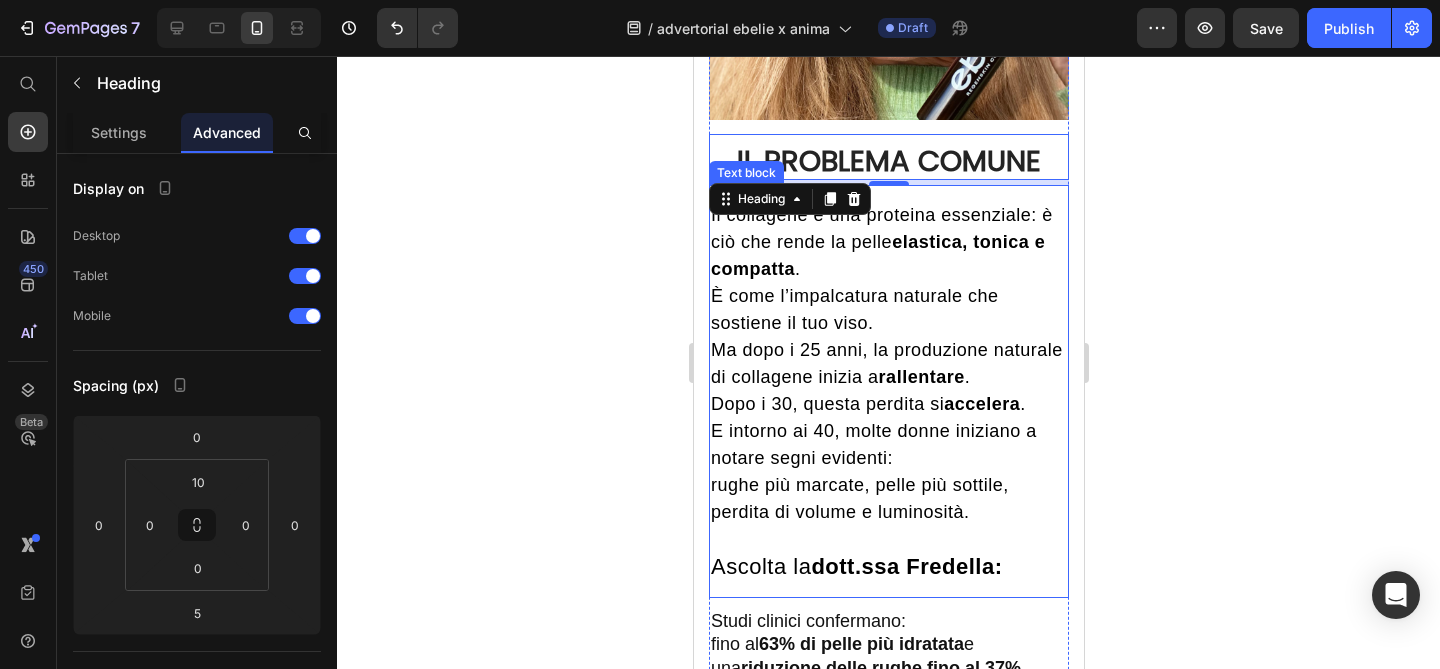 click on "Il collagene è una proteina essenziale: è ciò che rende la pelle  elastica, tonica e compatta . È come l’impalcatura naturale che sostiene il tuo viso." at bounding box center [888, 269] 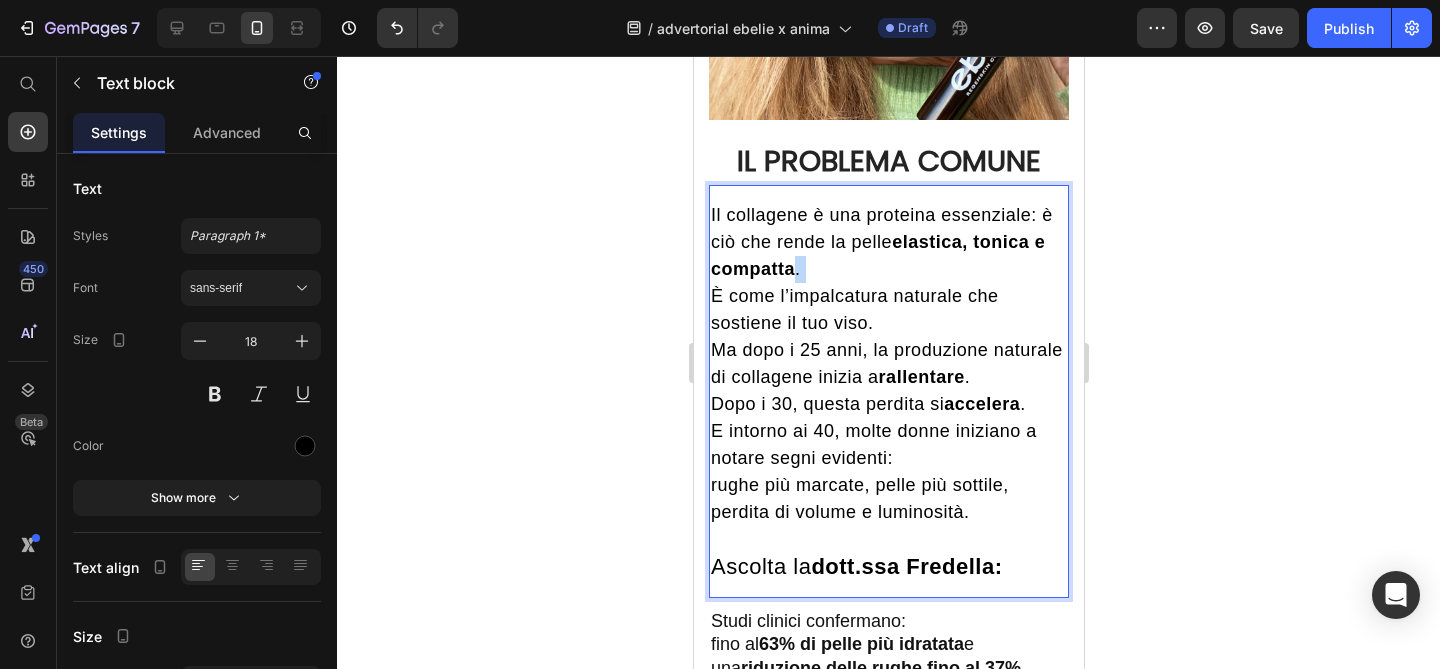 click on "Il collagene è una proteina essenziale: è ciò che rende la pelle  elastica, tonica e compatta . È come l’impalcatura naturale che sostiene il tuo viso." at bounding box center (888, 269) 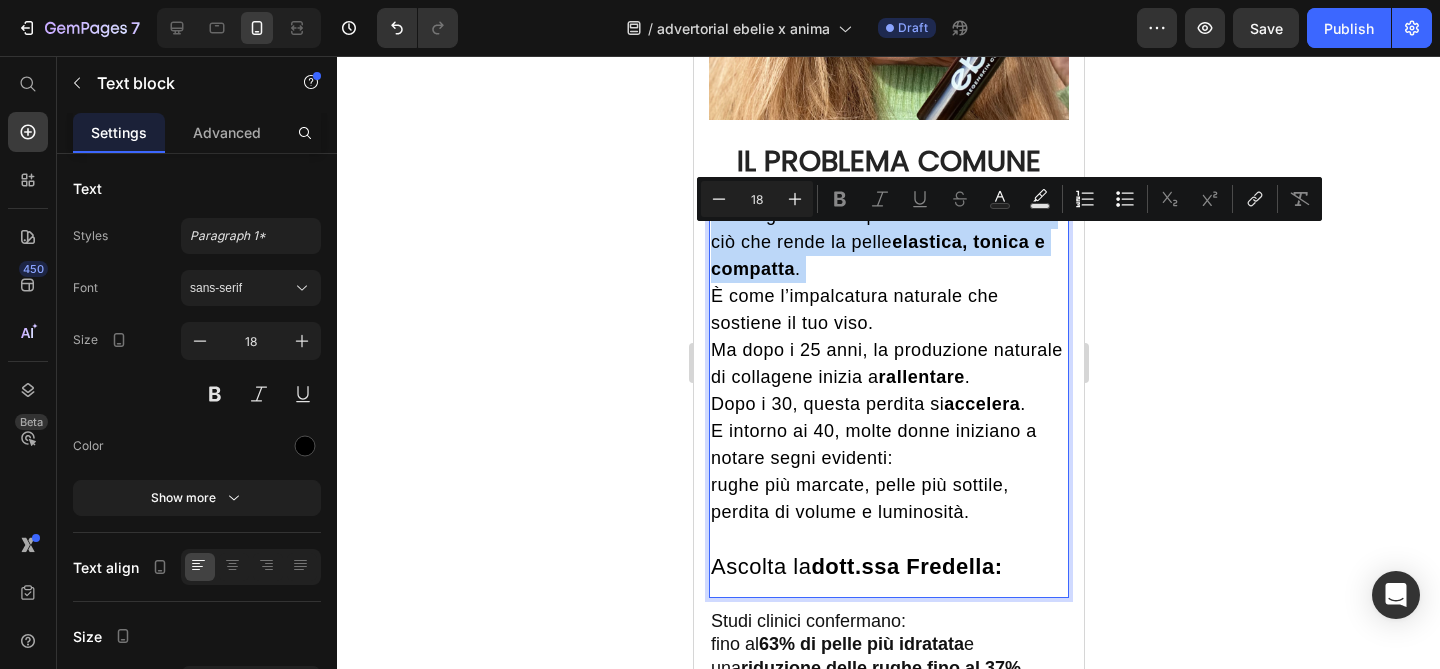 click on "Il collagene è una proteina essenziale: è ciò che rende la pelle  elastica, tonica e compatta . È come l’impalcatura naturale che sostiene il tuo viso." at bounding box center [888, 269] 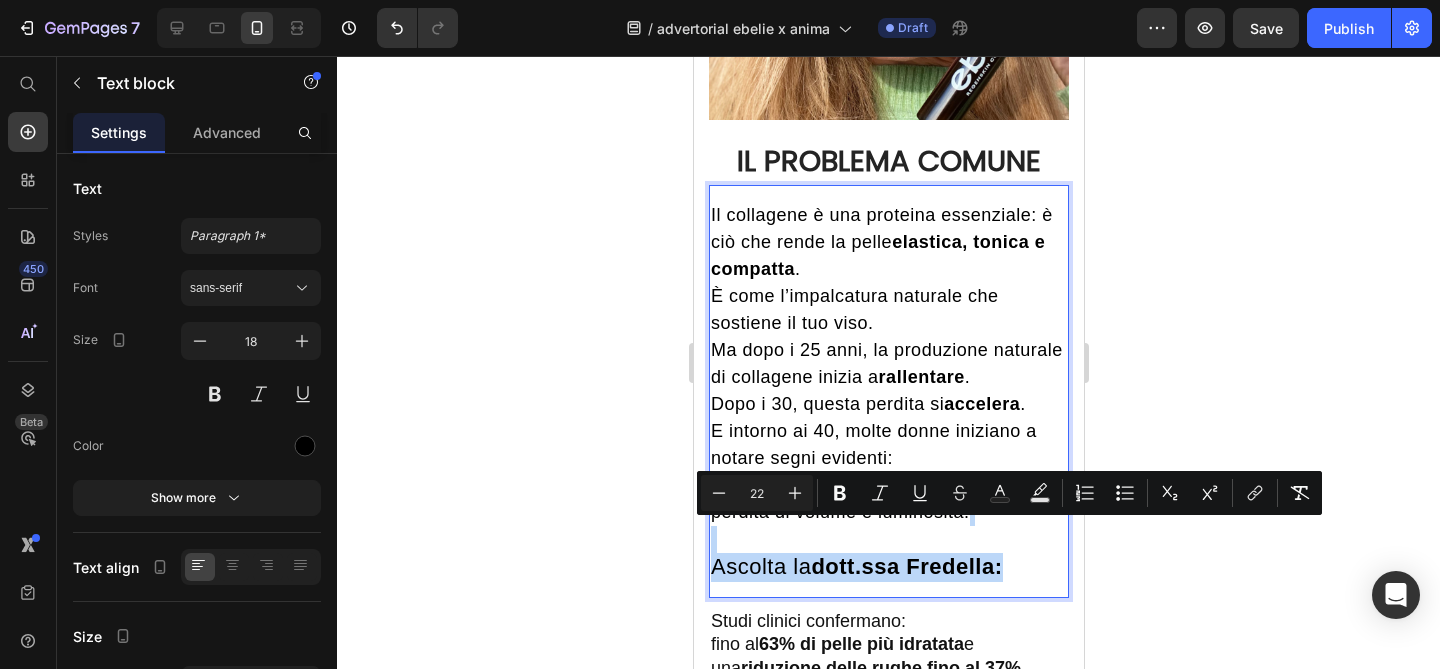 drag, startPoint x: 1013, startPoint y: 534, endPoint x: 736, endPoint y: 503, distance: 278.72925 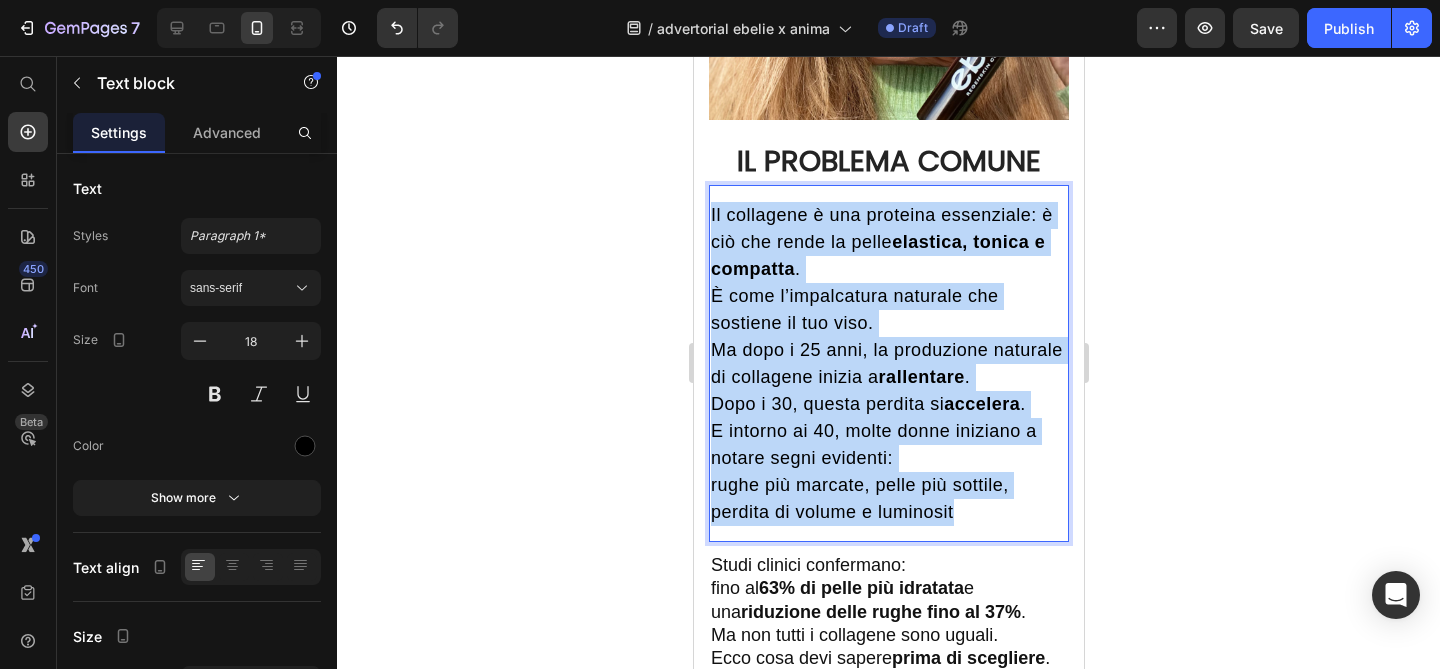 drag, startPoint x: 963, startPoint y: 481, endPoint x: 711, endPoint y: 182, distance: 391.0307 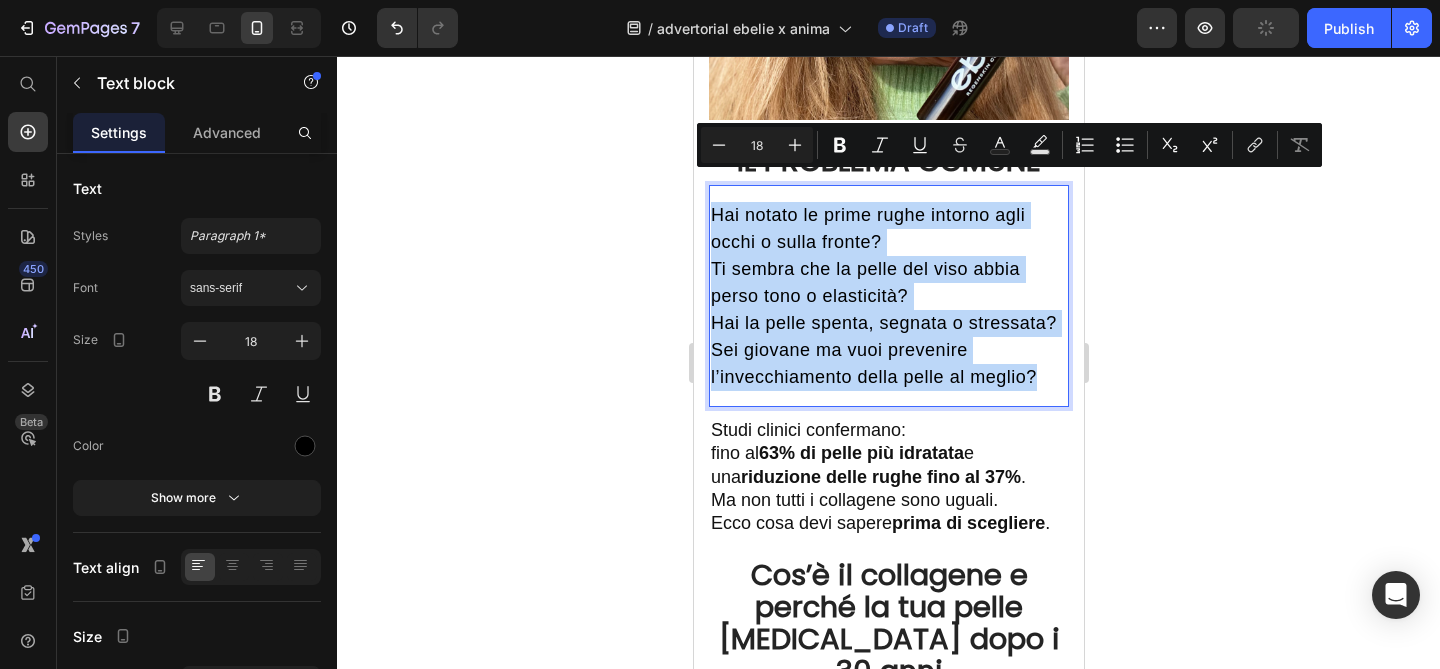 drag, startPoint x: 712, startPoint y: 181, endPoint x: 1053, endPoint y: 349, distance: 380.13812 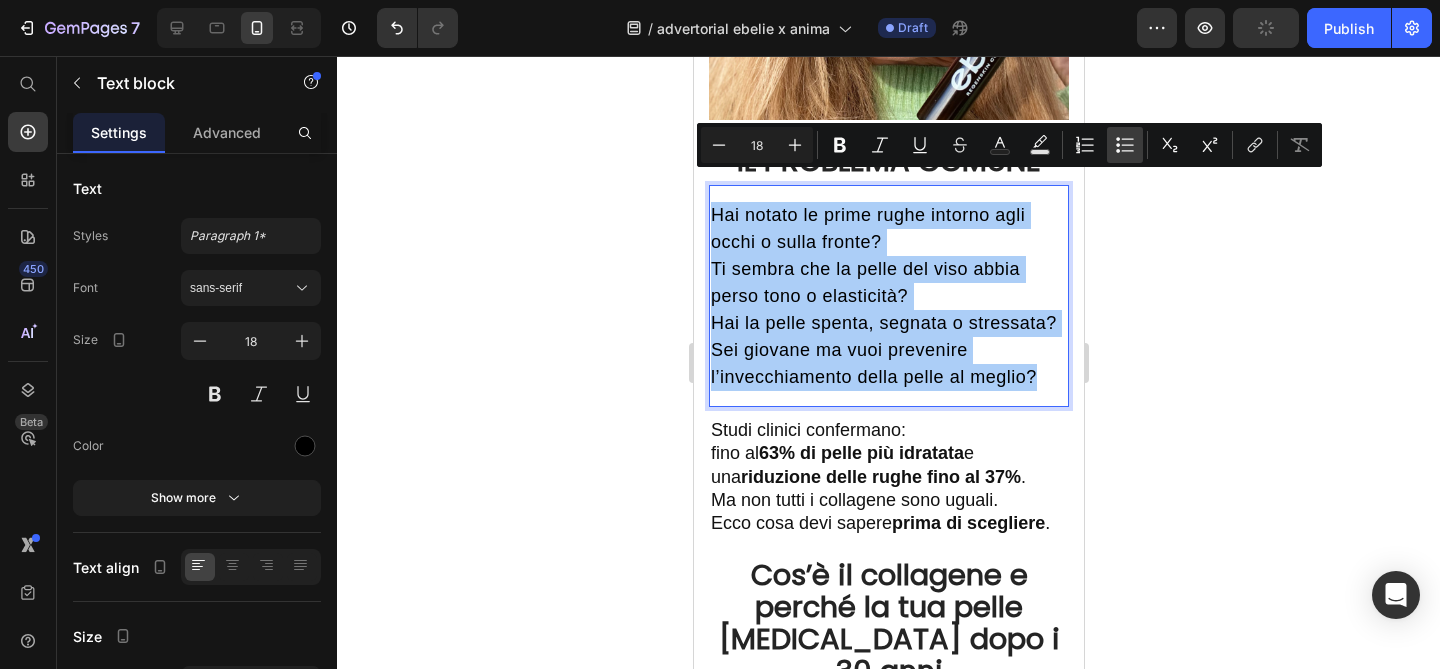 click 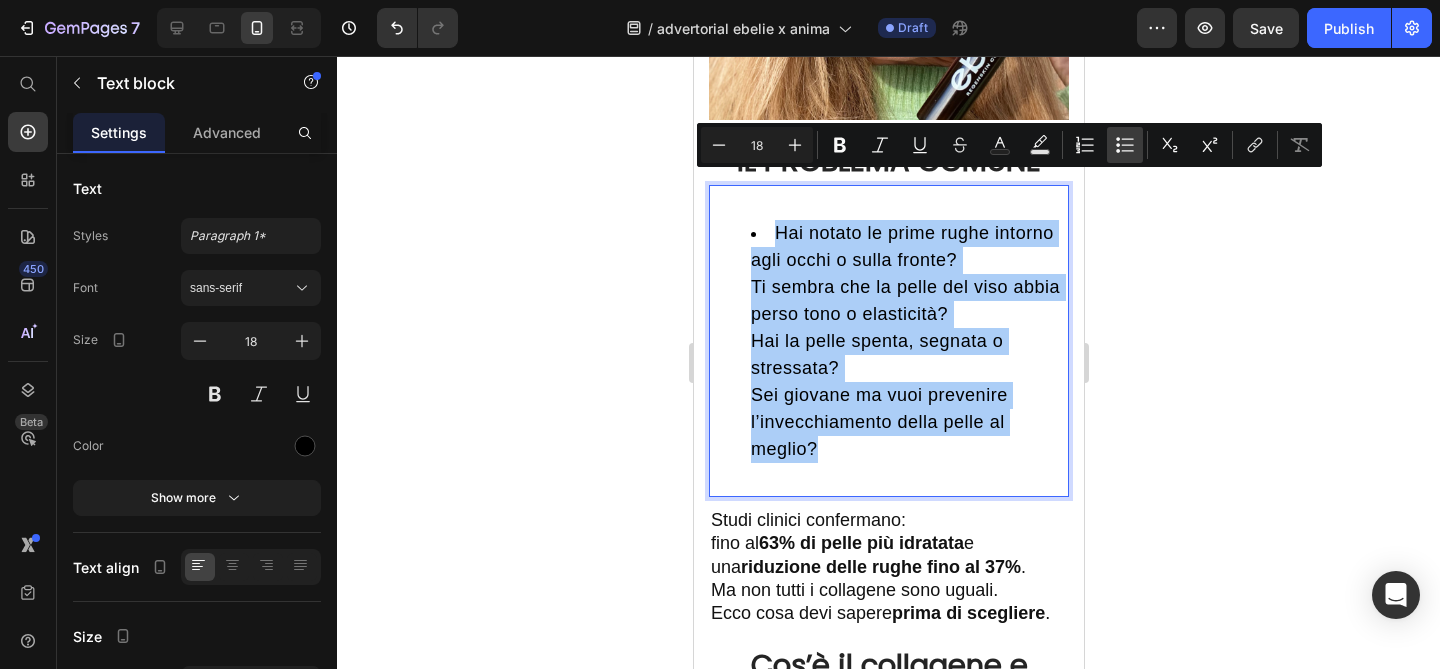 click 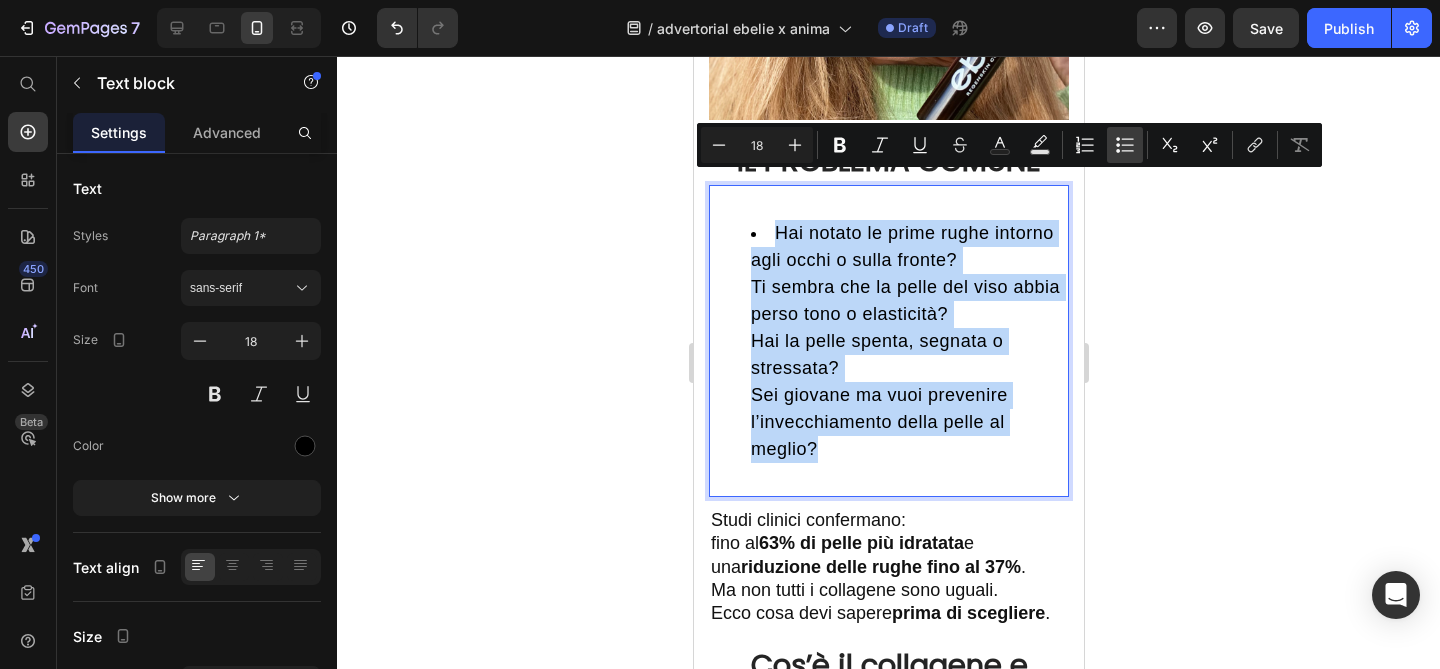 type on "18" 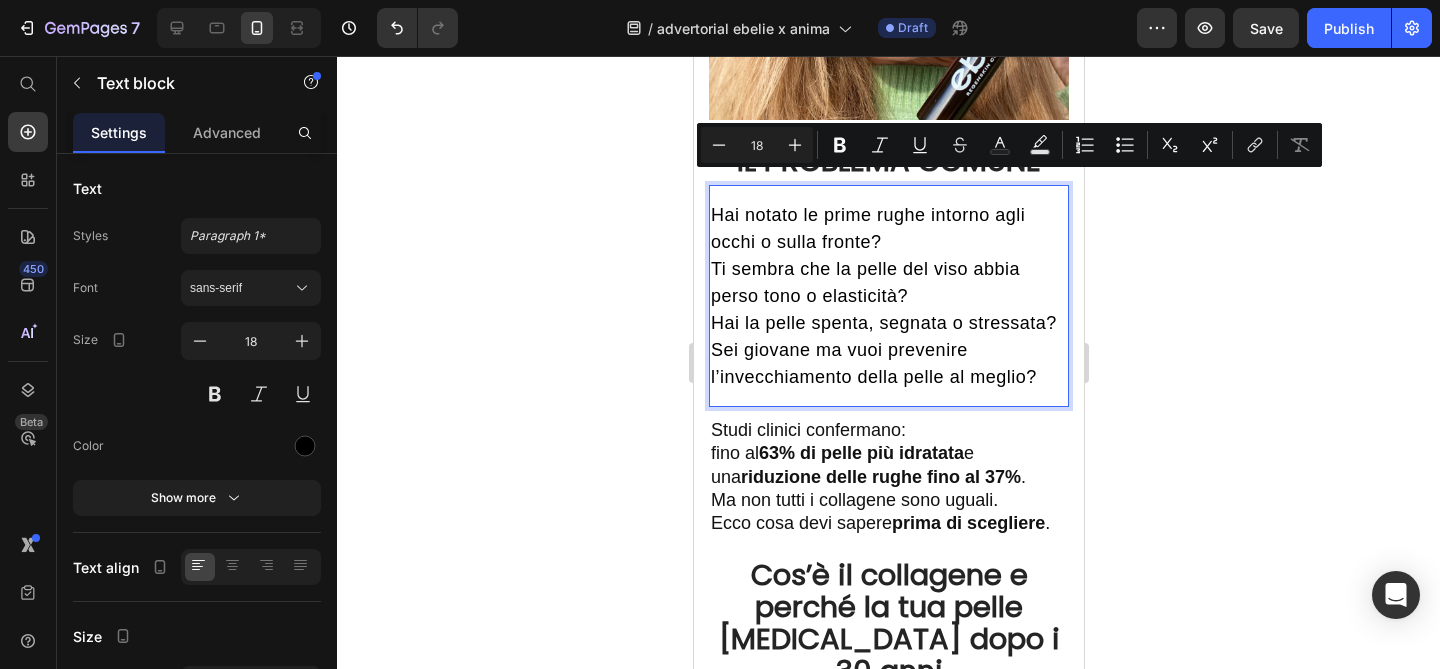 click on "Hai notato le prime rughe intorno agli occhi o sulla fronte? Ti sembra che la pelle del viso abbia perso tono o elasticità? Hai la pelle spenta, segnata o stressata? Sei giovane ma vuoi prevenire l’invecchiamento della pelle al meglio?" at bounding box center (888, 296) 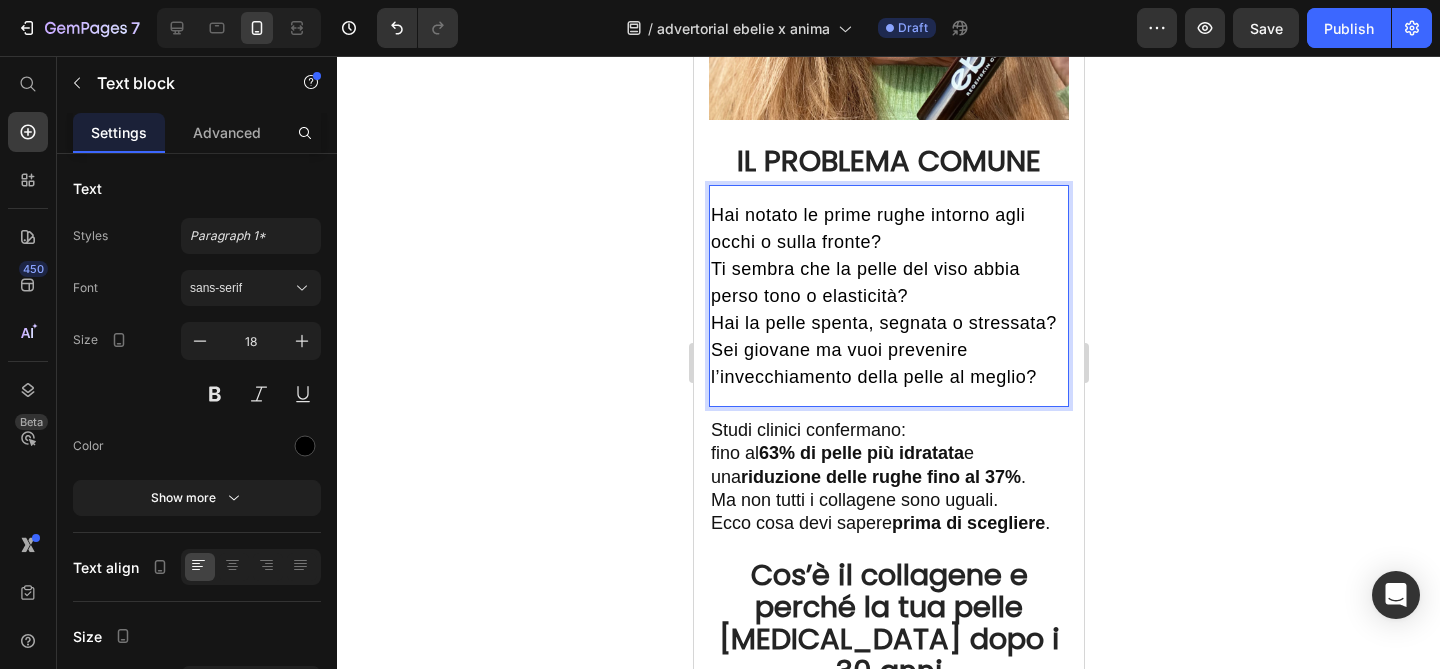 click on "Hai notato le prime rughe intorno agli occhi o sulla fronte? Ti sembra che la pelle del viso abbia perso tono o elasticità? Hai la pelle spenta, segnata o stressata? Sei giovane ma vuoi prevenire l’invecchiamento della pelle al meglio?" at bounding box center (888, 296) 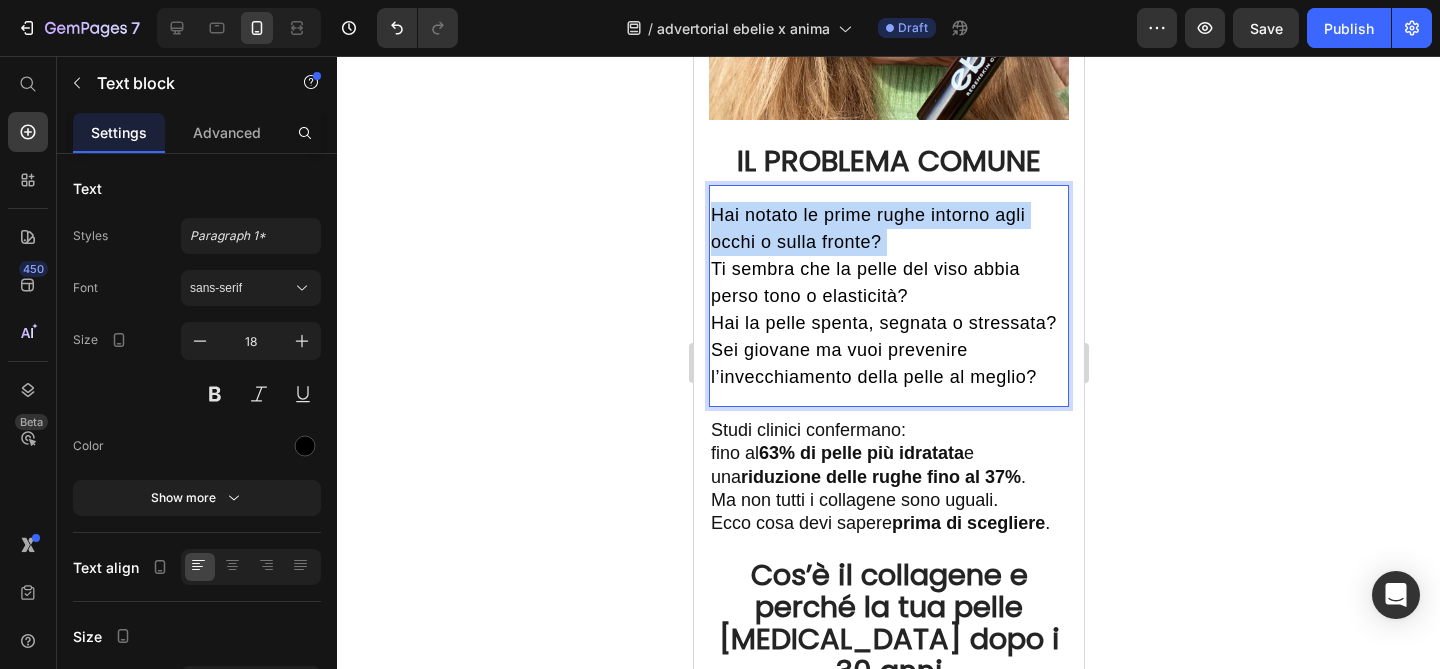 drag, startPoint x: 709, startPoint y: 184, endPoint x: 889, endPoint y: 207, distance: 181.4635 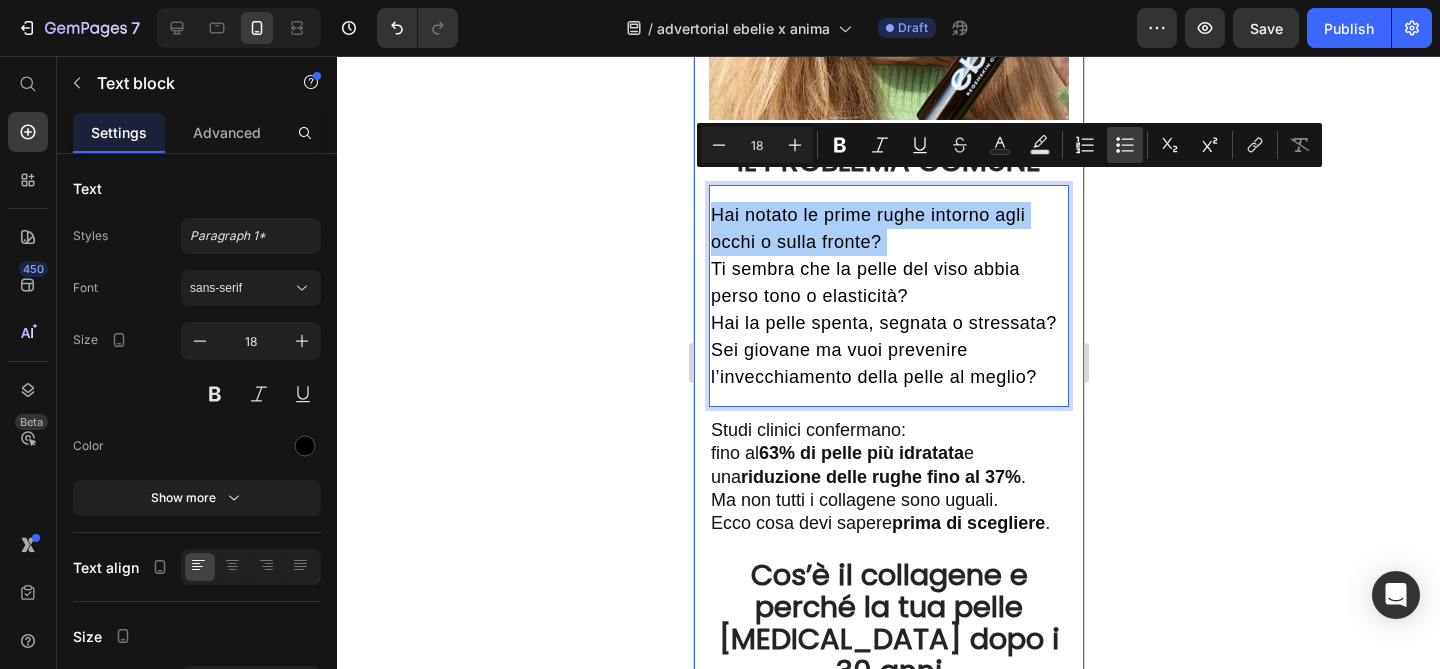 click 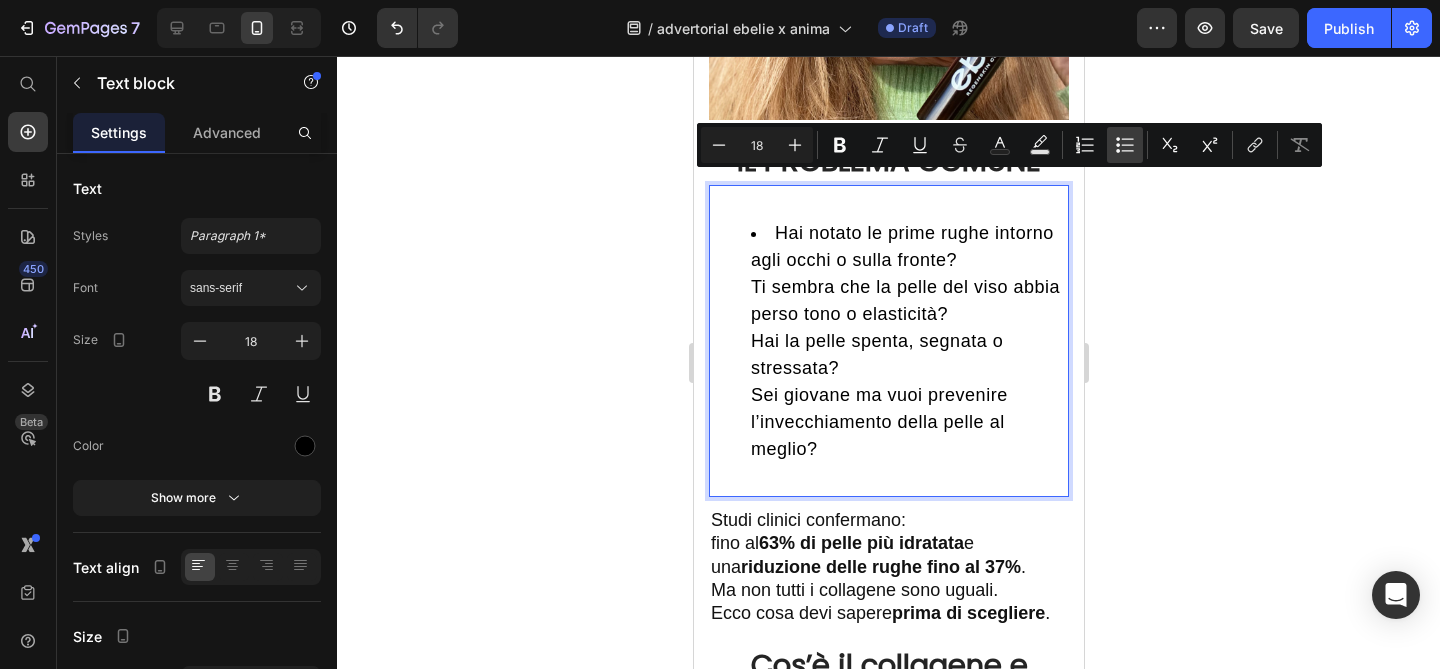 click 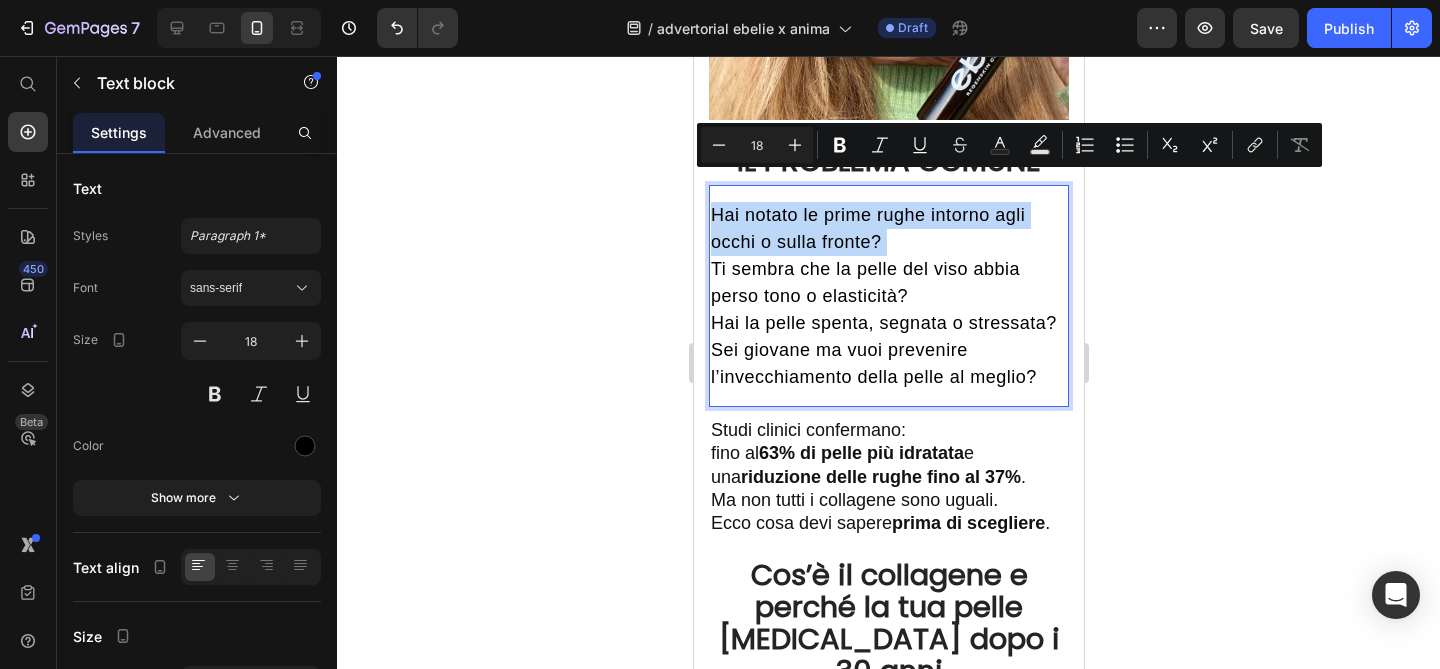 click on "Hai notato le prime rughe intorno agli occhi o sulla fronte? Ti sembra che la pelle del viso abbia perso tono o elasticità? Hai la pelle spenta, segnata o stressata? Sei giovane ma vuoi prevenire l’invecchiamento della pelle al meglio?" at bounding box center [888, 296] 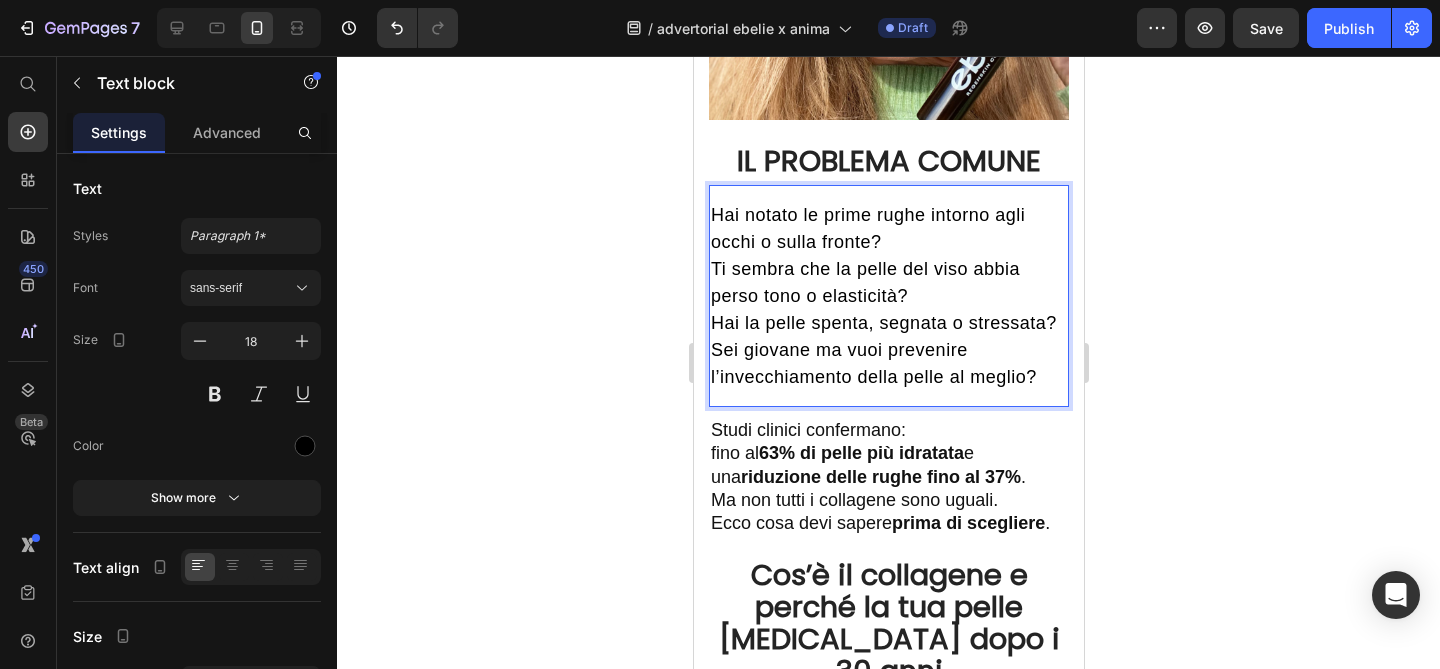 click on "Hai notato le prime rughe intorno agli occhi o sulla fronte? Ti sembra che la pelle del viso abbia perso tono o elasticità? Hai la pelle spenta, segnata o stressata? Sei giovane ma vuoi prevenire l’invecchiamento della pelle al meglio?" at bounding box center (888, 296) 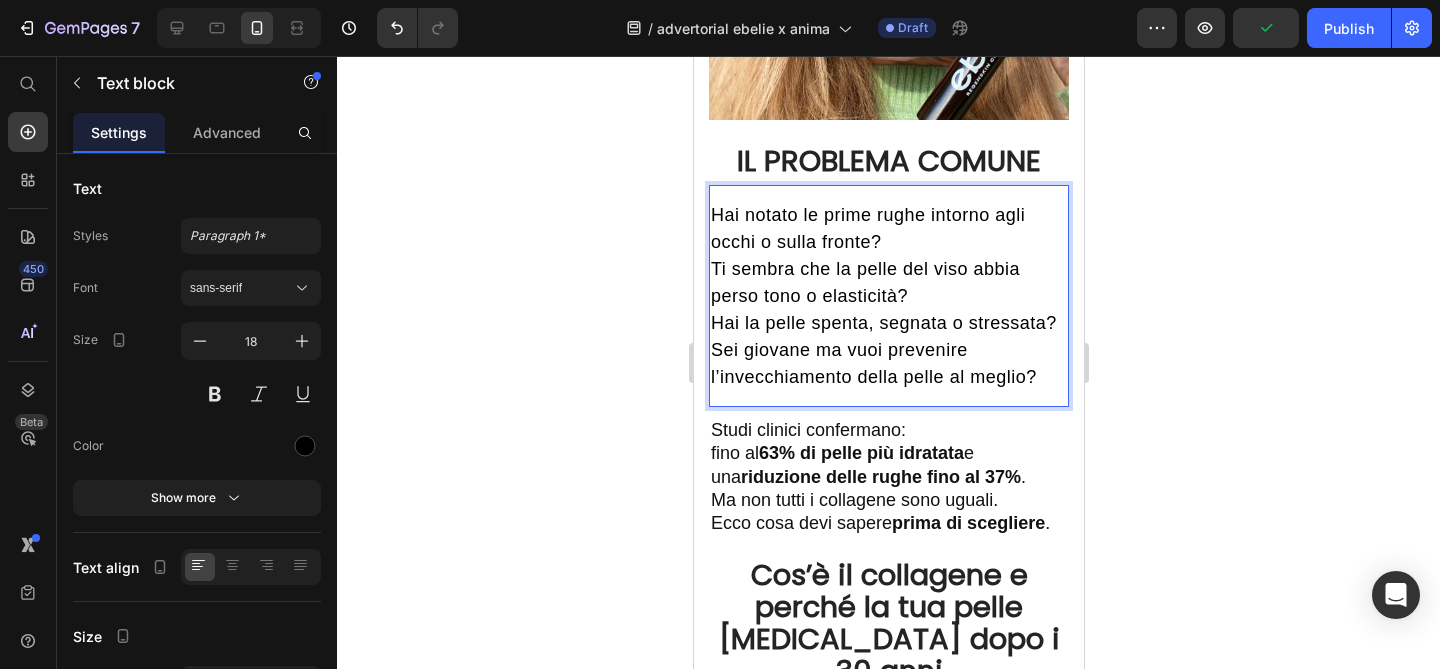 click on "Hai notato le prime rughe intorno agli occhi o sulla fronte? Ti sembra che la pelle del viso abbia perso tono o elasticità? Hai la pelle spenta, segnata o stressata? Sei giovane ma vuoi prevenire l’invecchiamento della pelle al meglio?" at bounding box center (888, 296) 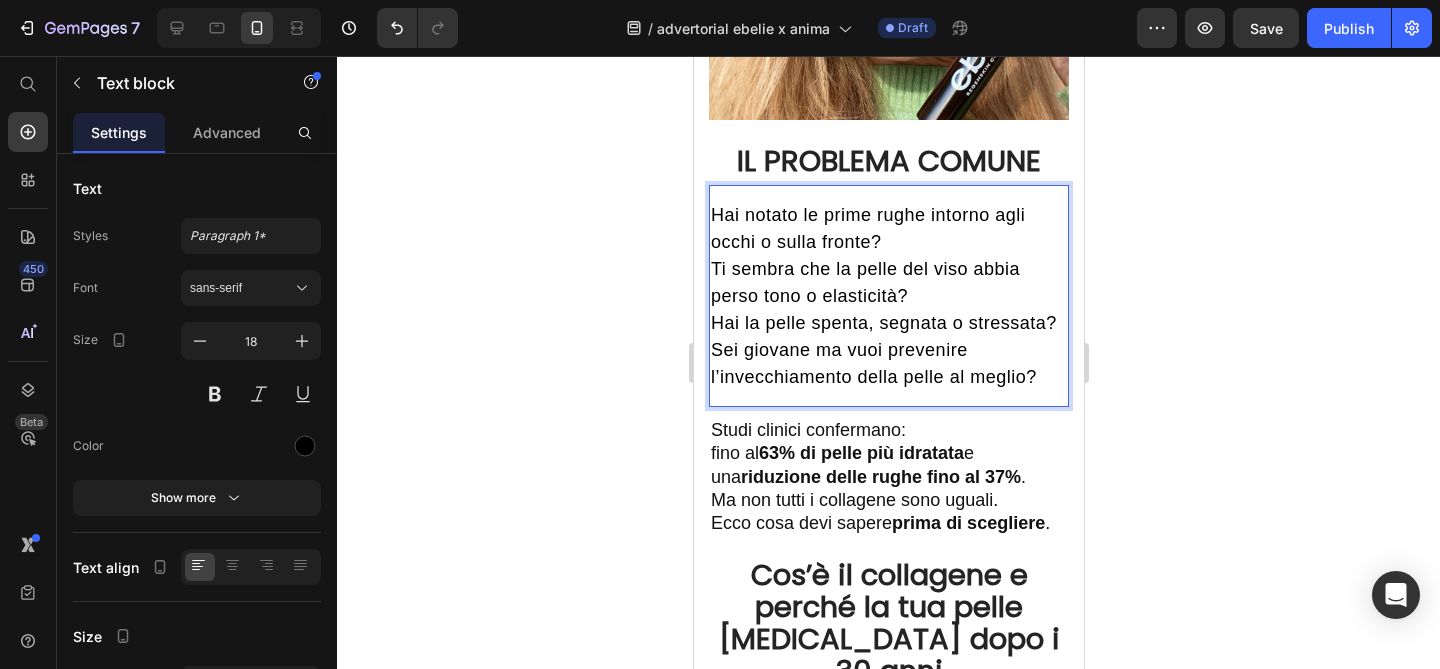 click on "Hai notato le prime rughe intorno agli occhi o sulla fronte? Ti sembra che la pelle del viso abbia perso tono o elasticità? Hai la pelle spenta, segnata o stressata? Sei giovane ma vuoi prevenire l’invecchiamento della pelle al meglio?" at bounding box center (888, 296) 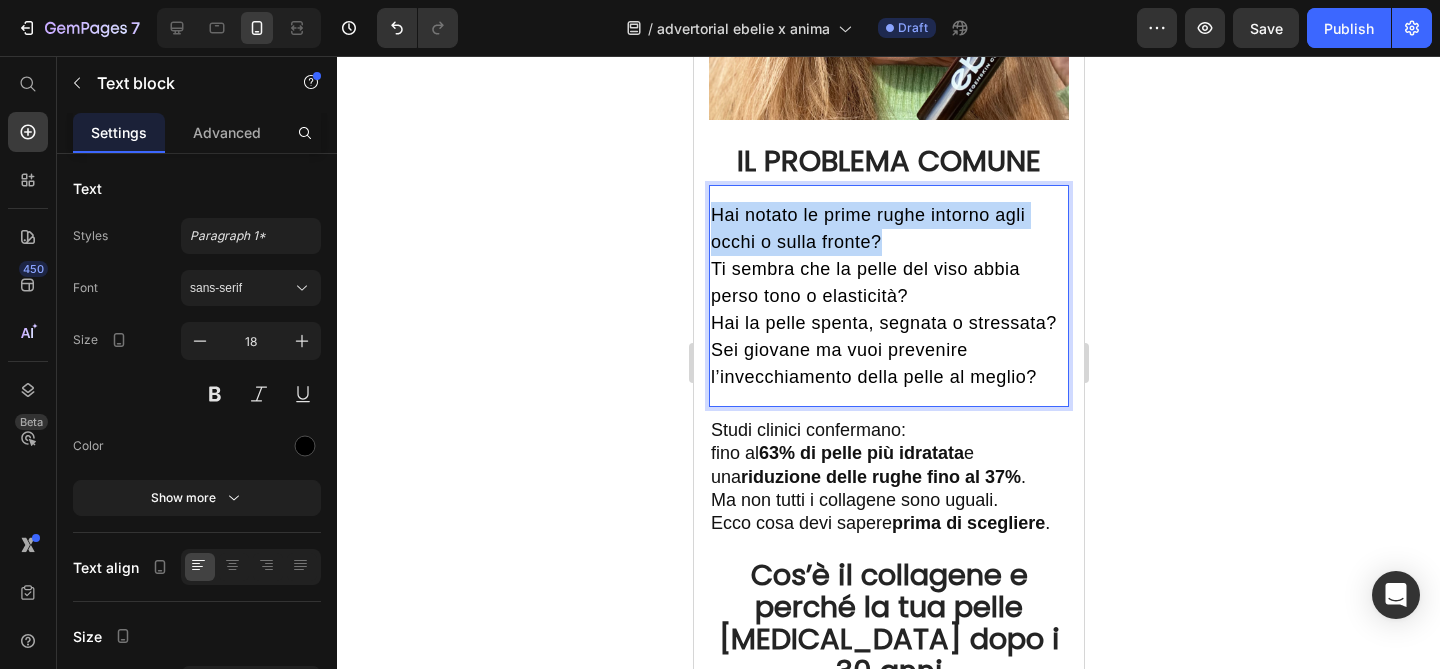 drag, startPoint x: 883, startPoint y: 211, endPoint x: 710, endPoint y: 187, distance: 174.6568 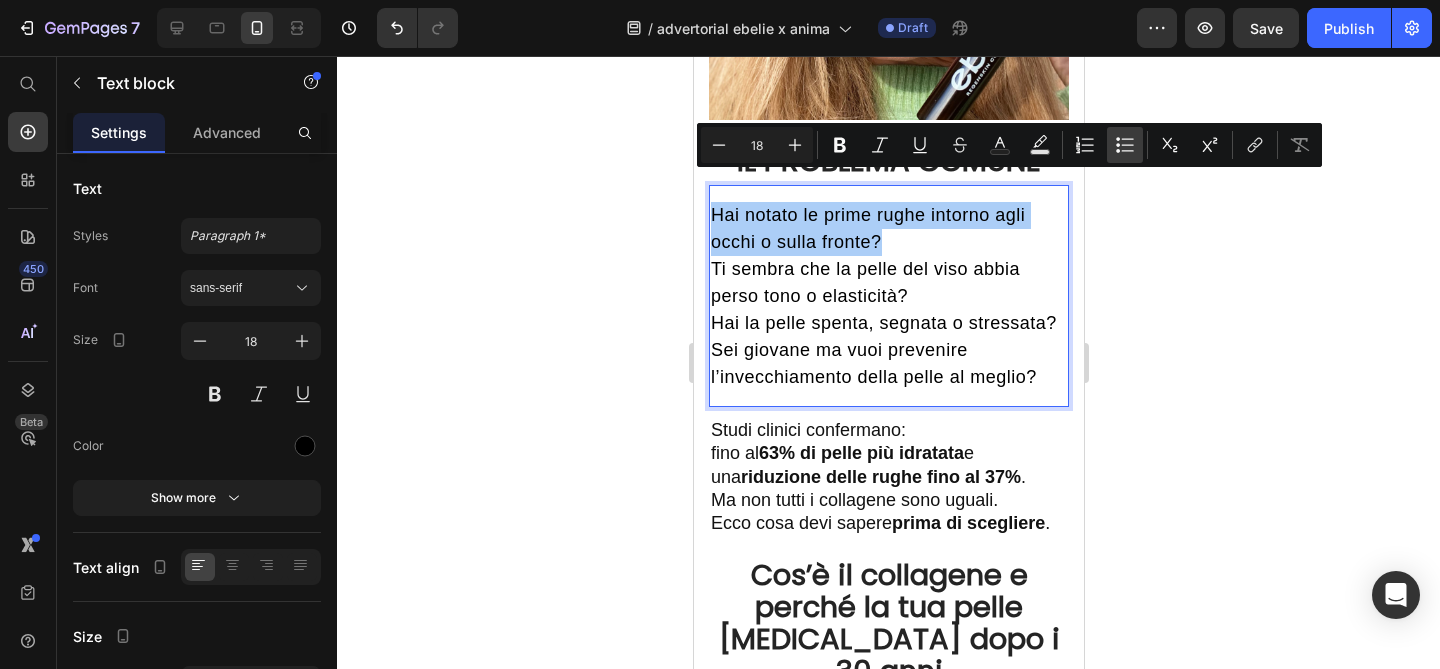 click on "Bulleted List" at bounding box center (1125, 145) 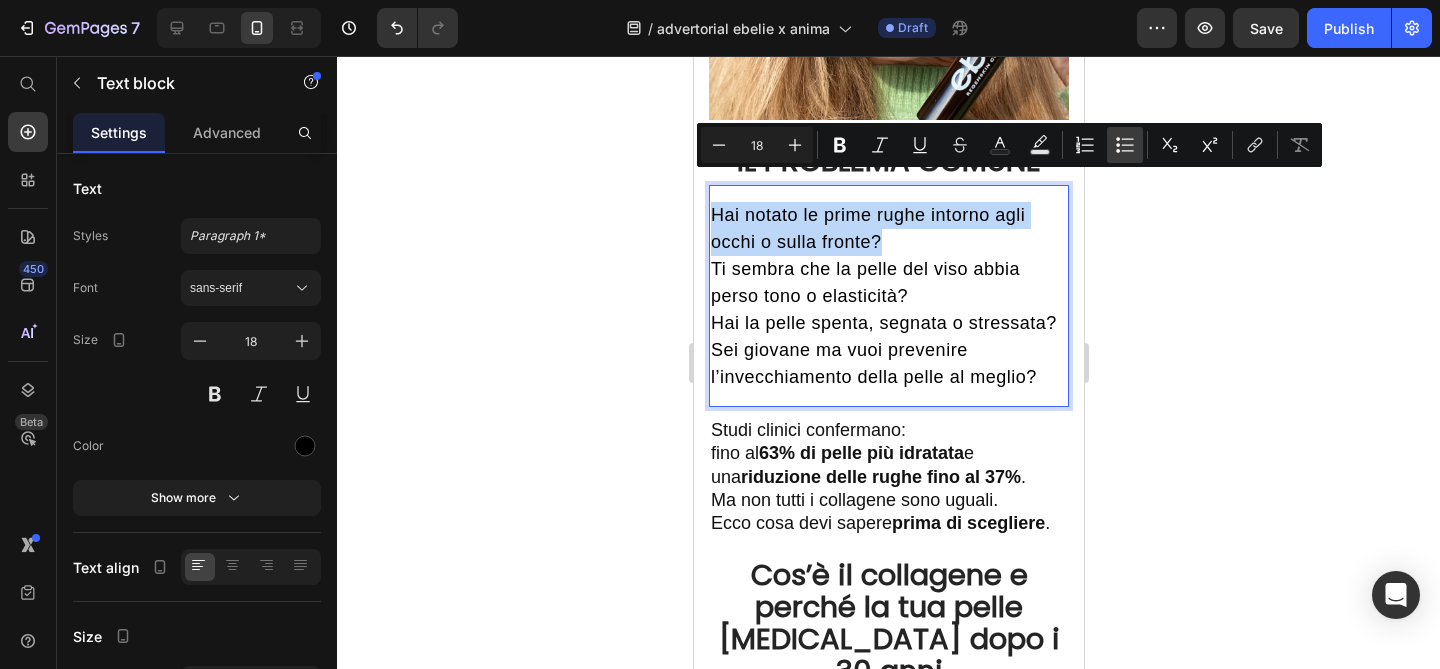 type on "18" 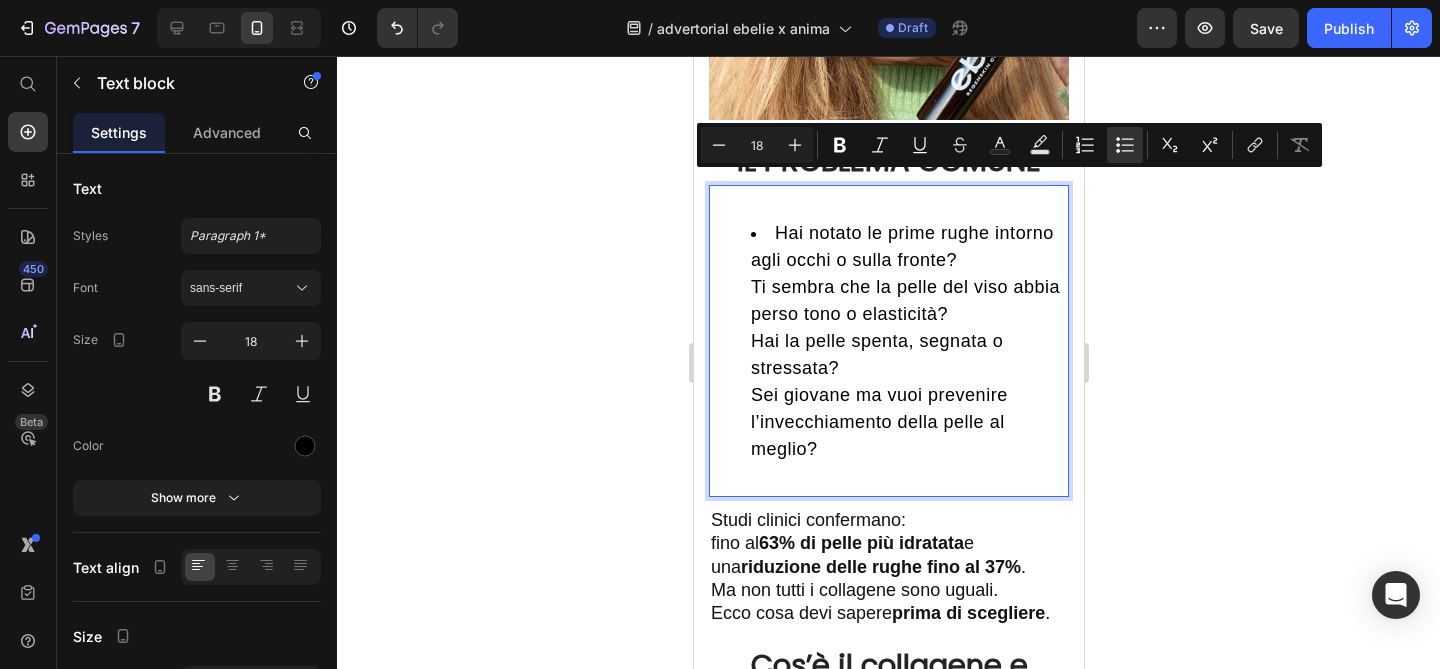 click on "Hai notato le prime rughe intorno agli occhi o sulla fronte? Ti sembra che la pelle del viso abbia perso tono o elasticità? Hai la pelle spenta, segnata o stressata? Sei giovane ma vuoi prevenire l’invecchiamento della pelle al meglio?" at bounding box center (908, 341) 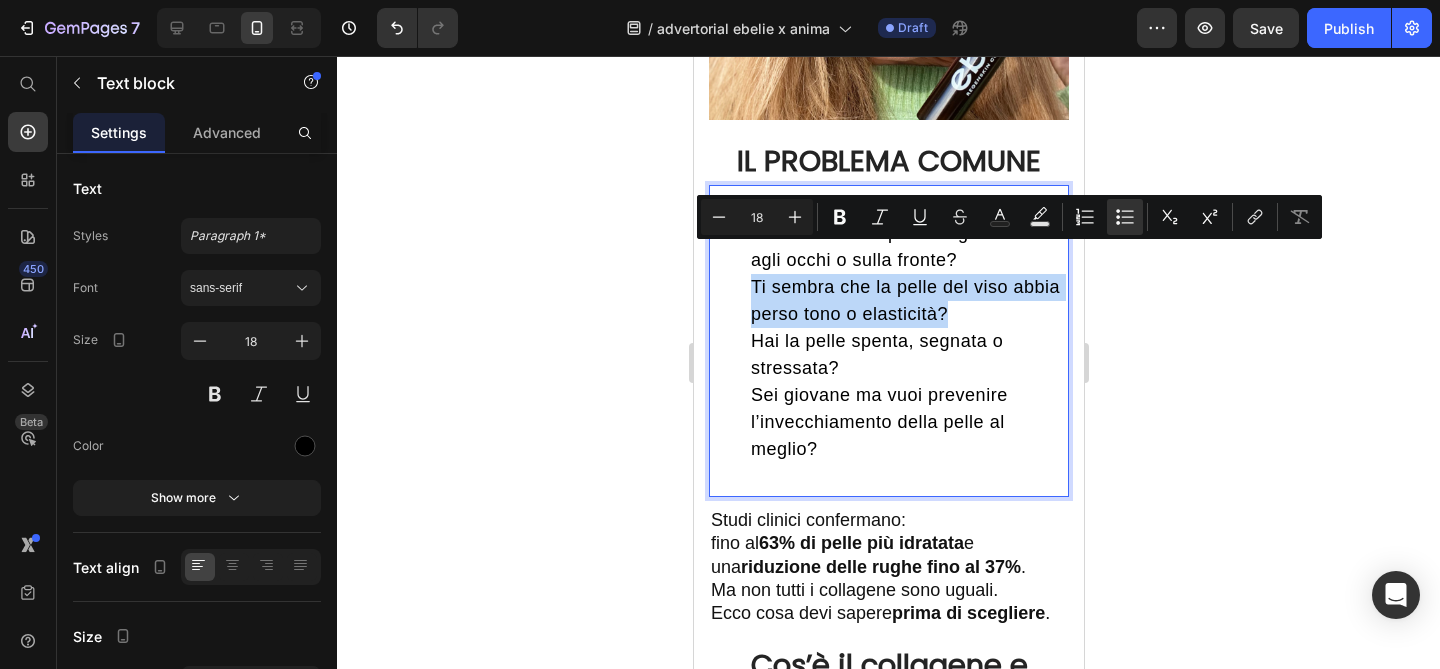 drag, startPoint x: 955, startPoint y: 290, endPoint x: 749, endPoint y: 263, distance: 207.76189 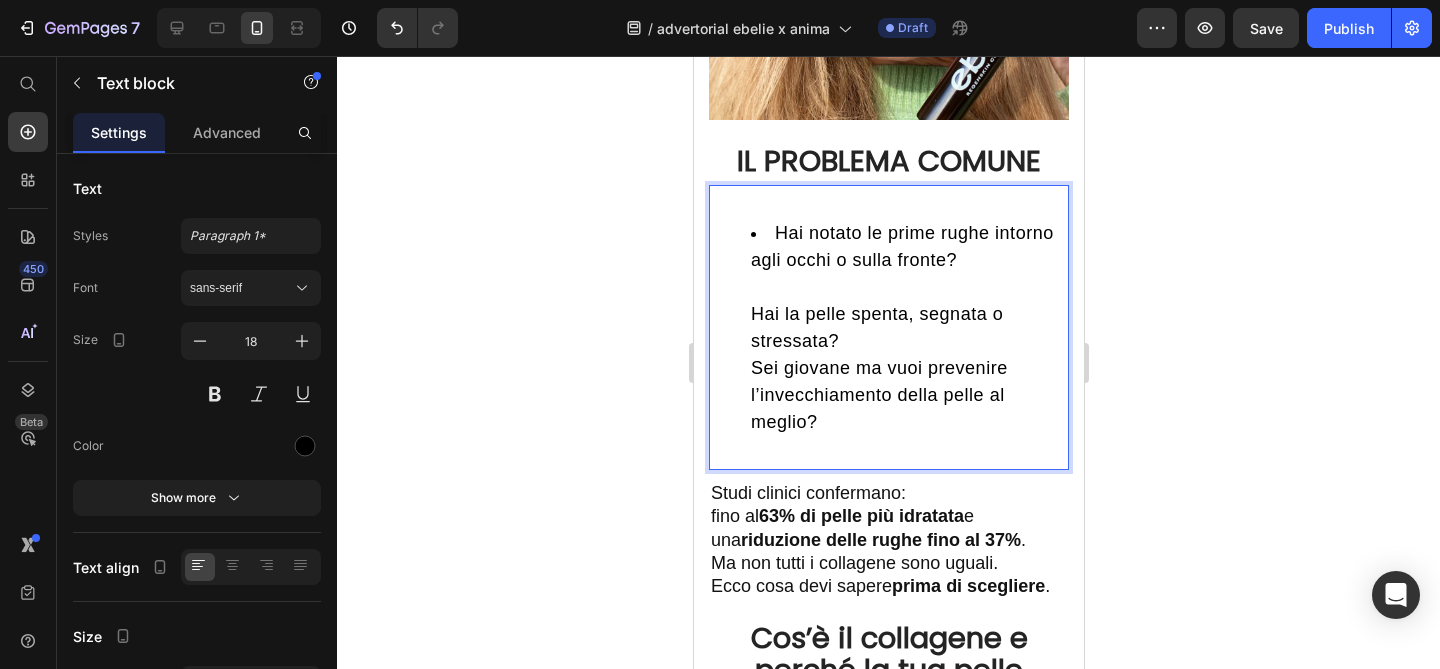 click on "Hai notato le prime rughe intorno agli occhi o sulla fronte? ⁠⁠⁠⁠⁠⁠⁠ Hai la pelle spenta, segnata o stressata? Sei giovane ma vuoi prevenire l’invecchiamento della pelle al meglio?" at bounding box center (908, 328) 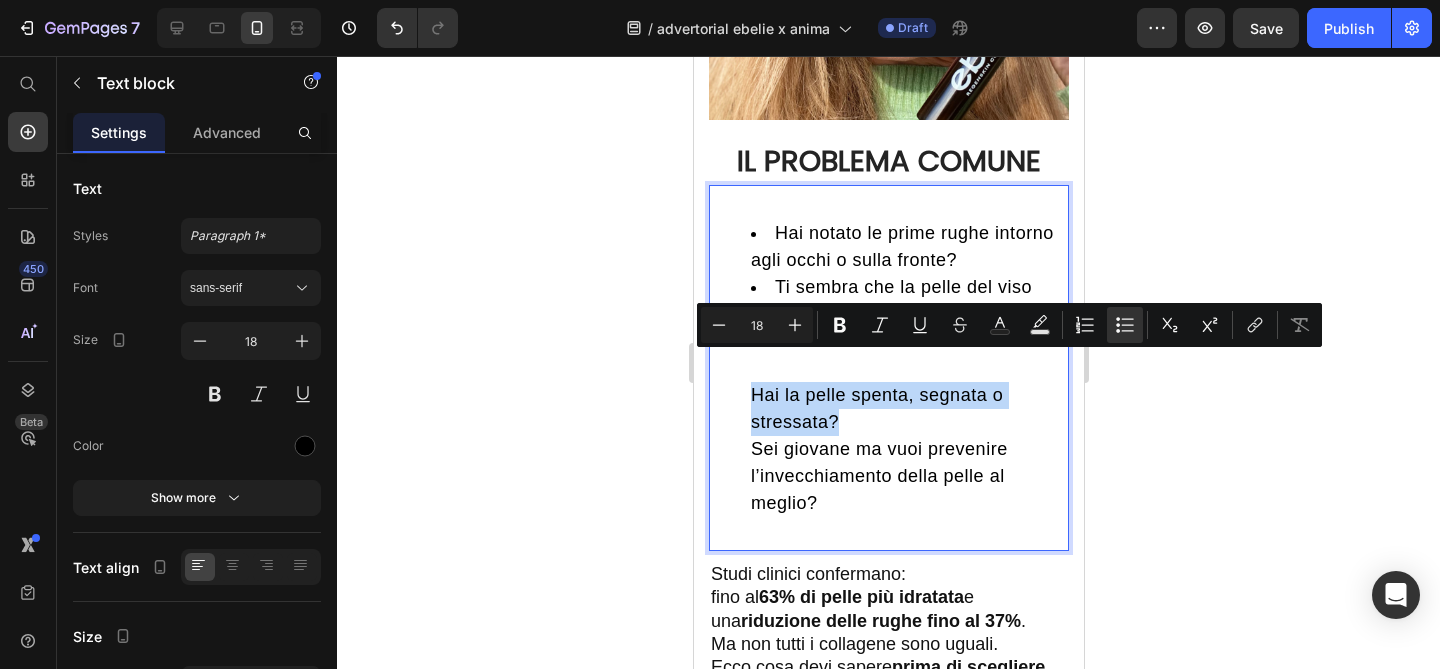 drag, startPoint x: 839, startPoint y: 392, endPoint x: 751, endPoint y: 373, distance: 90.02777 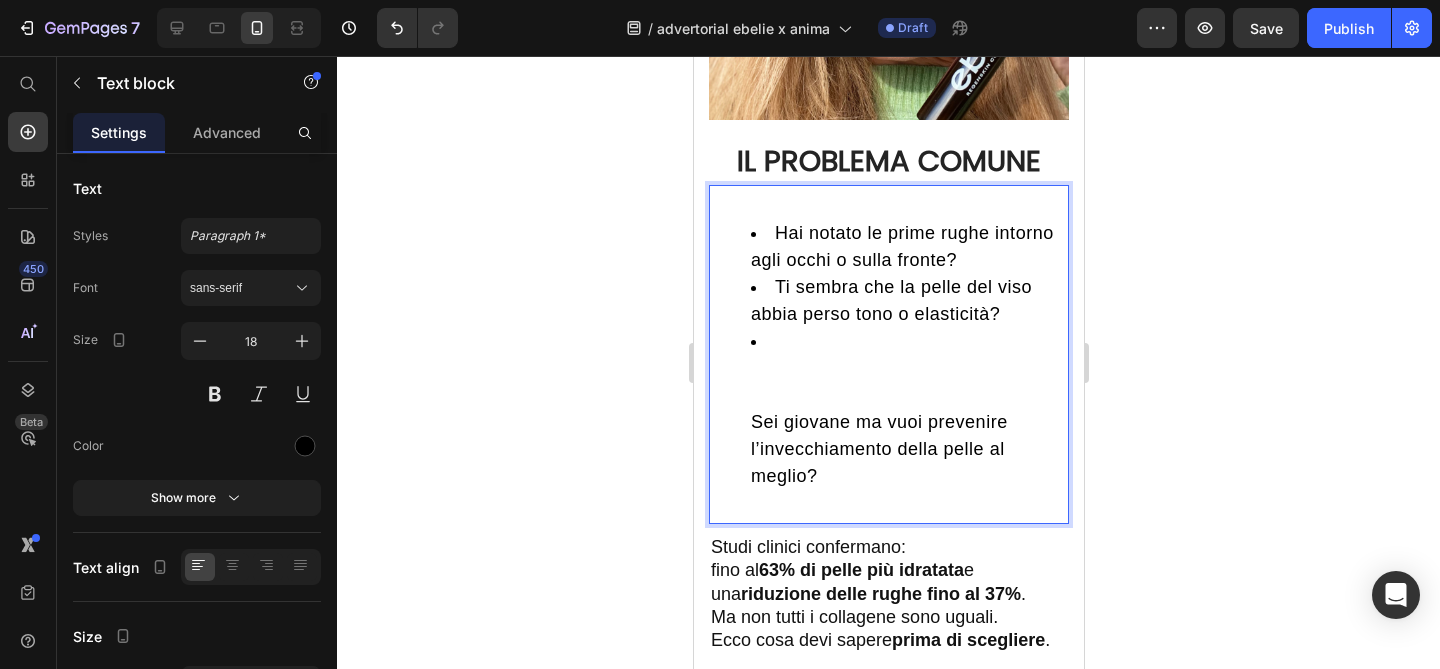 click on "⁠⁠⁠⁠⁠⁠⁠ Sei giovane ma vuoi prevenire l’invecchiamento della pelle al meglio?" at bounding box center [908, 409] 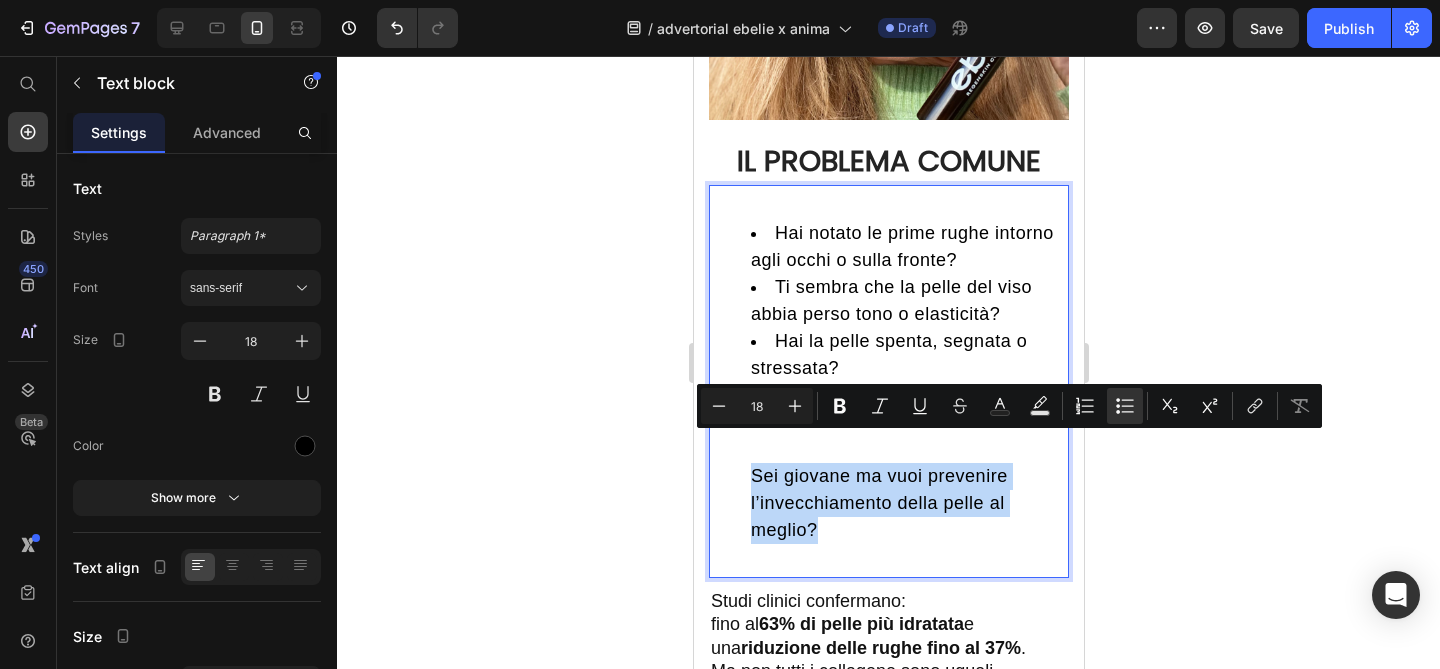 drag, startPoint x: 831, startPoint y: 488, endPoint x: 743, endPoint y: 453, distance: 94.7048 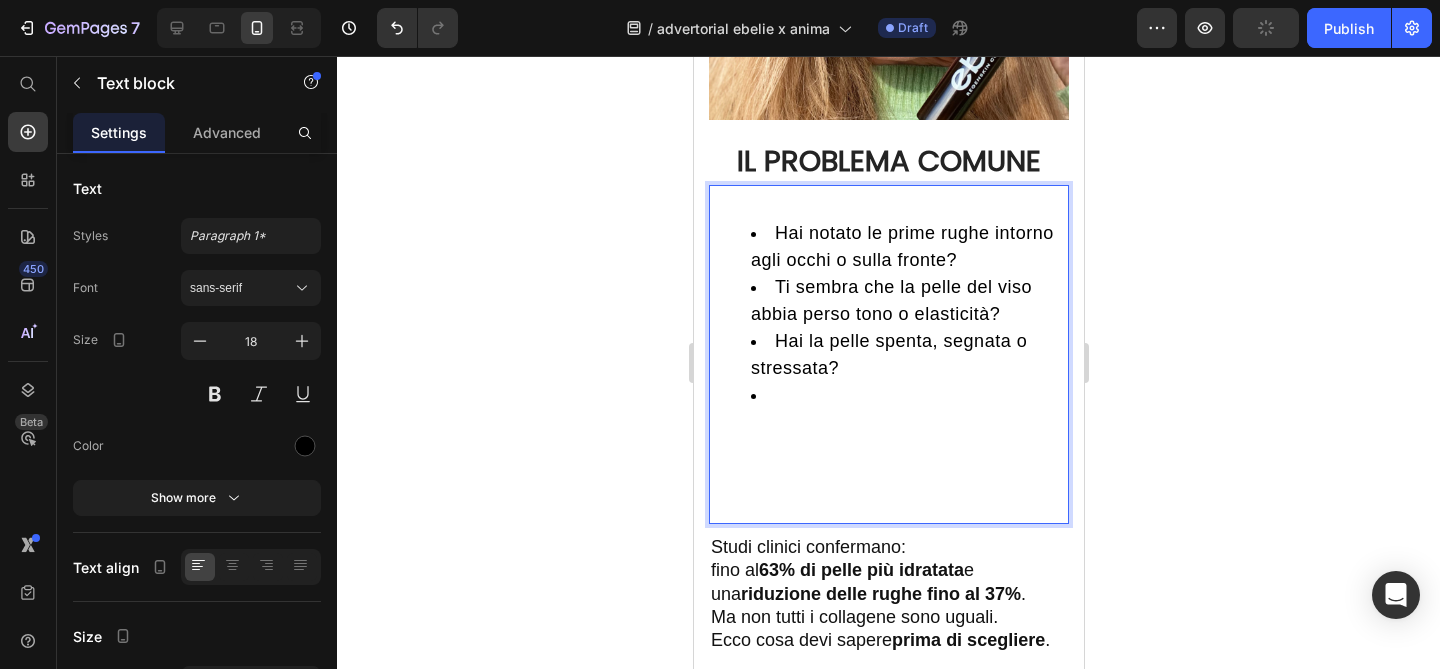 click at bounding box center (908, 436) 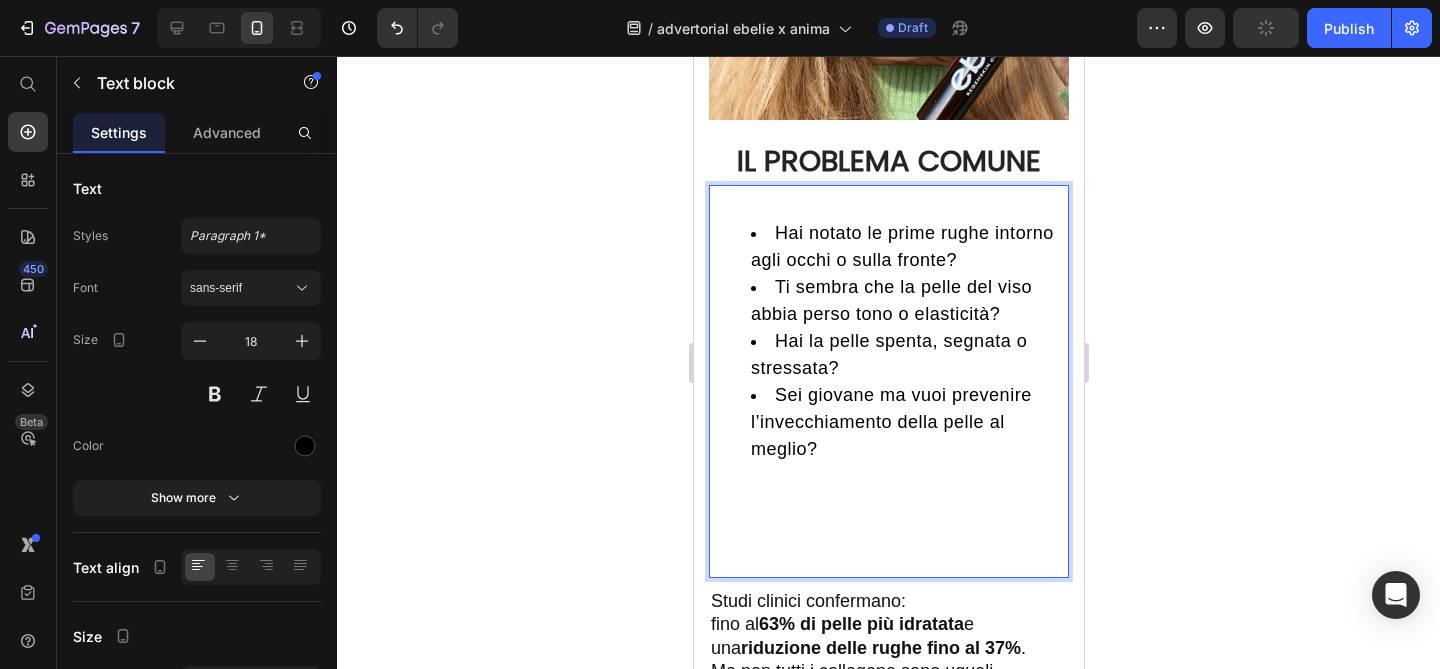 click on "Hai notato le prime rughe intorno agli occhi o sulla fronte? Ti sembra che la pelle del viso abbia perso tono o elasticità? Hai la pelle spenta, segnata o stressata? ⁠⁠⁠⁠⁠⁠⁠Sei giovane ma vuoi prevenire l’invecchiamento della pelle al meglio?" at bounding box center (888, 382) 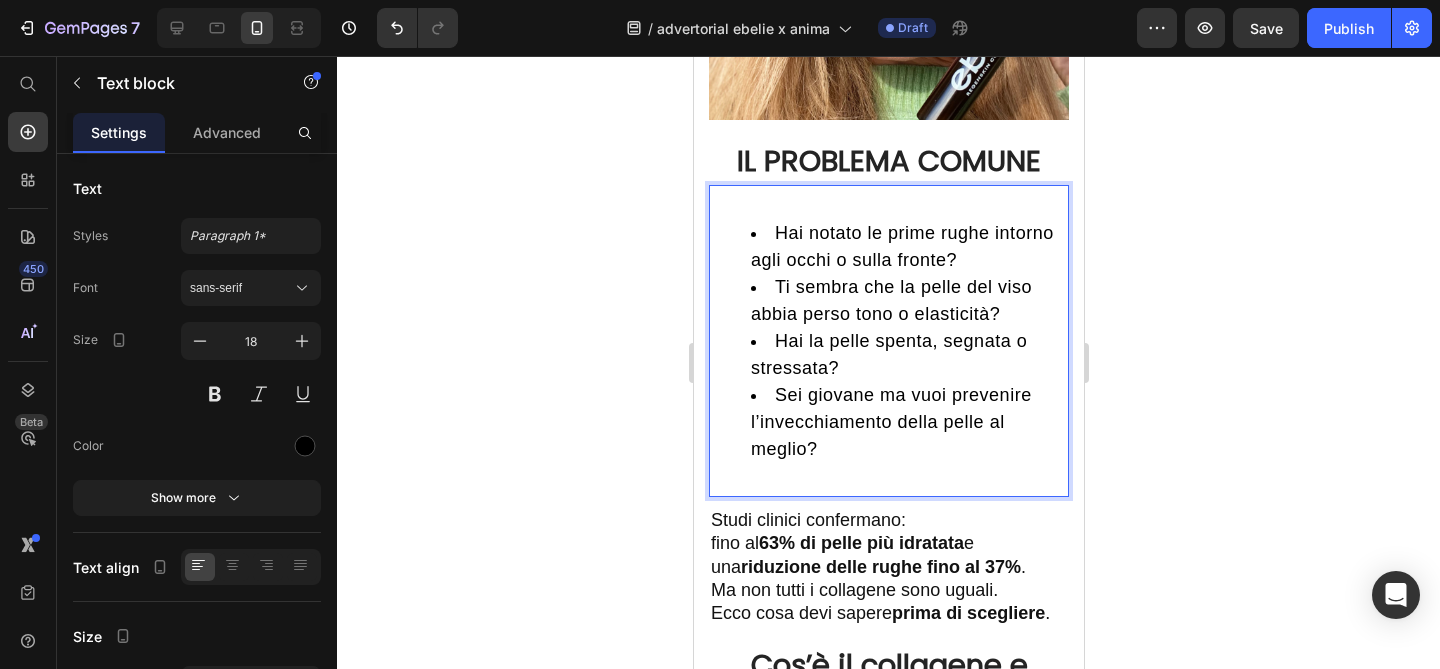 click 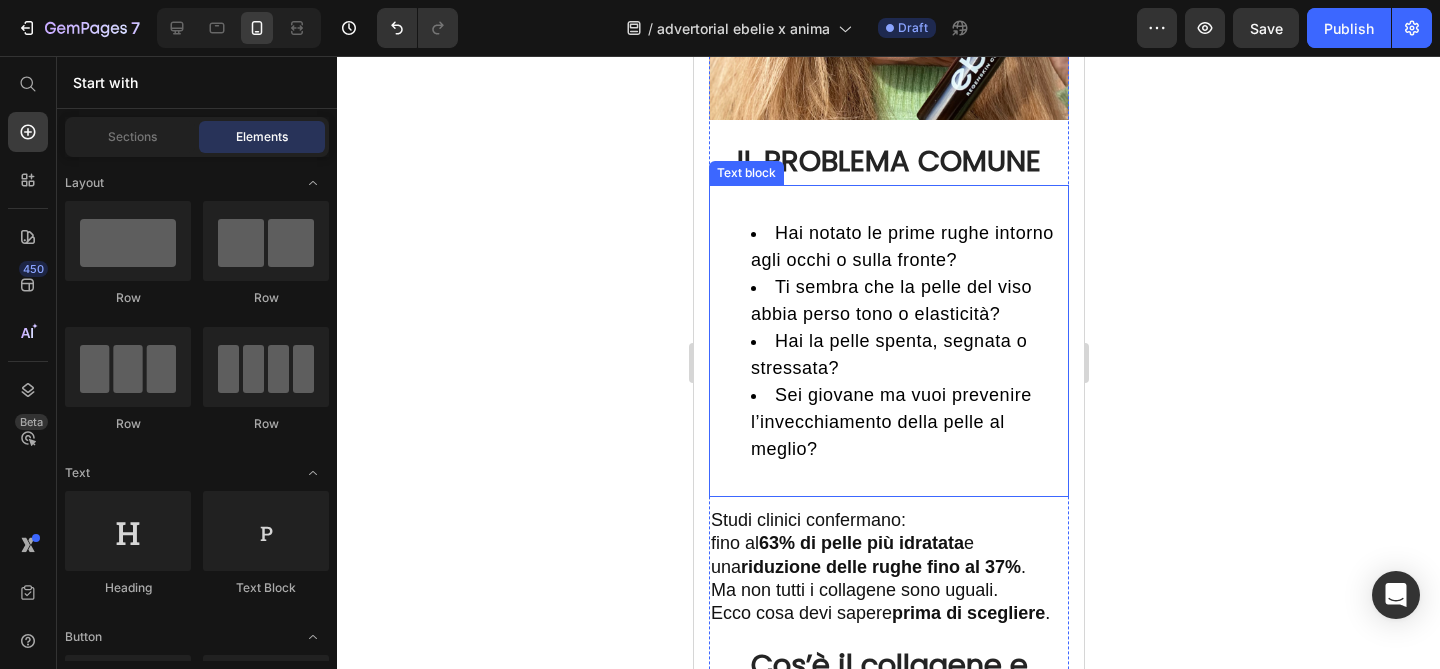 click on "Sei giovane ma vuoi prevenire l’invecchiamento della pelle al meglio?" at bounding box center (908, 422) 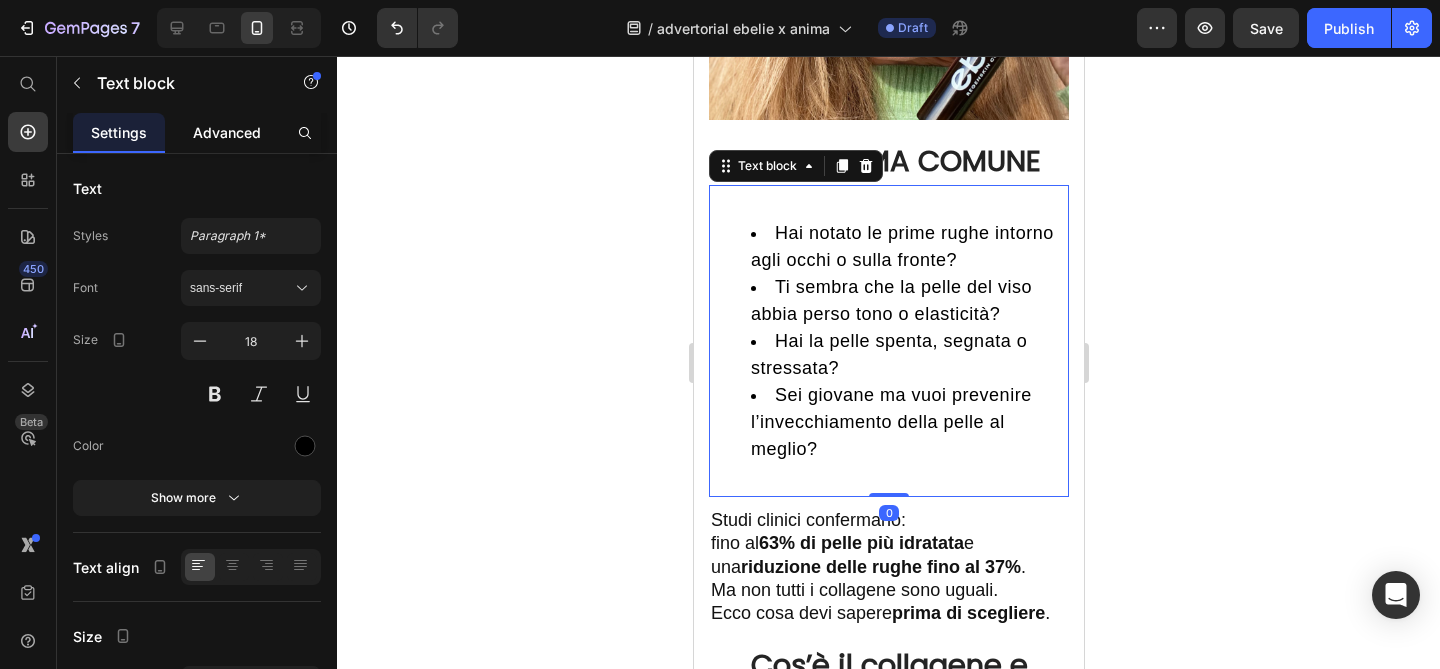 click on "Advanced" at bounding box center [227, 132] 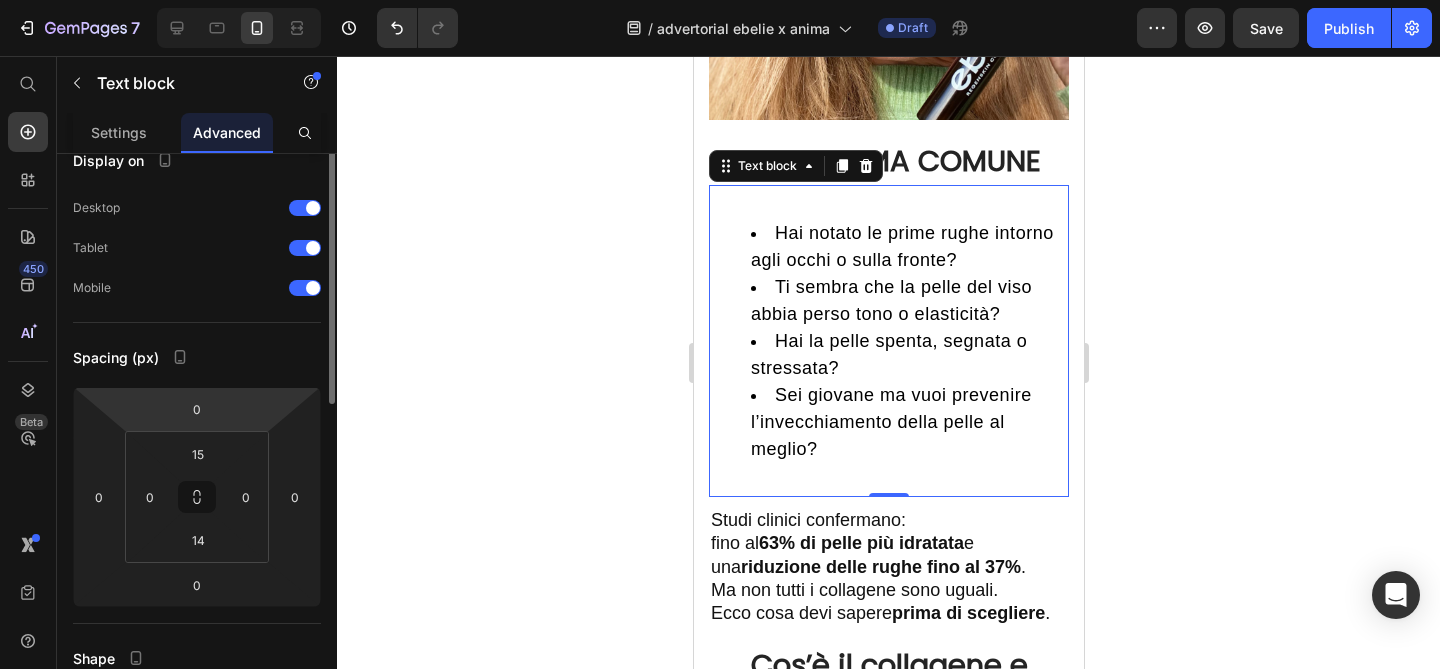 scroll, scrollTop: 32, scrollLeft: 0, axis: vertical 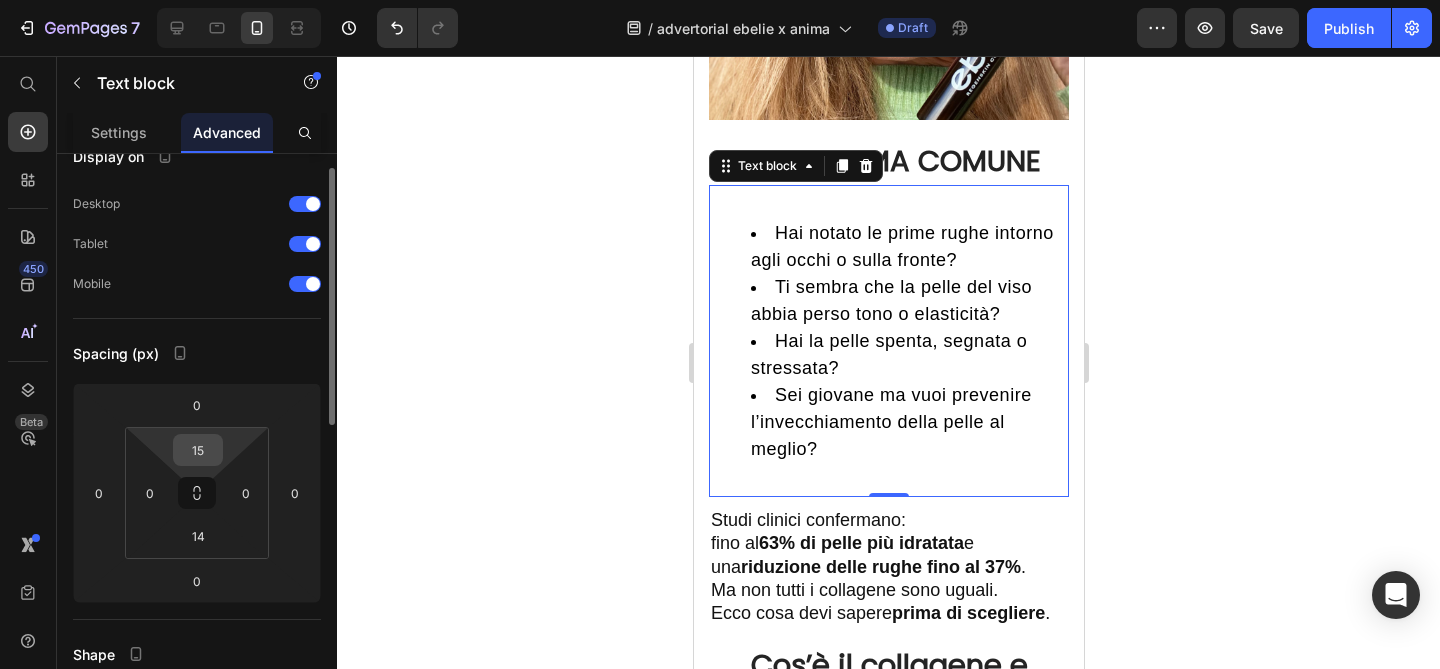 click on "15" at bounding box center [198, 450] 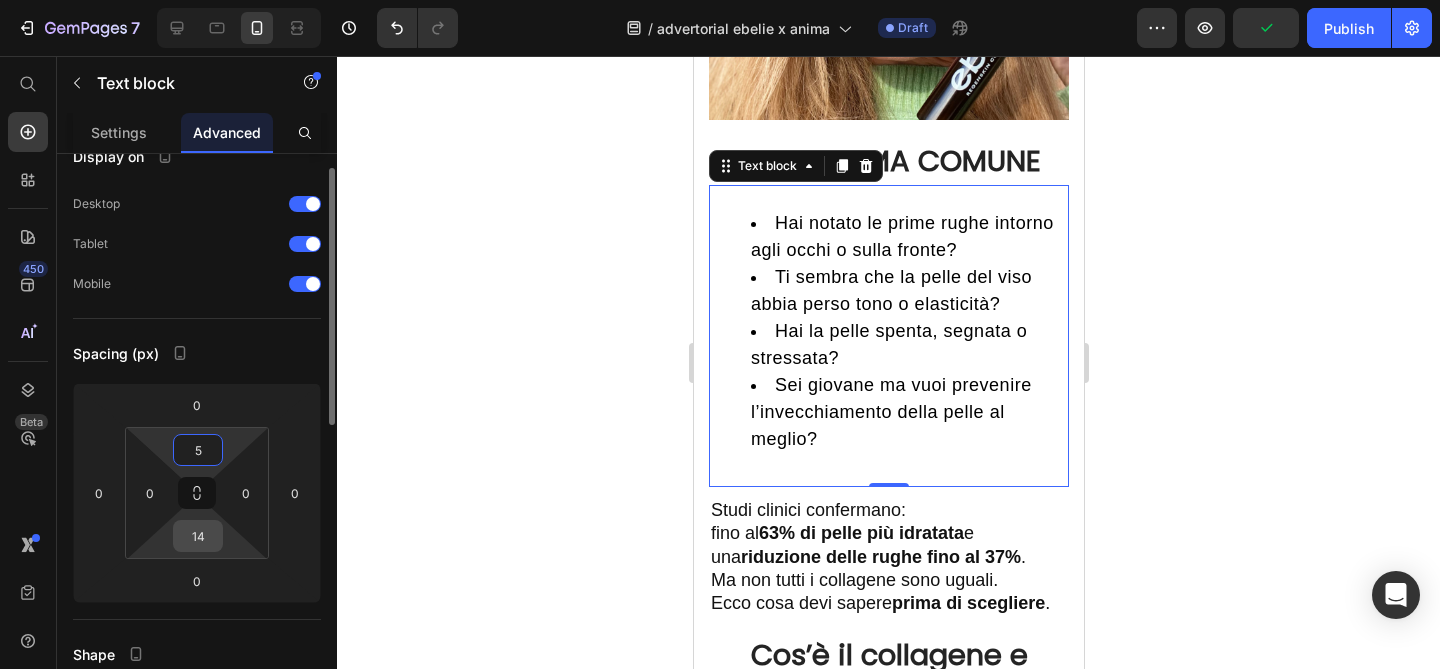 type on "5" 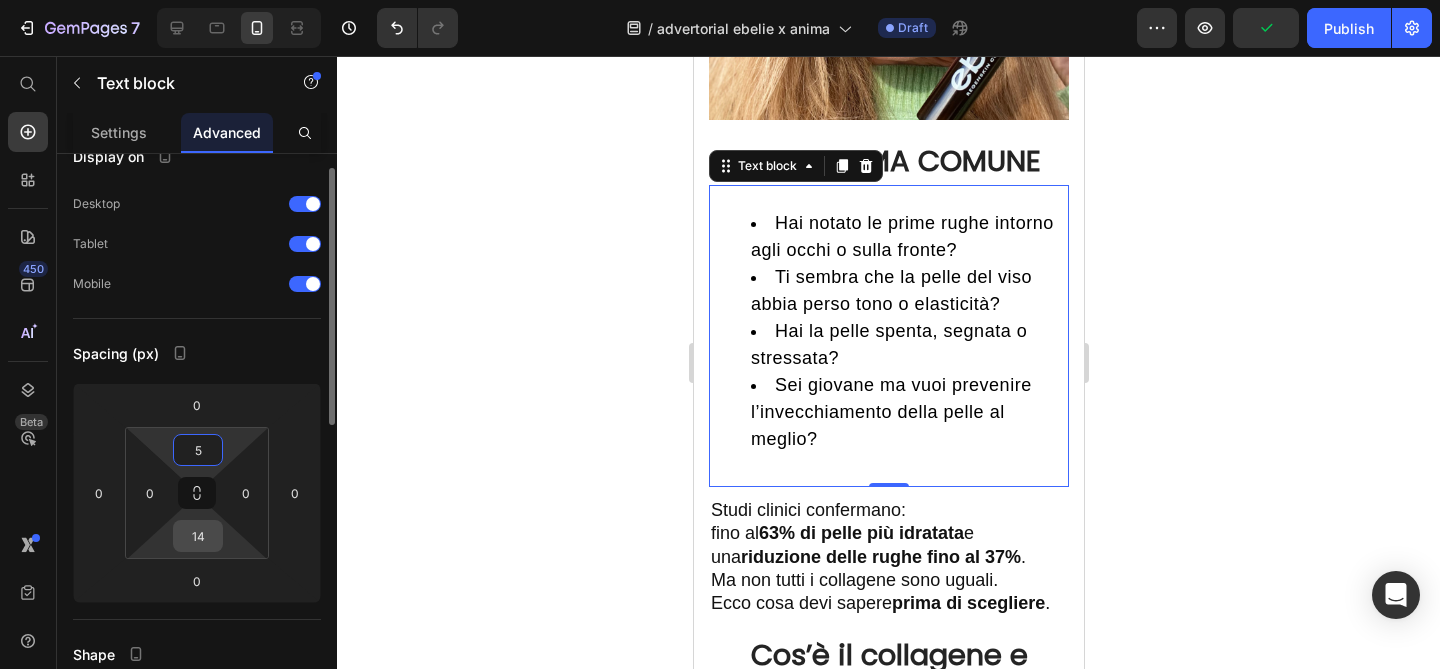 click on "14" at bounding box center [198, 536] 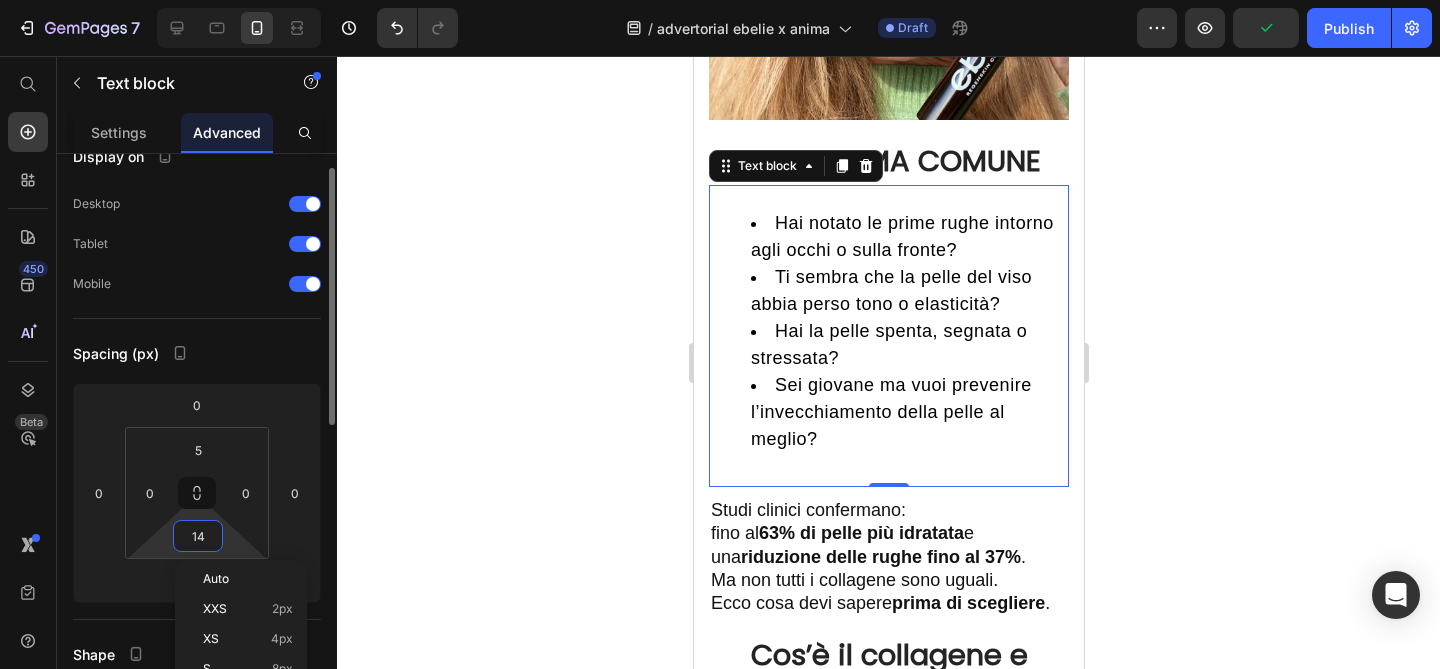 type on "5" 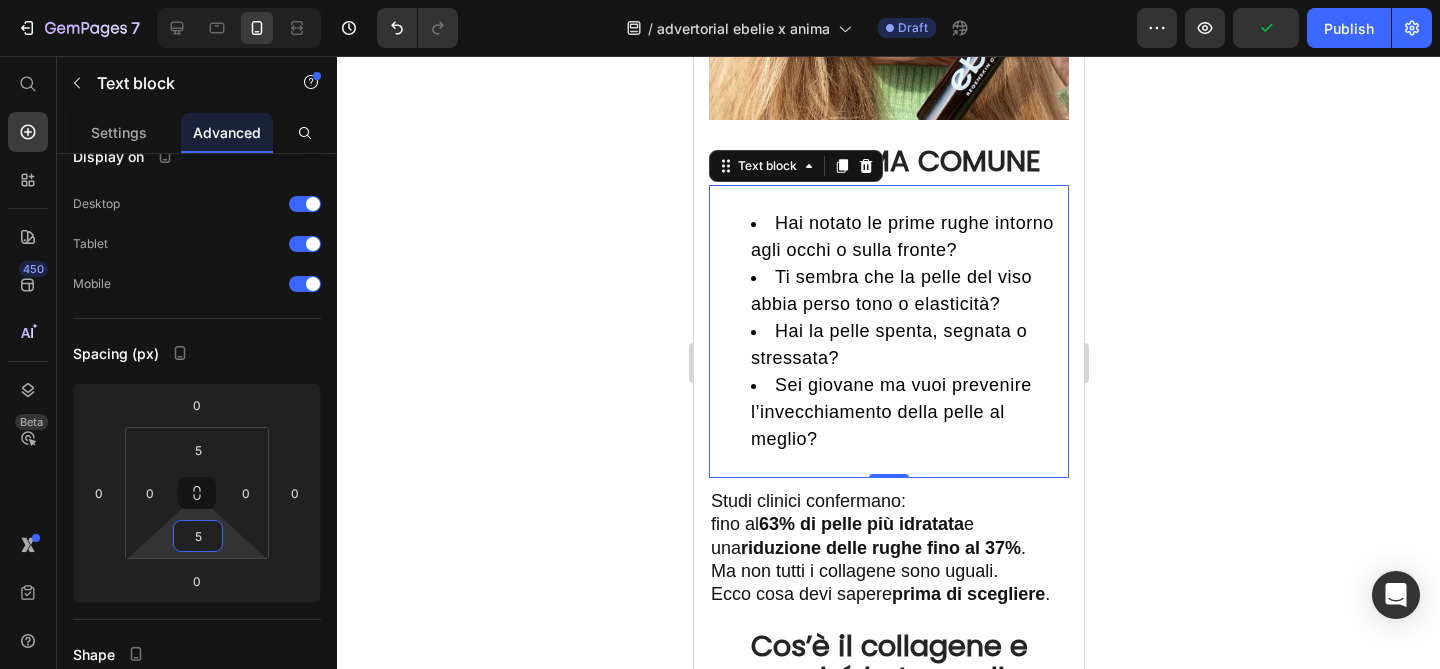 click 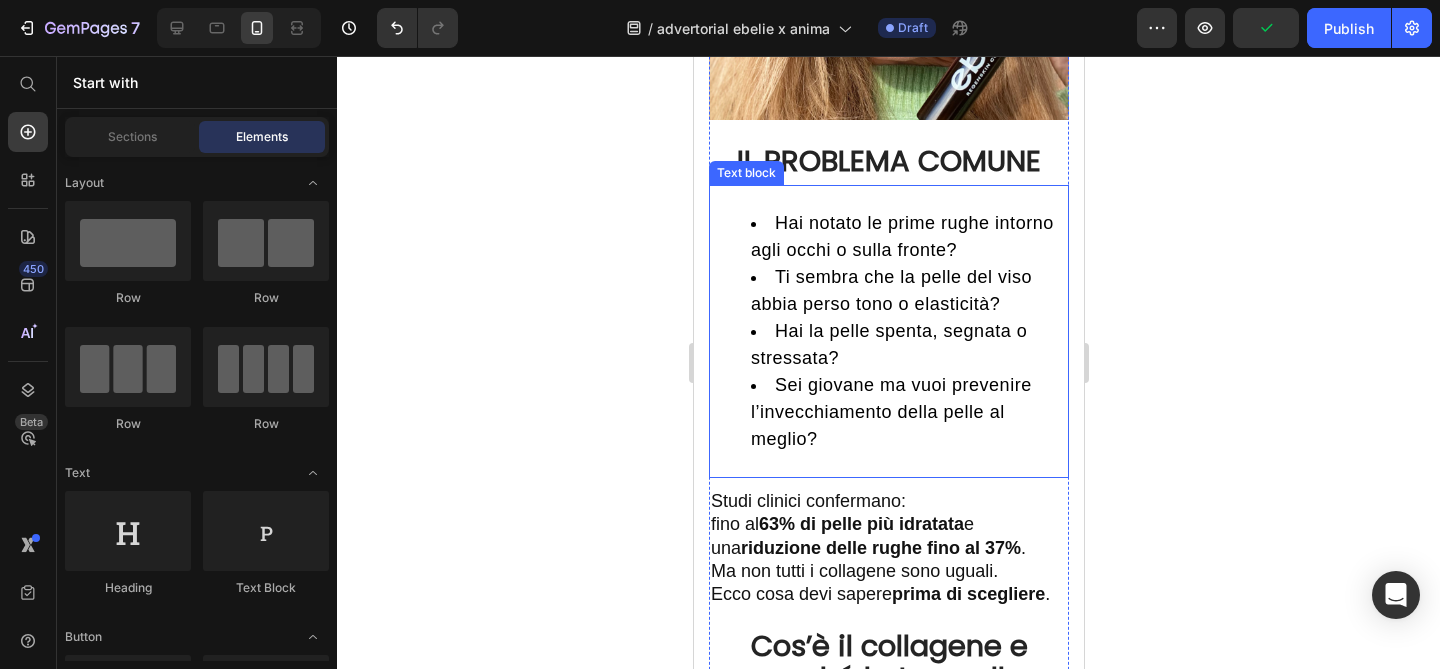 click on "Hai la pelle spenta, segnata o stressata?" at bounding box center [908, 345] 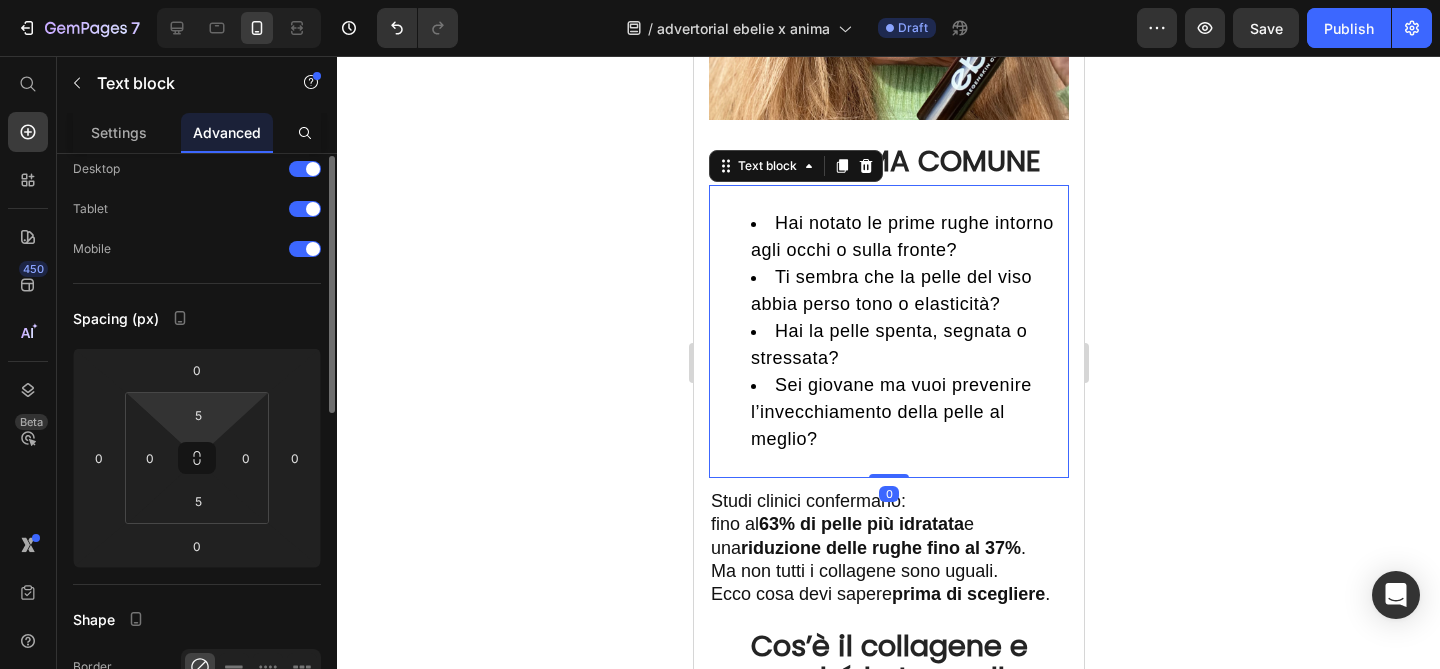 scroll, scrollTop: 0, scrollLeft: 0, axis: both 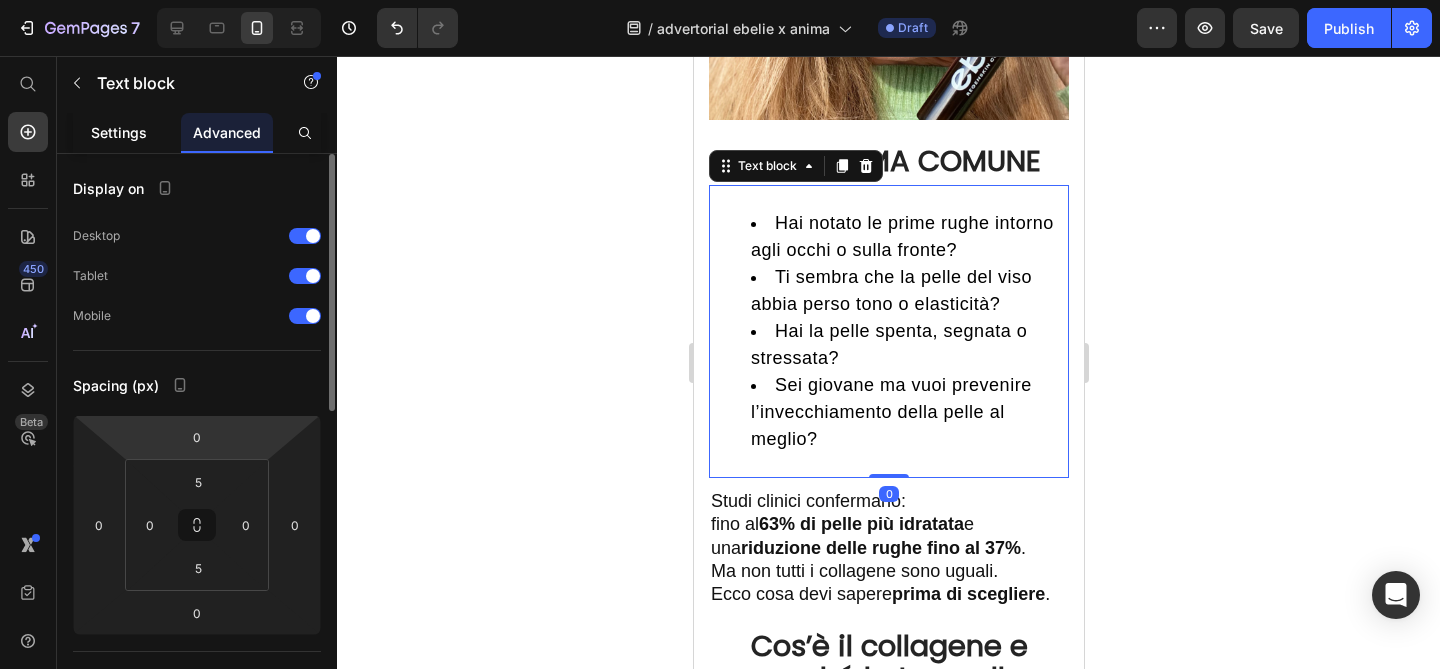 click on "Settings" at bounding box center (119, 132) 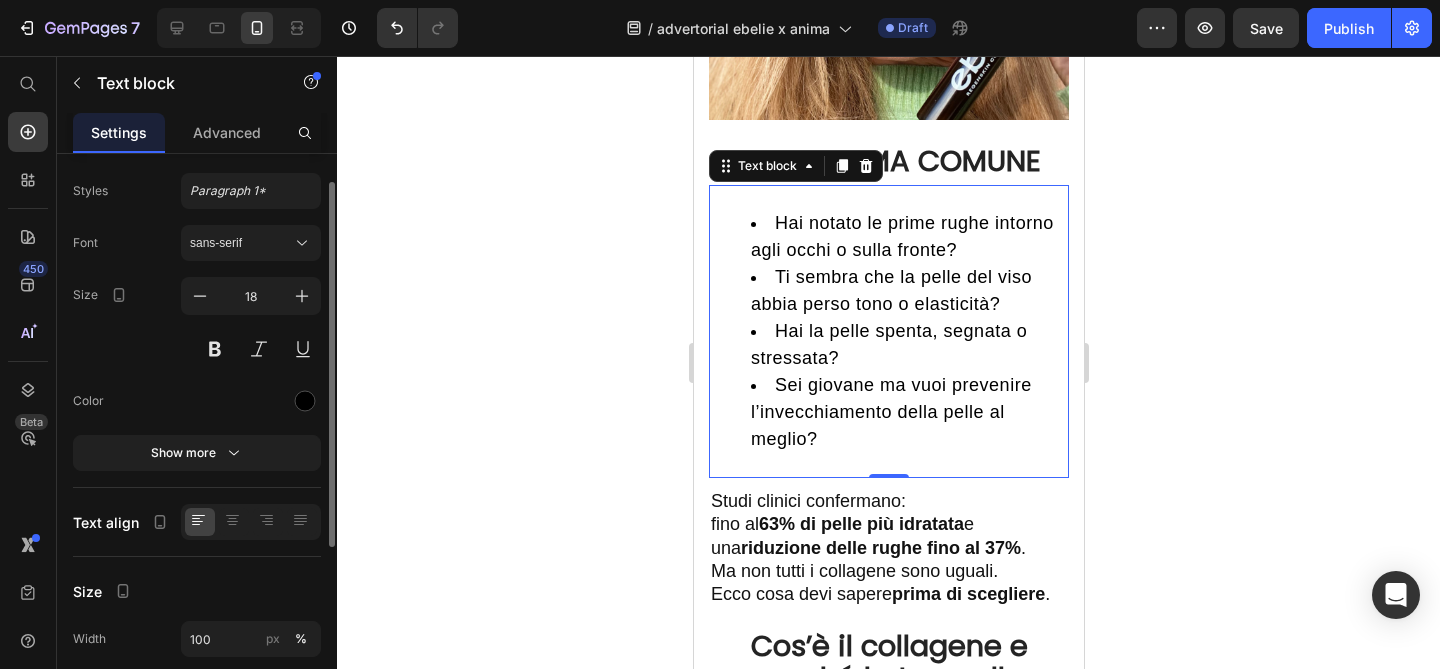 scroll, scrollTop: 10, scrollLeft: 0, axis: vertical 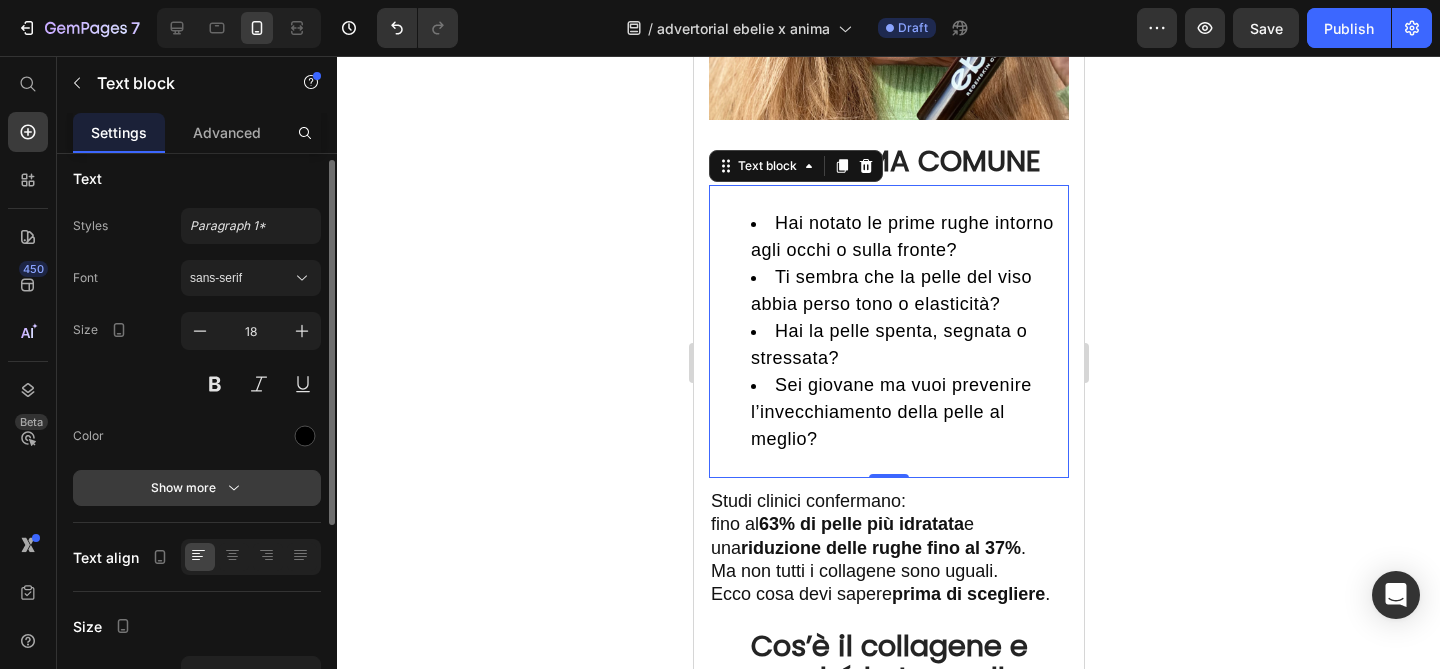 click on "Show more" at bounding box center [197, 488] 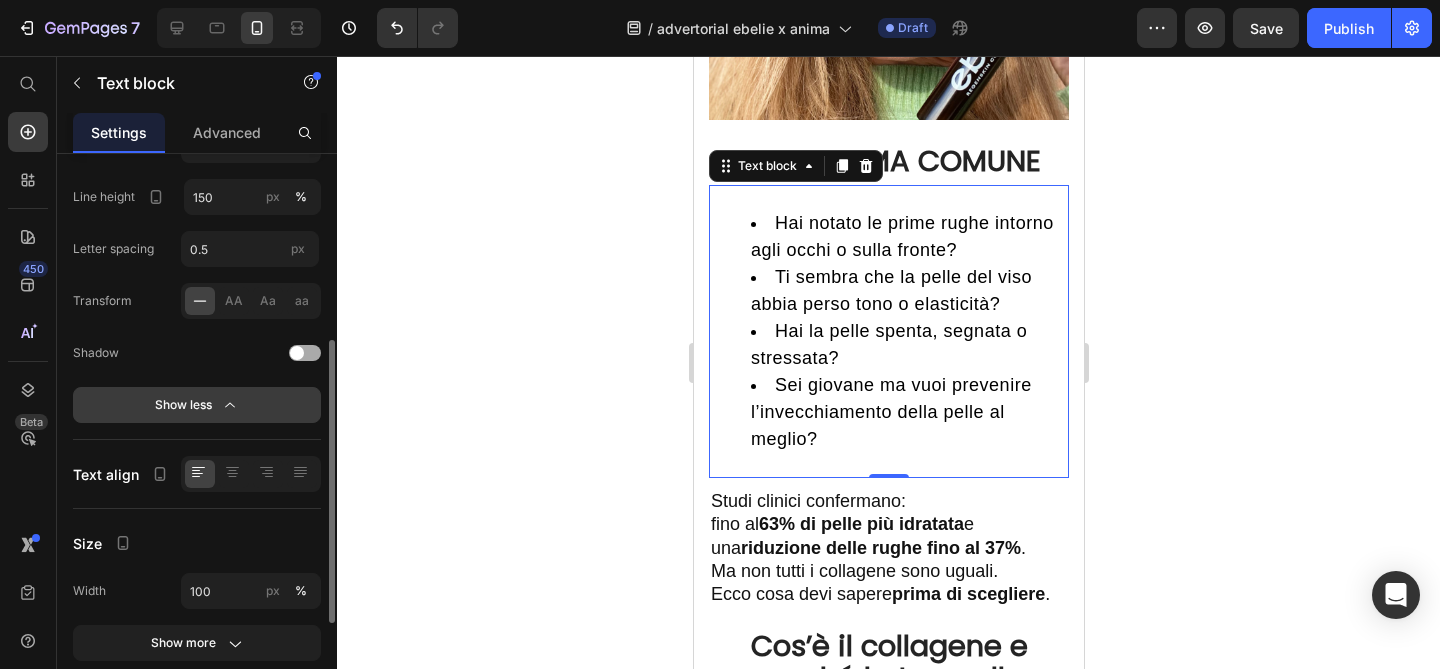 scroll, scrollTop: 361, scrollLeft: 0, axis: vertical 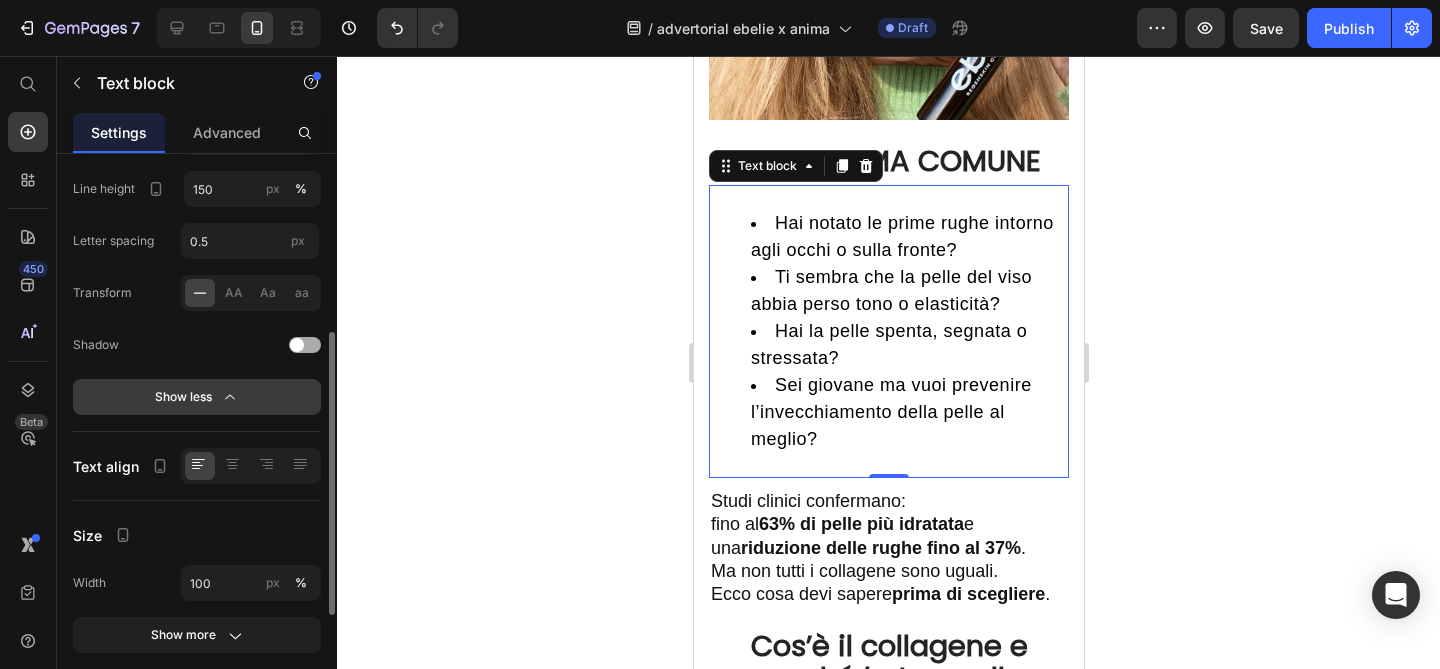 click 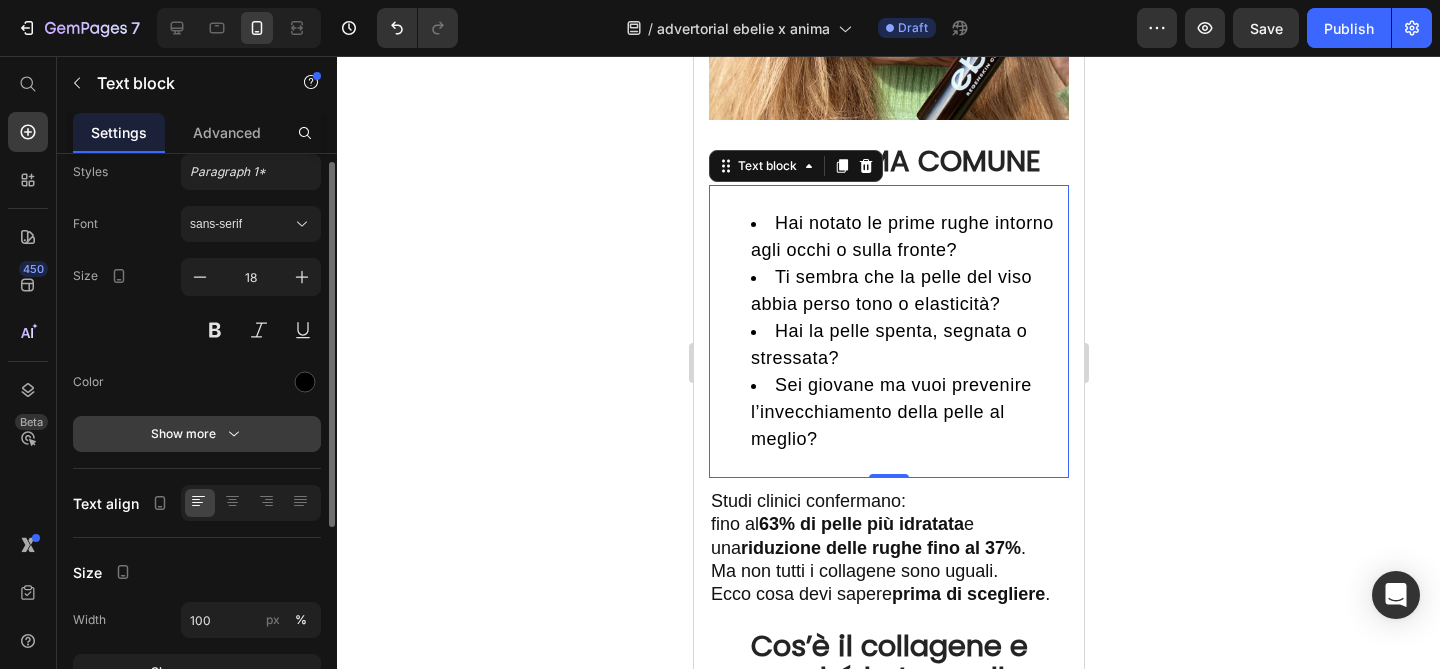 scroll, scrollTop: 0, scrollLeft: 0, axis: both 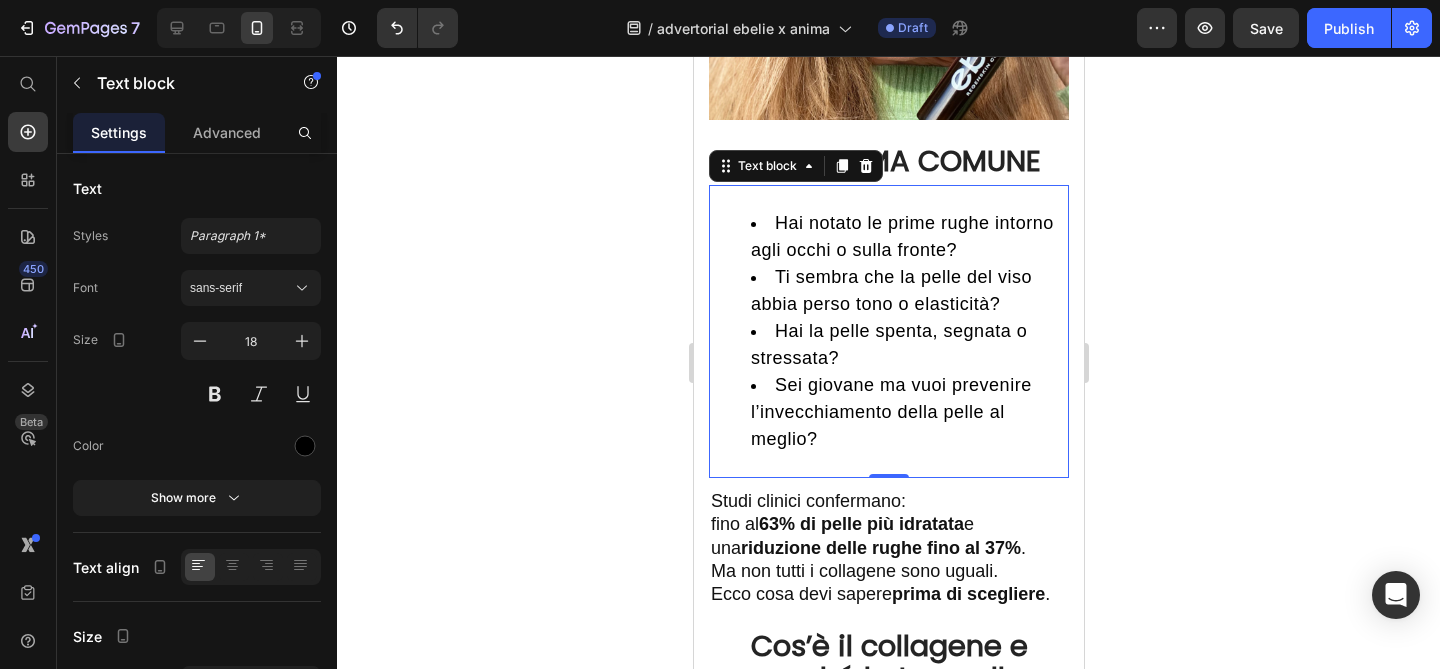 click on "Settings Advanced" at bounding box center [197, 133] 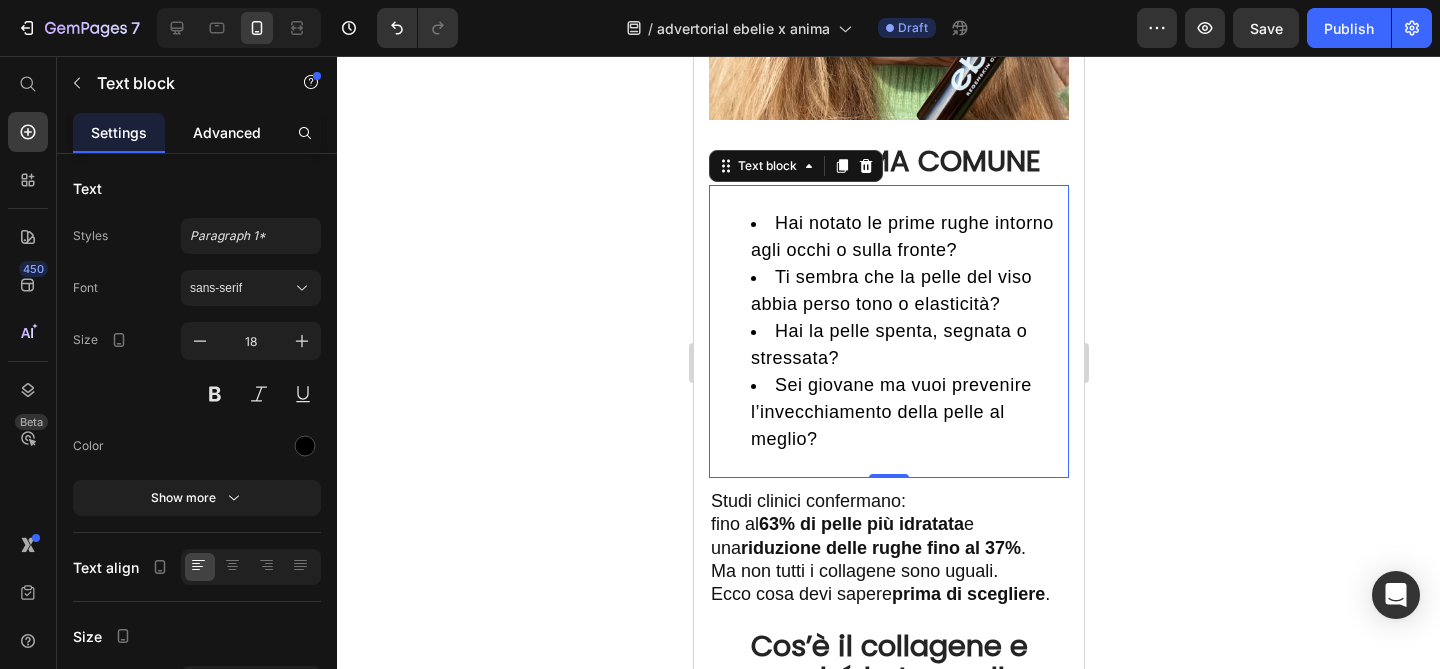 click on "Advanced" at bounding box center [227, 132] 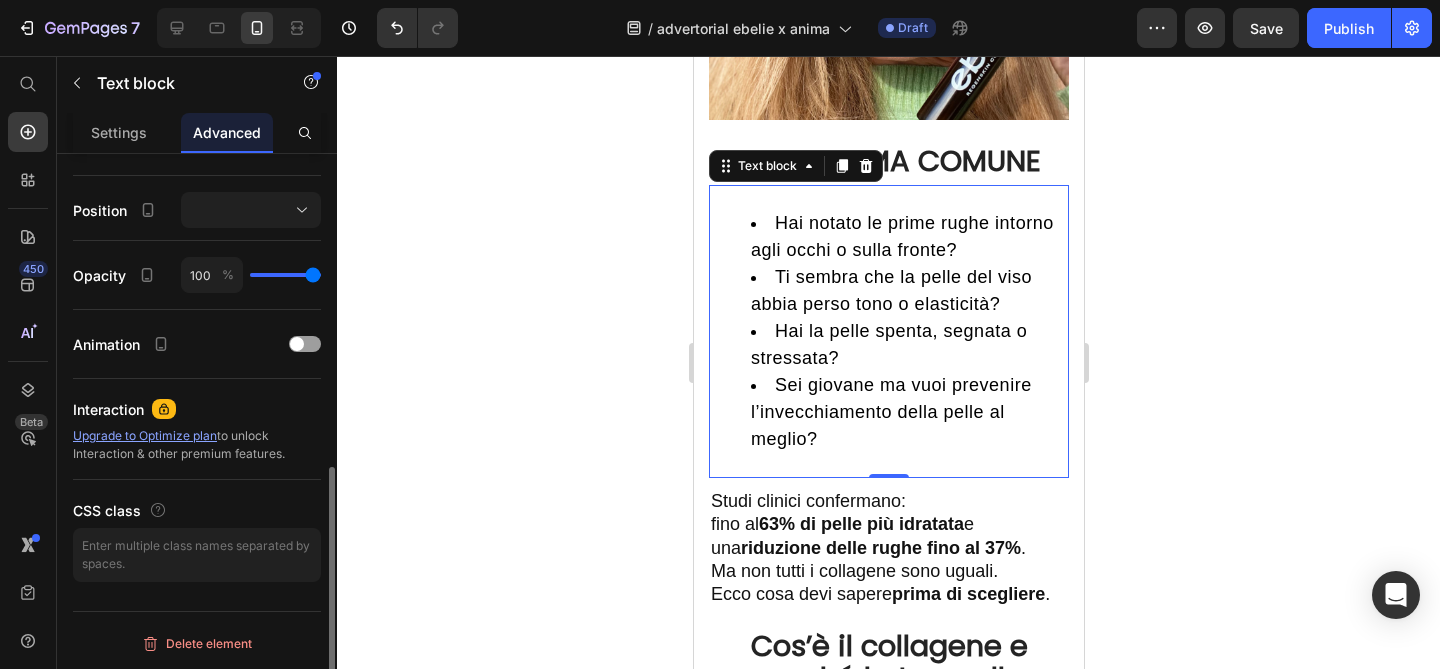 scroll, scrollTop: 0, scrollLeft: 0, axis: both 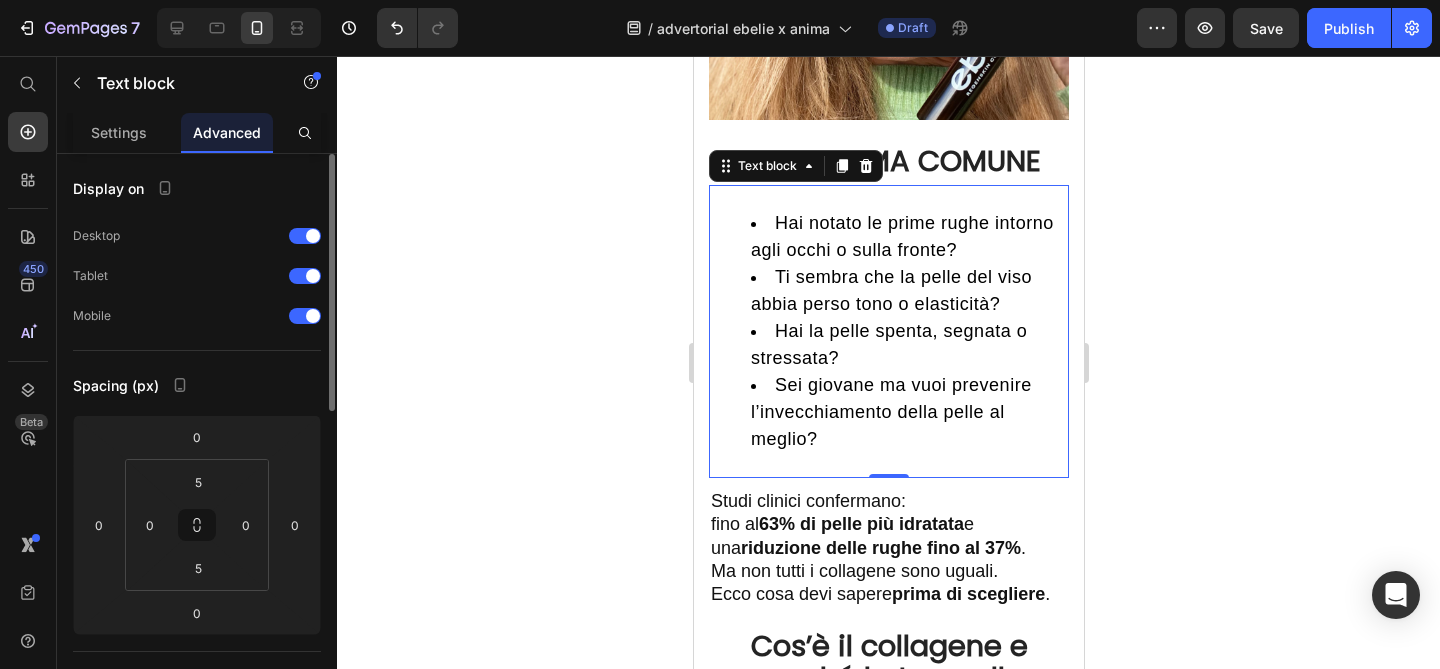 click 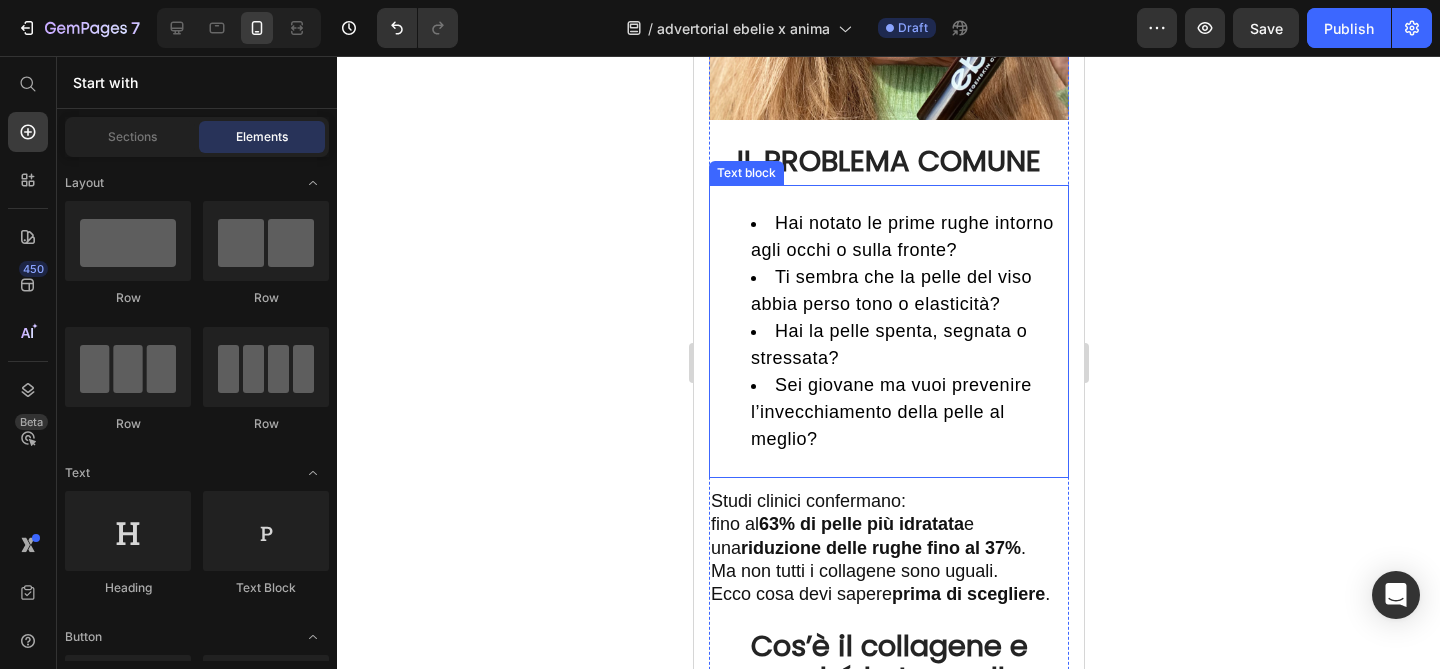 click on "Hai notato le prime rughe intorno agli occhi o sulla fronte? Ti sembra che la pelle del viso abbia perso tono o elasticità? Hai la pelle spenta, segnata o stressata? Sei giovane ma vuoi prevenire l’invecchiamento della pelle al meglio? Text block" at bounding box center (888, 331) 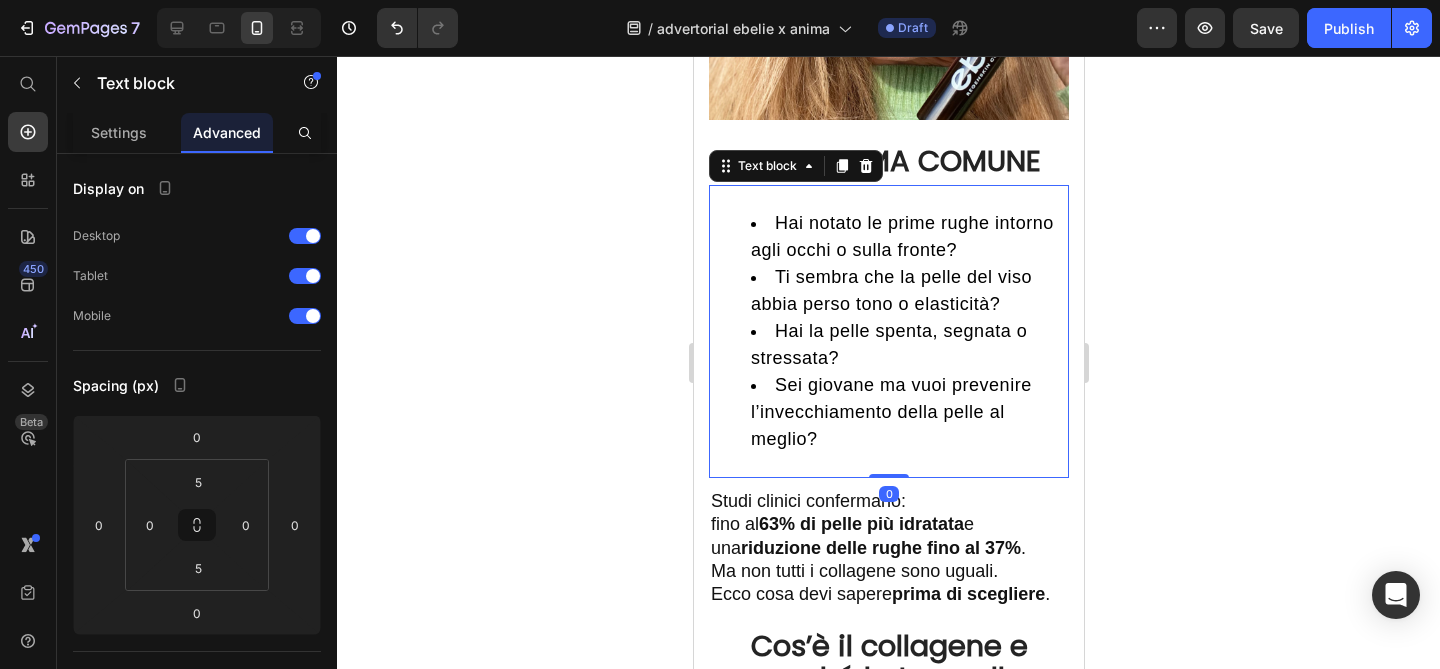 click on "Hai notato le prime rughe intorno agli occhi o sulla fronte? Ti sembra che la pelle del viso abbia perso tono o elasticità? Hai la pelle spenta, segnata o stressata? Sei giovane ma vuoi prevenire l’invecchiamento della pelle al meglio? Text block   0" at bounding box center [888, 331] 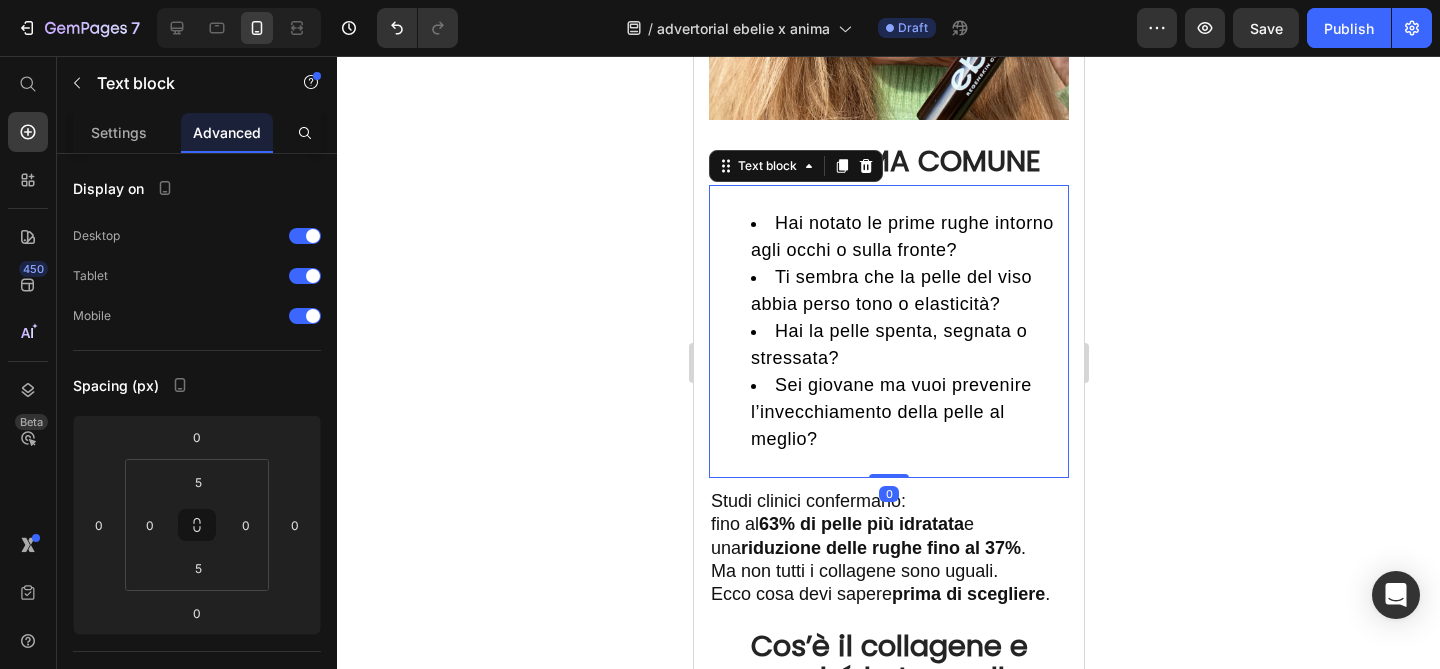 click 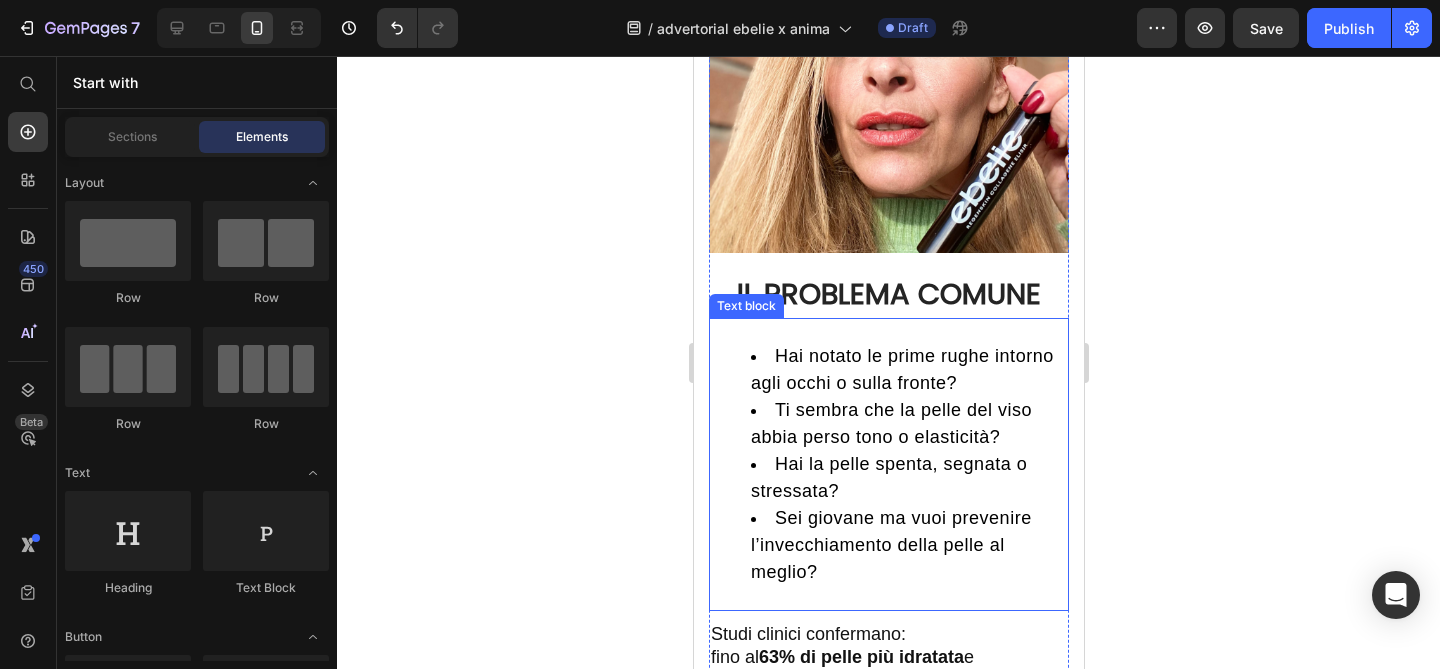 scroll, scrollTop: 1506, scrollLeft: 0, axis: vertical 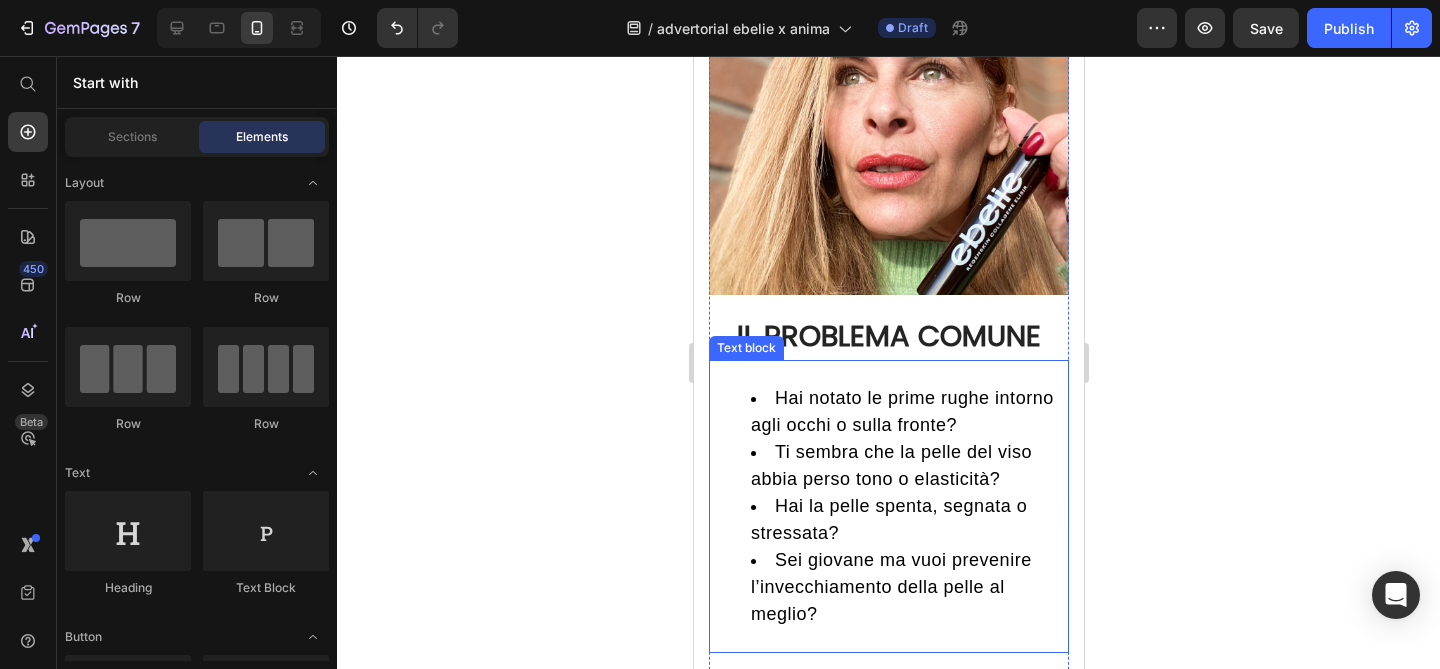 click on "Ti sembra che la pelle del viso abbia perso tono o elasticità?" at bounding box center [908, 466] 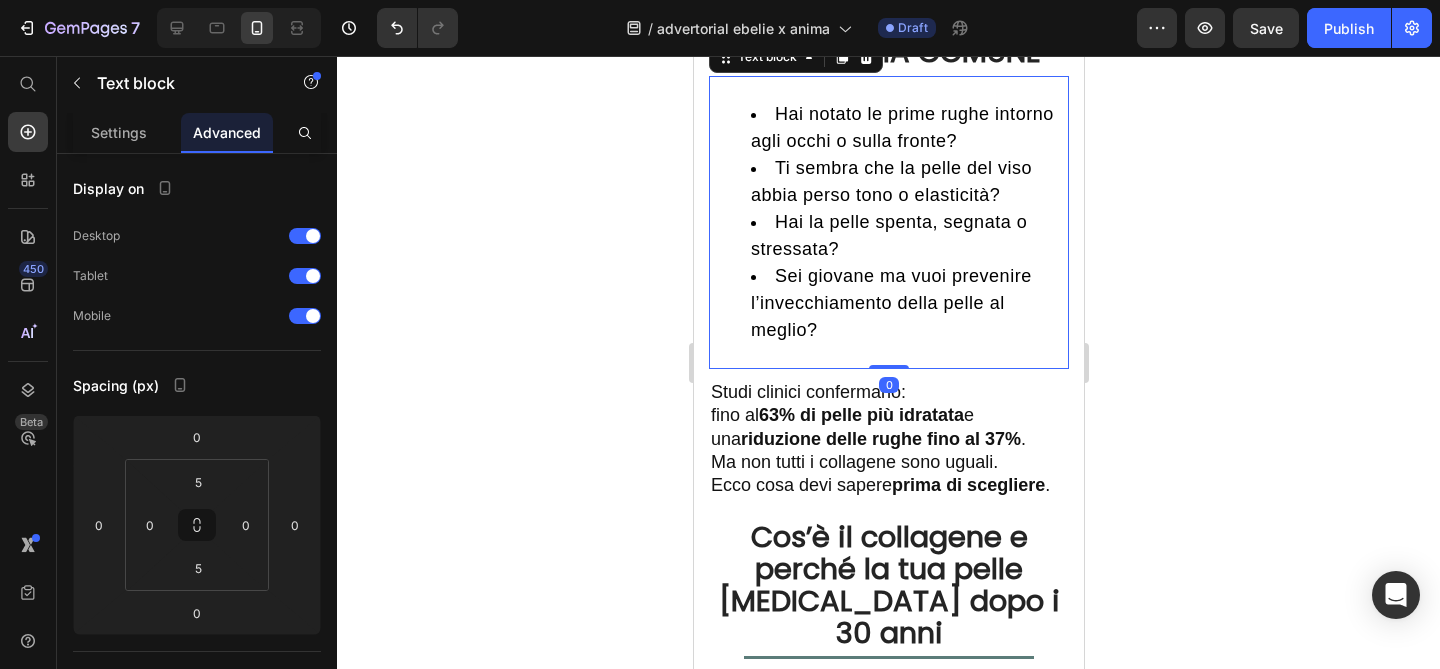 scroll, scrollTop: 1798, scrollLeft: 0, axis: vertical 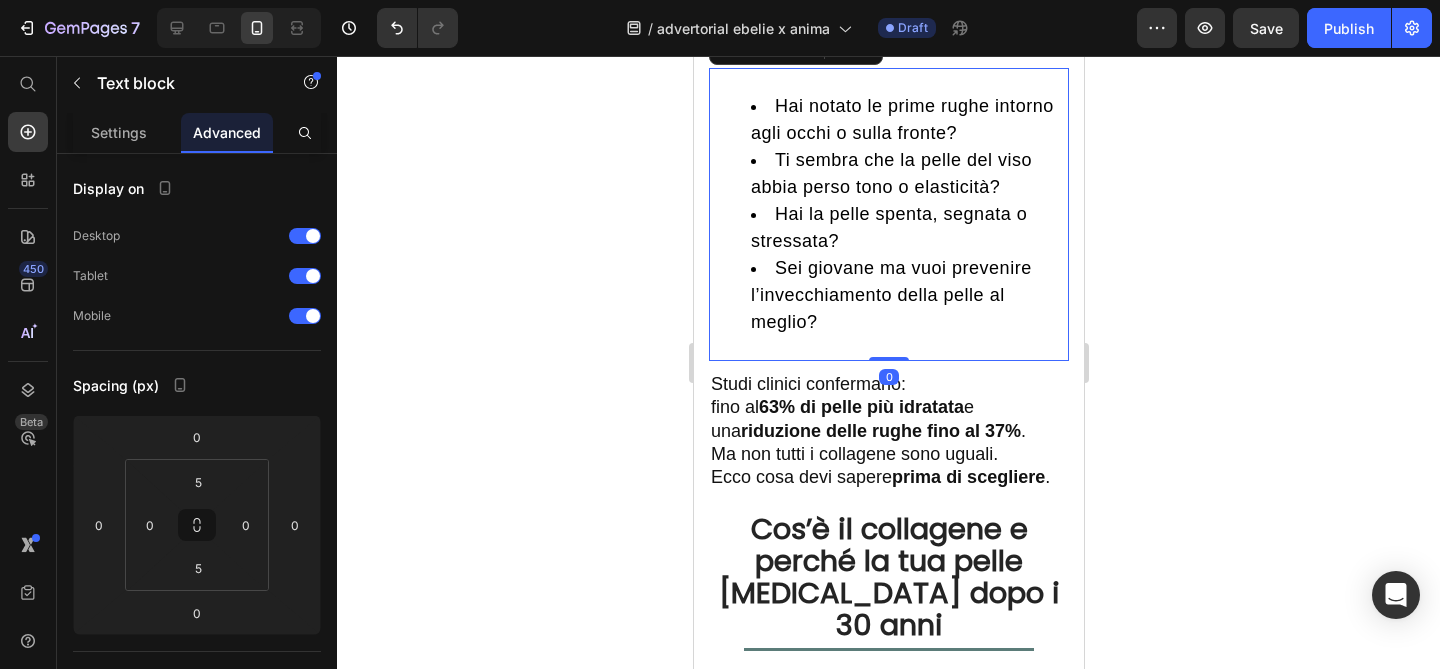 click on "Studi clinici confermano:  fino al  63% di pelle più idratata  e una  riduzione delle rughe fino al 37% . Ma non tutti i collagene sono uguali. Ecco cosa devi sapere  prima di scegliere ." at bounding box center (888, 431) 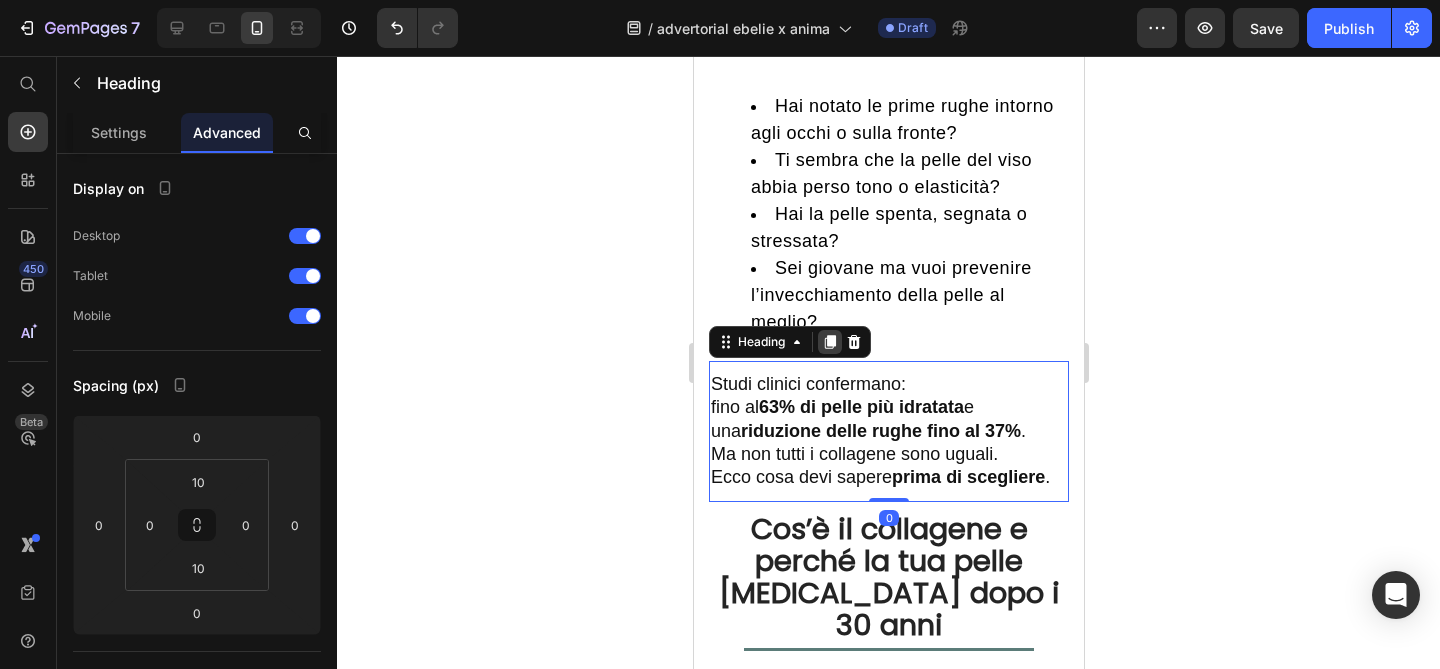 click 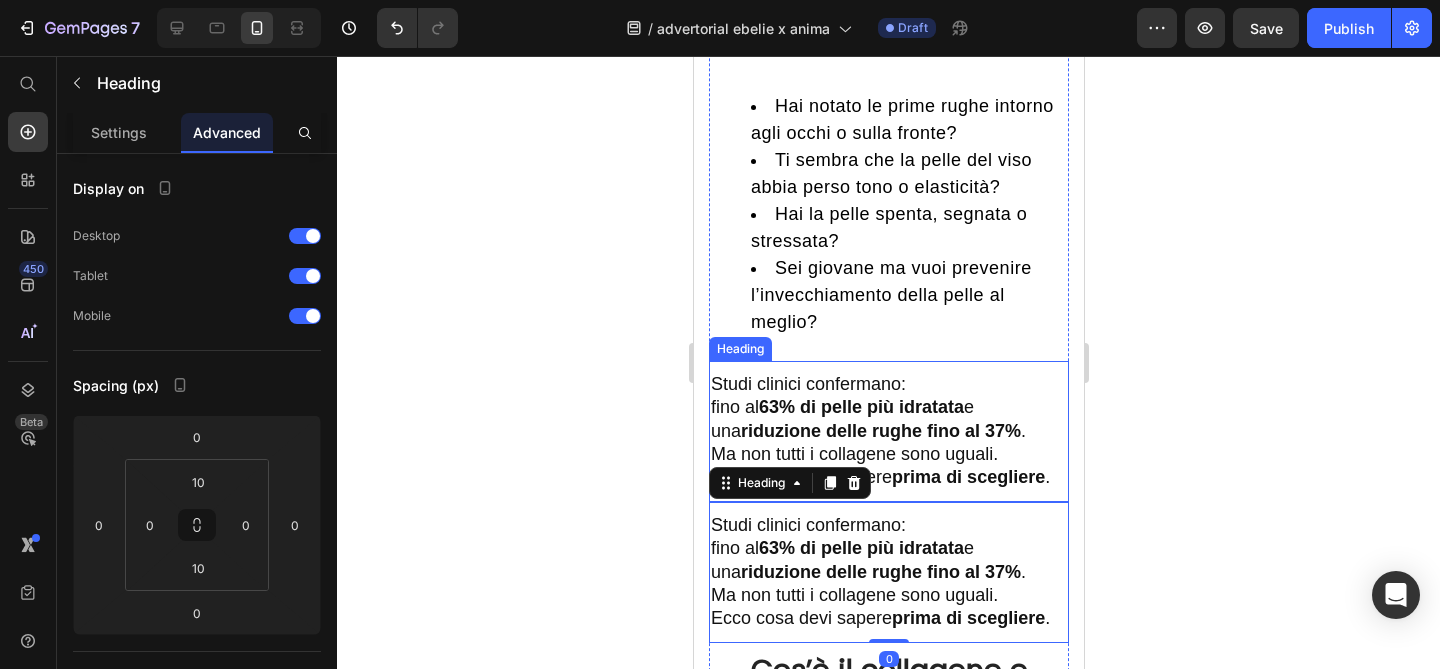 click on "63% di pelle più idratata" at bounding box center (860, 407) 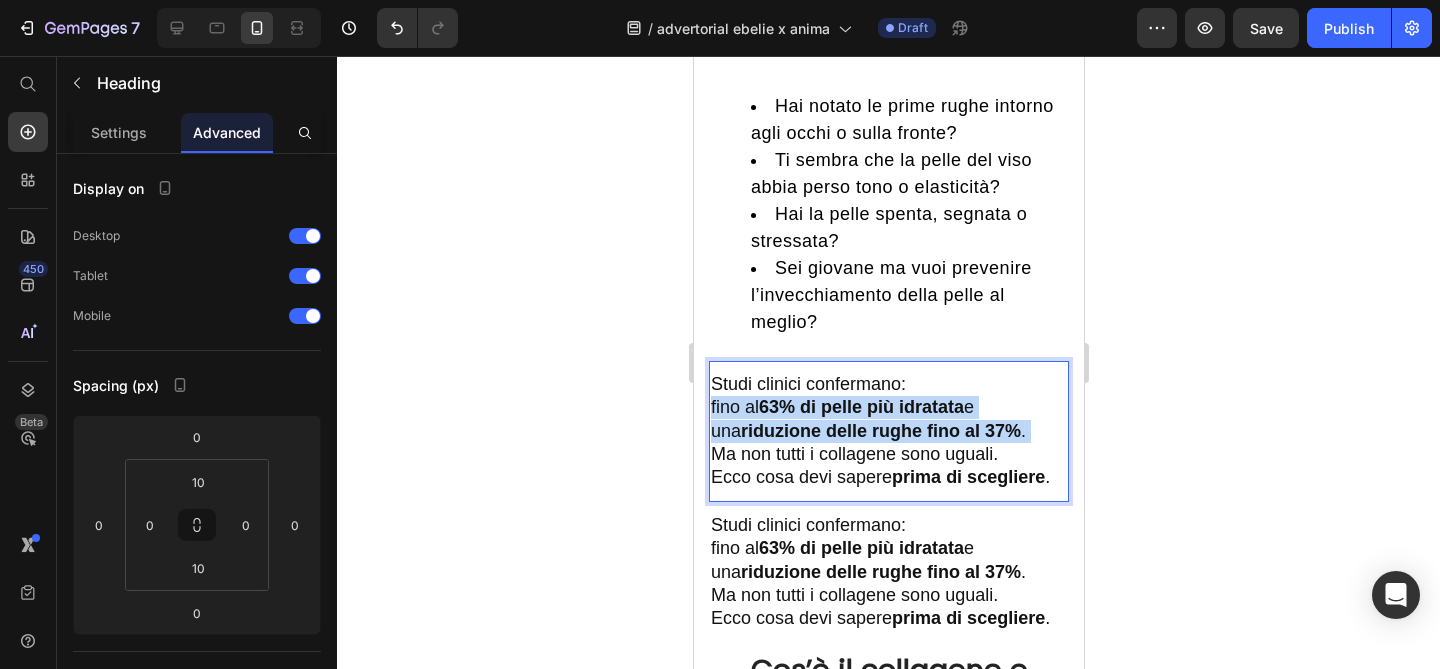 click on "63% di pelle più idratata" at bounding box center [860, 407] 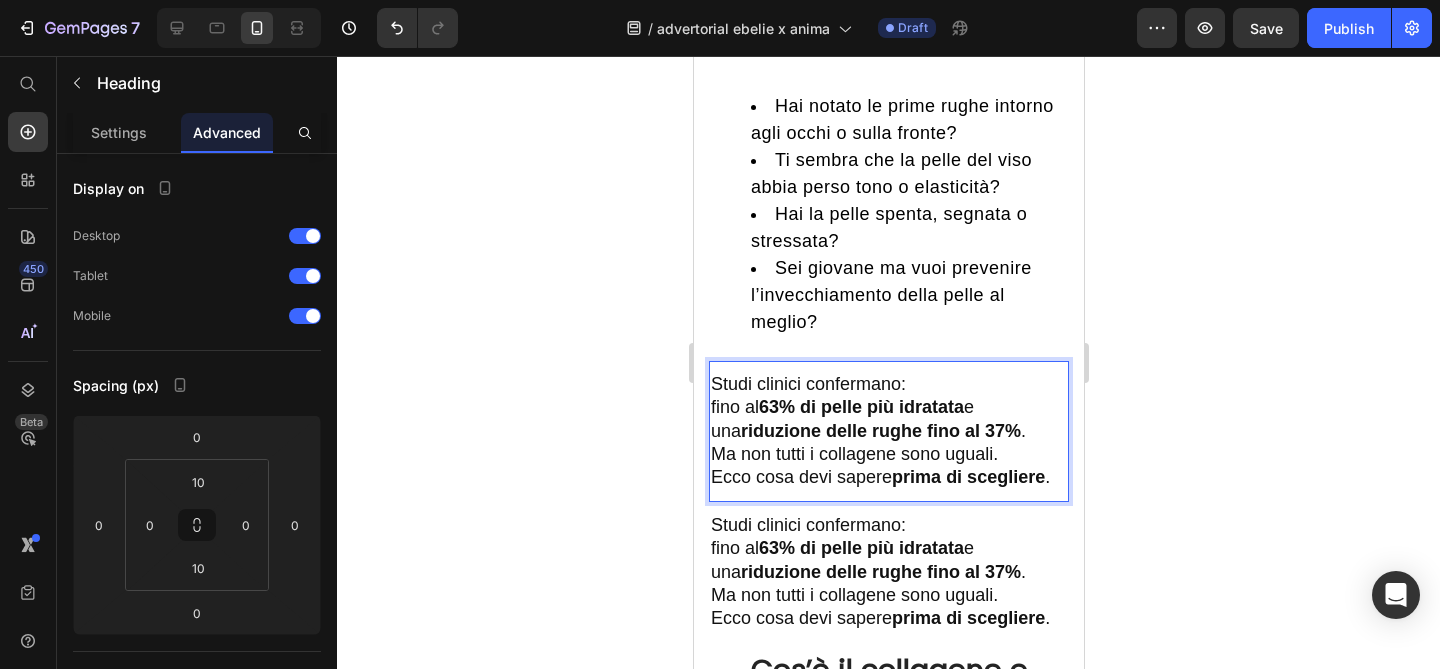 click on "prima di scegliere" at bounding box center (967, 477) 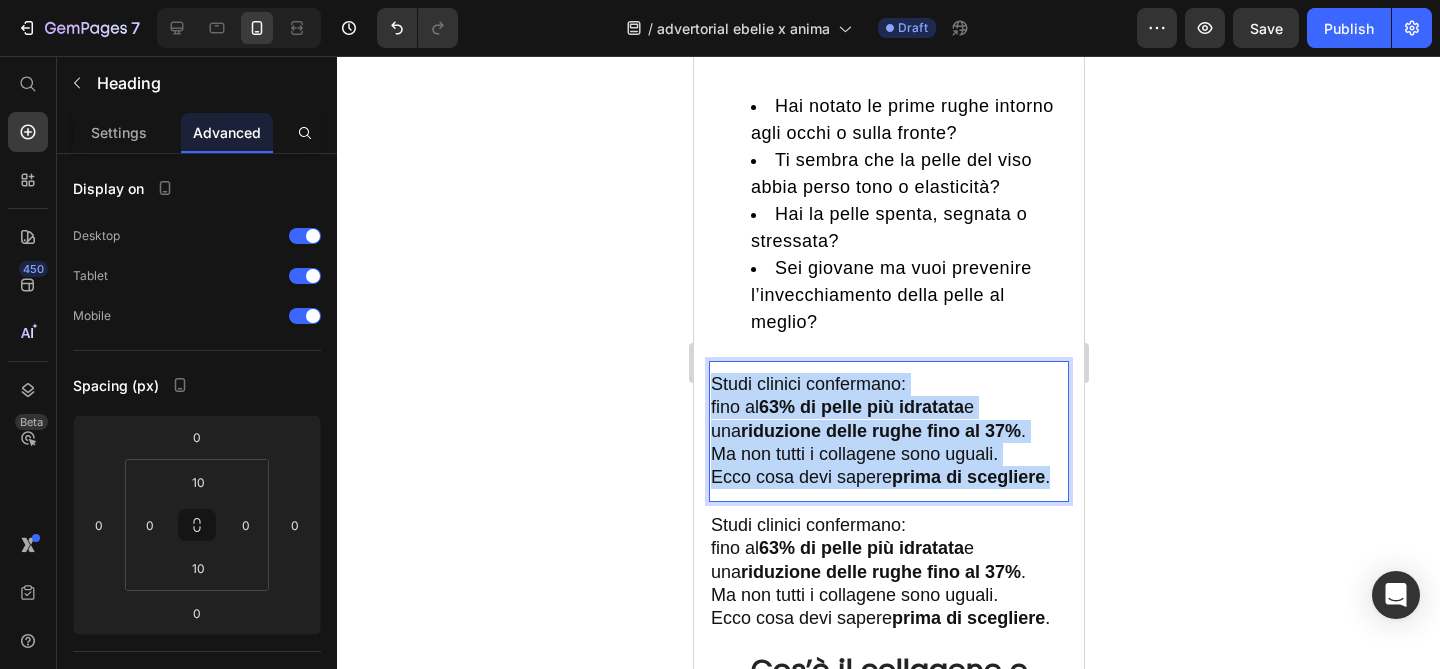 drag, startPoint x: 1061, startPoint y: 450, endPoint x: 709, endPoint y: 363, distance: 362.59207 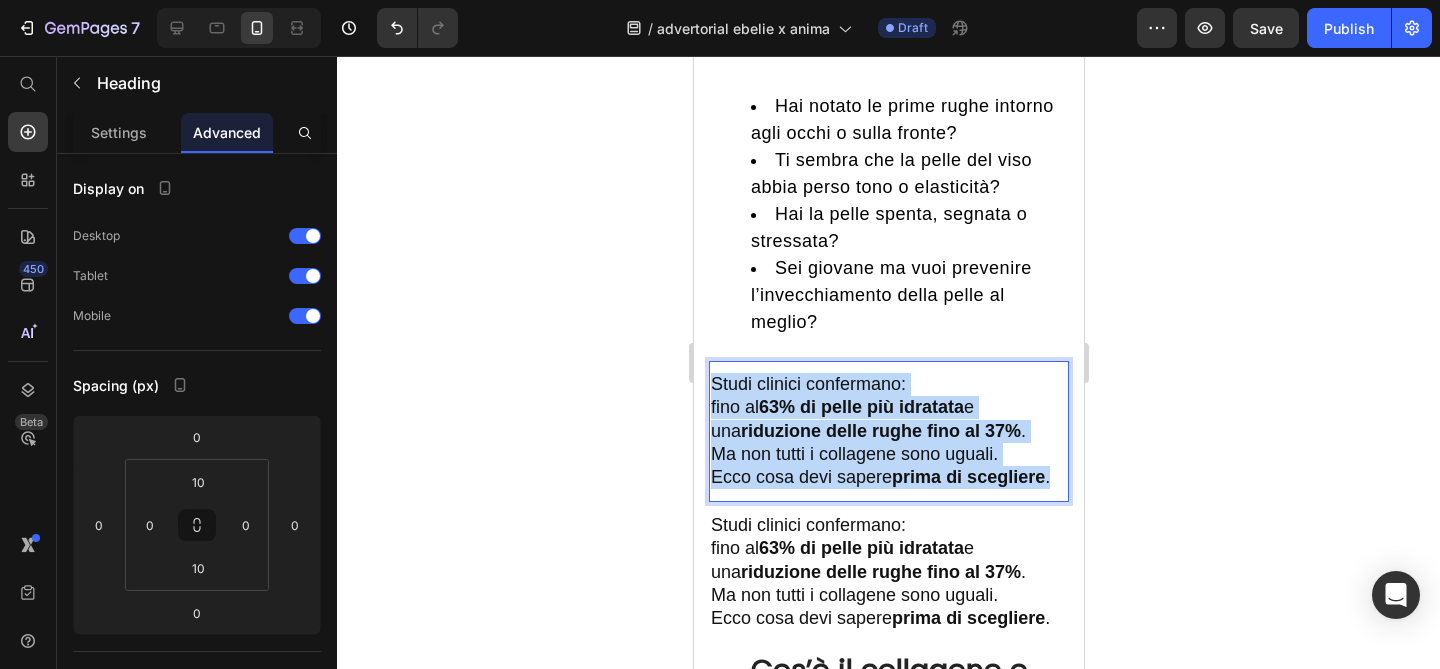 click on "Studi clinici confermano:  fino al  63% di pelle più idratata  e una  riduzione delle rughe fino al 37% . Ma non tutti i collagene sono uguali. Ecco cosa devi sapere  prima di scegliere ." at bounding box center [888, 431] 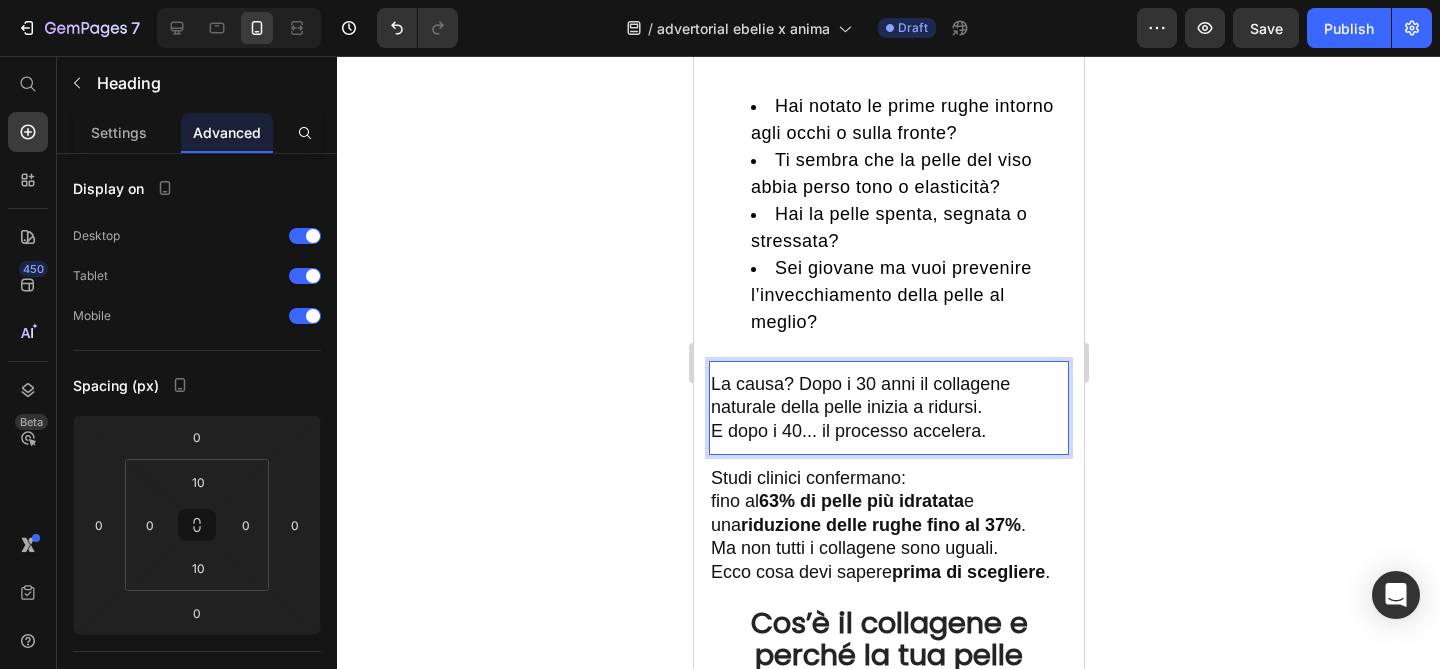 click on "La causa? Dopo i 30 anni il collagene naturale della pelle inizia a ridursi. E dopo i 40... il processo accelera." at bounding box center (888, 408) 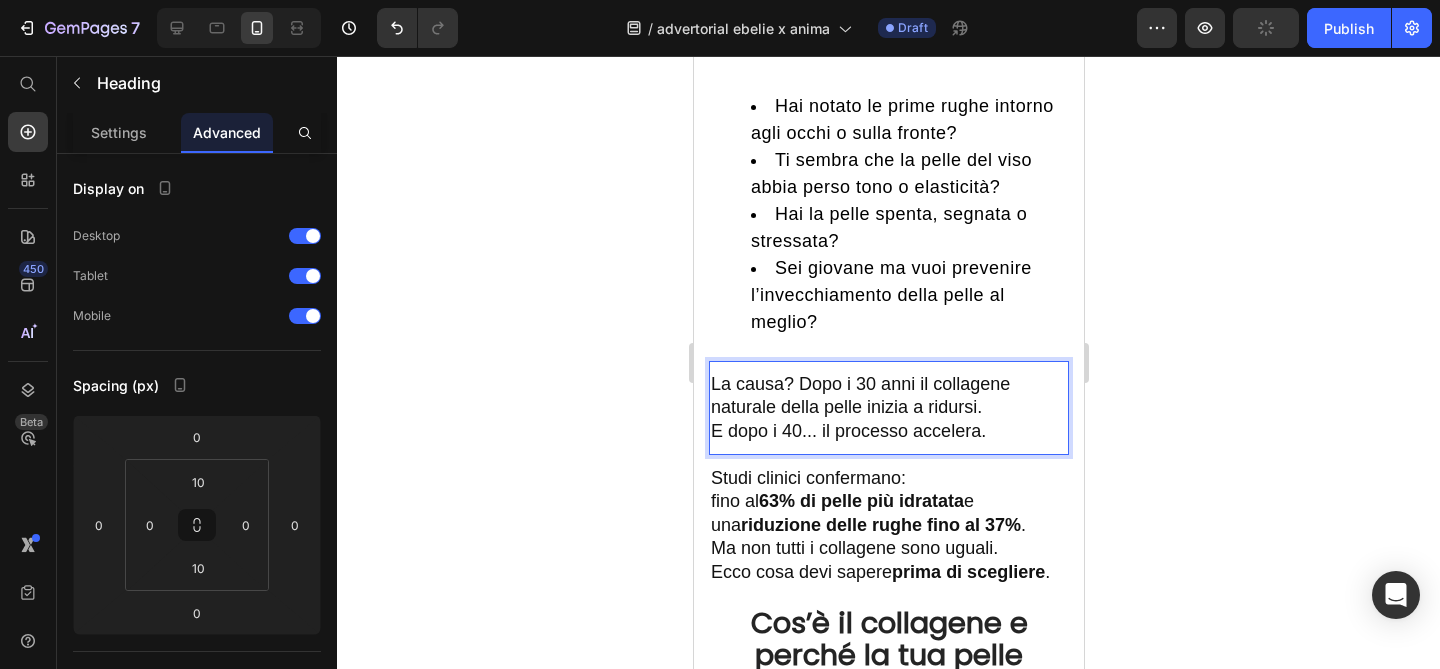 click on "La causa? Dopo i 30 anni il collagene naturale della pelle inizia a ridursi. E dopo i 40... il processo accelera." at bounding box center (888, 408) 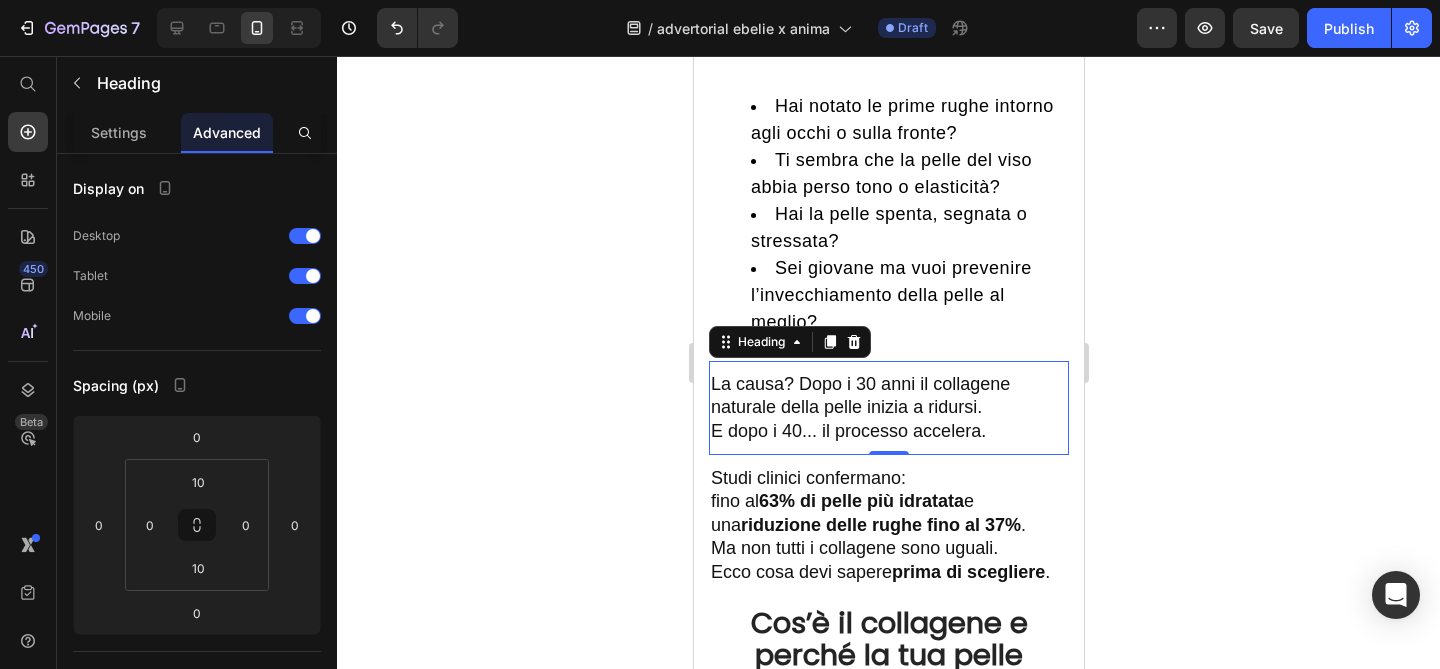 click 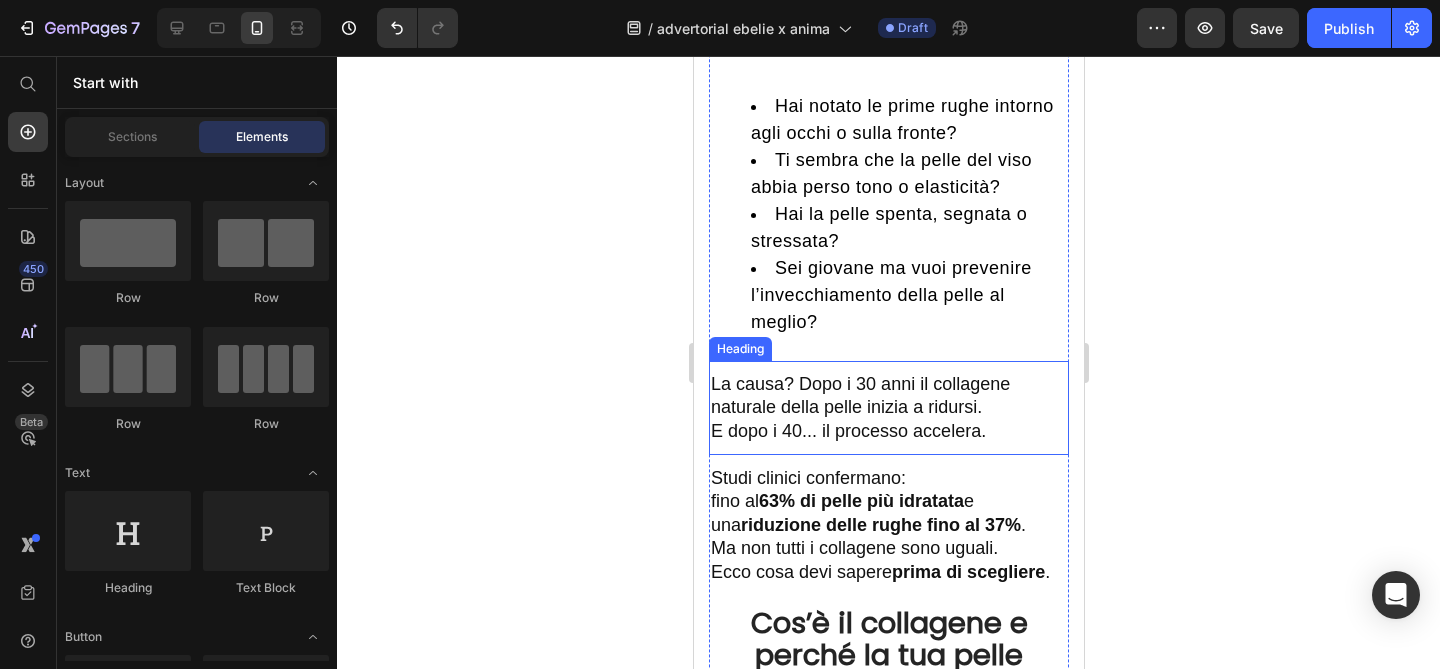 click on "La causa? Dopo i 30 anni il collagene naturale della pelle inizia a ridursi. E dopo i 40... il processo accelera." at bounding box center (888, 408) 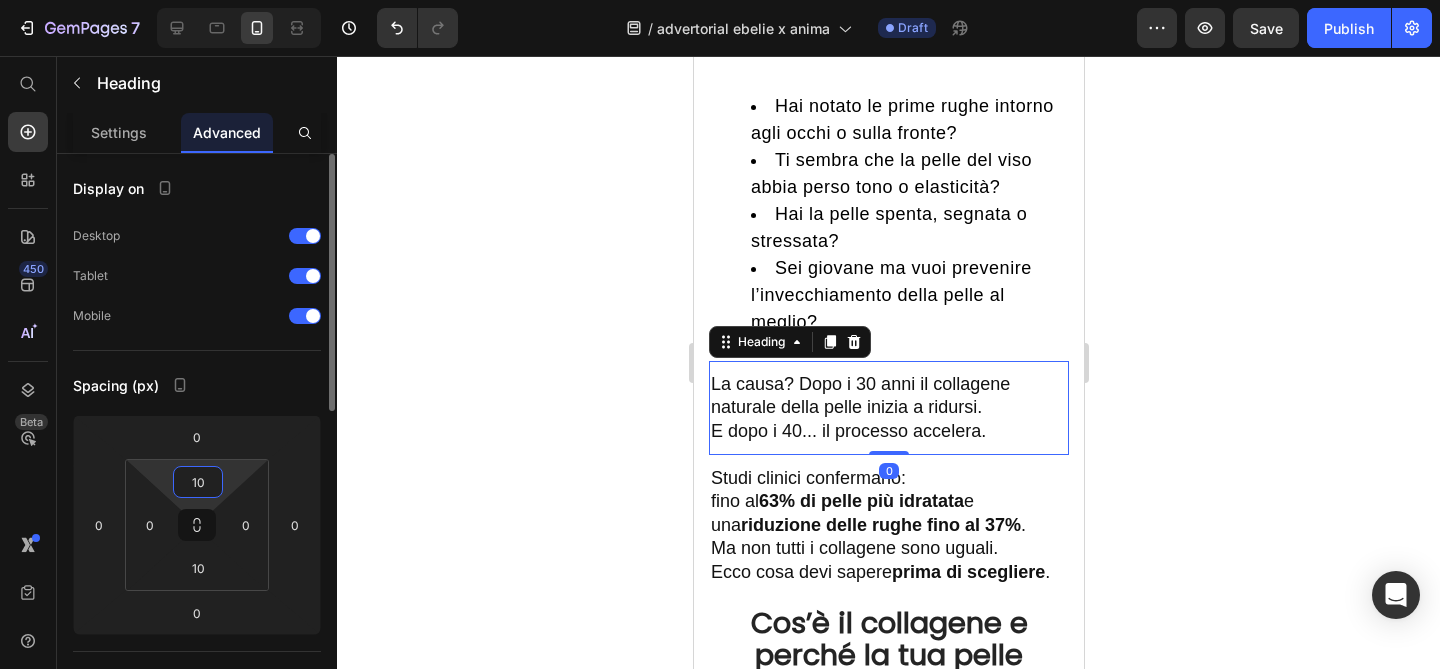 click on "10" at bounding box center [198, 482] 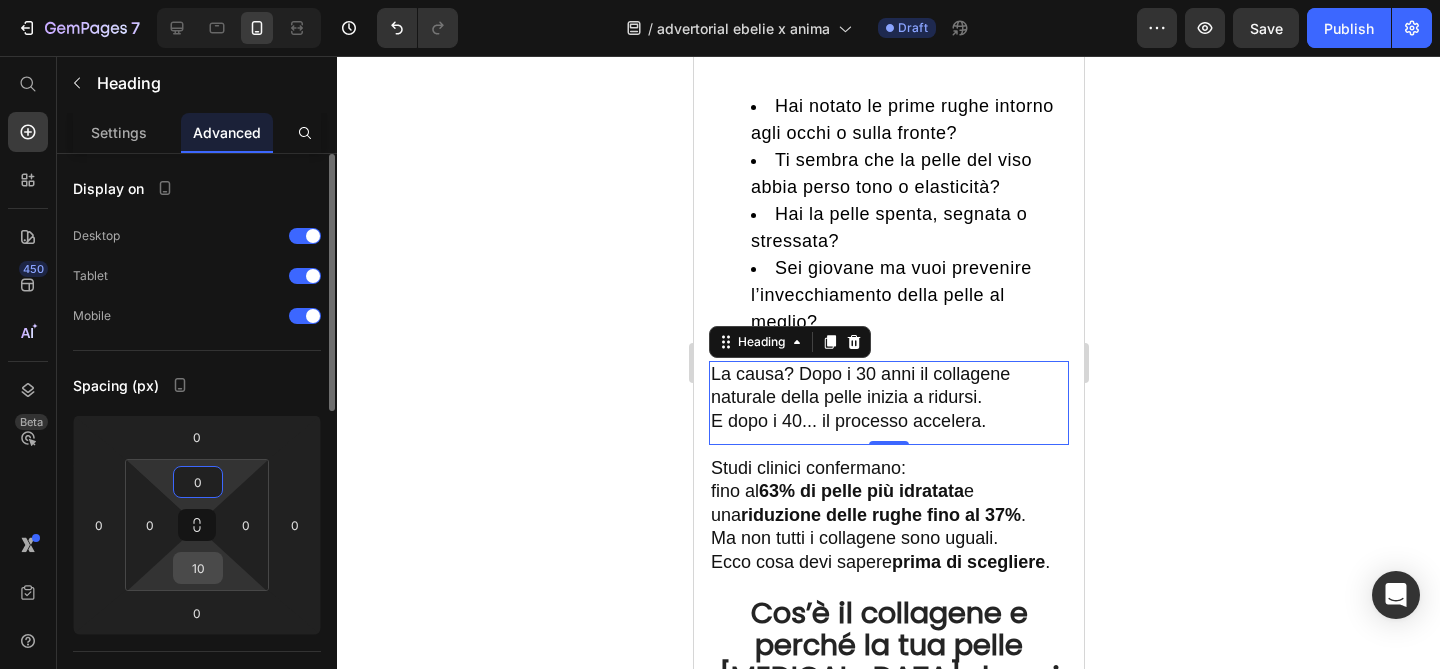 type on "0" 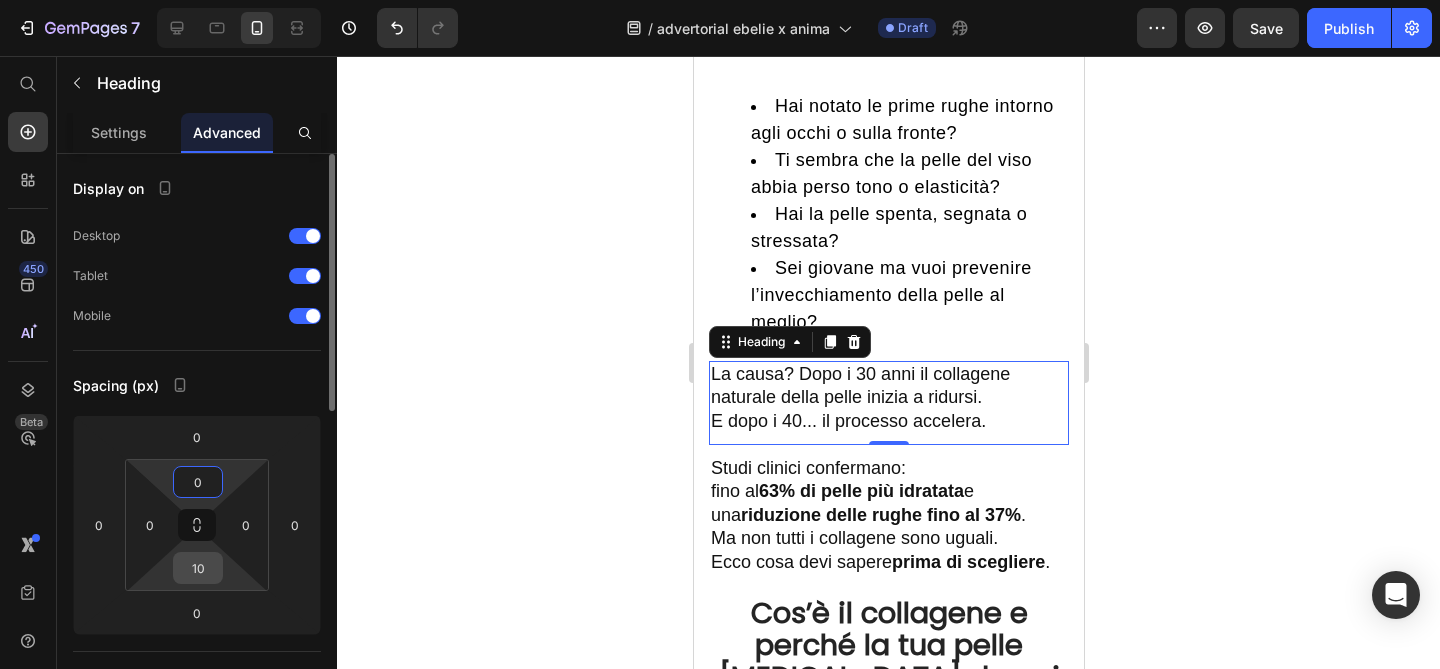 click on "10" at bounding box center [198, 568] 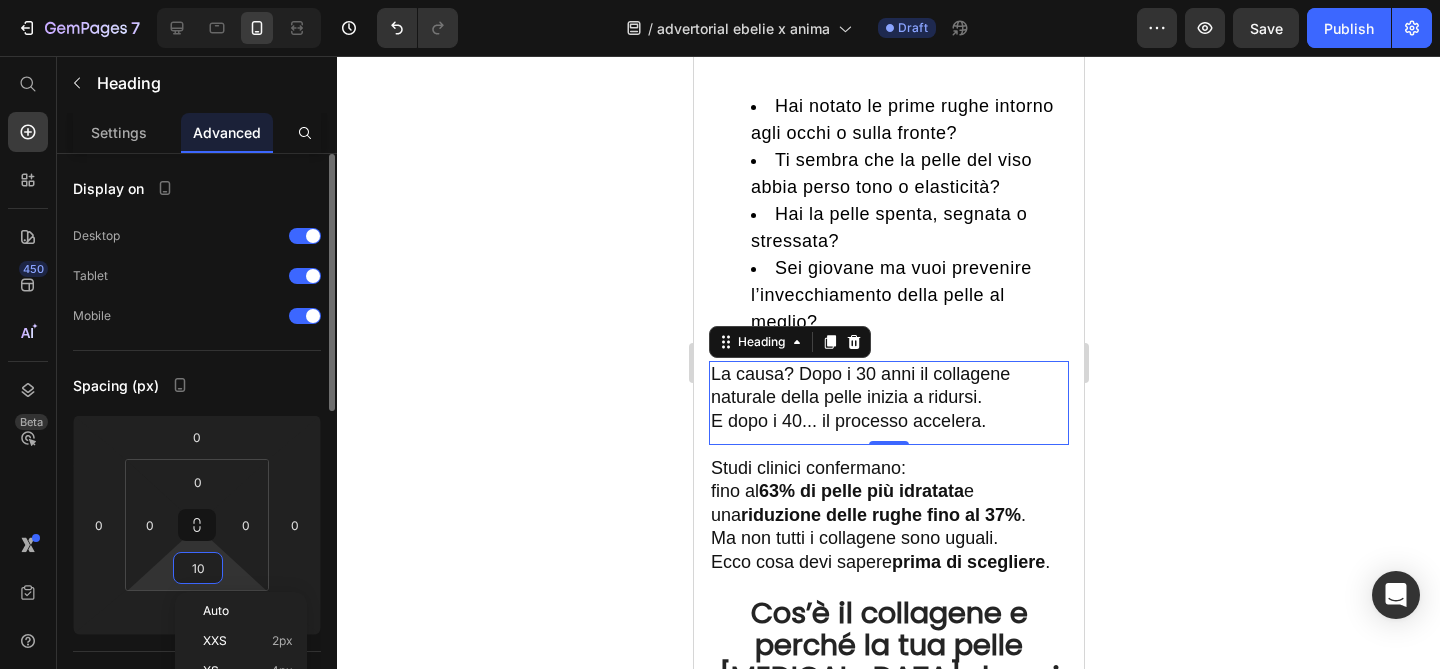 type on "0" 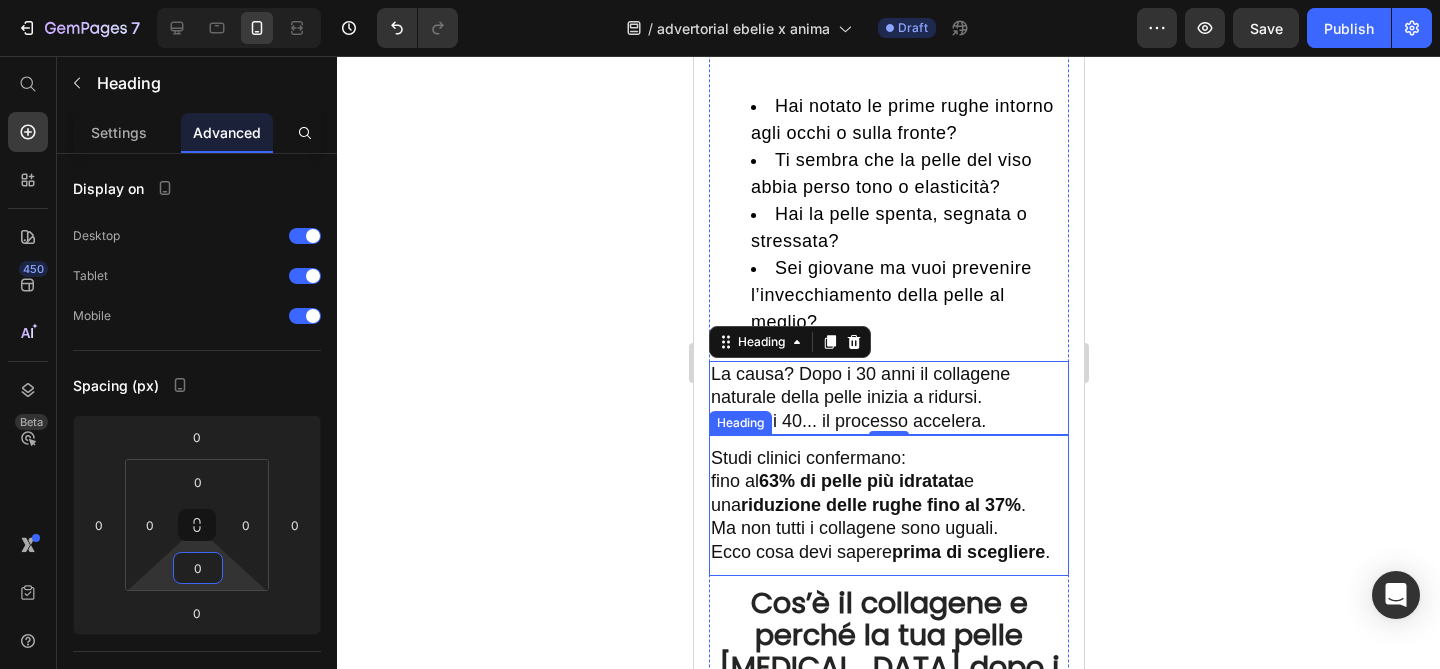 click 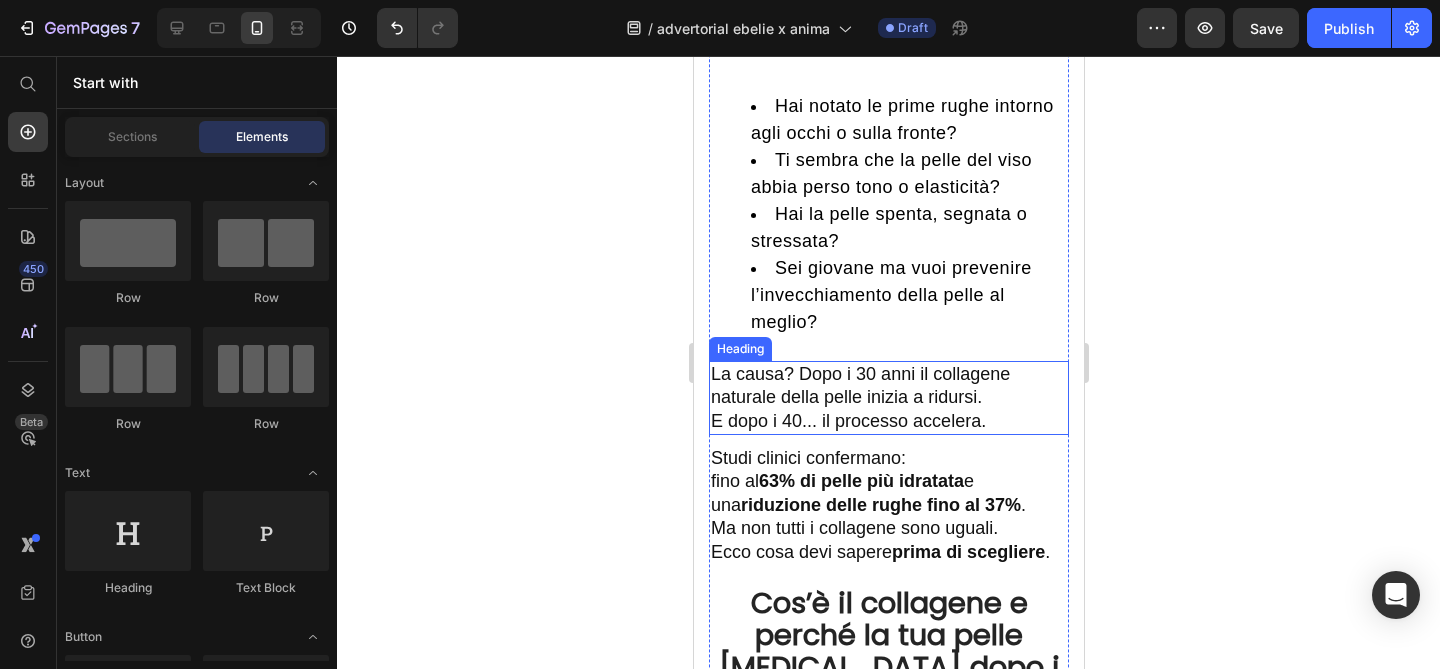 click on "La causa? Dopo i 30 anni il collagene naturale della pelle inizia a ridursi. E dopo i 40... il processo accelera." at bounding box center [888, 398] 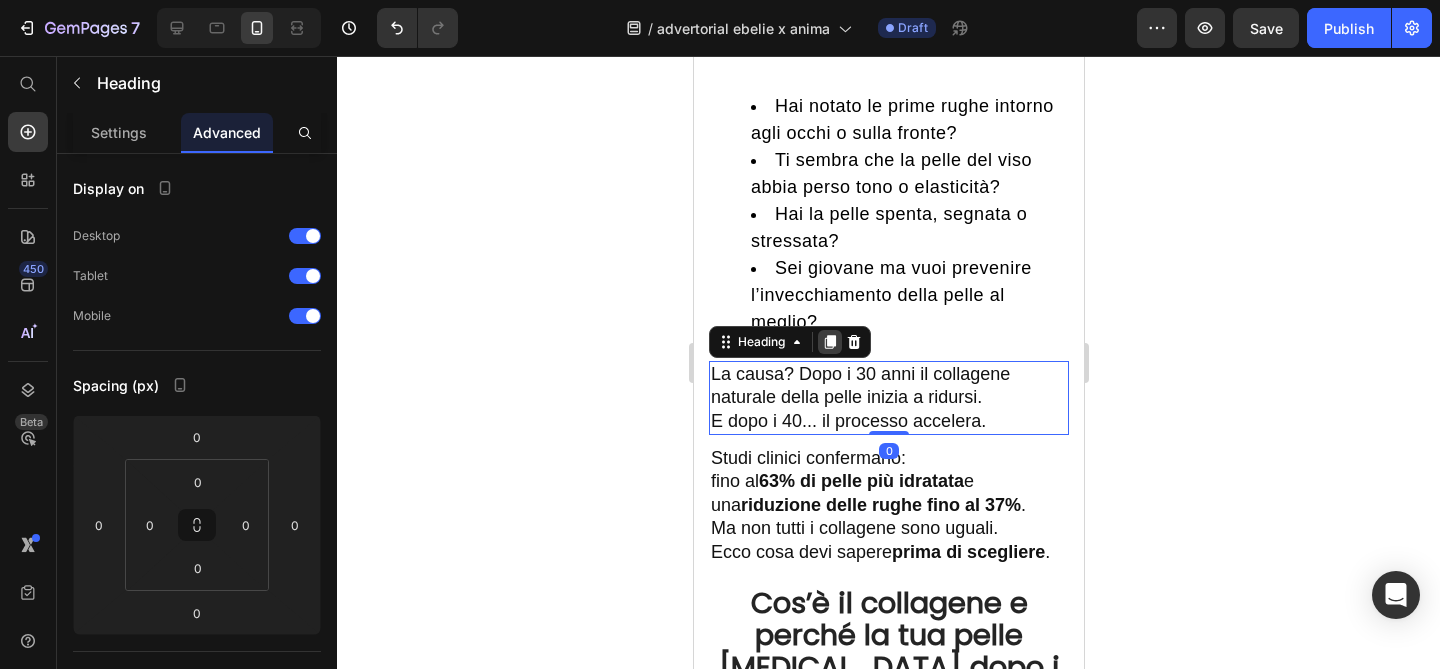 click 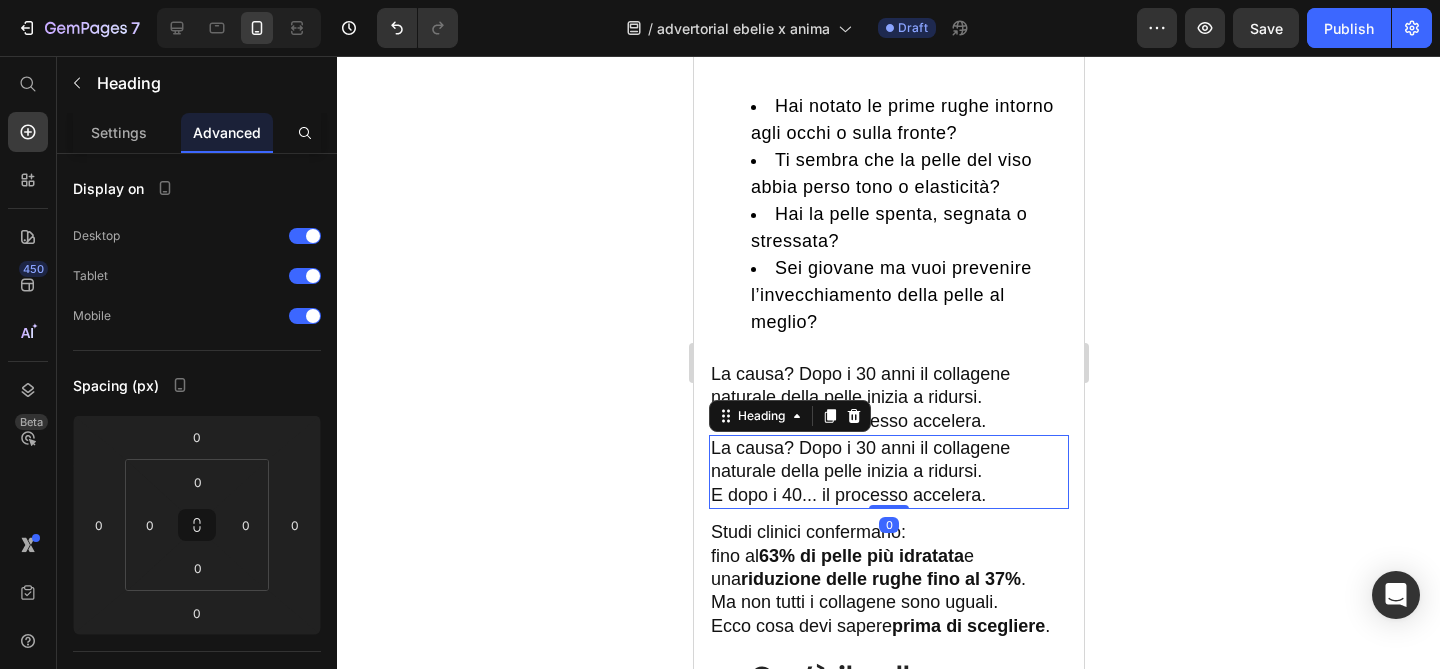 click on "La causa? Dopo i 30 anni il collagene naturale della pelle inizia a ridursi. E dopo i 40... il processo accelera." at bounding box center [888, 472] 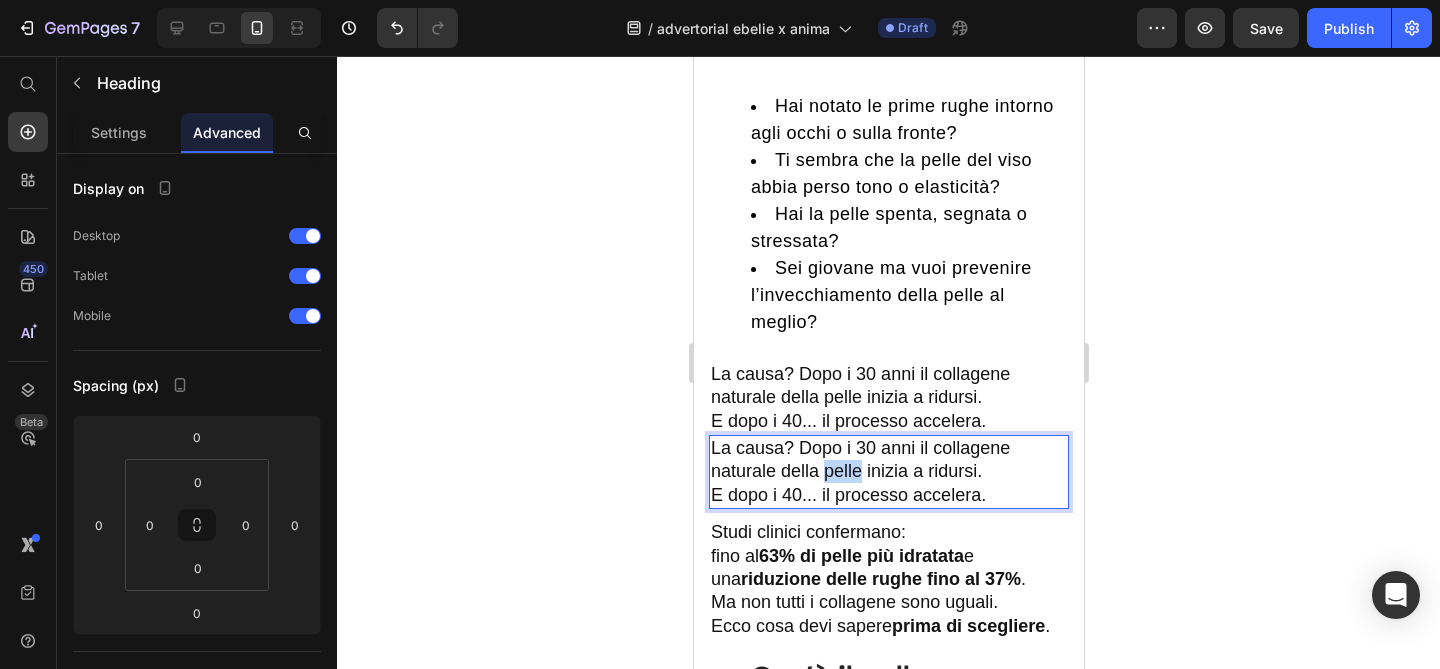 click on "La causa? Dopo i 30 anni il collagene naturale della pelle inizia a ridursi. E dopo i 40... il processo accelera." at bounding box center [888, 472] 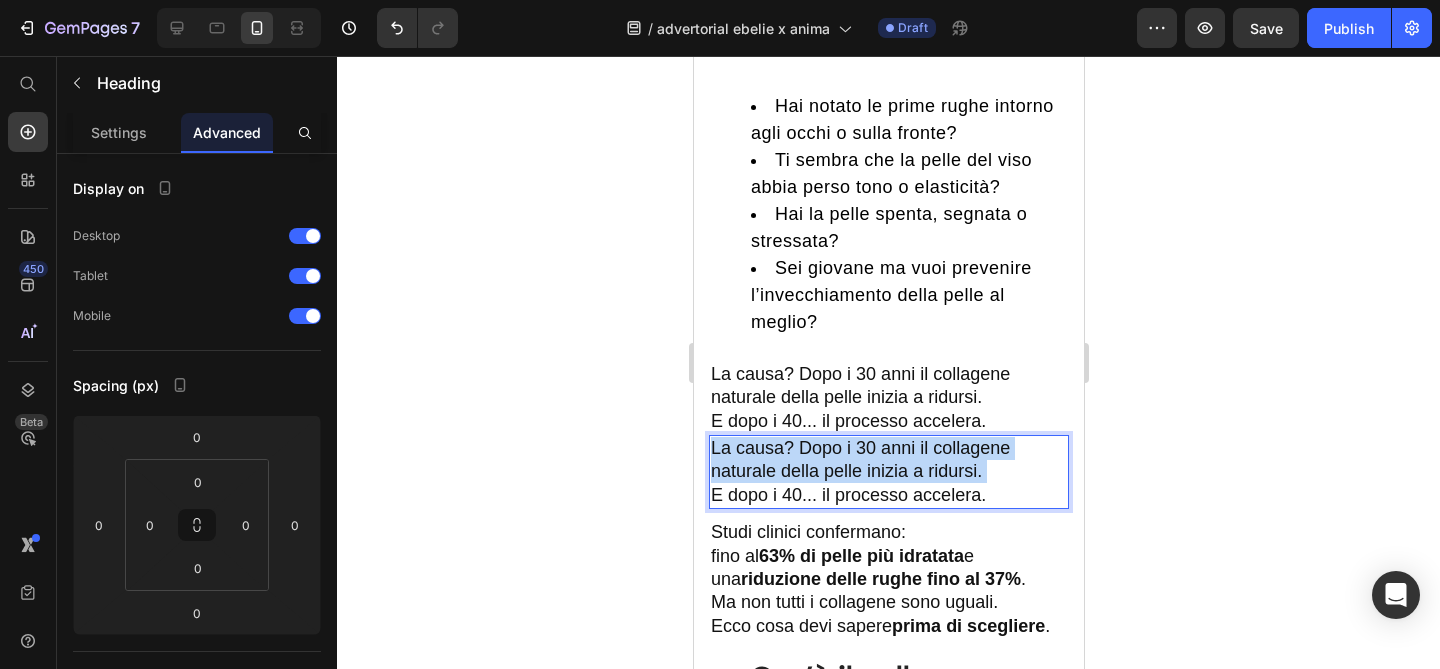 click on "La causa? Dopo i 30 anni il collagene naturale della pelle inizia a ridursi. E dopo i 40... il processo accelera." at bounding box center (888, 472) 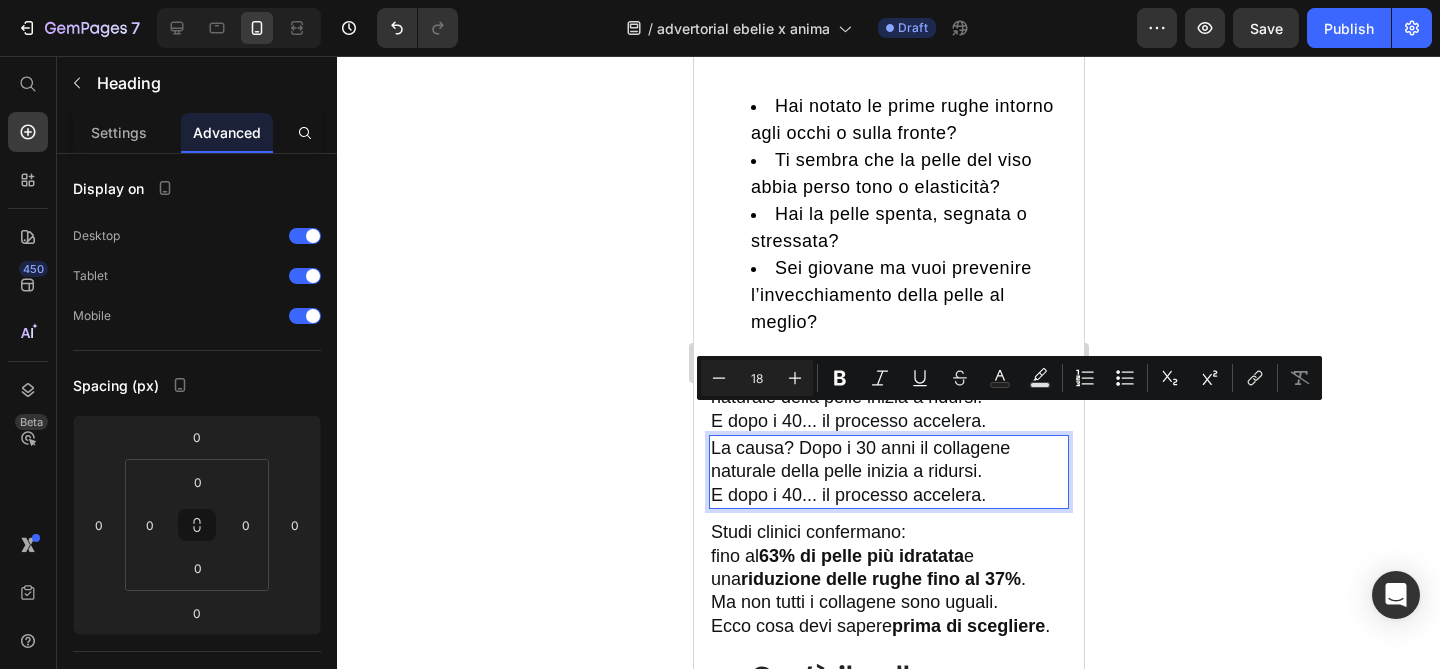 click on "La causa? Dopo i 30 anni il collagene naturale della pelle inizia a ridursi. E dopo i 40... il processo accelera." at bounding box center [888, 472] 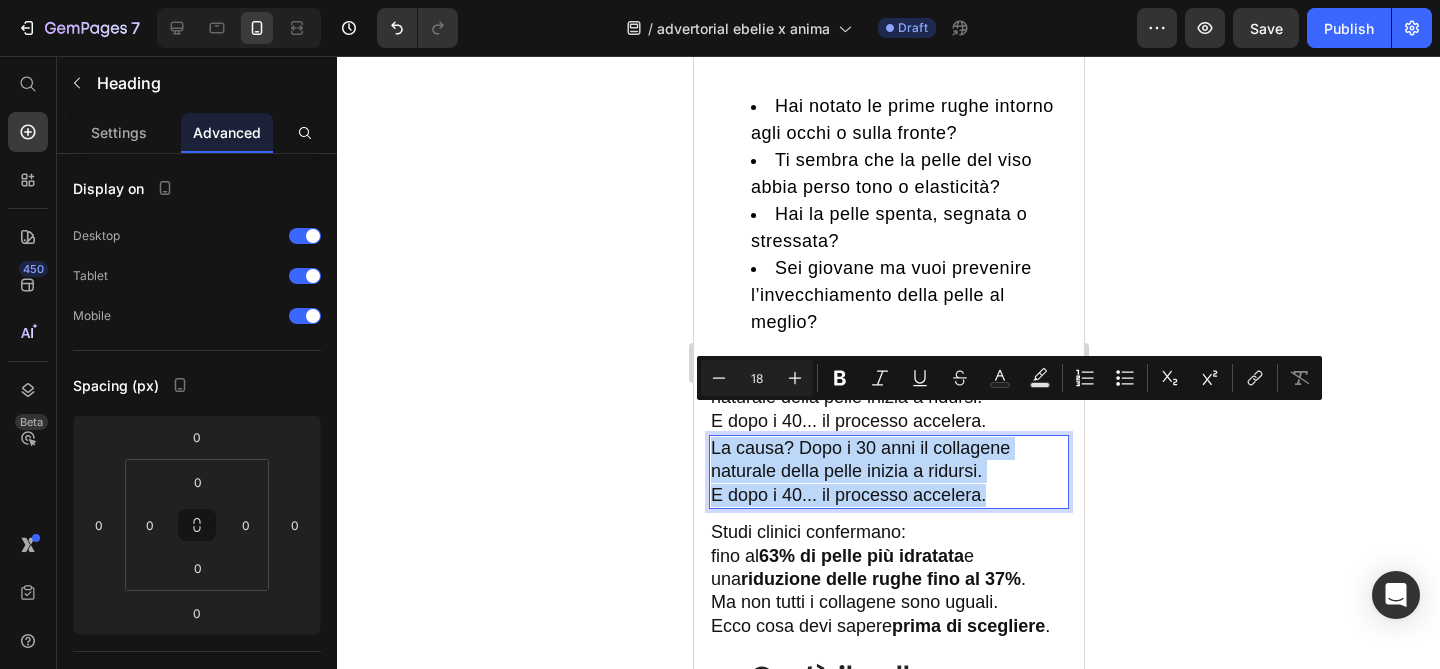 drag, startPoint x: 1004, startPoint y: 475, endPoint x: 713, endPoint y: 410, distance: 298.17108 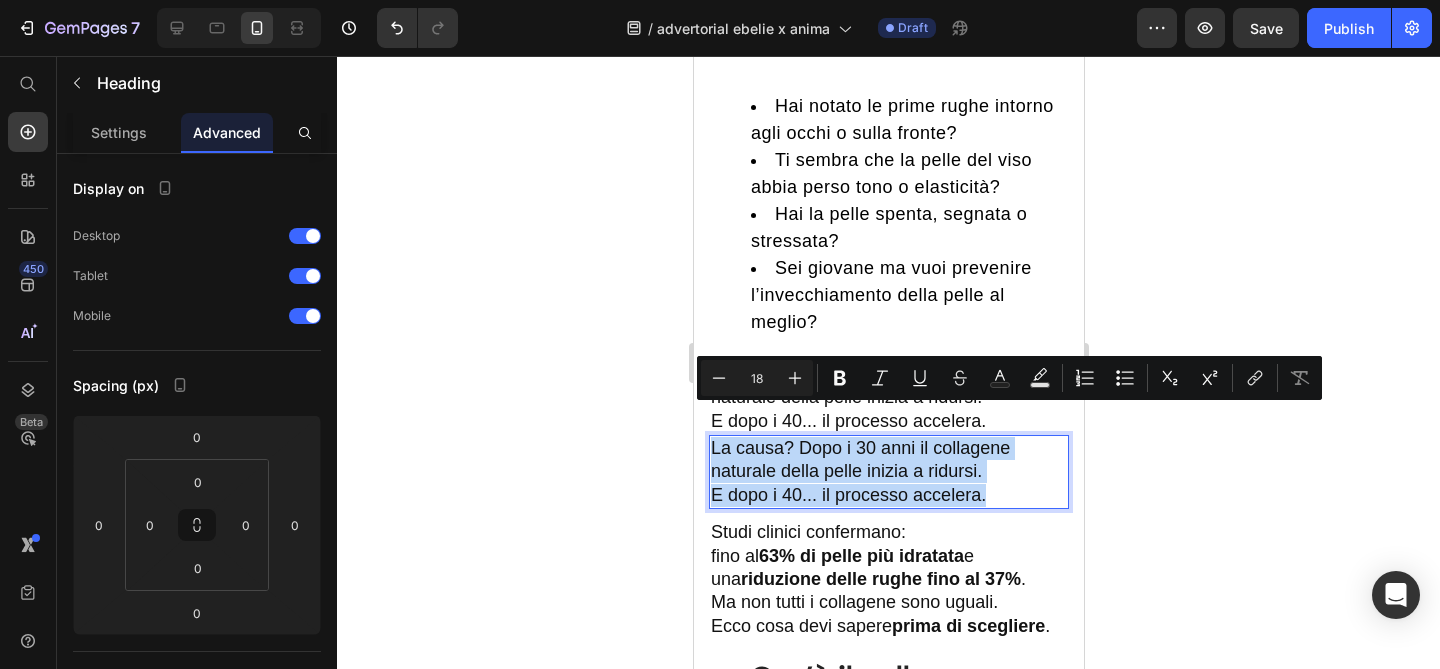 click on "La causa? Dopo i 30 anni il collagene naturale della pelle inizia a ridursi. E dopo i 40... il processo accelera." at bounding box center [888, 472] 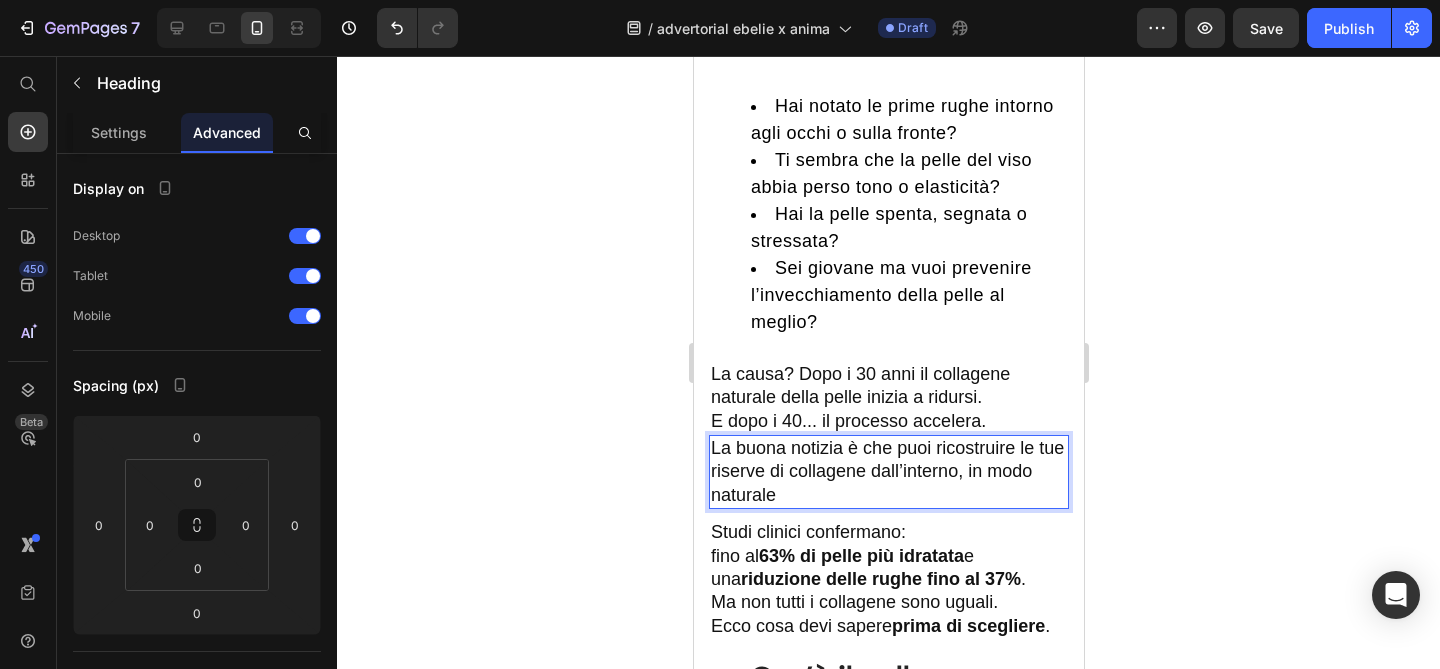 click 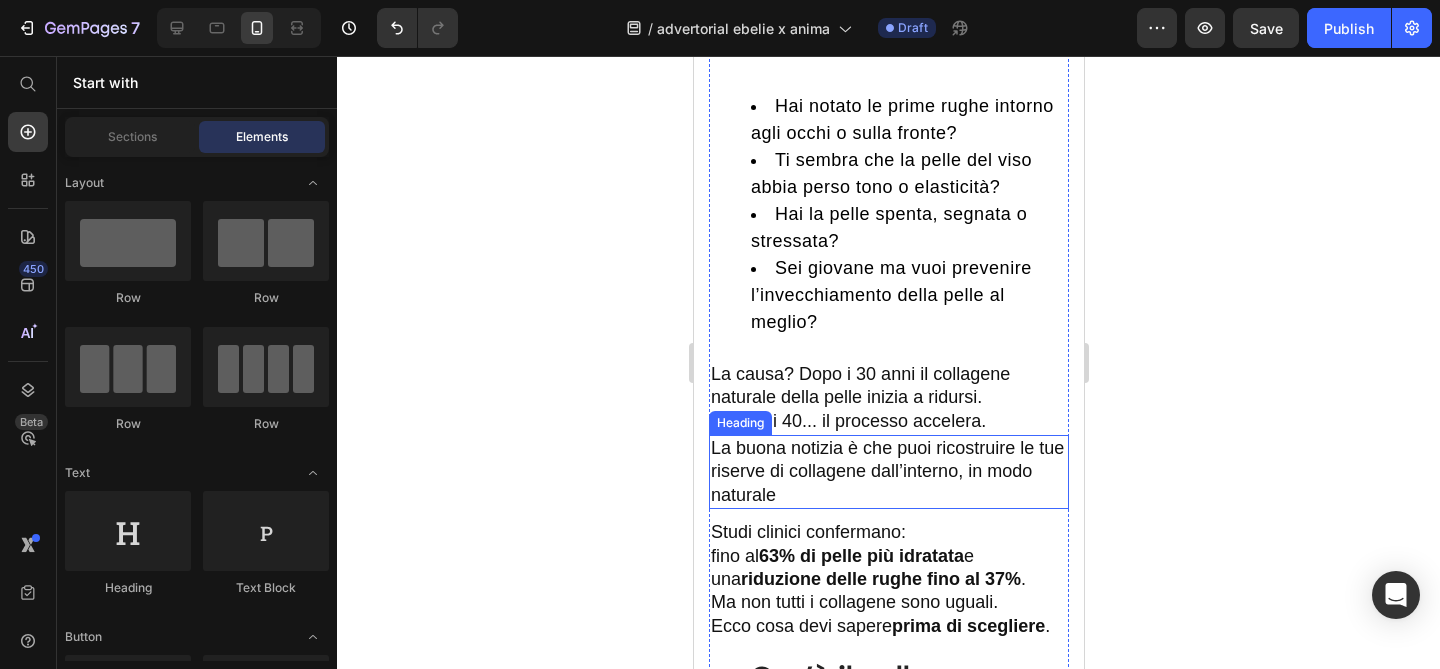 click on "La buona notizia è che puoi ricostruire le tue riserve di collagene dall’interno, in modo  naturale" at bounding box center [888, 472] 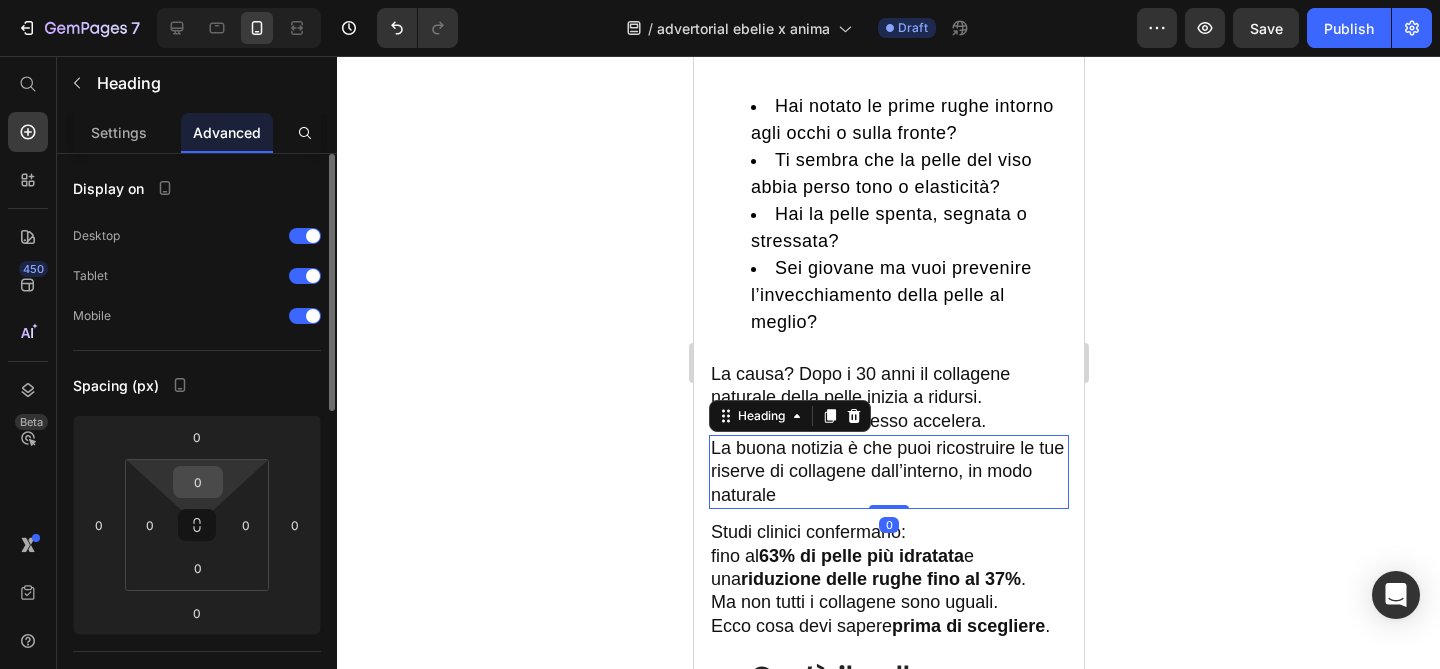 click on "0" at bounding box center [198, 482] 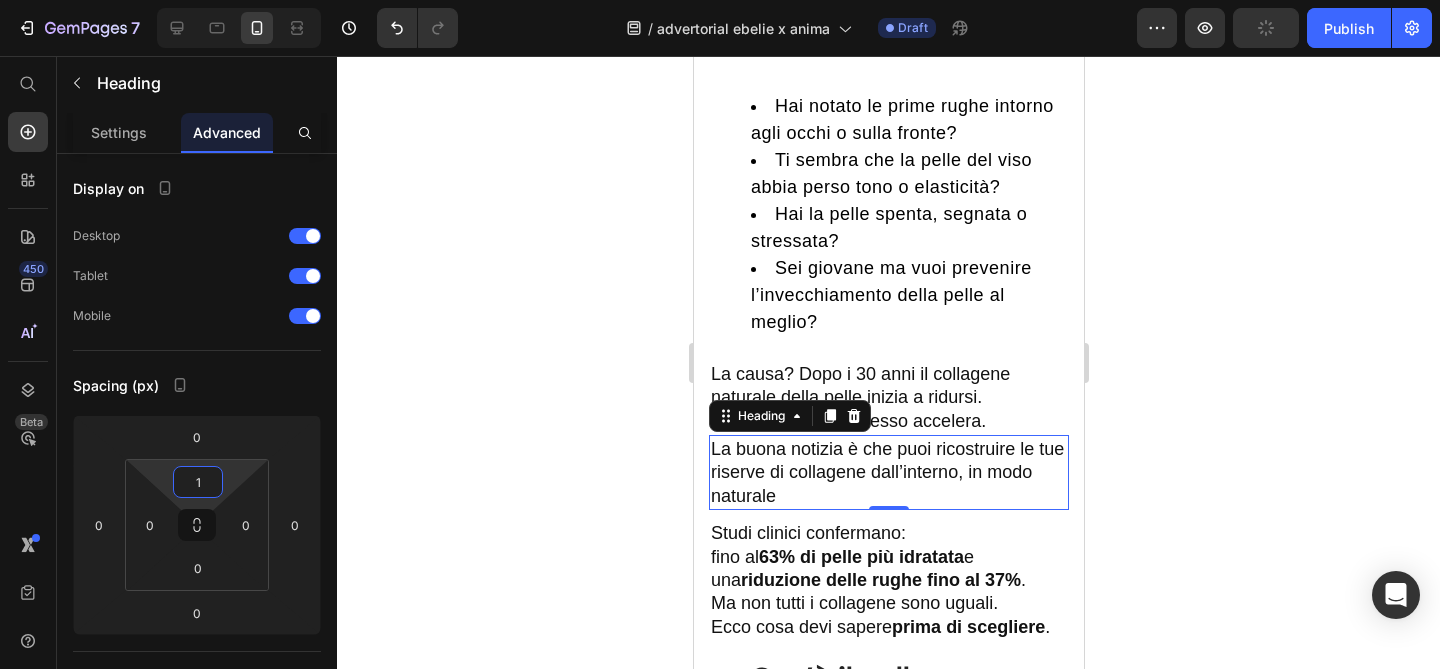 type on "15" 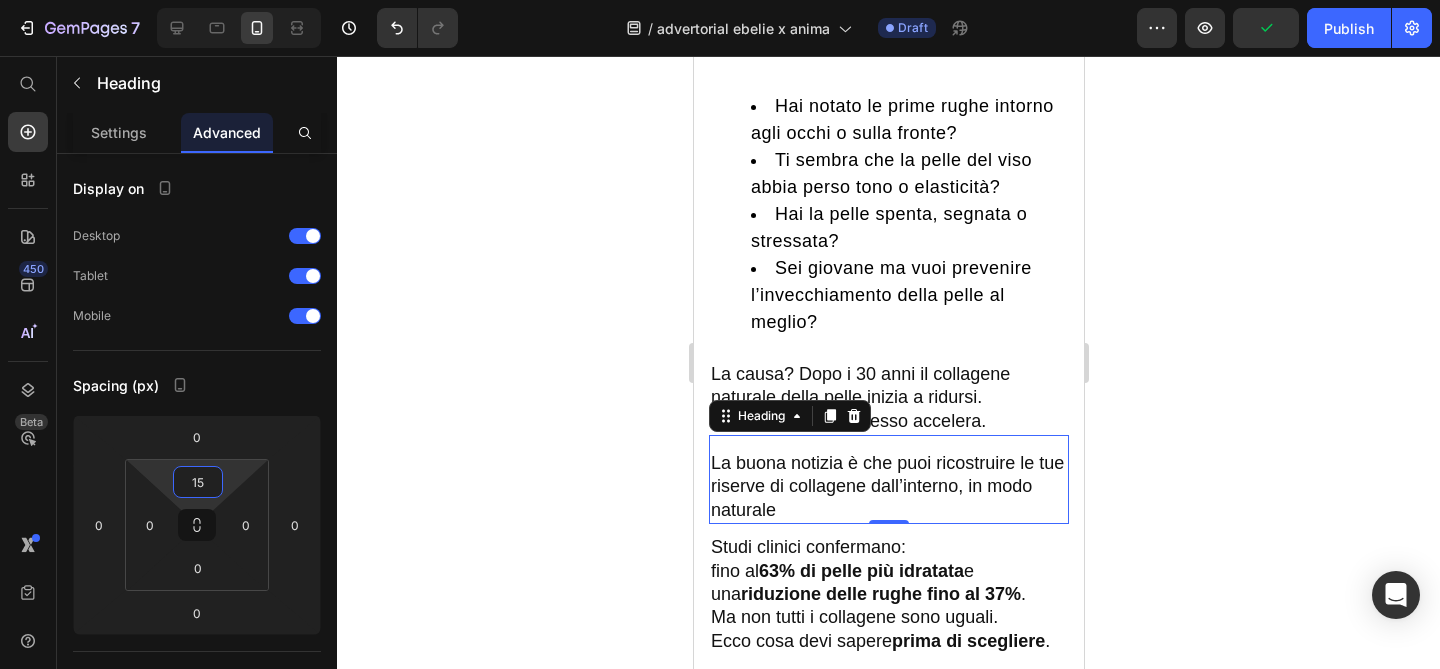 click 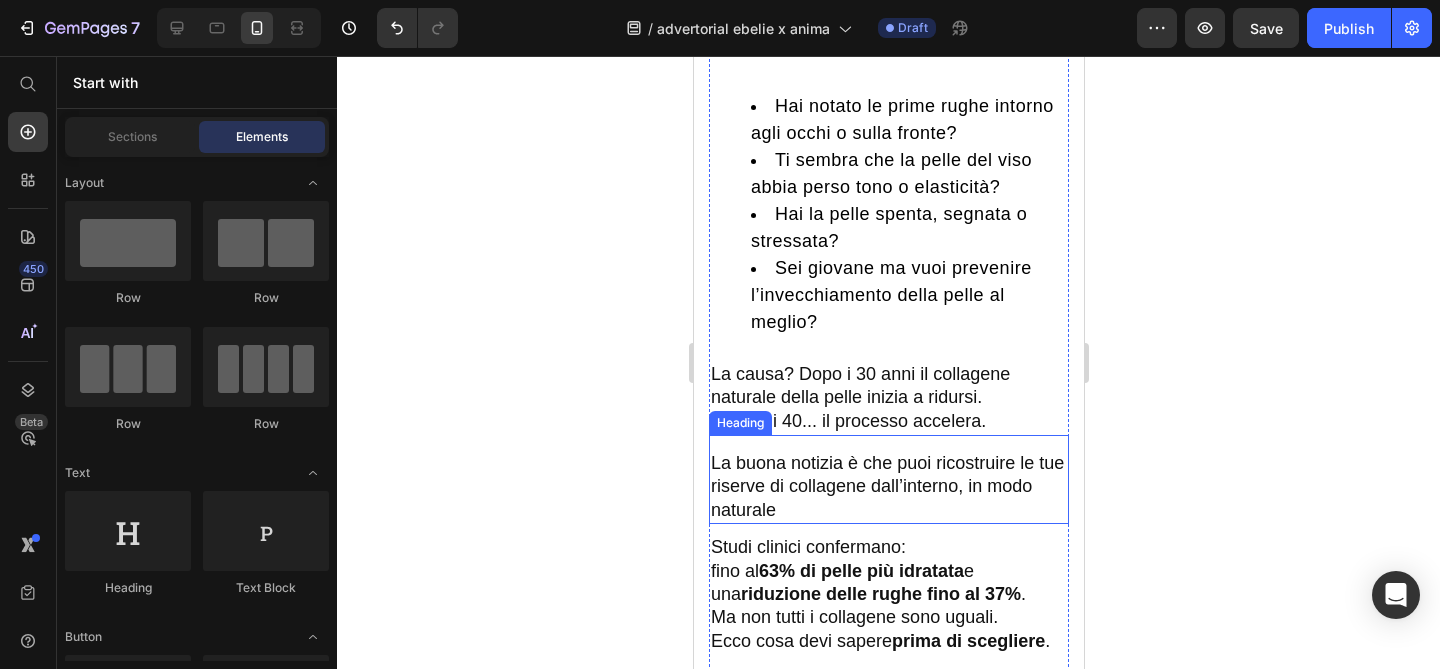 click on "La buona notizia è che puoi ricostruire le tue riserve di collagene dall’interno, in modo  naturale" at bounding box center [888, 487] 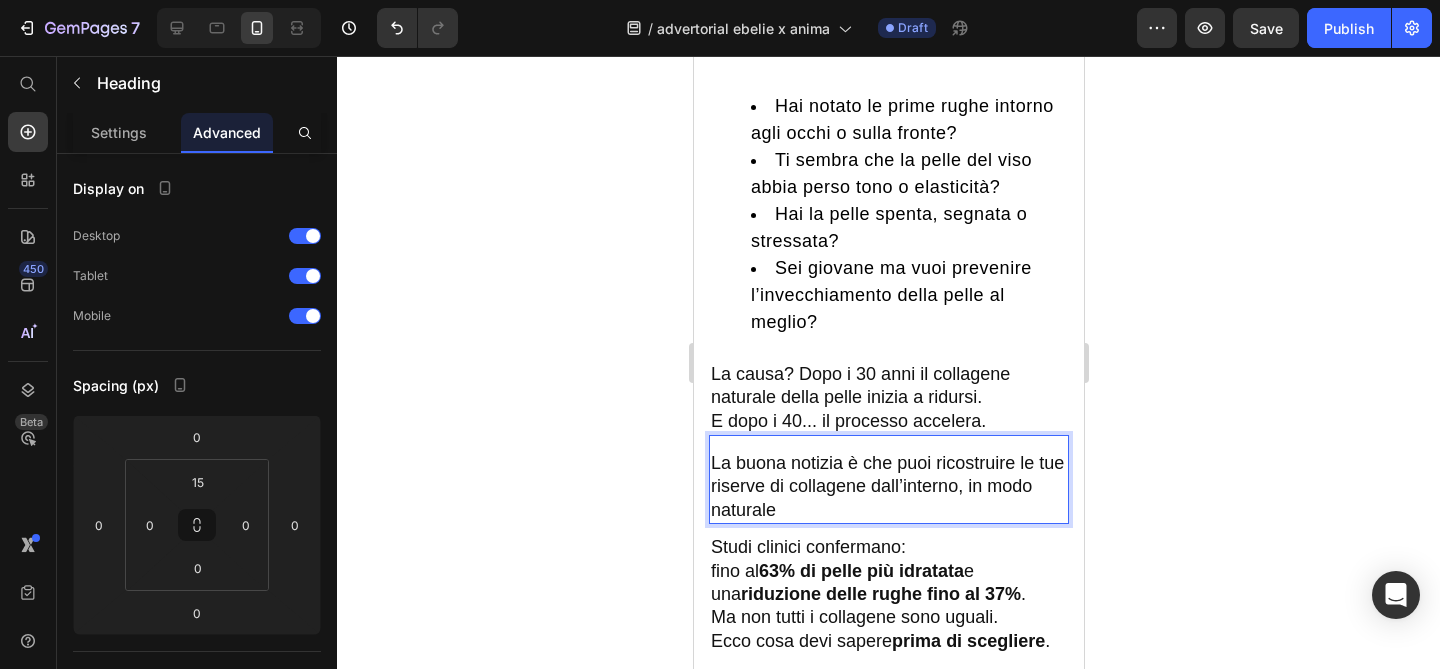 click on "La buona notizia è che puoi ricostruire le tue riserve di collagene dall’interno, in modo  naturale" at bounding box center [888, 487] 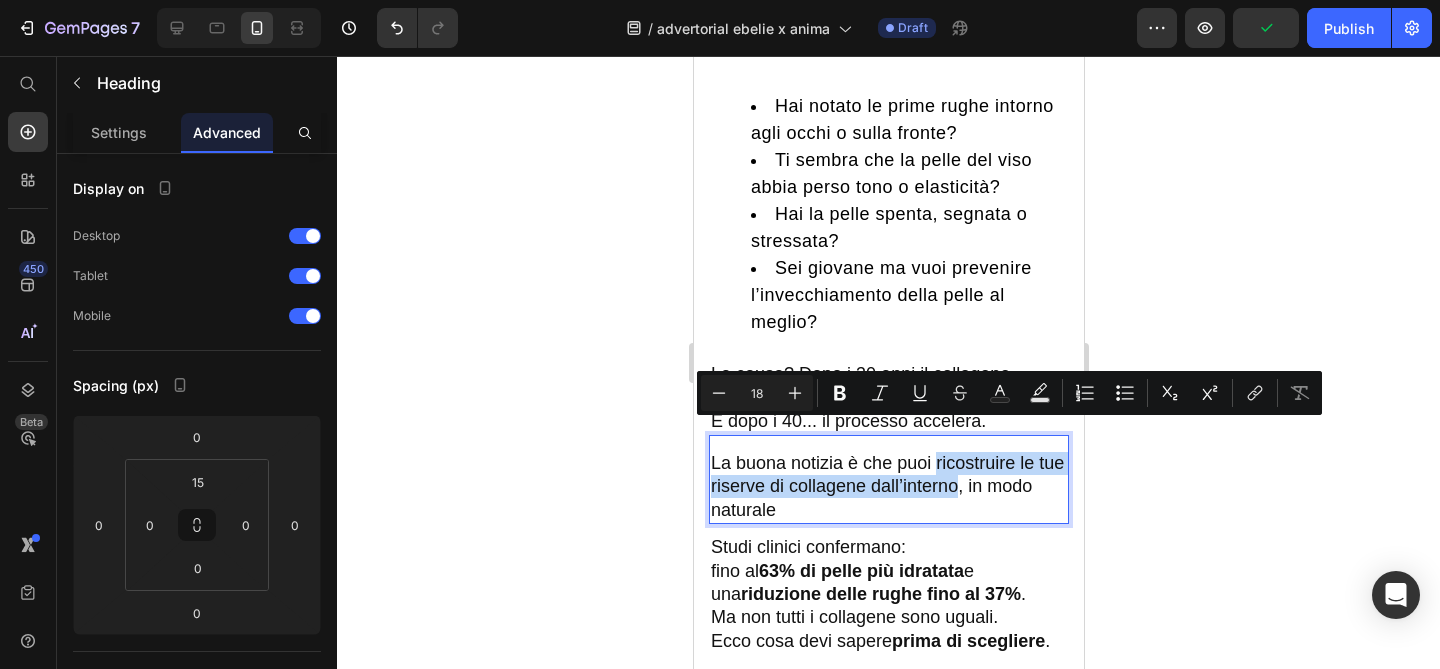 drag, startPoint x: 934, startPoint y: 434, endPoint x: 954, endPoint y: 458, distance: 31.241 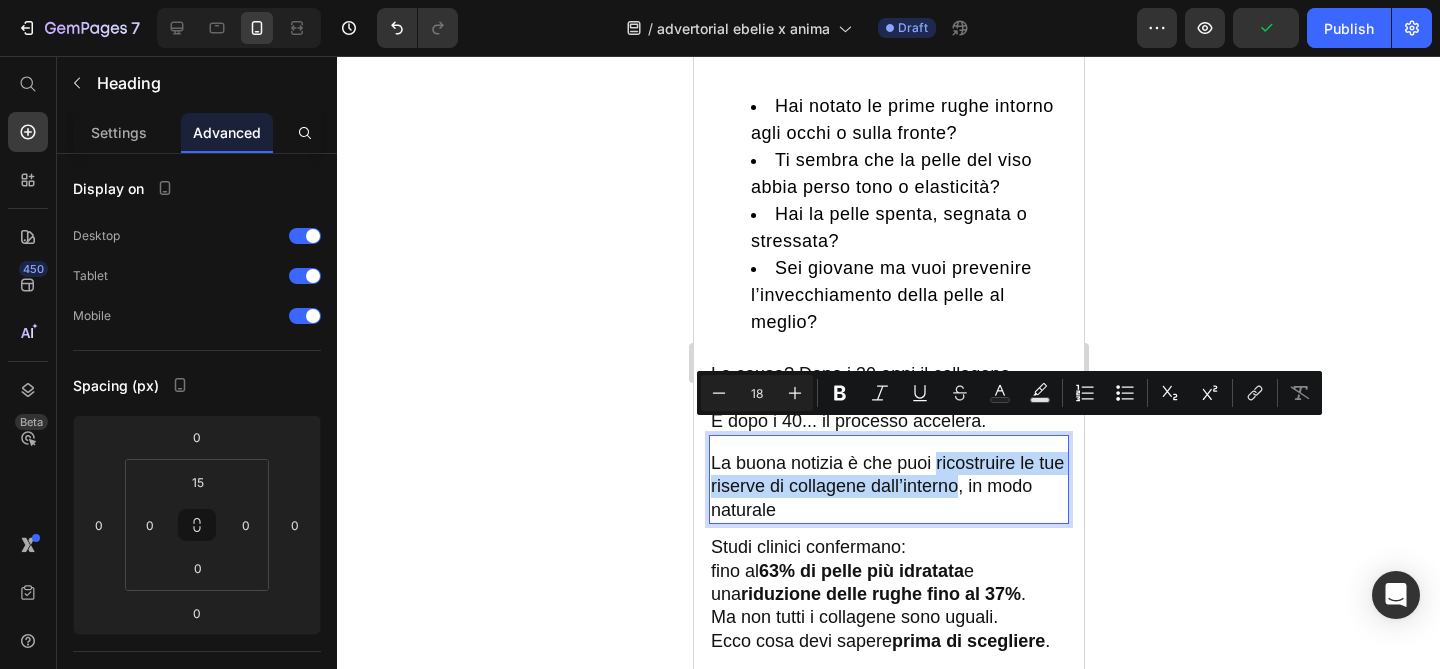 click on "La buona notizia è che puoi ricostruire le tue riserve di collagene dall’interno, in modo  naturale" at bounding box center (888, 487) 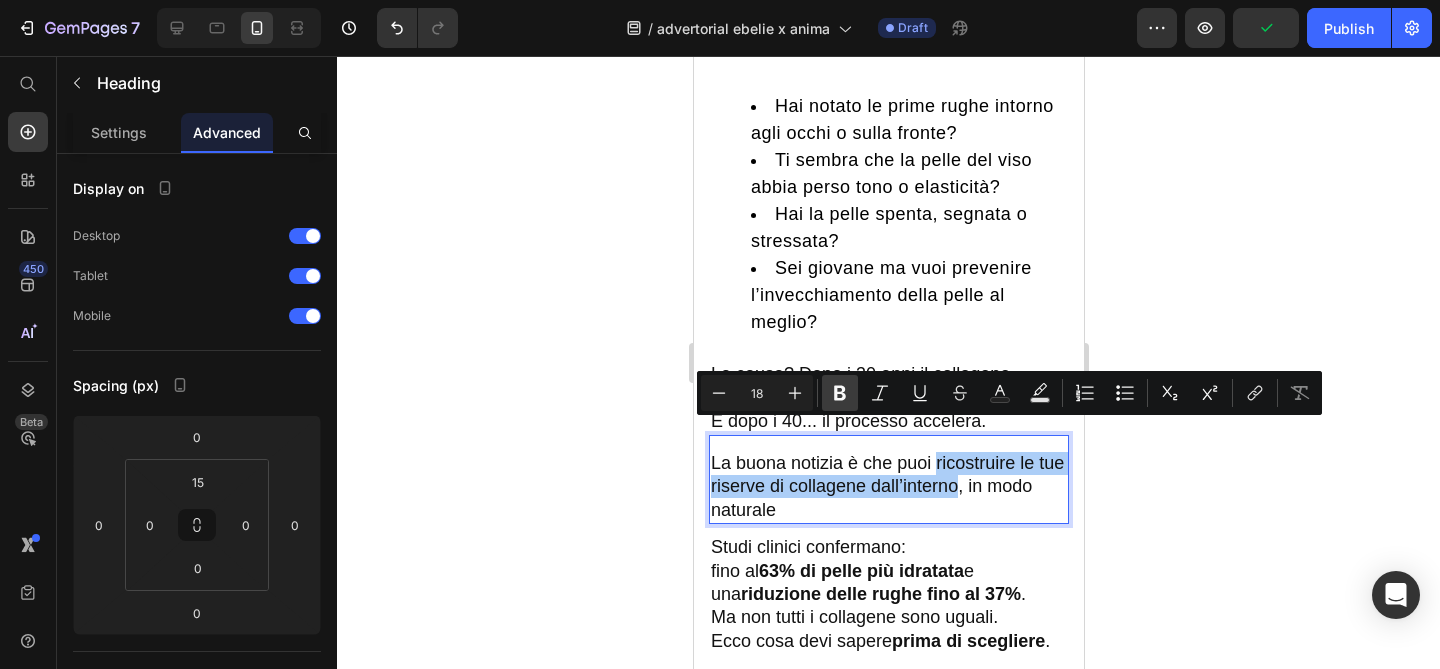 click 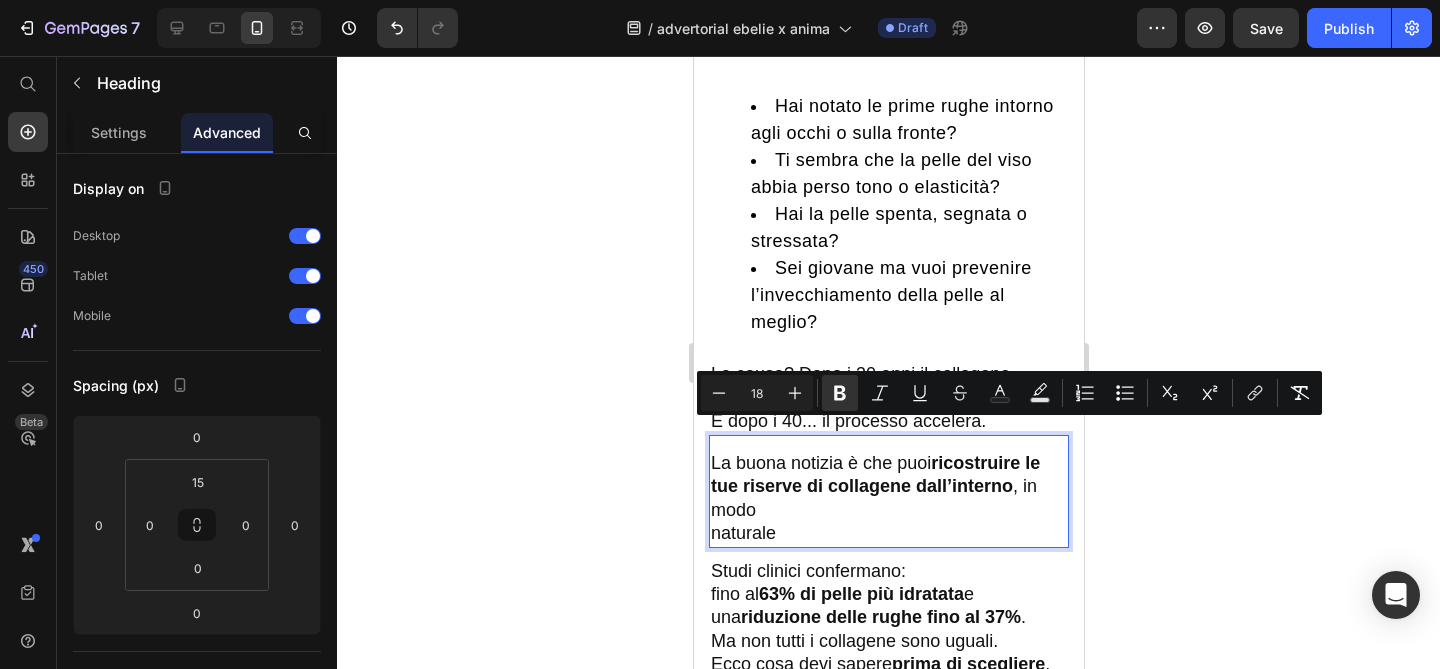 click 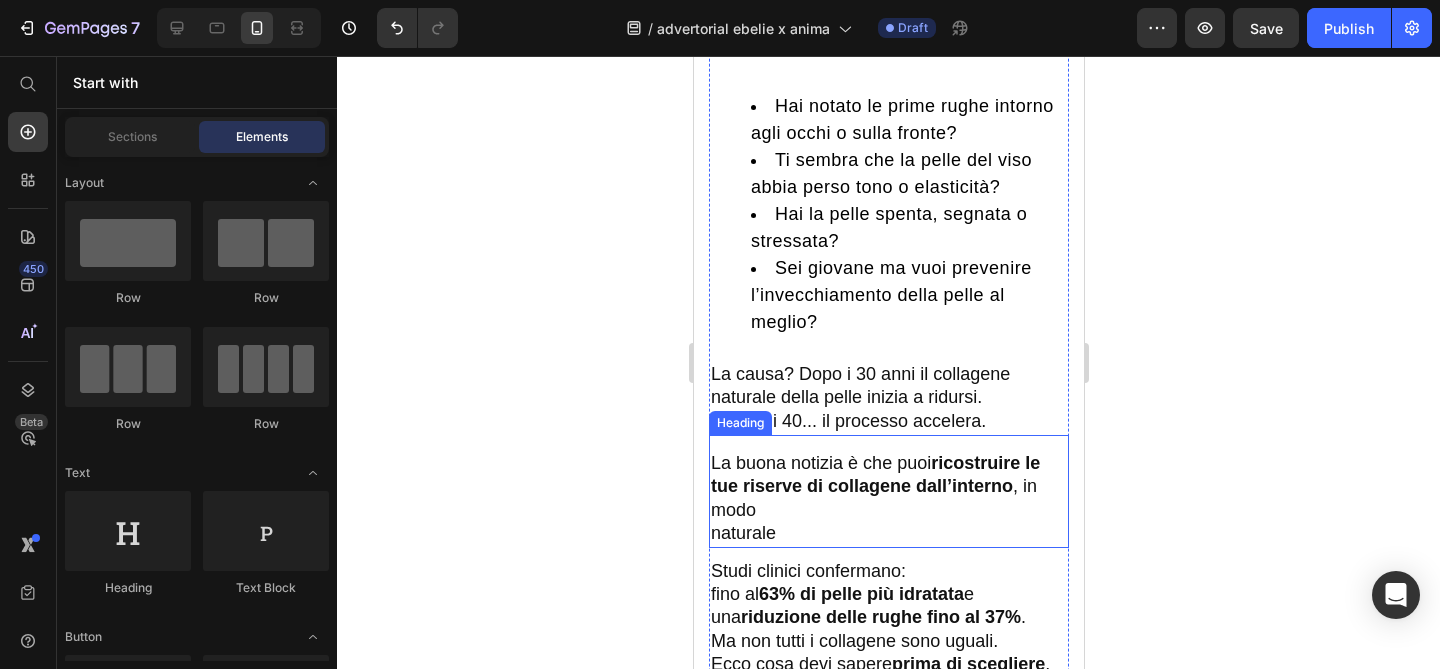 click on "La buona notizia è che puoi  ricostruire le tue riserve di collagene dall’interno , in modo  naturale" at bounding box center [888, 499] 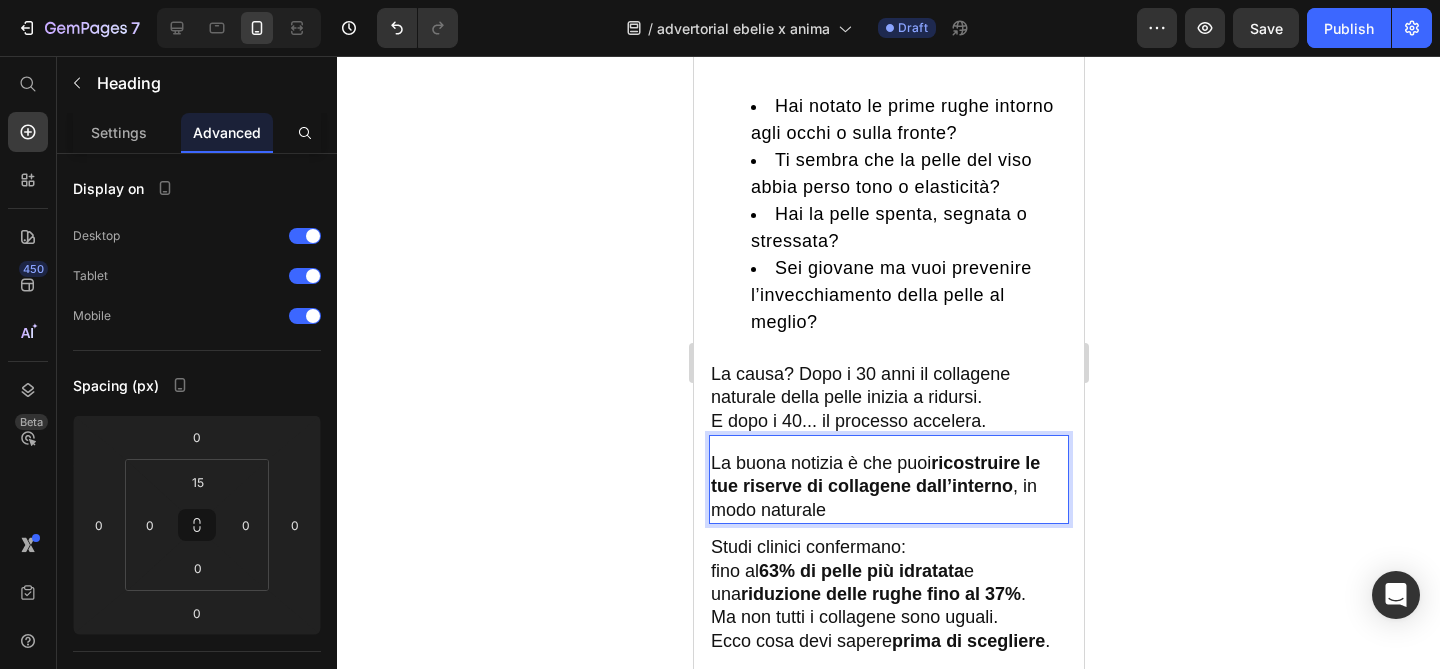 click on "La buona notizia è che puoi  ricostruire le tue riserve di collagene dall’interno , in modo naturale" at bounding box center [888, 487] 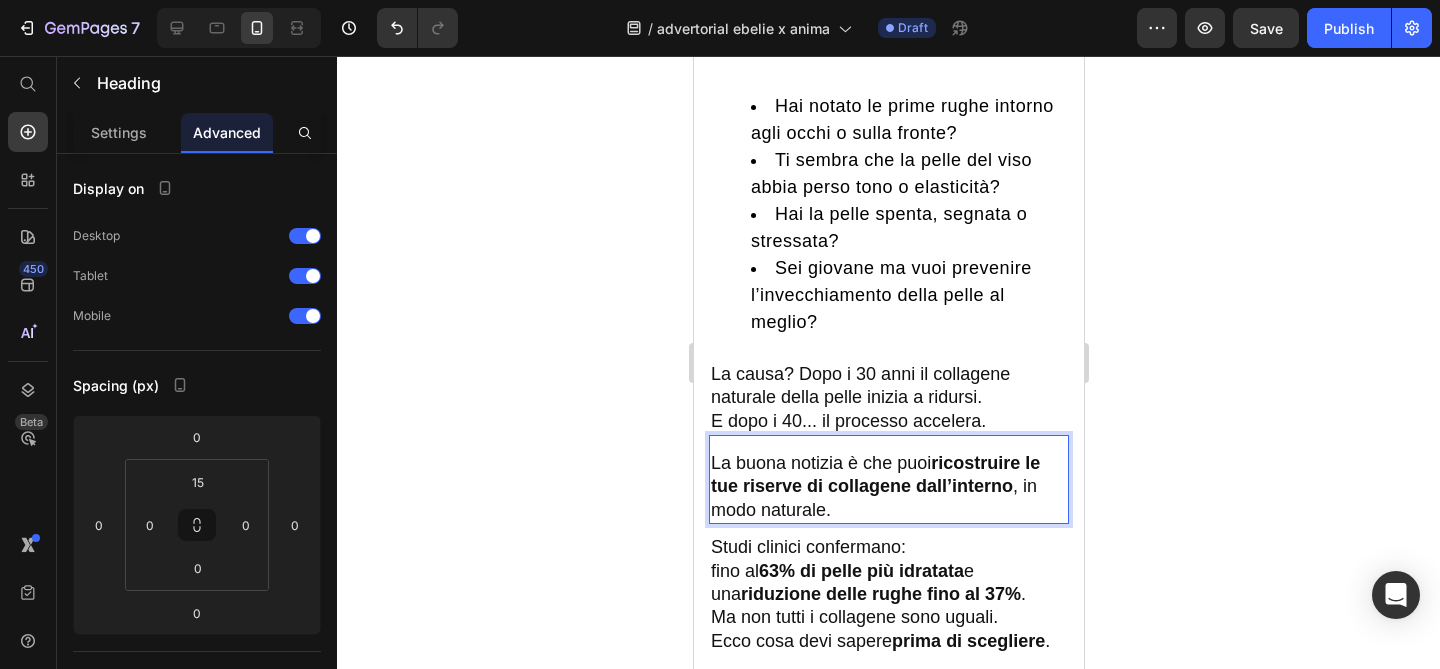 click 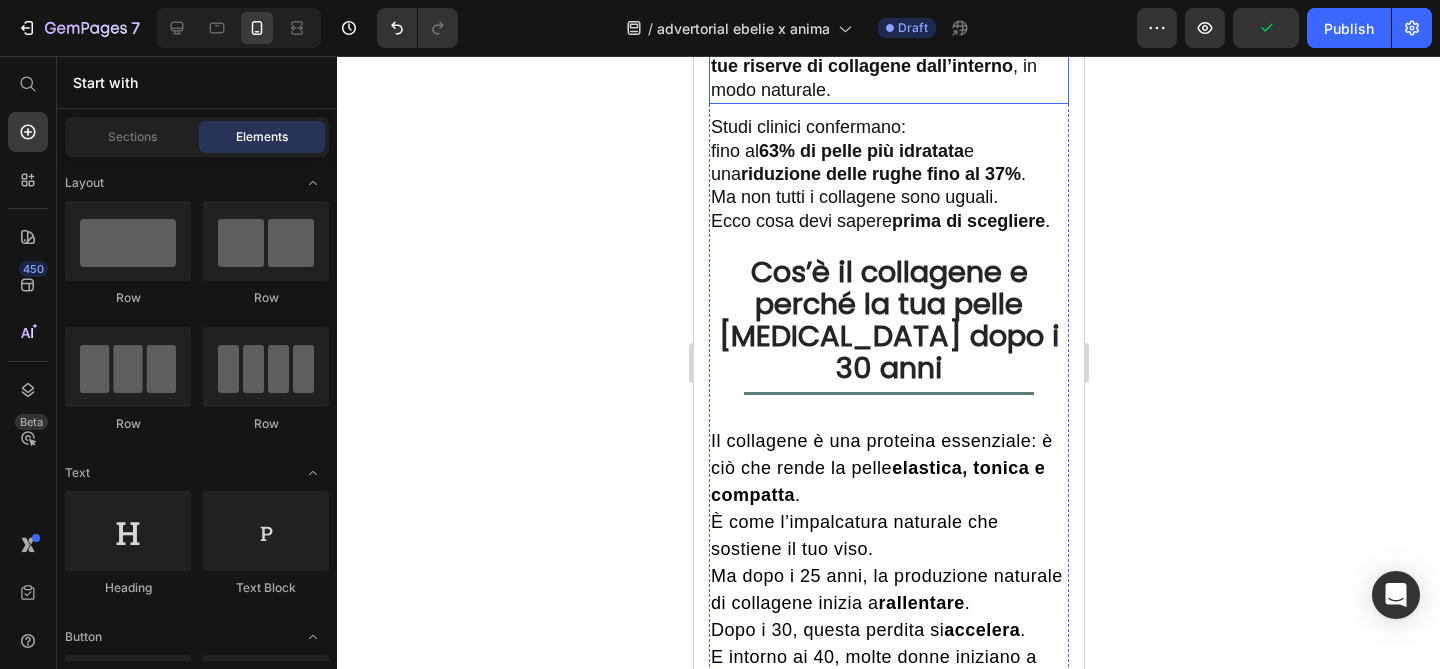 scroll, scrollTop: 2200, scrollLeft: 0, axis: vertical 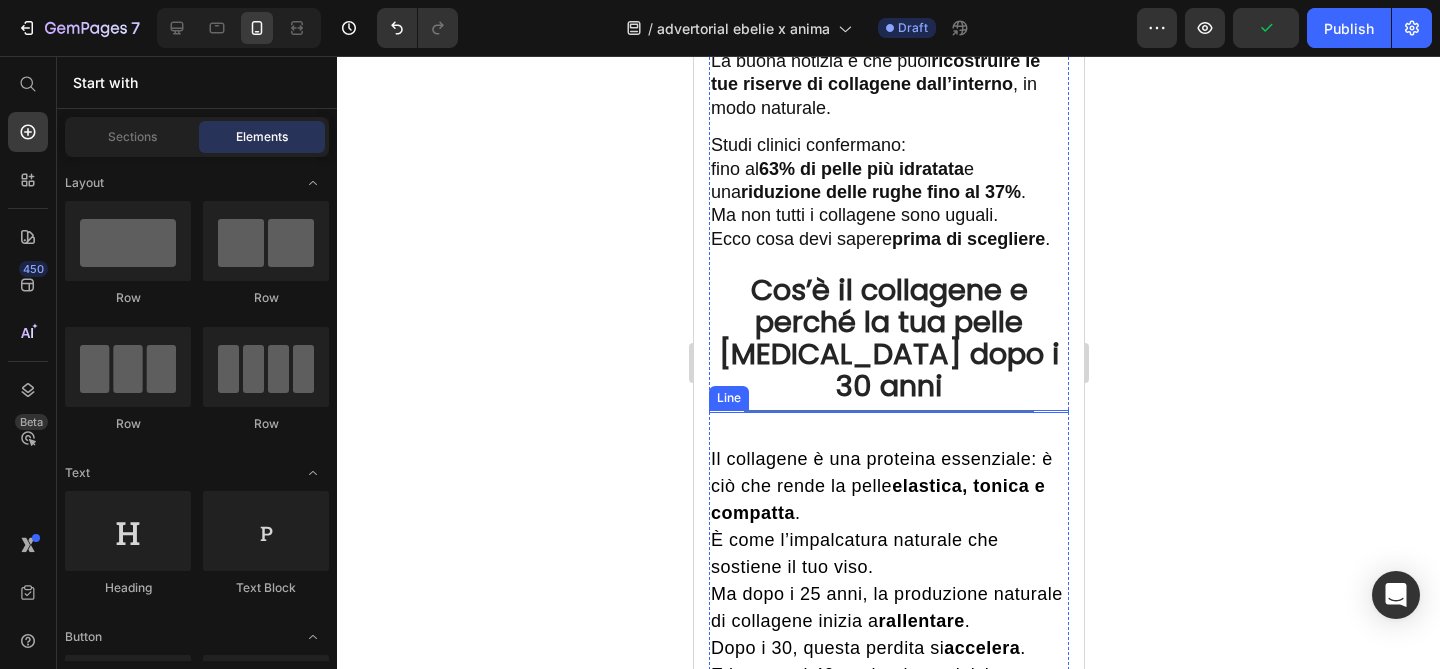 click on "Title Line" at bounding box center (888, 411) 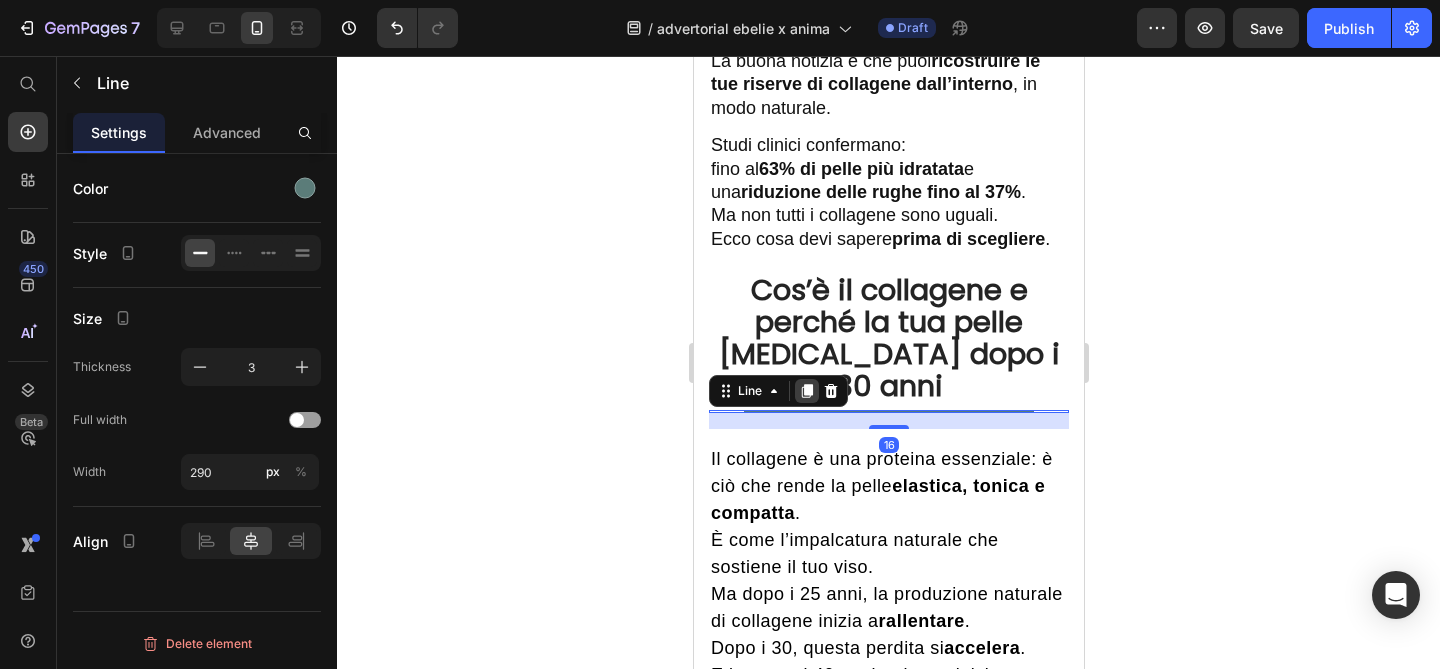 click 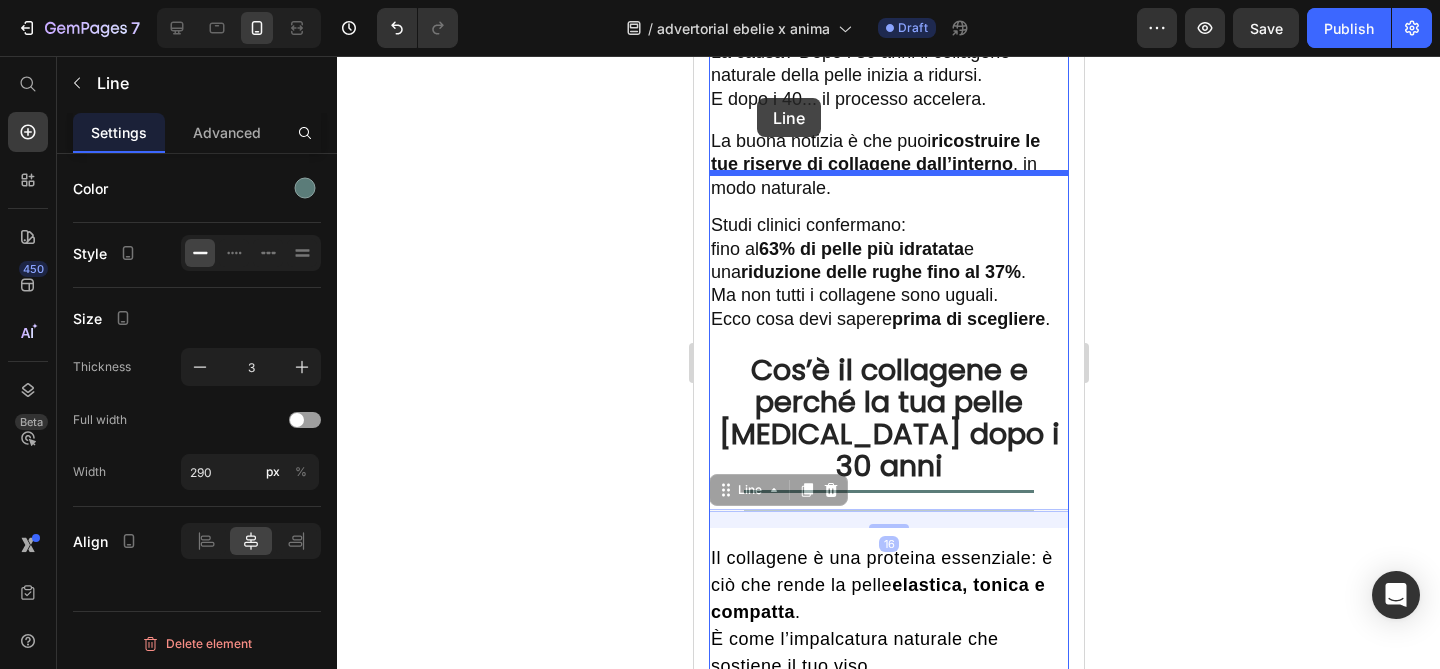 drag, startPoint x: 724, startPoint y: 357, endPoint x: 756, endPoint y: 98, distance: 260.96936 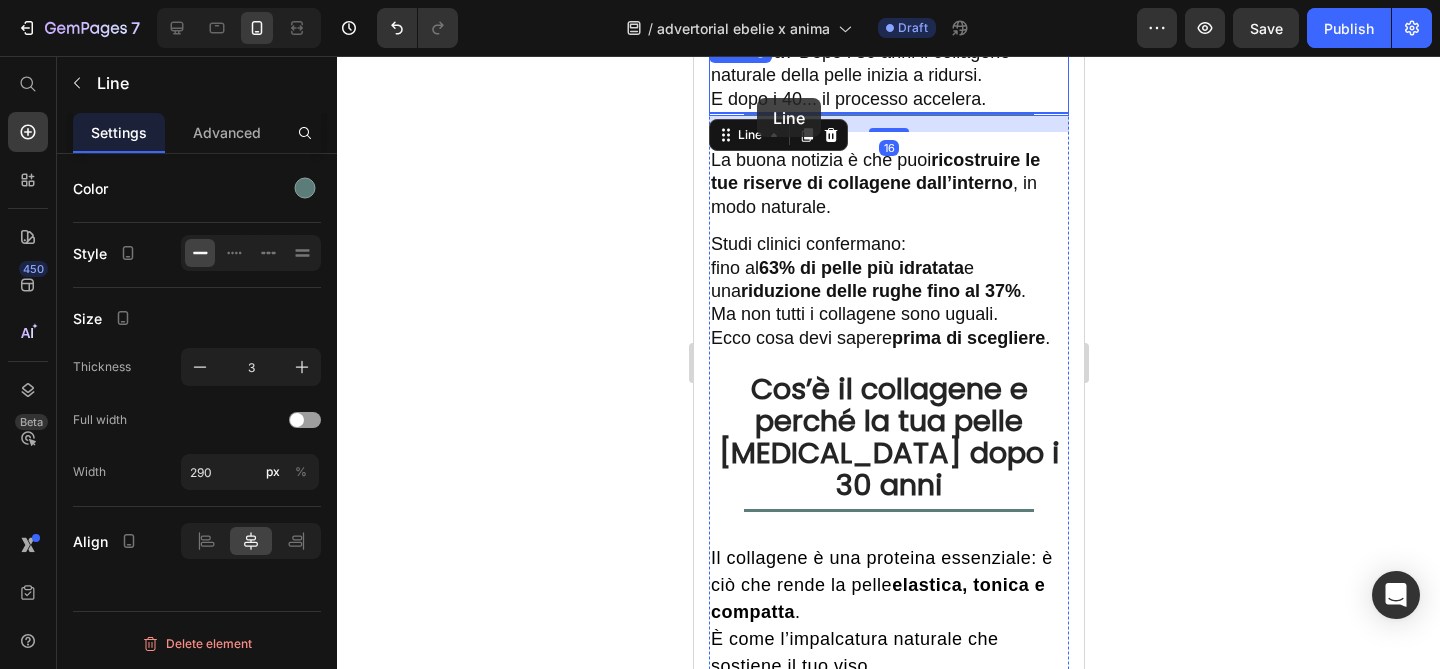 scroll, scrollTop: 2100, scrollLeft: 0, axis: vertical 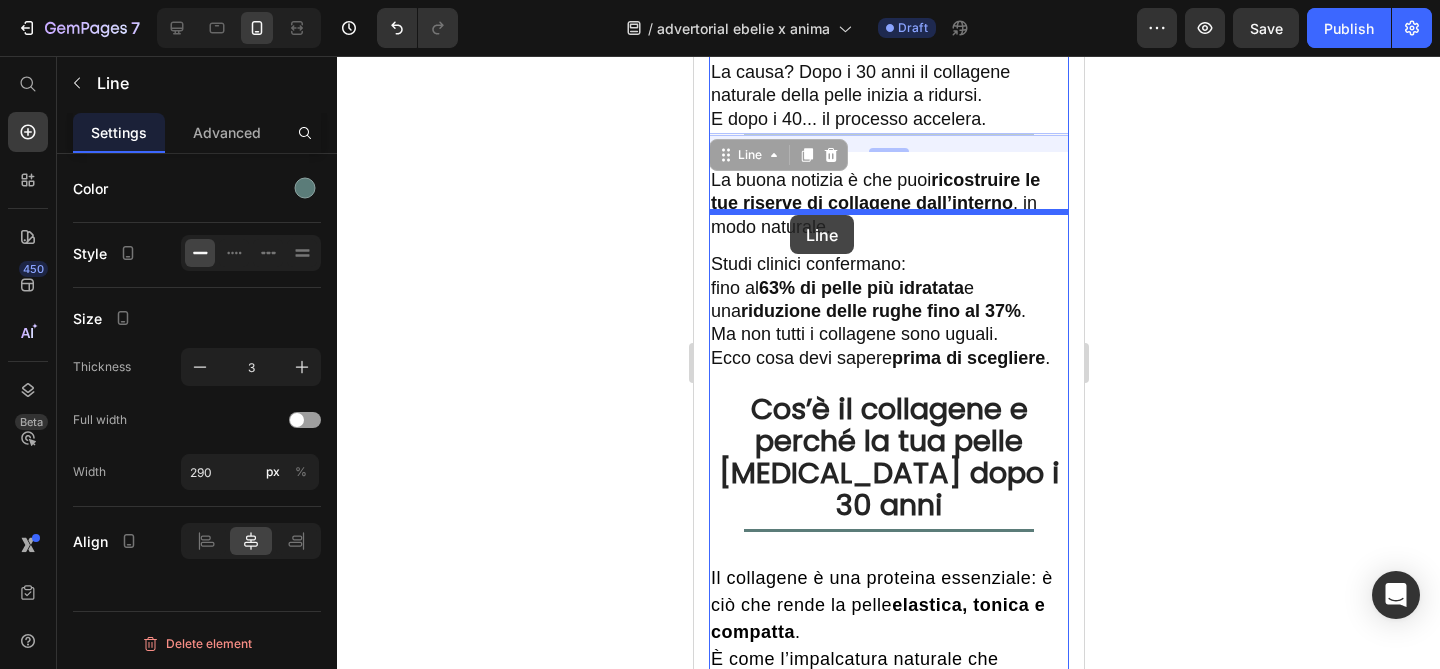 drag, startPoint x: 725, startPoint y: 122, endPoint x: 789, endPoint y: 215, distance: 112.89375 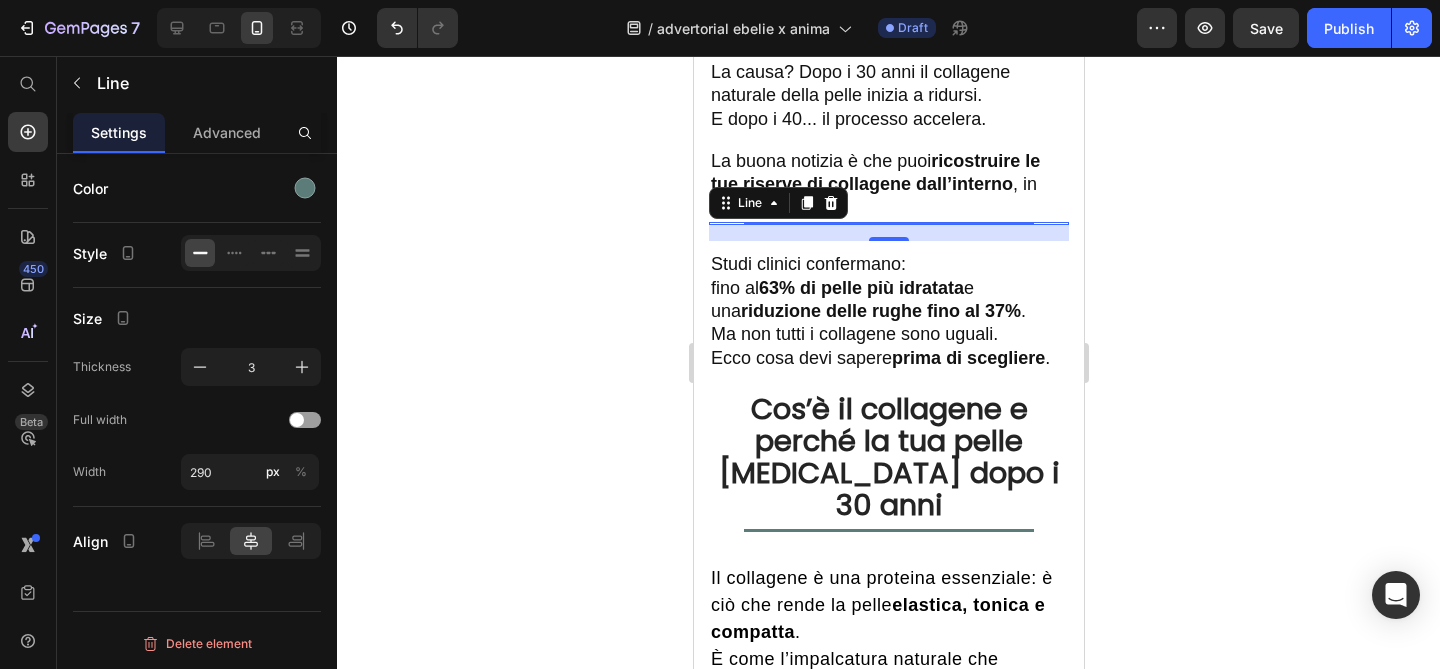 click 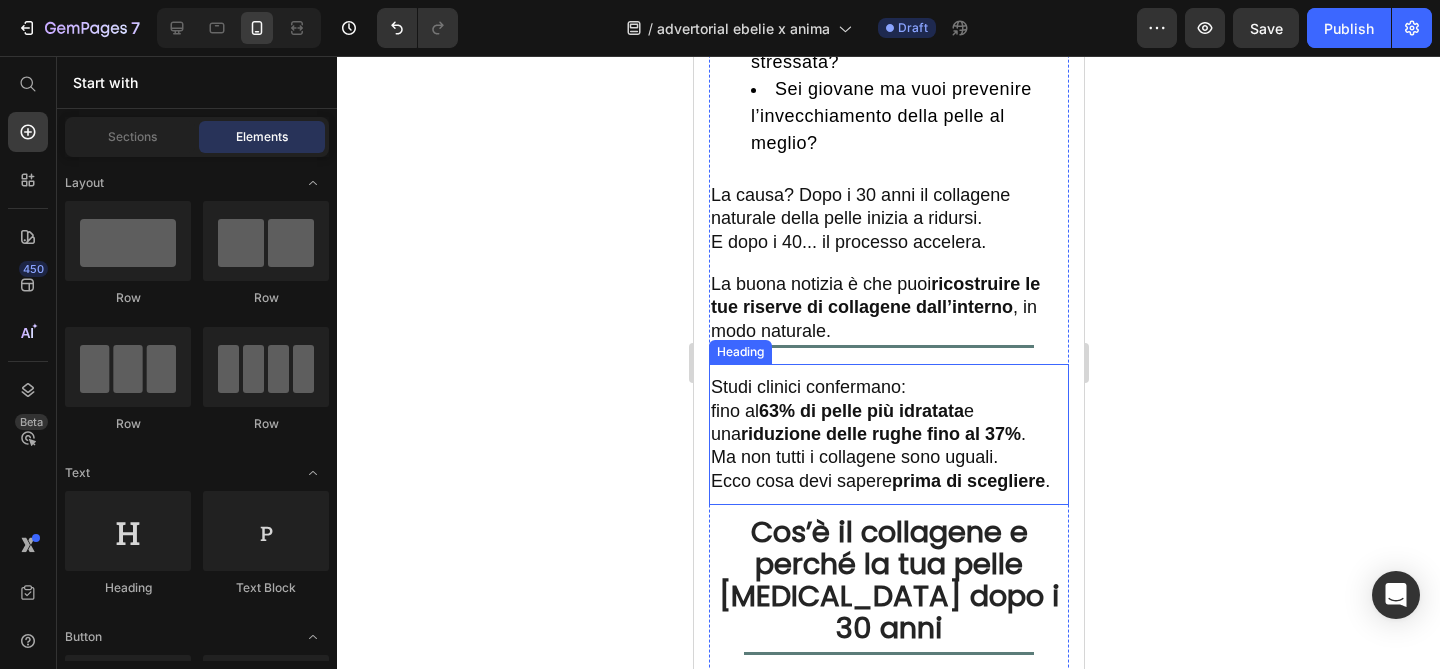 scroll, scrollTop: 1971, scrollLeft: 0, axis: vertical 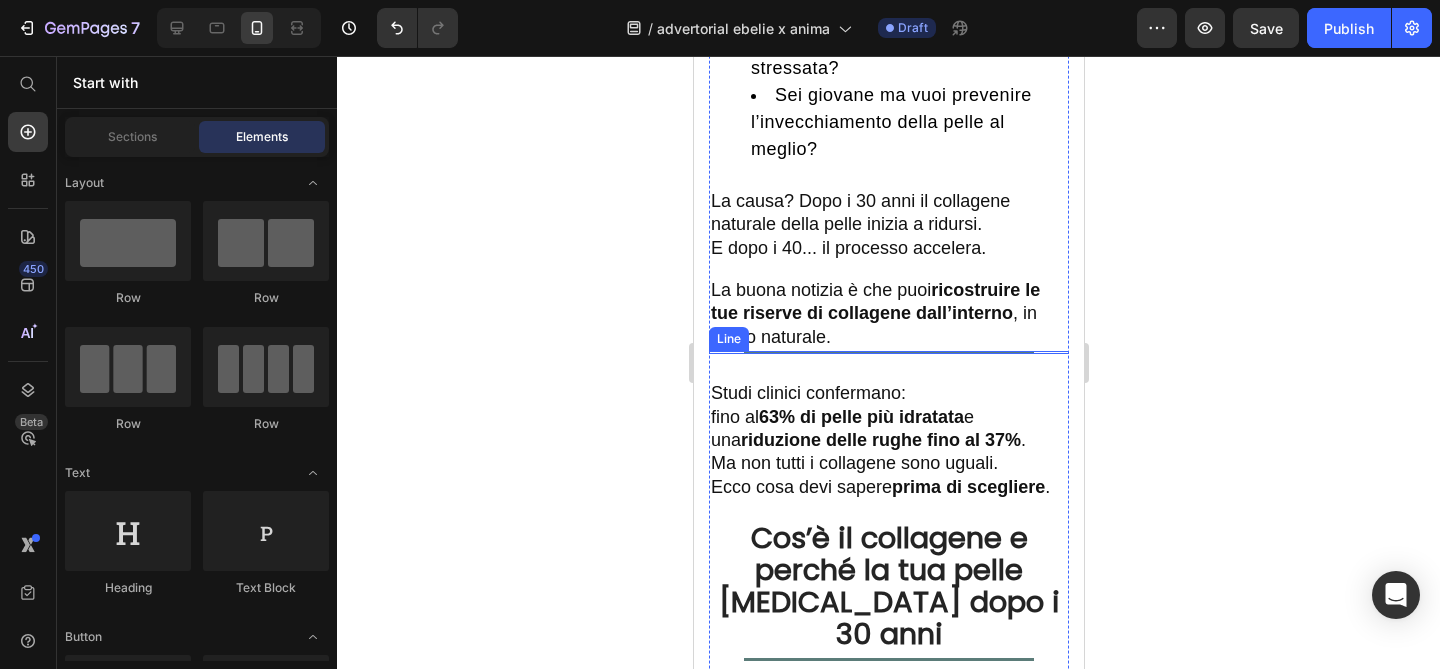 click at bounding box center (888, 352) 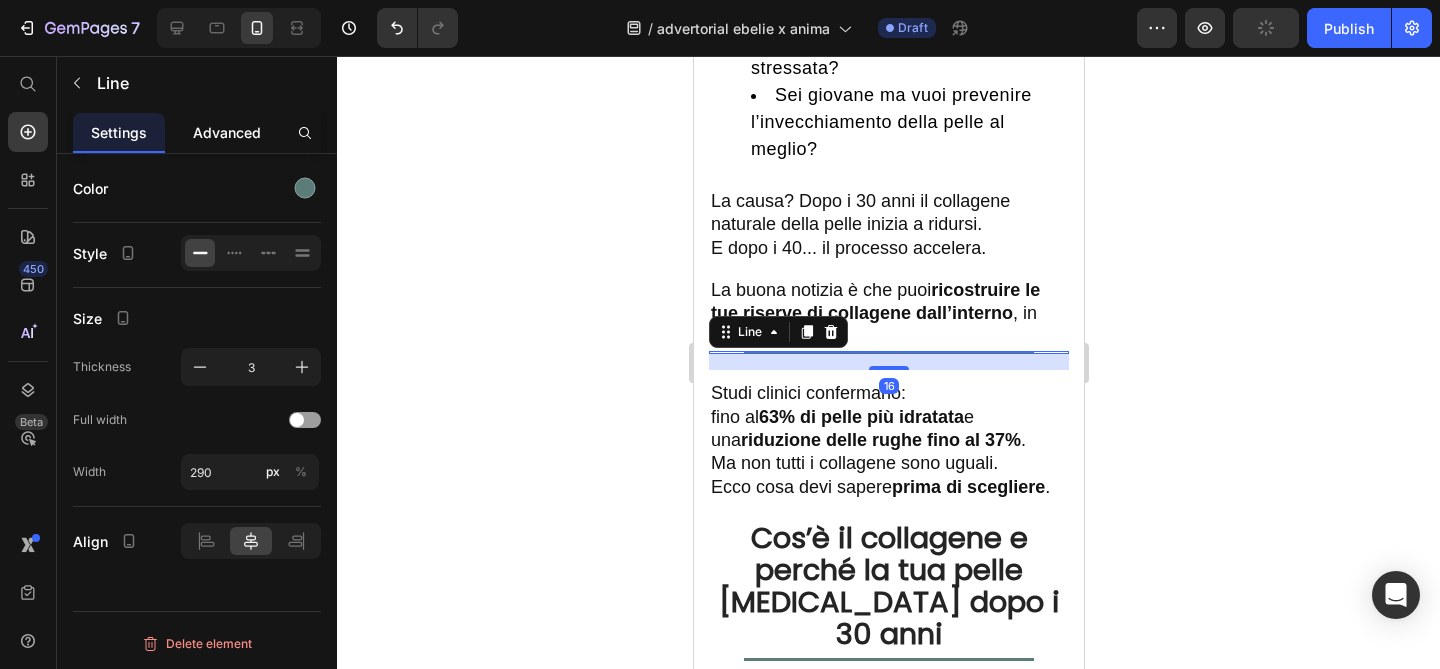 click on "Advanced" at bounding box center (227, 132) 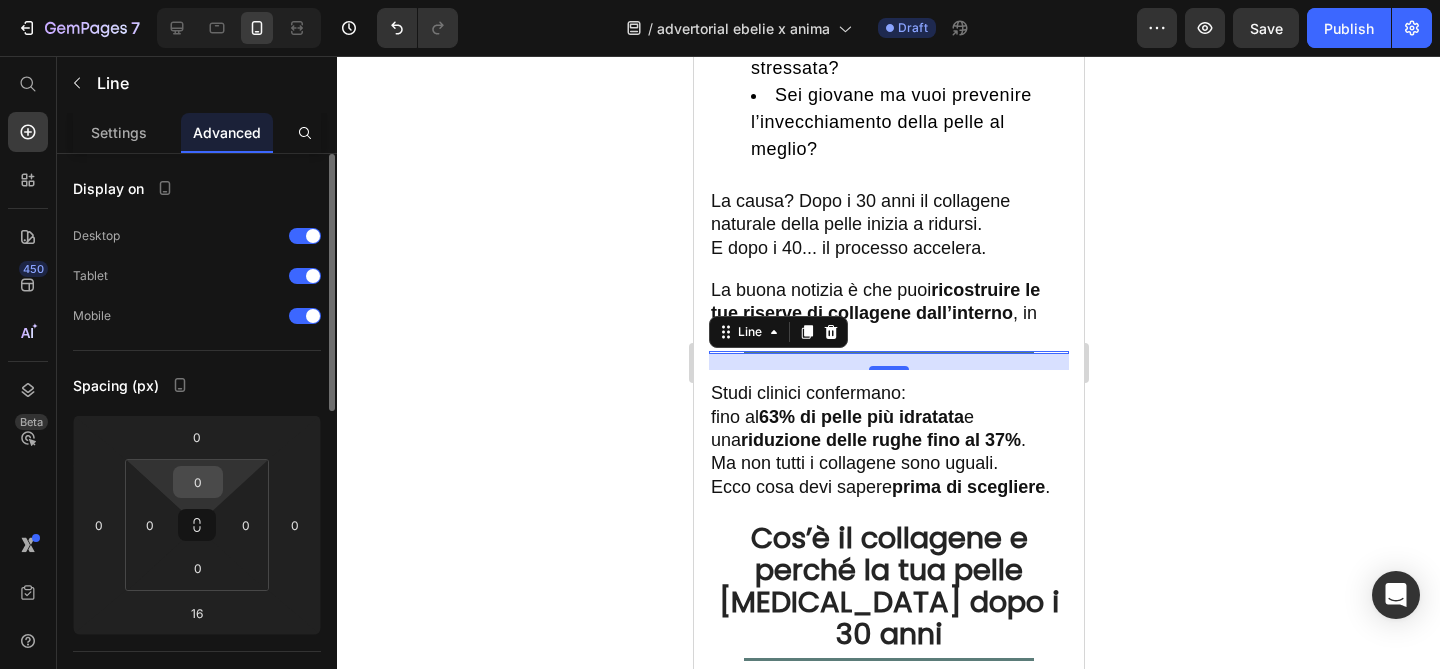 click on "0" at bounding box center (198, 482) 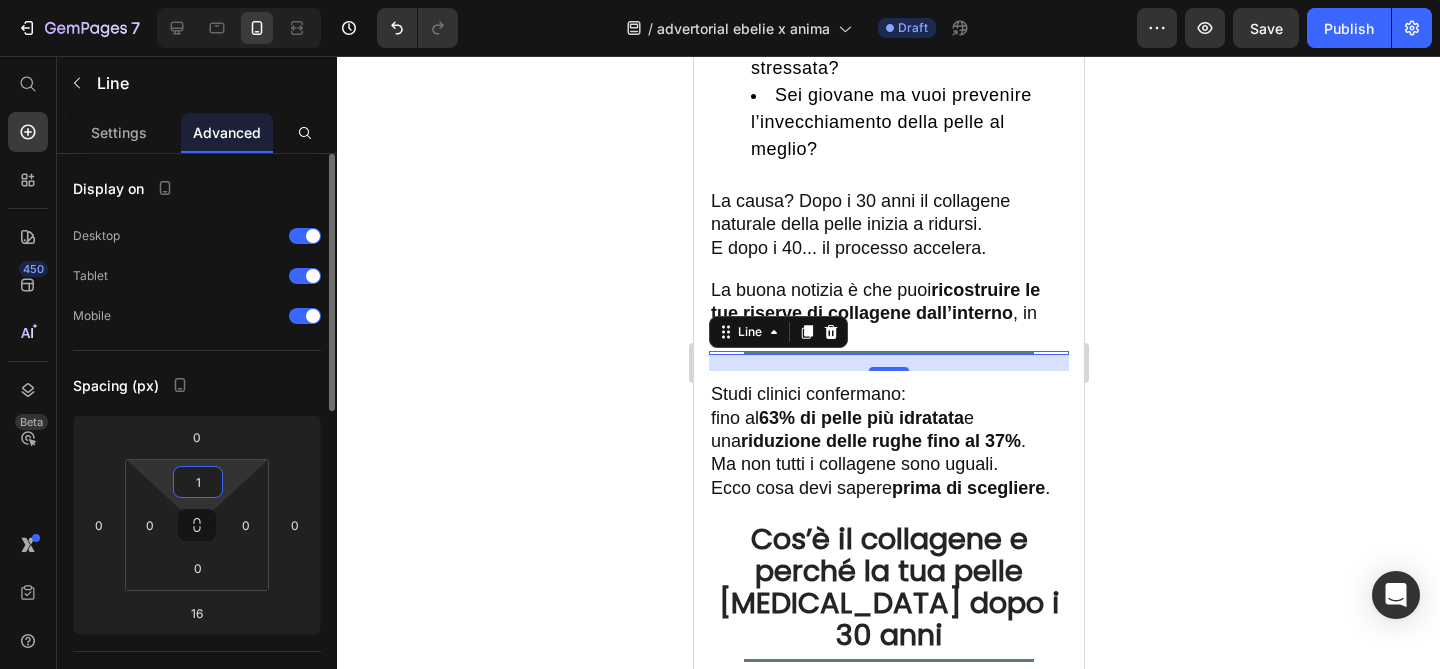 type on "15" 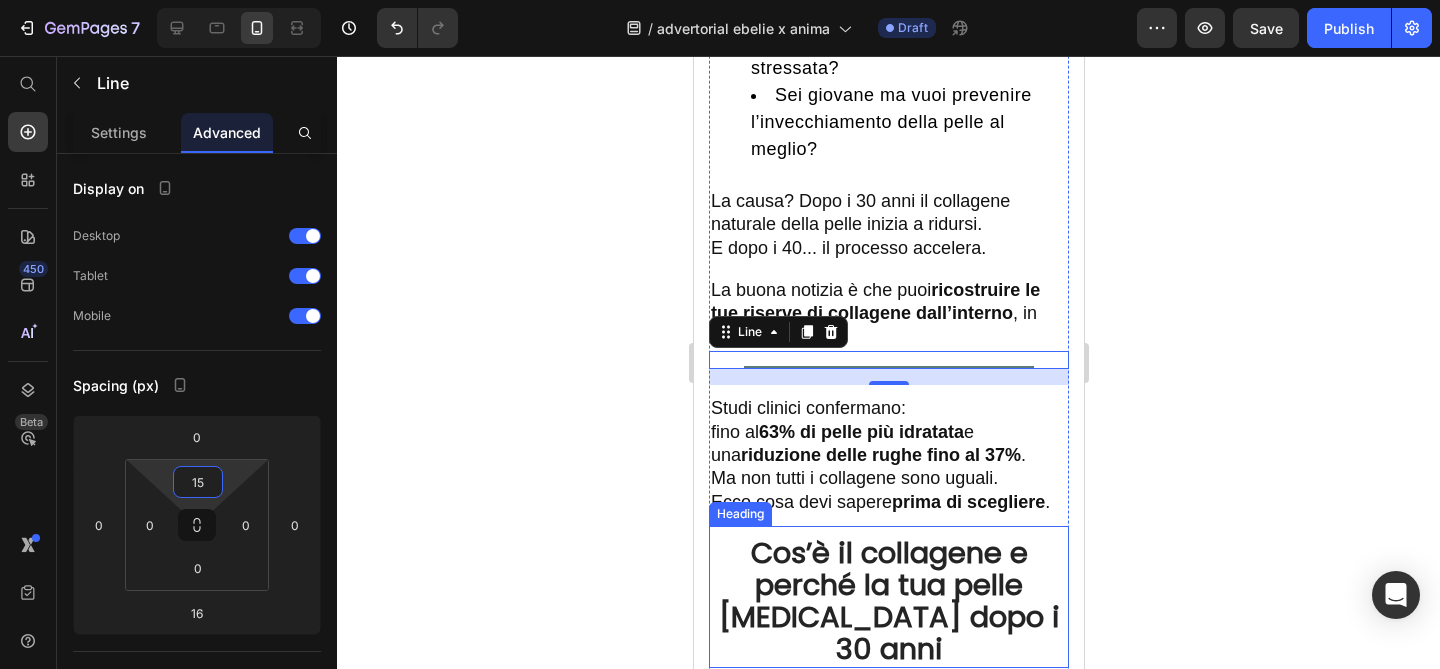 click 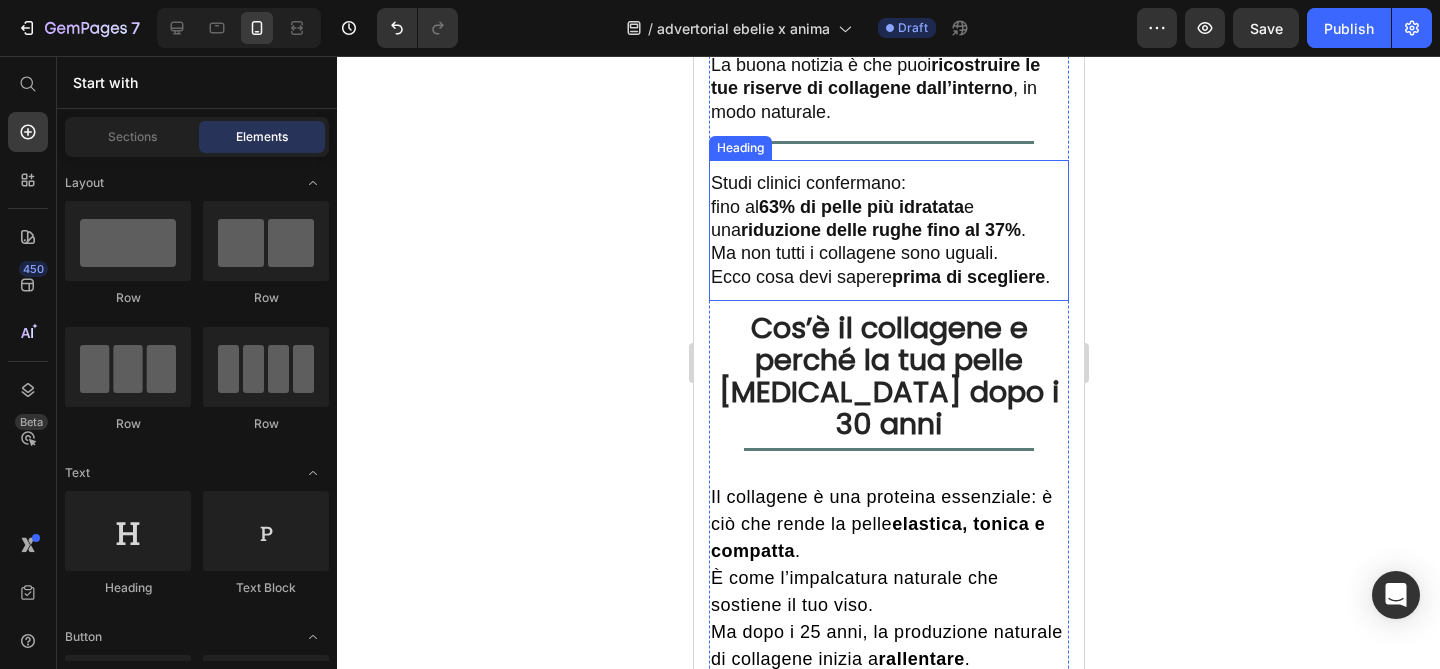 scroll, scrollTop: 2210, scrollLeft: 0, axis: vertical 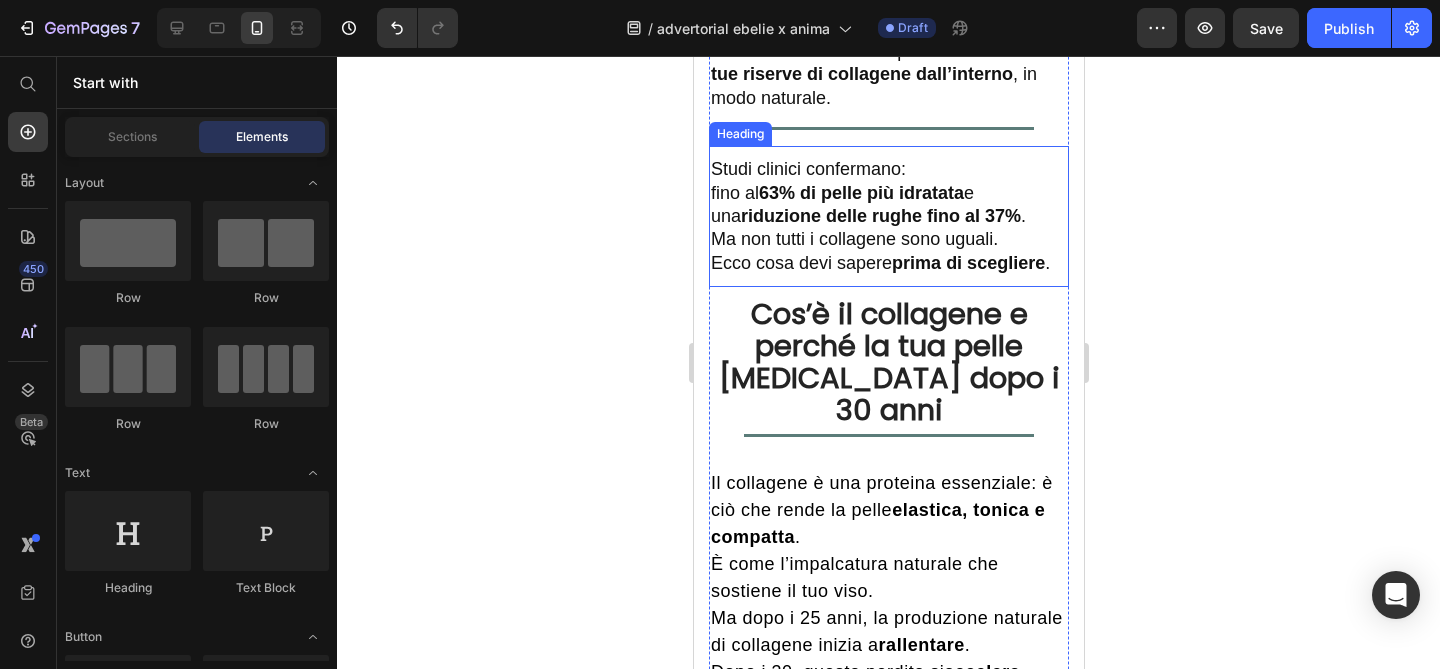 click on "Studi clinici confermano:  fino al  63% di pelle più idratata  e una  riduzione delle rughe fino al 37% . Ma non tutti i collagene sono uguali. Ecco cosa devi sapere  prima di scegliere ." at bounding box center [888, 216] 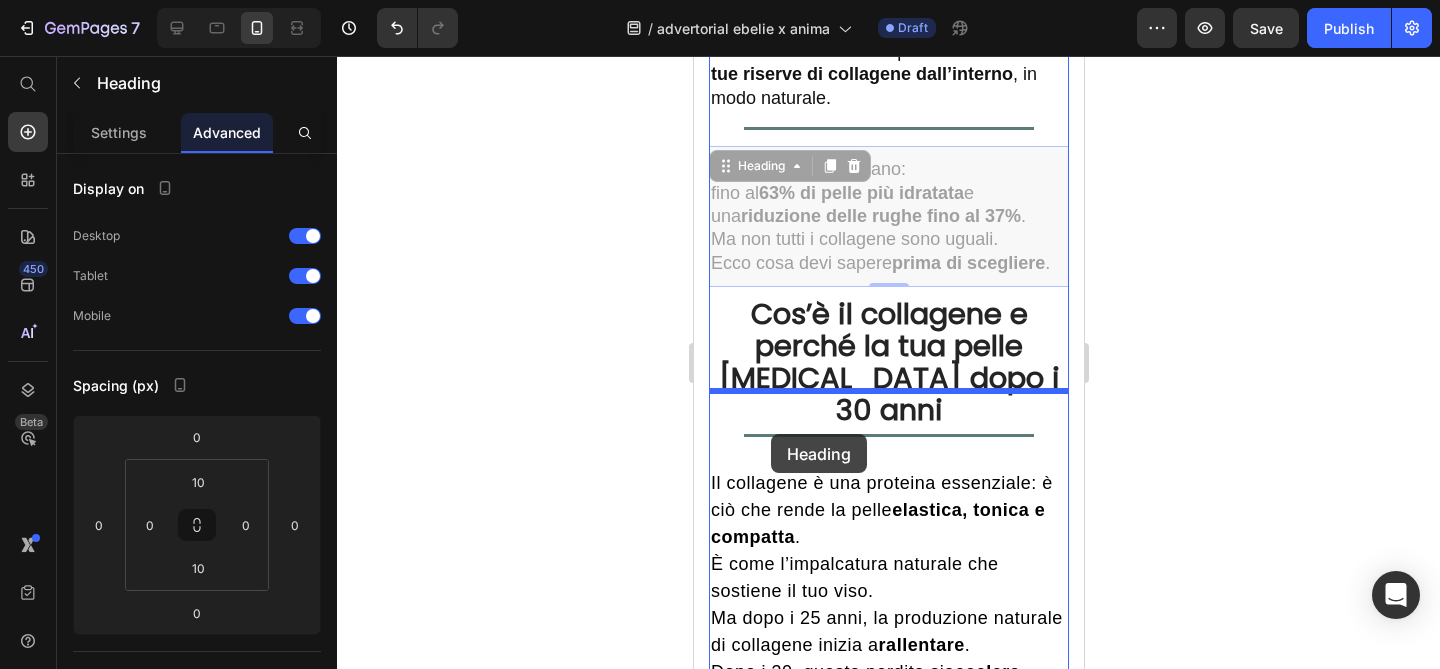 drag, startPoint x: 743, startPoint y: 140, endPoint x: 770, endPoint y: 434, distance: 295.23718 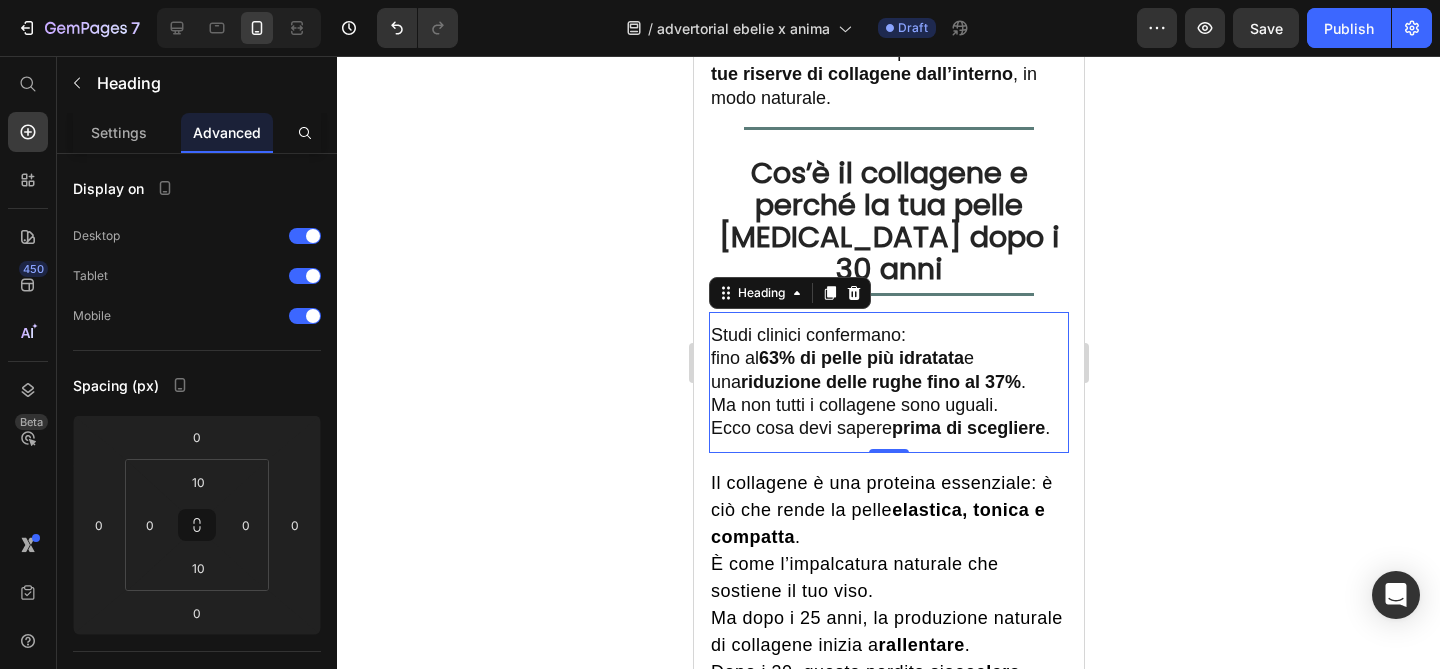 click 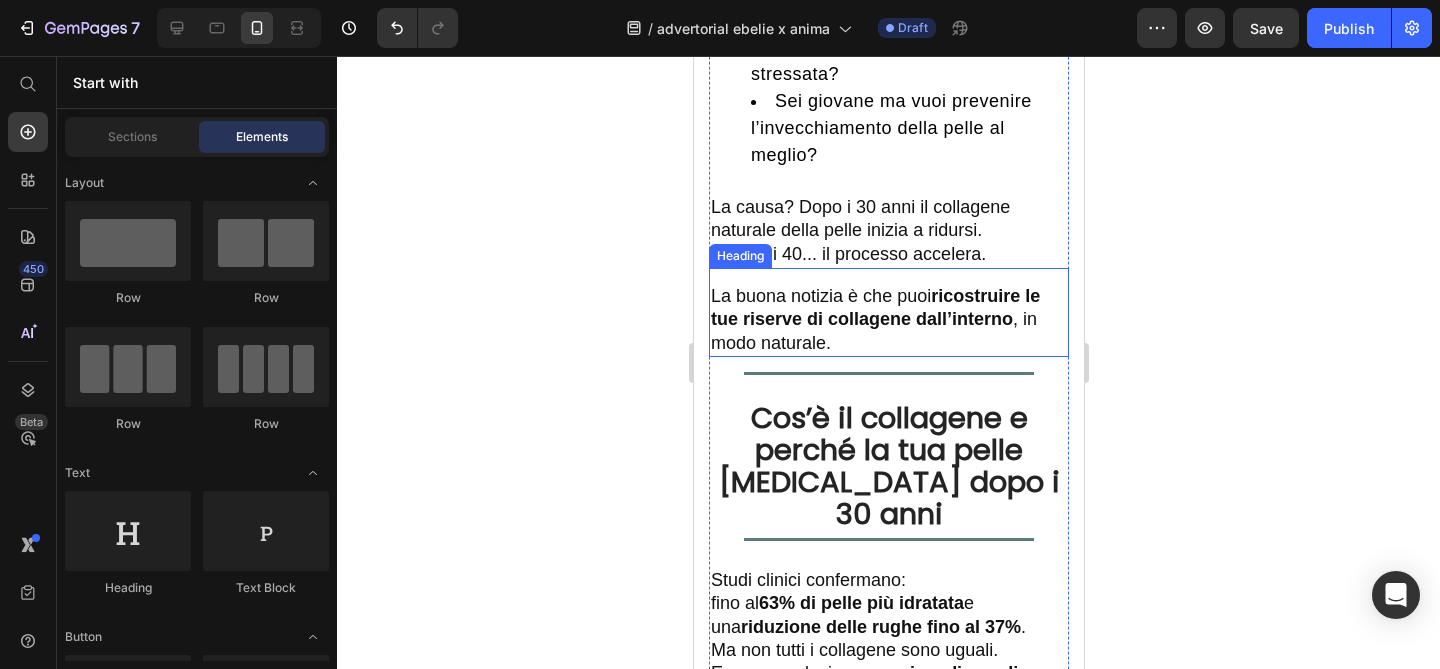 scroll, scrollTop: 1972, scrollLeft: 0, axis: vertical 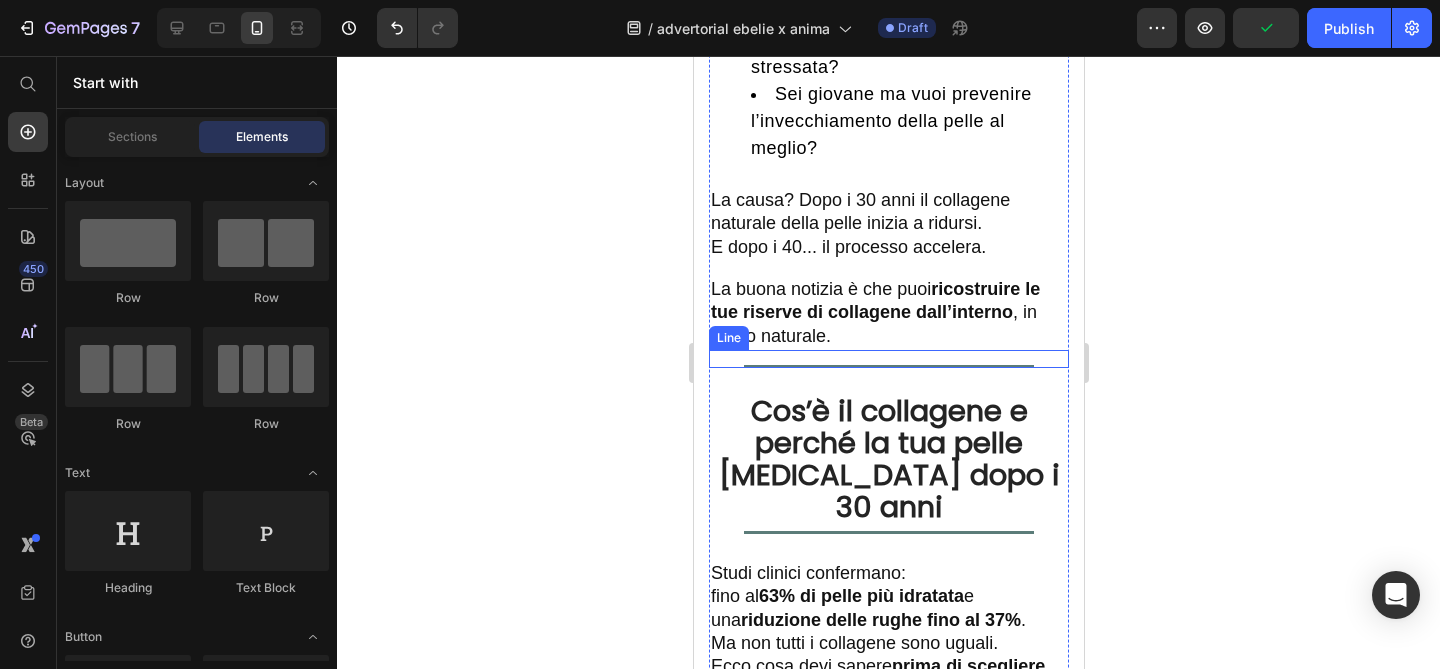 click at bounding box center (888, 366) 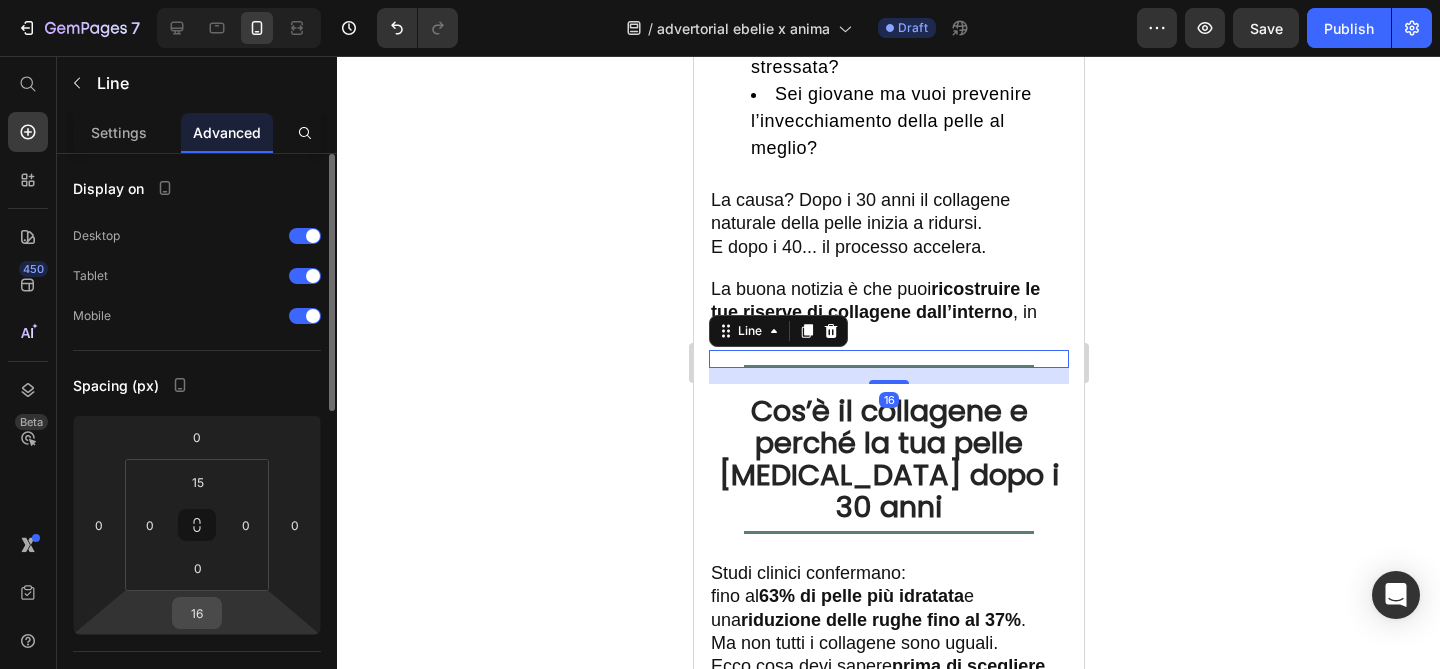 click on "16" at bounding box center [197, 613] 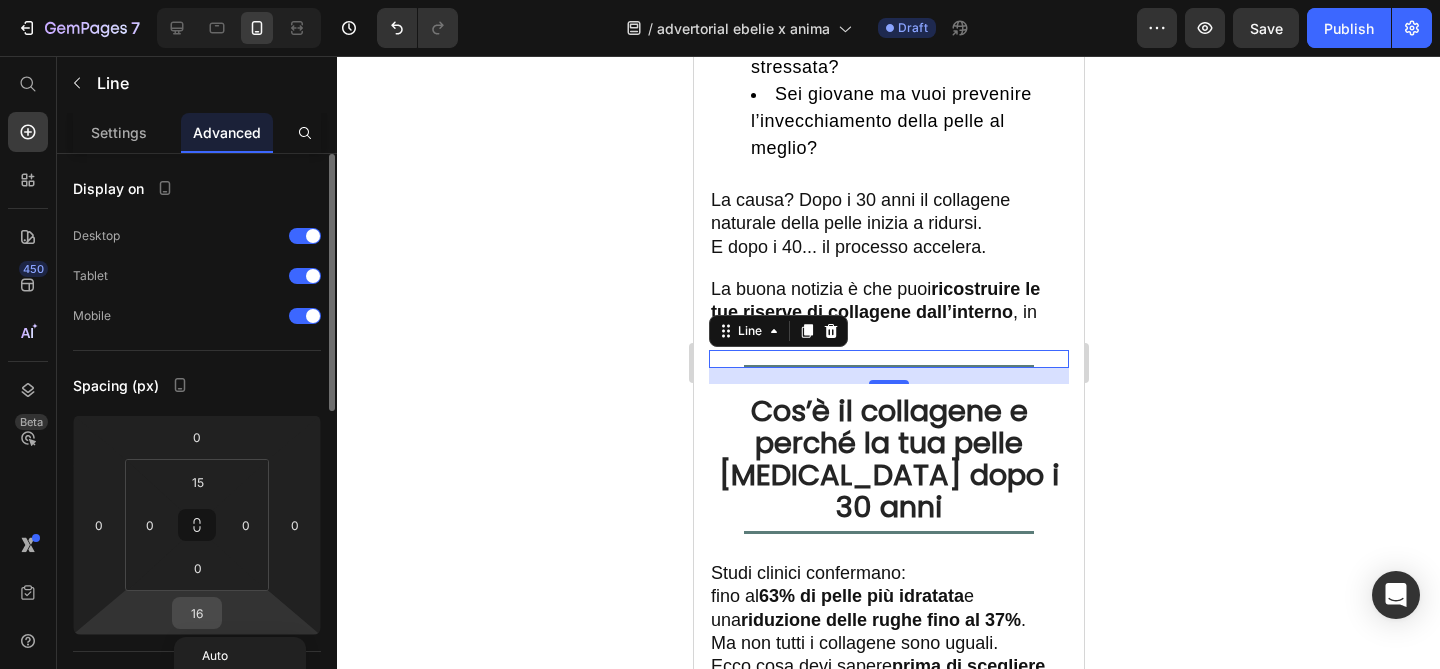 click on "16" at bounding box center [197, 613] 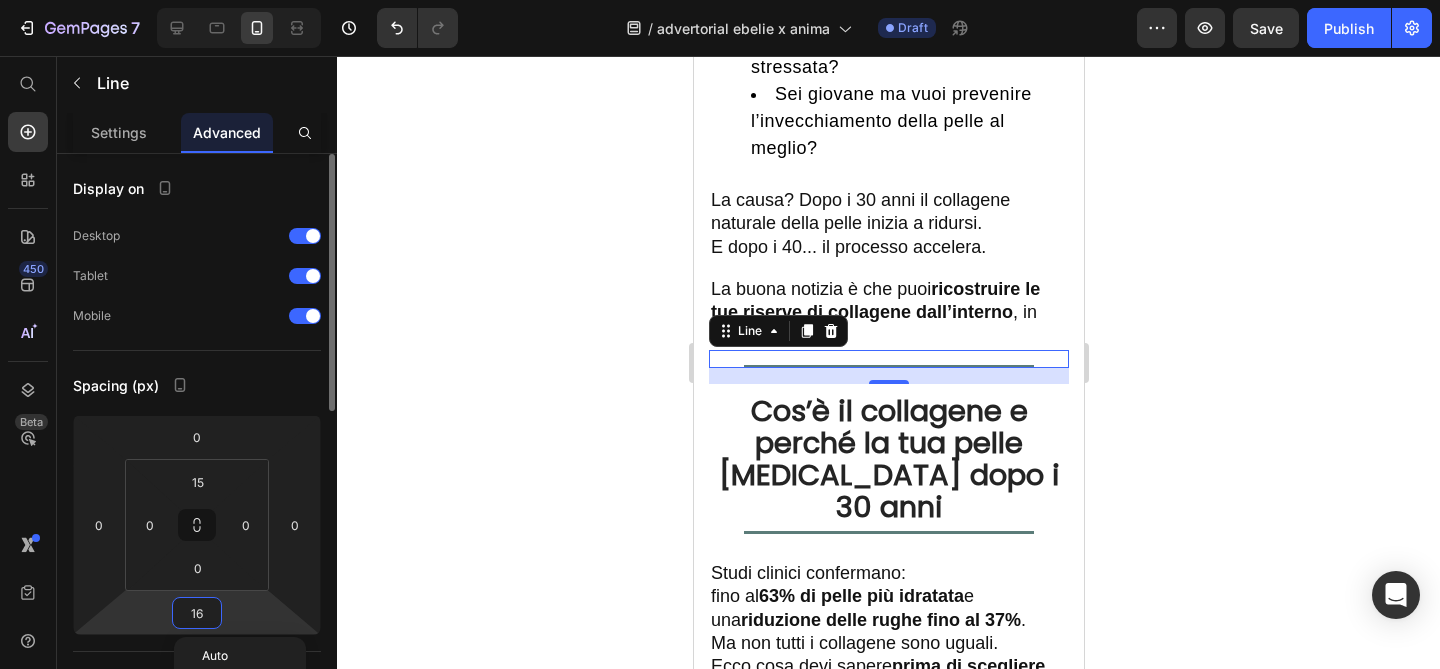type on "0" 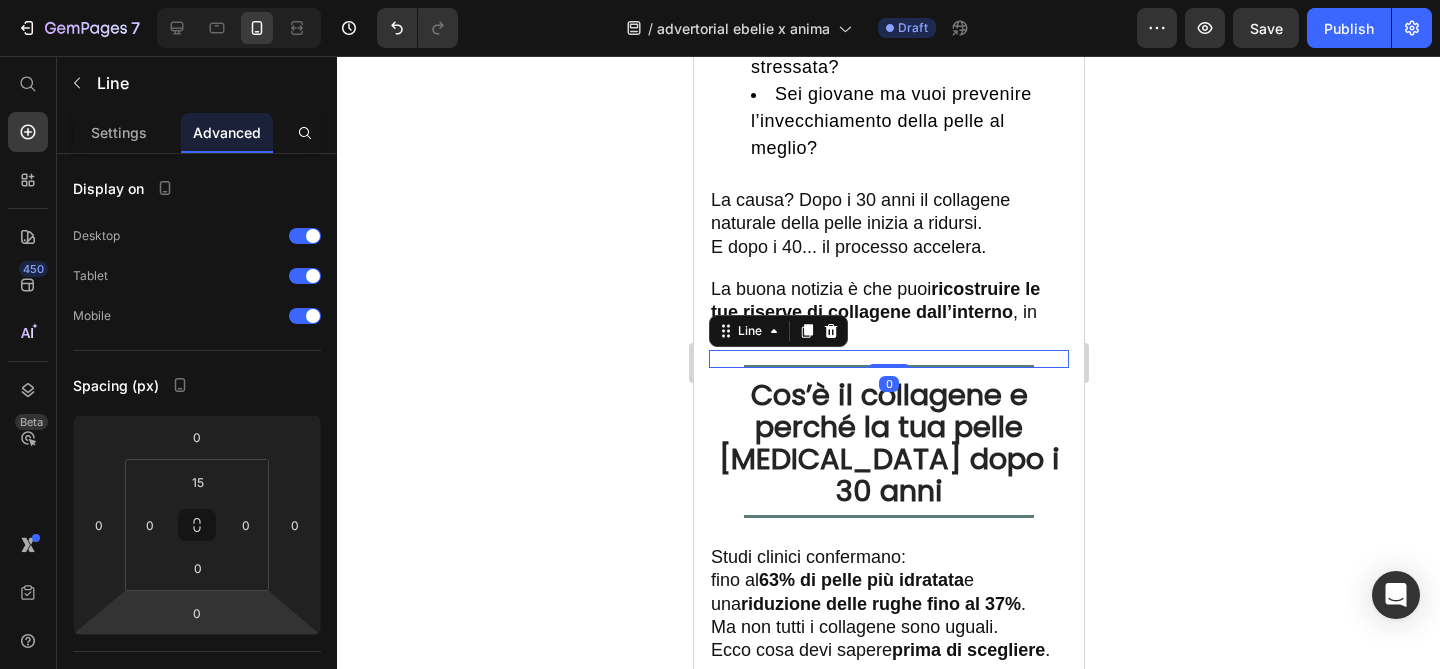 click 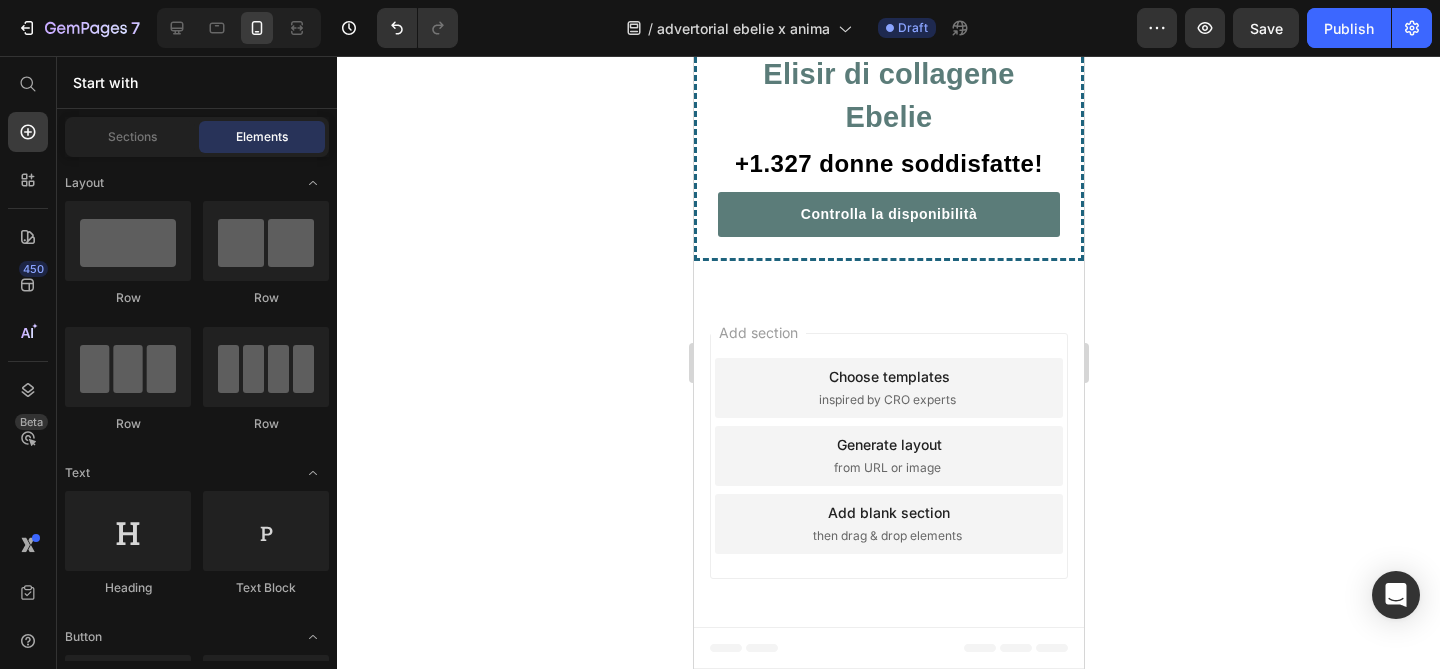 scroll, scrollTop: 8246, scrollLeft: 0, axis: vertical 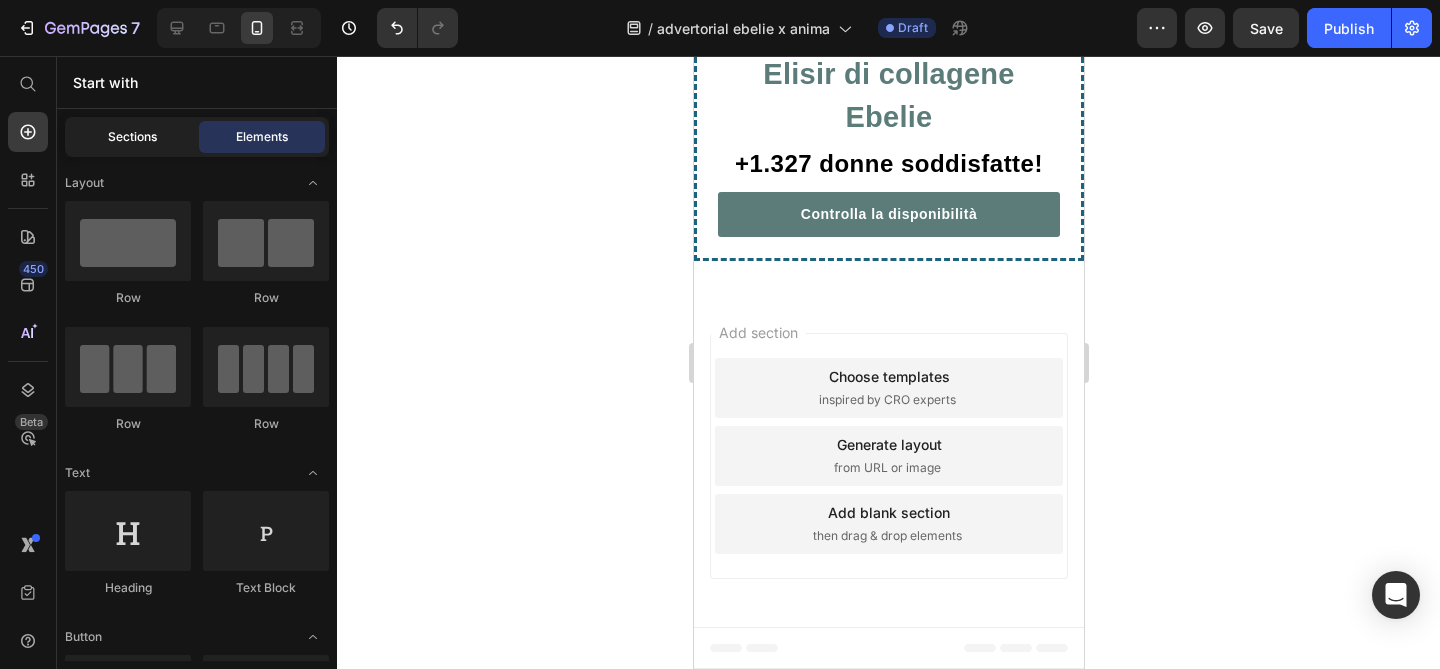 click on "Sections" at bounding box center [132, 137] 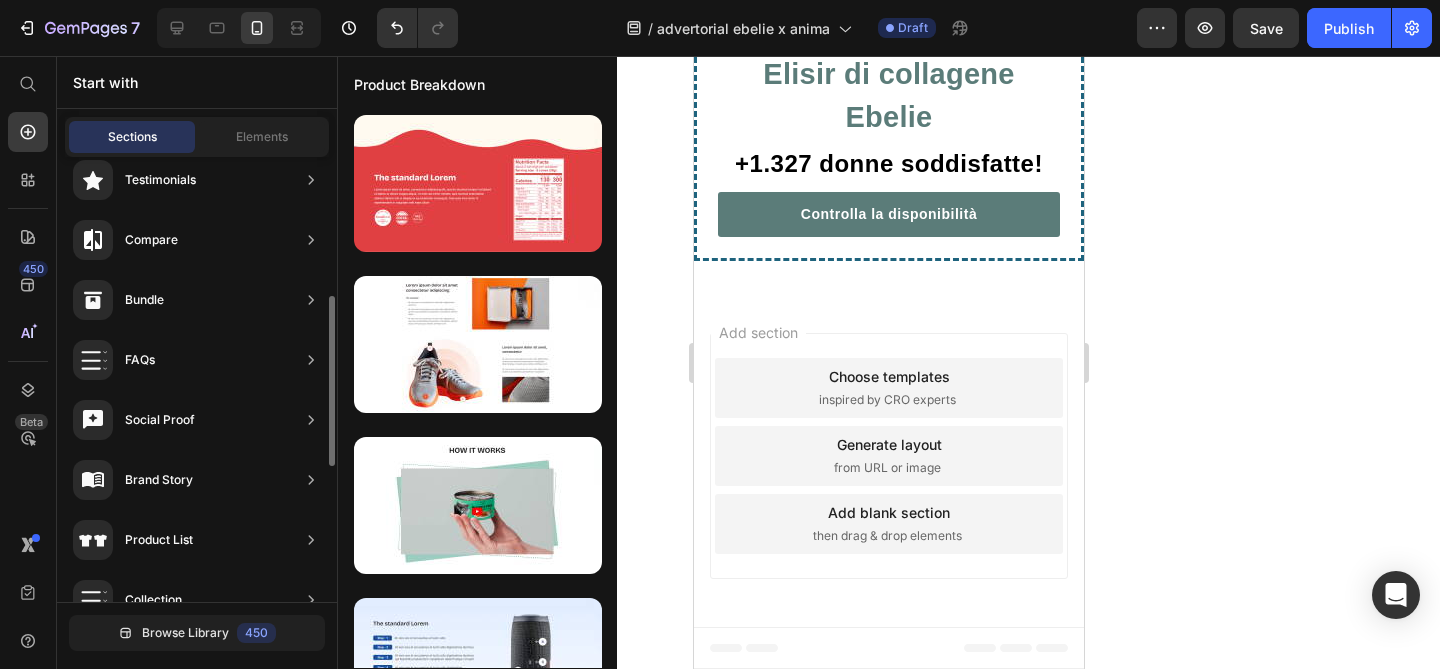 scroll, scrollTop: 445, scrollLeft: 0, axis: vertical 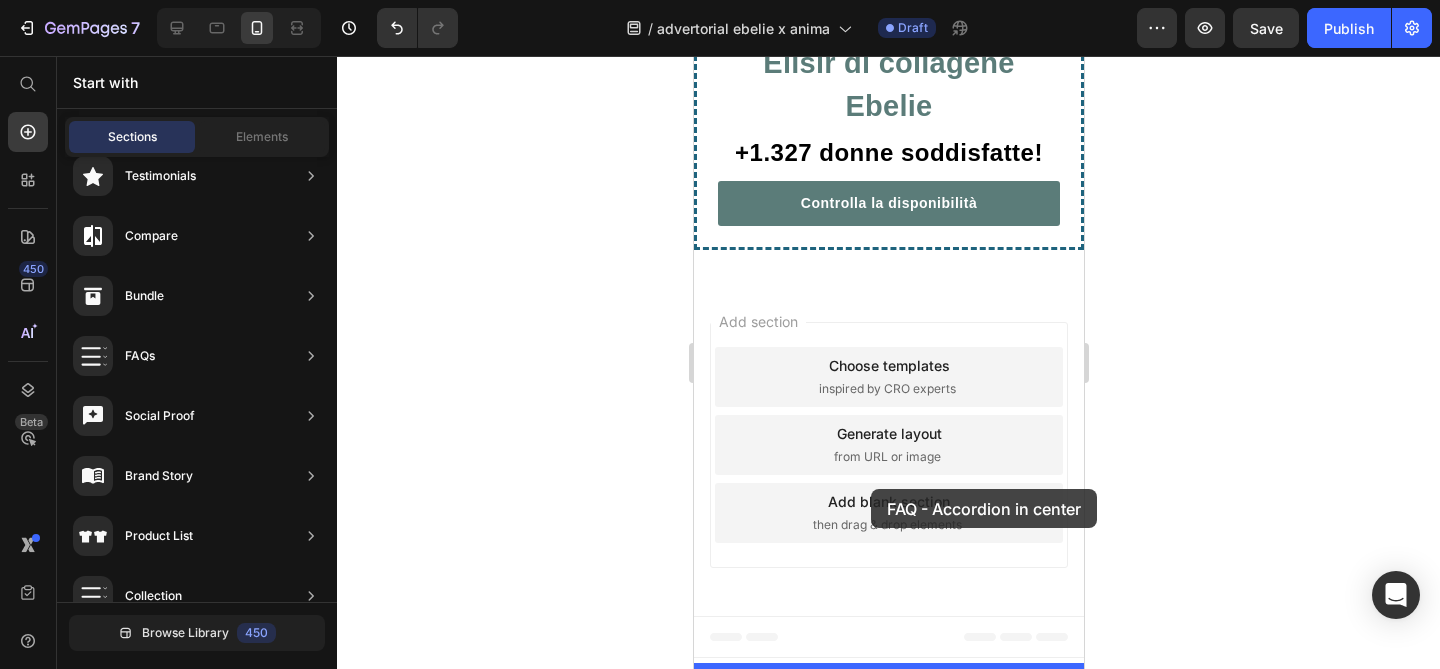 drag, startPoint x: 1170, startPoint y: 361, endPoint x: 870, endPoint y: 489, distance: 326.1656 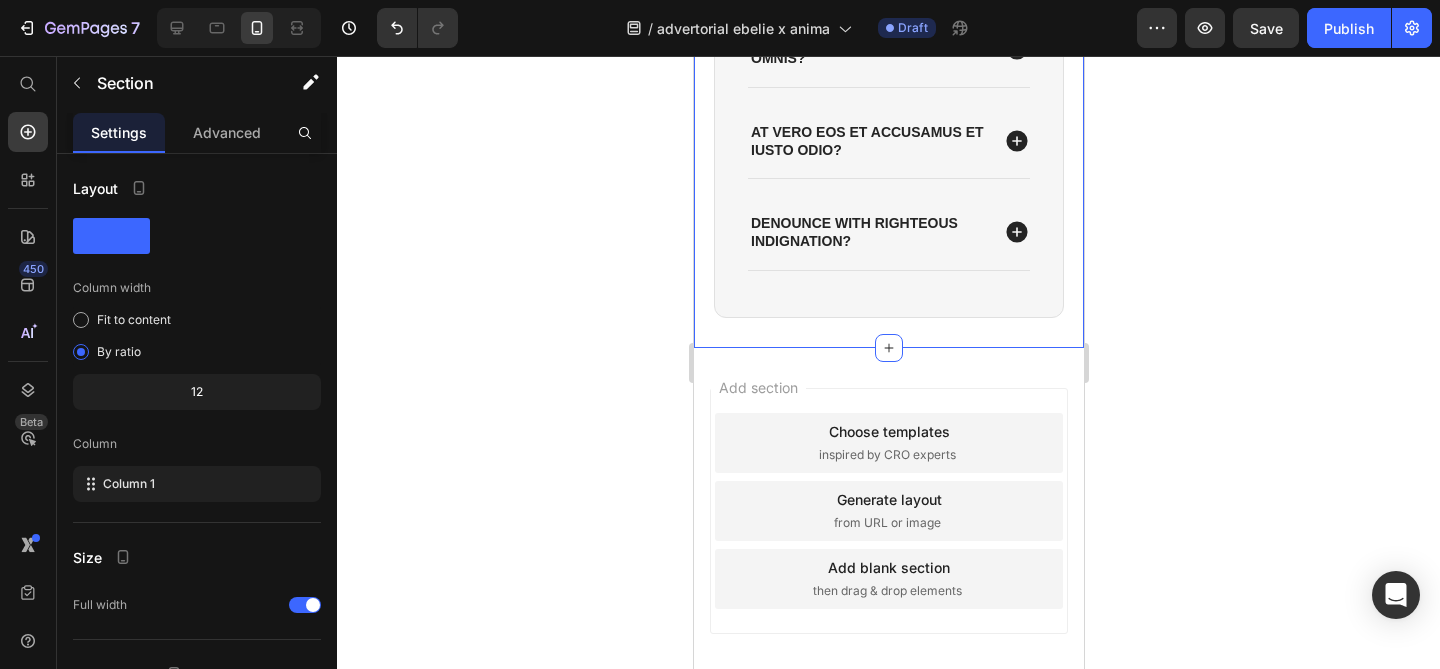 scroll, scrollTop: 8611, scrollLeft: 0, axis: vertical 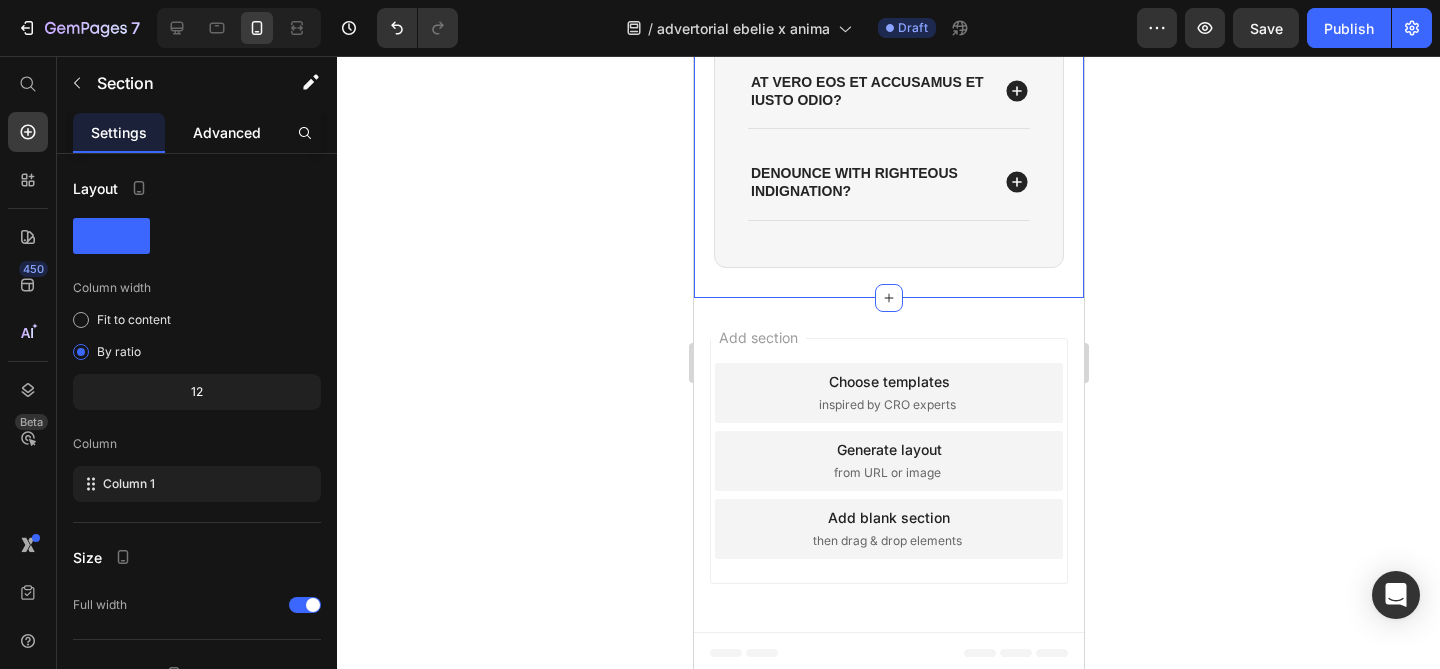 click on "Advanced" at bounding box center [227, 132] 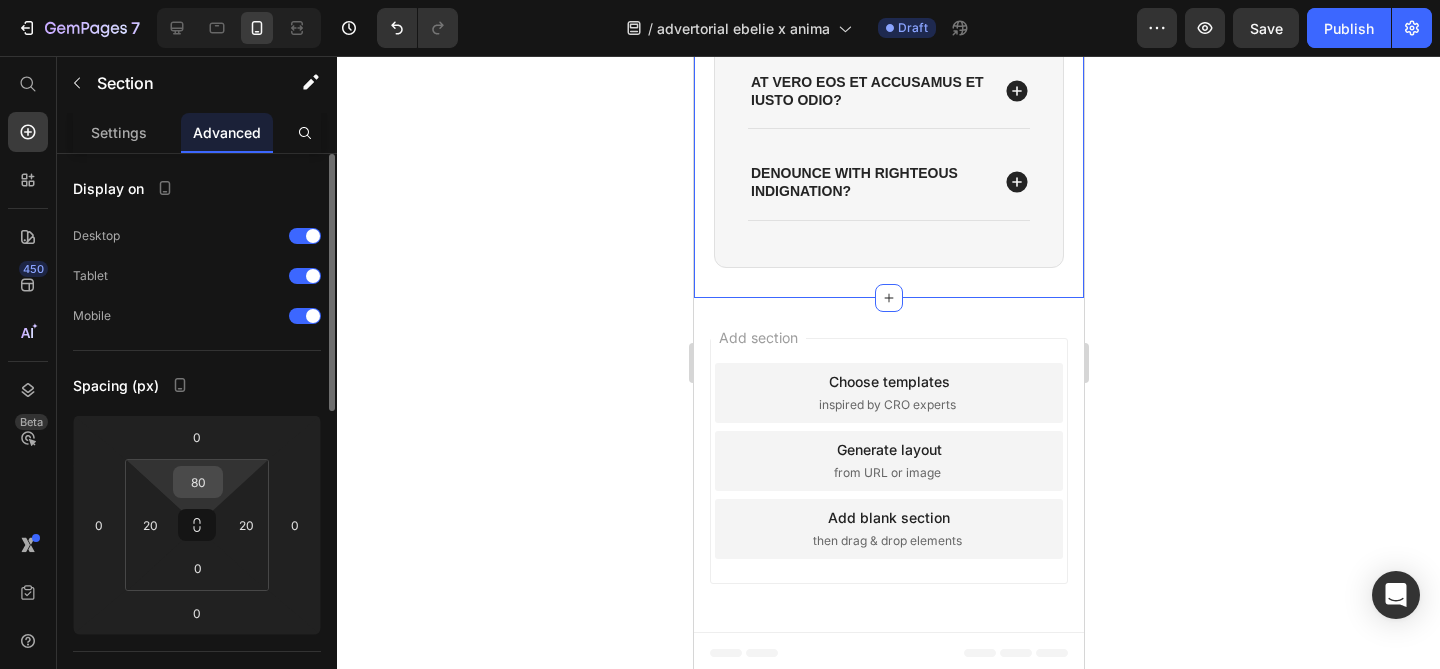 click on "80" at bounding box center [198, 482] 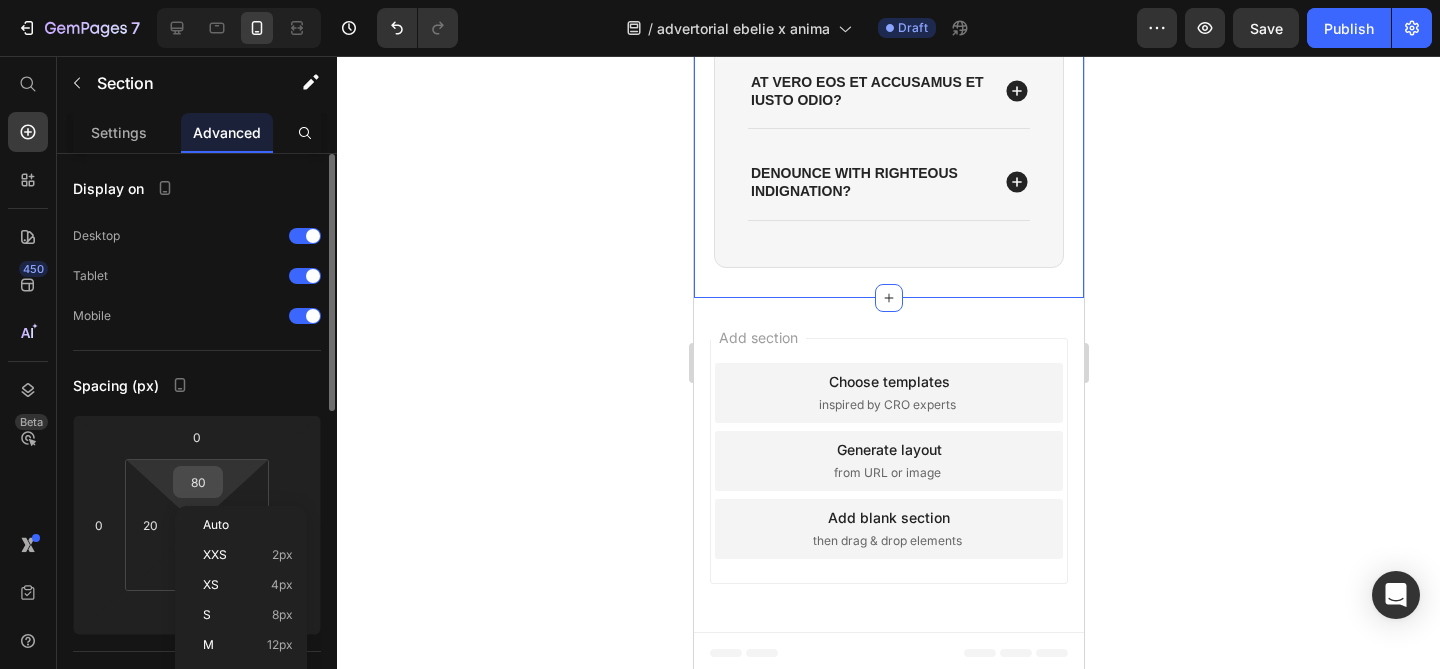 click on "80" at bounding box center [198, 482] 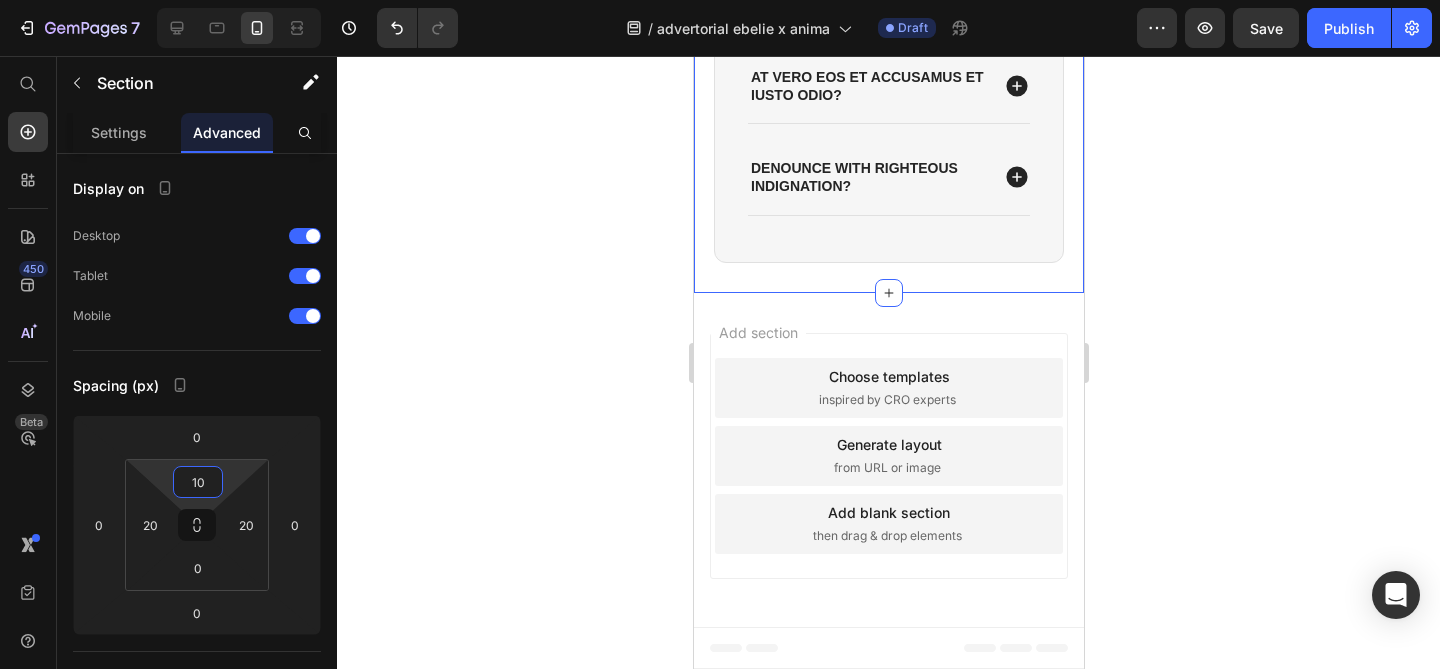 type on "10" 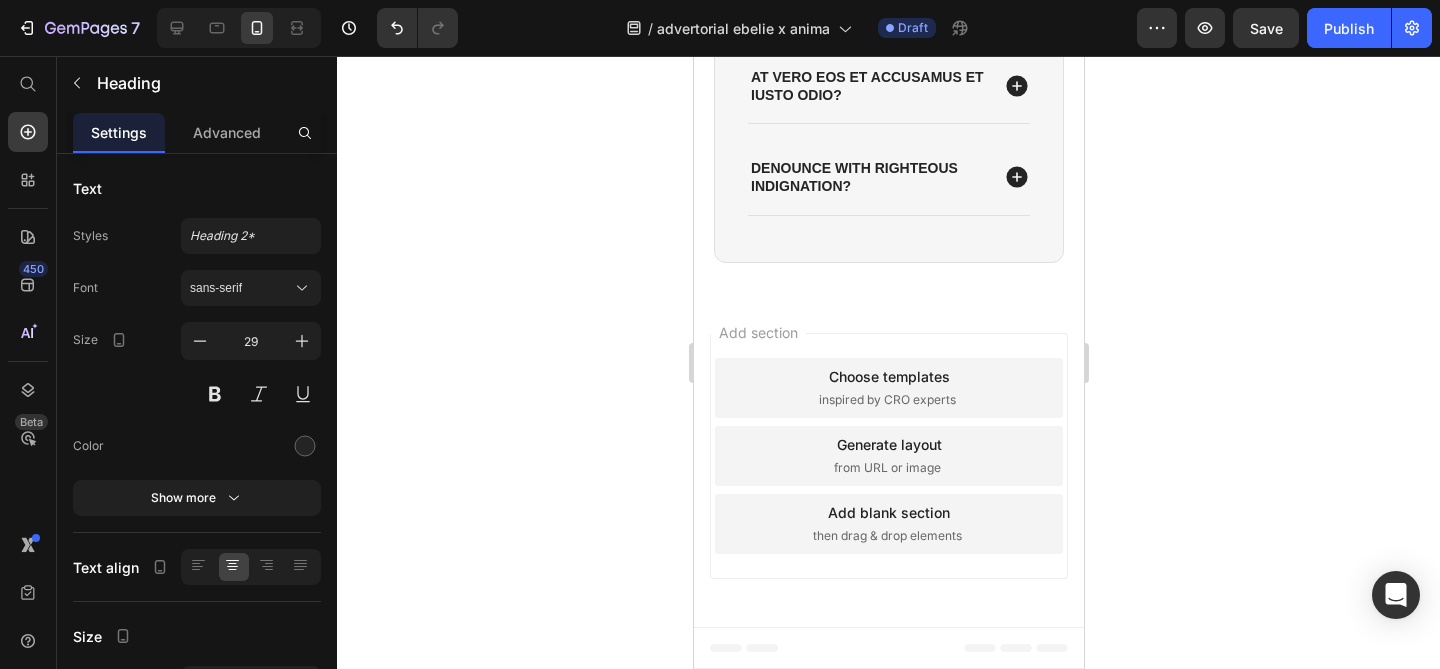 click on "Lorem ipsum dolor  sit amet" at bounding box center (888, -144) 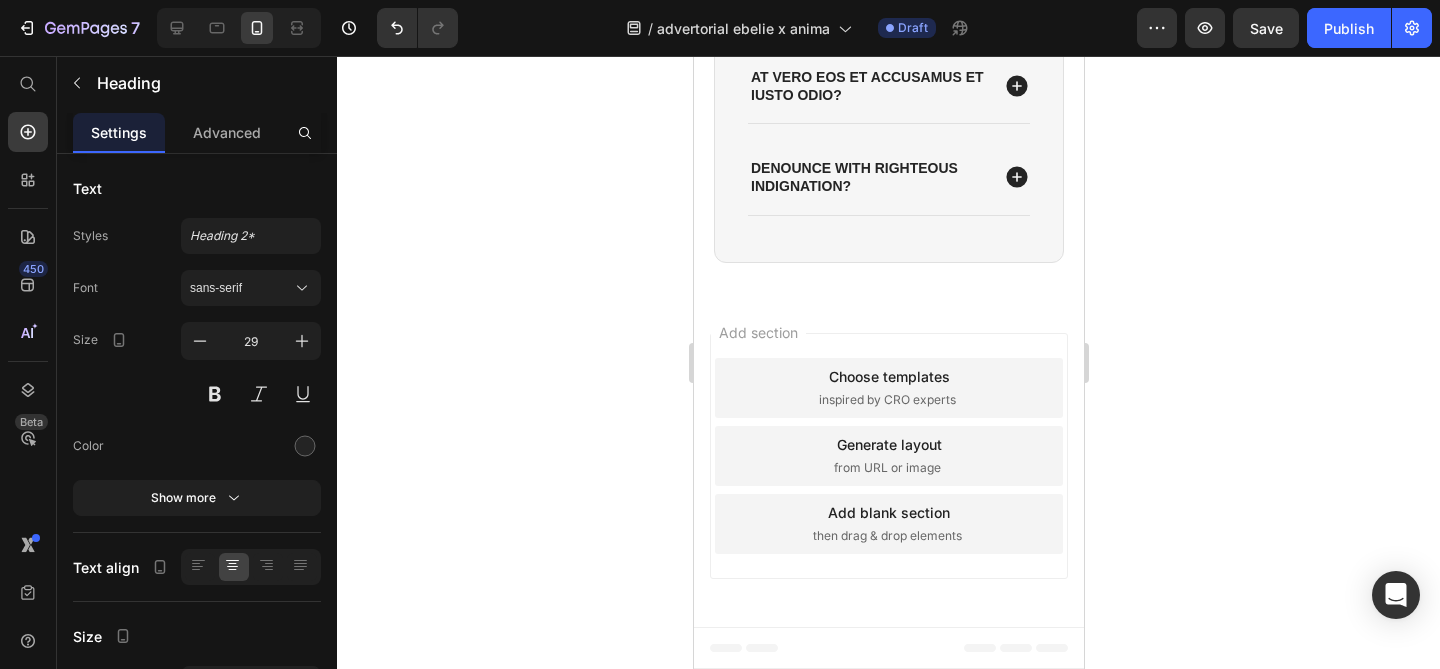 click on "Lorem ipsum dolor  sit amet" at bounding box center [888, -144] 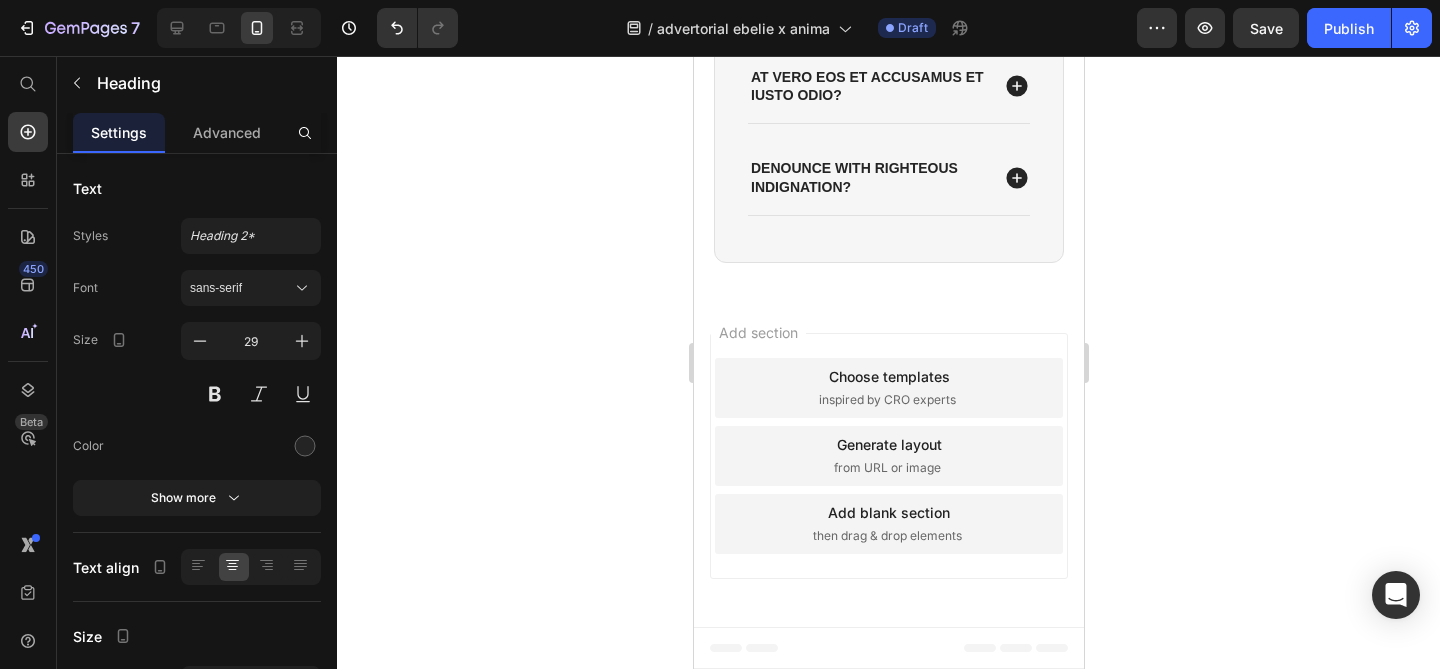 click 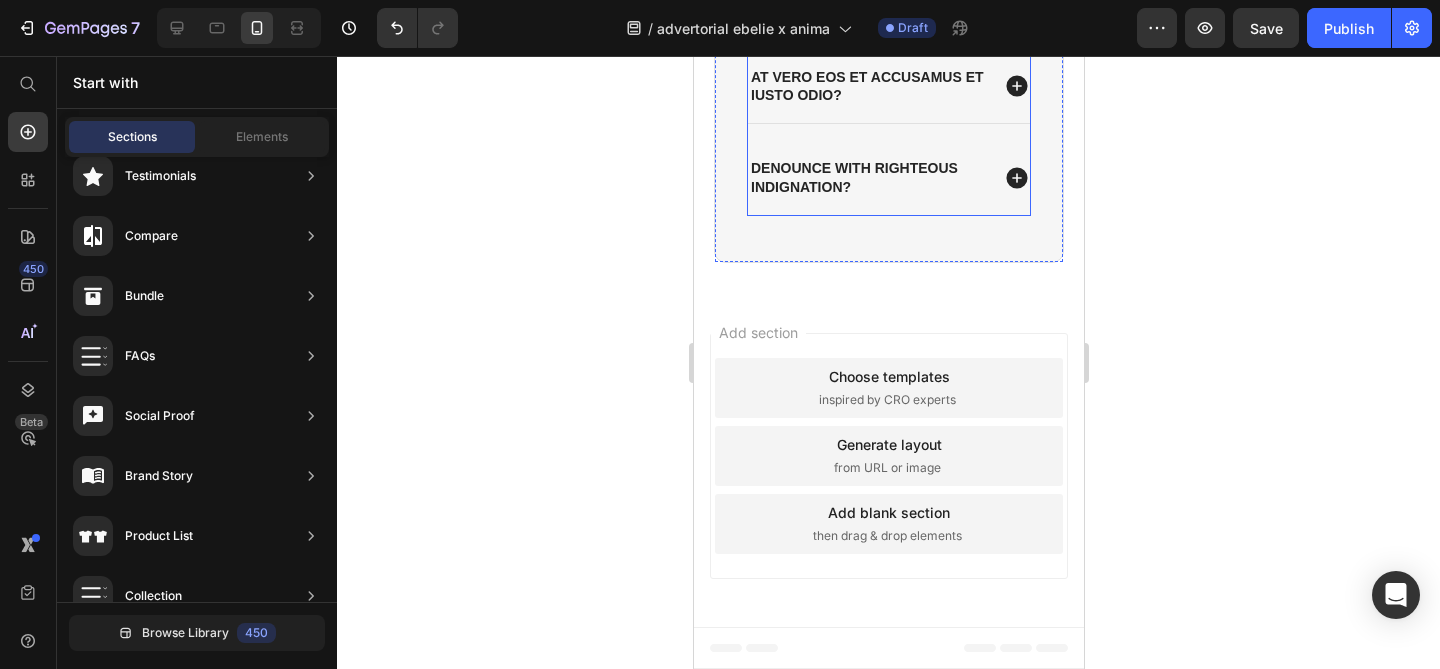 click on "Sed ut perspiciatis unde omnis?" at bounding box center (867, -5) 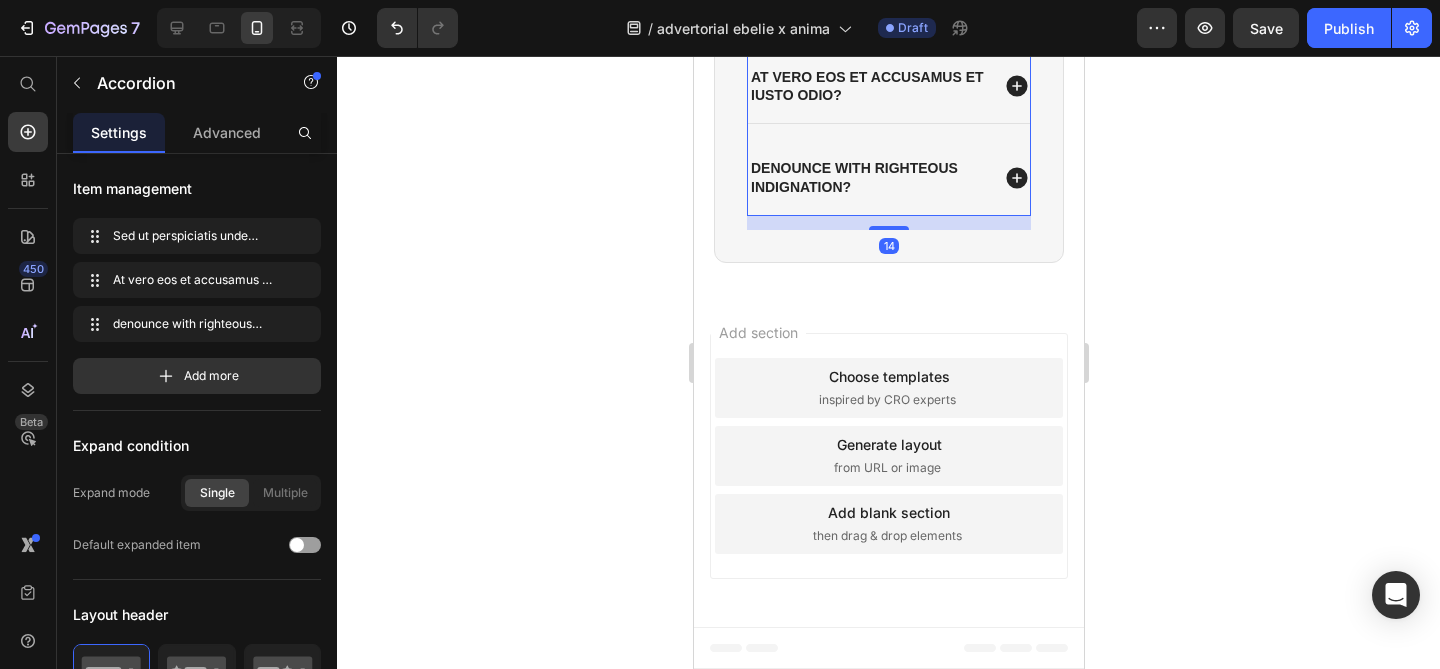 click on "Sed ut perspiciatis unde omnis?" at bounding box center (867, -5) 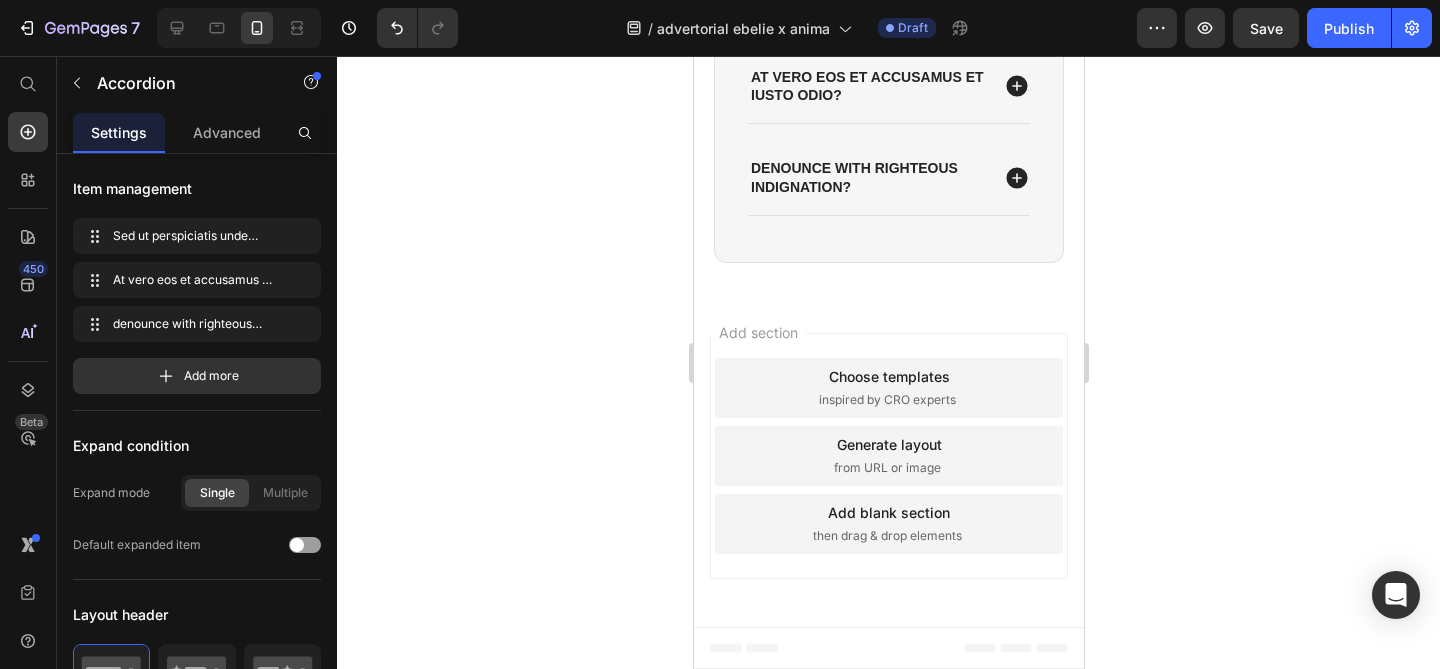 click on "Sed ut perspiciatis unde omnis?" at bounding box center (867, -5) 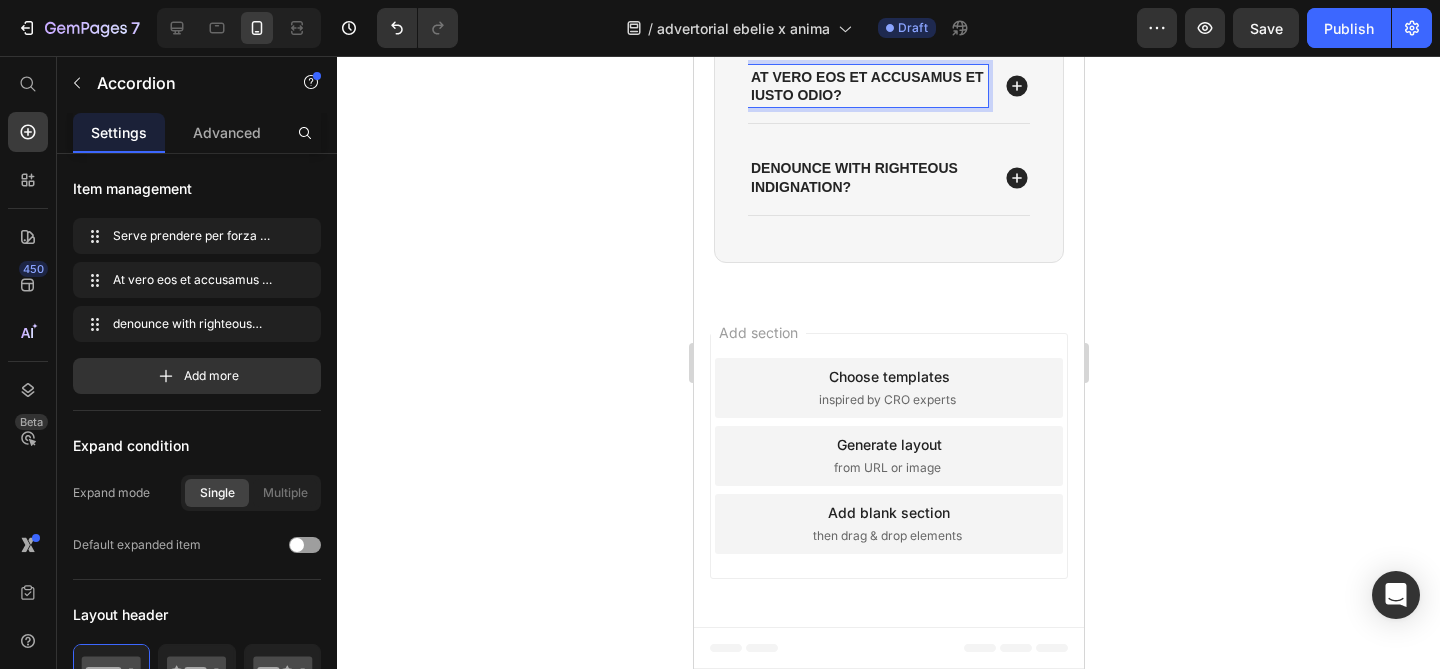 click on "At vero eos et accusamus et iusto odio?" at bounding box center [867, 86] 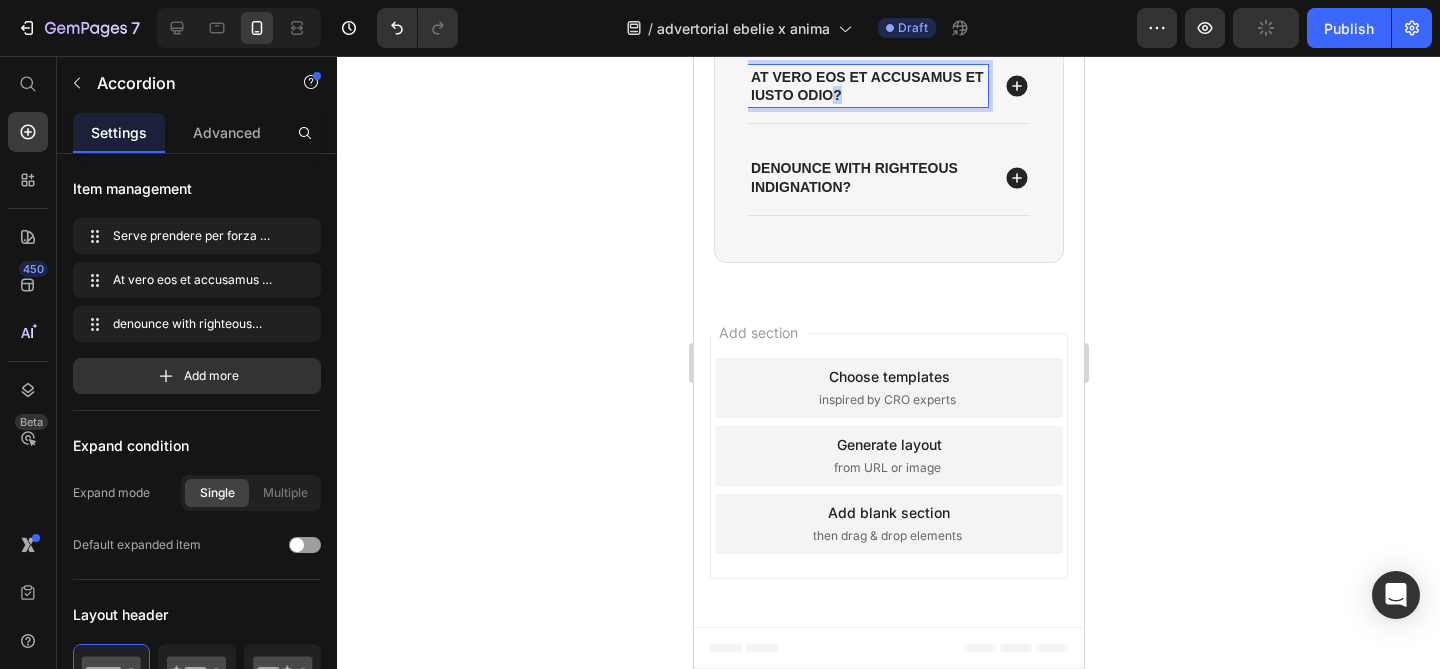 click on "At vero eos et accusamus et iusto odio?" at bounding box center [867, 86] 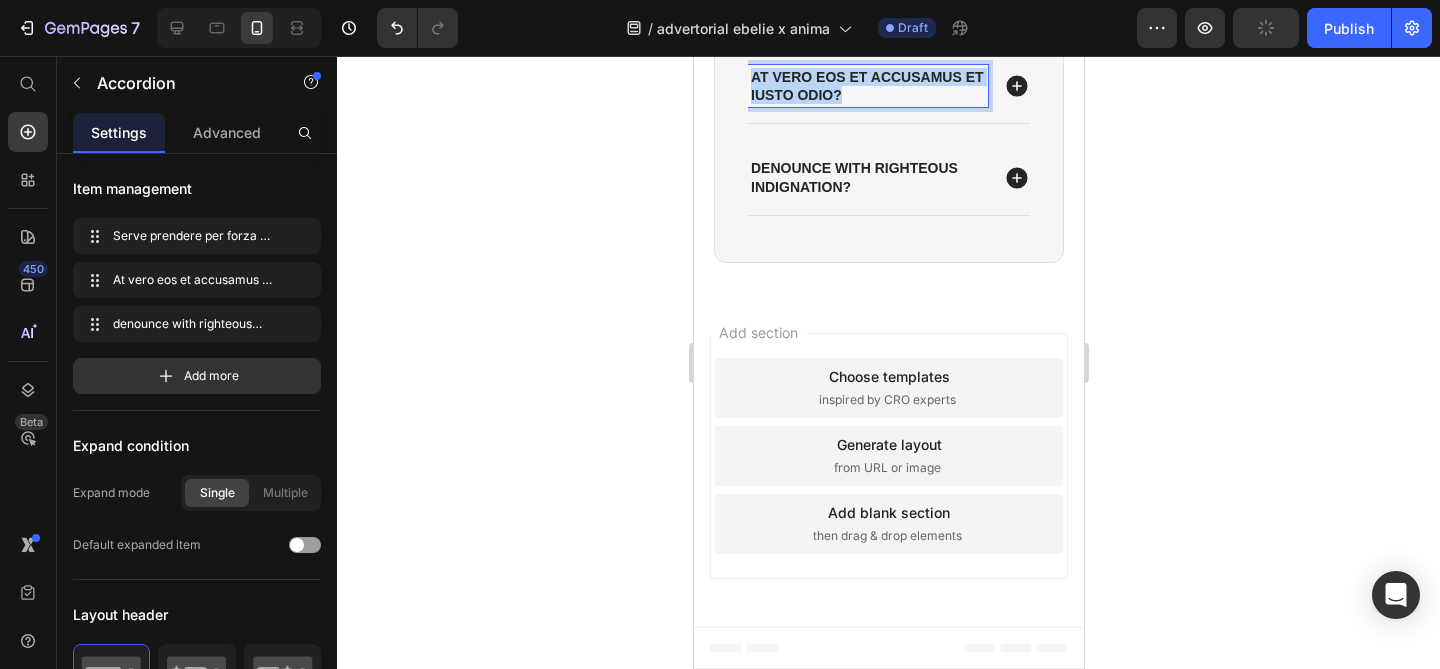 click on "At vero eos et accusamus et iusto odio?" at bounding box center (867, 86) 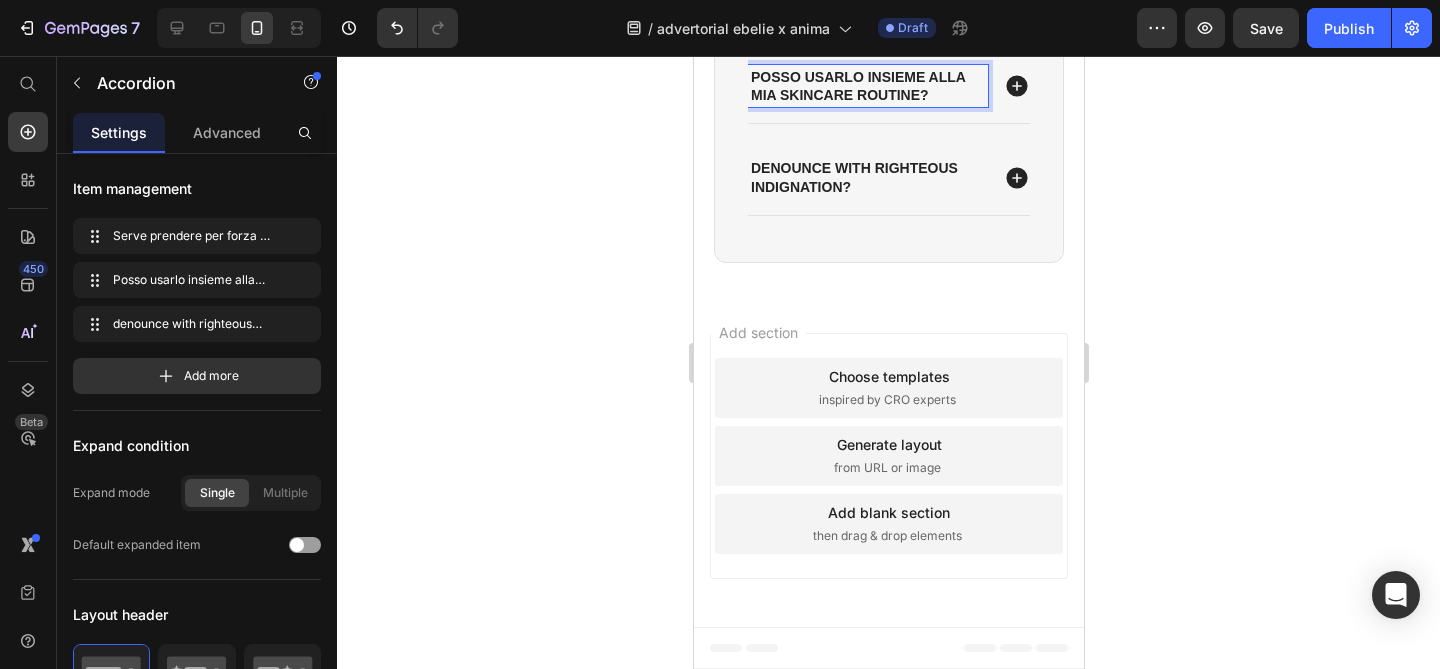 click on "denounce with righteous indignation?" at bounding box center (867, 177) 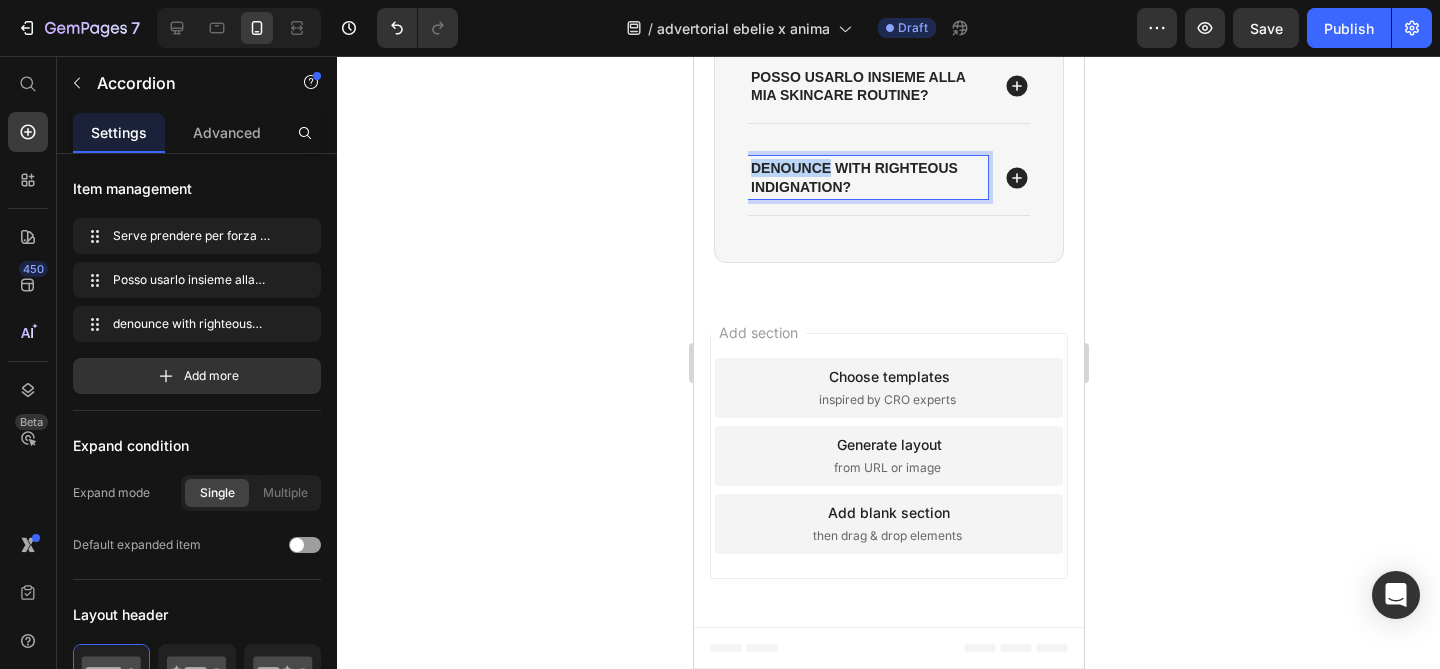 click on "denounce with righteous indignation?" at bounding box center (867, 177) 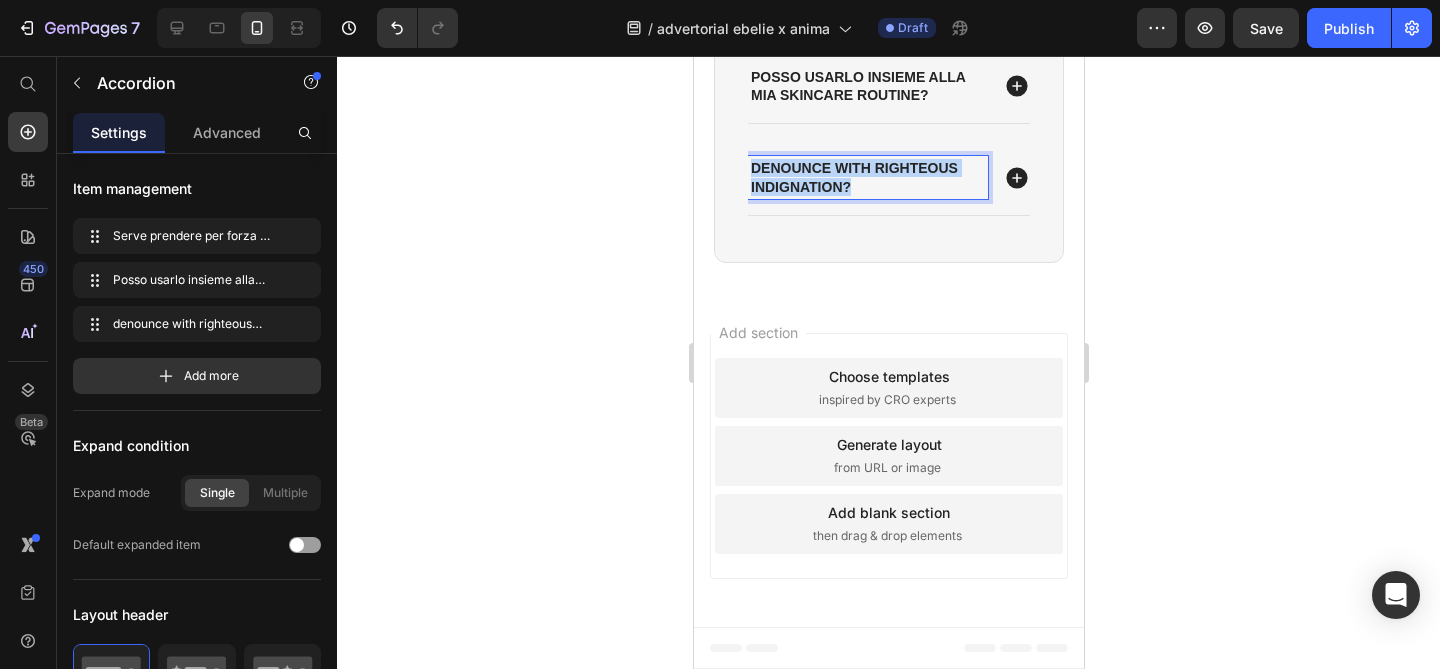 click on "denounce with righteous indignation?" at bounding box center [867, 177] 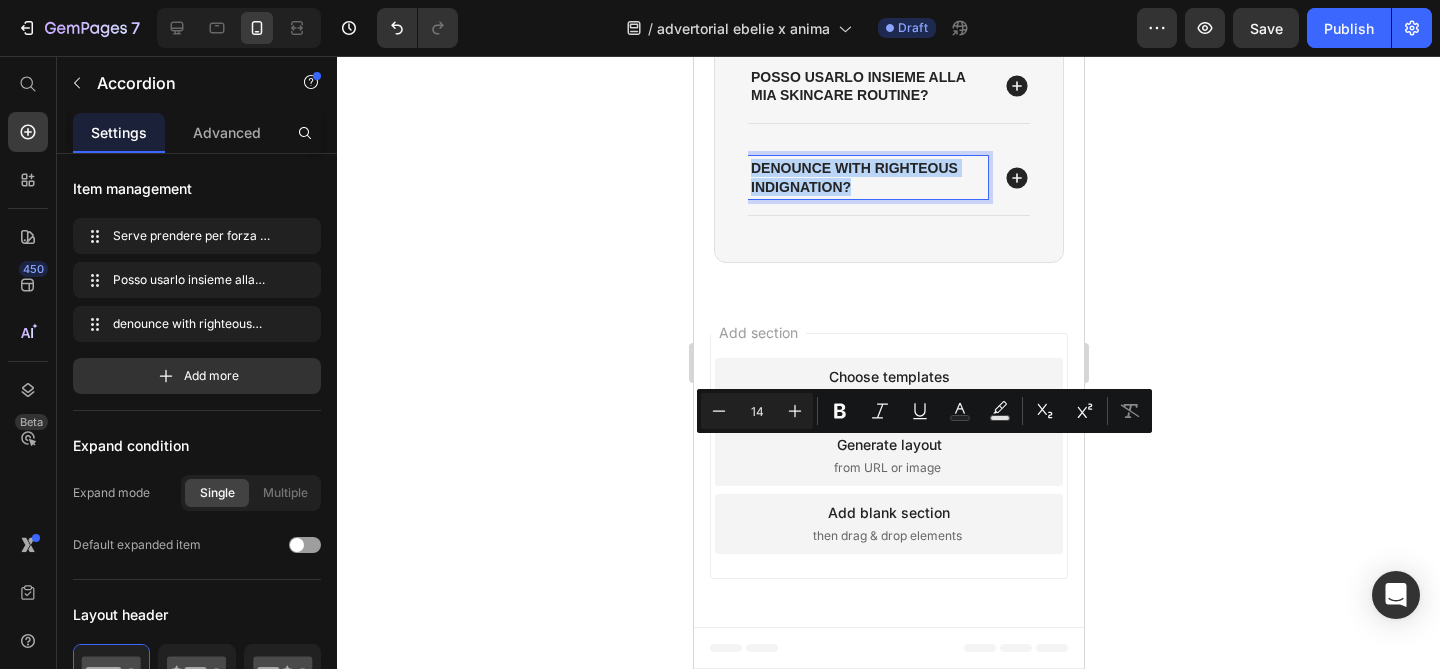 type on "18" 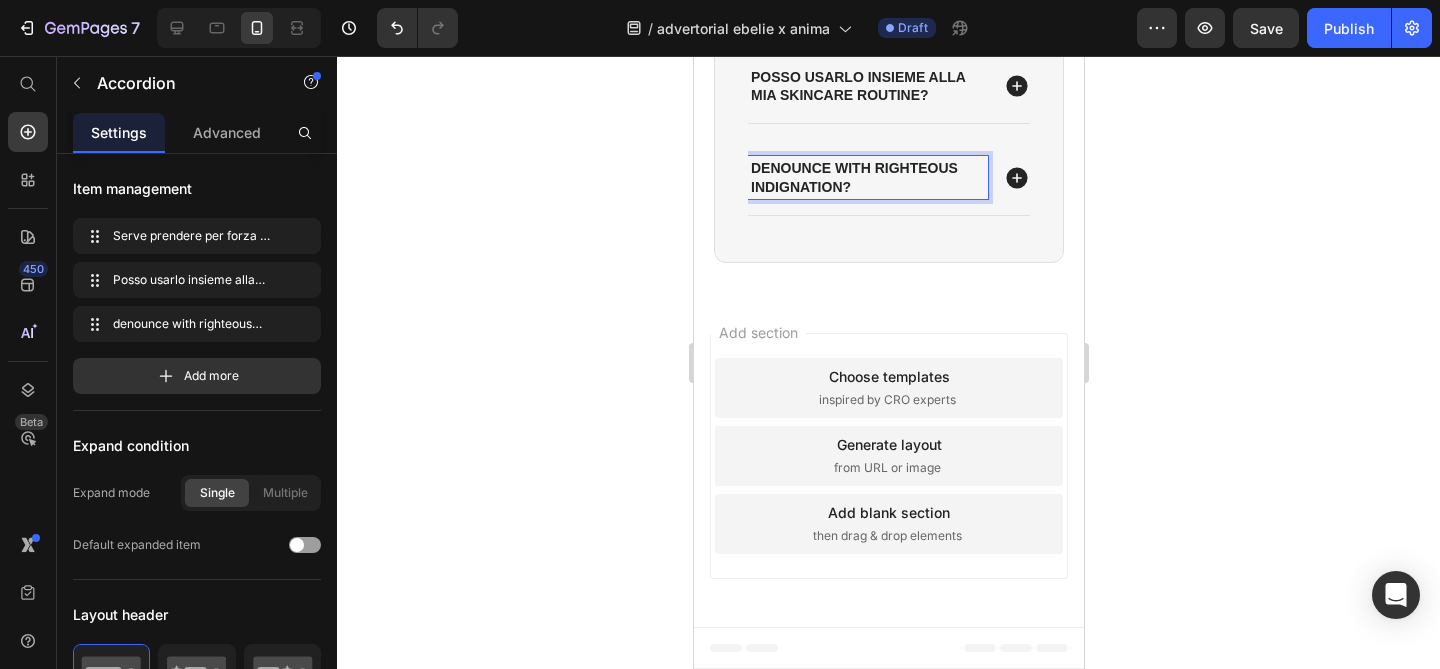 scroll, scrollTop: 8612, scrollLeft: 0, axis: vertical 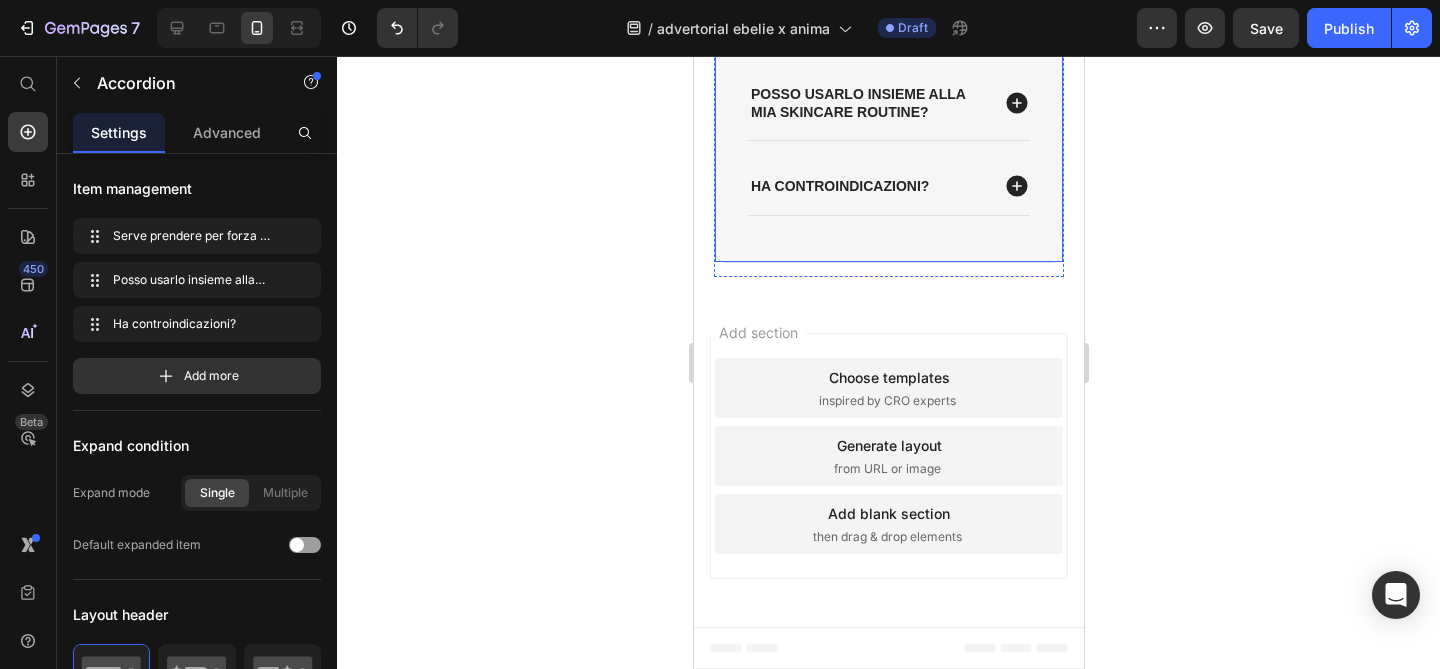 click 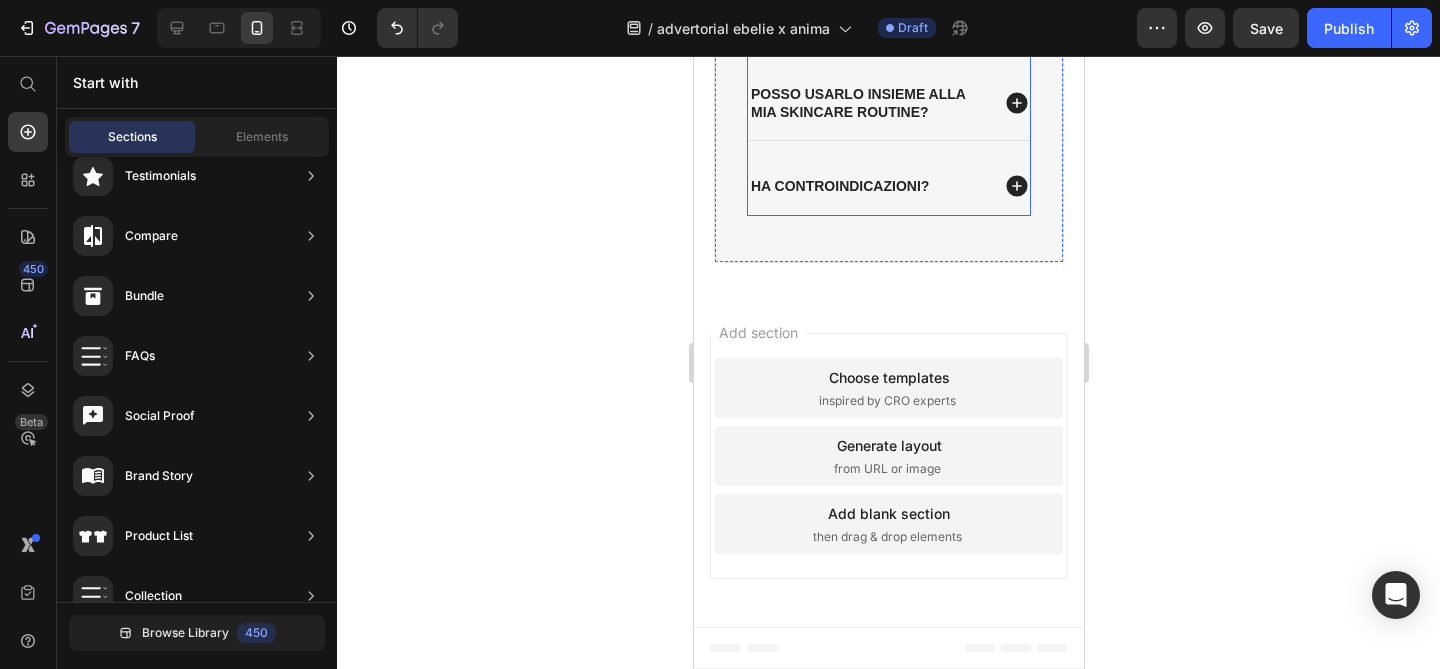 click on "Ha controindicazioni?" at bounding box center (839, 186) 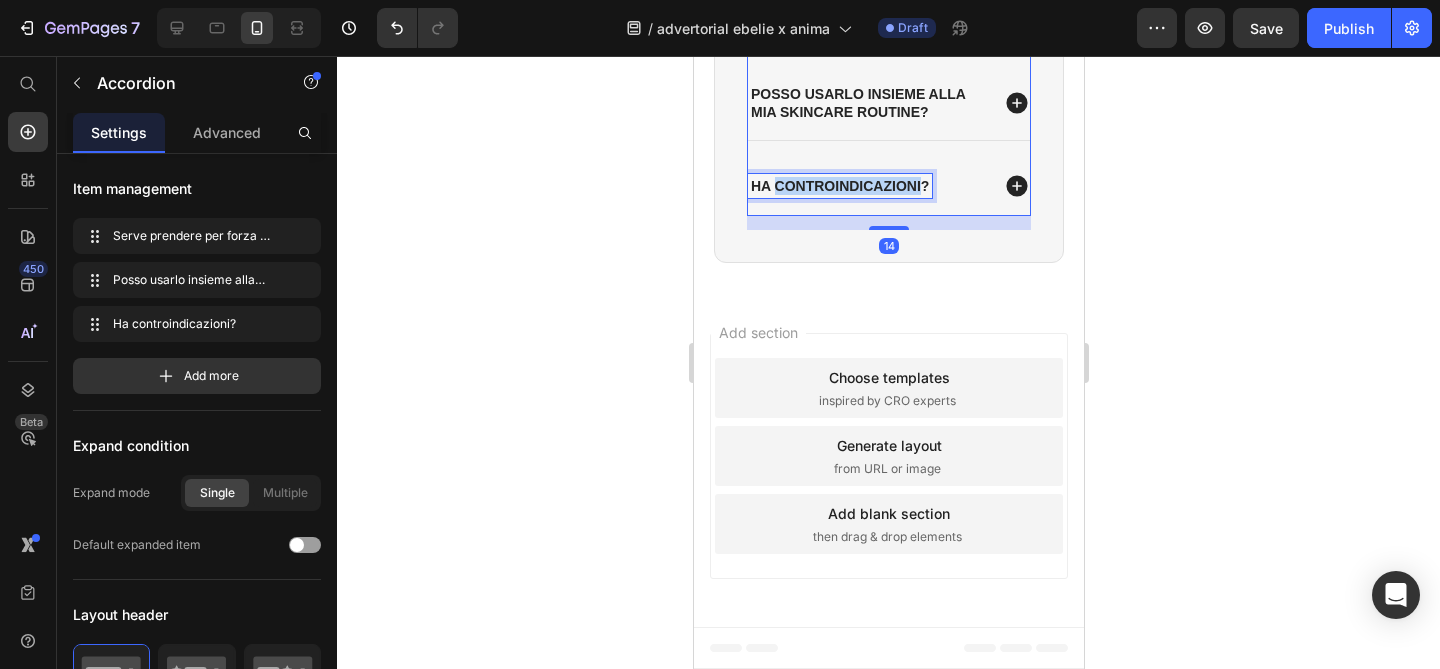 click on "Ha controindicazioni?" at bounding box center (839, 186) 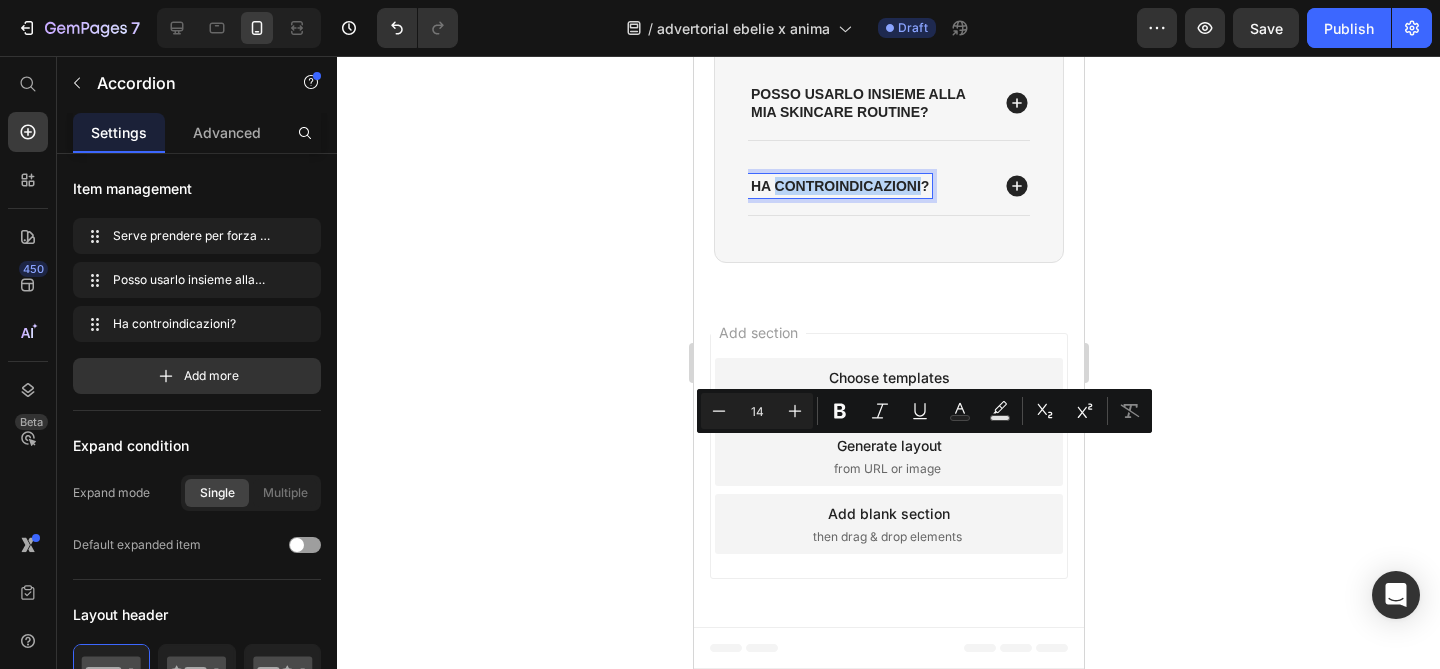 click on "Ha controindicazioni?" at bounding box center [839, 186] 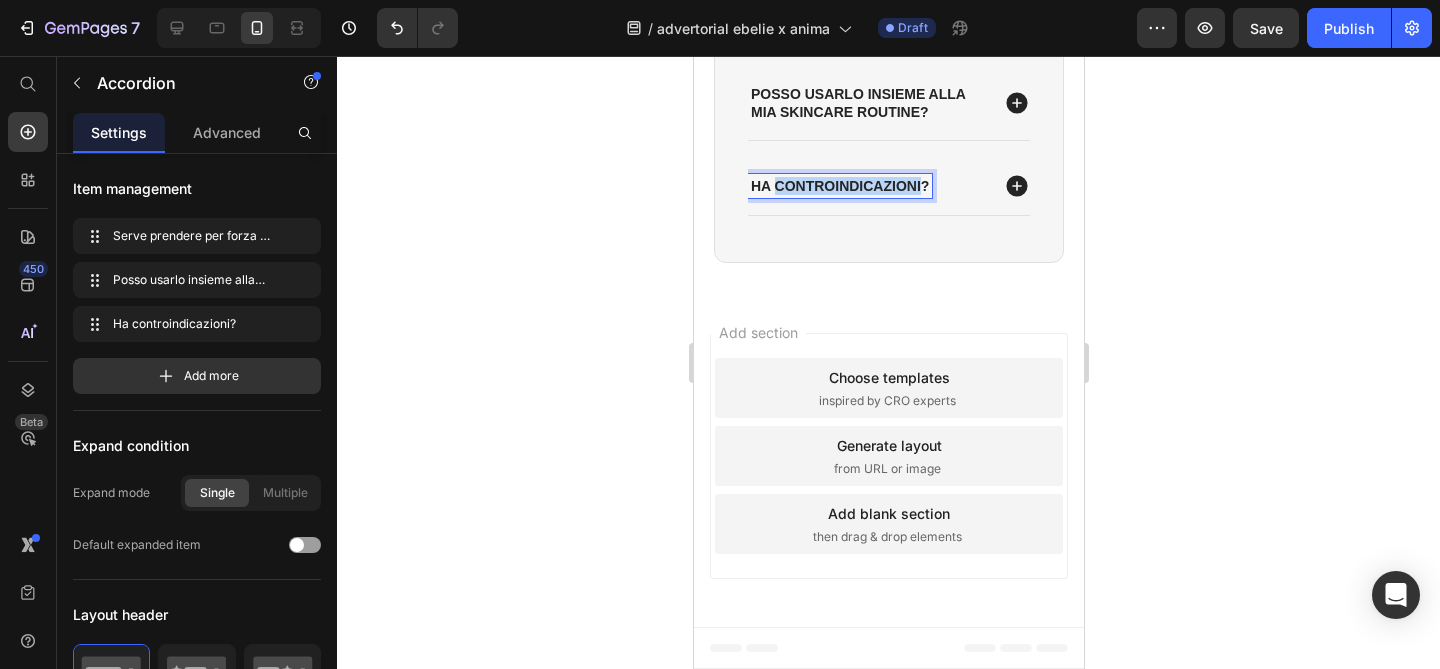 click on "Ha controindicazioni?" at bounding box center (839, 186) 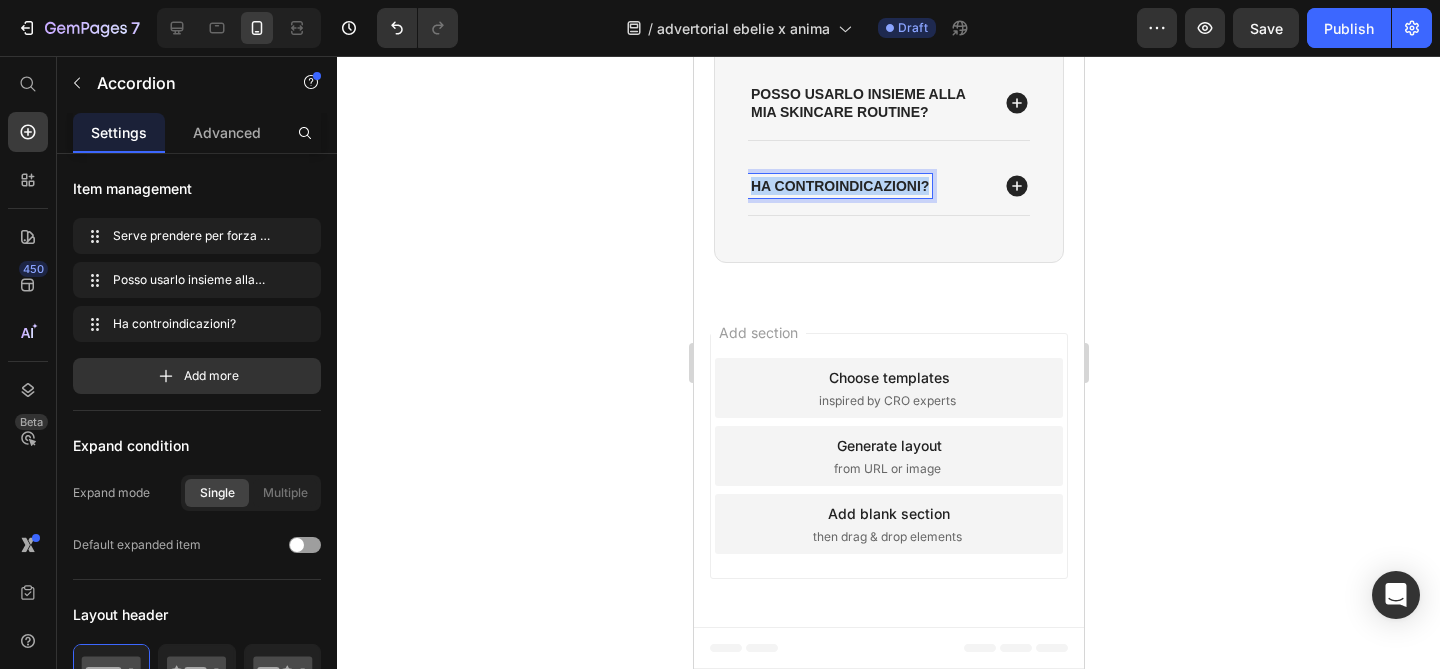 click on "Ha controindicazioni?" at bounding box center [839, 186] 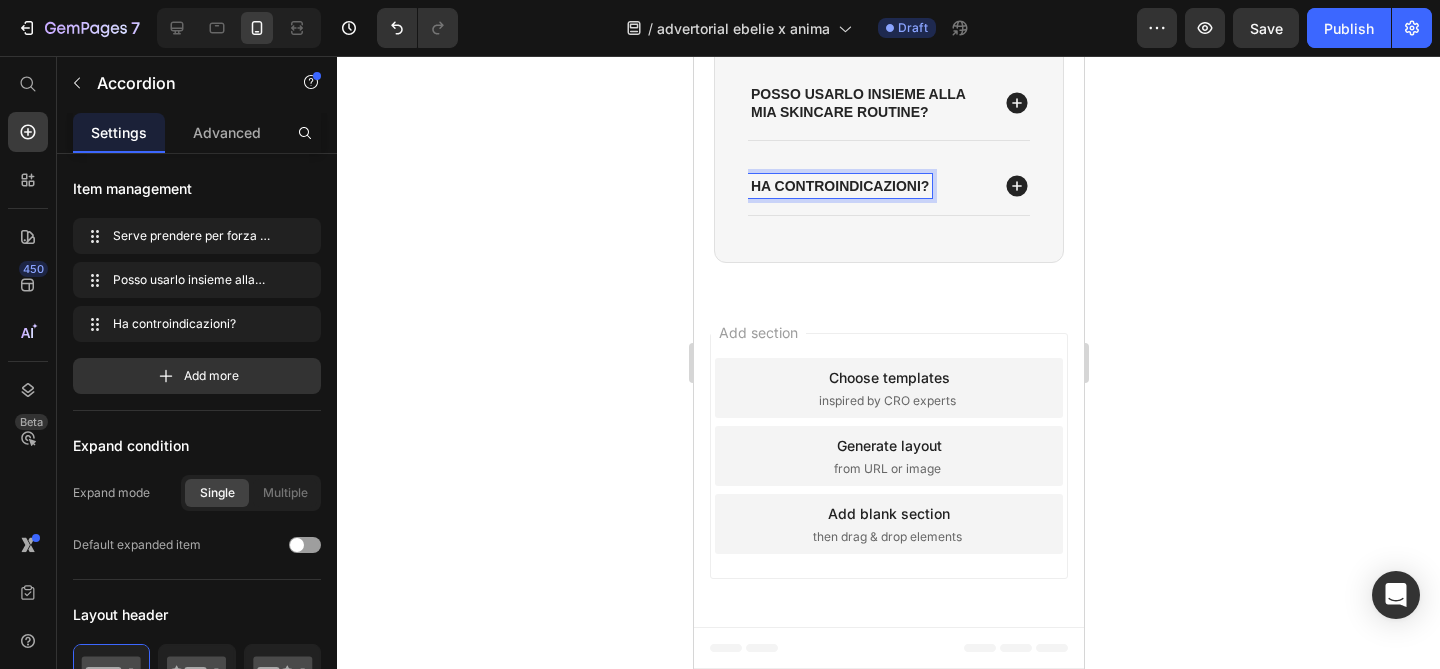 scroll, scrollTop: 8611, scrollLeft: 0, axis: vertical 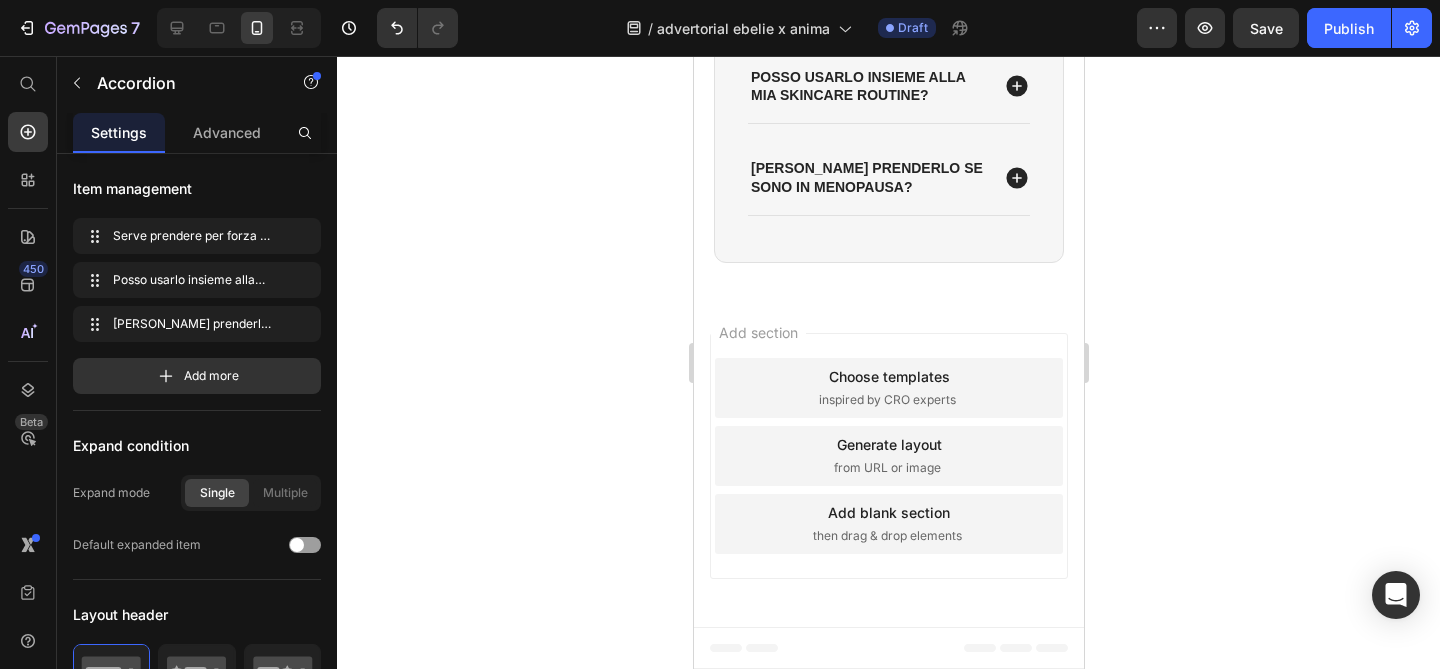 click 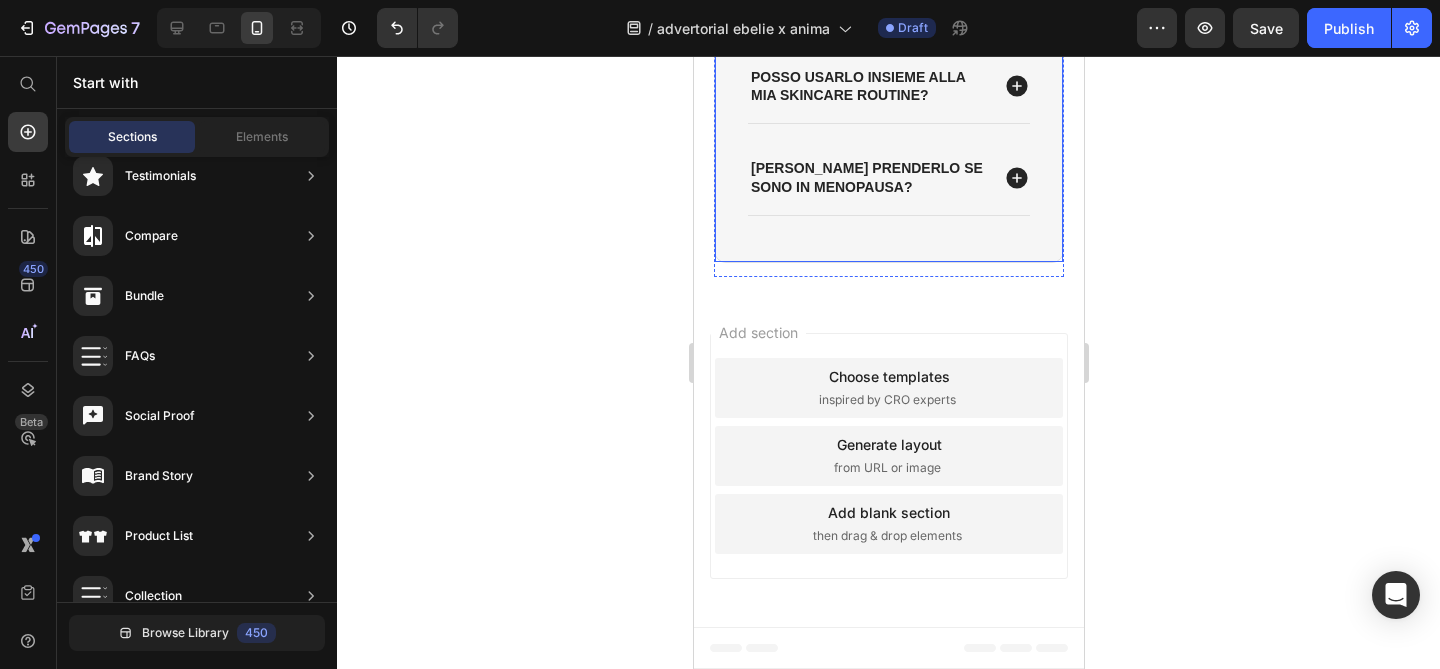 click on "Serve prendere per forza 3 mesi?
Posso usarlo insieme alla mia skincare routine?
Posso prenderlo se sono in menopausa? Accordion Row" at bounding box center [888, 94] 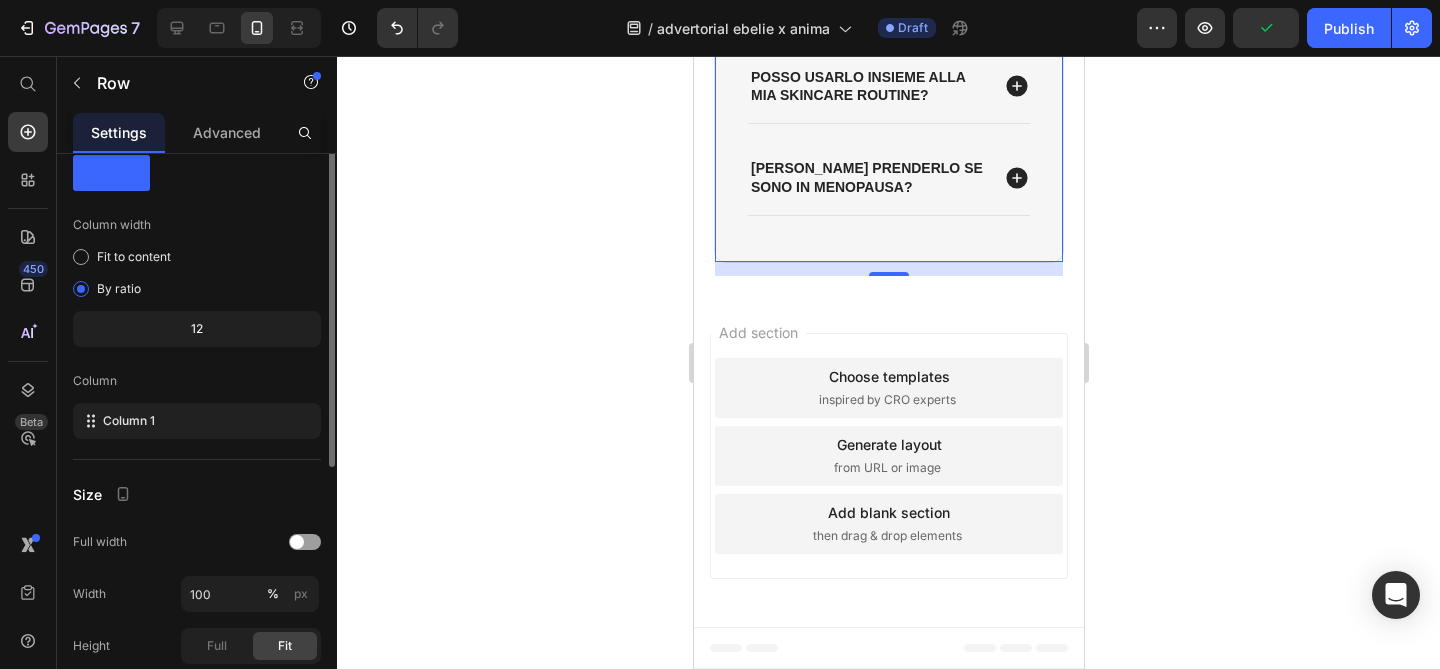 scroll, scrollTop: 0, scrollLeft: 0, axis: both 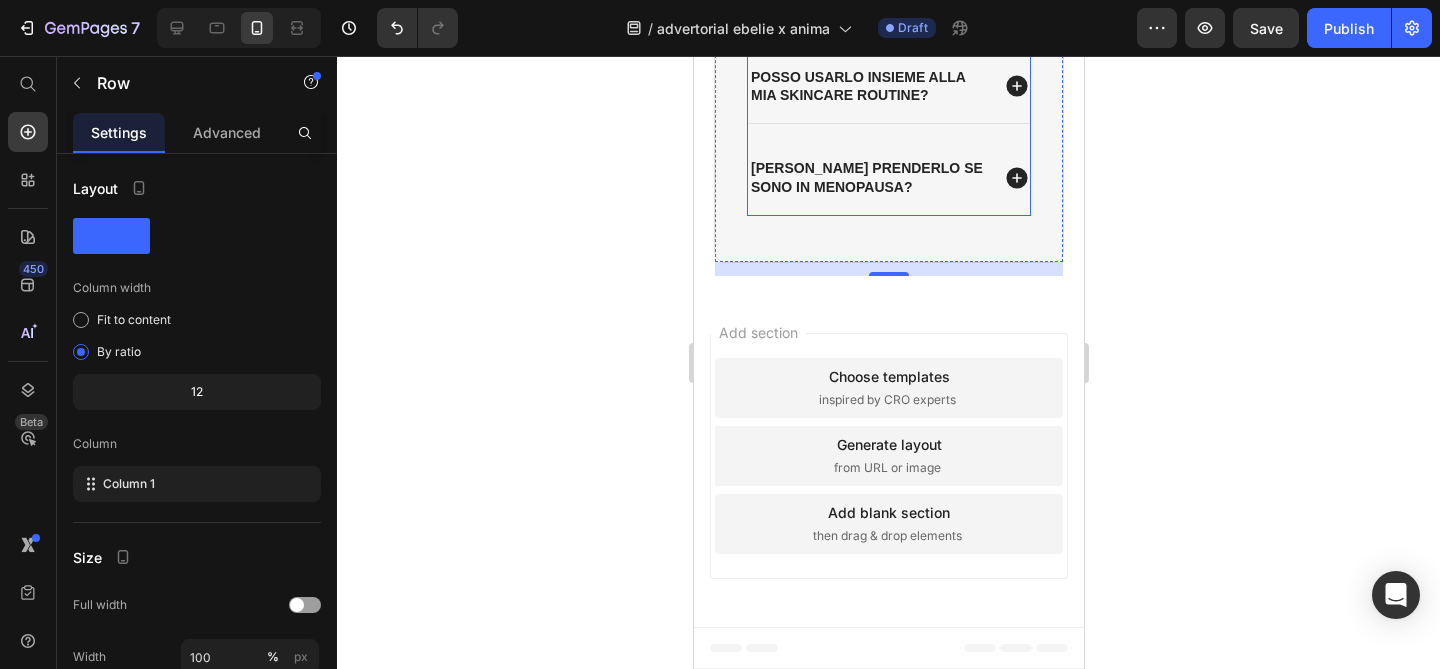 click on "Posso prenderlo se sono in menopausa?" at bounding box center (888, 177) 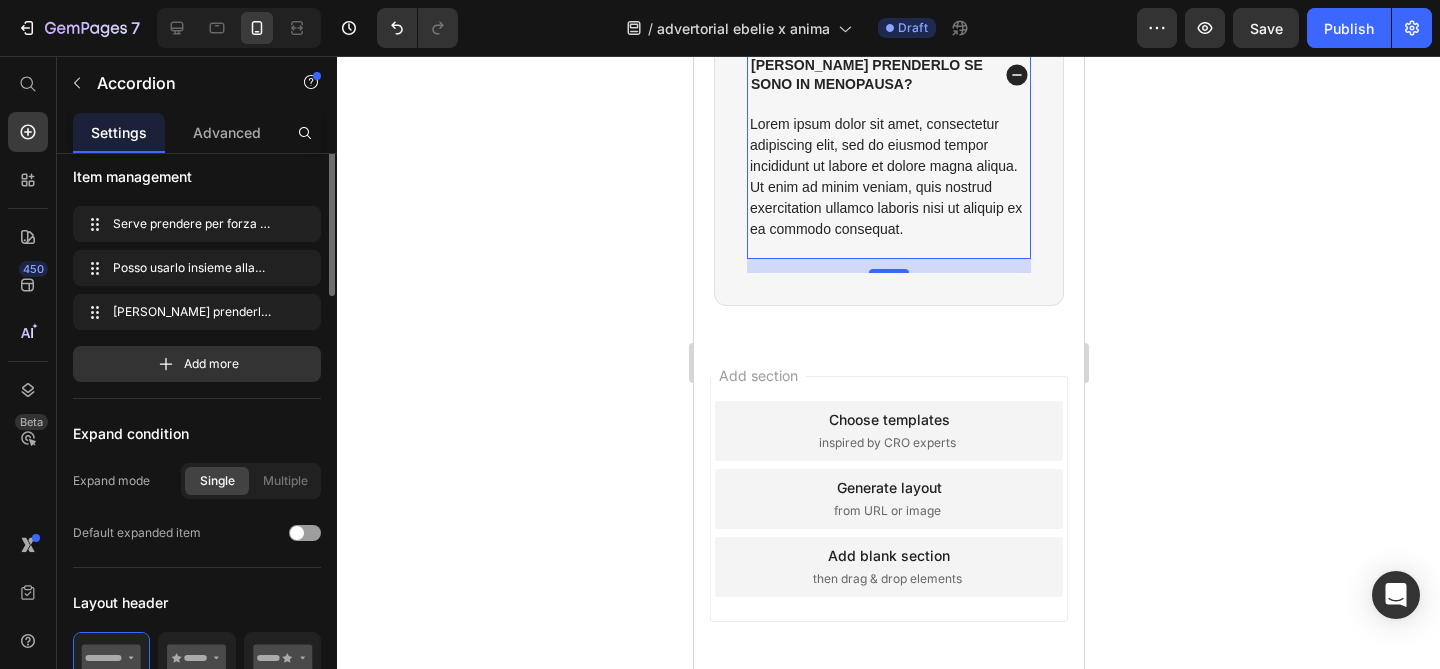 scroll, scrollTop: 0, scrollLeft: 0, axis: both 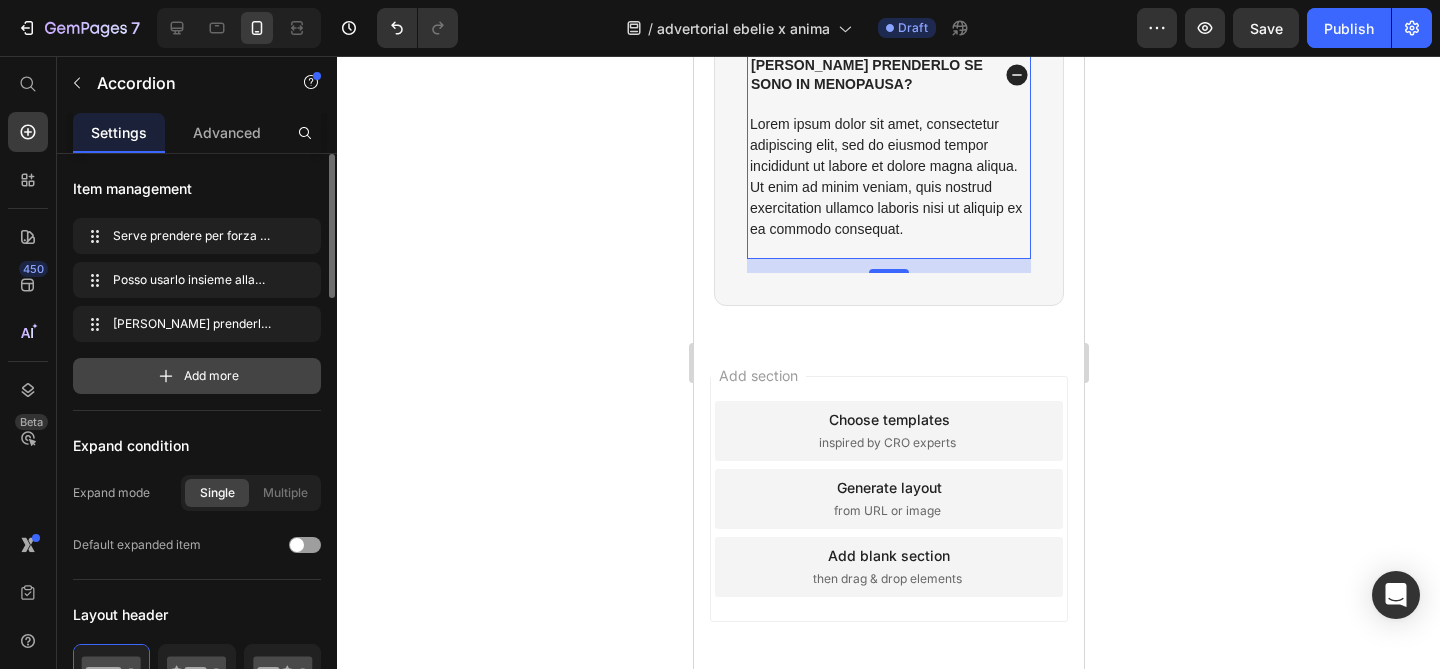 click on "Add more" at bounding box center (211, 376) 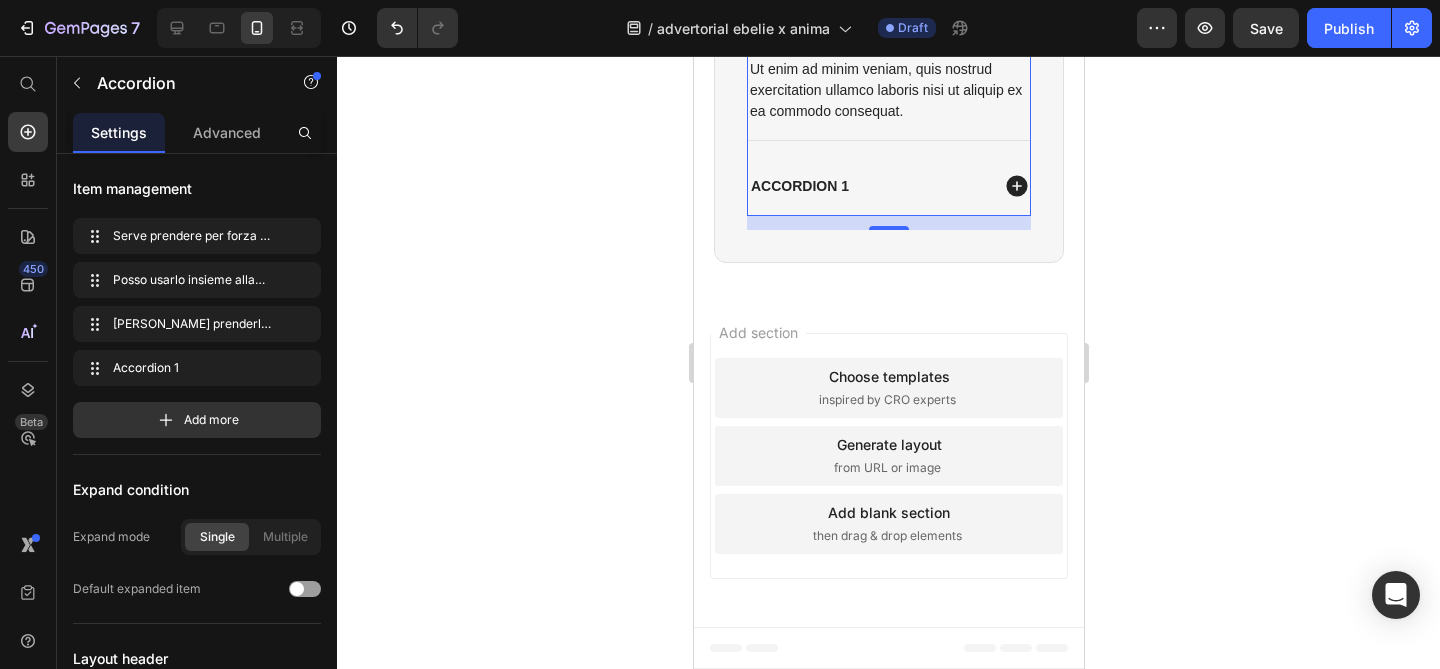 scroll, scrollTop: 9035, scrollLeft: 0, axis: vertical 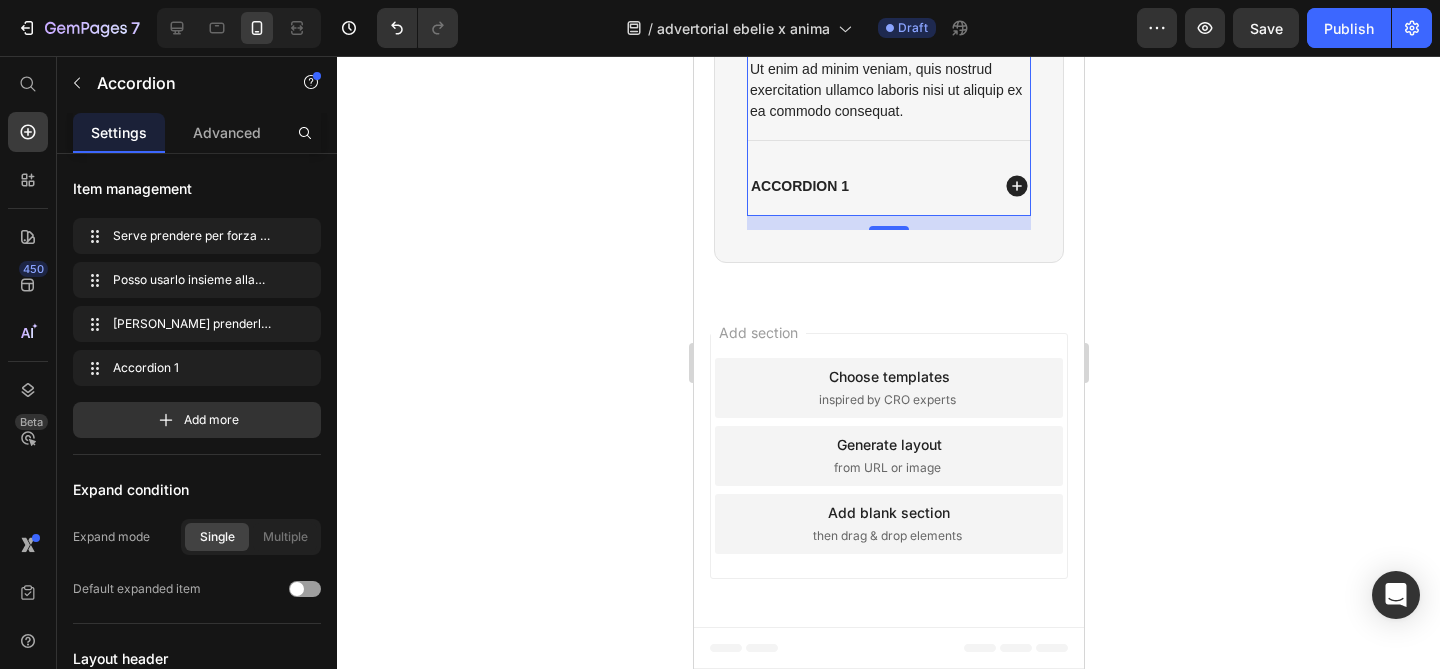 click on "Accordion 1" at bounding box center (799, 186) 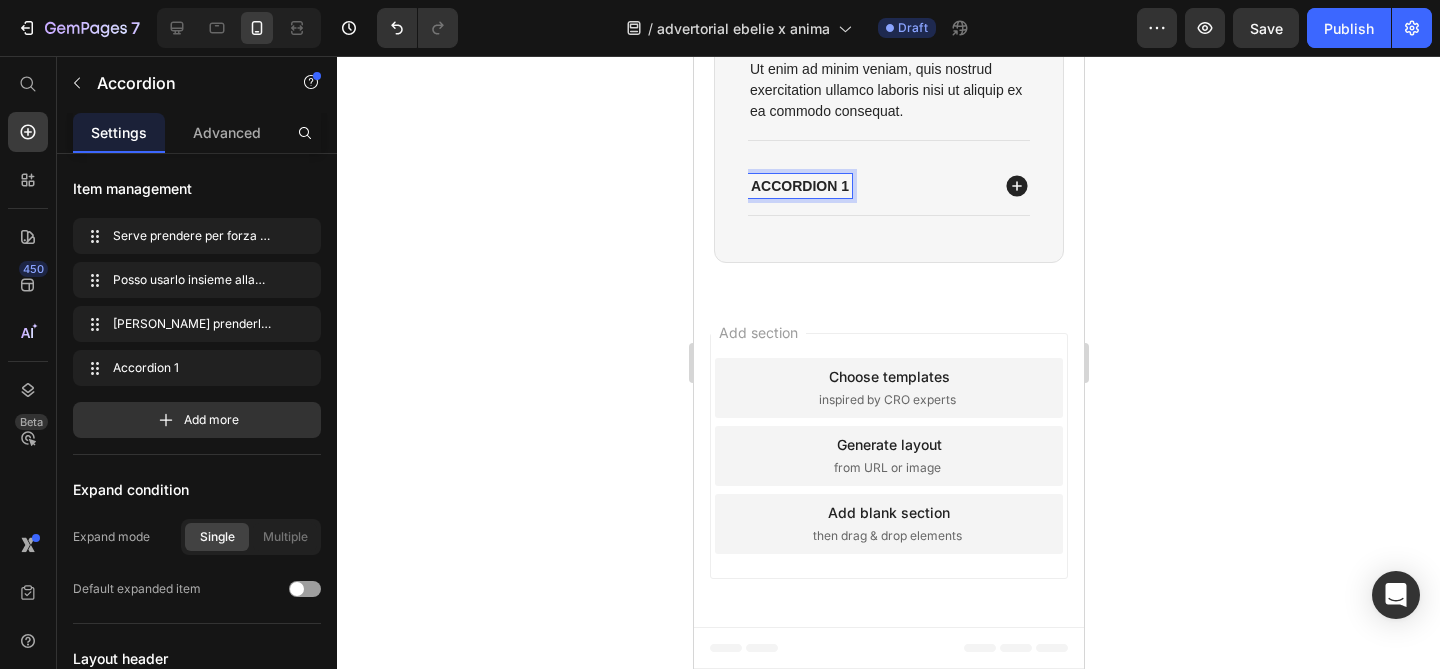 click on "Accordion 1" at bounding box center [799, 186] 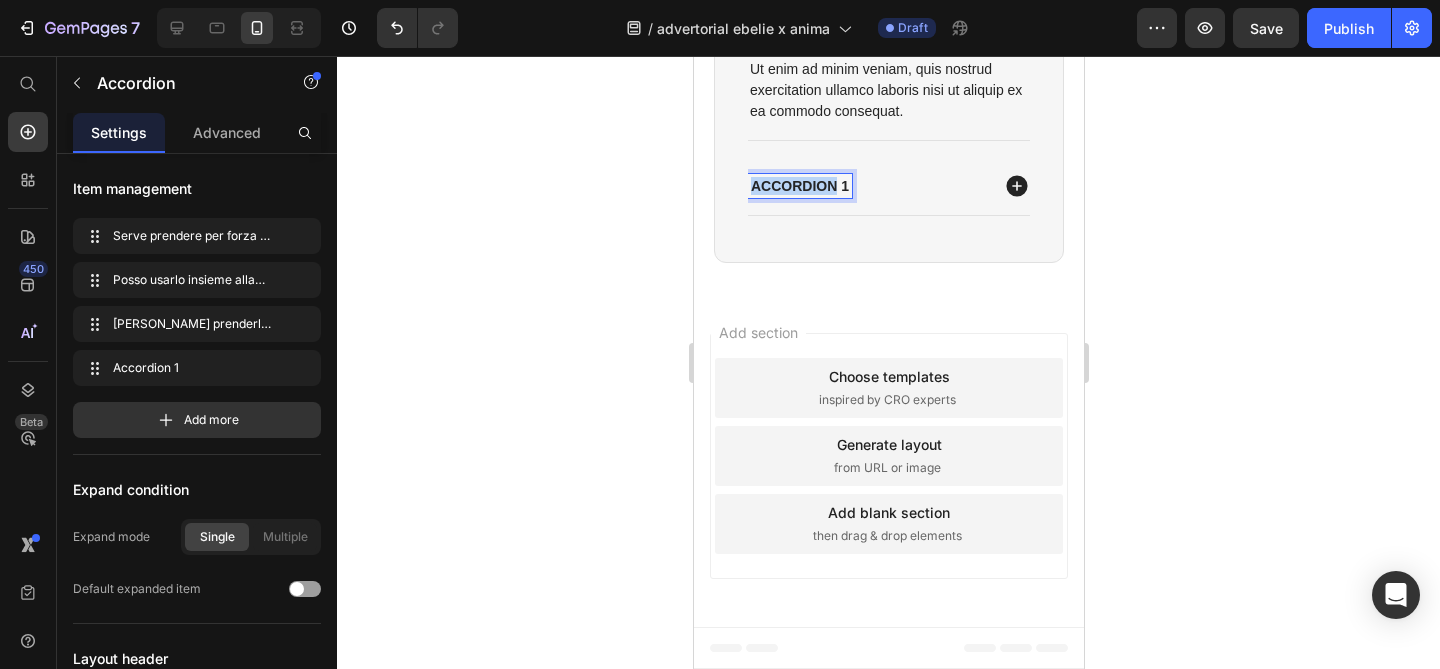 click on "Accordion 1" at bounding box center [799, 186] 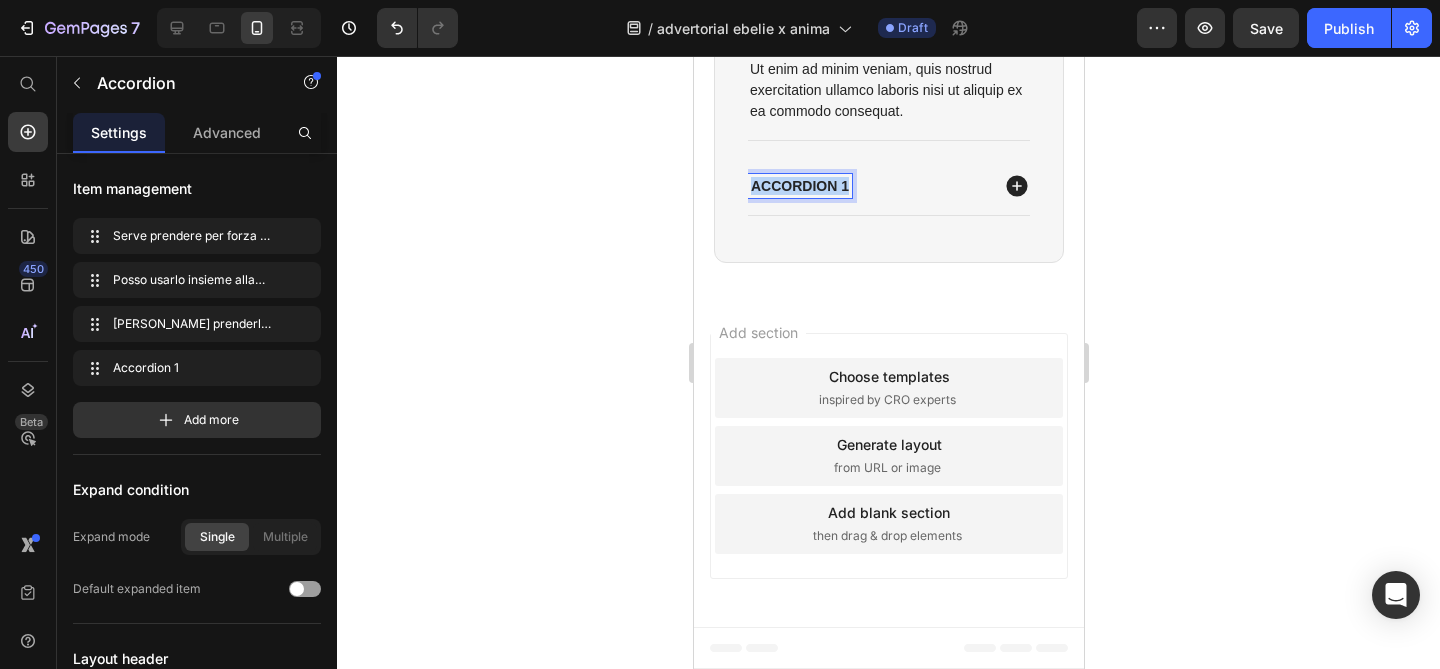 click on "Accordion 1" at bounding box center (799, 186) 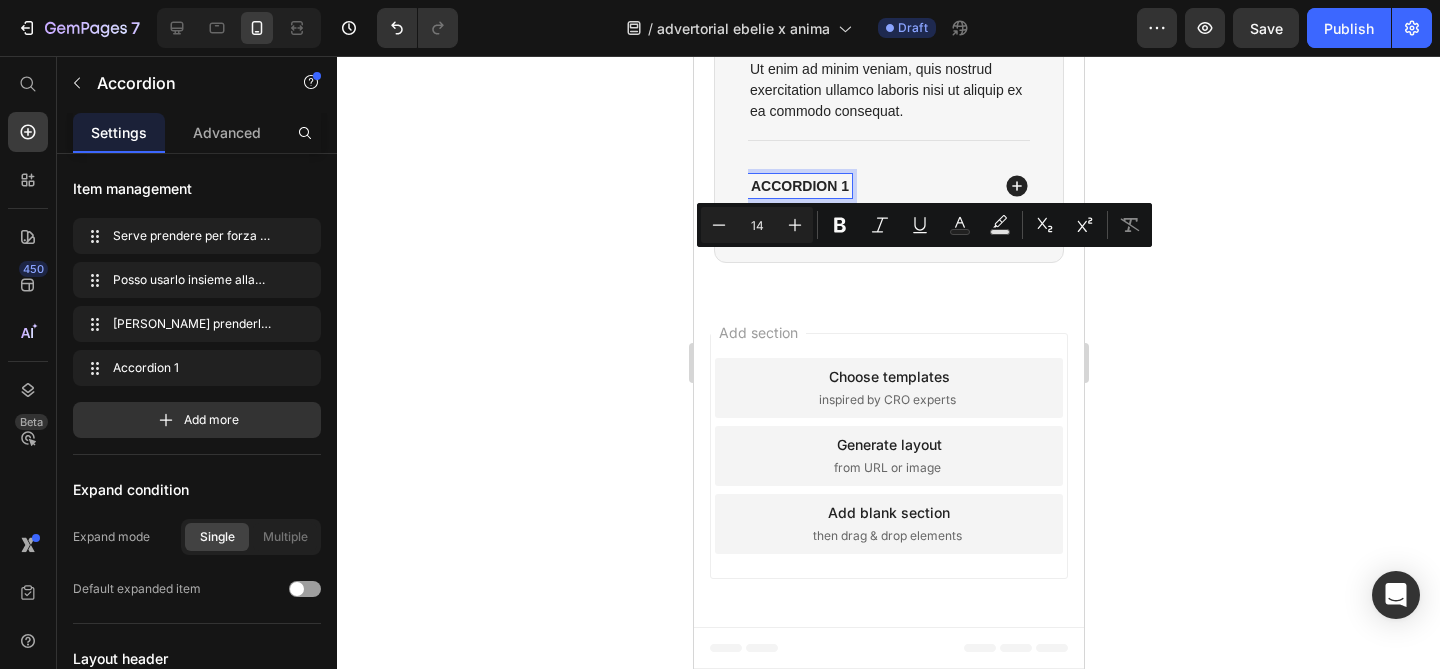 scroll, scrollTop: 9034, scrollLeft: 0, axis: vertical 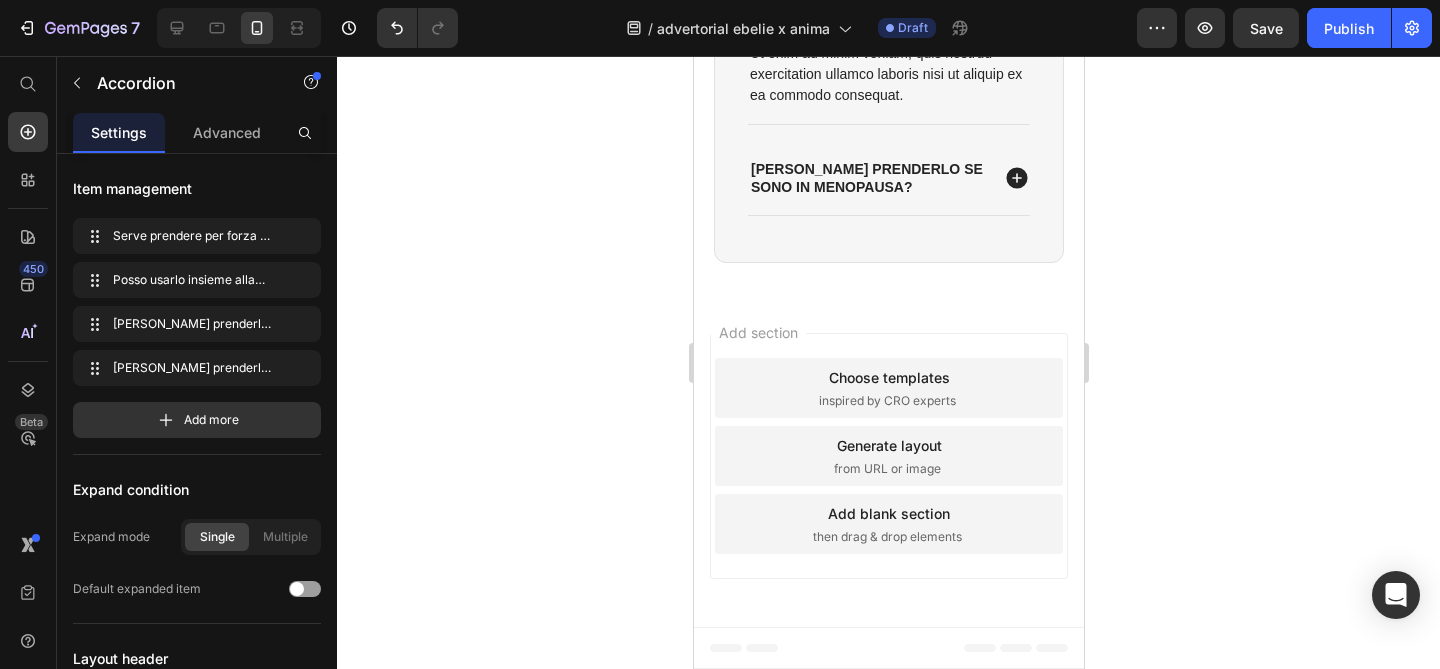 click 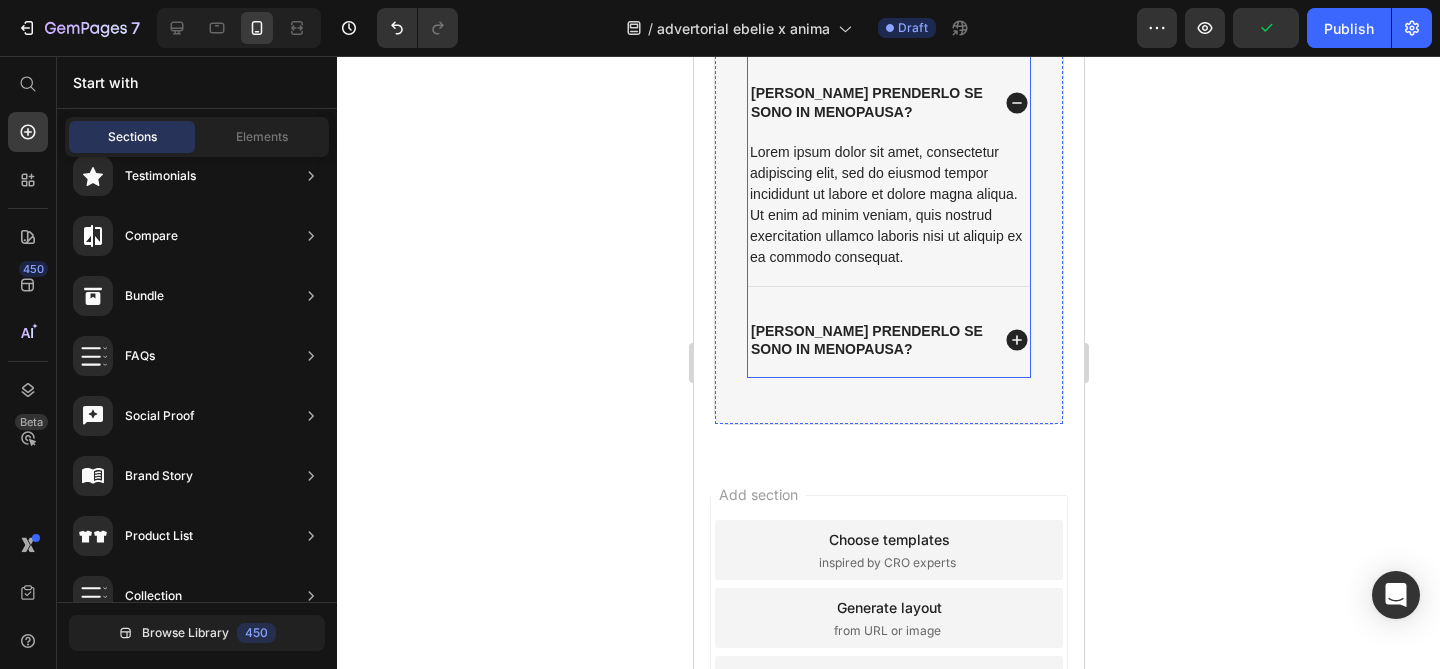 scroll, scrollTop: 8572, scrollLeft: 0, axis: vertical 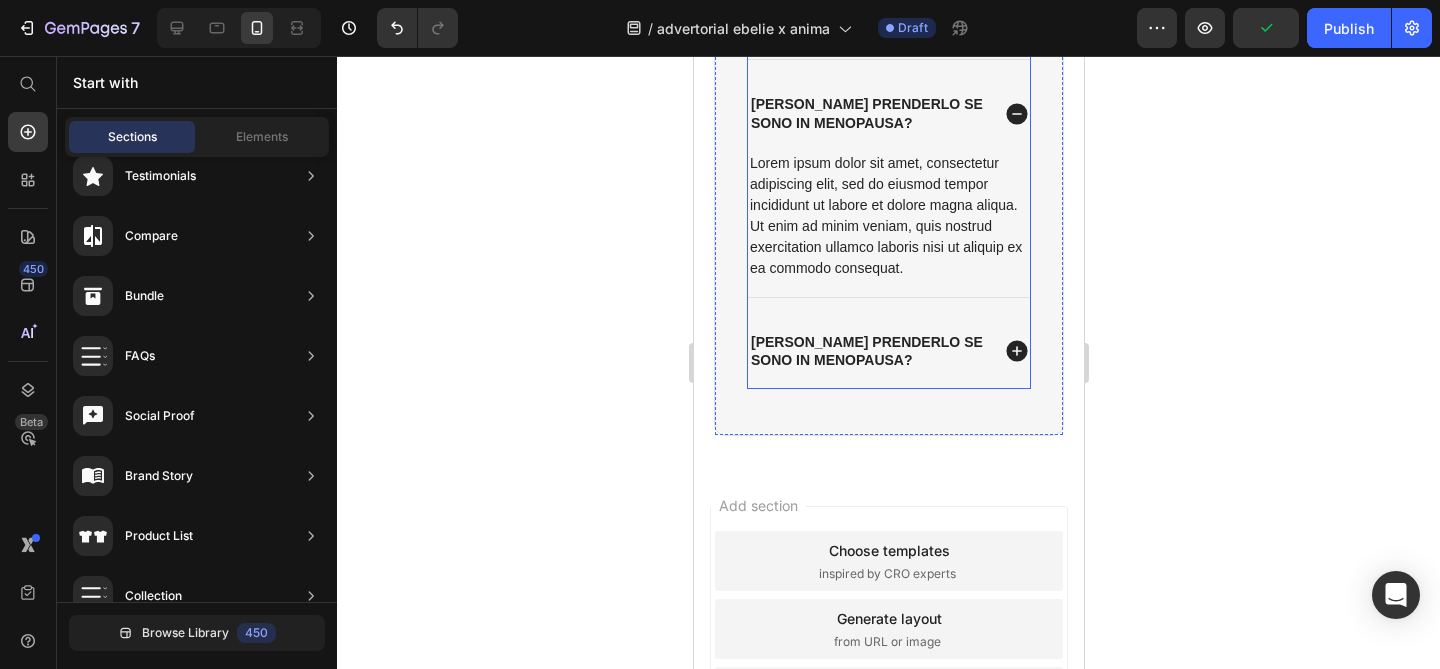 click 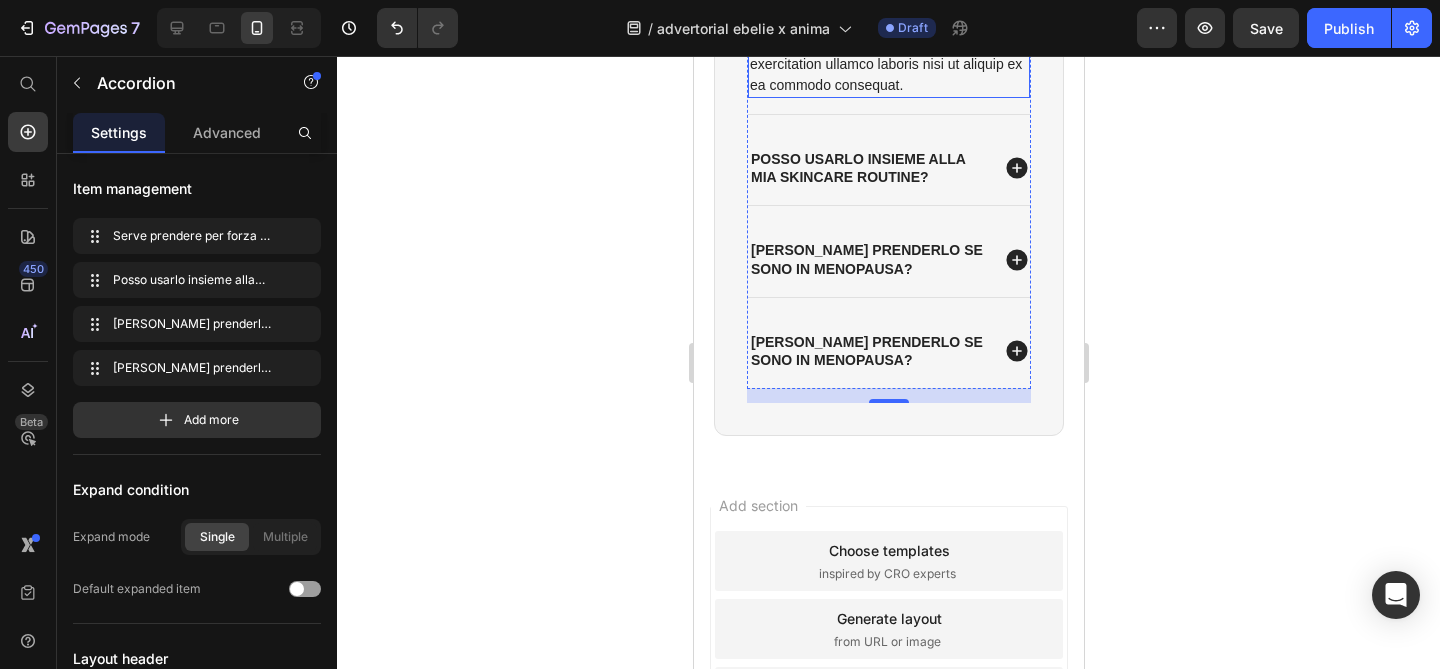 click on "Lorem ipsum dolor sit amet, consectetur adipiscing elit, sed do eiusmod tempor incididunt ut labore et dolore magna aliqua. Ut enim ad minim veniam, quis nostrud exercitation ullamco laboris nisi ut aliquip ex ea commodo consequat." at bounding box center (888, 33) 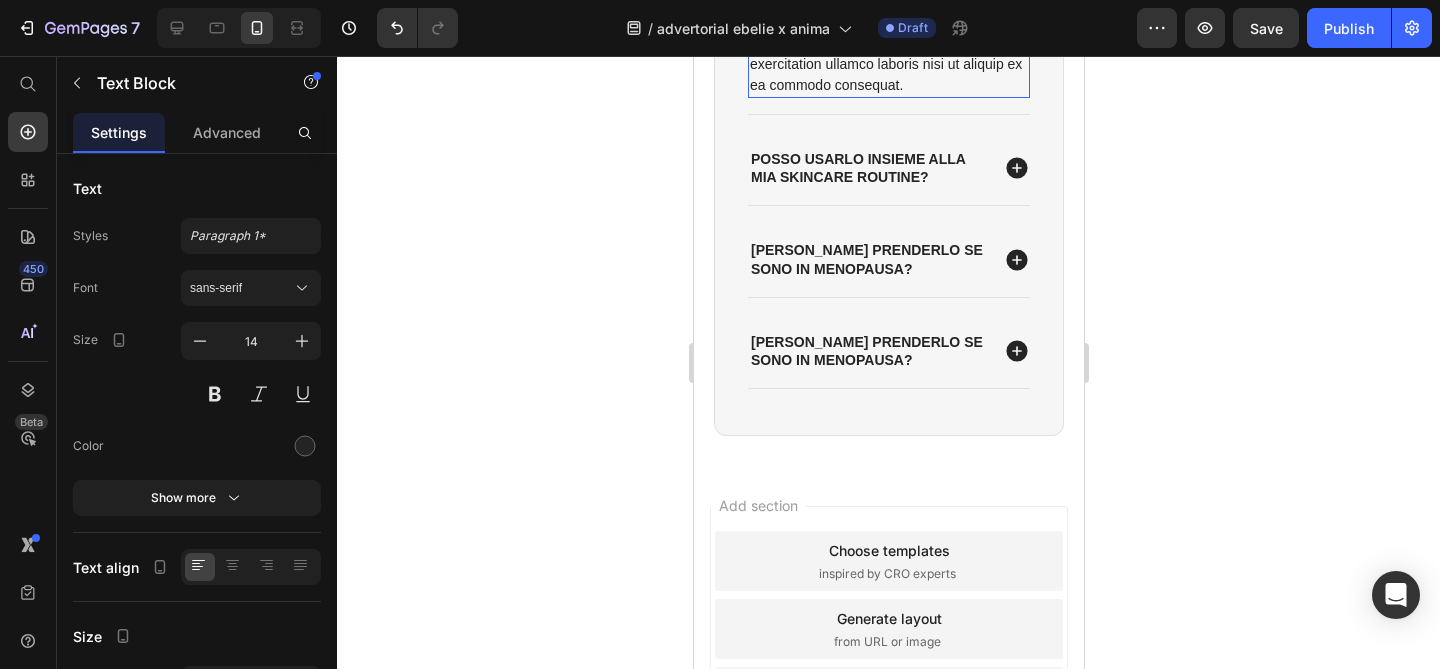 click on "Lorem ipsum dolor sit amet, consectetur adipiscing elit, sed do eiusmod tempor incididunt ut labore et dolore magna aliqua. Ut enim ad minim veniam, quis nostrud exercitation ullamco laboris nisi ut aliquip ex ea commodo consequat." at bounding box center (888, 33) 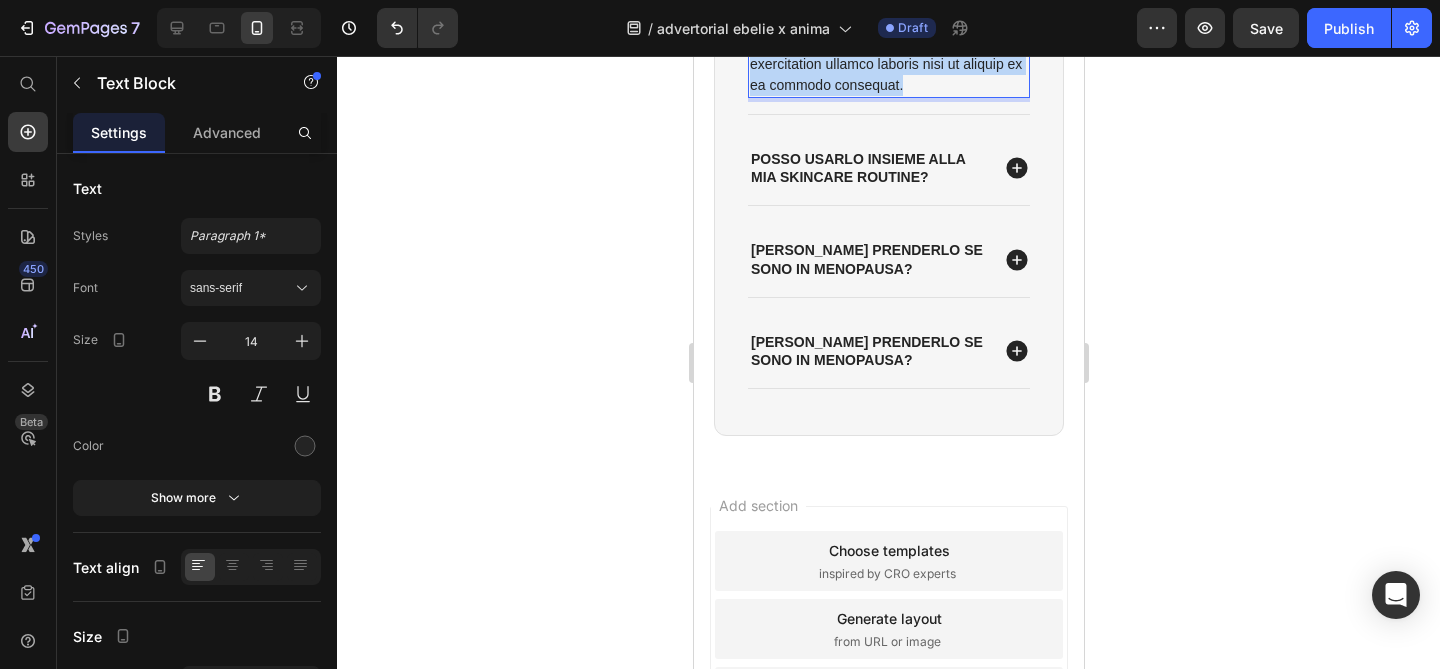 click on "Lorem ipsum dolor sit amet, consectetur adipiscing elit, sed do eiusmod tempor incididunt ut labore et dolore magna aliqua. Ut enim ad minim veniam, quis nostrud exercitation ullamco laboris nisi ut aliquip ex ea commodo consequat." at bounding box center (888, 33) 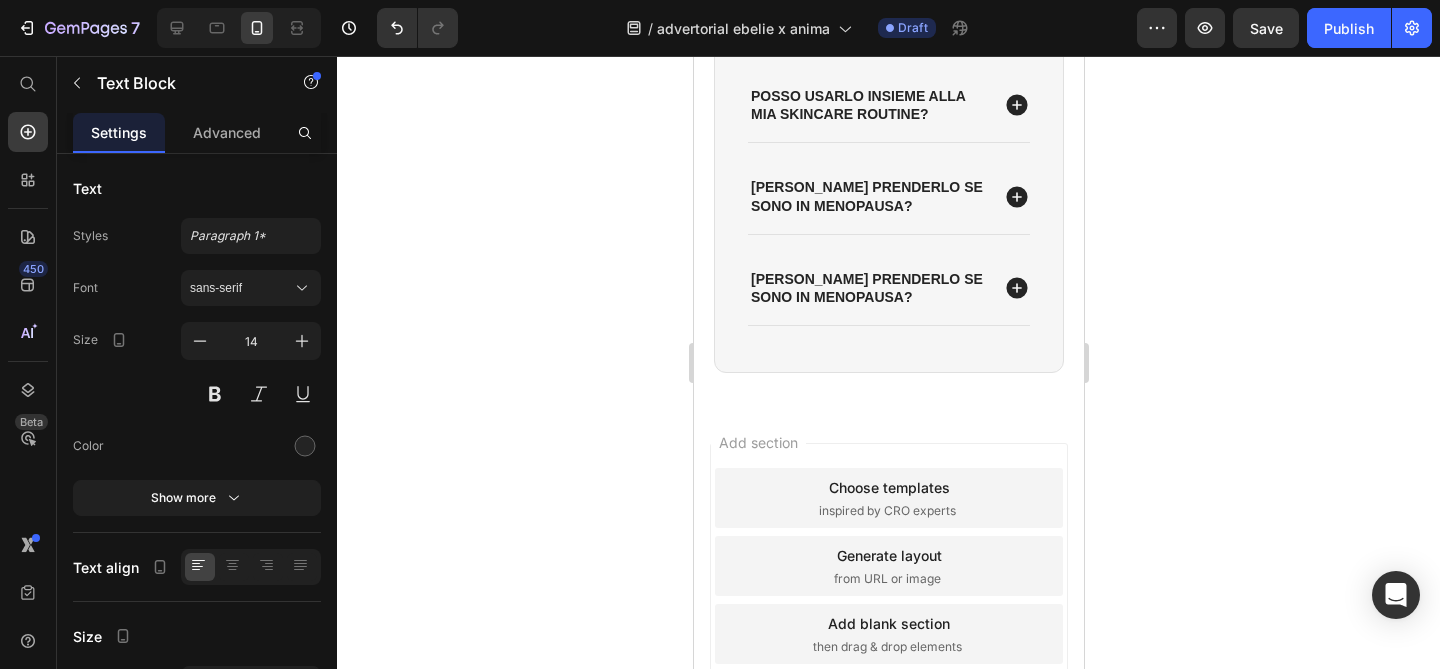 click on "I migliori risultati si vedono con un ciclo di almeno 3 mesi. Il collagene ha un effetto  cumulativo." at bounding box center [888, 1] 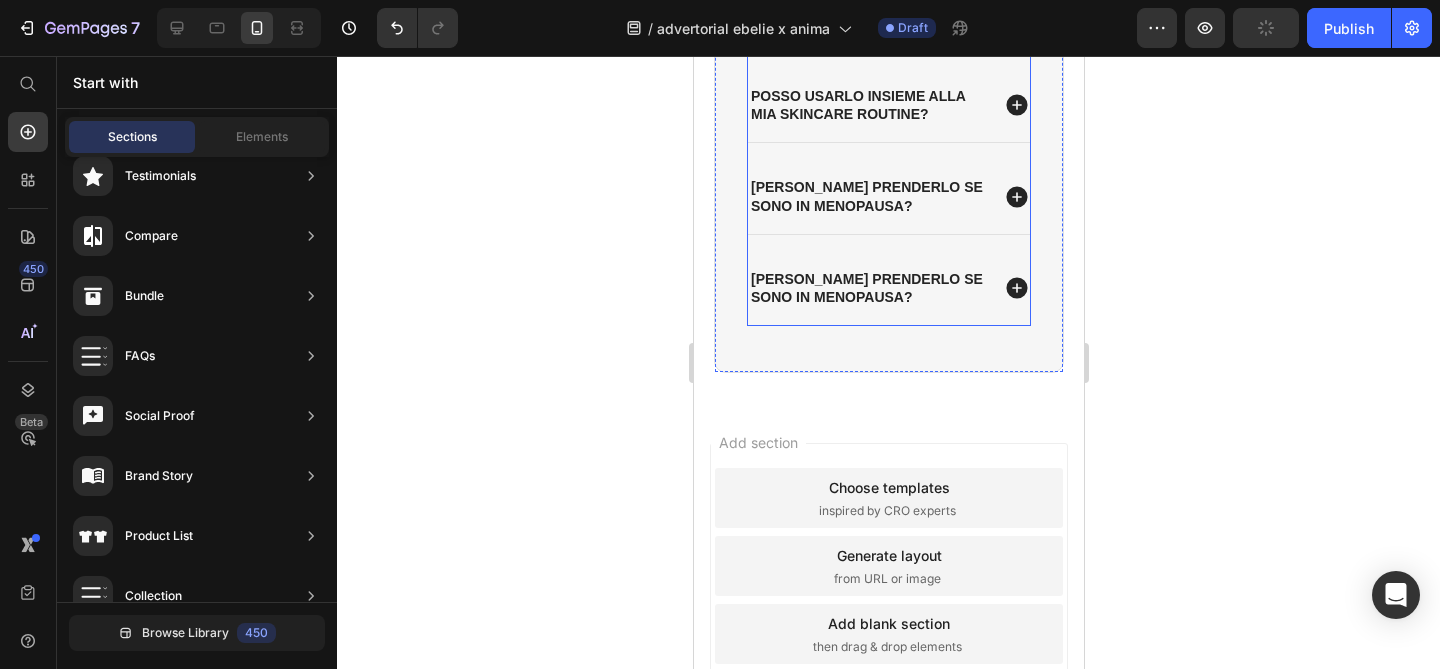 click on "Posso usarlo insieme alla mia skincare routine?" at bounding box center [867, 105] 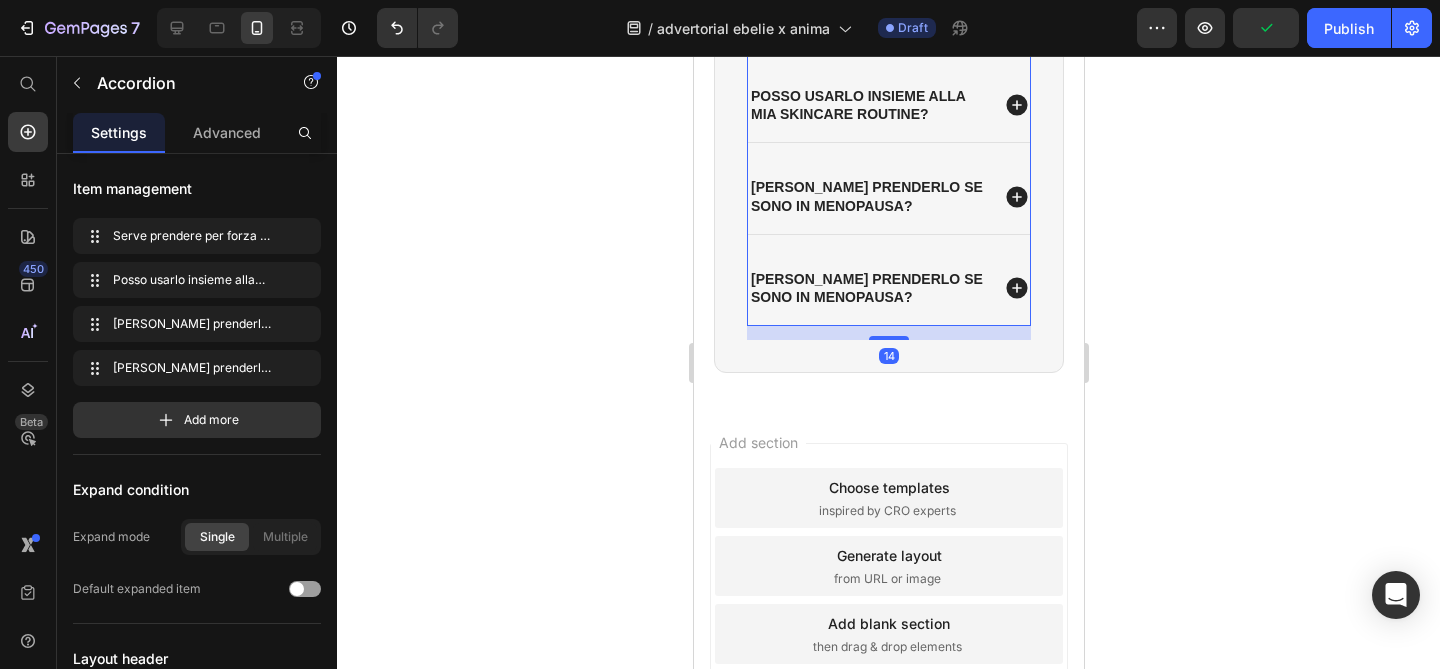 click 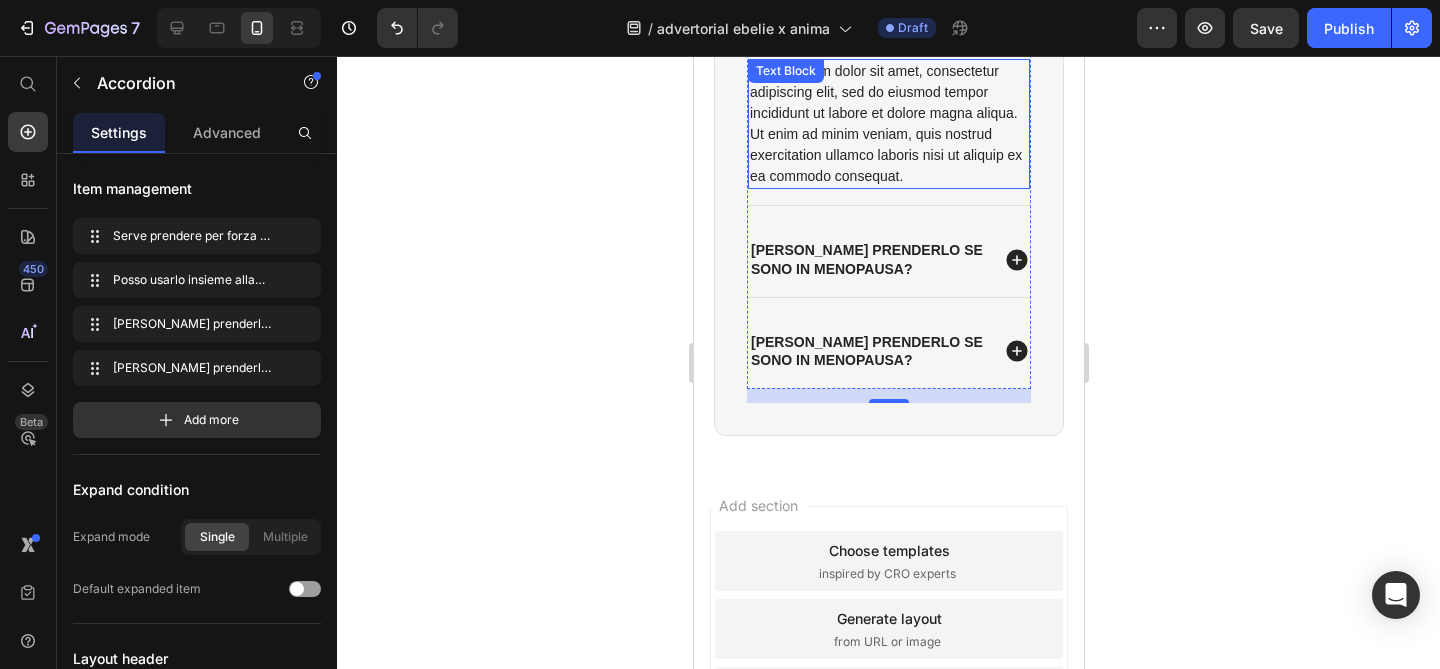 click on "Lorem ipsum dolor sit amet, consectetur adipiscing elit, sed do eiusmod tempor incididunt ut labore et dolore magna aliqua. Ut enim ad minim veniam, quis nostrud exercitation ullamco laboris nisi ut aliquip ex ea commodo consequat." at bounding box center [888, 124] 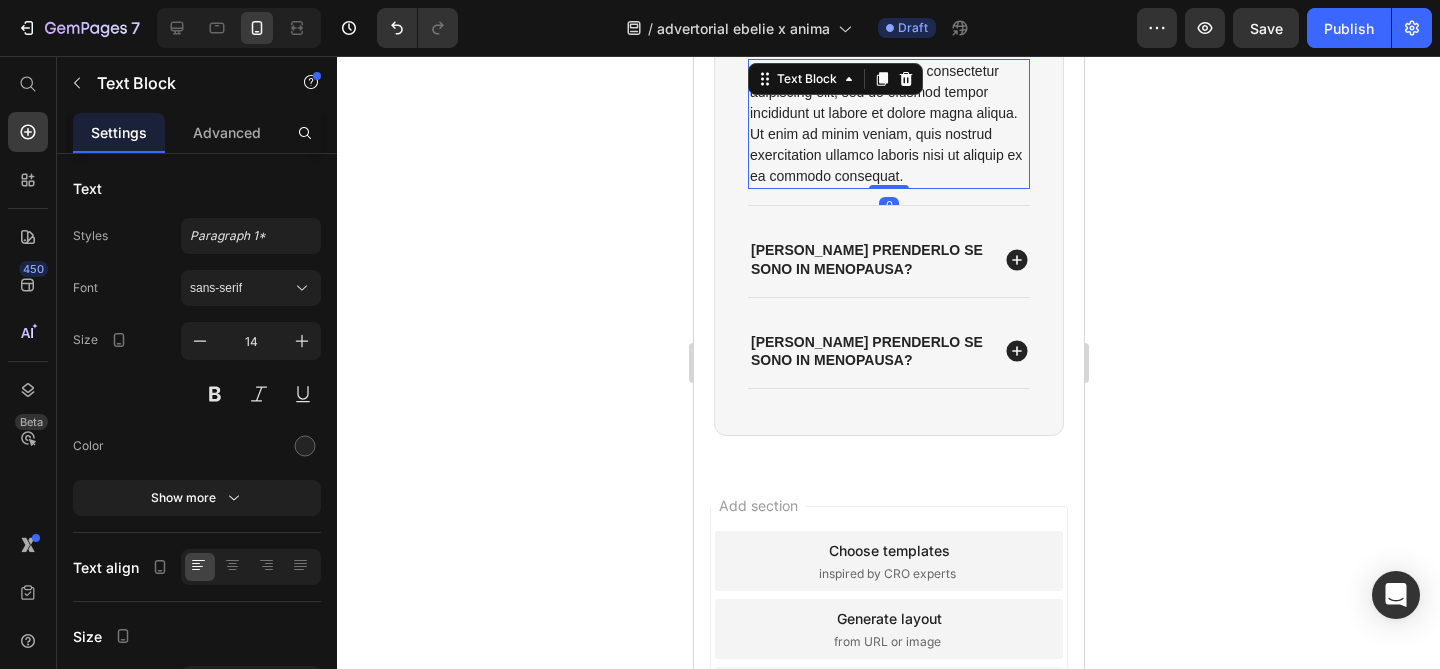 click on "Lorem ipsum dolor sit amet, consectetur adipiscing elit, sed do eiusmod tempor incididunt ut labore et dolore magna aliqua. Ut enim ad minim veniam, quis nostrud exercitation ullamco laboris nisi ut aliquip ex ea commodo consequat." at bounding box center (888, 124) 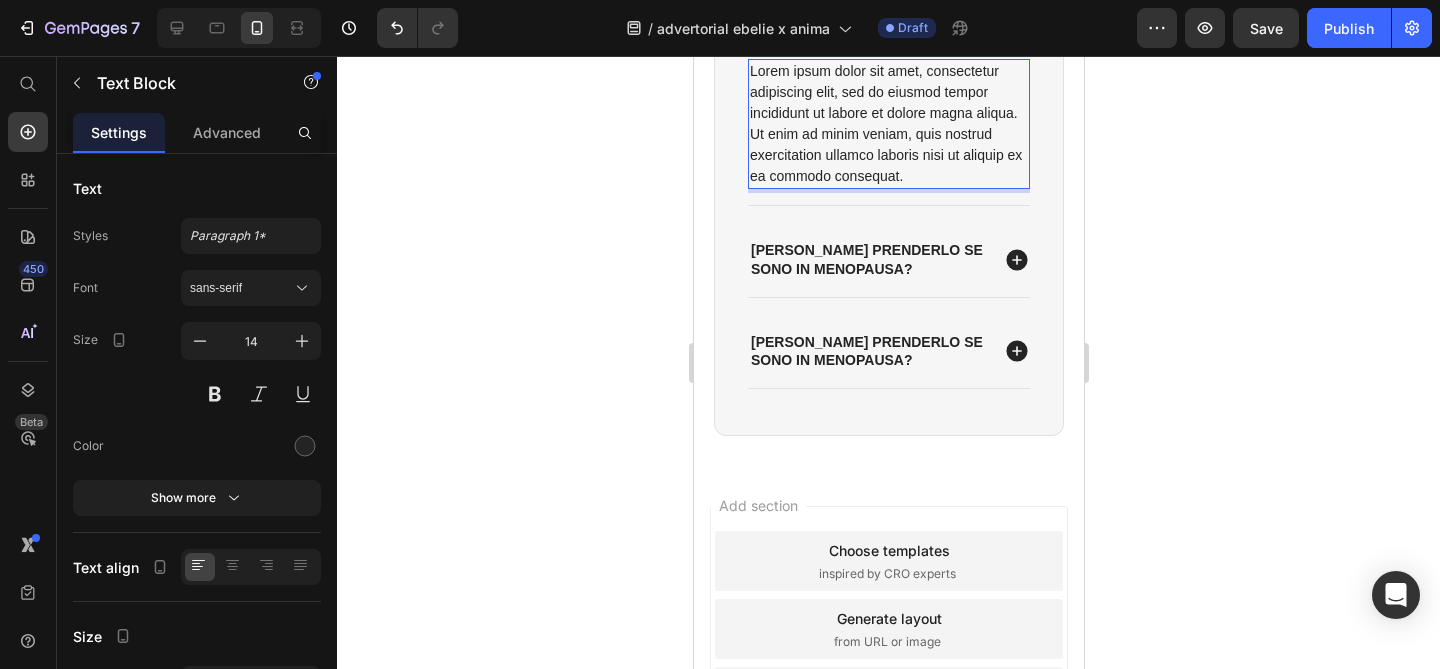 click on "Lorem ipsum dolor sit amet, consectetur adipiscing elit, sed do eiusmod tempor incididunt ut labore et dolore magna aliqua. Ut enim ad minim veniam, quis nostrud exercitation ullamco laboris nisi ut aliquip ex ea commodo consequat." at bounding box center (888, 124) 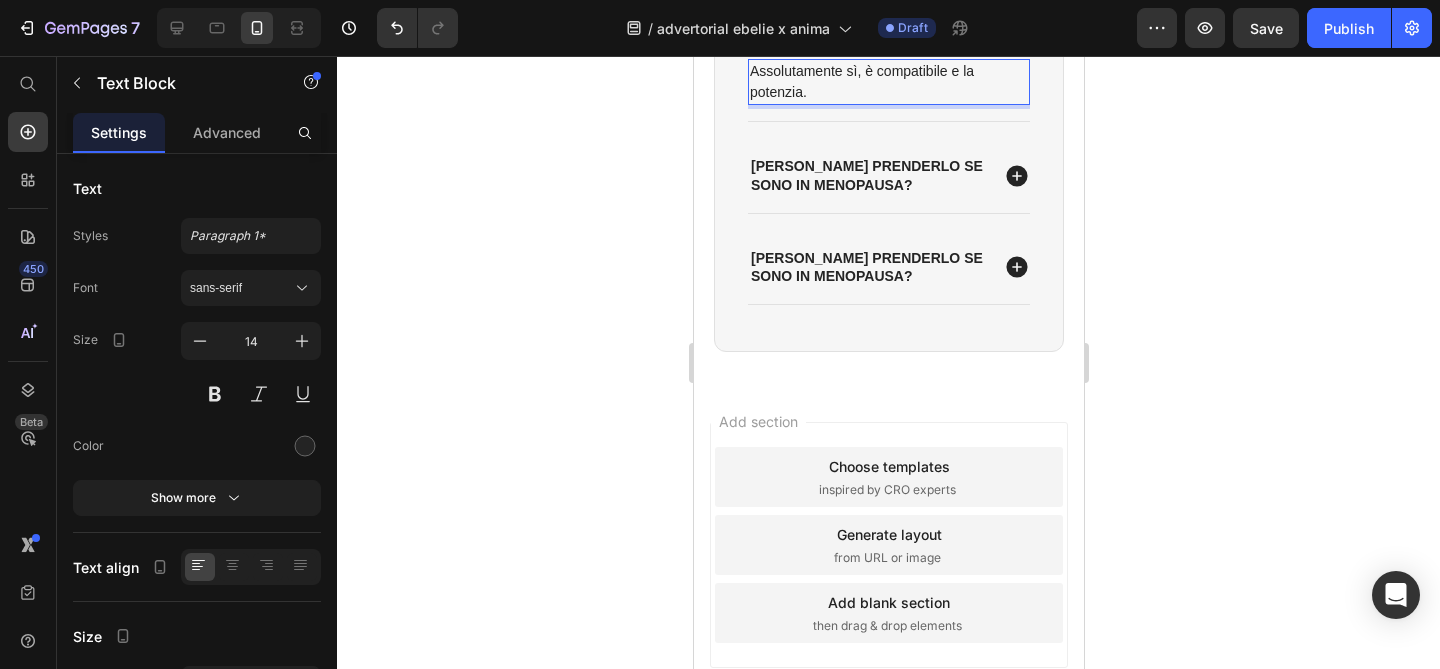 click on "Assolutamente sì, è compatibile e la potenzia." at bounding box center (888, 82) 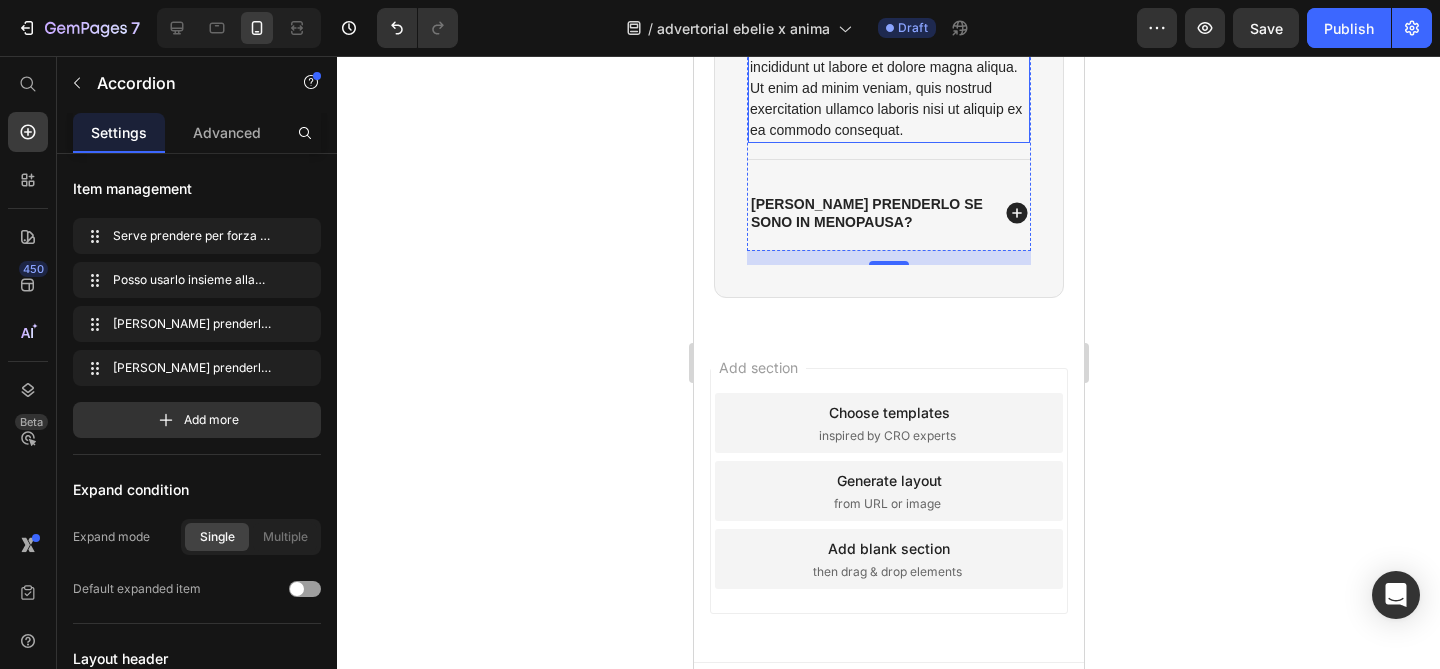 scroll, scrollTop: 8715, scrollLeft: 0, axis: vertical 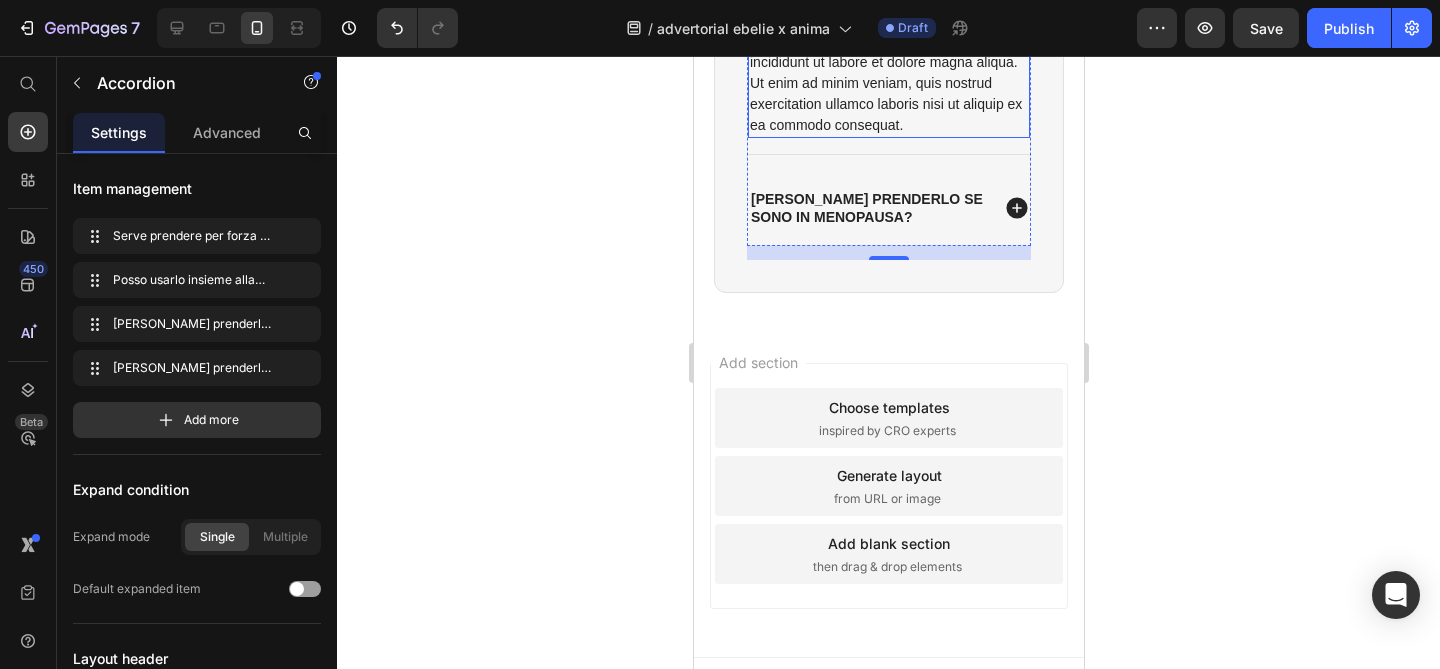 click on "Lorem ipsum dolor sit amet, consectetur adipiscing elit, sed do eiusmod tempor incididunt ut labore et dolore magna aliqua. Ut enim ad minim veniam, quis nostrud exercitation ullamco laboris nisi ut aliquip ex ea commodo consequat." at bounding box center (888, 73) 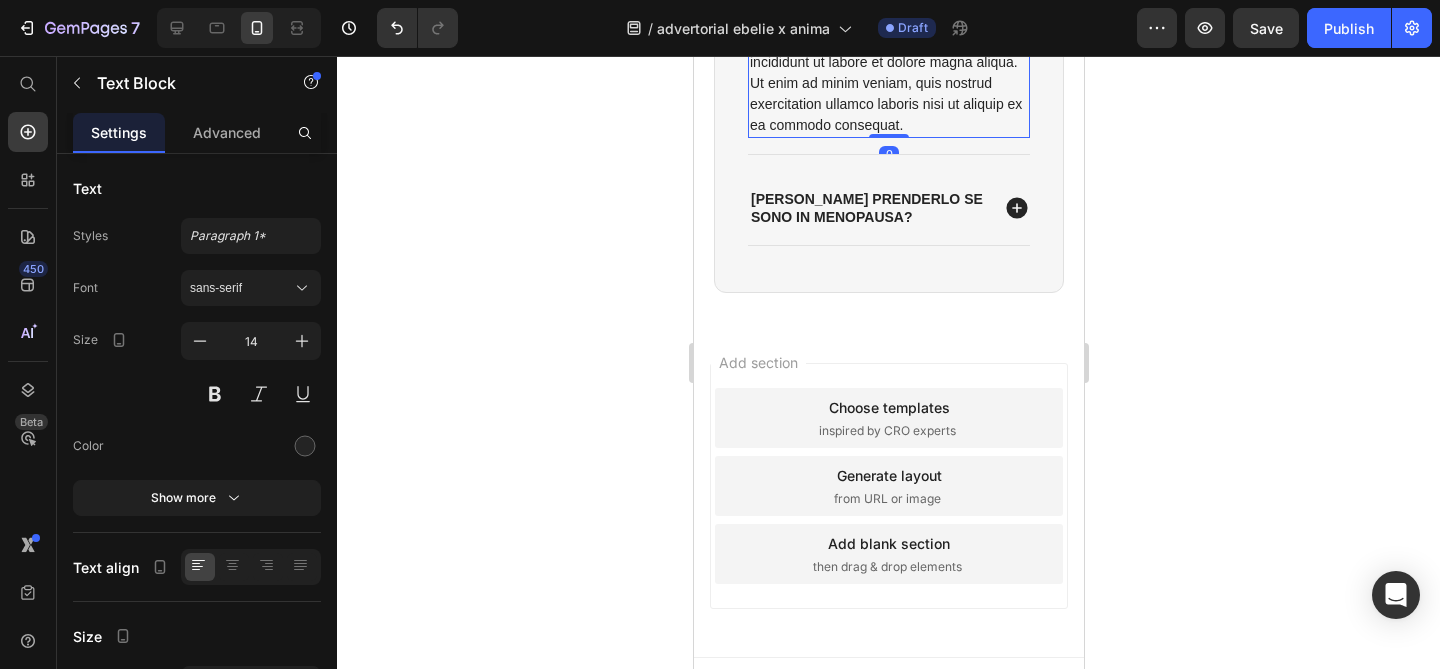 click on "Lorem ipsum dolor sit amet, consectetur adipiscing elit, sed do eiusmod tempor incididunt ut labore et dolore magna aliqua. Ut enim ad minim veniam, quis nostrud exercitation ullamco laboris nisi ut aliquip ex ea commodo consequat." at bounding box center [888, 73] 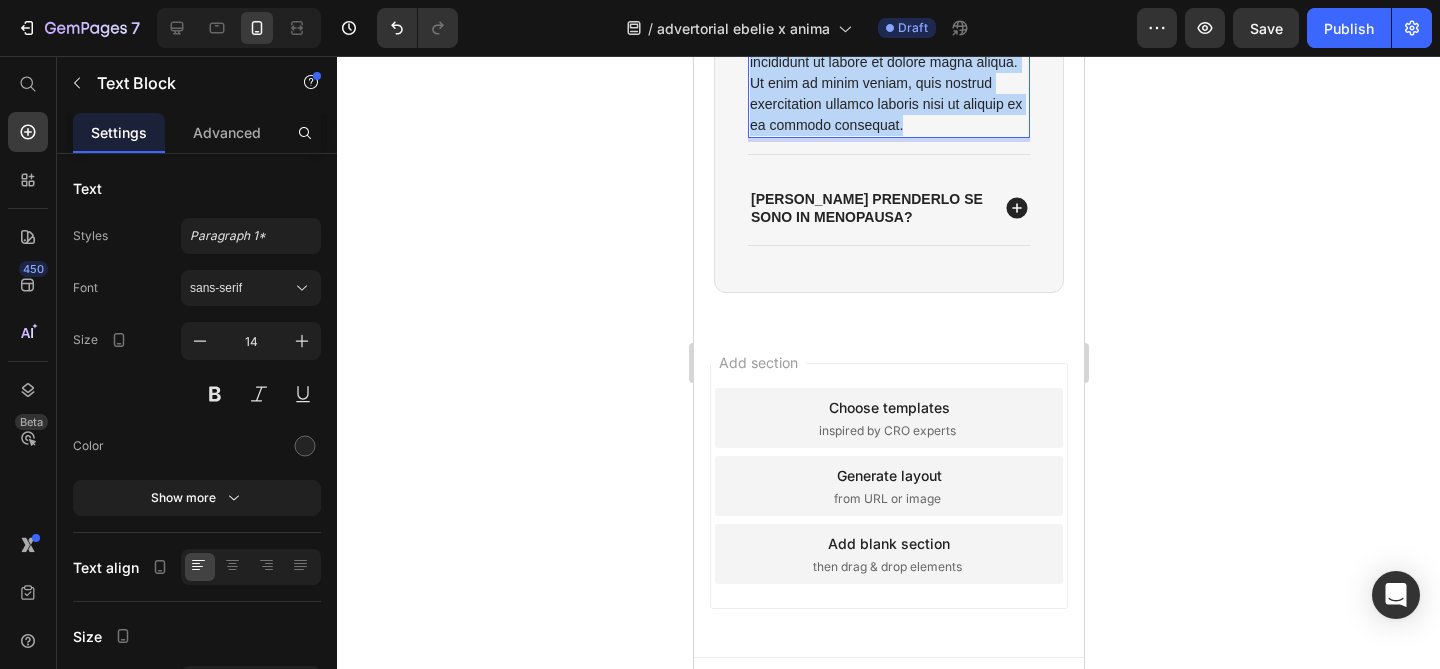 click on "Lorem ipsum dolor sit amet, consectetur adipiscing elit, sed do eiusmod tempor incididunt ut labore et dolore magna aliqua. Ut enim ad minim veniam, quis nostrud exercitation ullamco laboris nisi ut aliquip ex ea commodo consequat." at bounding box center (888, 73) 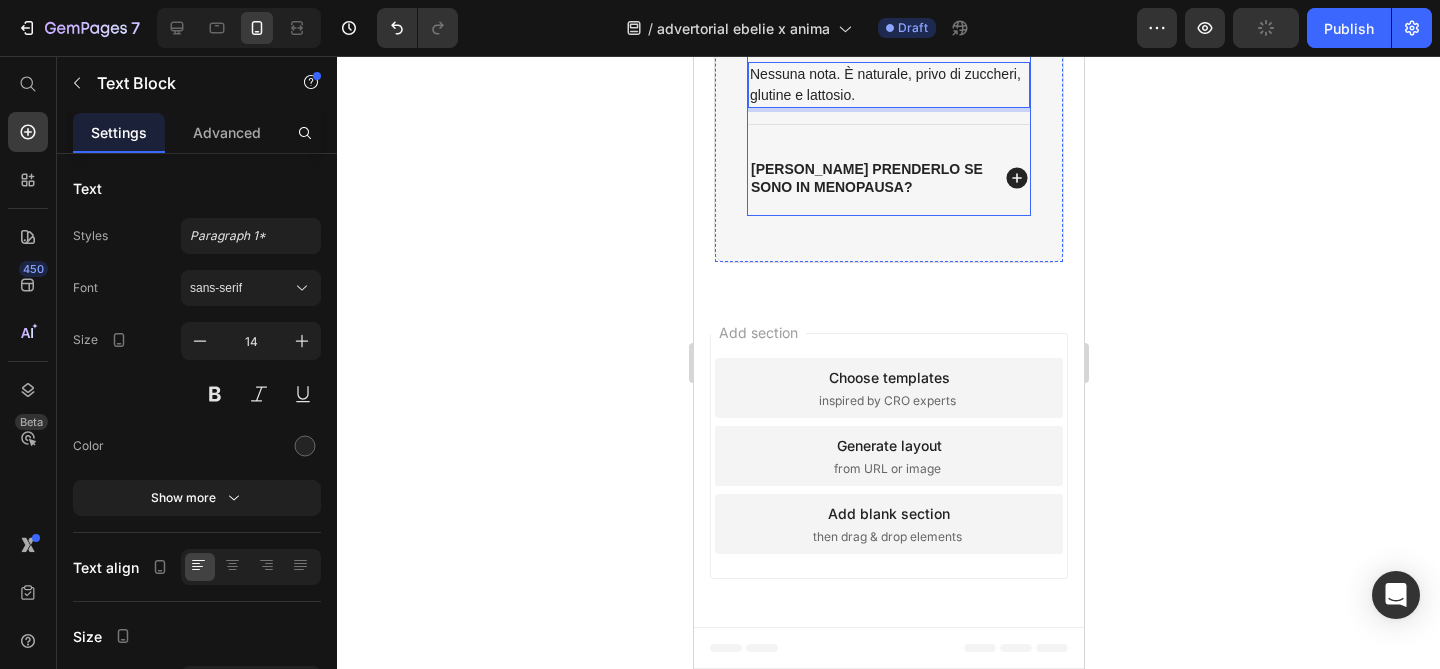 click 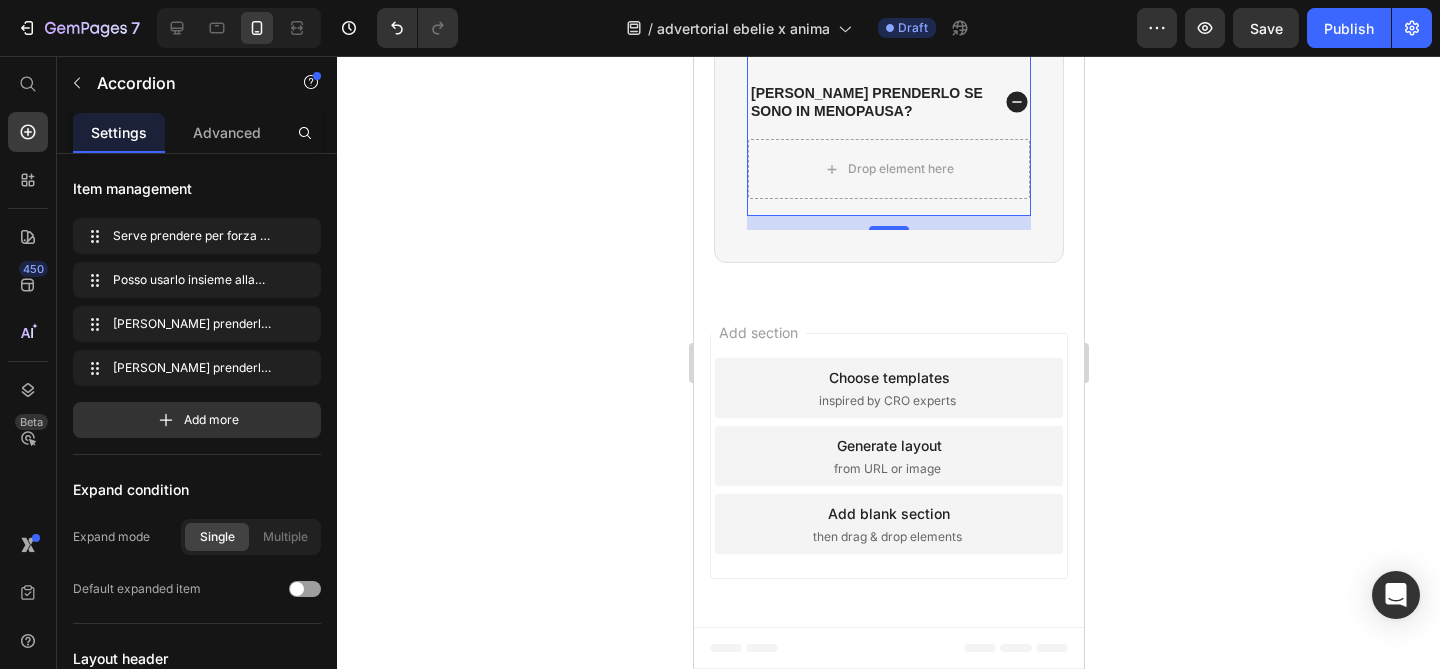 click 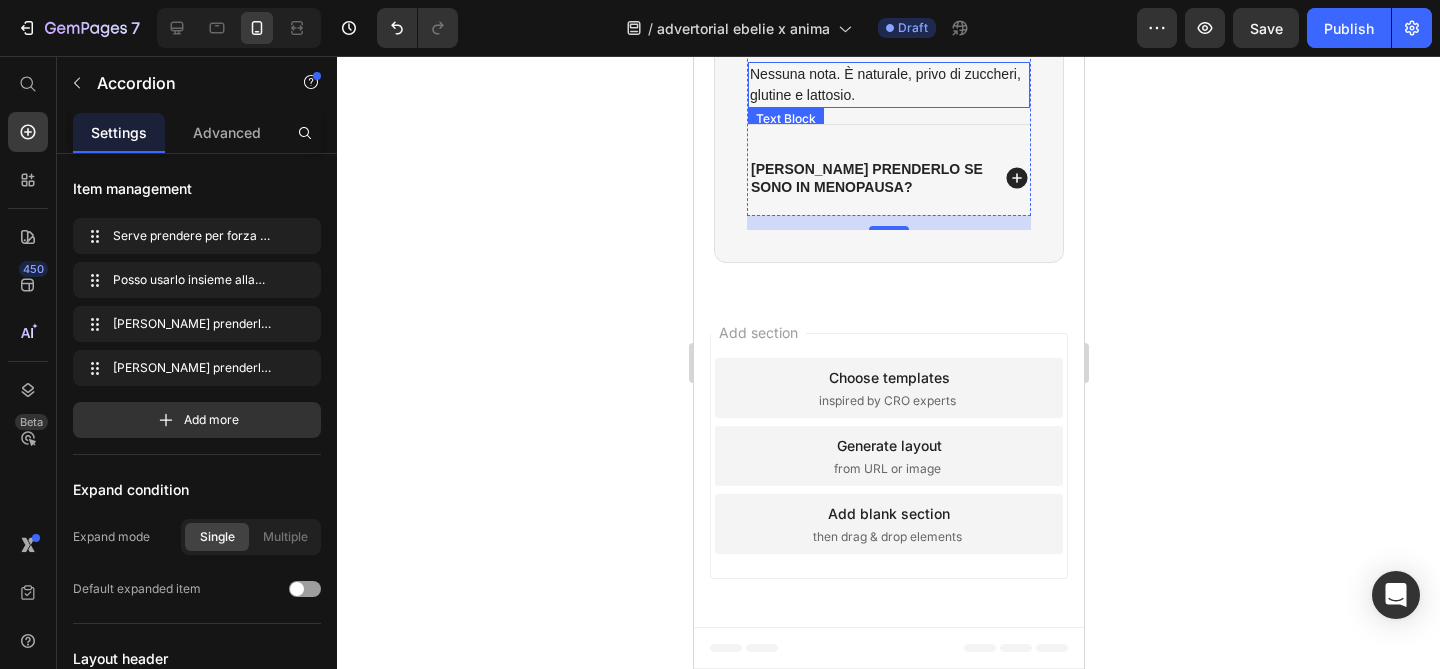 click on "Nessuna nota. È naturale, privo di zuccheri, glutine e lattosio." at bounding box center (888, 85) 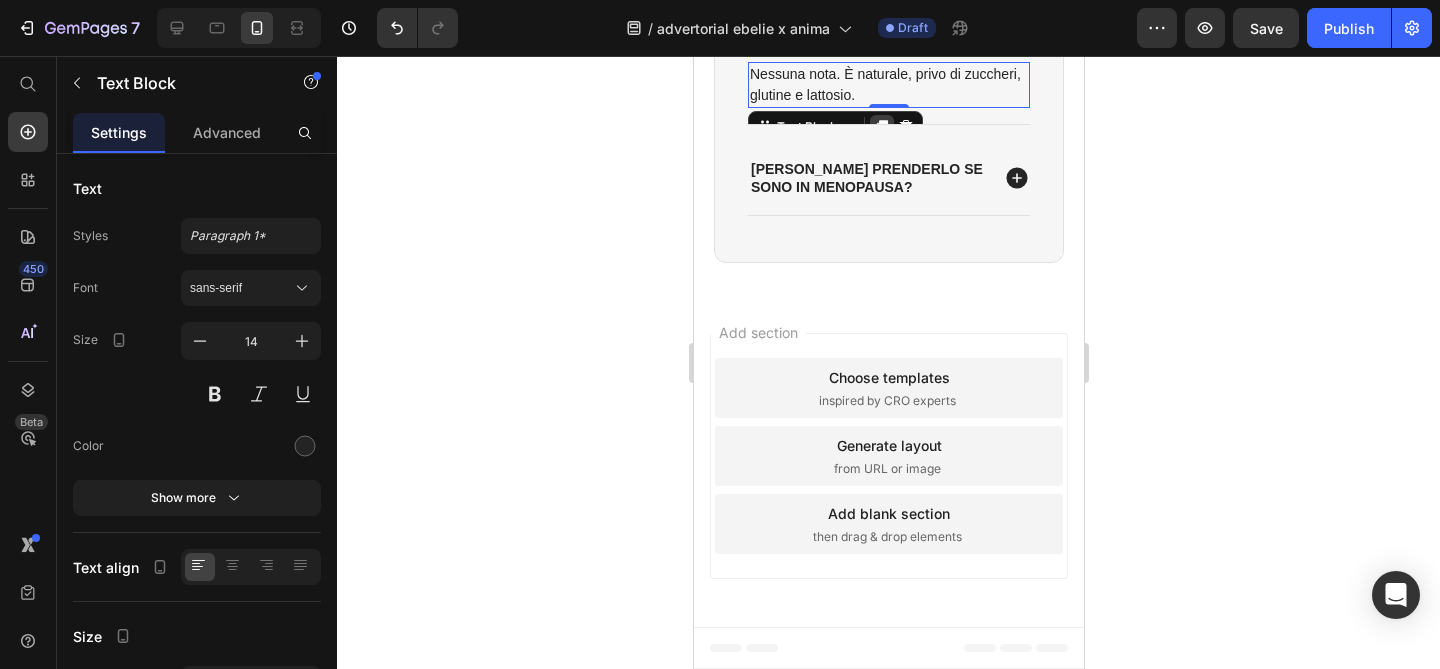 click 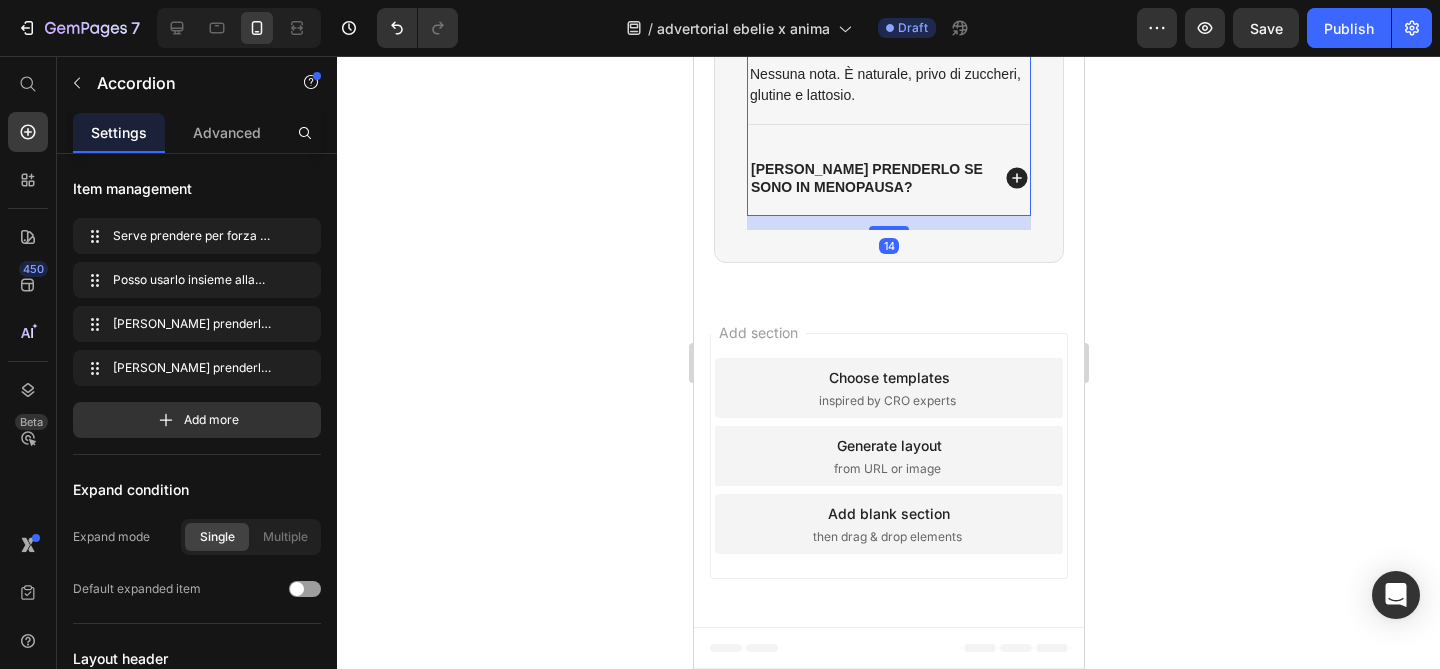 click on "Nessuna nota. È naturale, privo di zuccheri, glutine e lattosio." at bounding box center (888, 85) 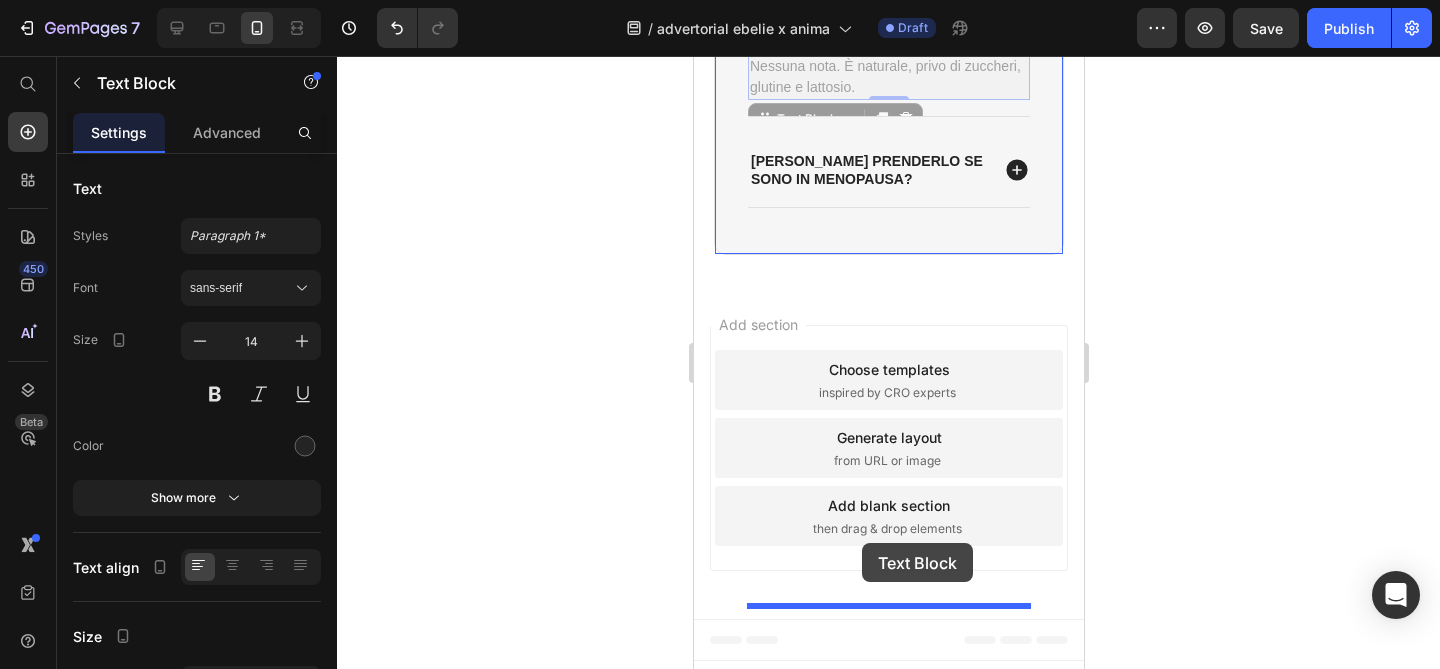 drag, startPoint x: 764, startPoint y: 493, endPoint x: 860, endPoint y: 543, distance: 108.24047 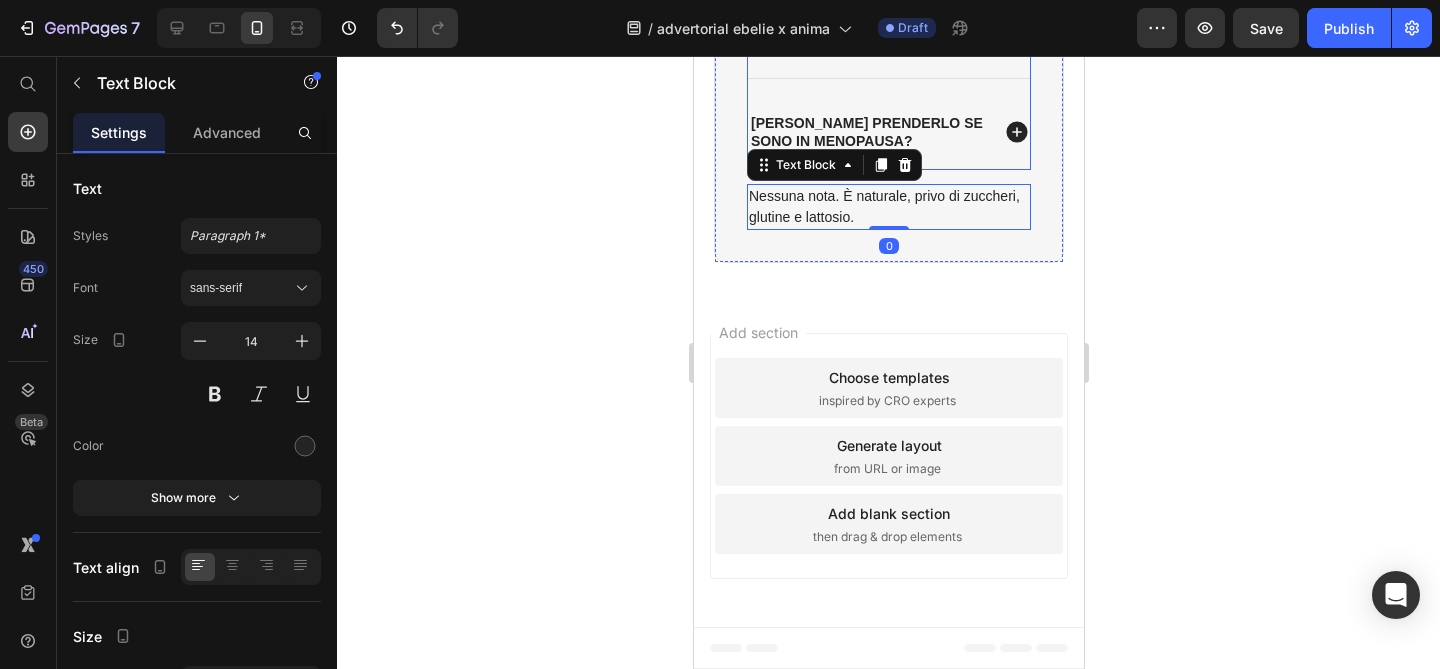 click 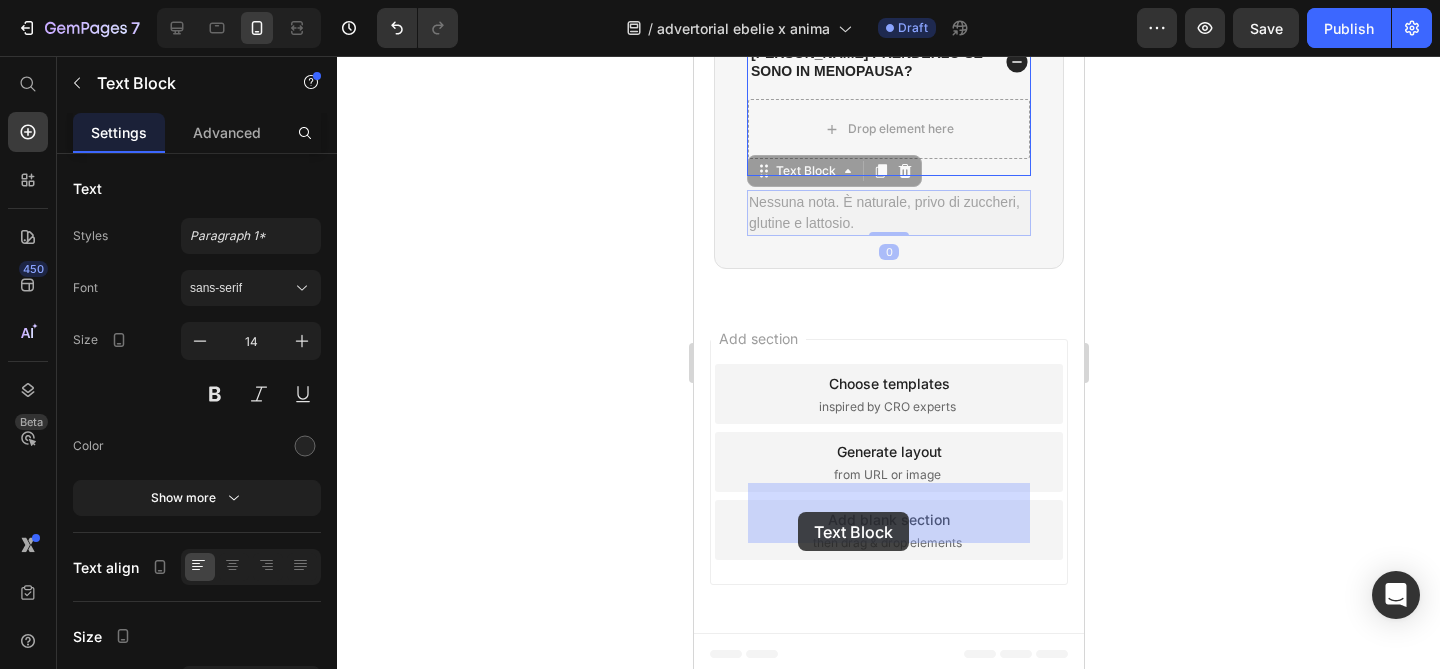 drag, startPoint x: 762, startPoint y: 559, endPoint x: 797, endPoint y: 512, distance: 58.60034 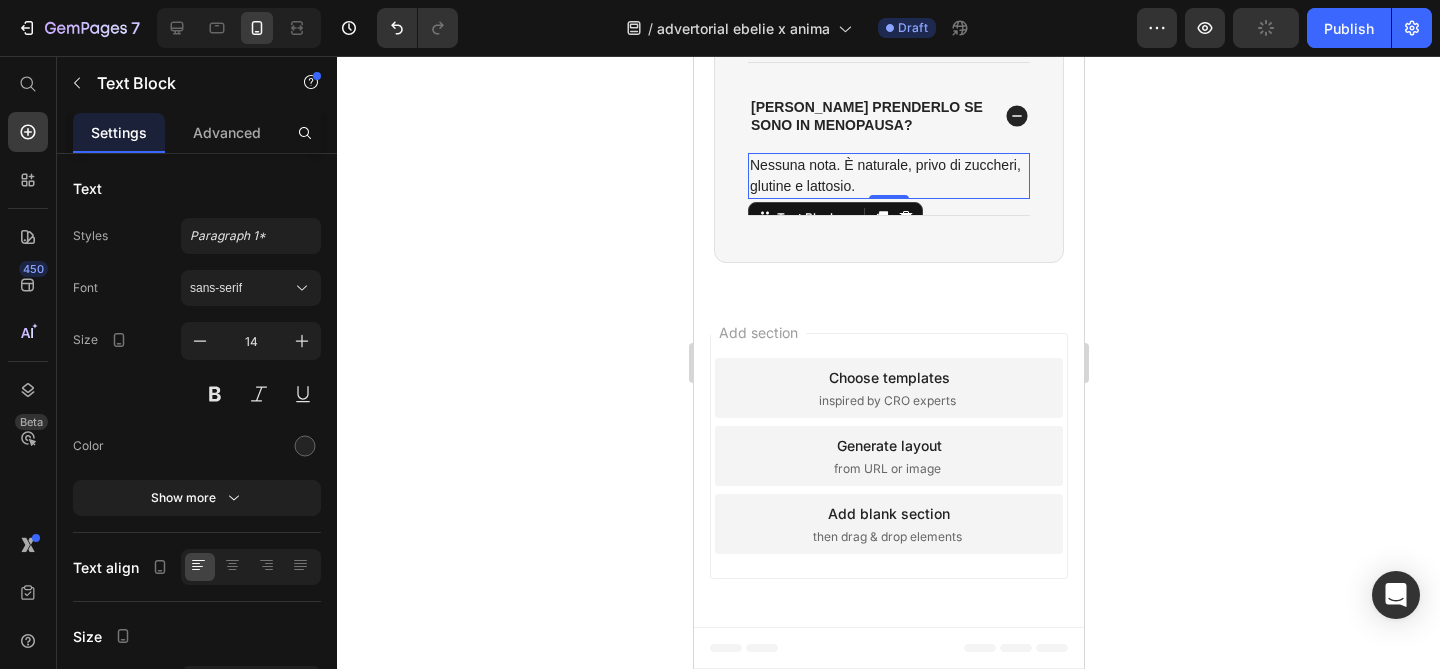 click on "Nessuna nota. È naturale, privo di zuccheri, glutine e lattosio." at bounding box center (888, 176) 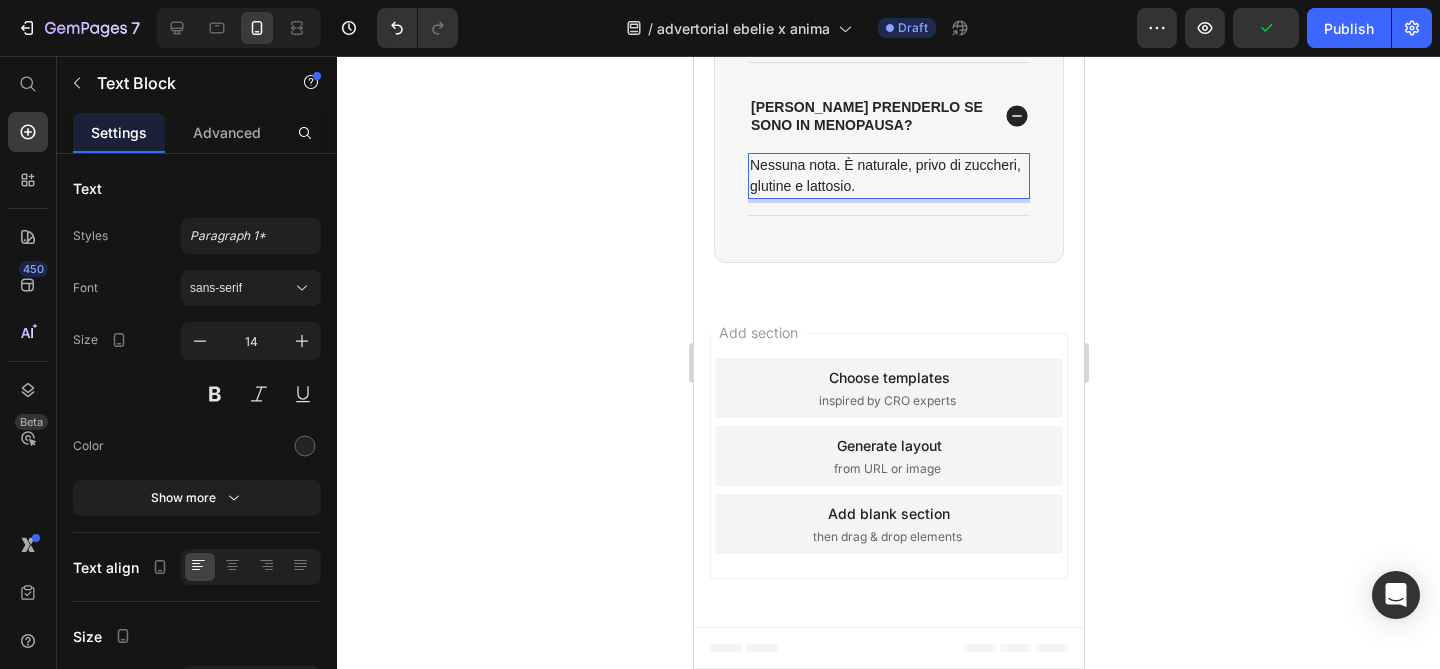 click on "Nessuna nota. È naturale, privo di zuccheri, glutine e lattosio." at bounding box center [888, 176] 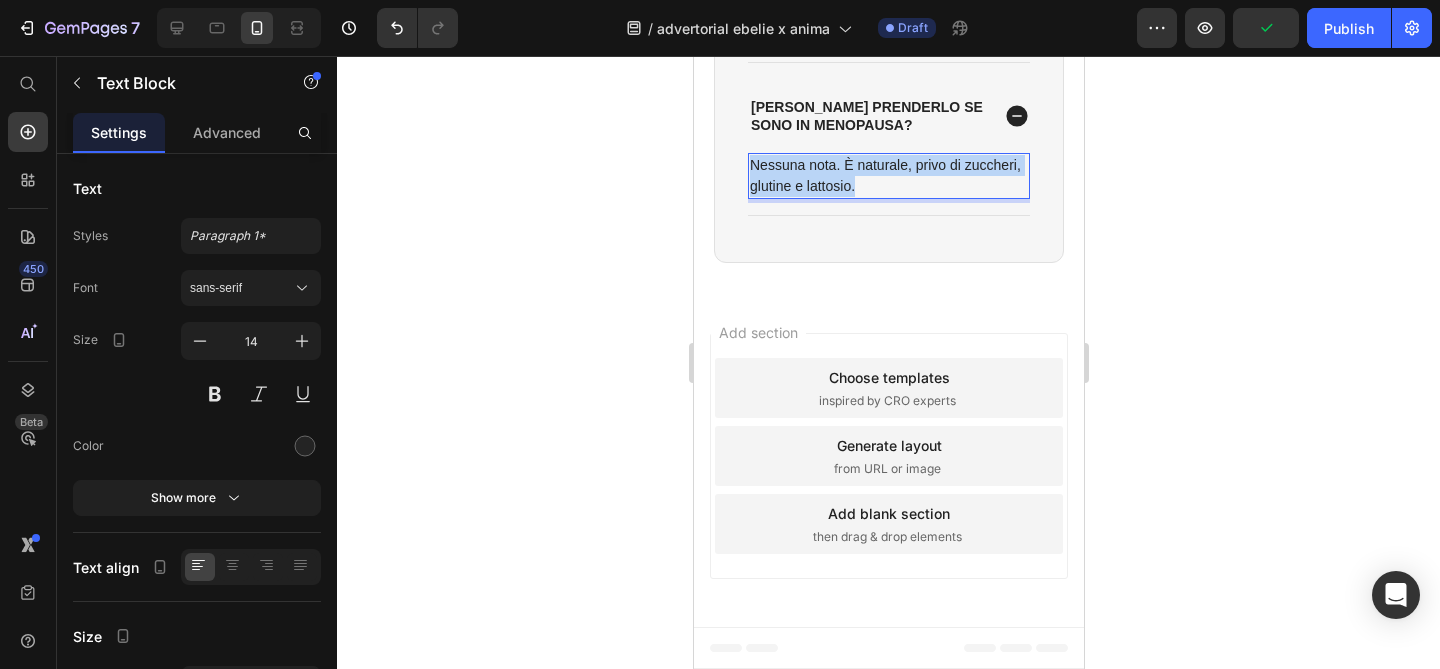 drag, startPoint x: 880, startPoint y: 514, endPoint x: 753, endPoint y: 495, distance: 128.41339 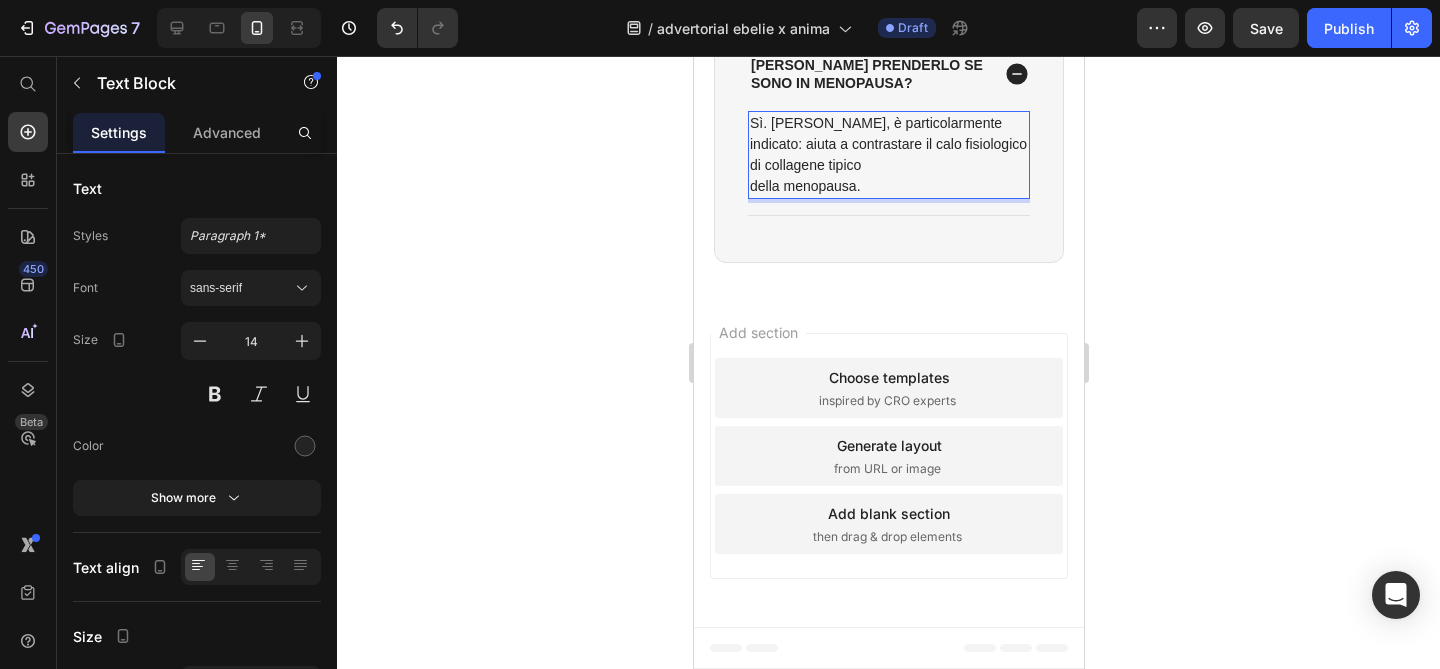click on "Sì. Anzi, è particolarmente indicato: aiuta a contrastare il calo fisiologico di collagene tipico  della menopausa." at bounding box center (888, 155) 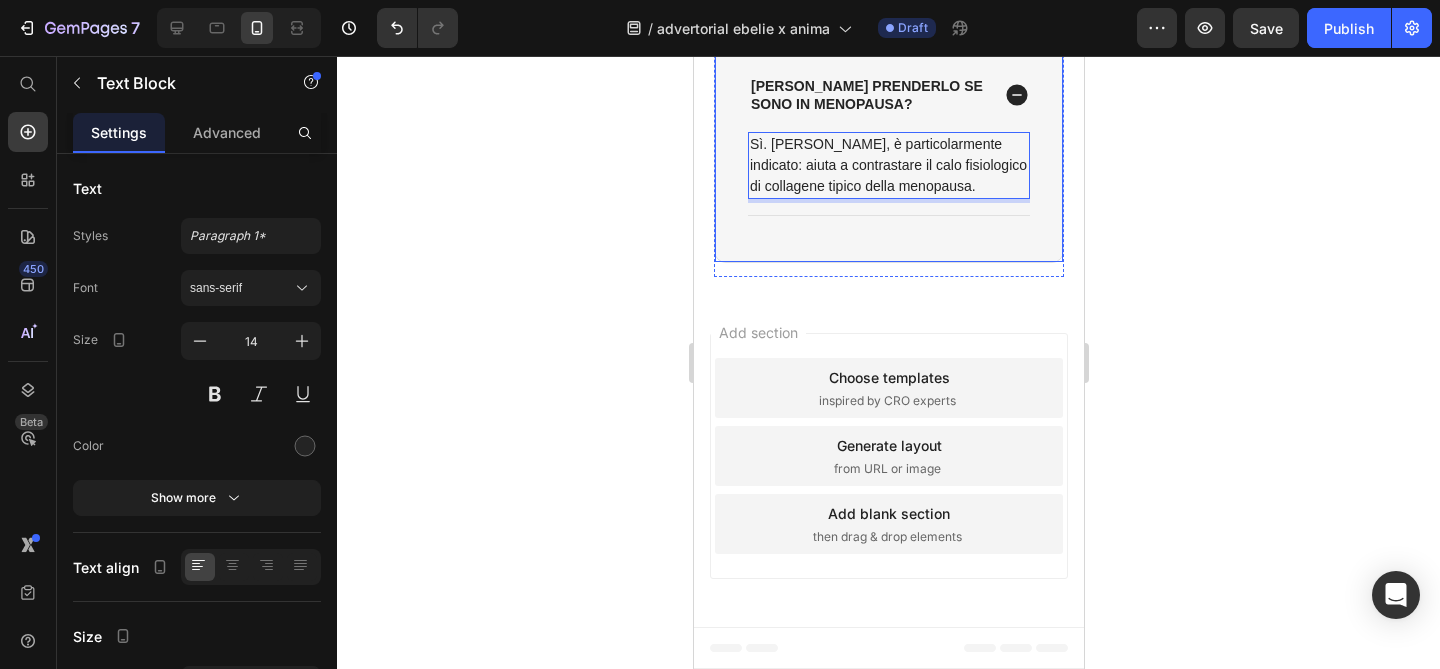 click 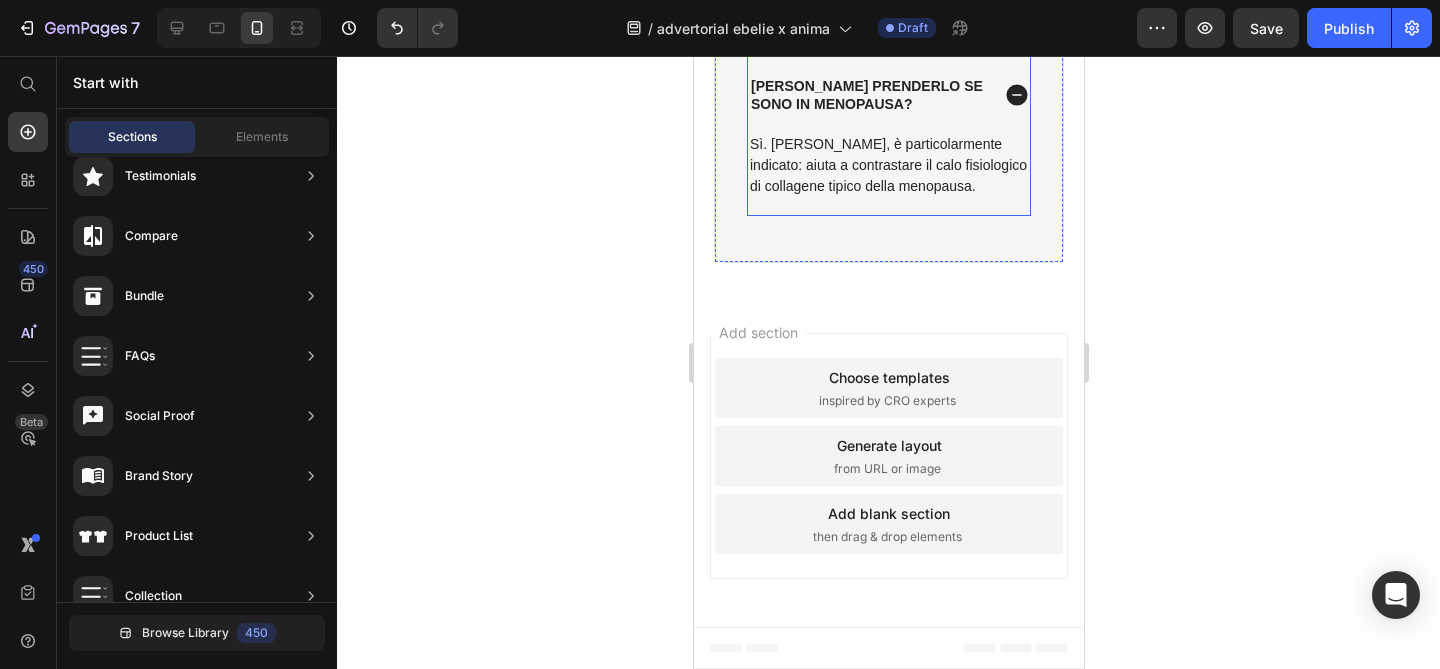 click on "Posso prenderlo se sono in menopausa?" at bounding box center (867, 3) 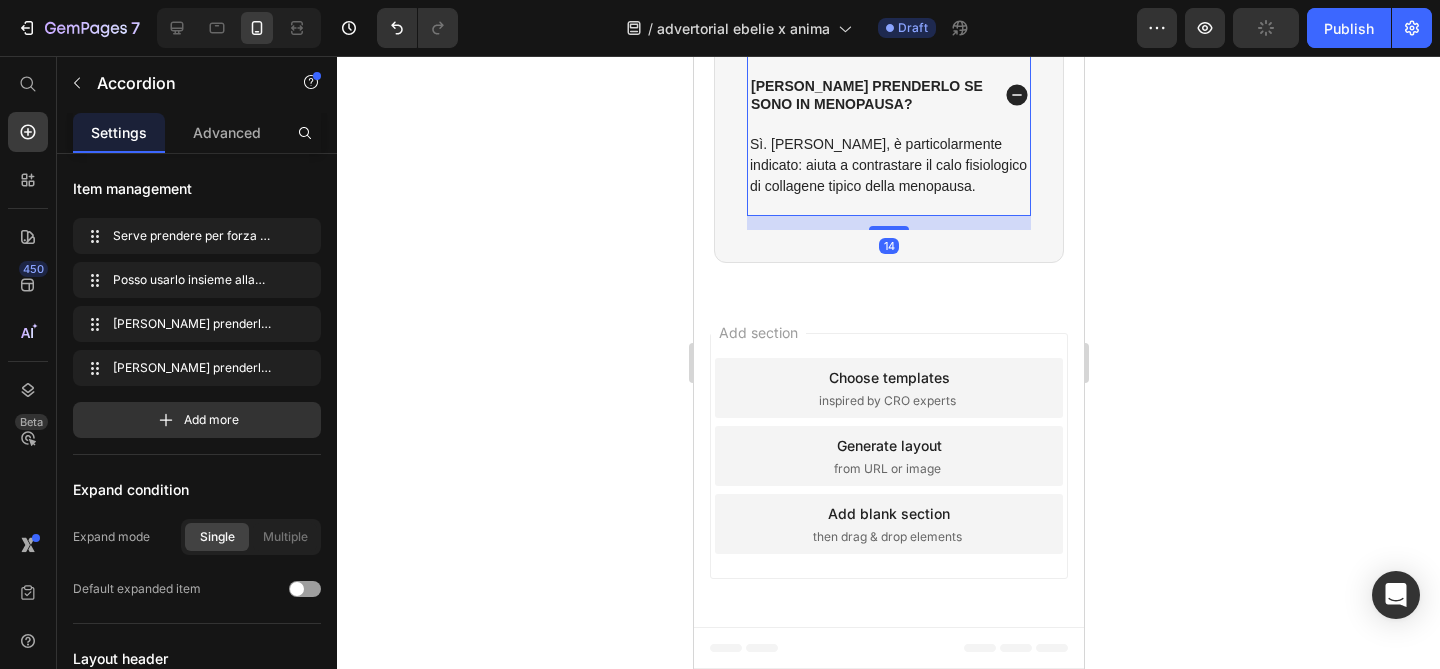 click on "Posso prenderlo se sono in menopausa?" at bounding box center [867, 3] 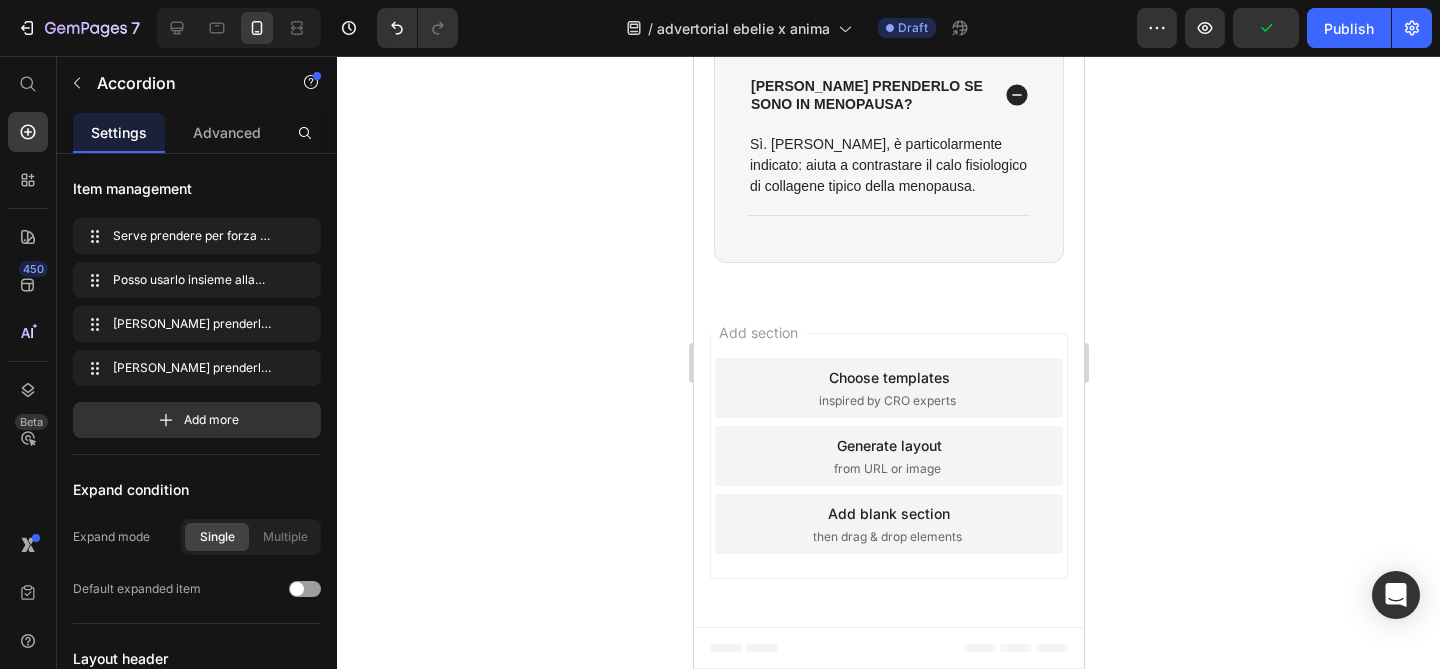 scroll, scrollTop: 8716, scrollLeft: 0, axis: vertical 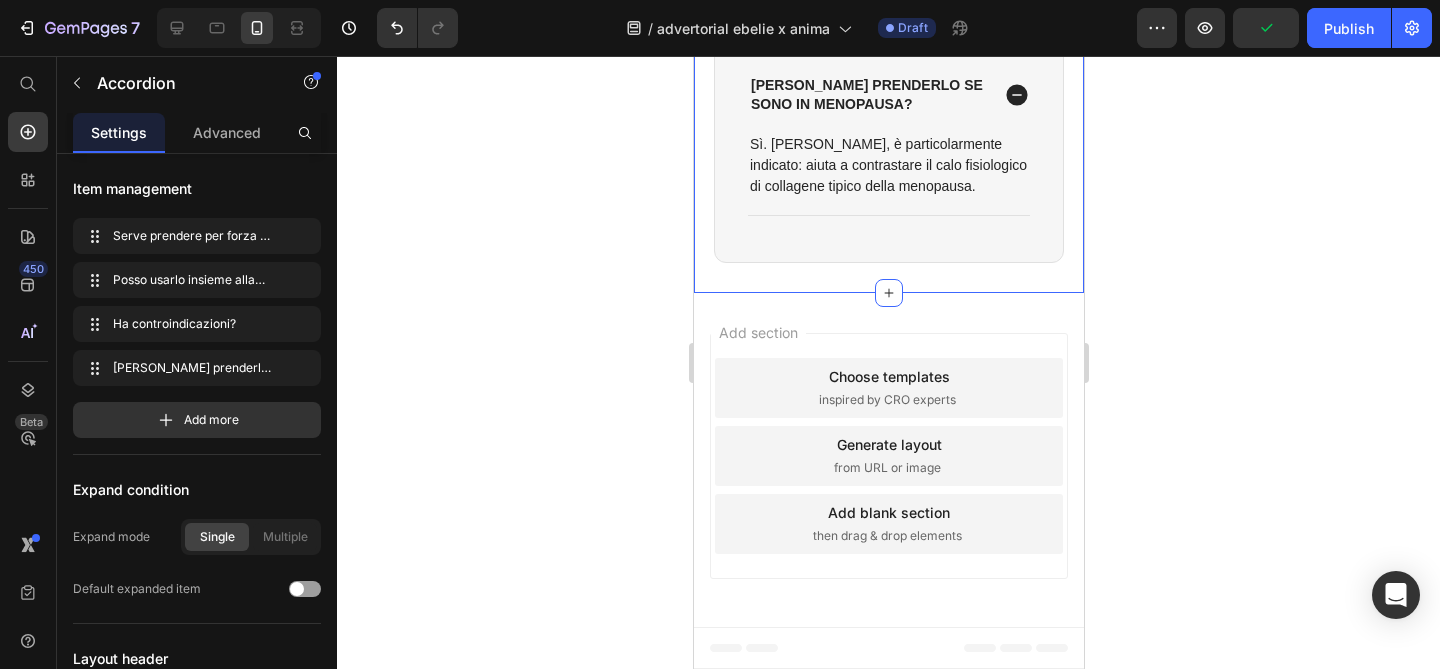 click 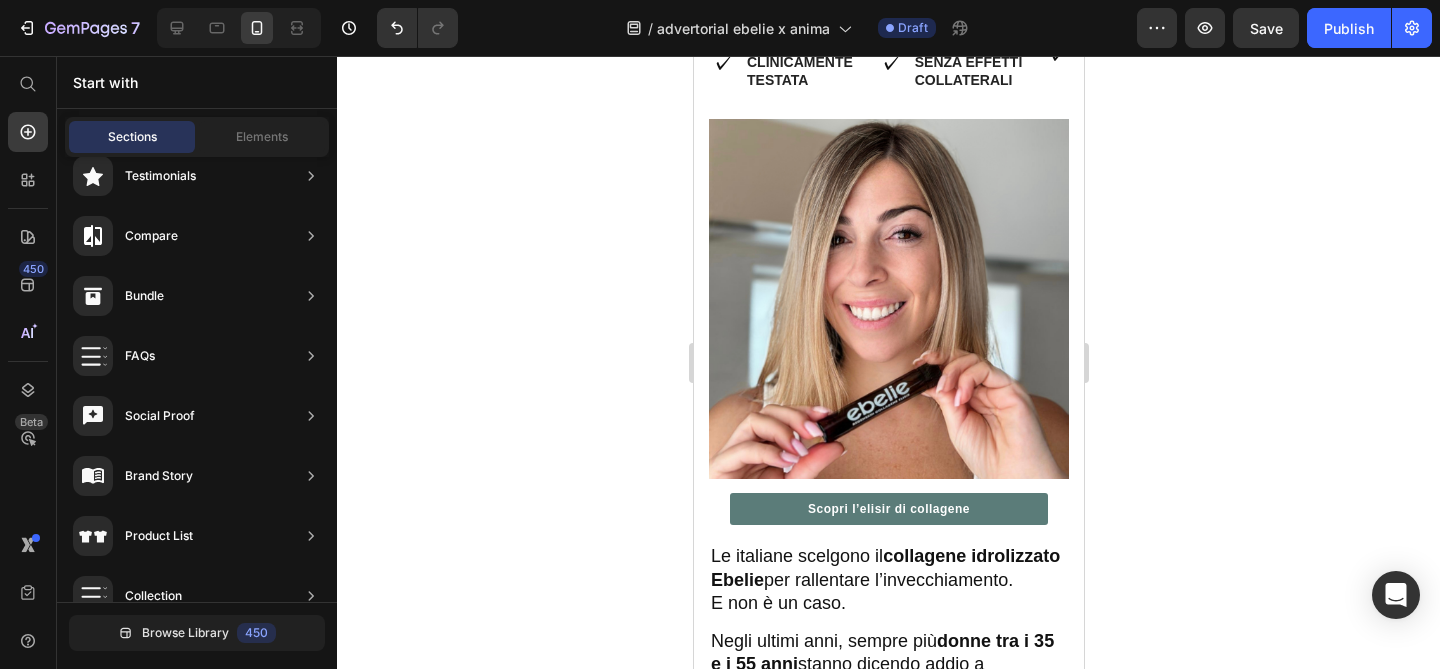 scroll, scrollTop: 0, scrollLeft: 0, axis: both 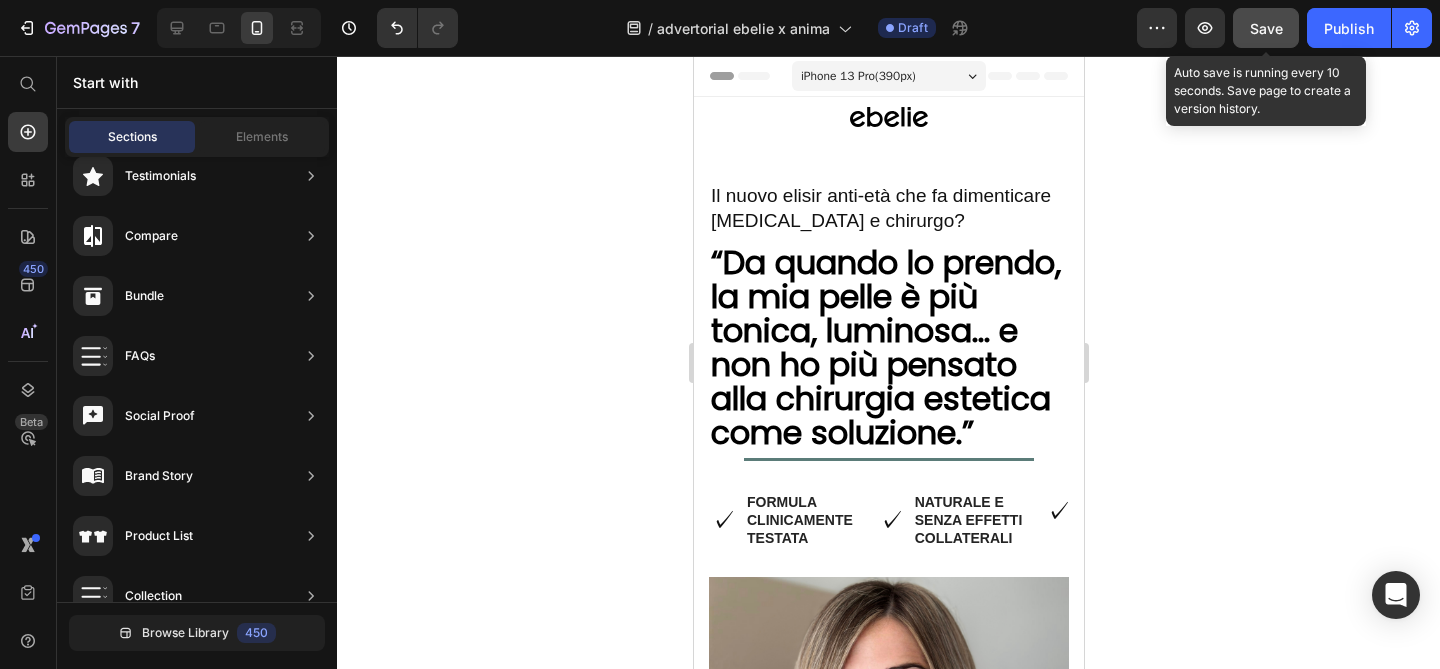 click on "Save" 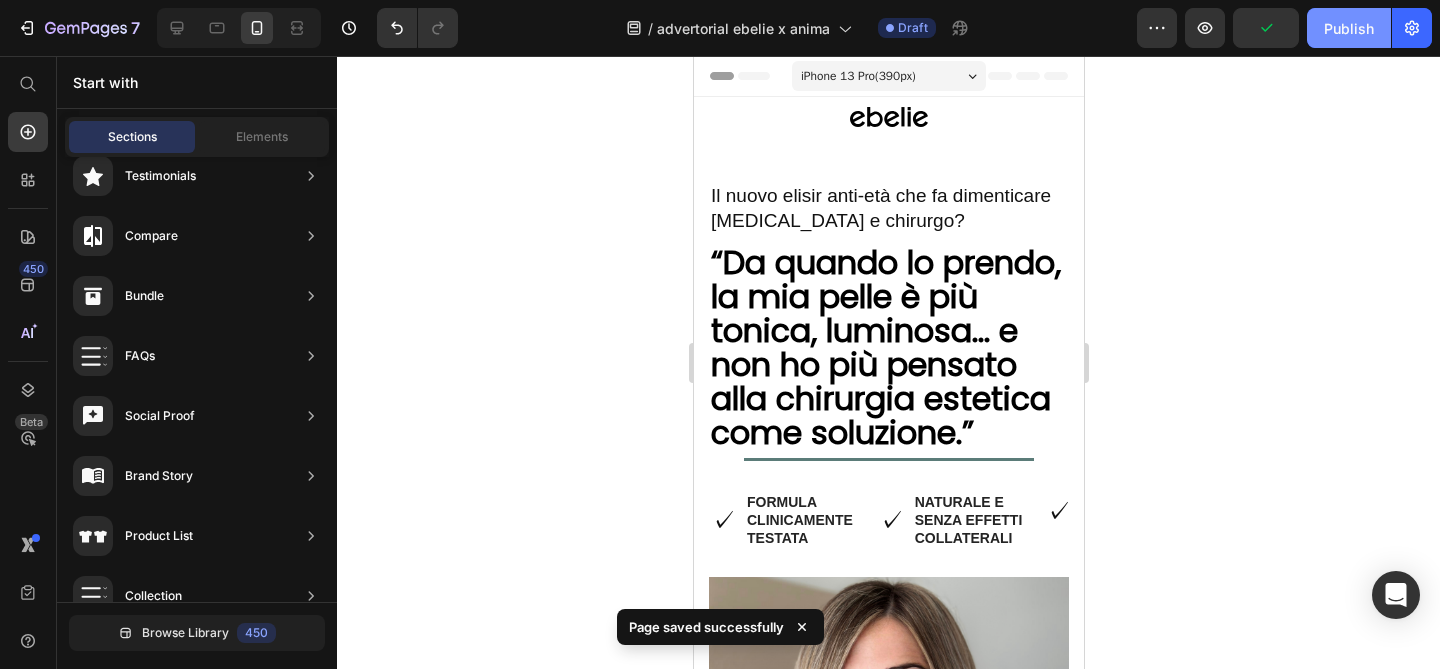 click on "Publish" at bounding box center [1349, 28] 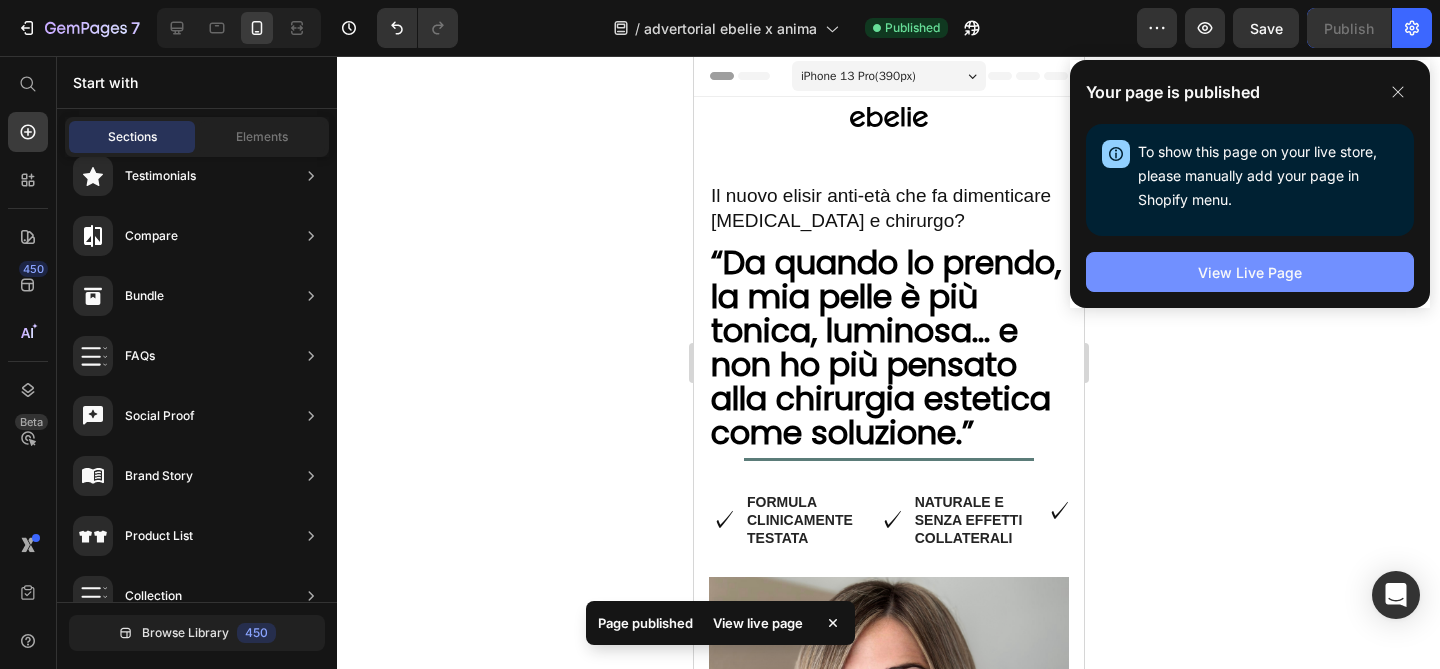 click on "View Live Page" at bounding box center (1250, 272) 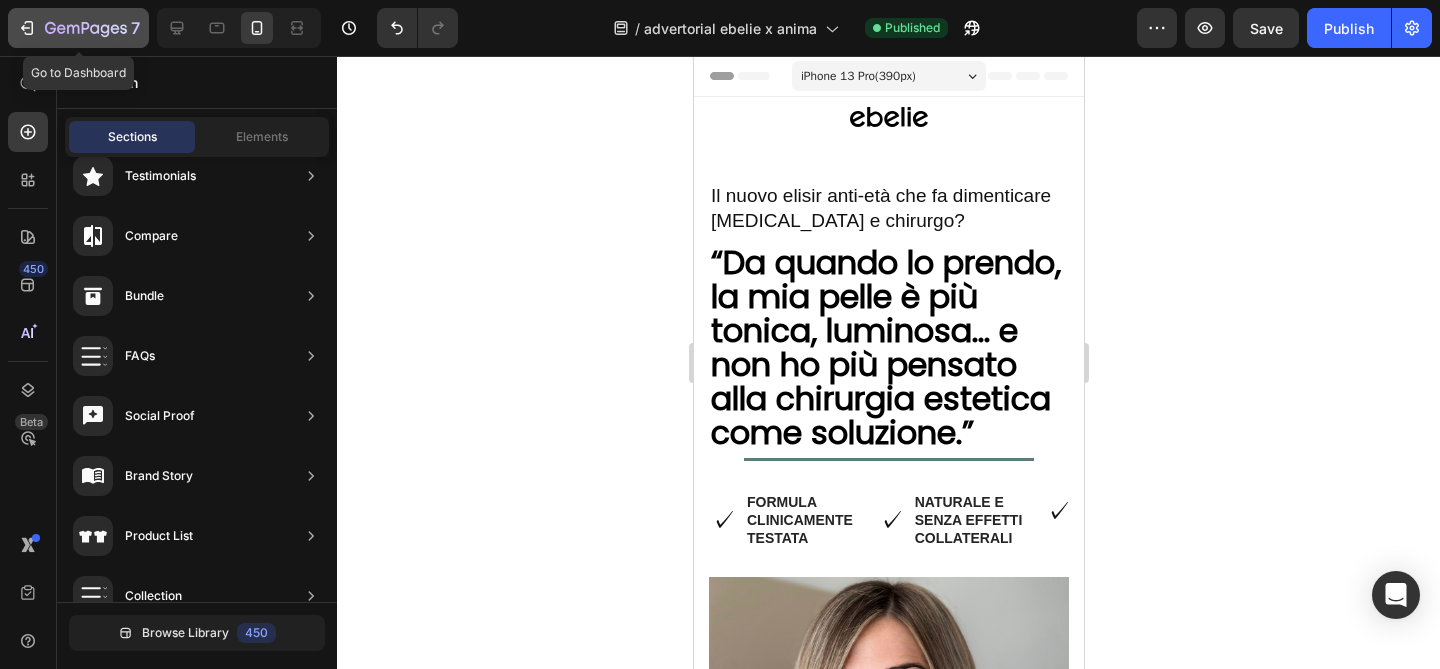 click 